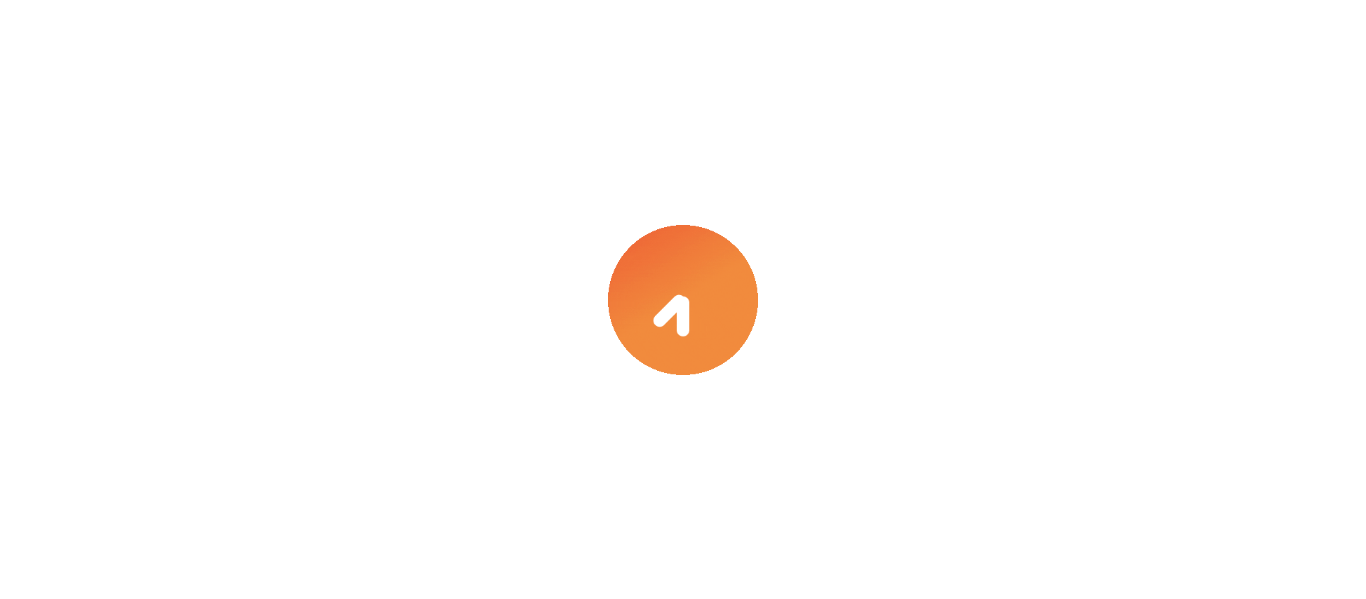 scroll, scrollTop: 0, scrollLeft: 0, axis: both 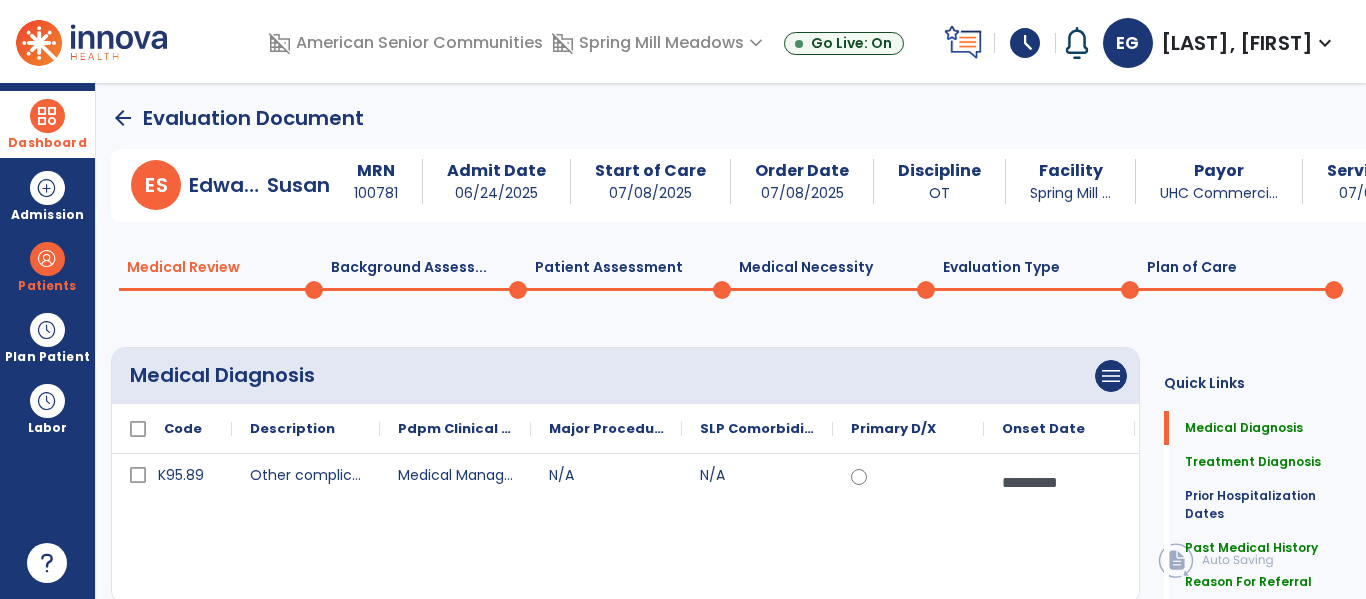 click on "Dashboard" at bounding box center (47, 124) 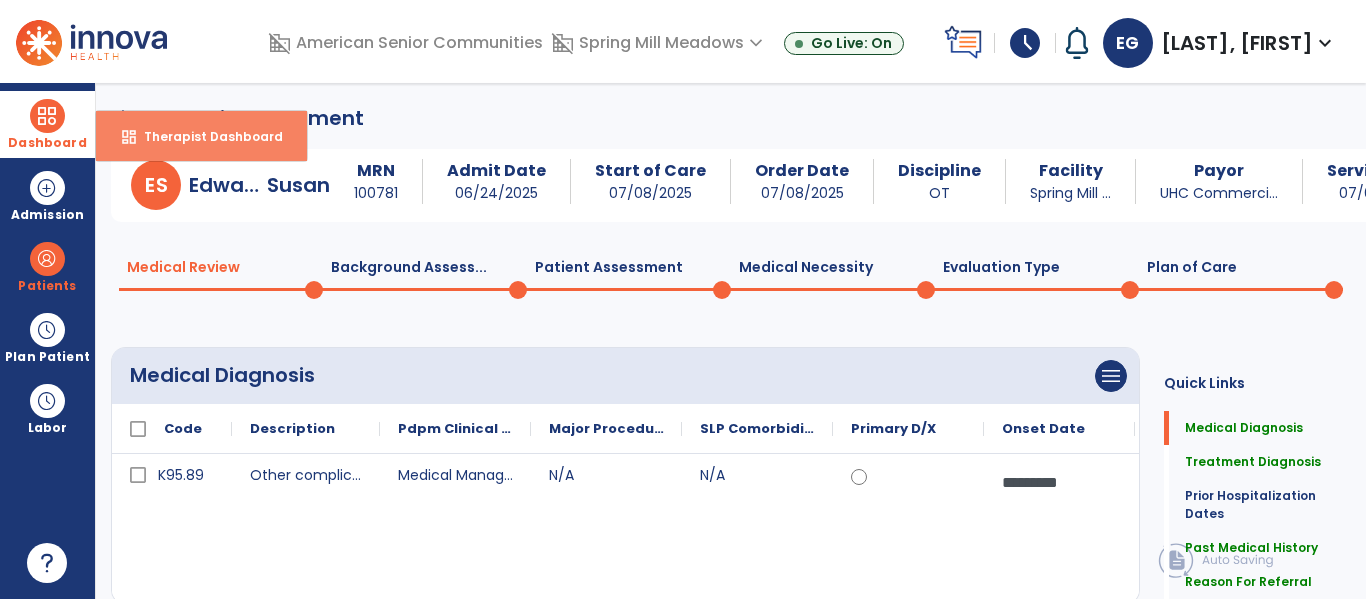 click on "dashboard  Therapist Dashboard" at bounding box center [201, 136] 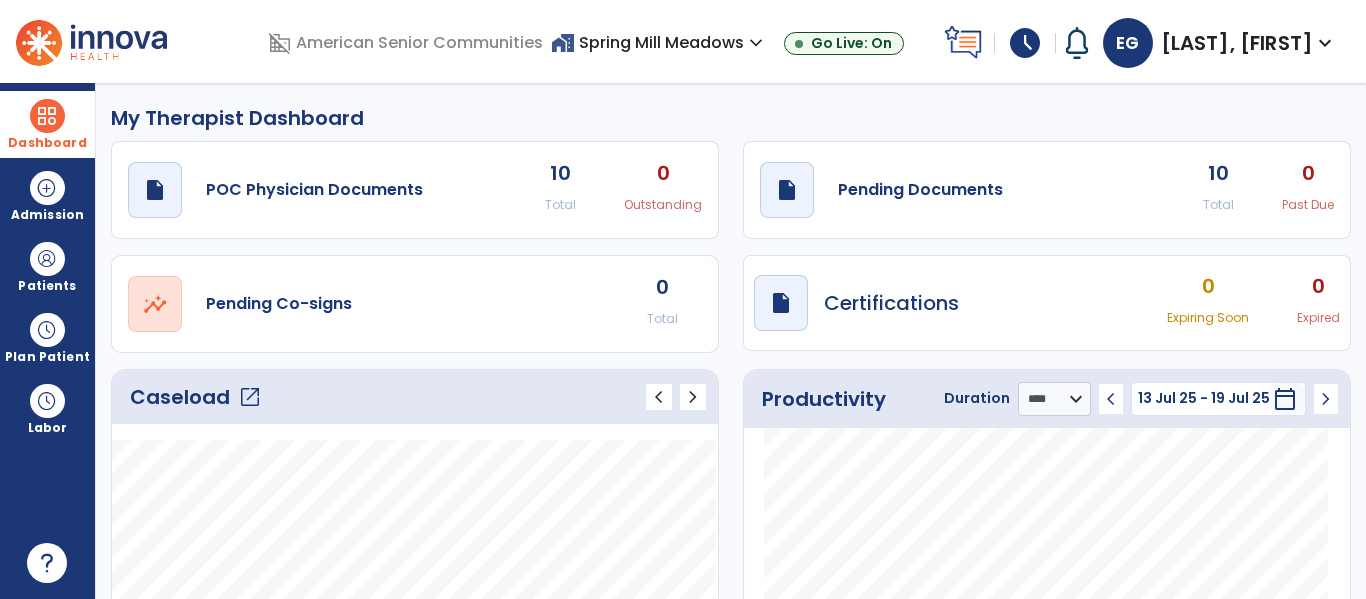 click on "open_in_new" 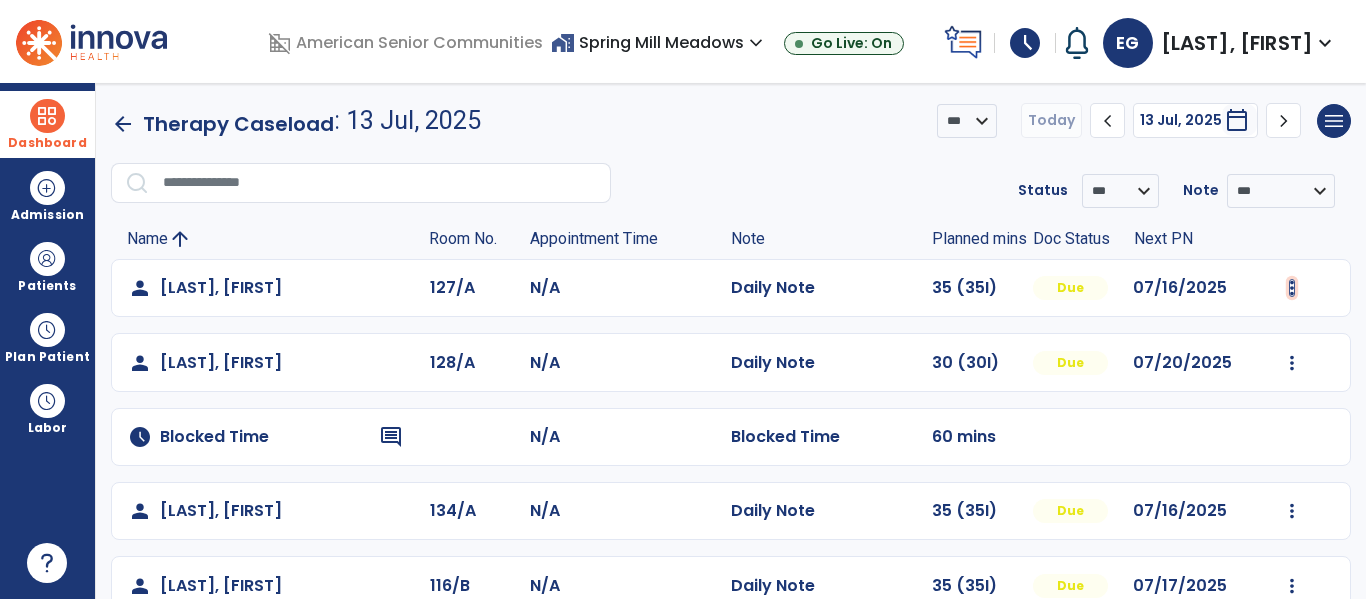 click at bounding box center (1292, 288) 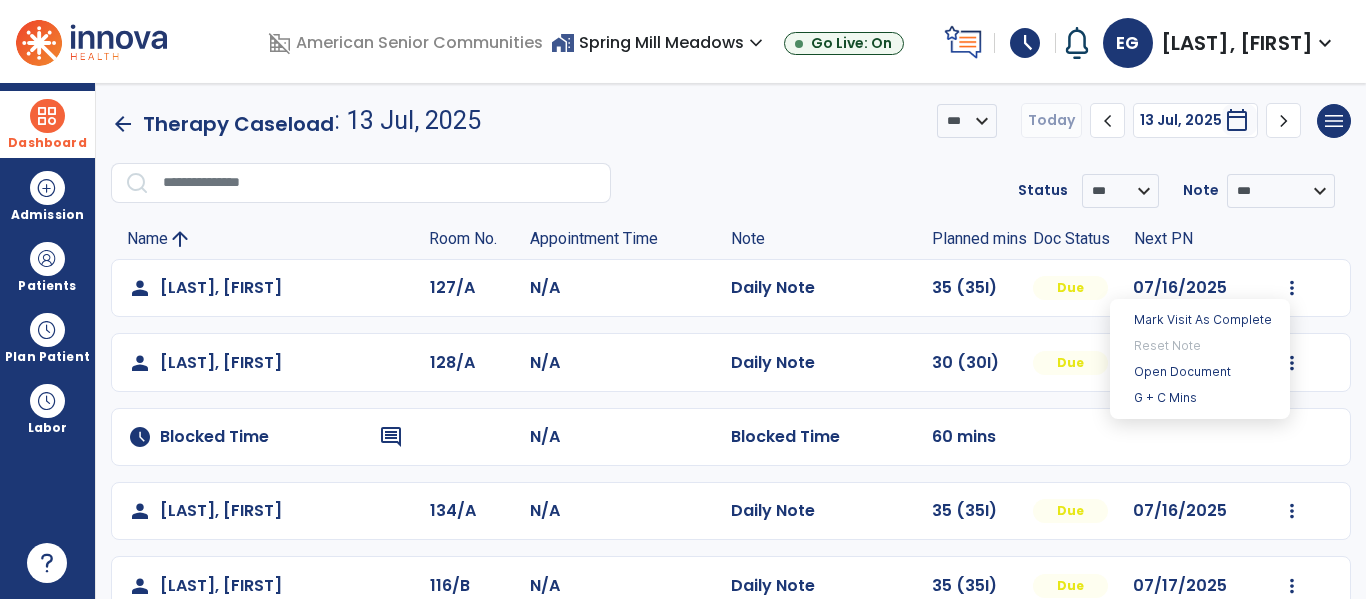 click on "arrow_back   Therapy Caseload  : 13 Jul, 2025 *** ****  Today  chevron_left 13 Jul, 2025  *********  calendar_today  chevron_right  menu   Export List   Print List" 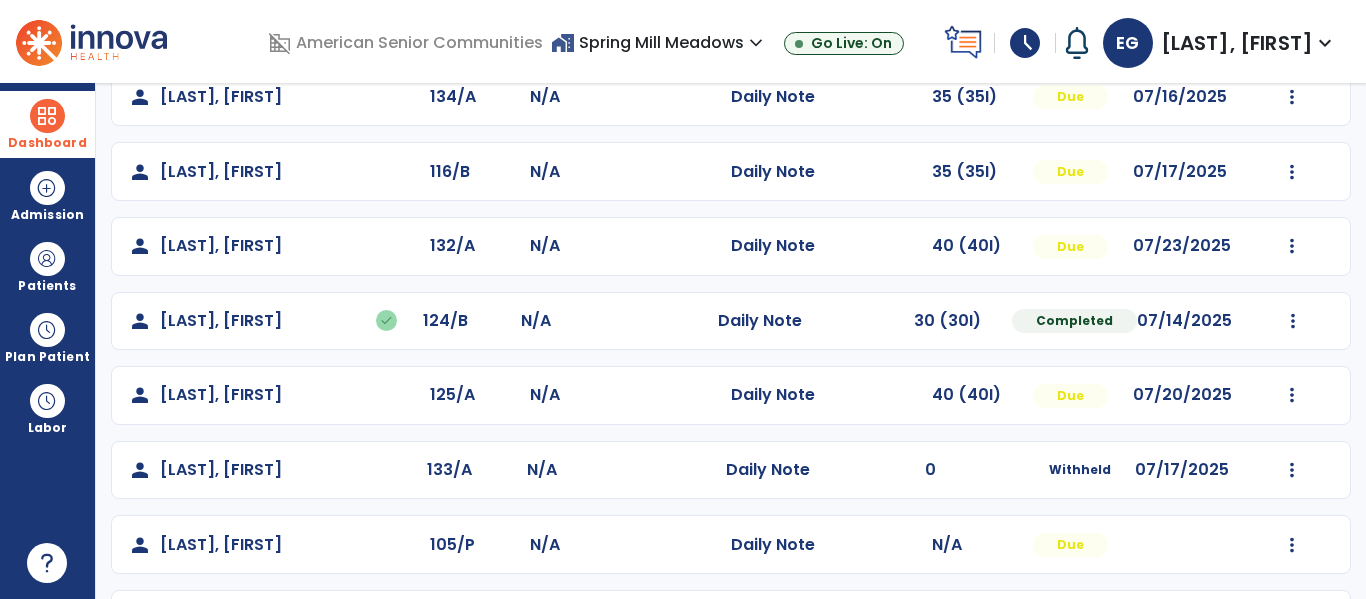scroll, scrollTop: 416, scrollLeft: 0, axis: vertical 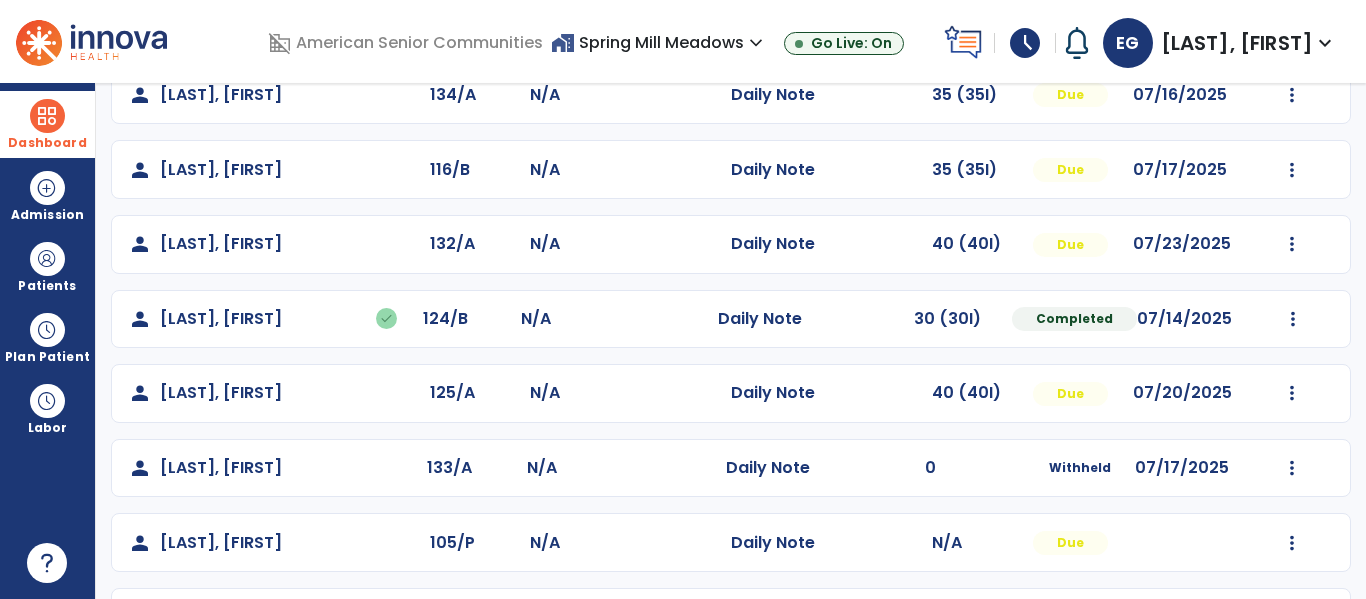 click on "Mark Visit As Complete   Reset Note   Open Document   G + C Mins" 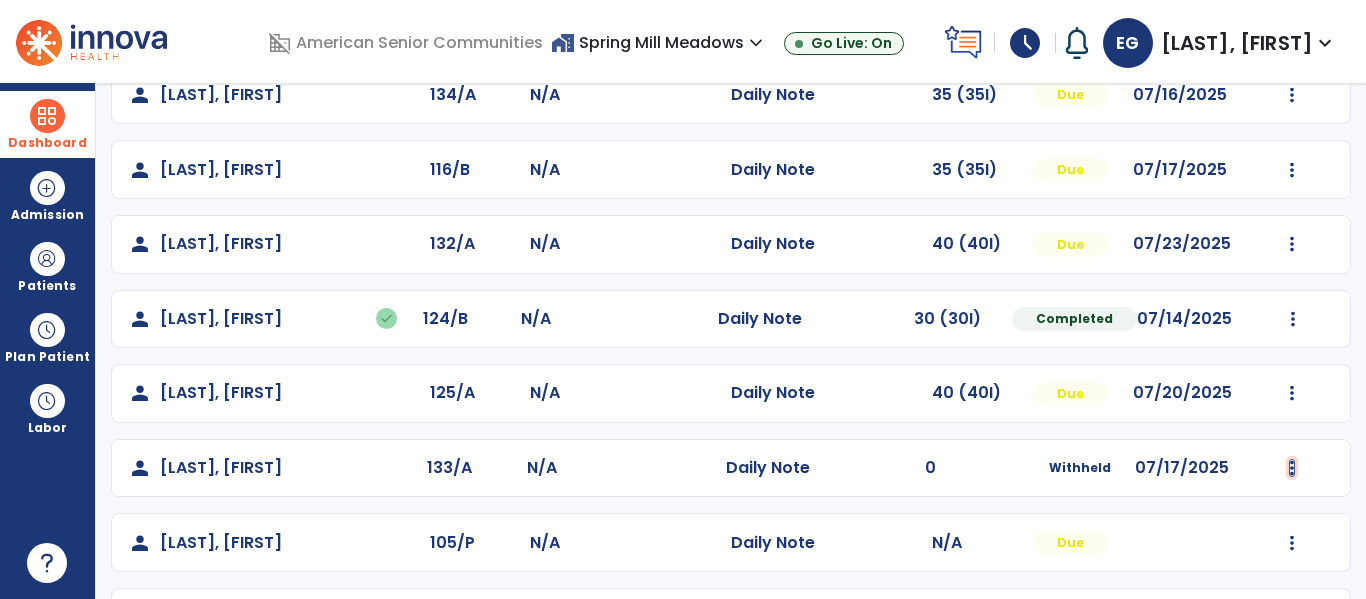click at bounding box center [1292, -128] 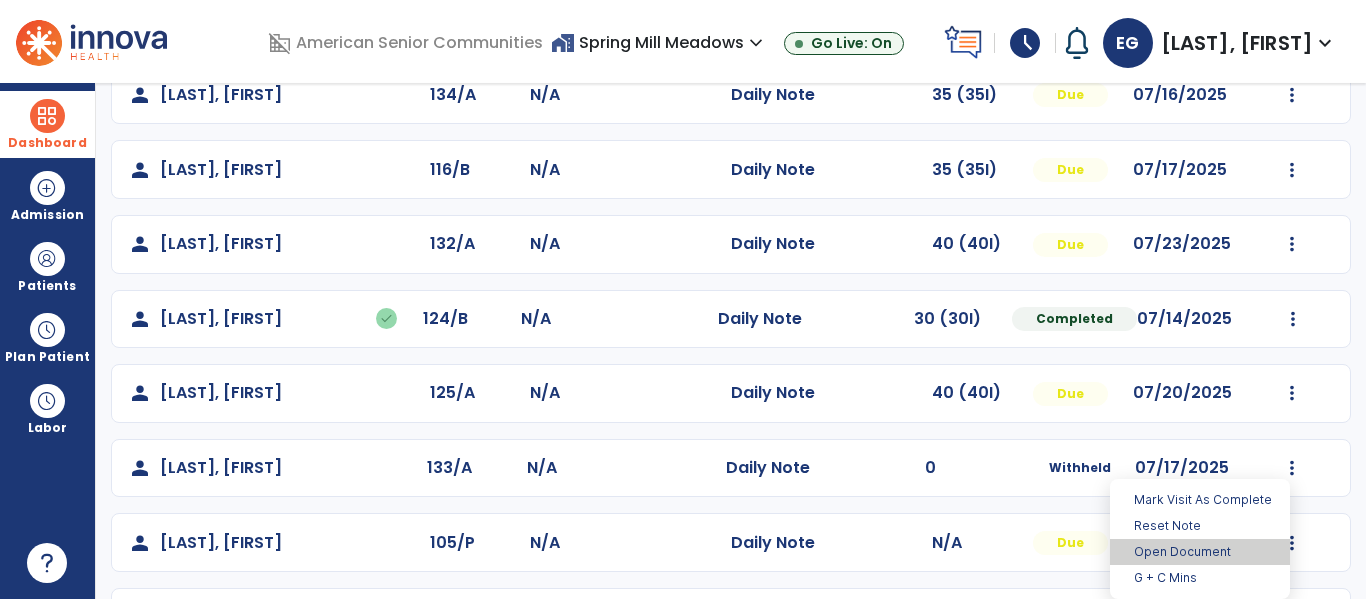 click on "Open Document" at bounding box center (1200, 552) 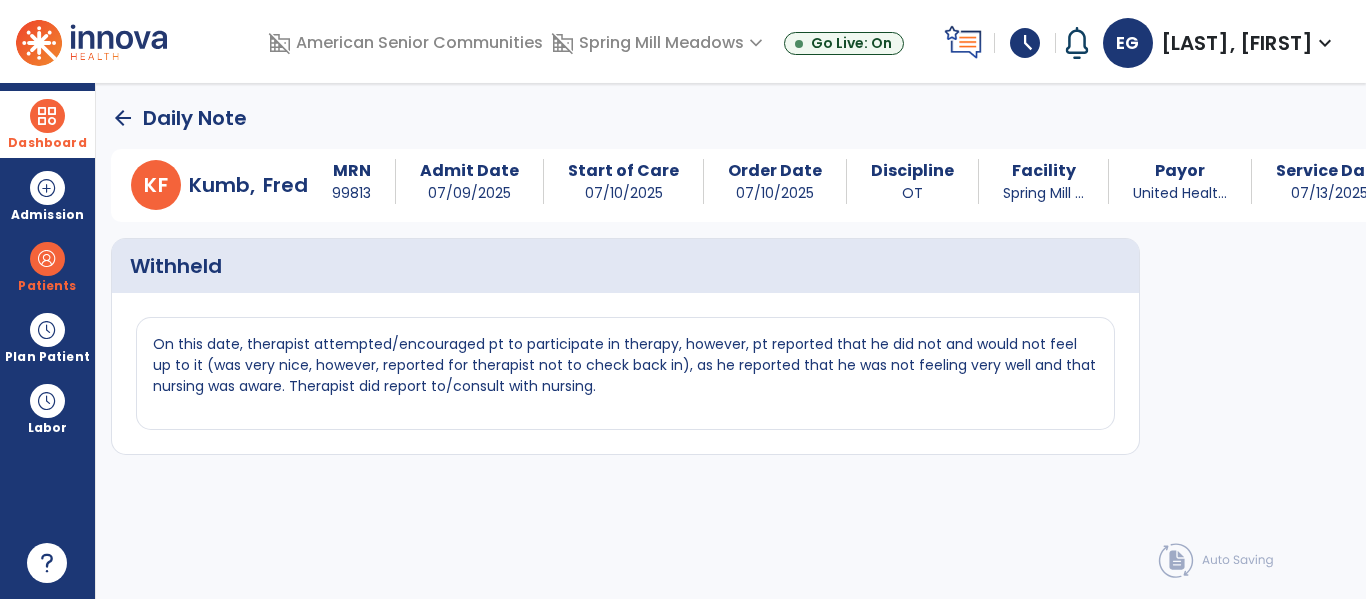 scroll, scrollTop: 0, scrollLeft: 0, axis: both 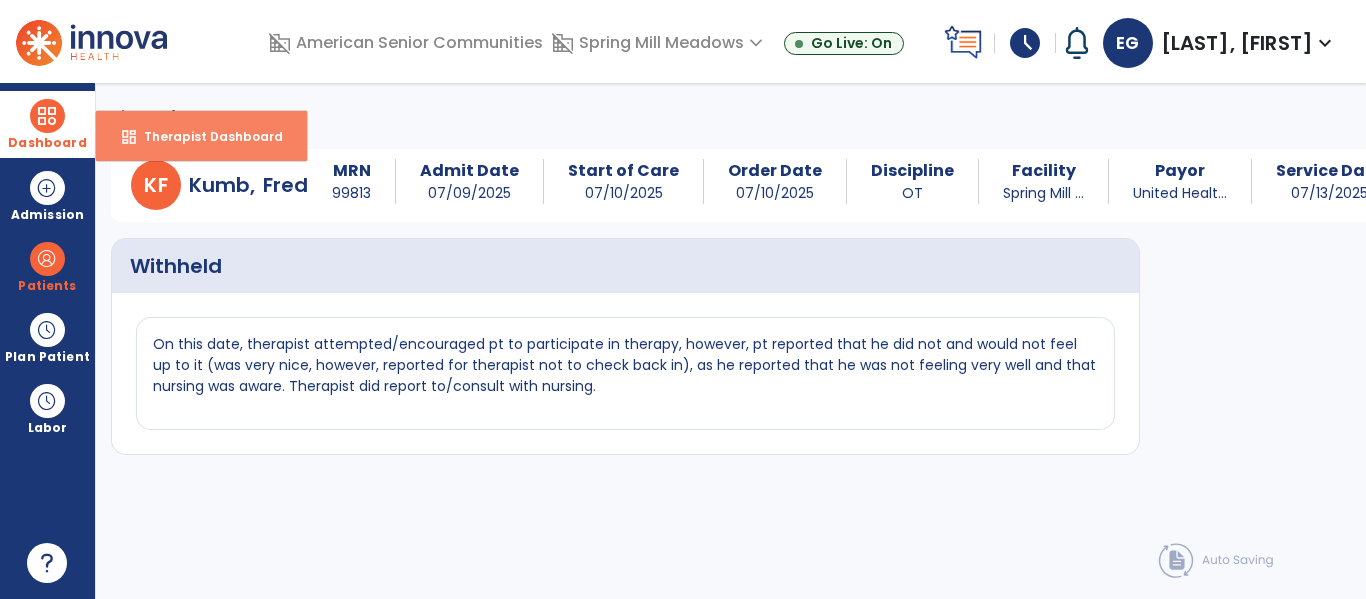click on "Therapist Dashboard" at bounding box center [205, 136] 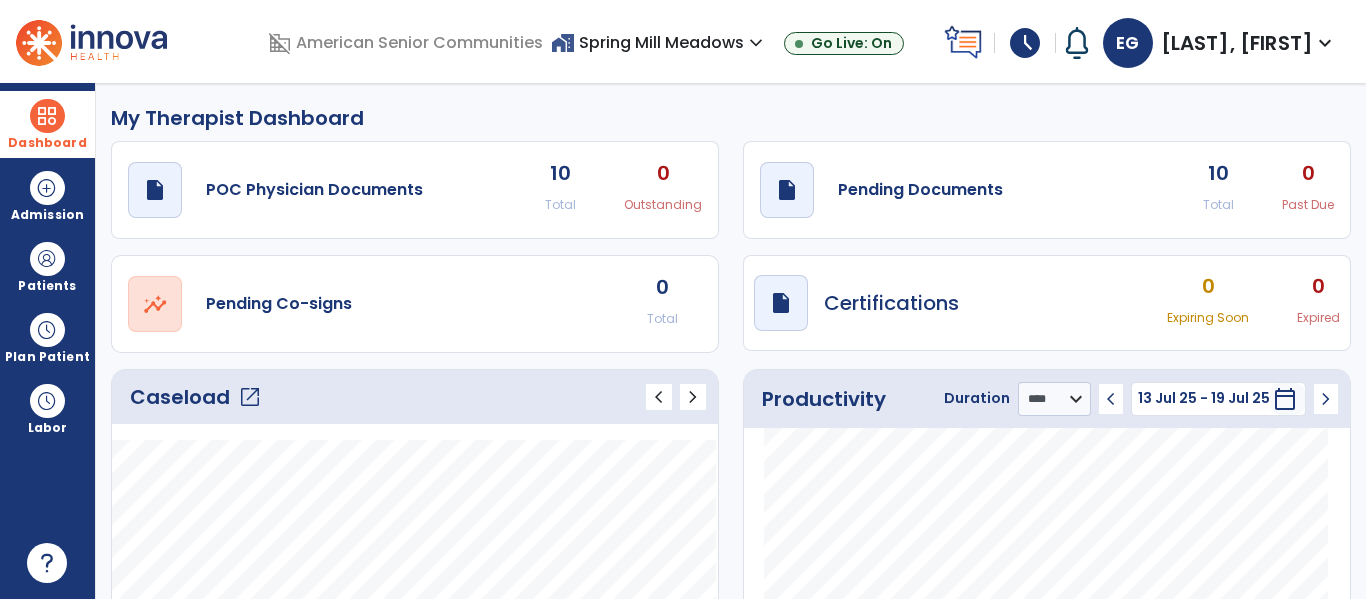 click on "open_in_new" 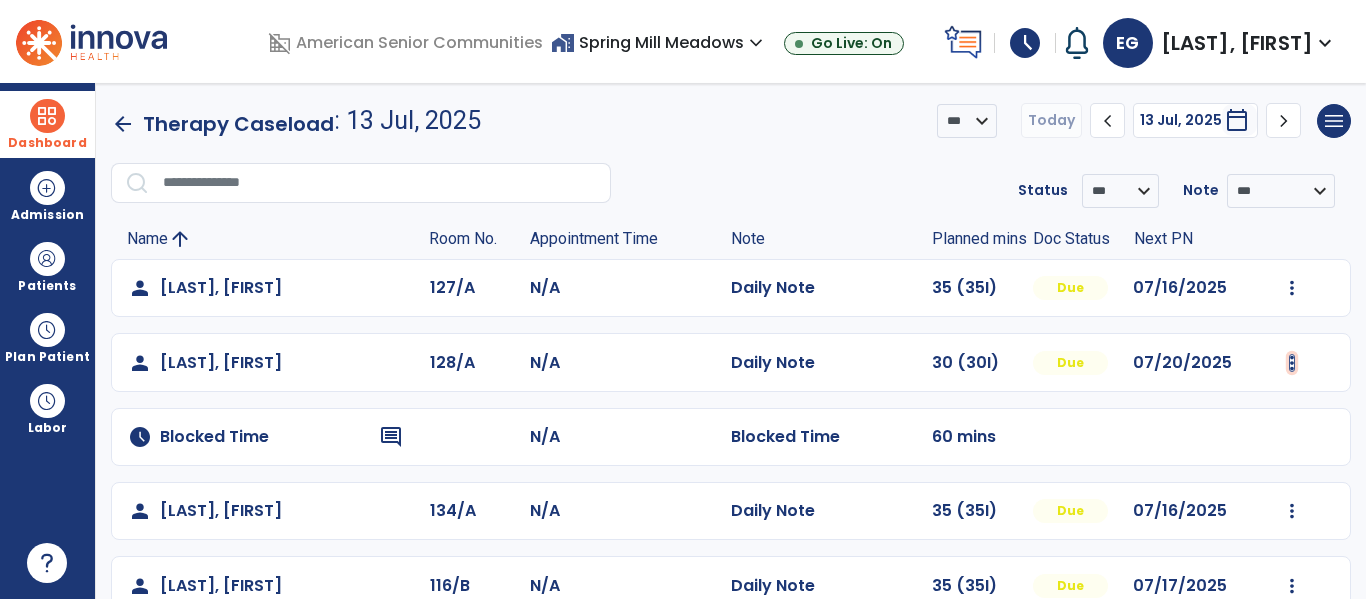 click at bounding box center (1292, 288) 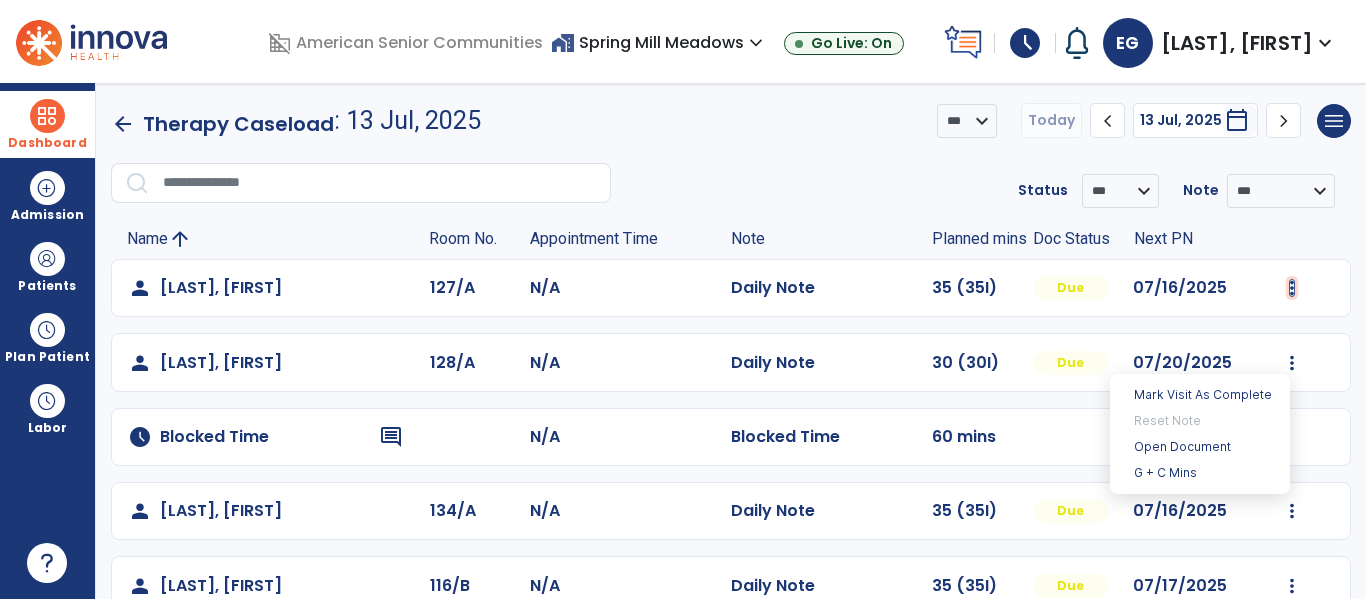 click at bounding box center [1292, 288] 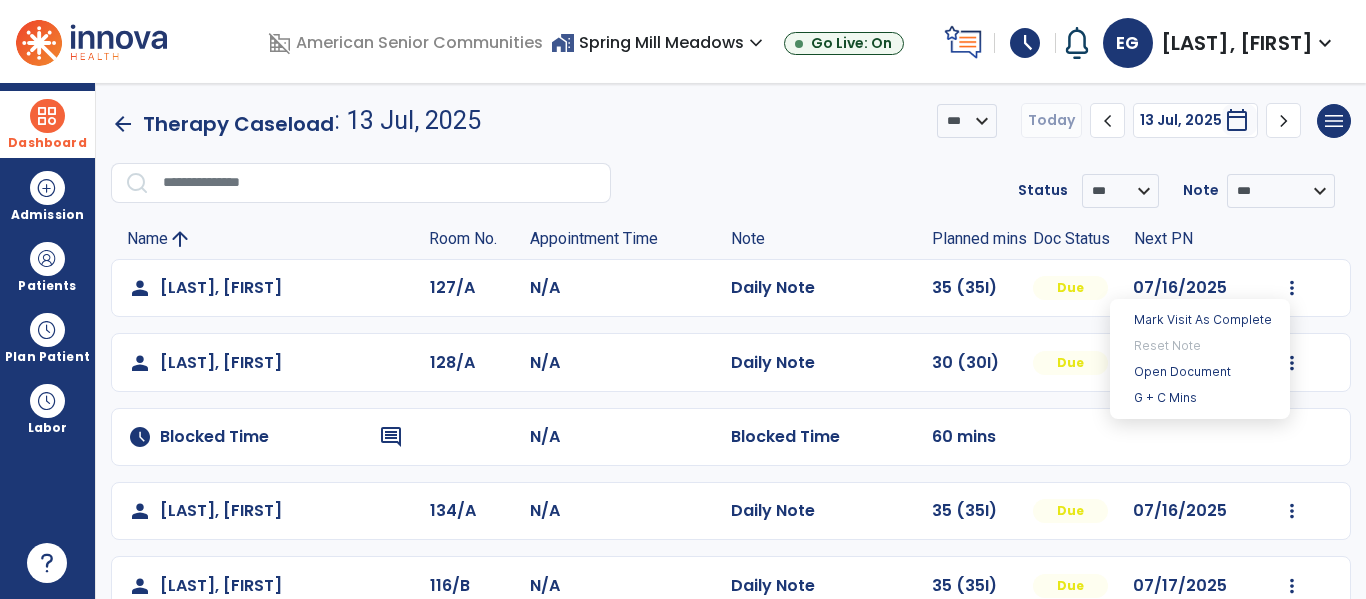 click on "**********" 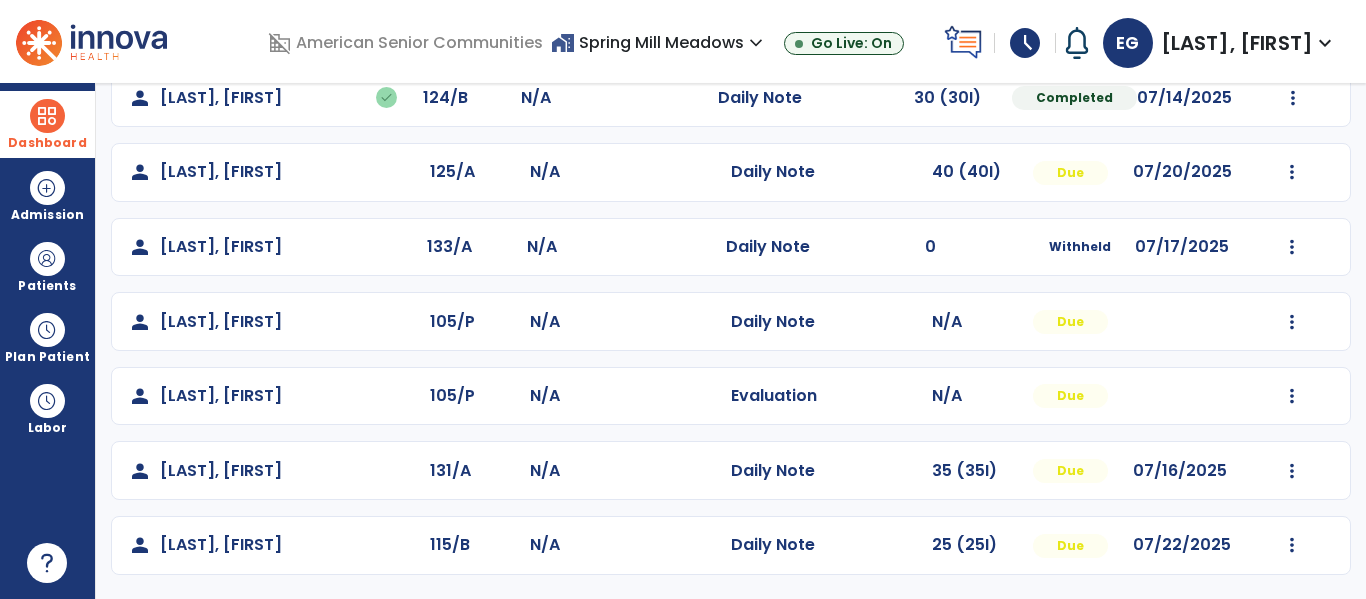scroll, scrollTop: 477, scrollLeft: 0, axis: vertical 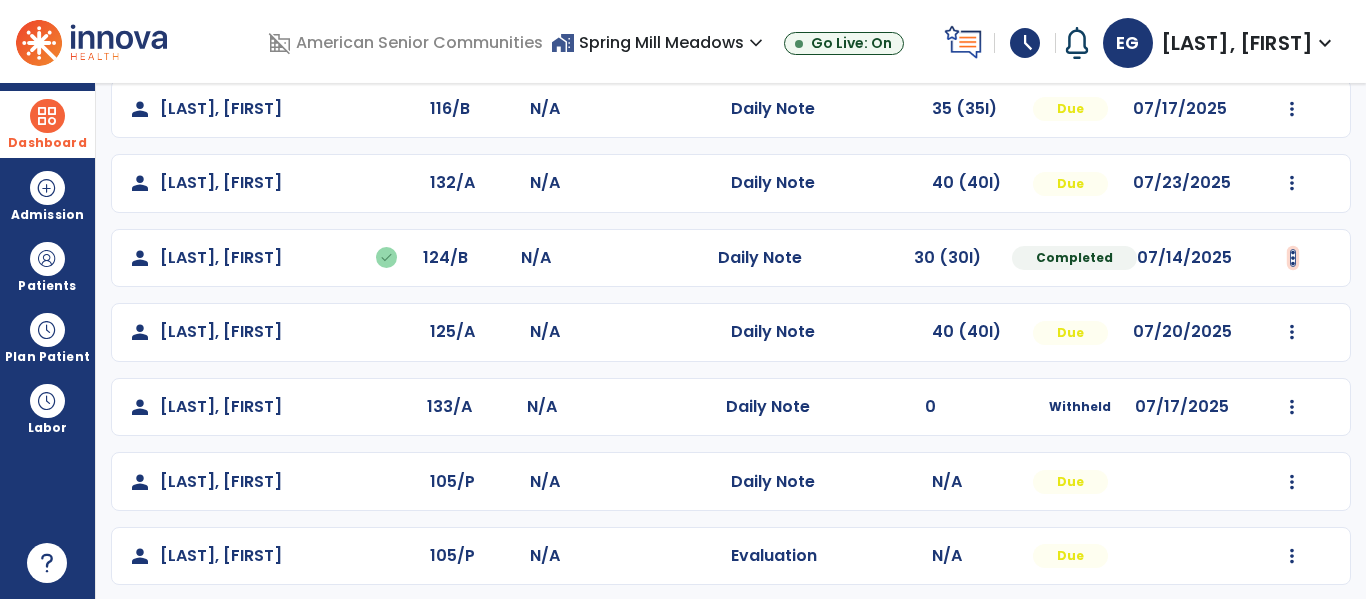 click at bounding box center [1292, -189] 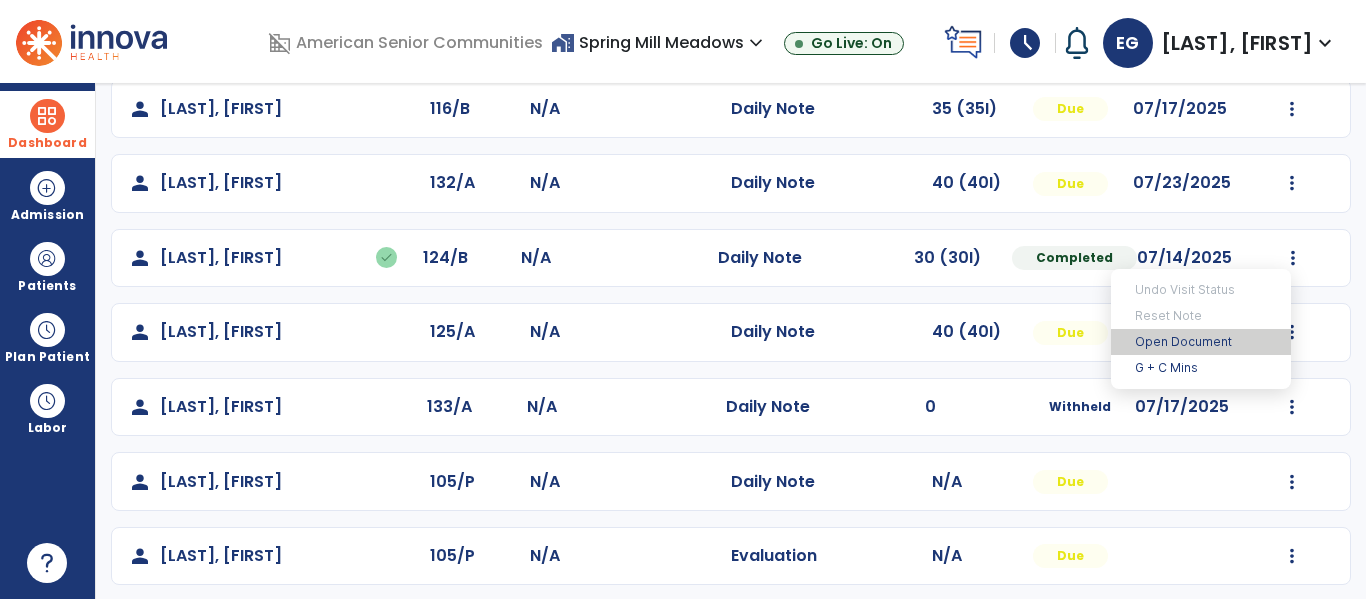click on "Open Document" at bounding box center [1201, 342] 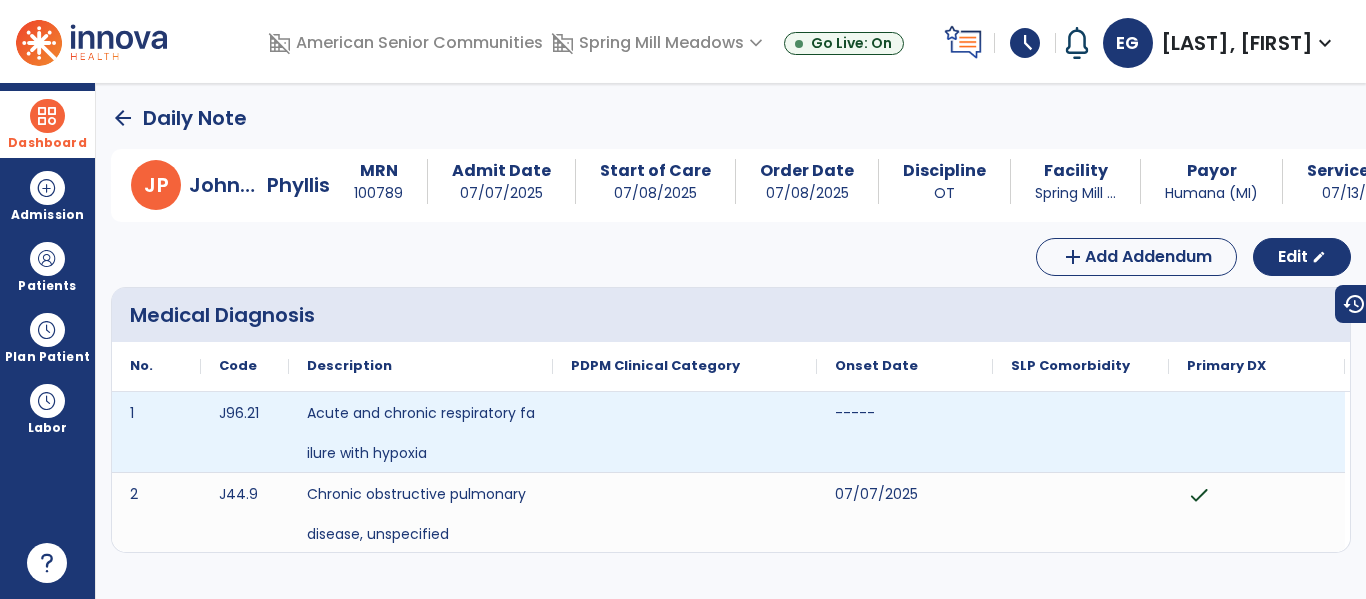 scroll, scrollTop: 5, scrollLeft: 0, axis: vertical 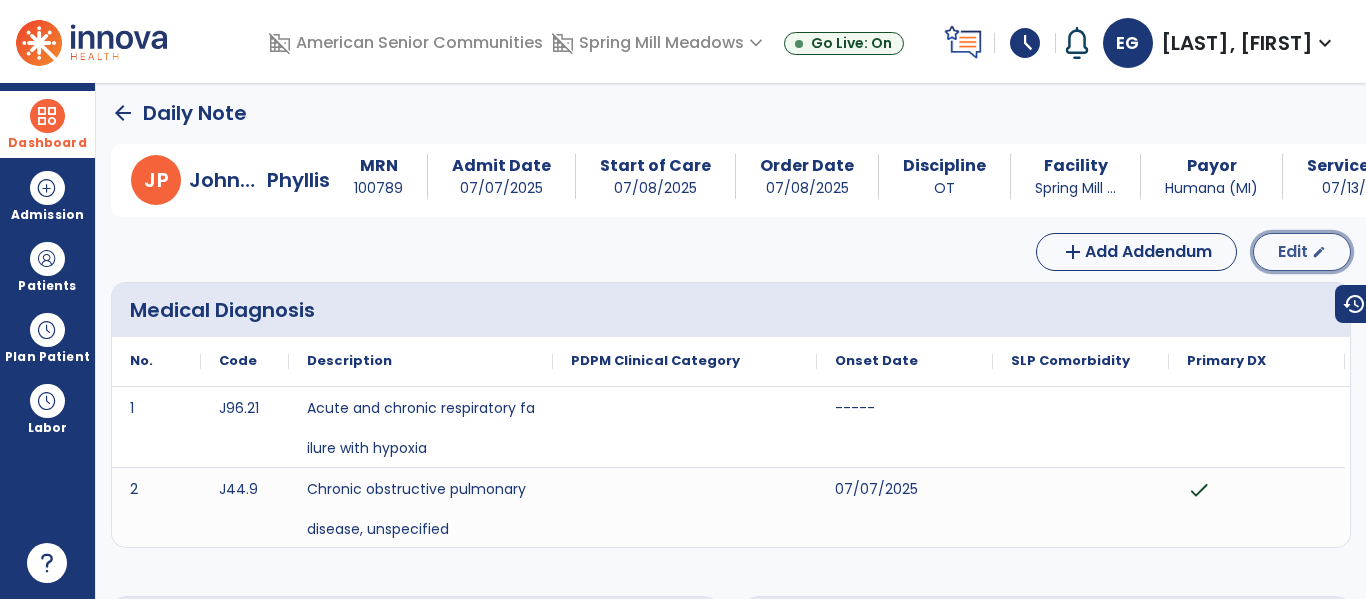 click on "Edit" 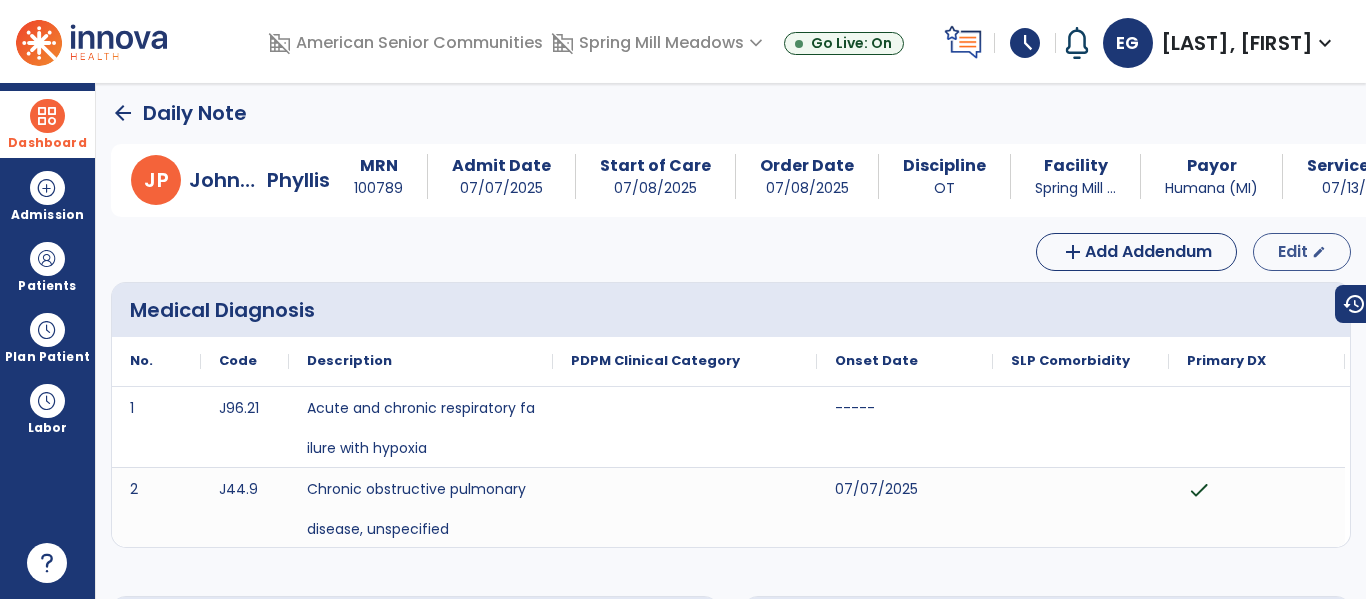 select on "*" 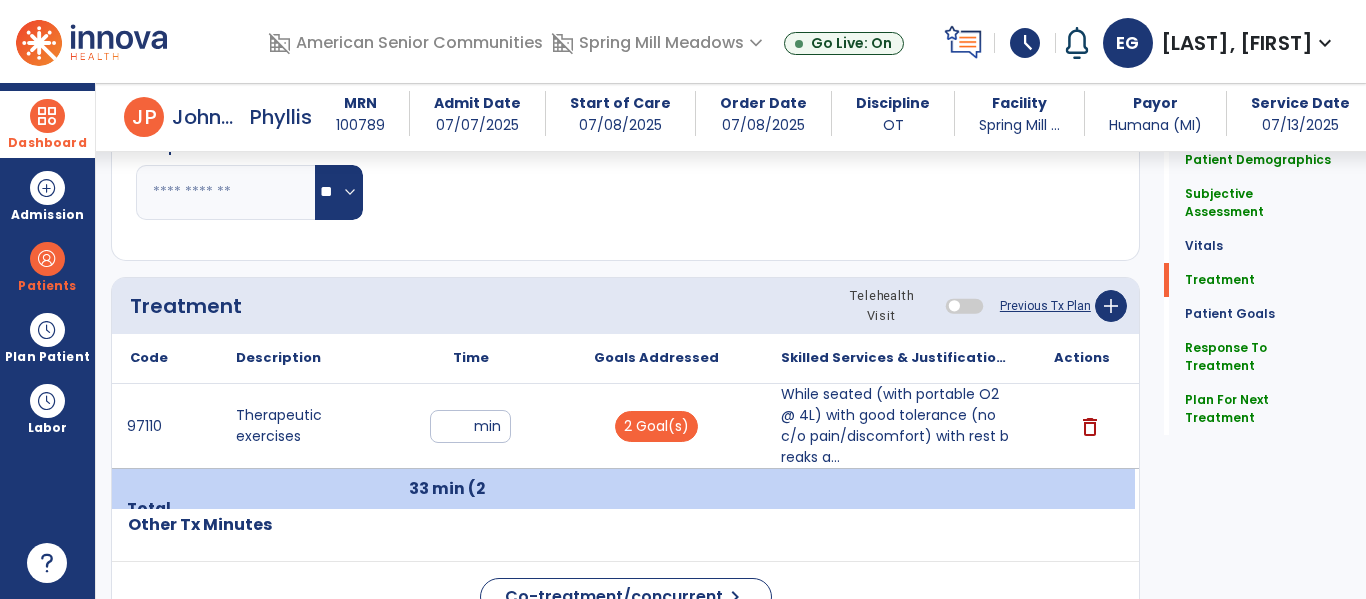 scroll, scrollTop: 1013, scrollLeft: 0, axis: vertical 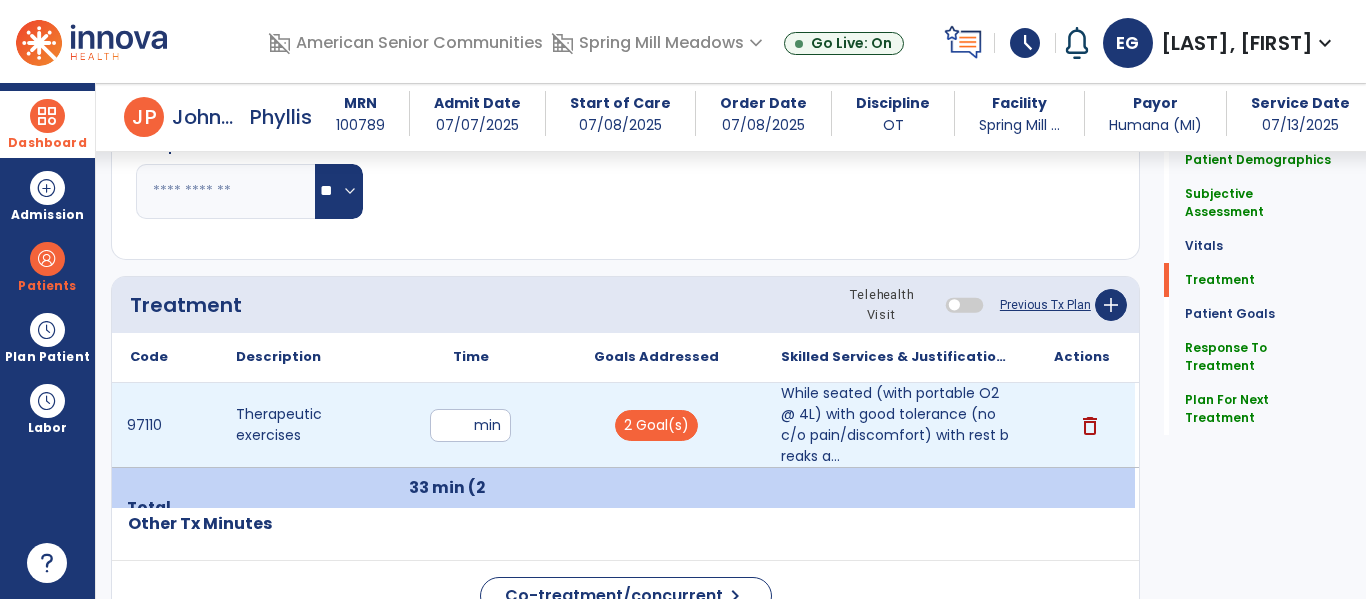 click on "**" at bounding box center [470, 425] 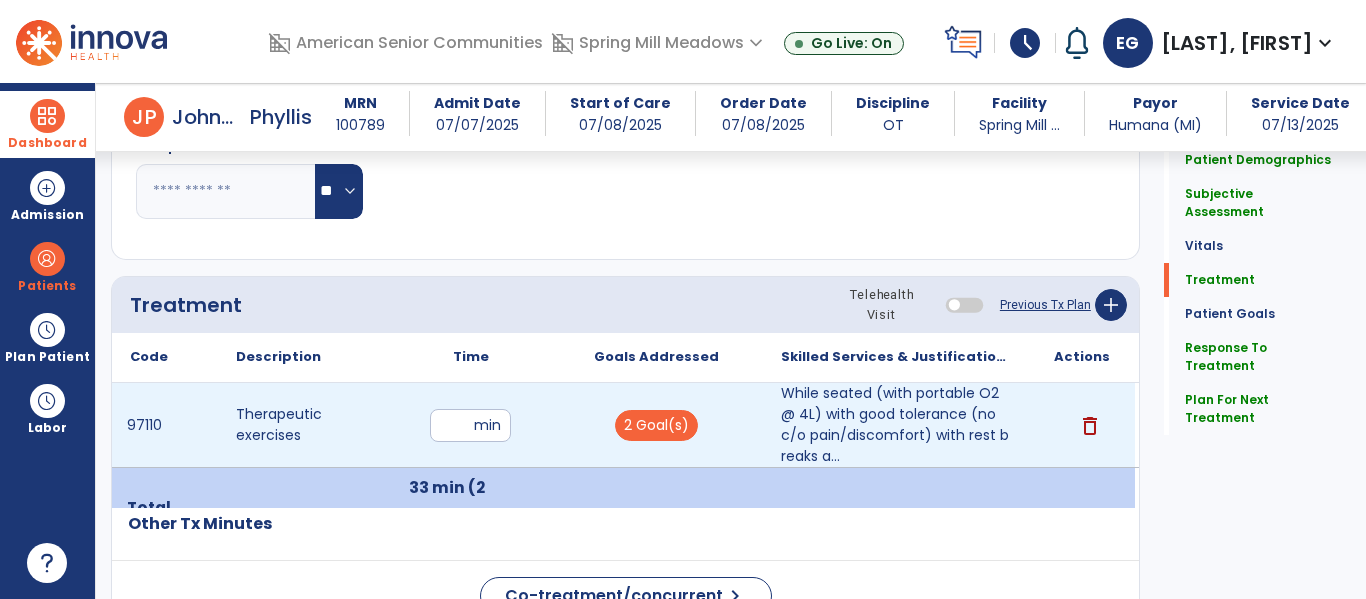 type on "*" 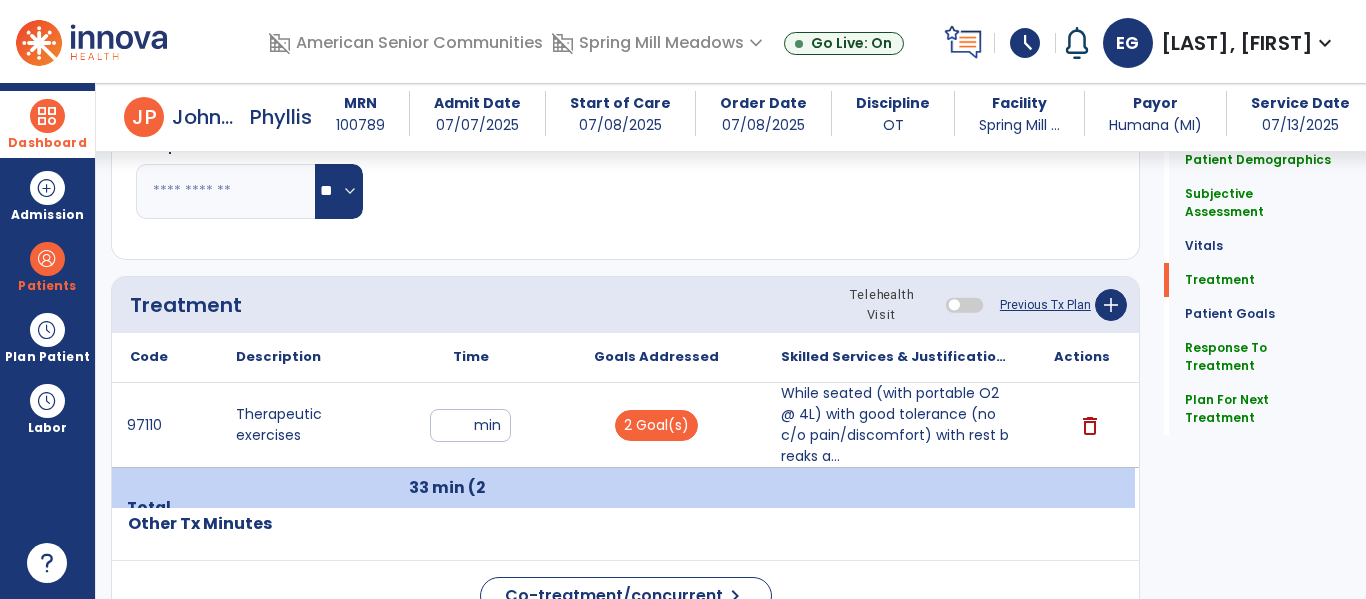 click on "Respiratory Rate  BPM Blood Pressure   SBP   DBP Temperature  ** ** Pulse Rate  BPM O2 Saturation  % Notes/Comments" 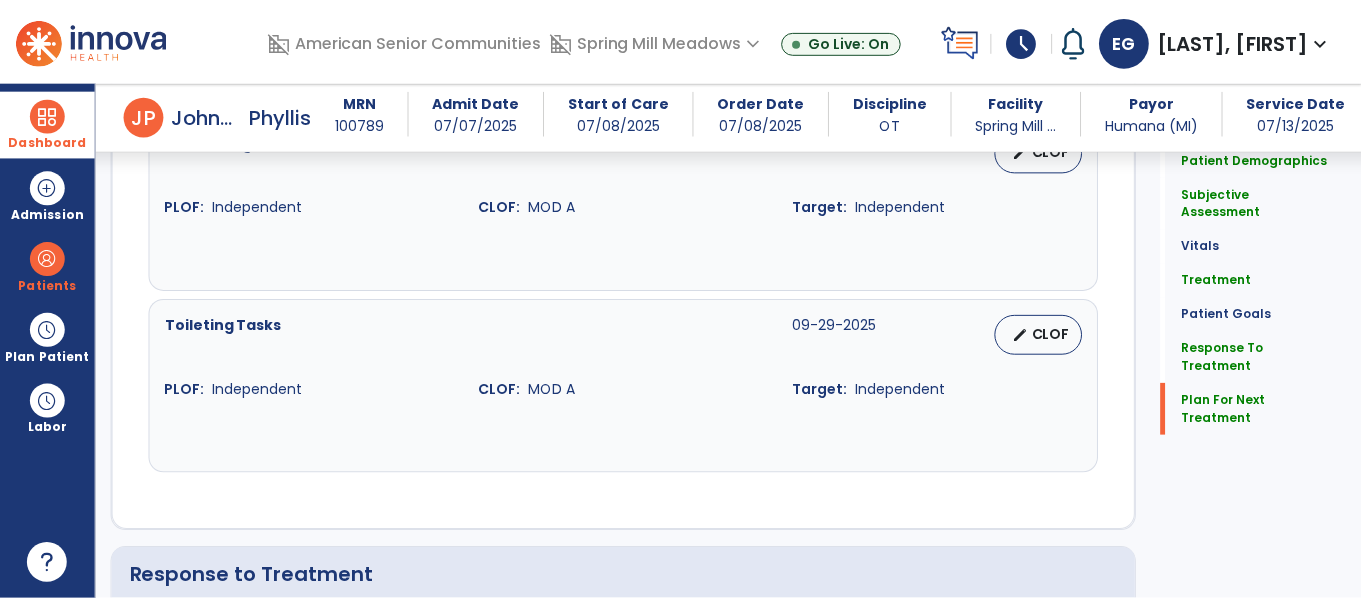 scroll, scrollTop: 2732, scrollLeft: 0, axis: vertical 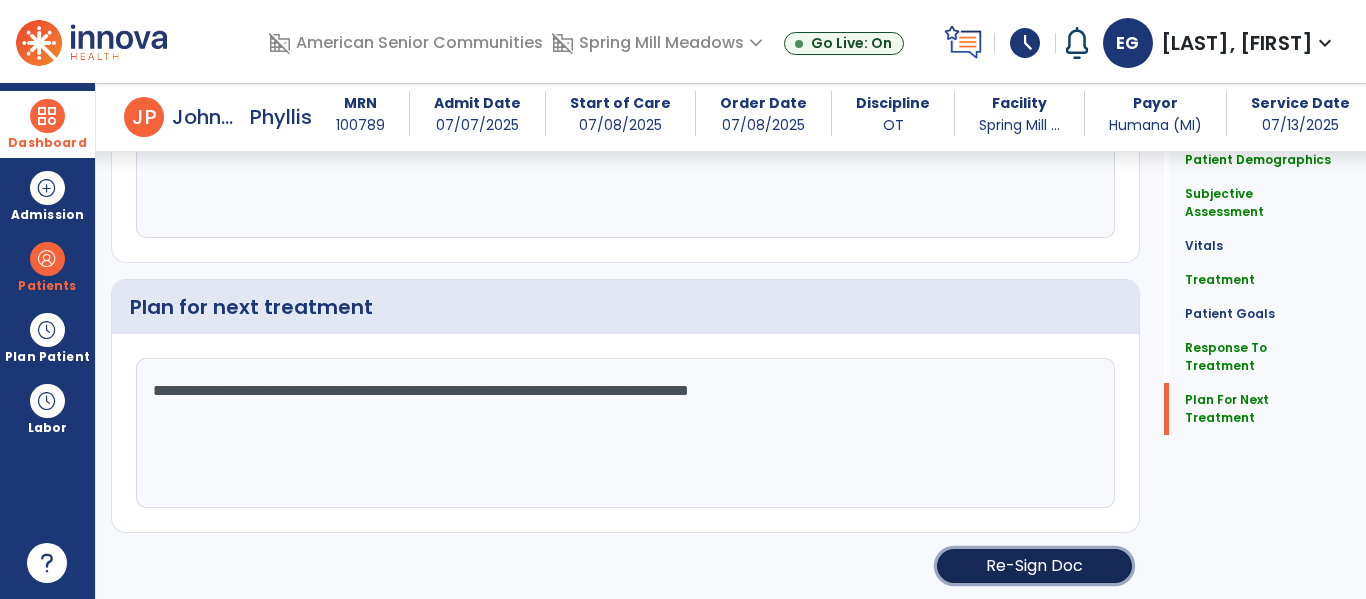 click on "Re-Sign Doc" 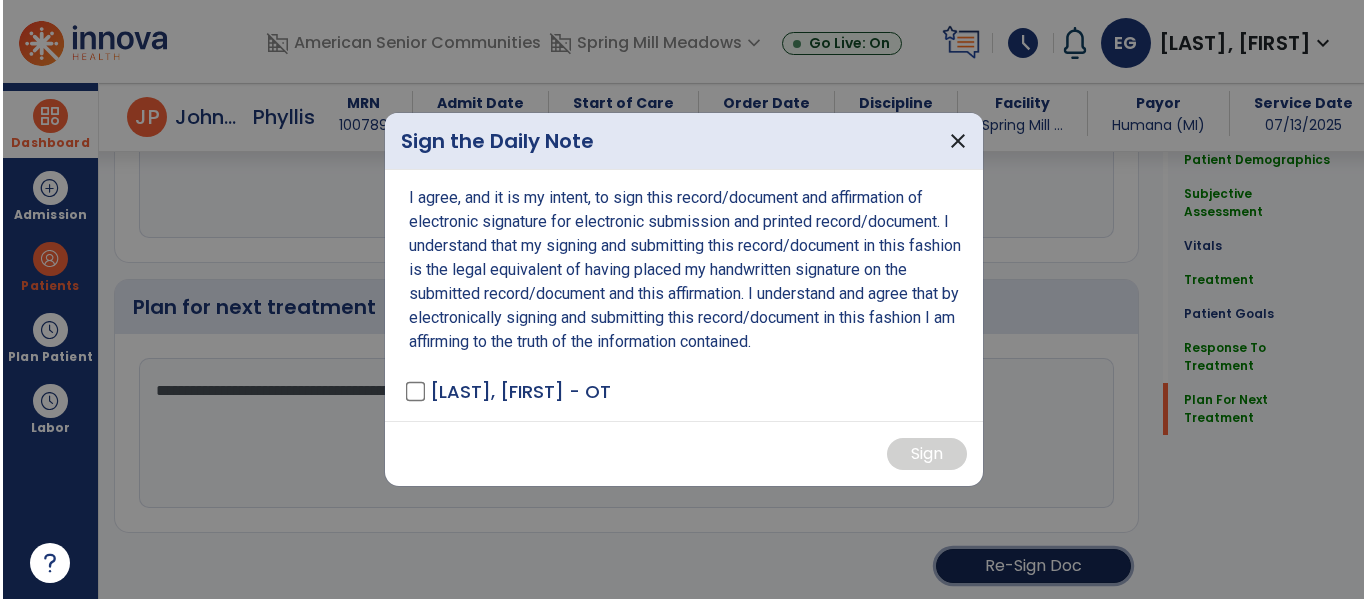 scroll, scrollTop: 2732, scrollLeft: 0, axis: vertical 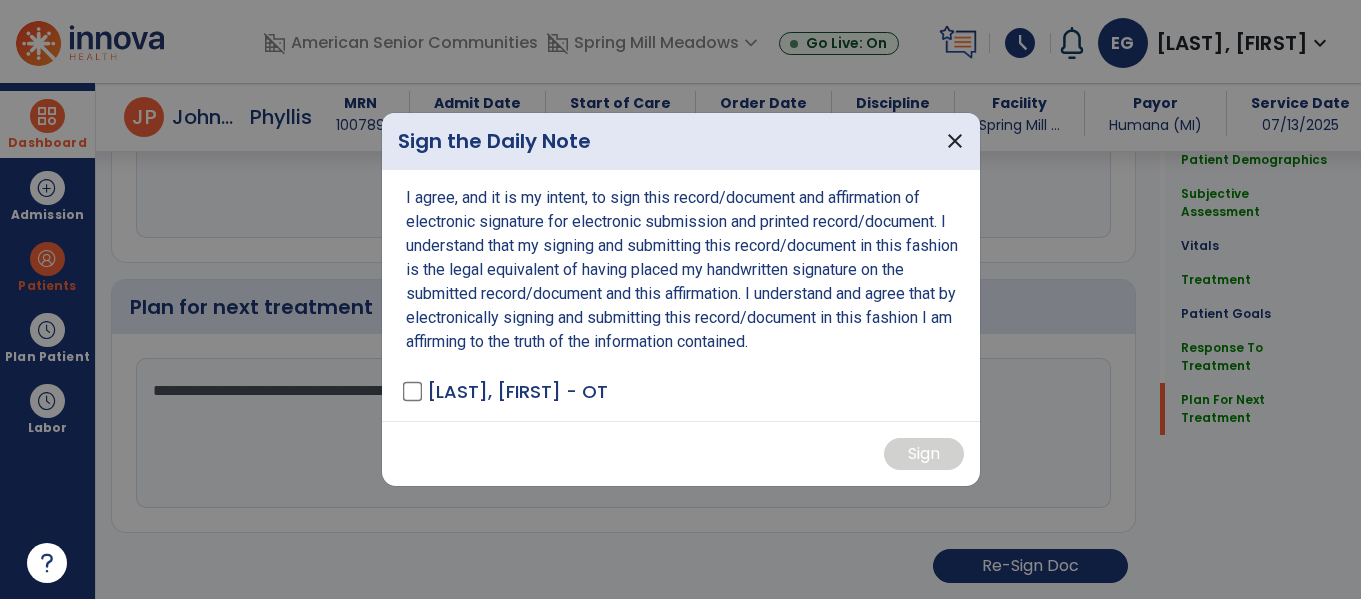 click on "I agree, and it is my intent, to sign this record/document and affirmation of electronic signature for electronic submission and printed record/document. I understand that my signing and submitting this record/document in this fashion is the legal equivalent of having placed my handwritten signature on the submitted record/document and this affirmation. I understand and agree that by electronically signing and submitting this record/document in this fashion I am affirming to the truth of the information contained.  Goldman, Elaina  - OT" at bounding box center (681, 295) 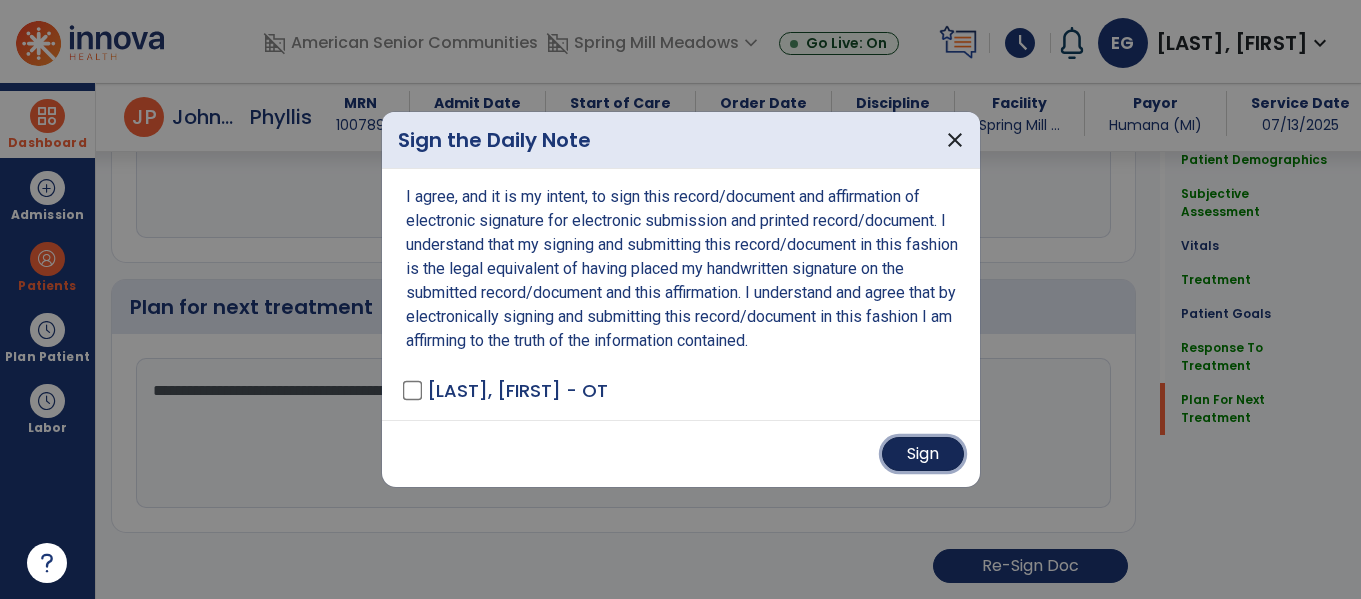 click on "Sign" at bounding box center (923, 454) 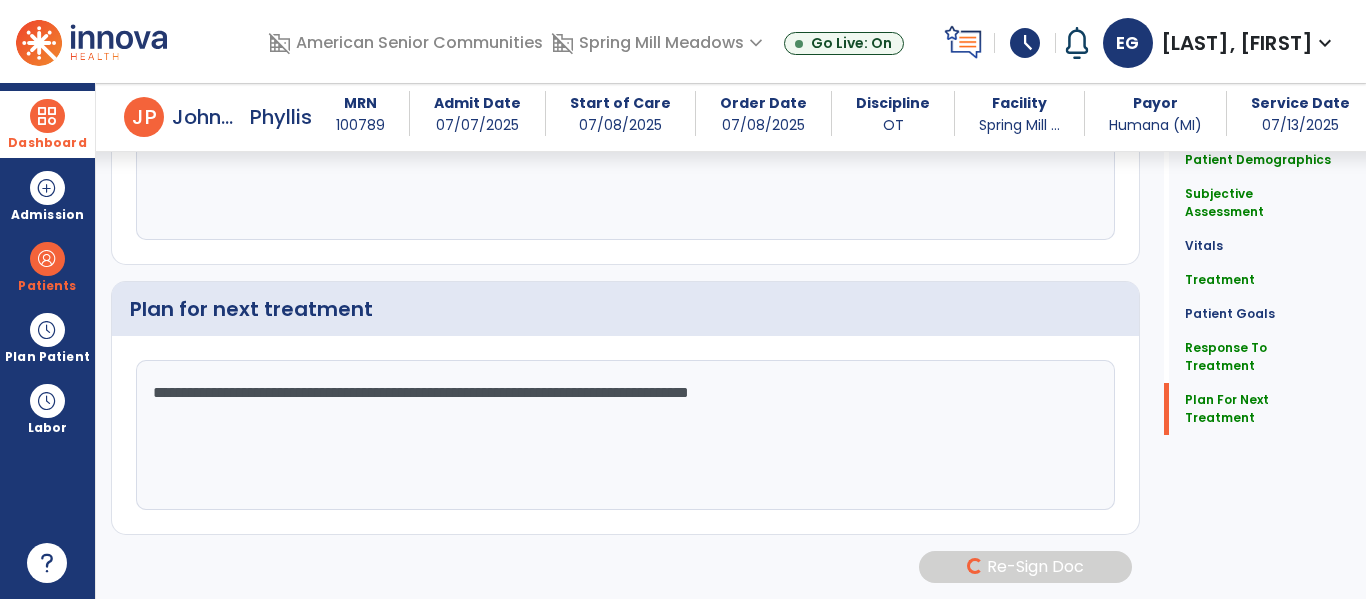 scroll, scrollTop: 2730, scrollLeft: 0, axis: vertical 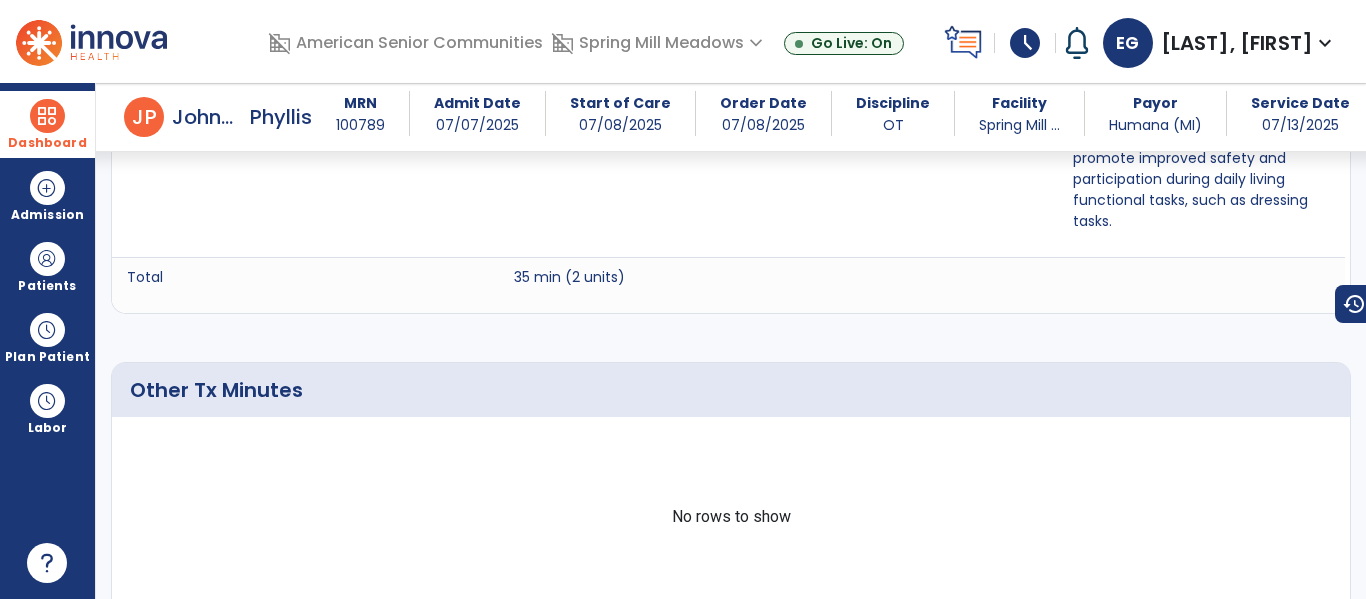 click at bounding box center (47, 116) 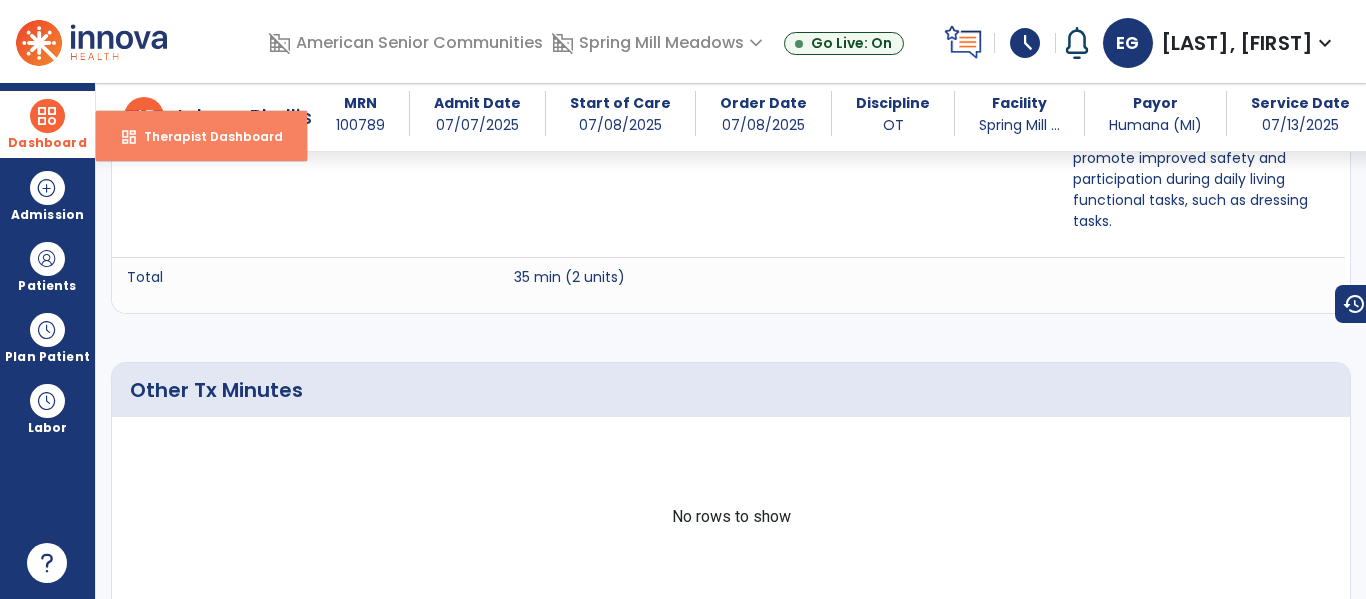 click on "Therapist Dashboard" at bounding box center (205, 136) 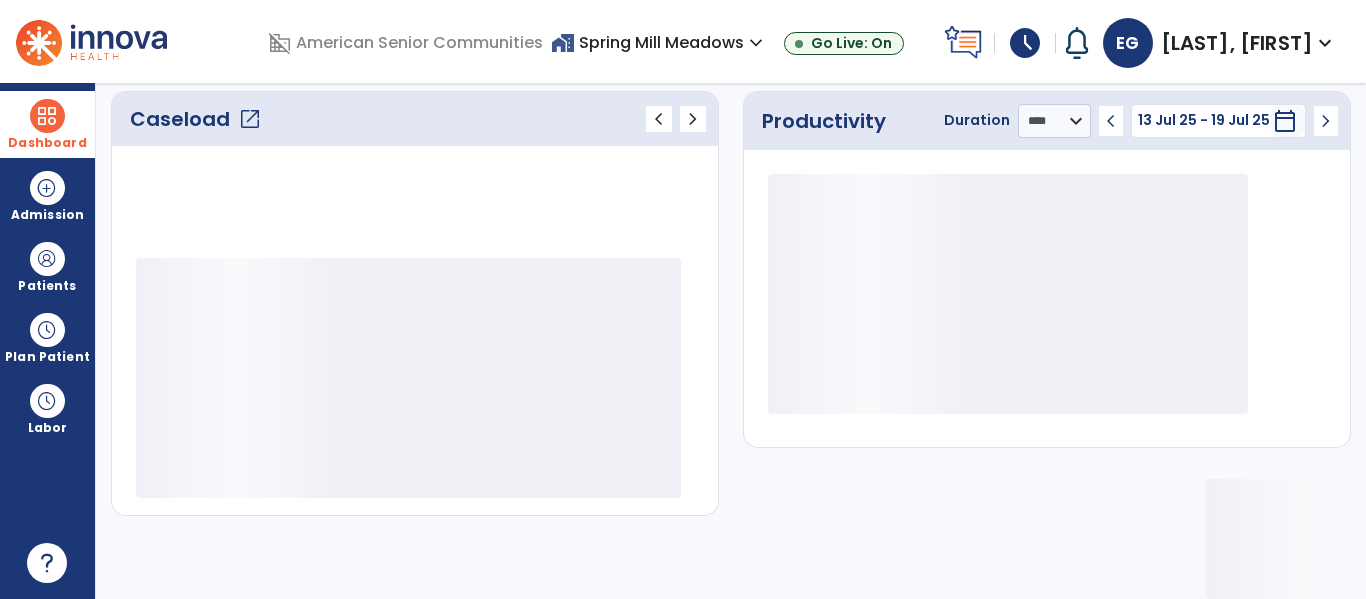 scroll, scrollTop: 278, scrollLeft: 0, axis: vertical 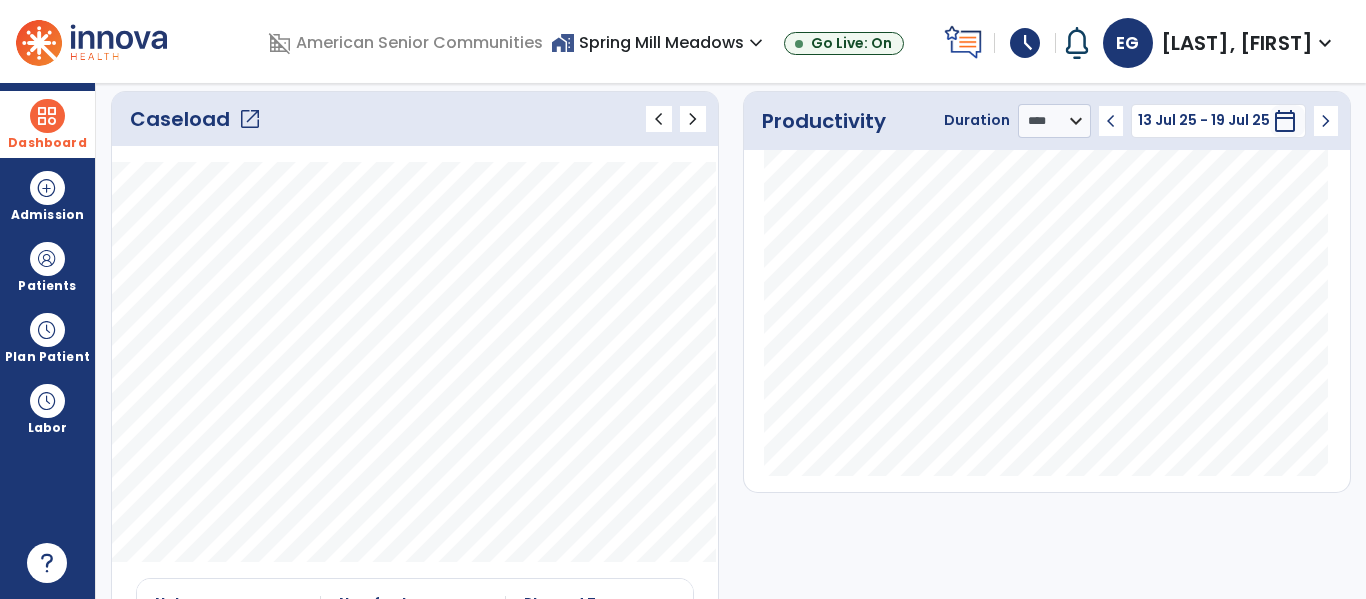 click on "open_in_new" 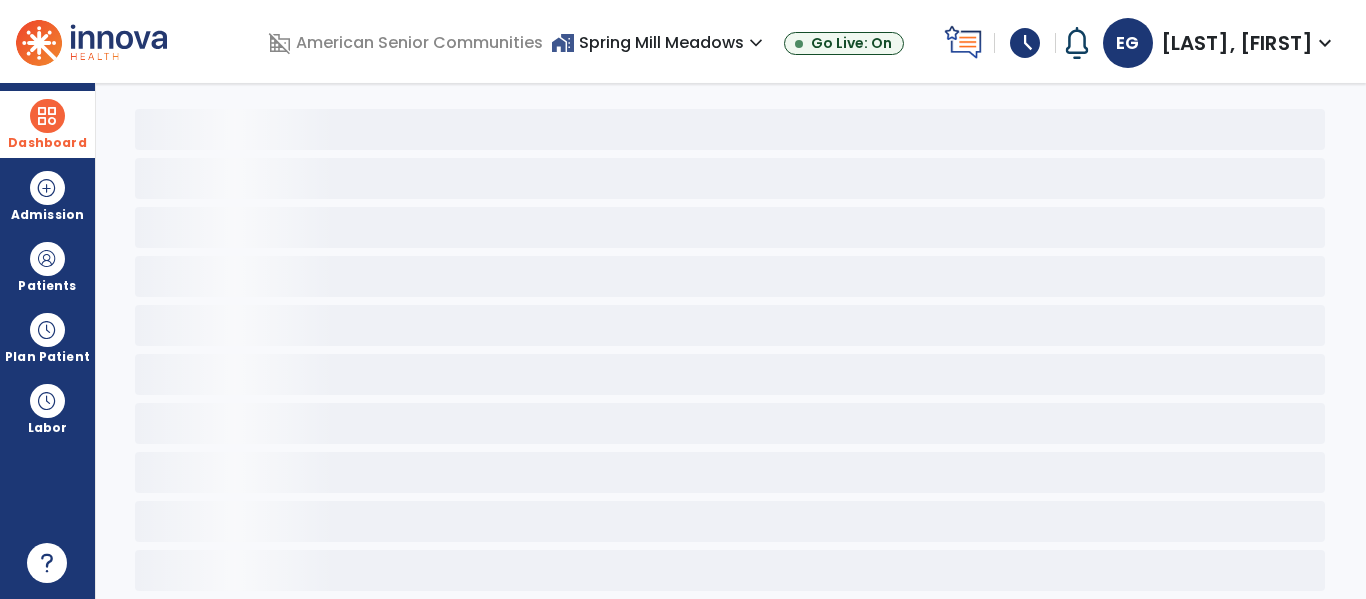 scroll, scrollTop: 78, scrollLeft: 0, axis: vertical 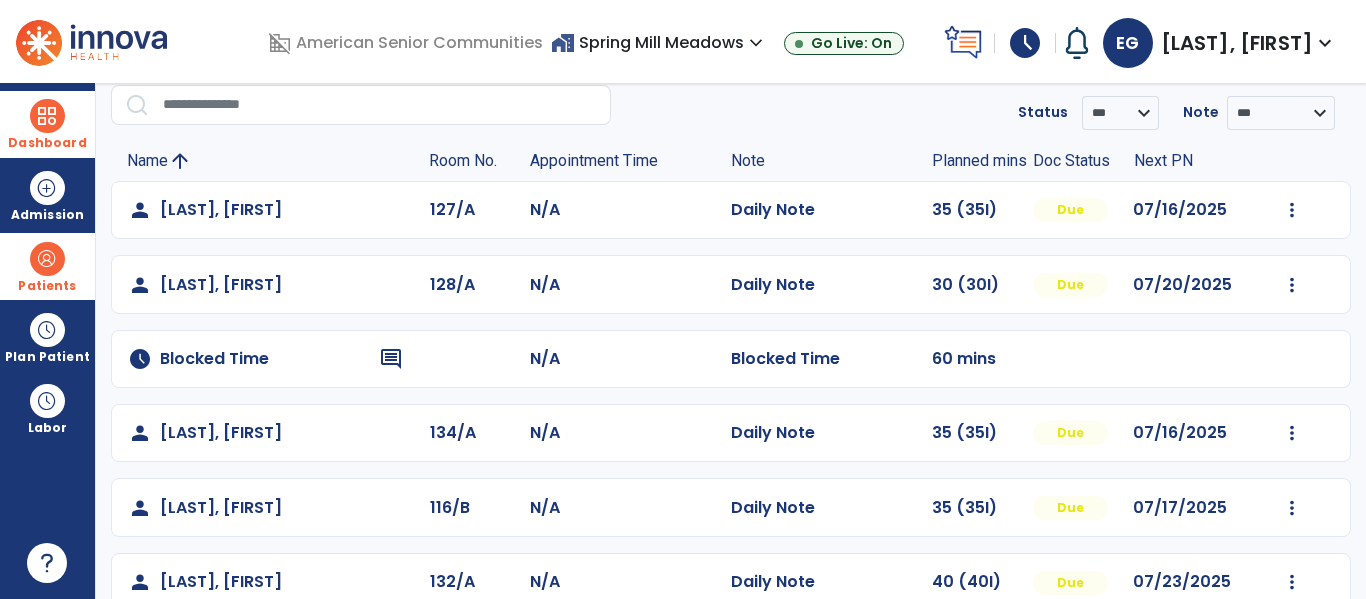 click on "Patients" at bounding box center (47, 286) 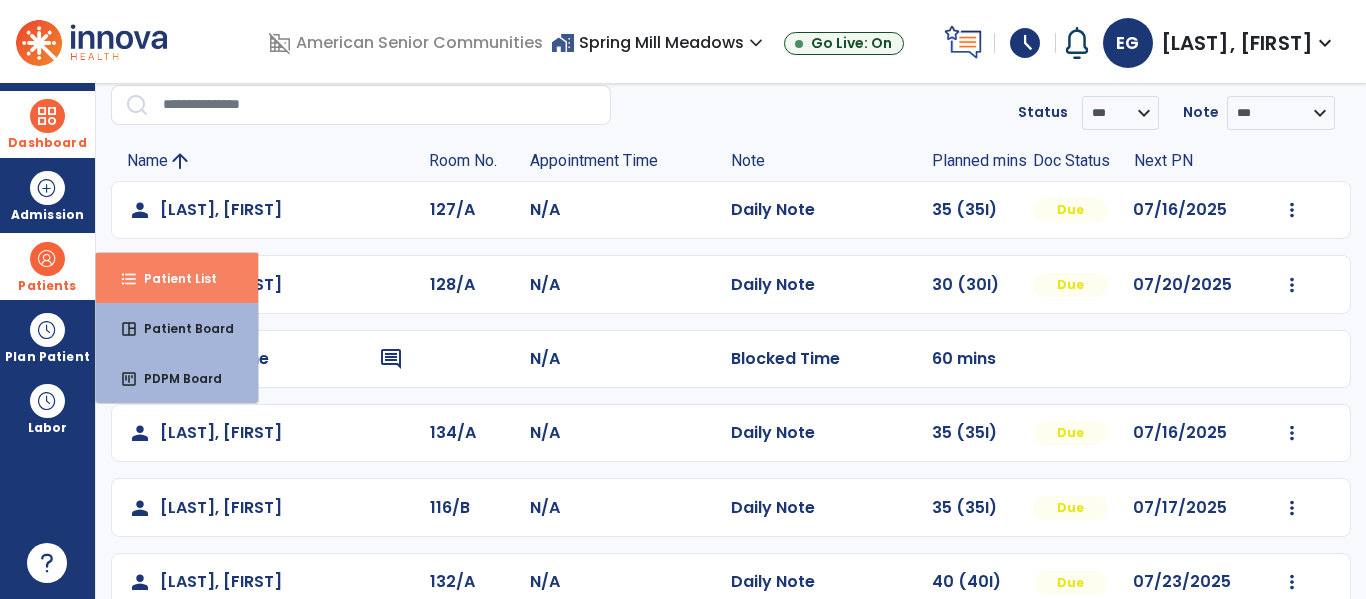 click on "format_list_bulleted" at bounding box center (129, 279) 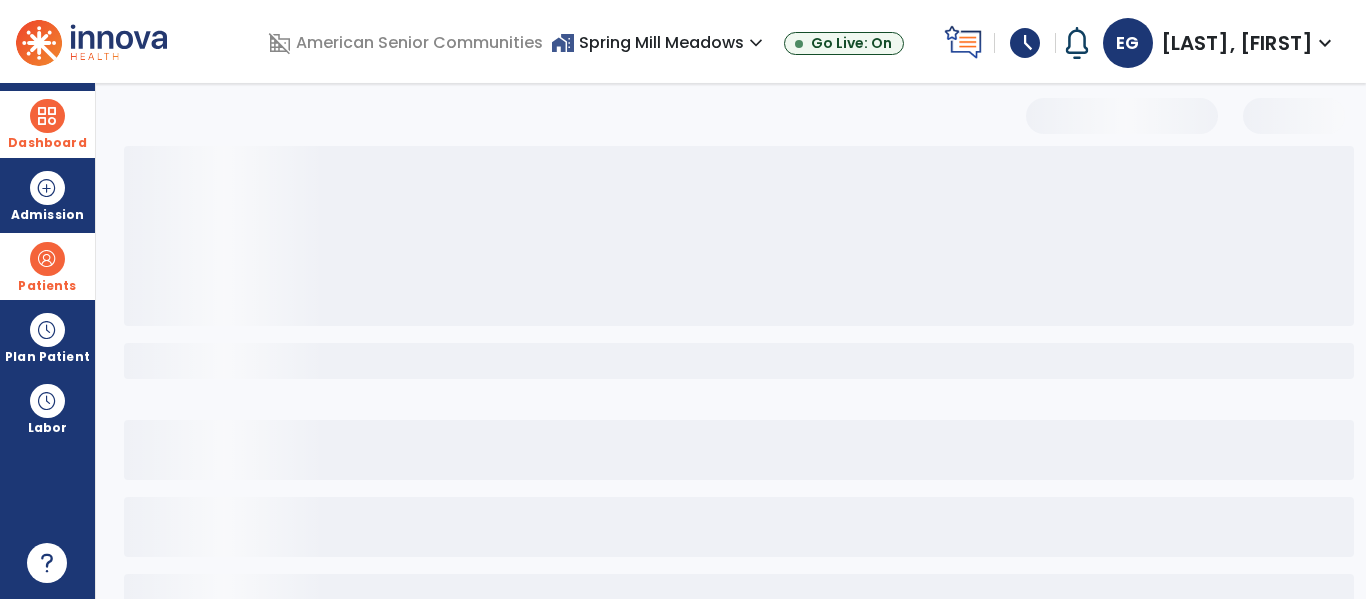 select on "***" 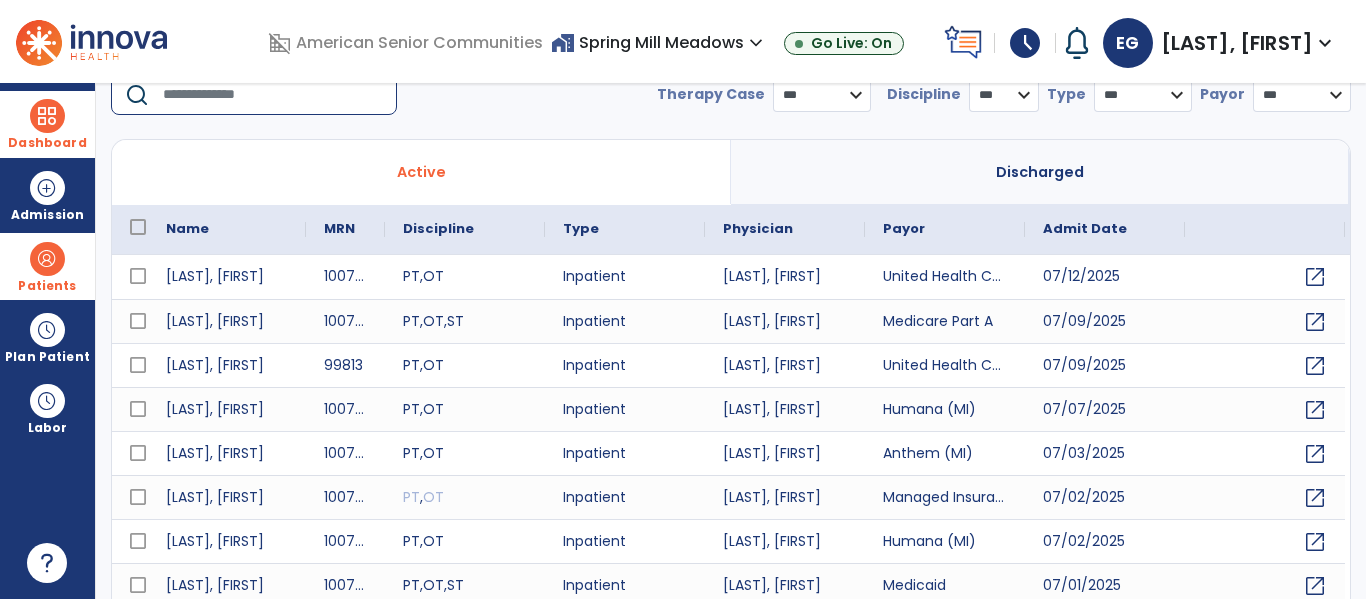click at bounding box center (273, 95) 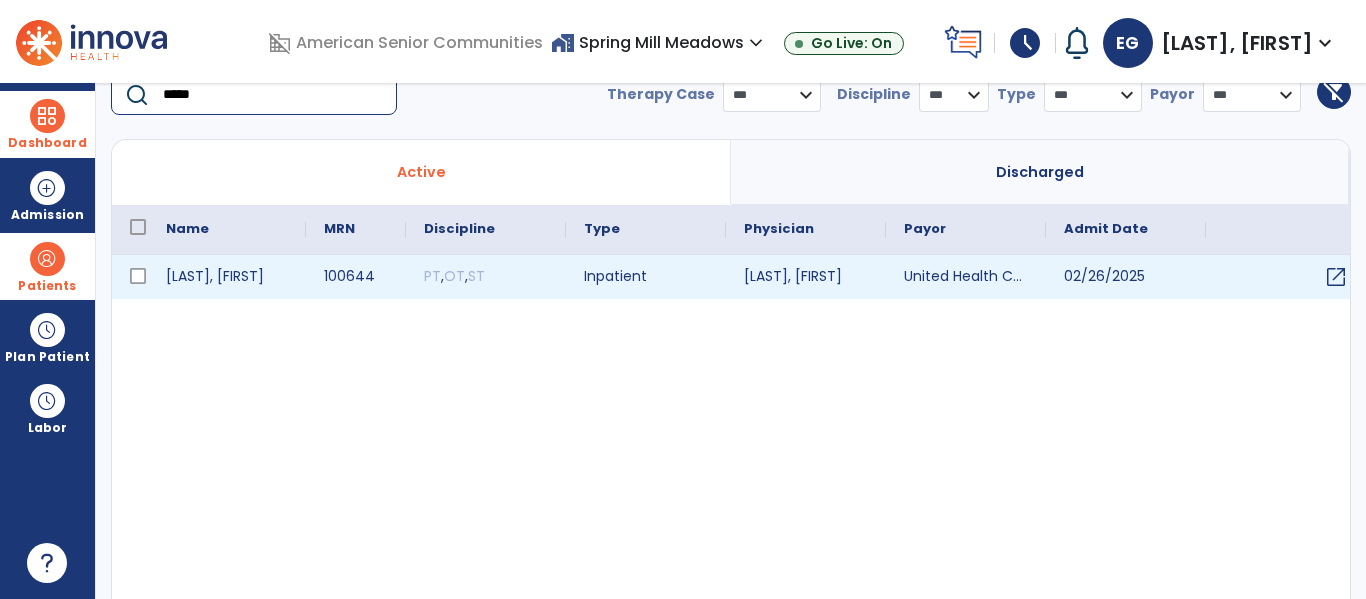 scroll, scrollTop: 22, scrollLeft: 0, axis: vertical 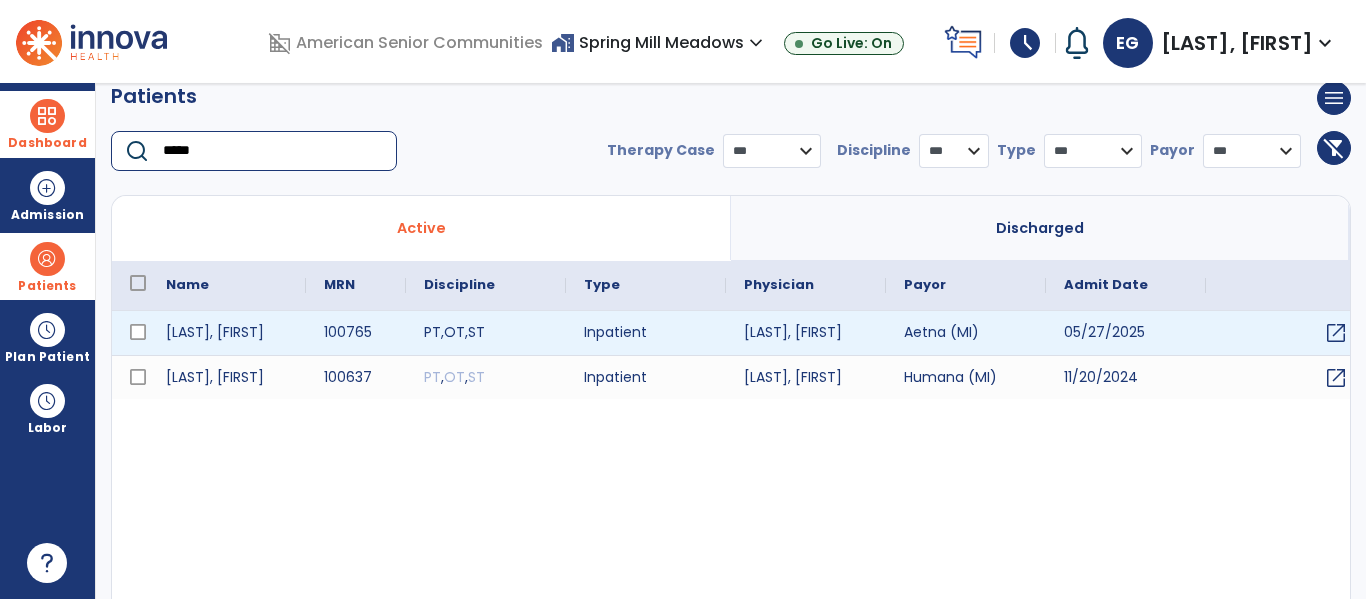 type on "*****" 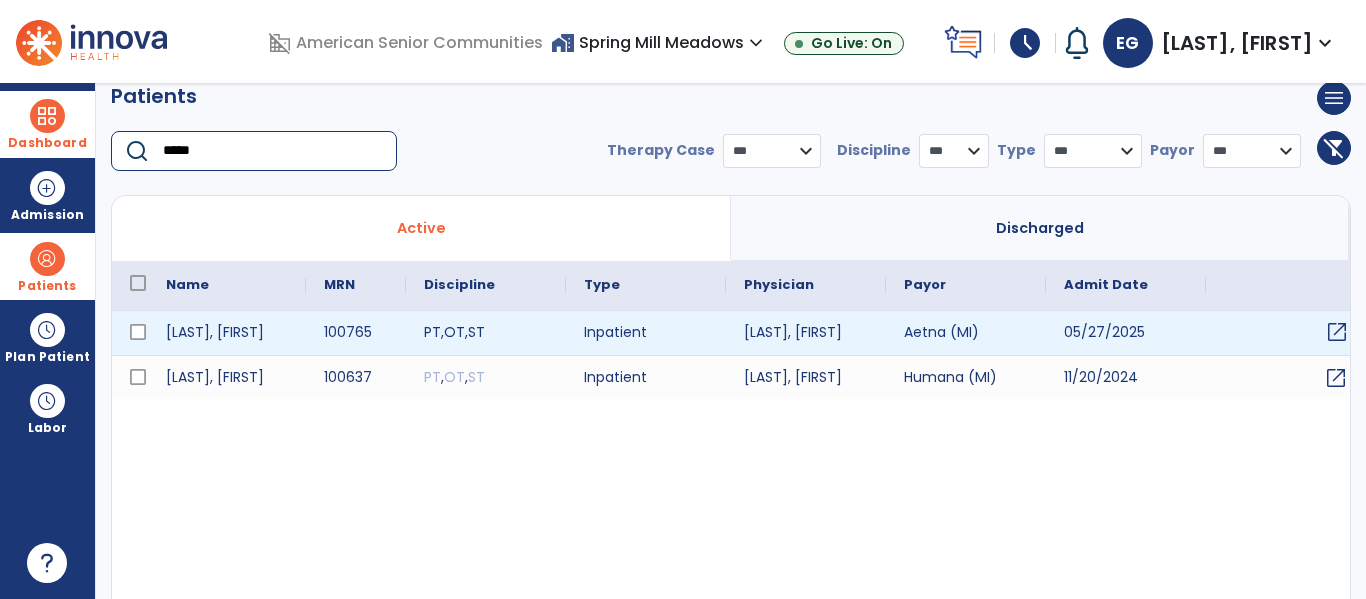 click on "open_in_new" at bounding box center [1337, 332] 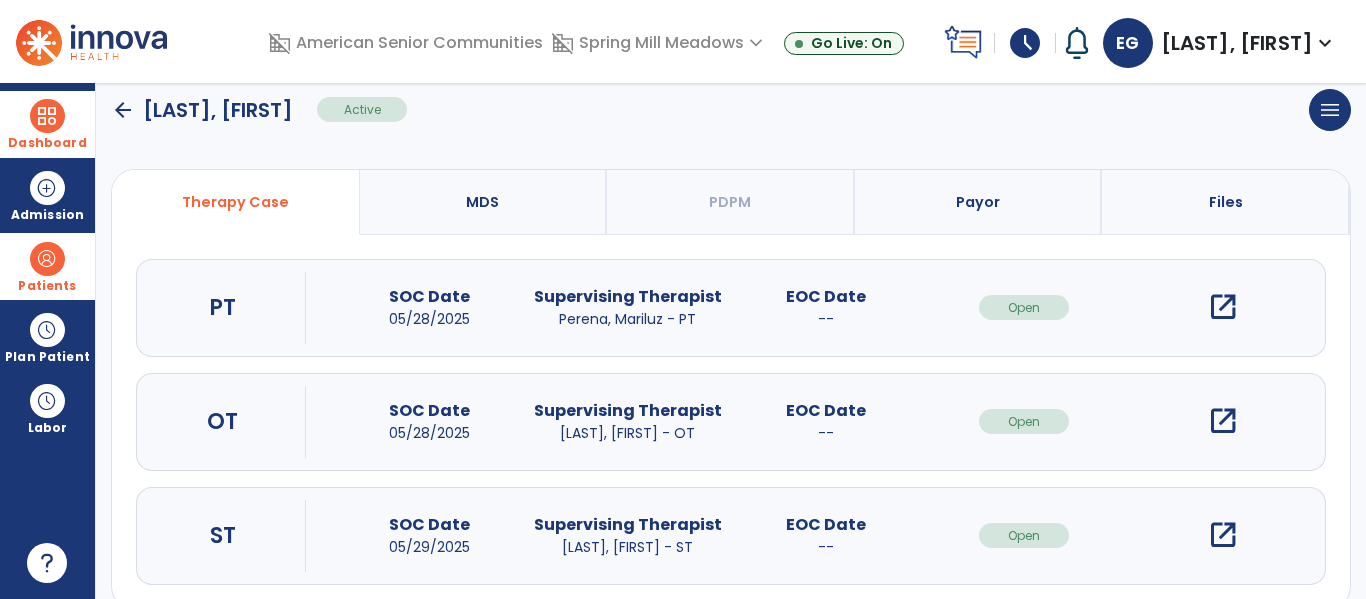 scroll, scrollTop: 142, scrollLeft: 0, axis: vertical 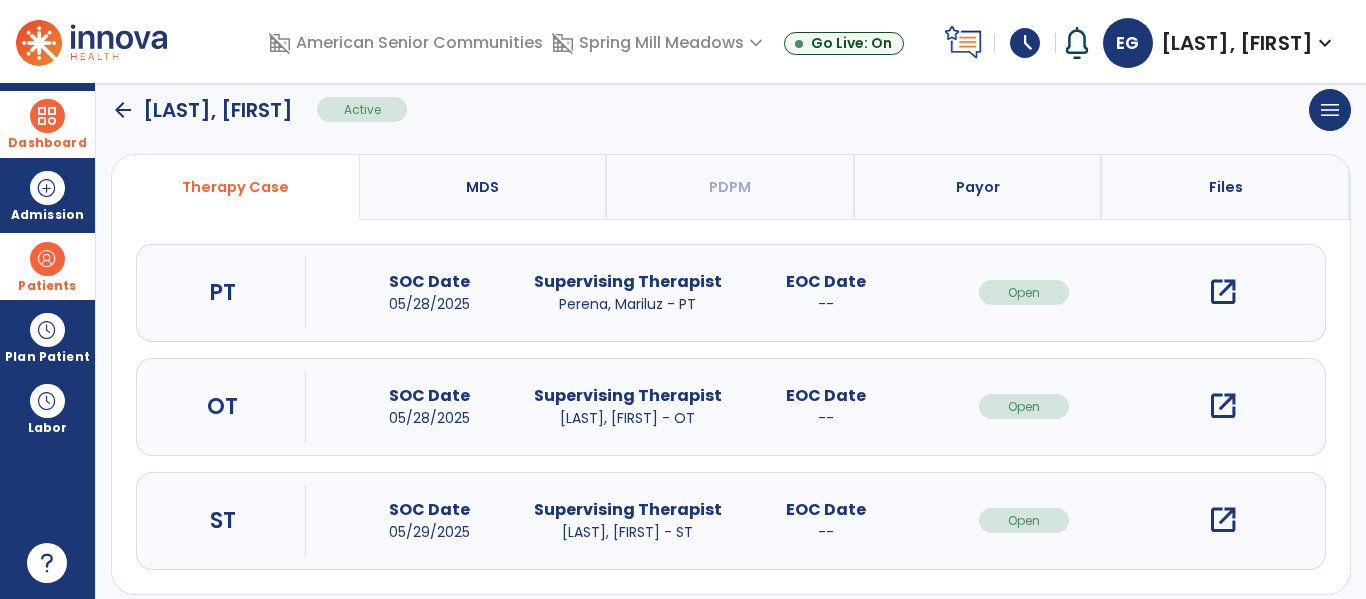 click on "open_in_new" at bounding box center (1223, 406) 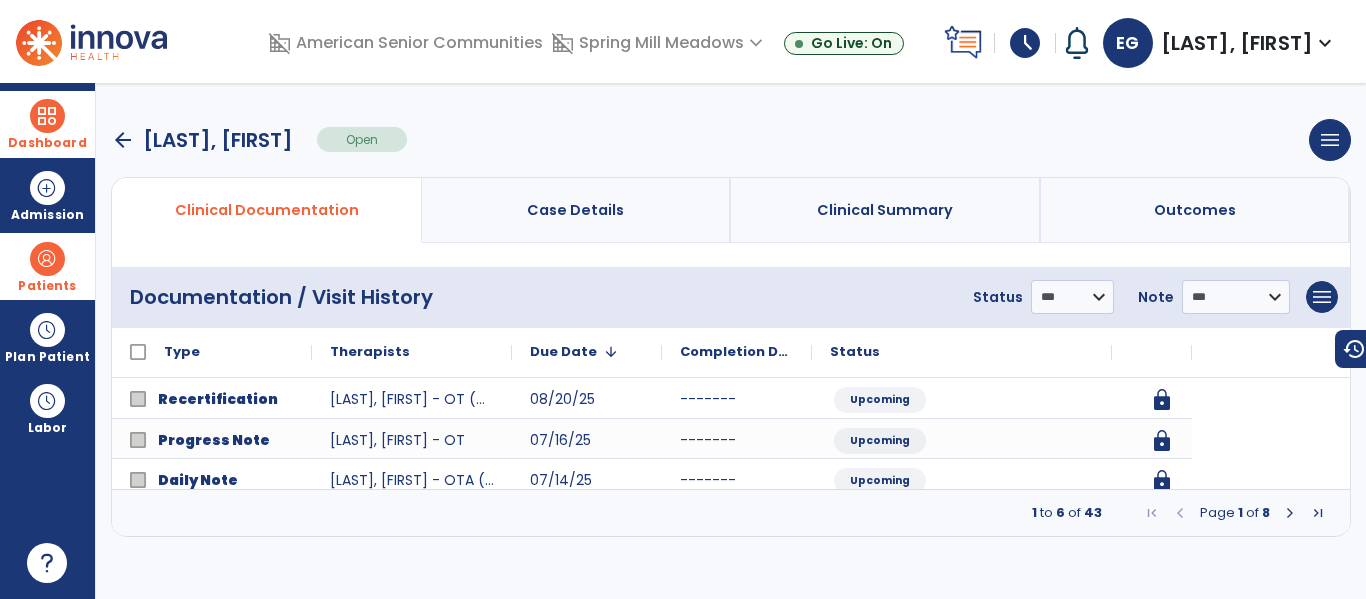 scroll, scrollTop: 0, scrollLeft: 0, axis: both 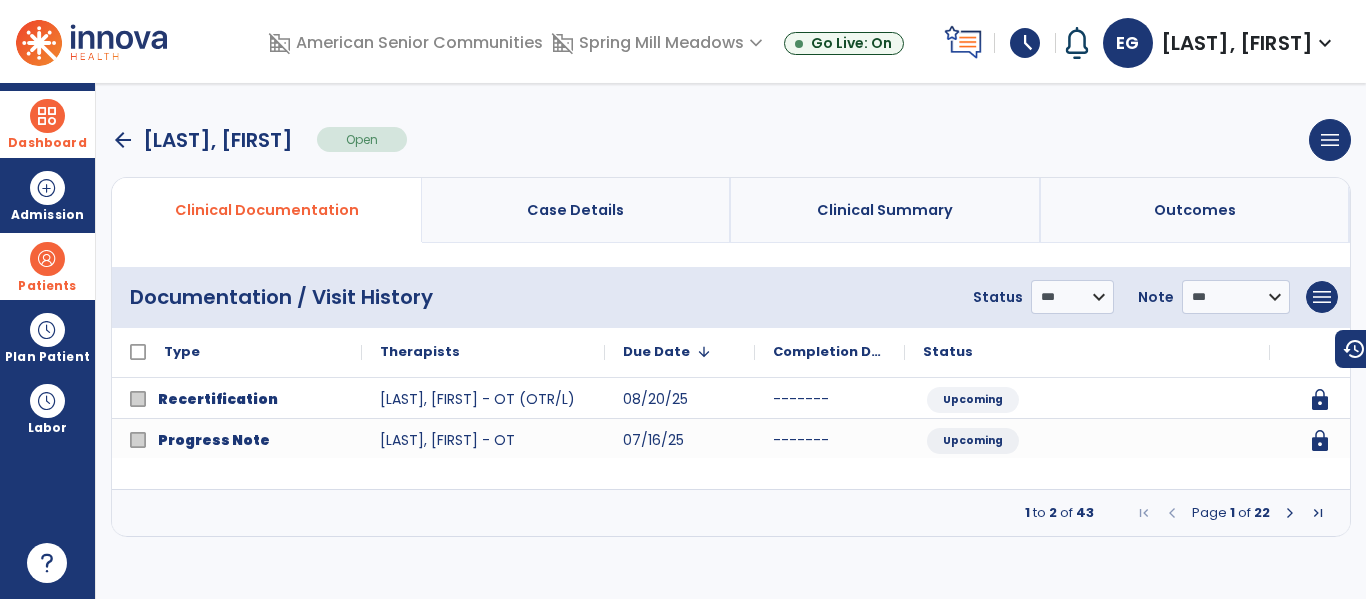 click on "Page
1
of
22" at bounding box center [1231, 513] 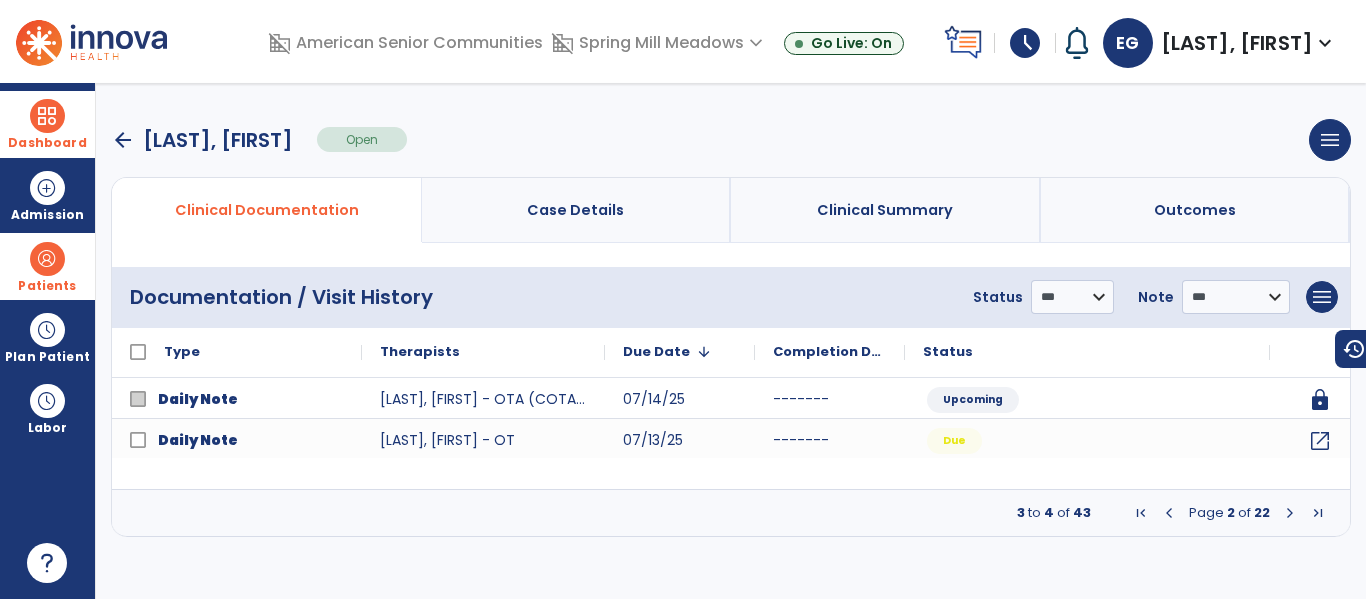 click at bounding box center (1290, 513) 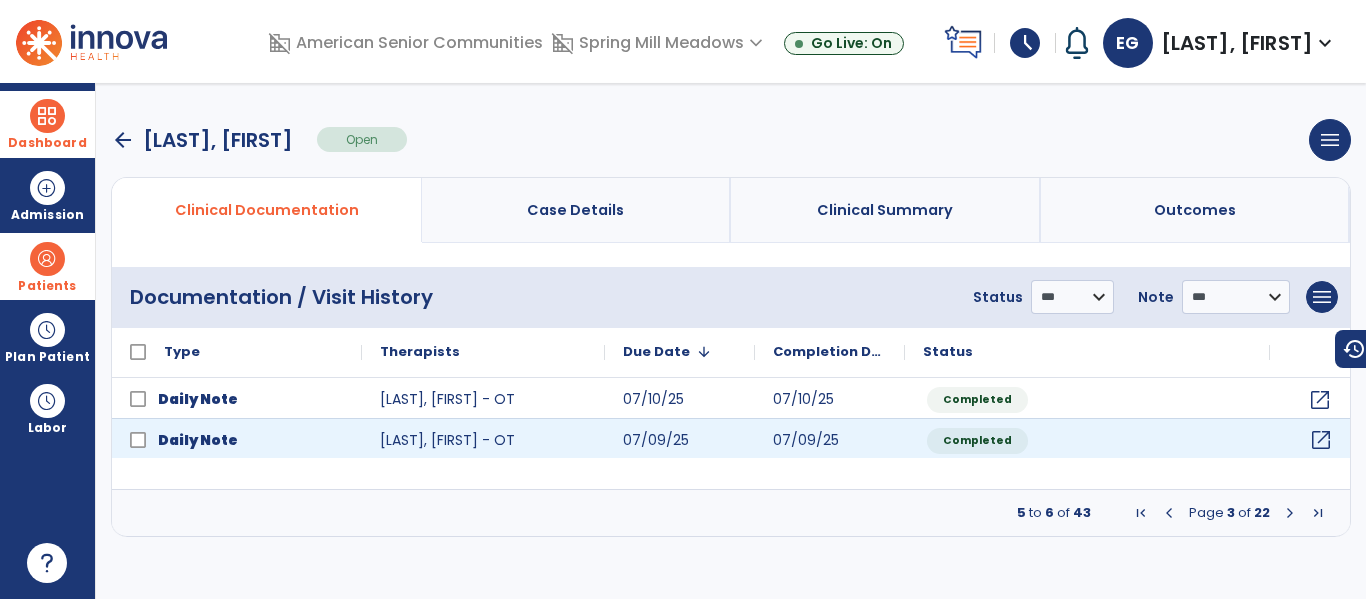 click on "open_in_new" 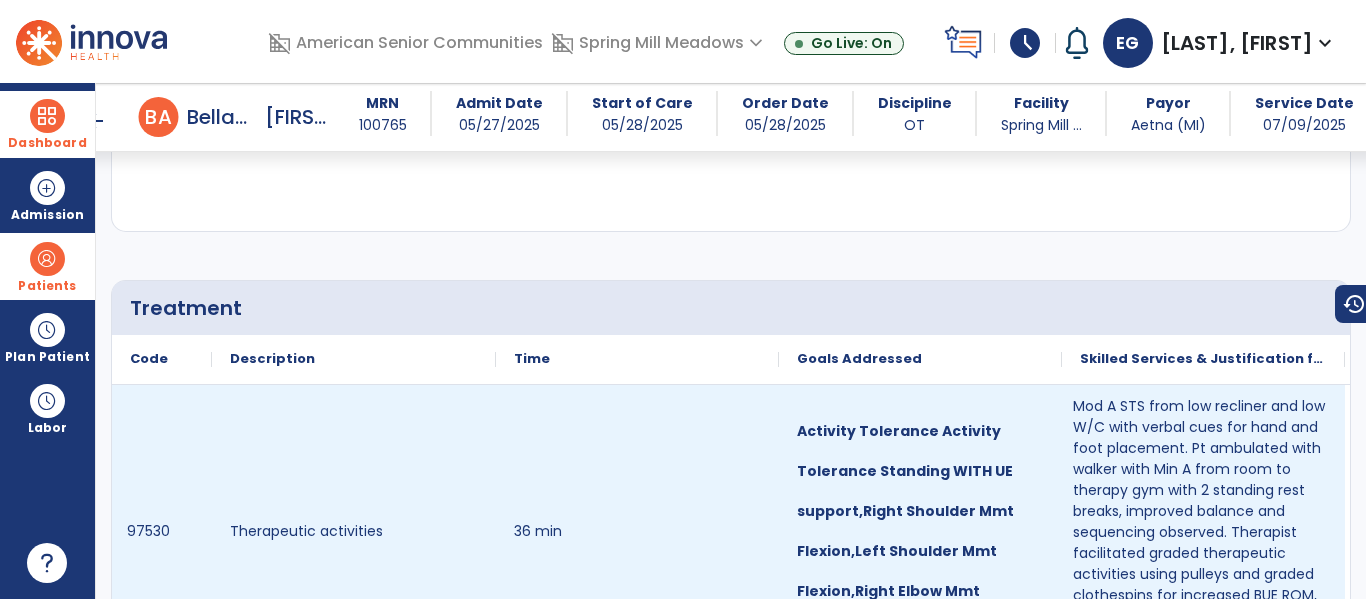 scroll, scrollTop: 1010, scrollLeft: 0, axis: vertical 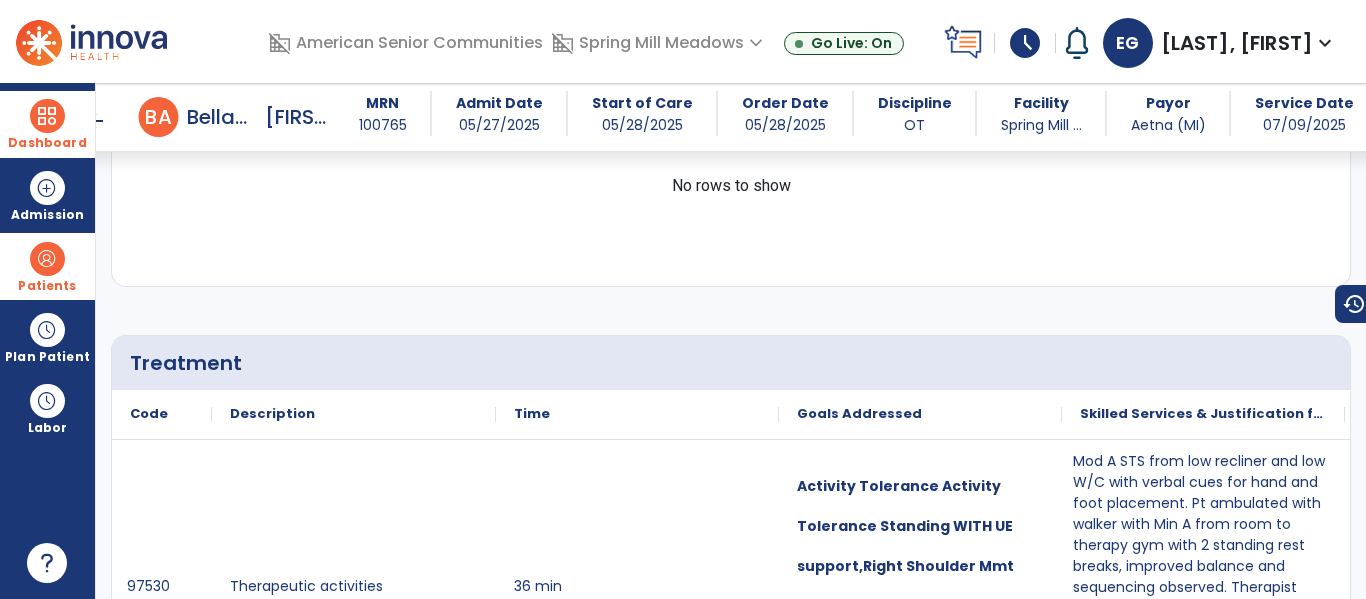 click at bounding box center [47, 116] 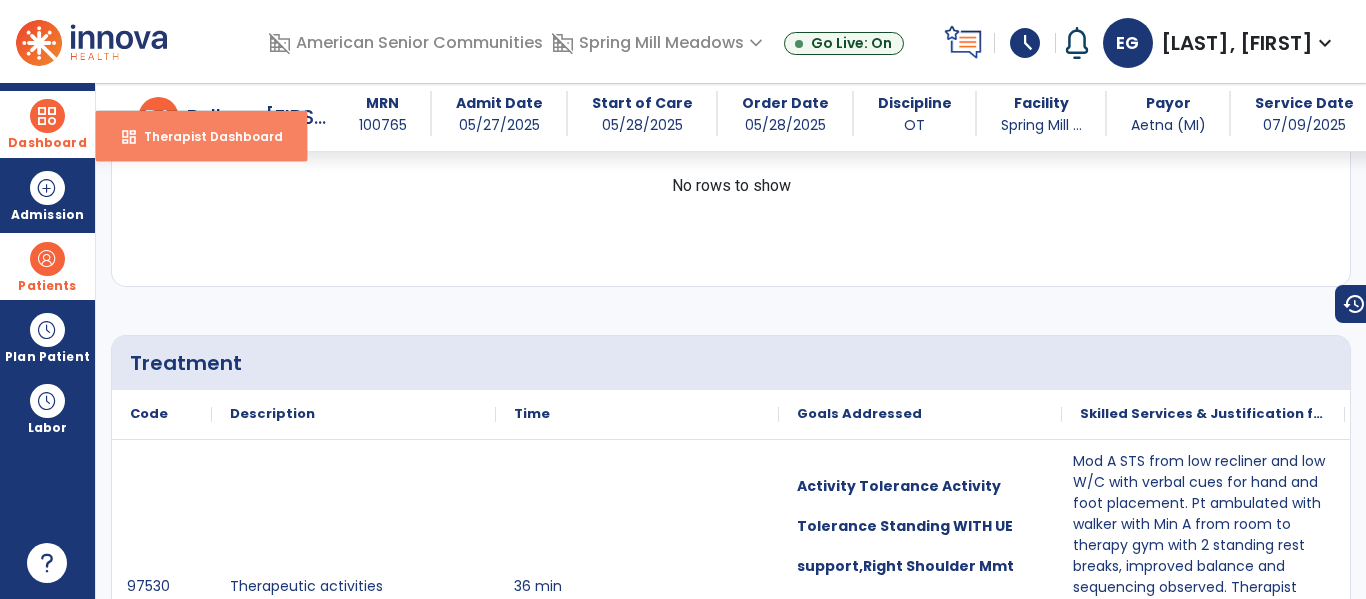 click on "Therapist Dashboard" at bounding box center [205, 136] 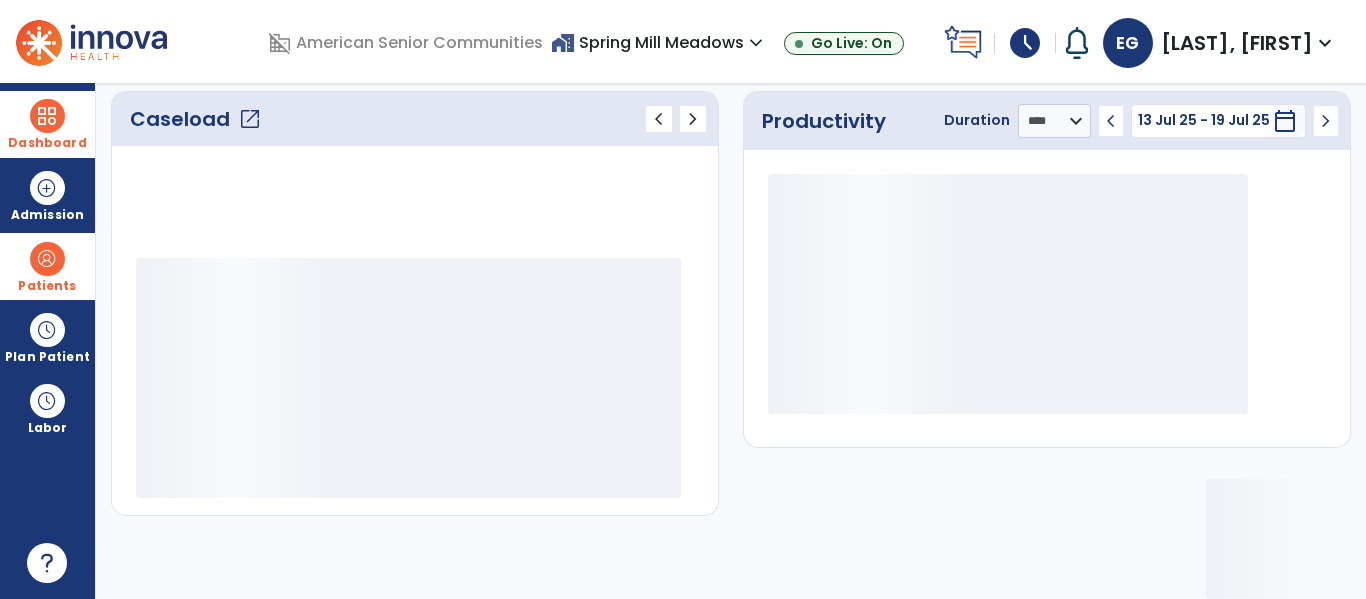 scroll, scrollTop: 278, scrollLeft: 0, axis: vertical 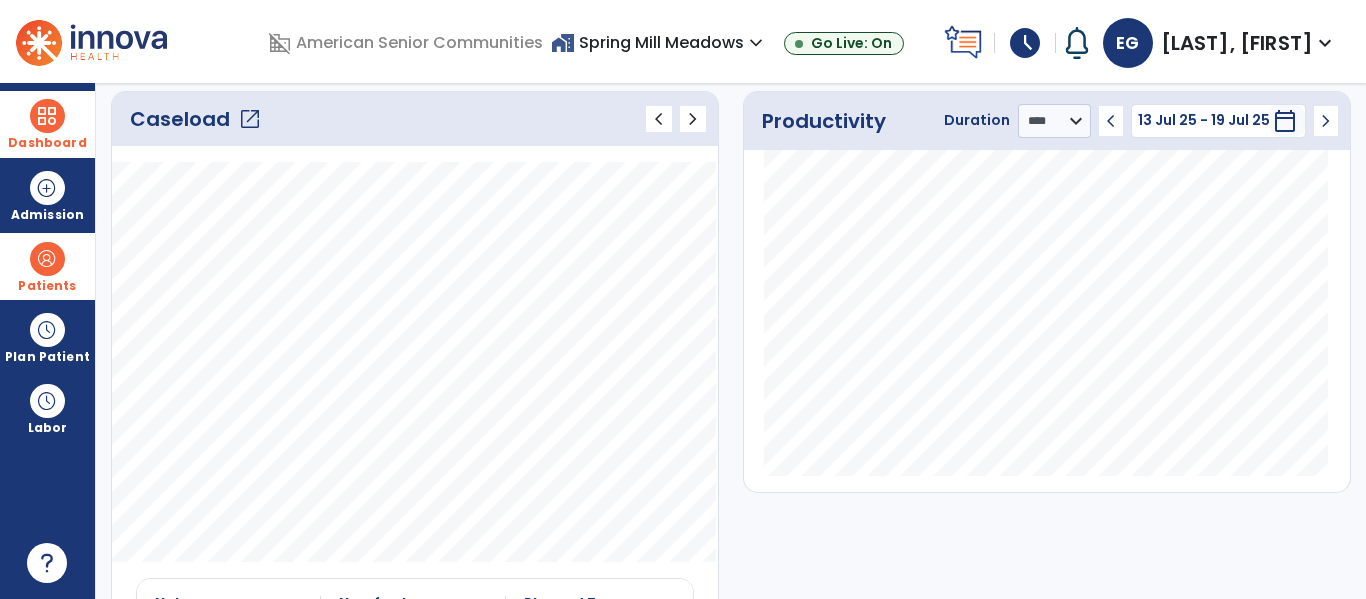 click on "open_in_new" 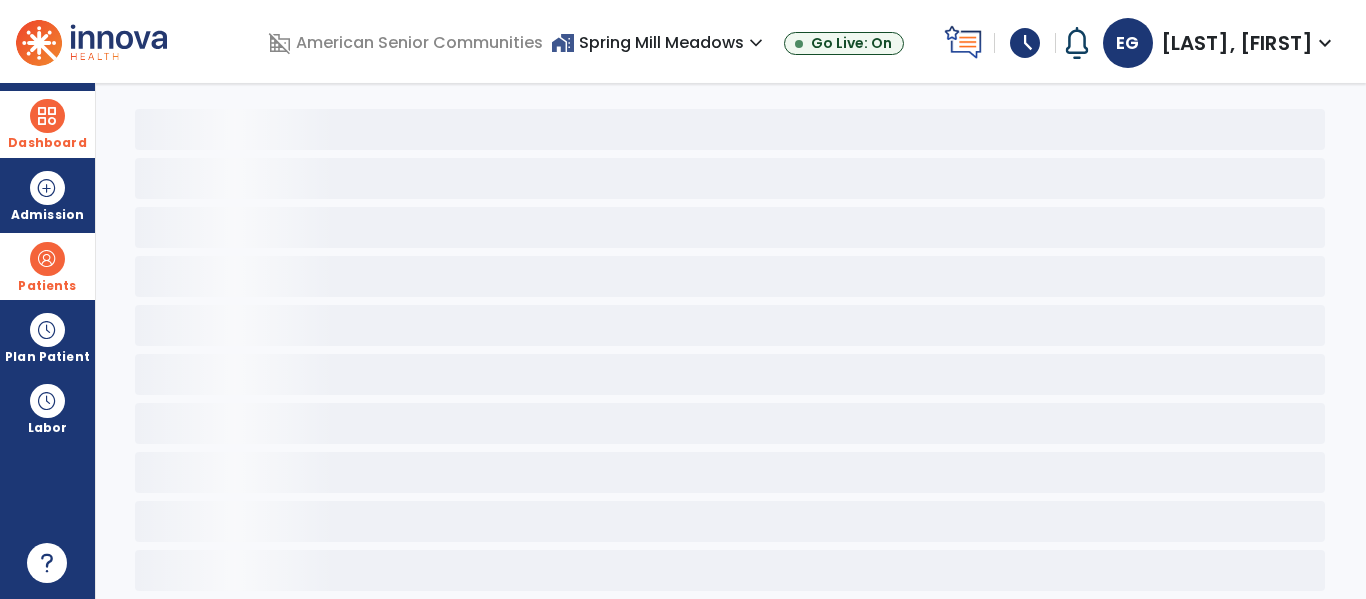scroll, scrollTop: 78, scrollLeft: 0, axis: vertical 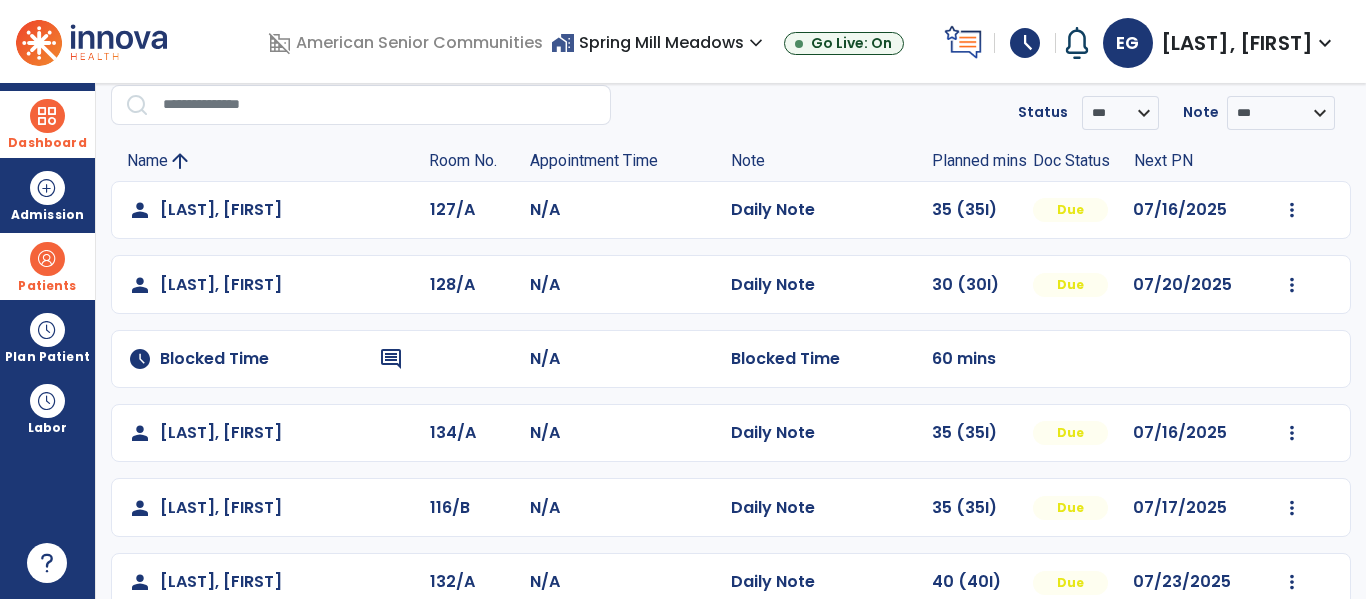 click on "Mark Visit As Complete   Reset Note   Open Document   G + C Mins" 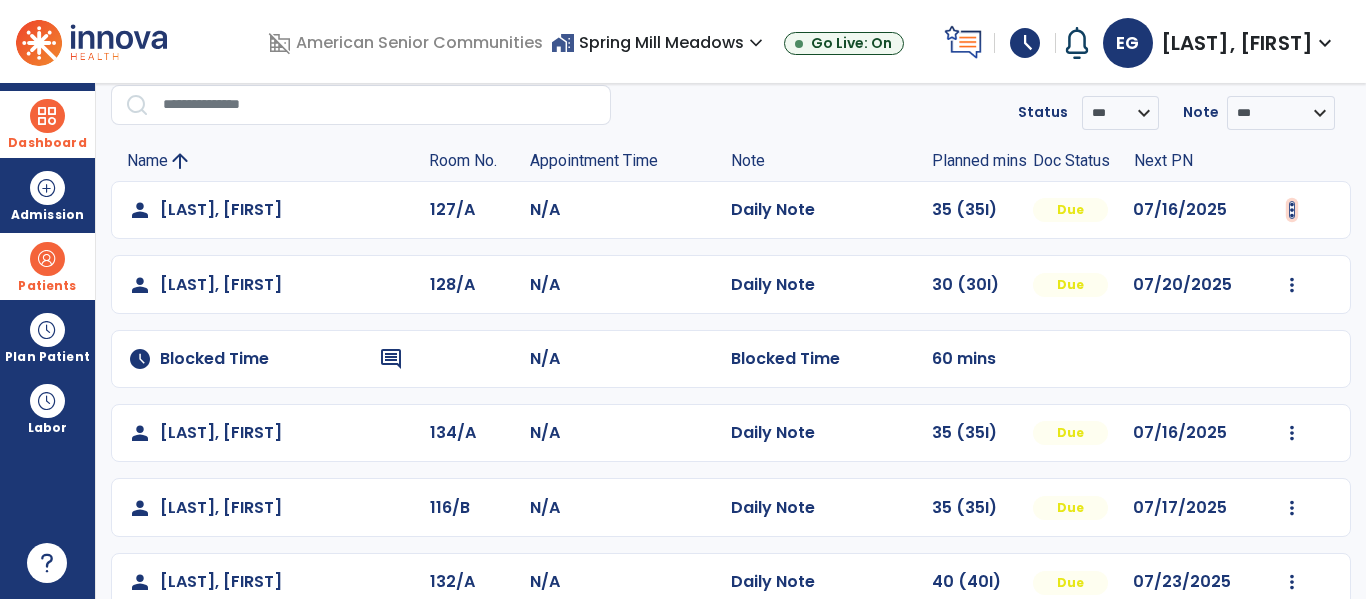 click at bounding box center (1292, 210) 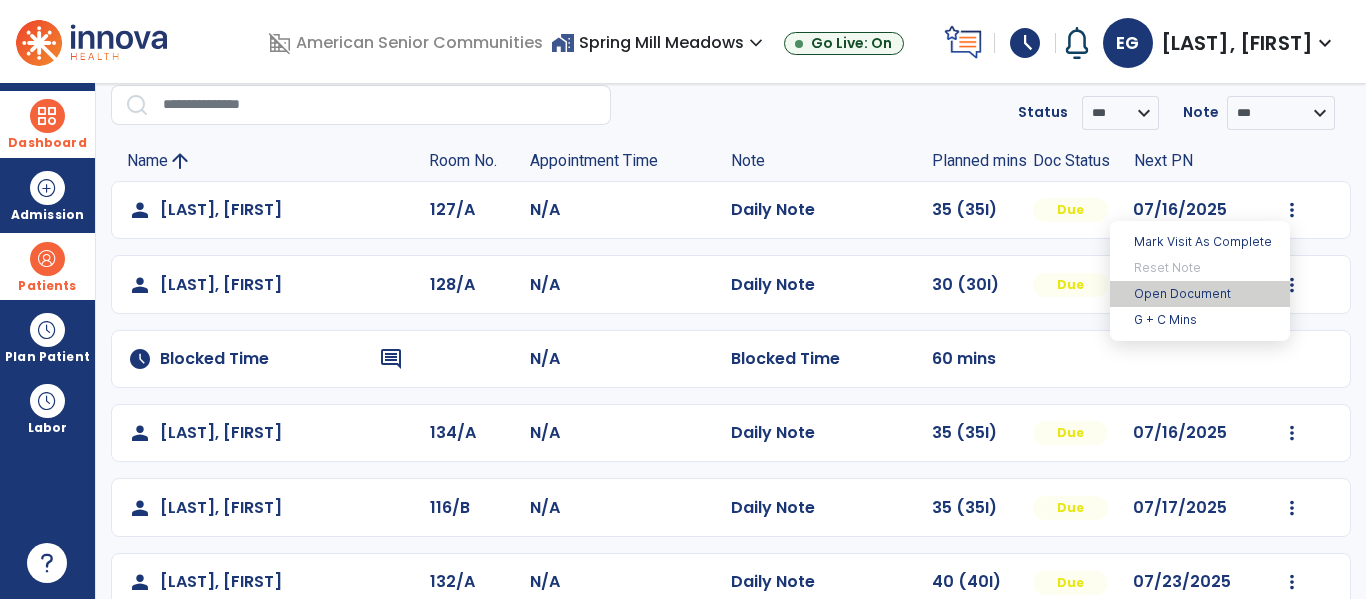 click on "Open Document" at bounding box center (1200, 294) 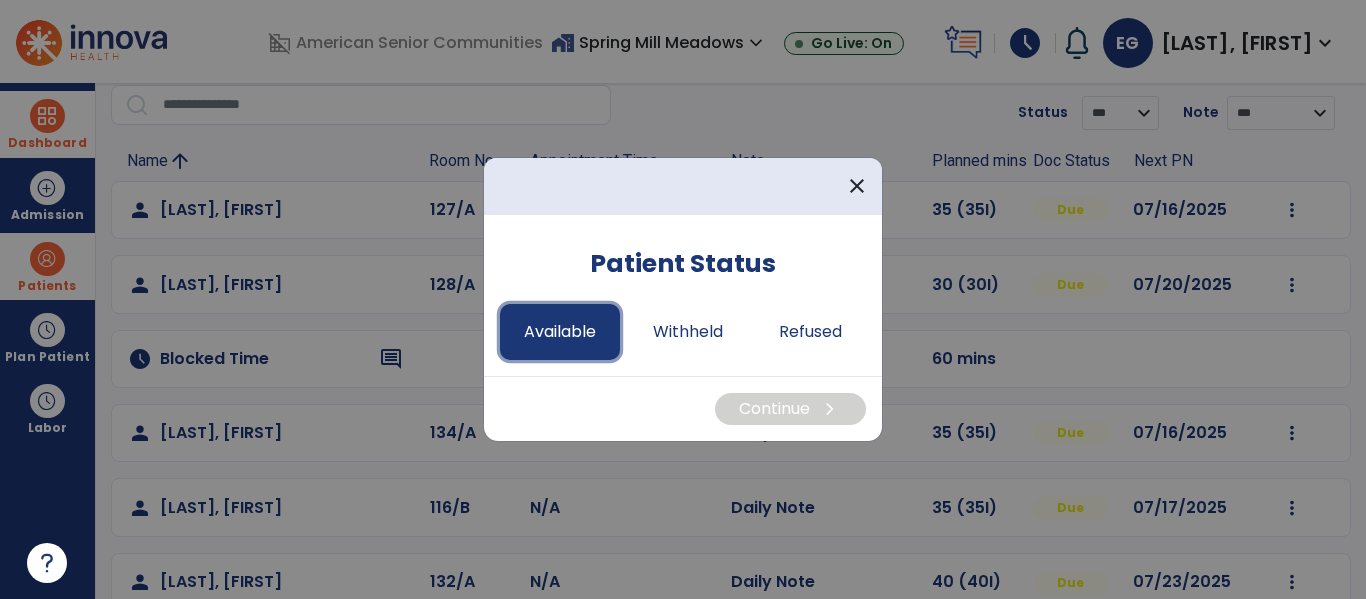 click on "Available" at bounding box center (560, 332) 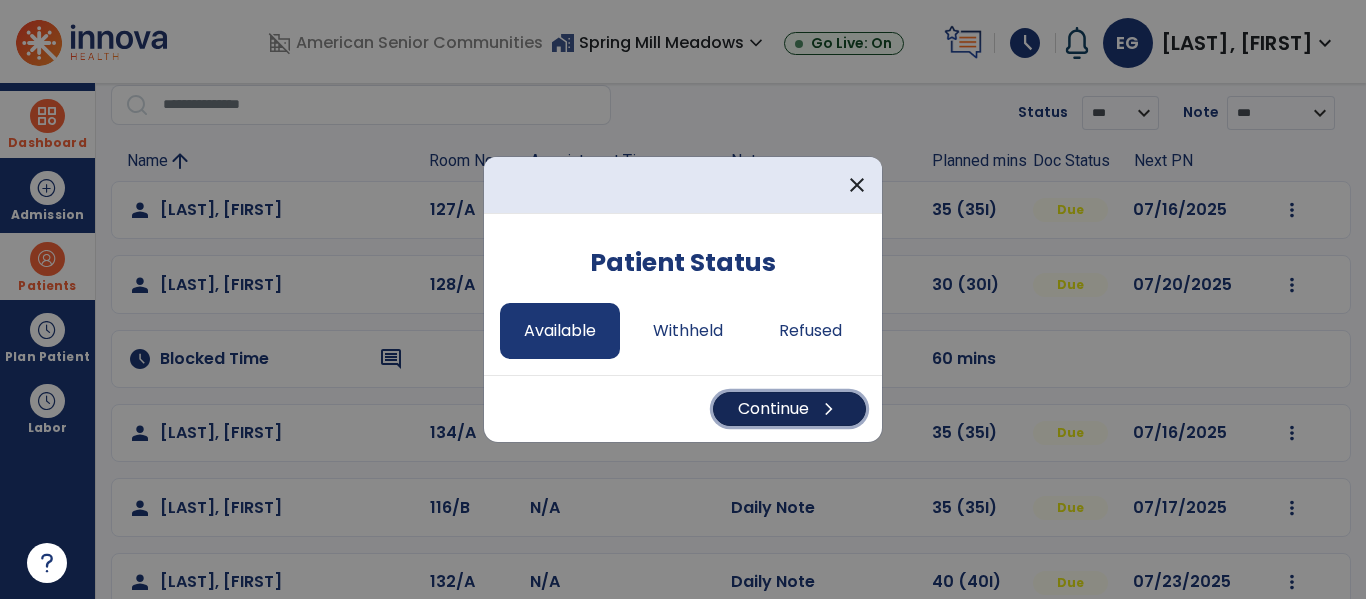 click on "Continue   chevron_right" at bounding box center (789, 409) 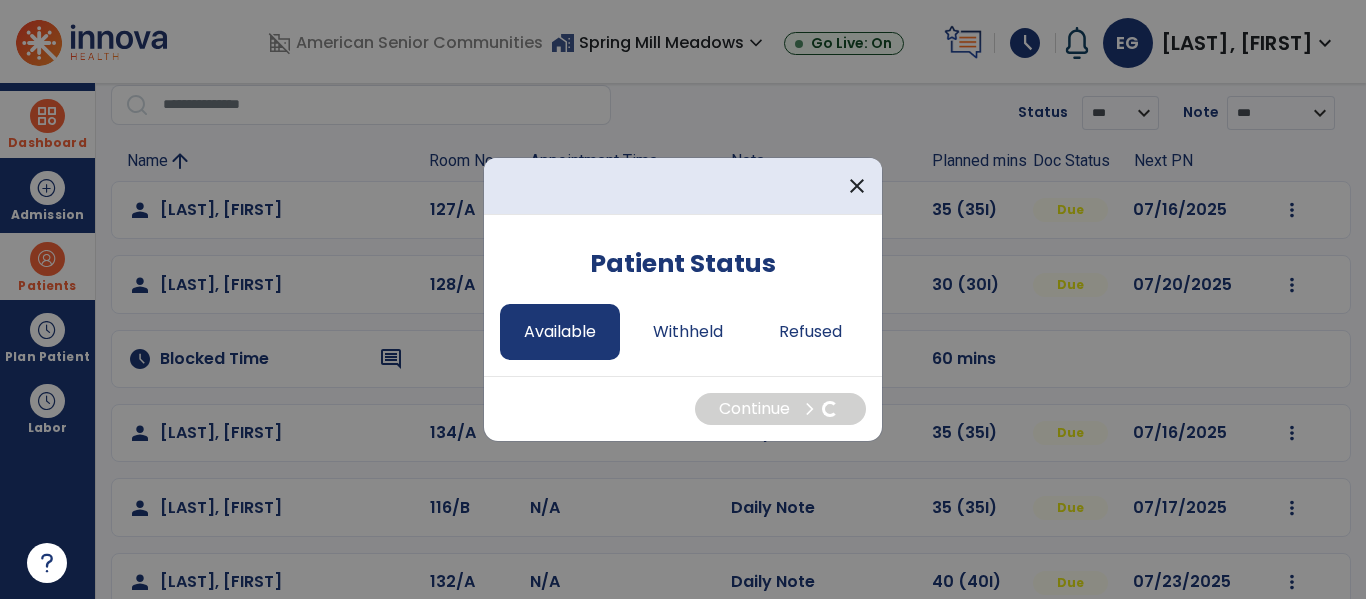 select on "*" 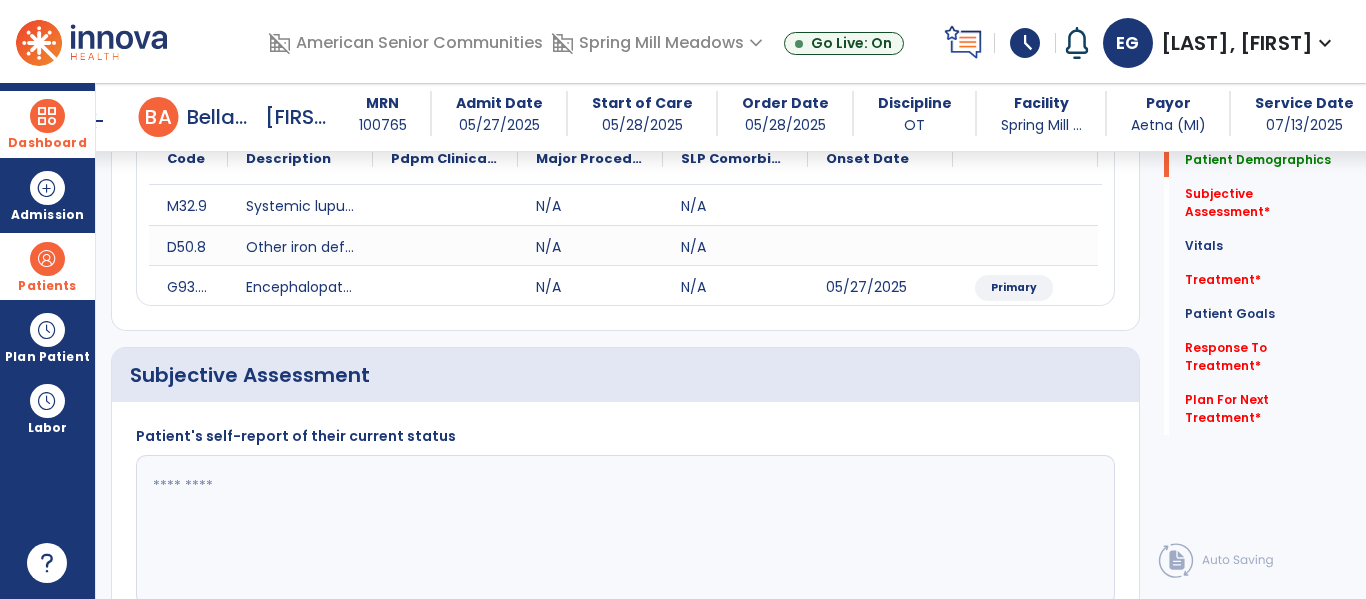 scroll, scrollTop: 266, scrollLeft: 0, axis: vertical 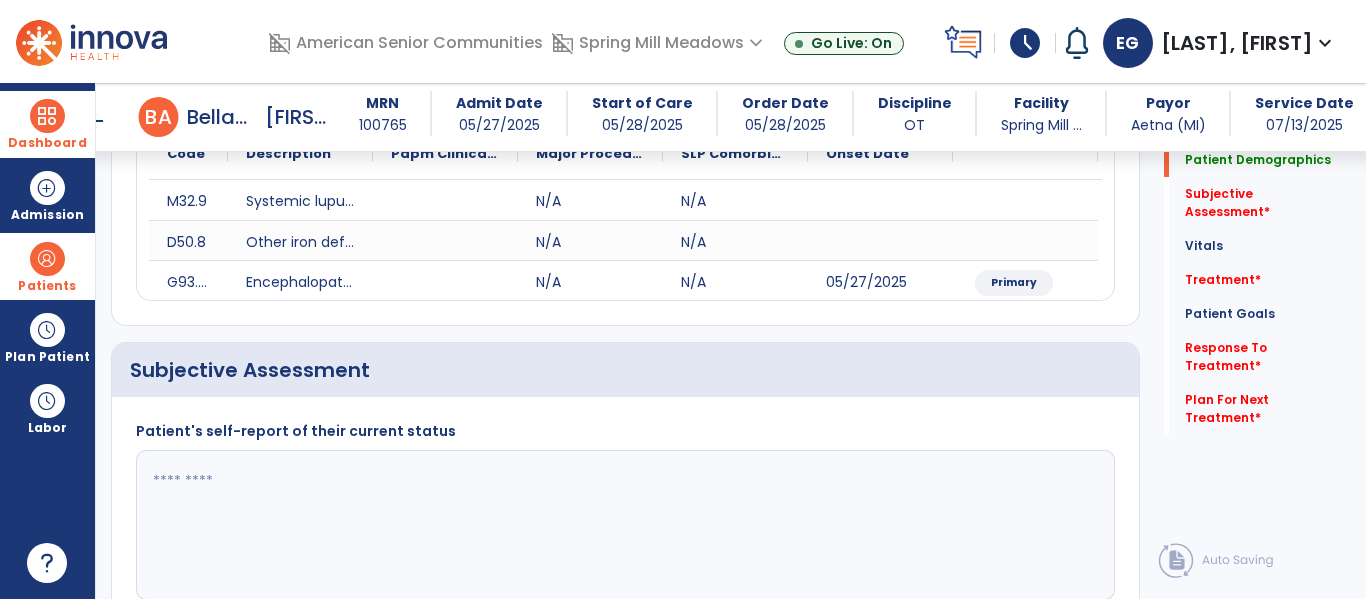 click 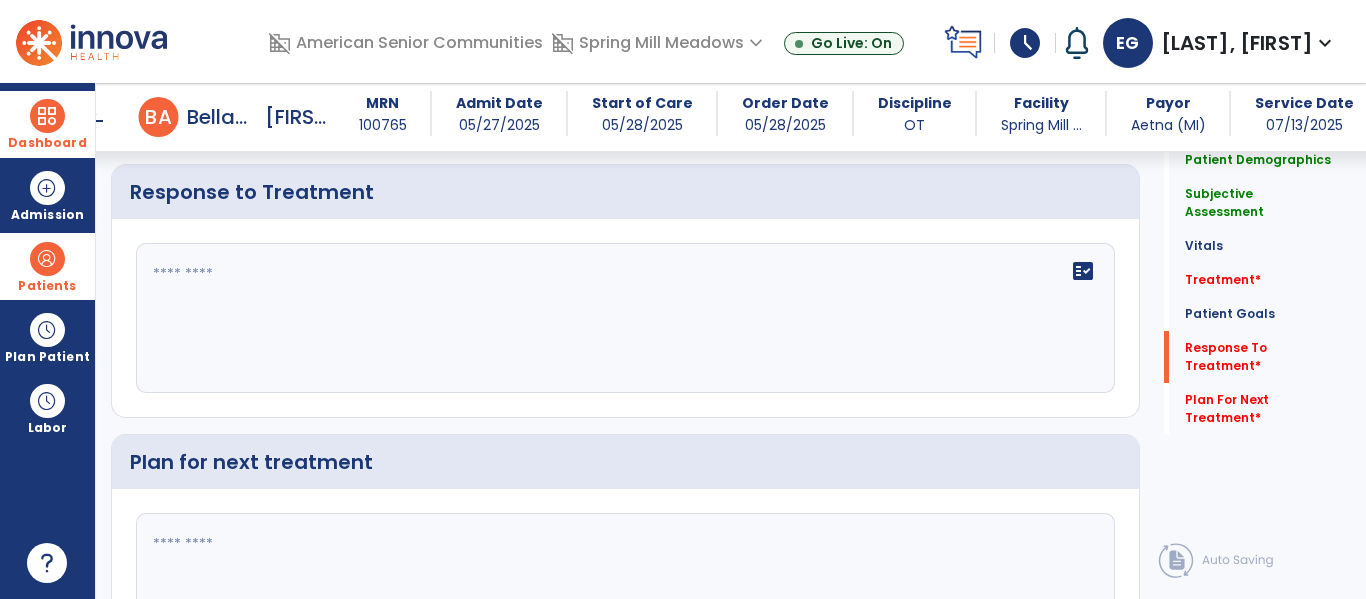 scroll, scrollTop: 3068, scrollLeft: 0, axis: vertical 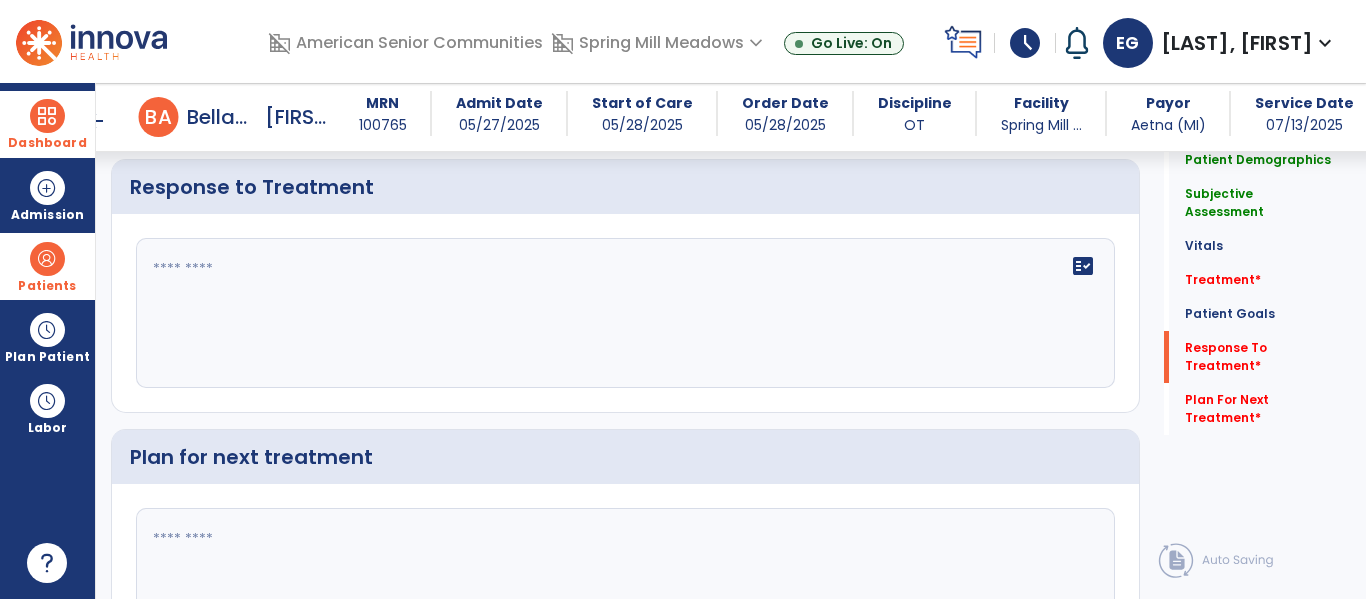 type on "**********" 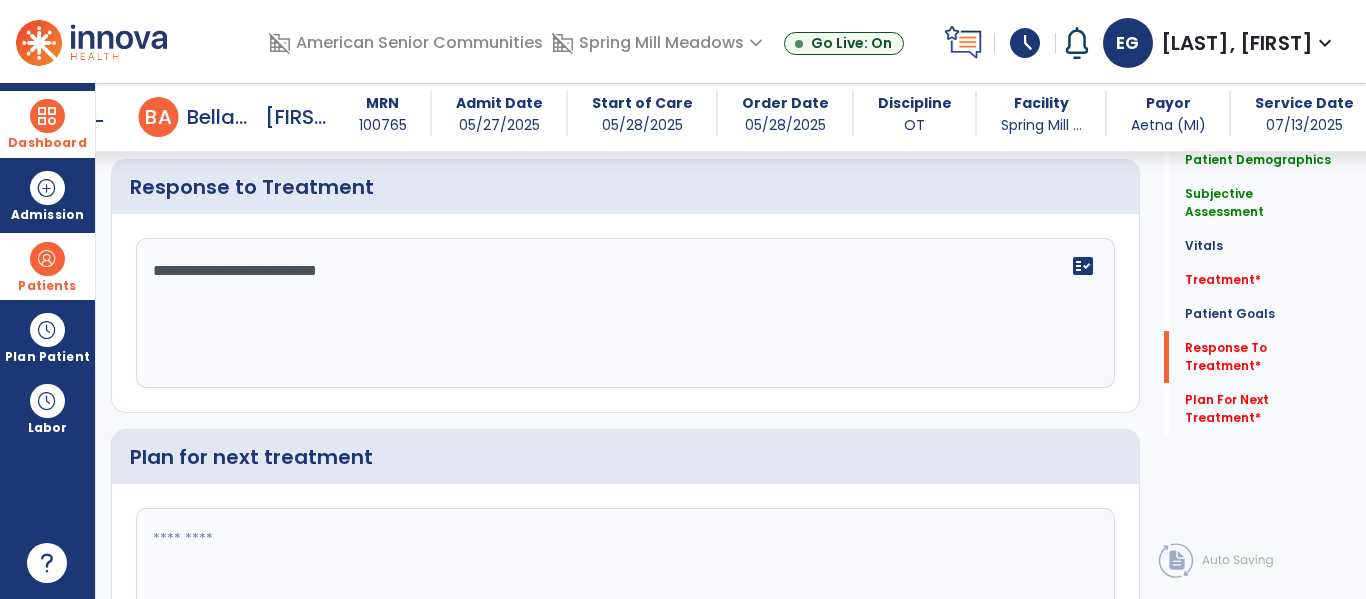 type on "**********" 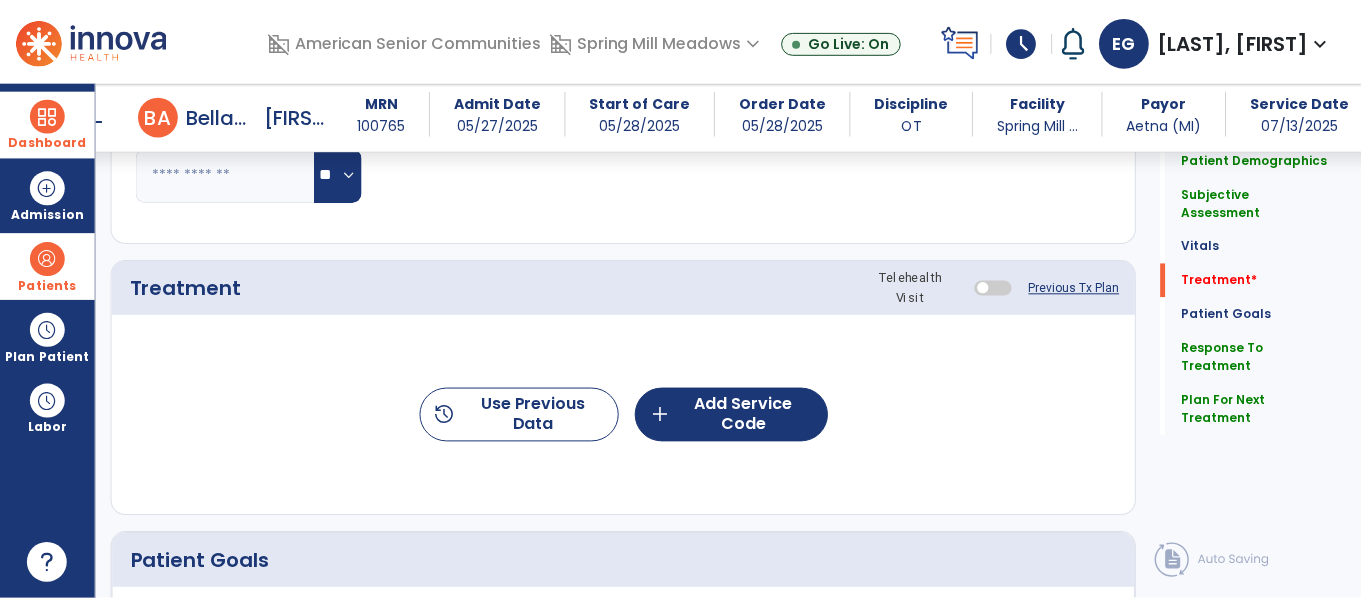 scroll, scrollTop: 1042, scrollLeft: 0, axis: vertical 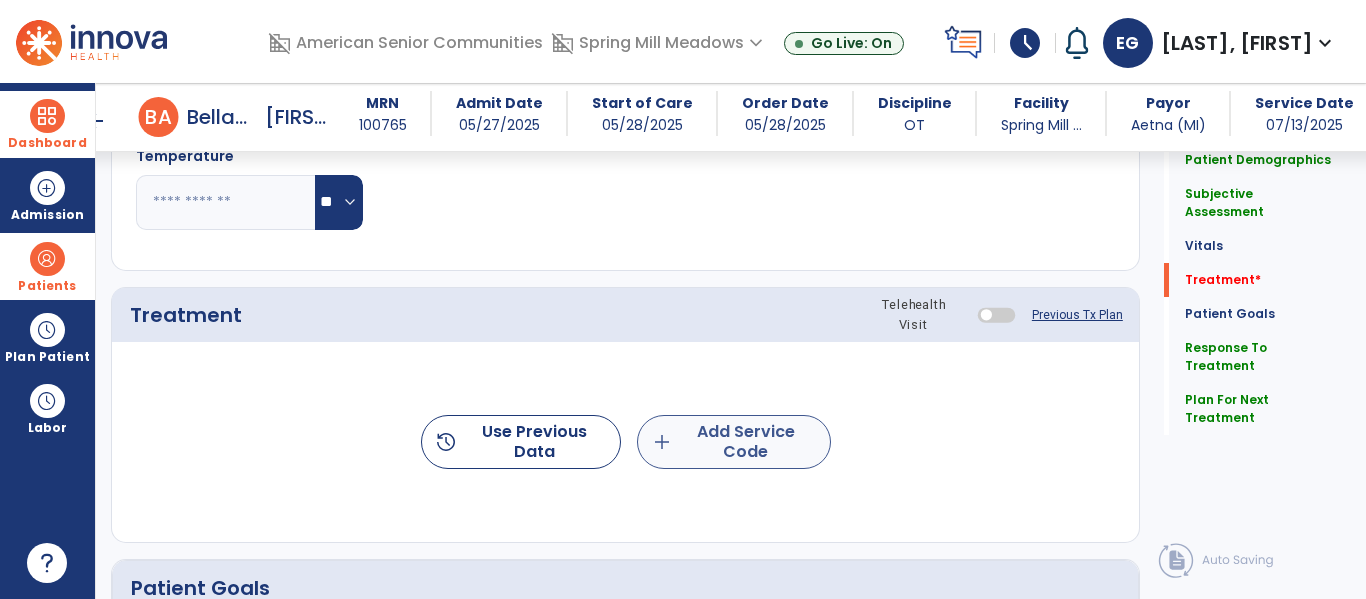 type on "**********" 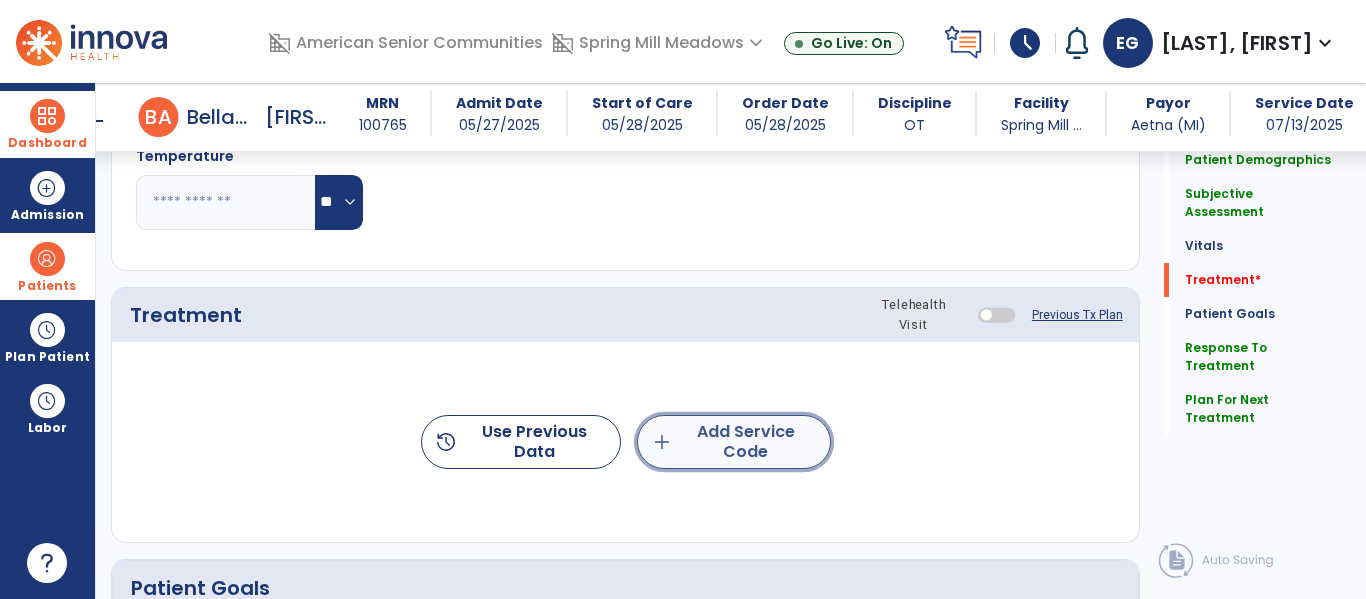 click on "add  Add Service Code" 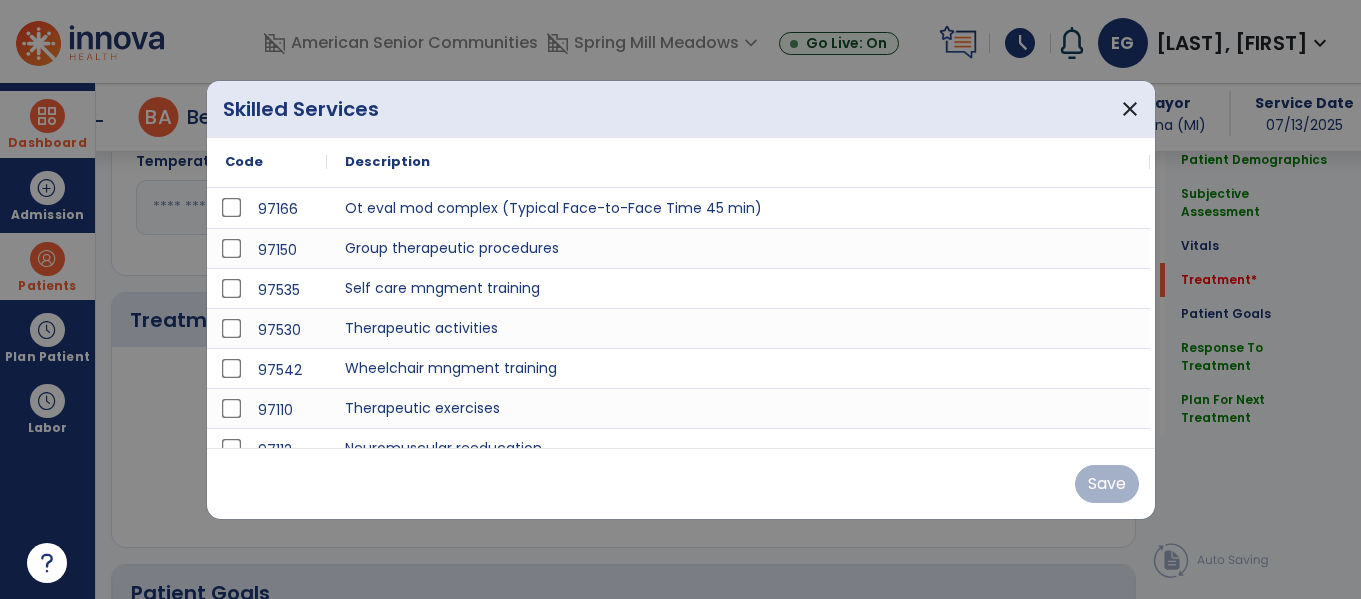 scroll, scrollTop: 1042, scrollLeft: 0, axis: vertical 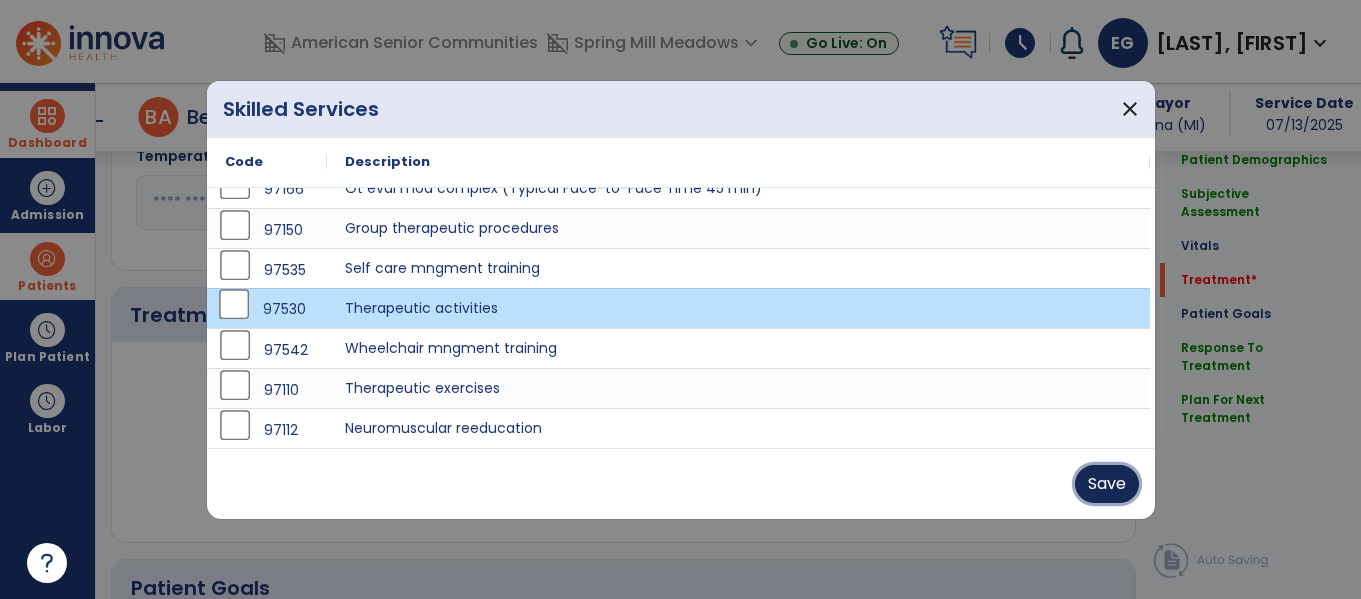 click on "Save" at bounding box center [1107, 484] 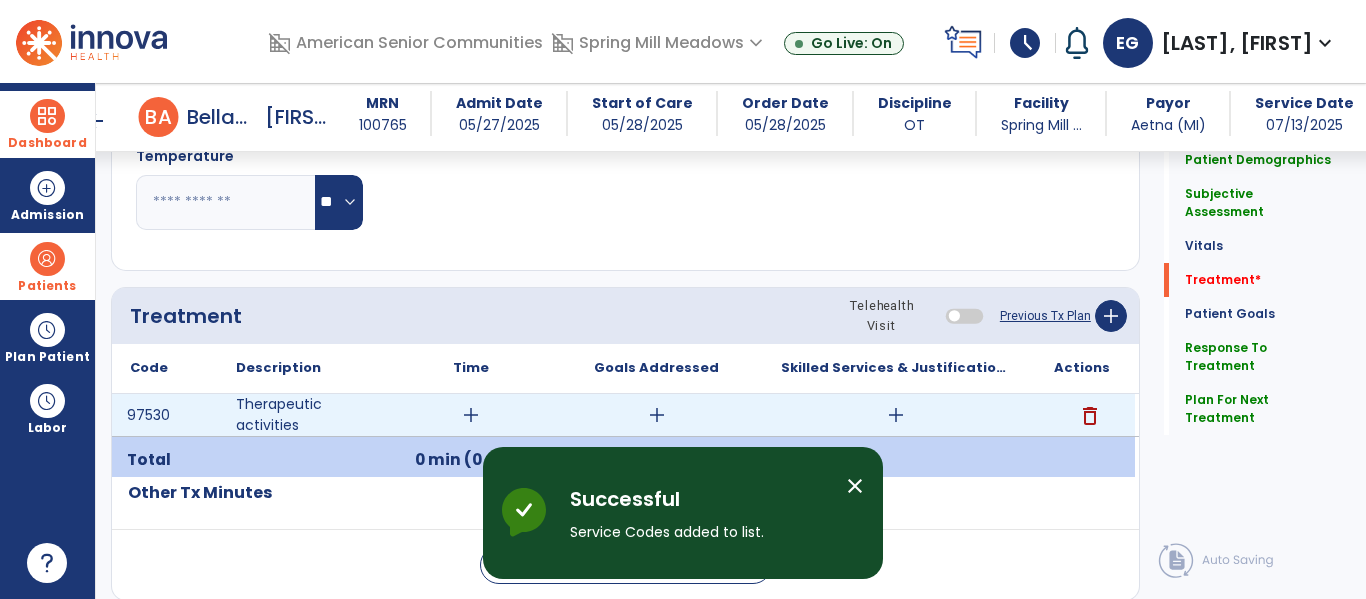 click on "add" at bounding box center (471, 415) 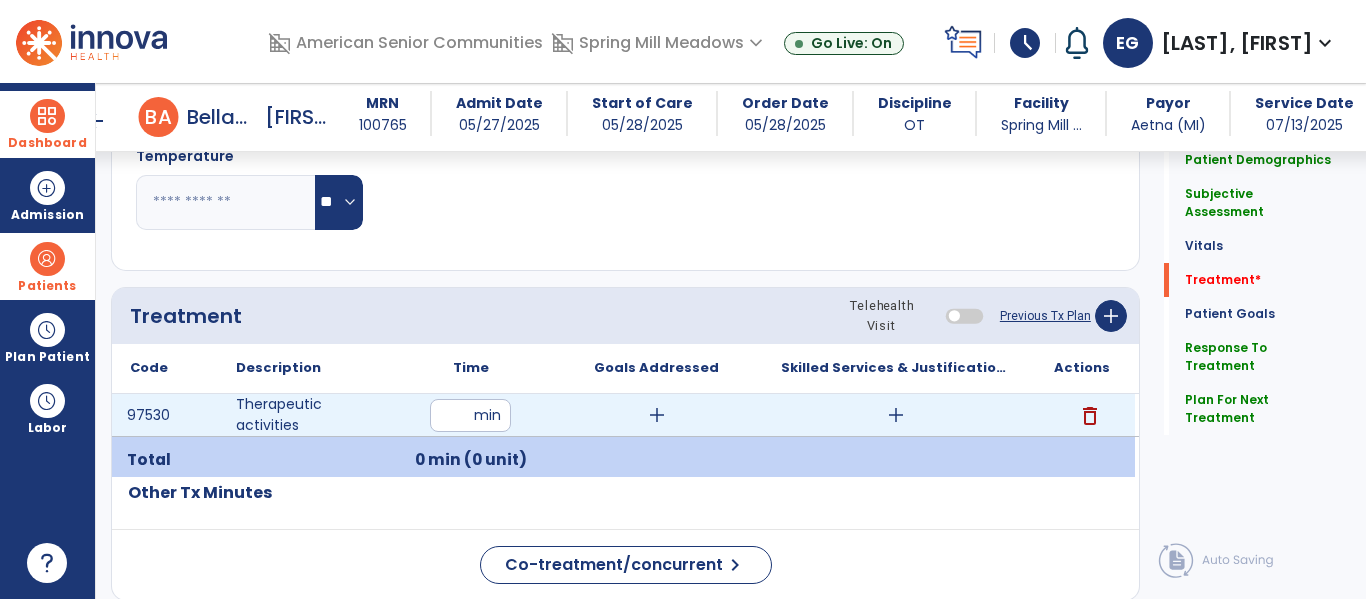 type on "**" 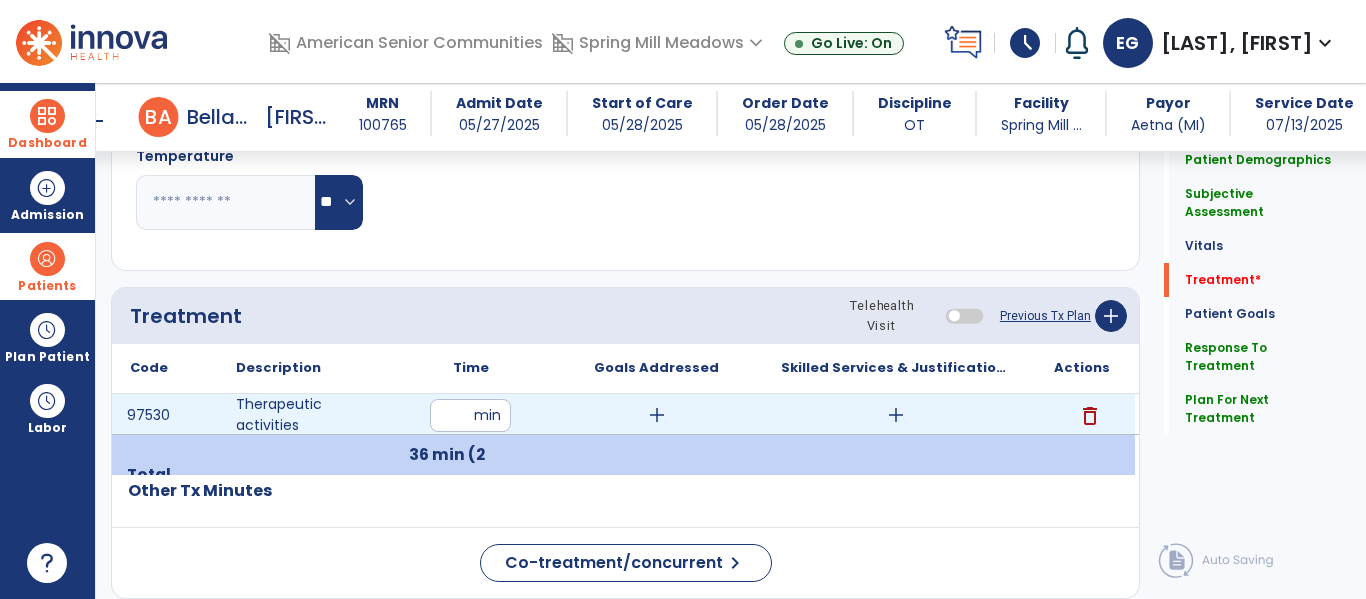 click on "add" at bounding box center [657, 415] 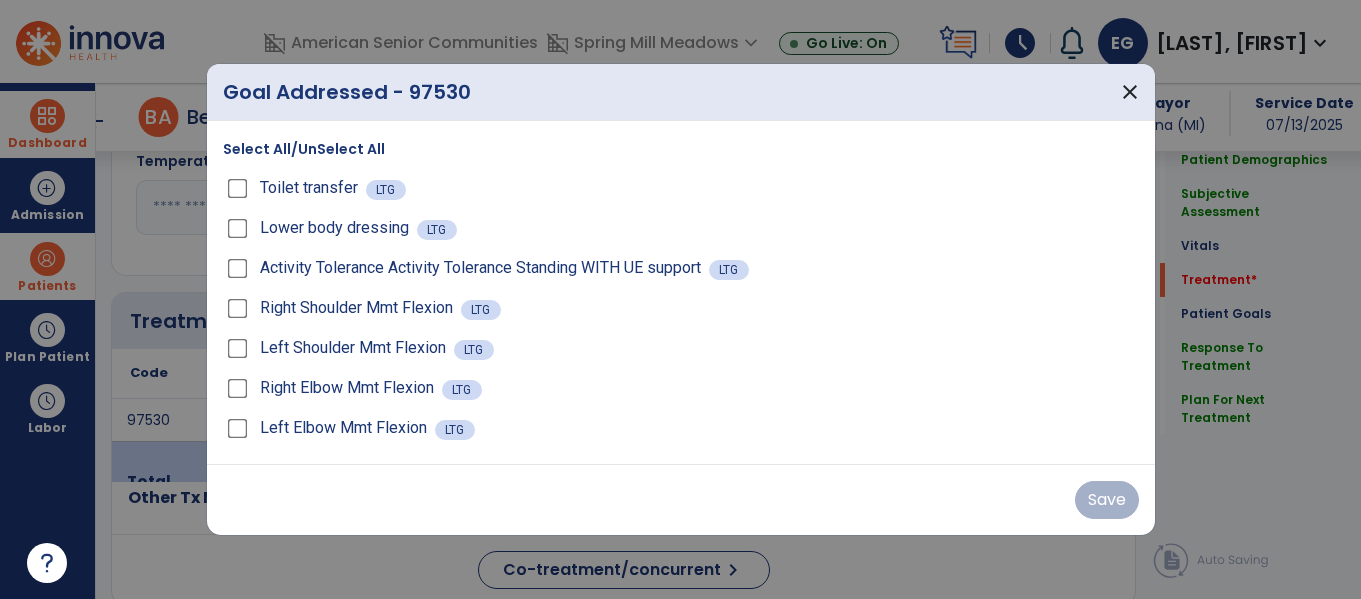 scroll, scrollTop: 1042, scrollLeft: 0, axis: vertical 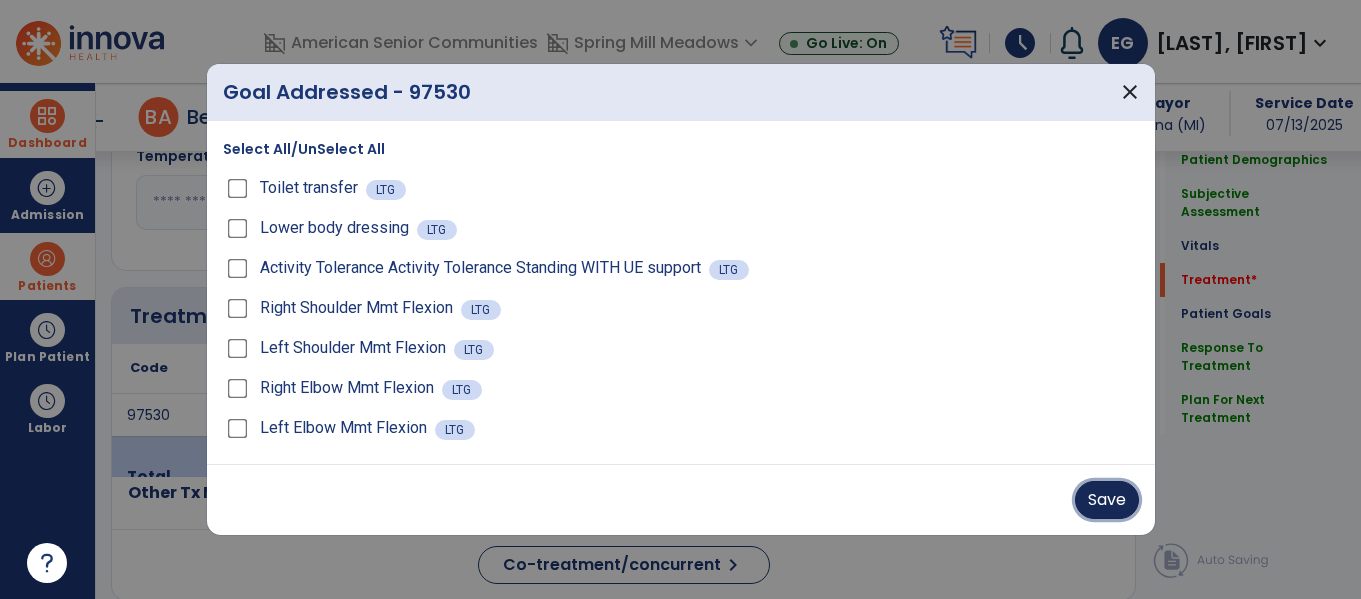 click on "Save" at bounding box center [1107, 500] 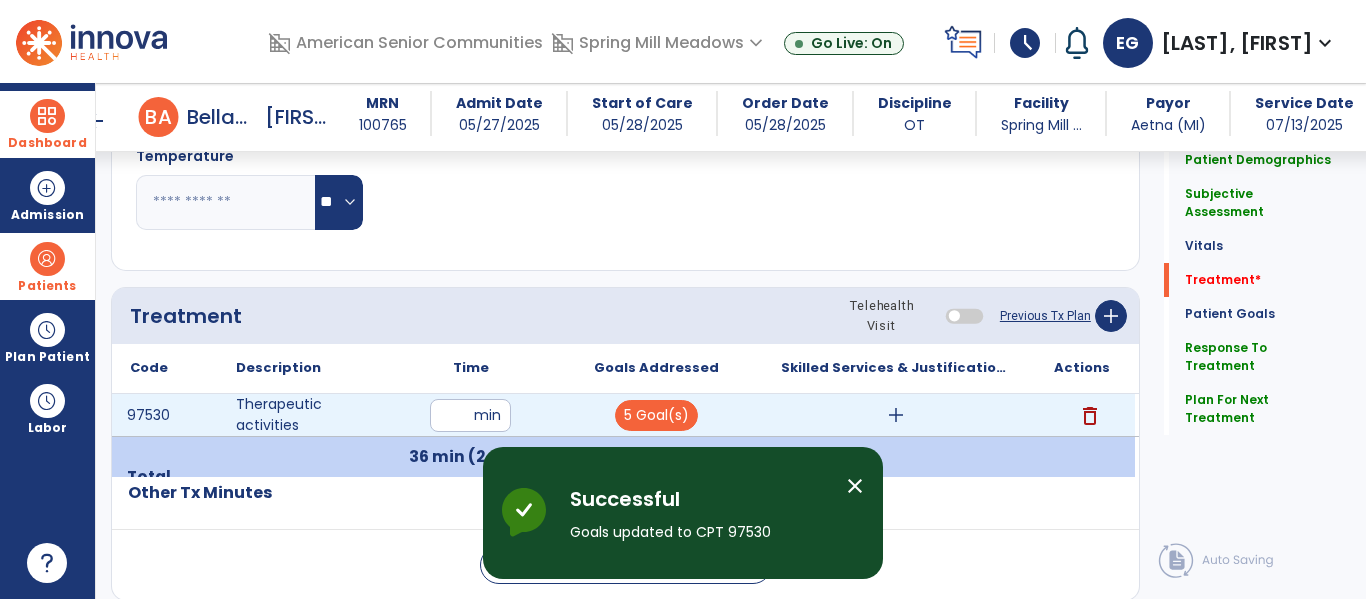 click on "add" at bounding box center [896, 415] 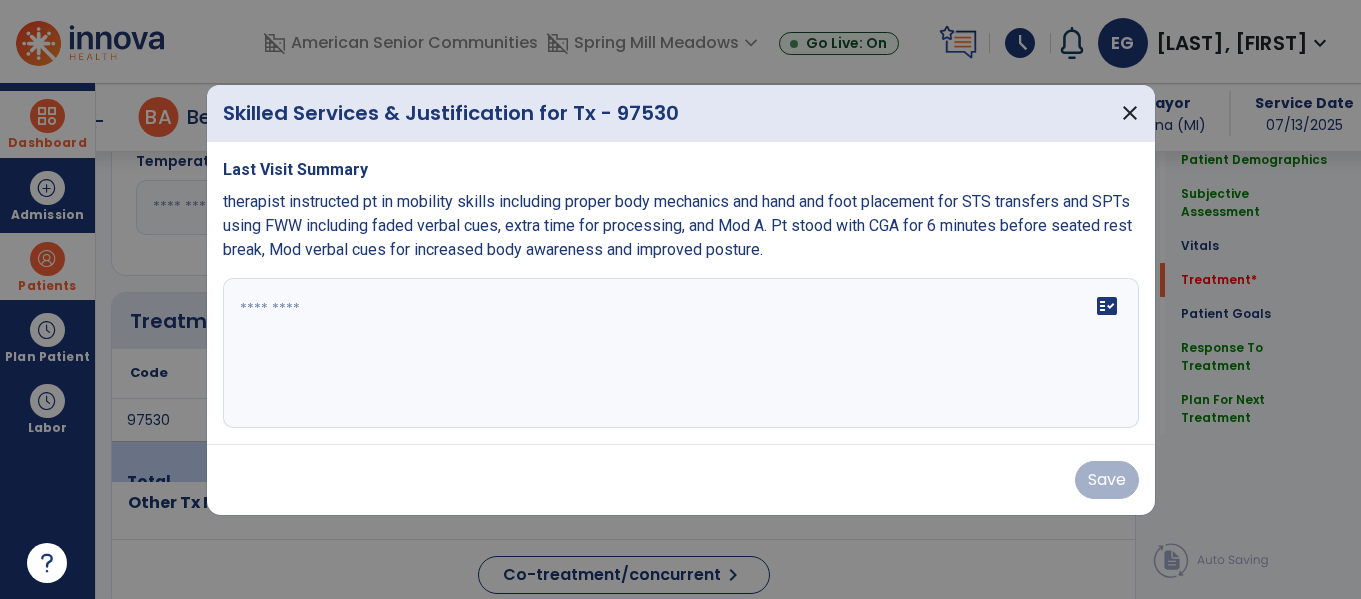 scroll, scrollTop: 1042, scrollLeft: 0, axis: vertical 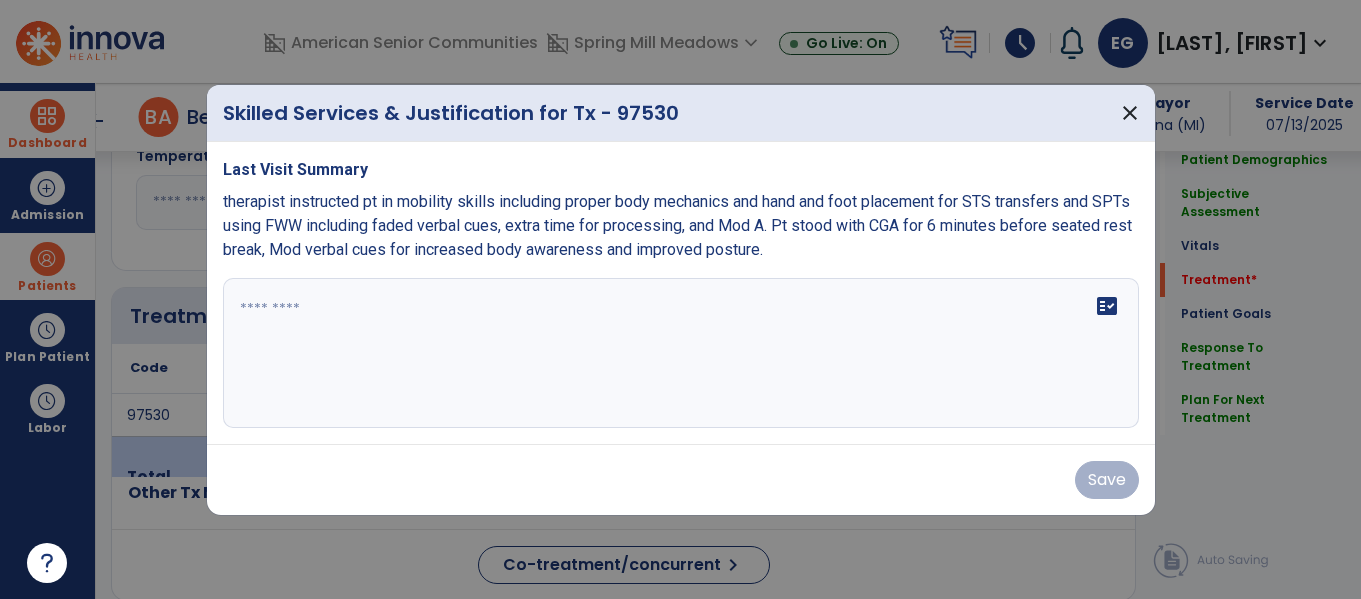 click on "fact_check" at bounding box center (681, 353) 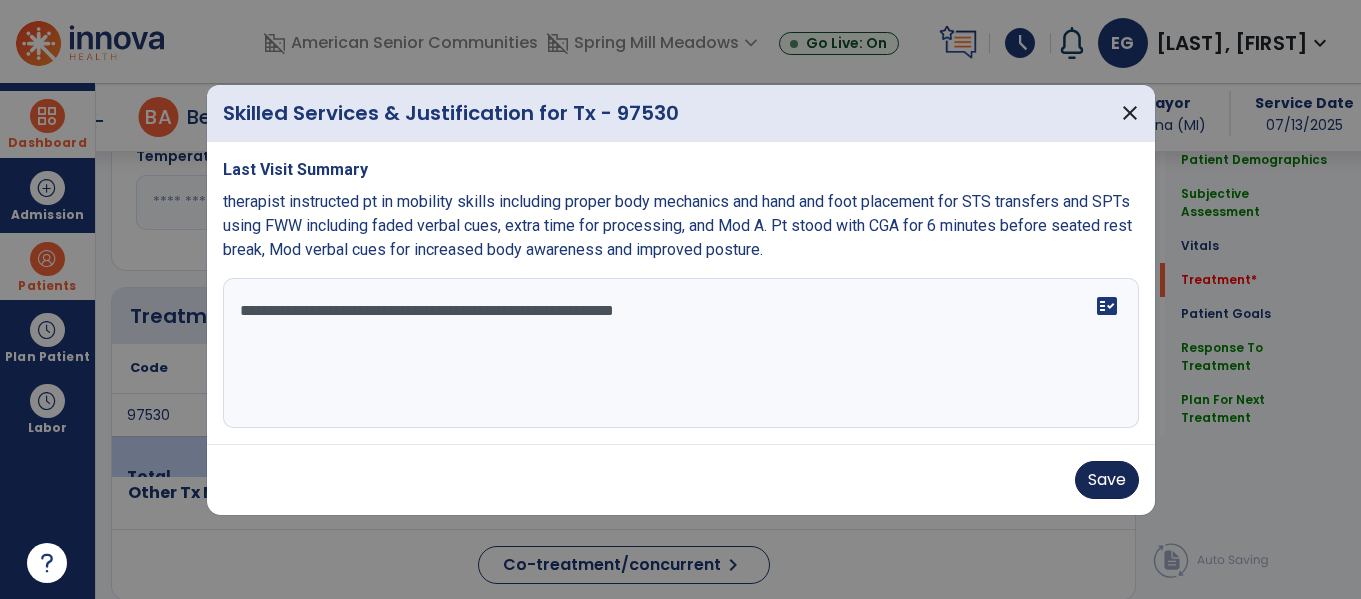 type on "**********" 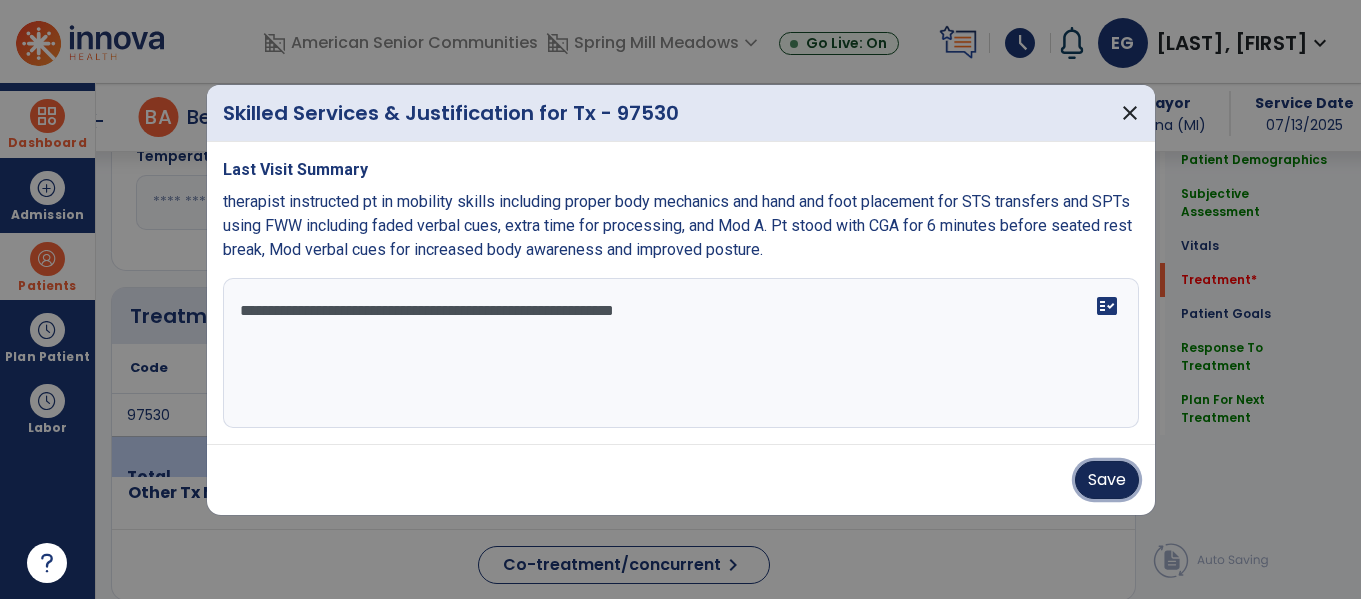 click on "Save" at bounding box center (1107, 480) 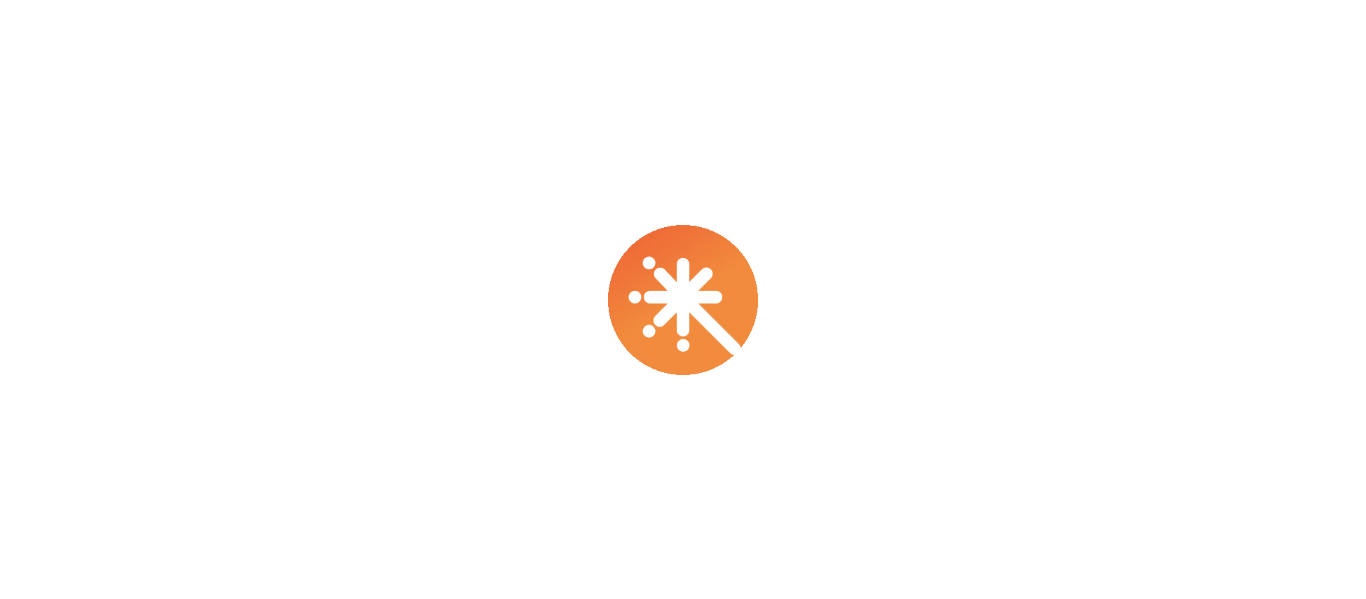 scroll, scrollTop: 0, scrollLeft: 0, axis: both 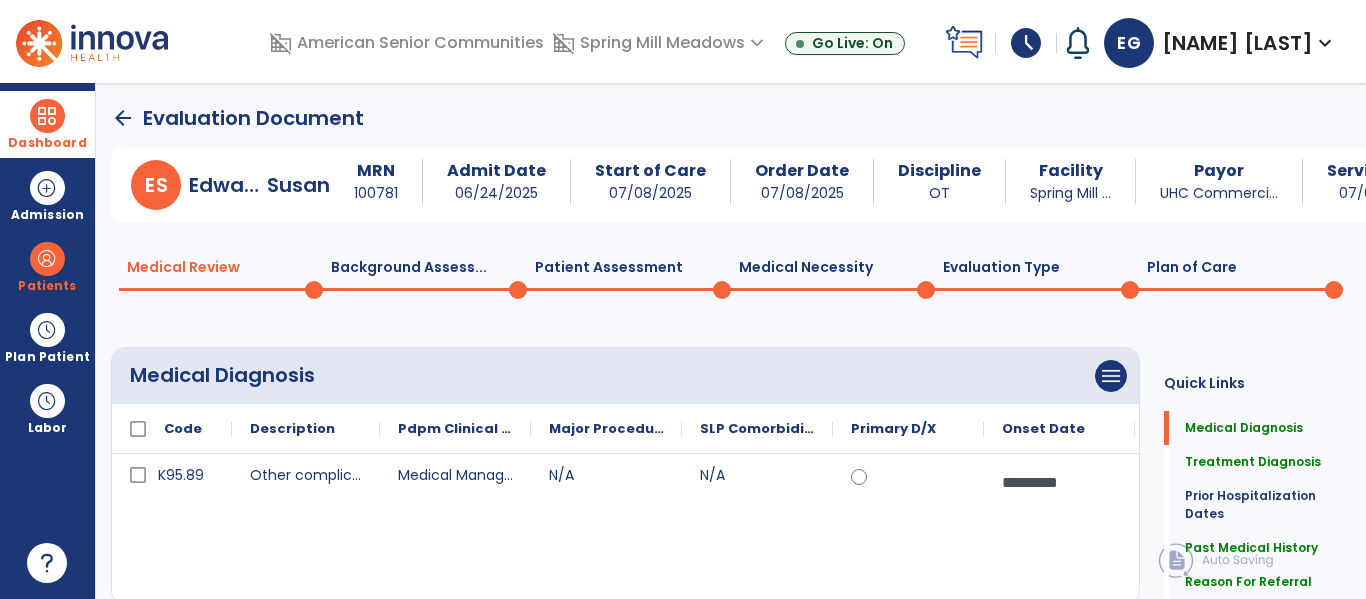 click on "Dashboard" at bounding box center (47, 124) 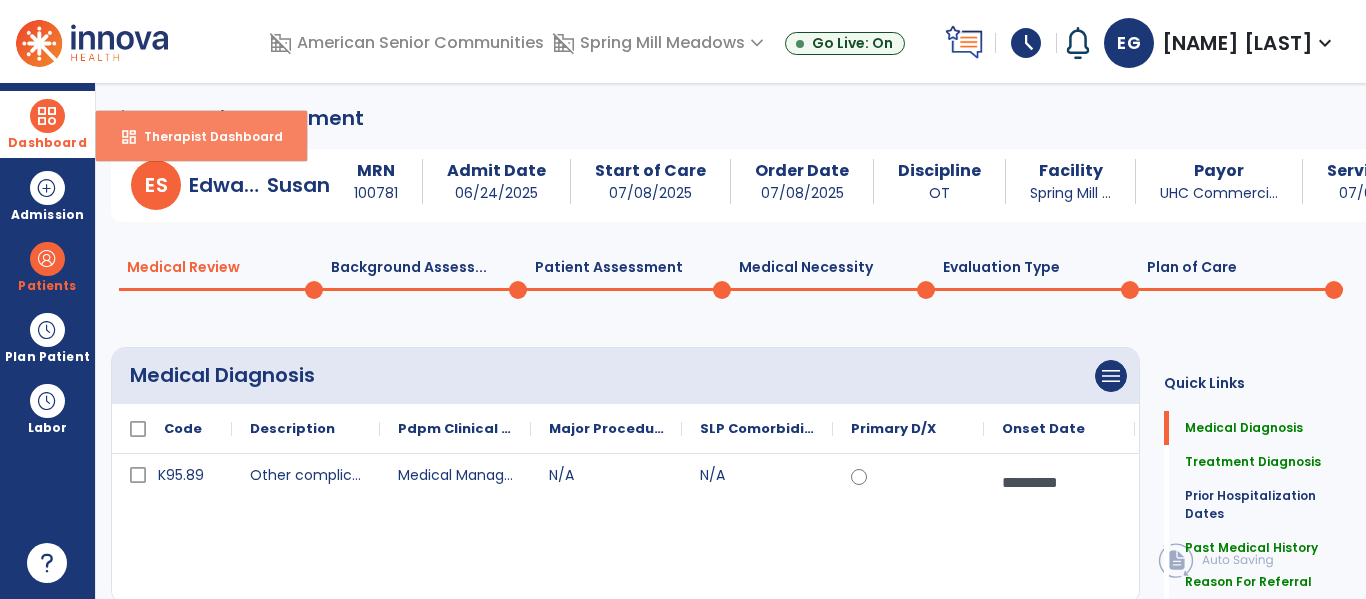 click on "dashboard  Therapist Dashboard" at bounding box center (201, 136) 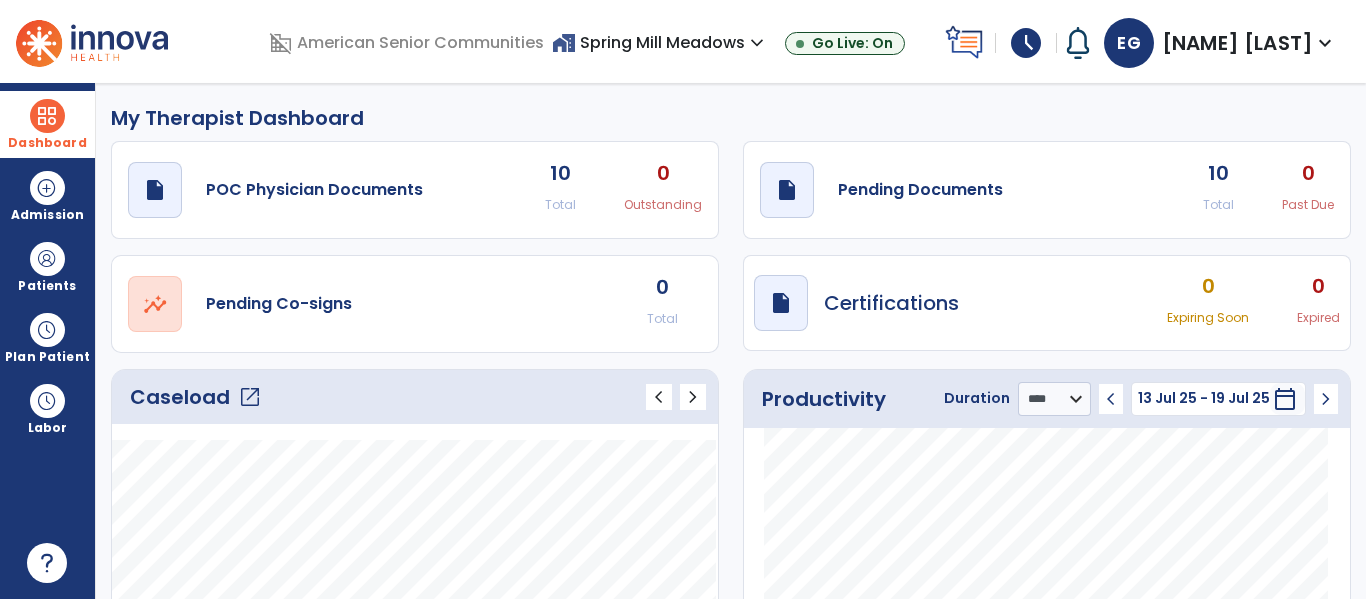 click on "open_in_new" 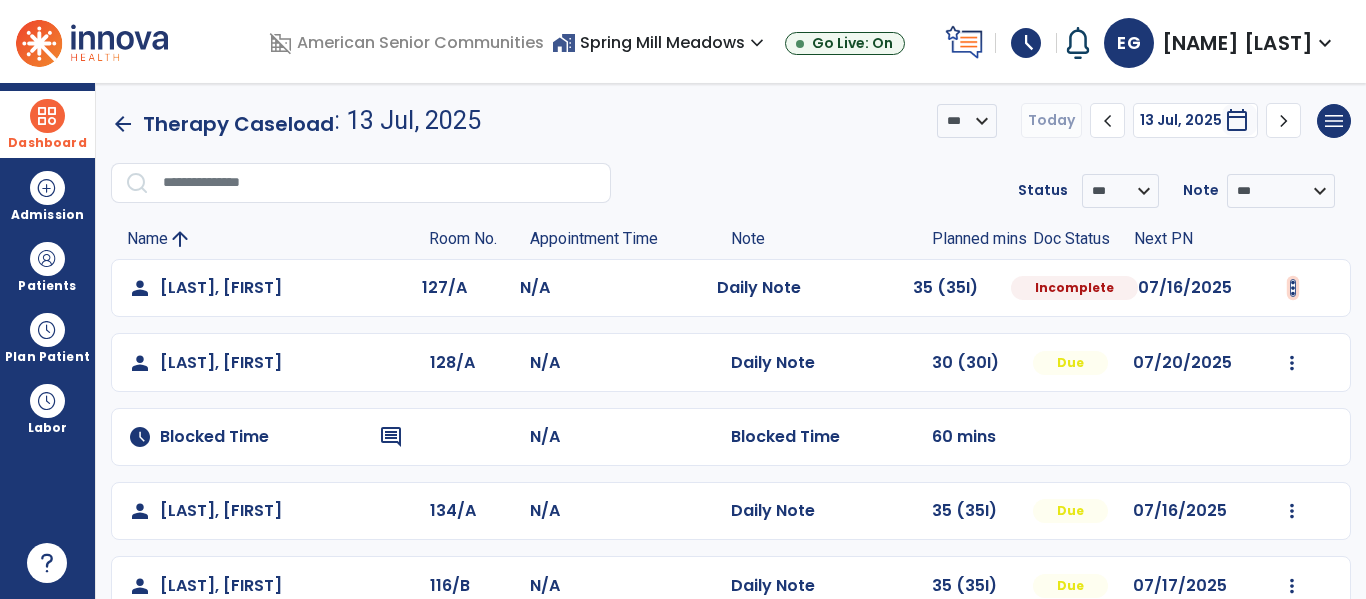 click at bounding box center (1293, 288) 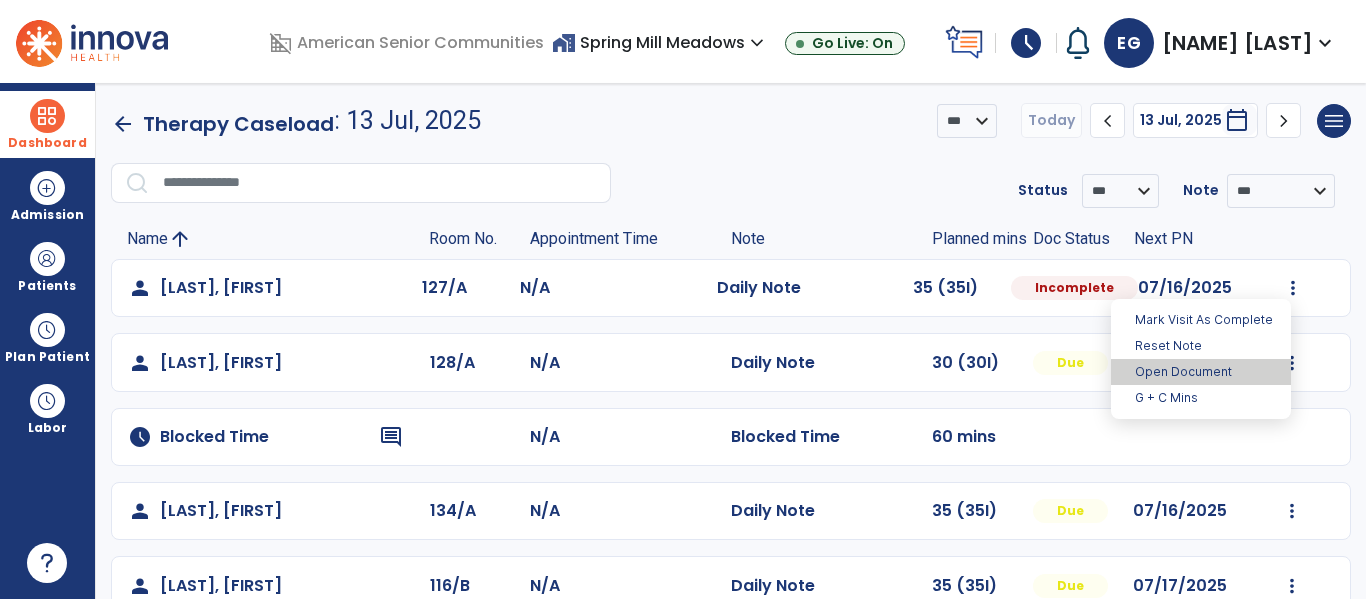 click on "Open Document" at bounding box center [1201, 372] 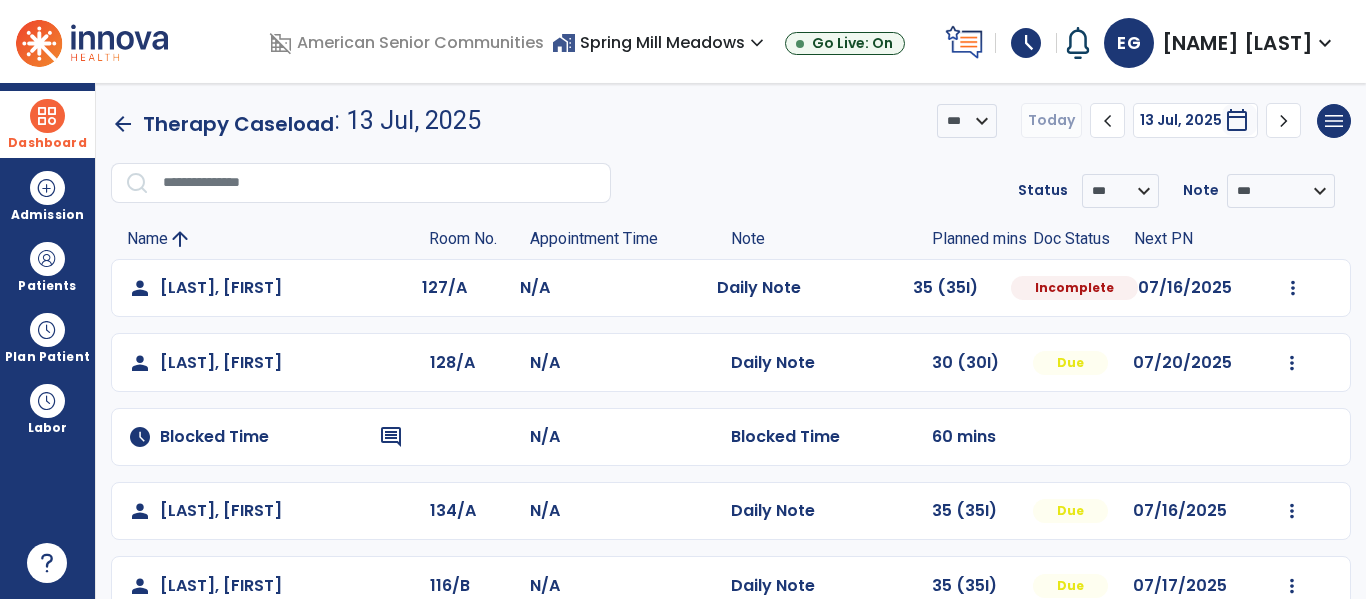 select on "*" 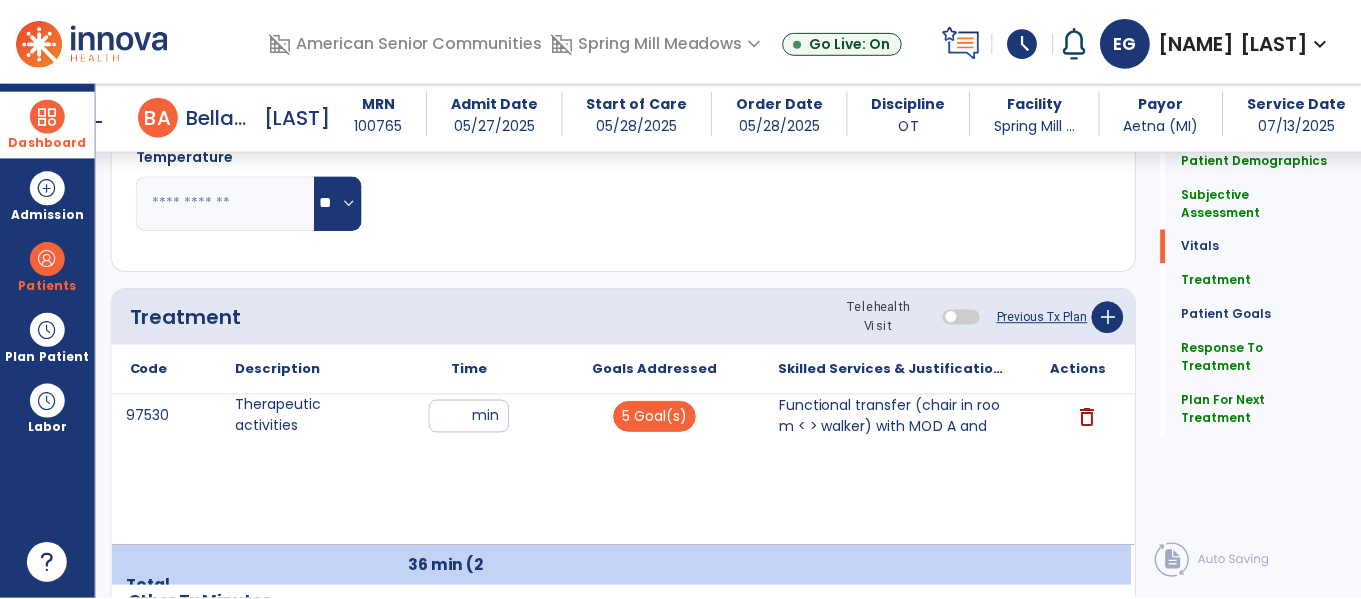 scroll, scrollTop: 1079, scrollLeft: 0, axis: vertical 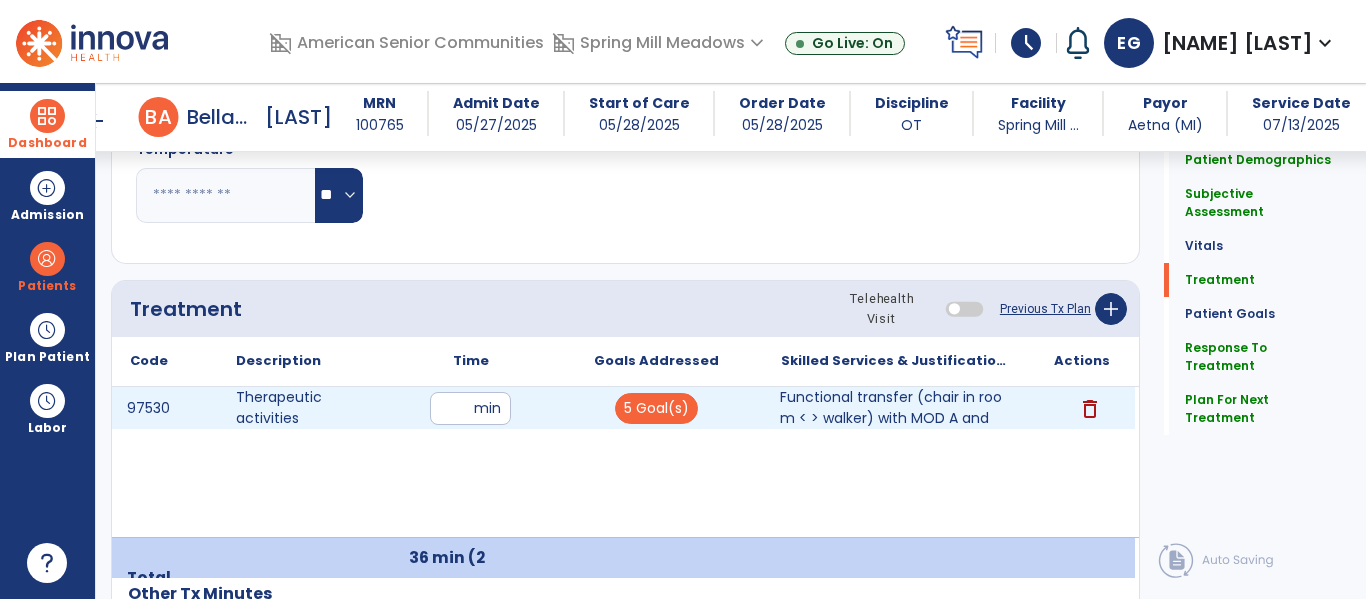 click on "Functional transfer (chair in room < > walker) with MOD A and" at bounding box center (896, 408) 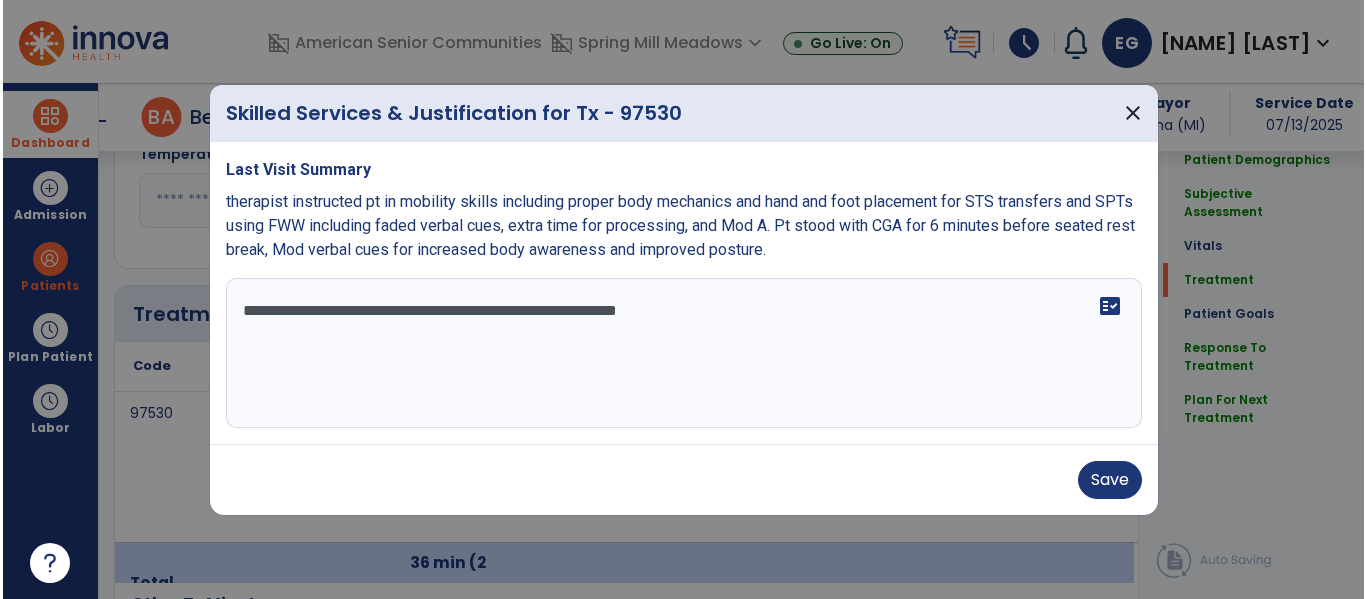 scroll, scrollTop: 1079, scrollLeft: 0, axis: vertical 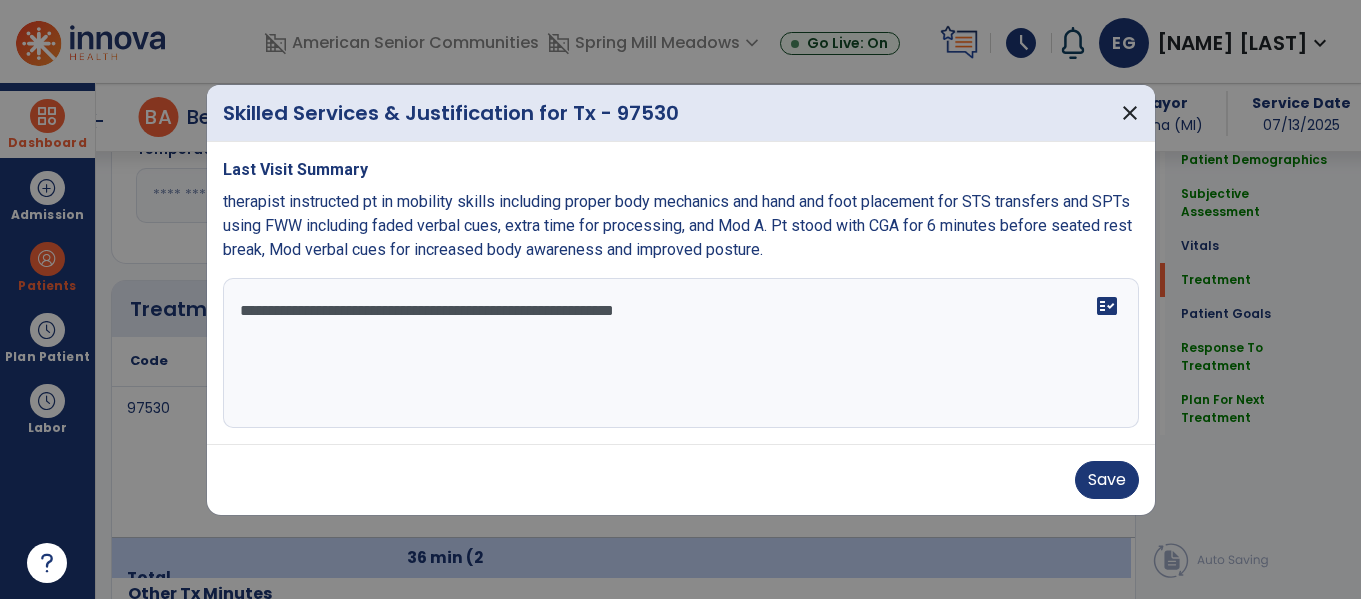 click on "**********" at bounding box center [681, 353] 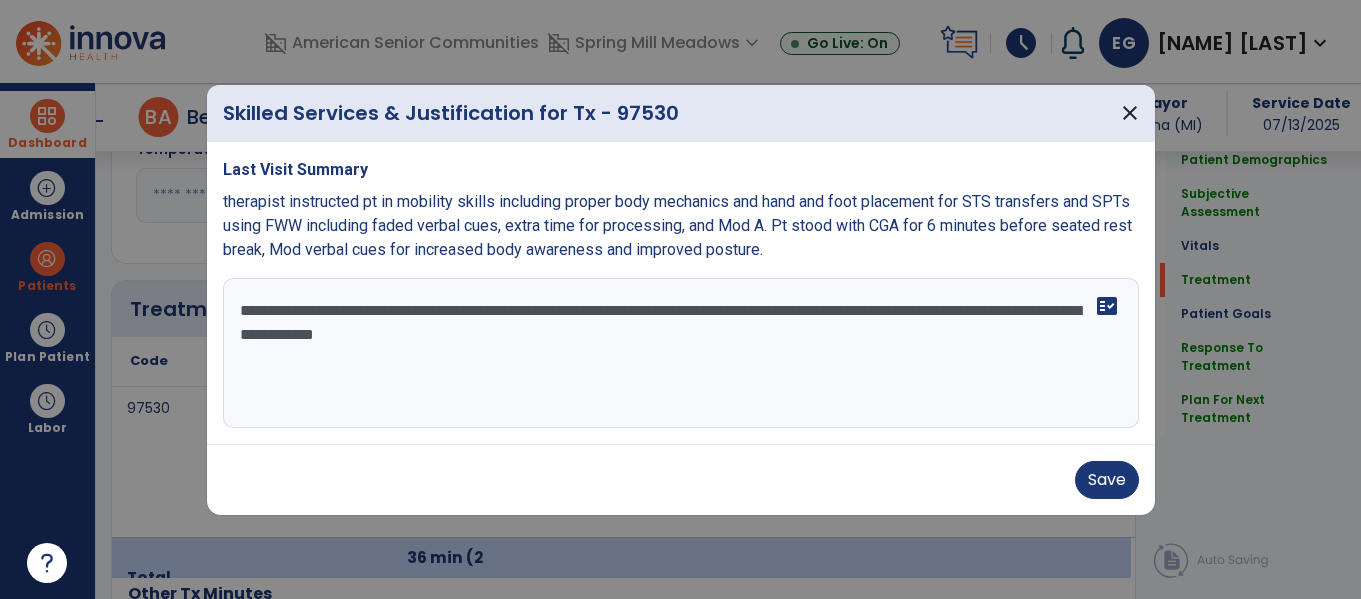 drag, startPoint x: 604, startPoint y: 309, endPoint x: 381, endPoint y: 304, distance: 223.05605 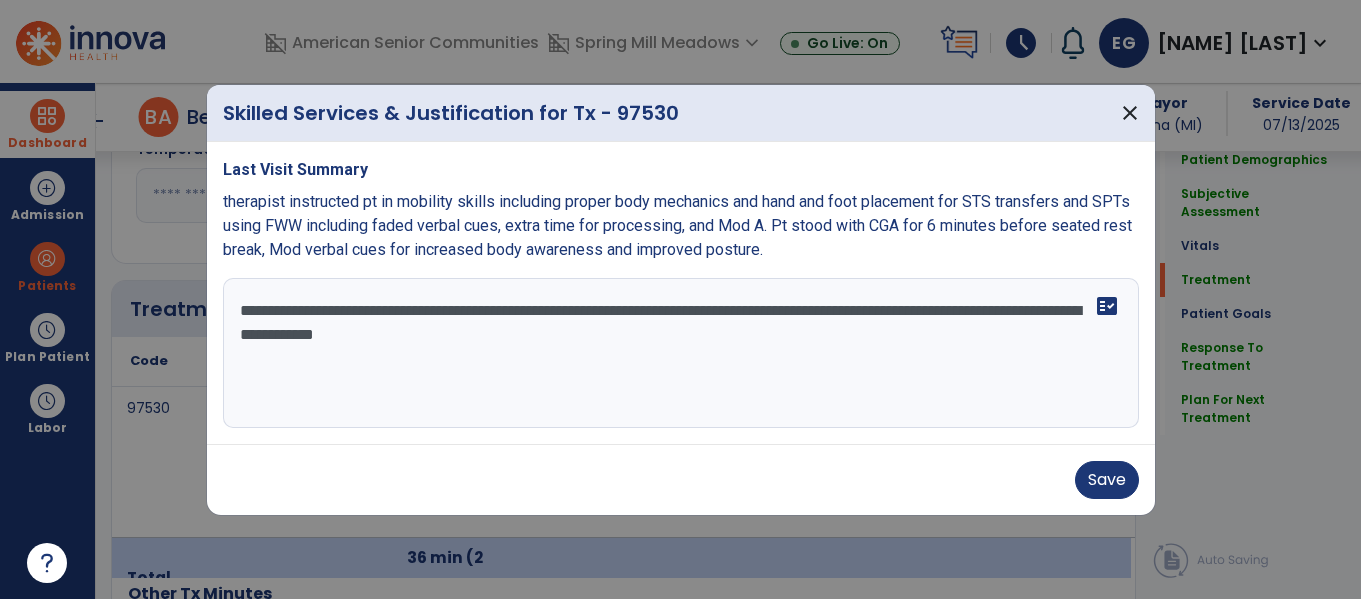 click on "**********" at bounding box center (681, 353) 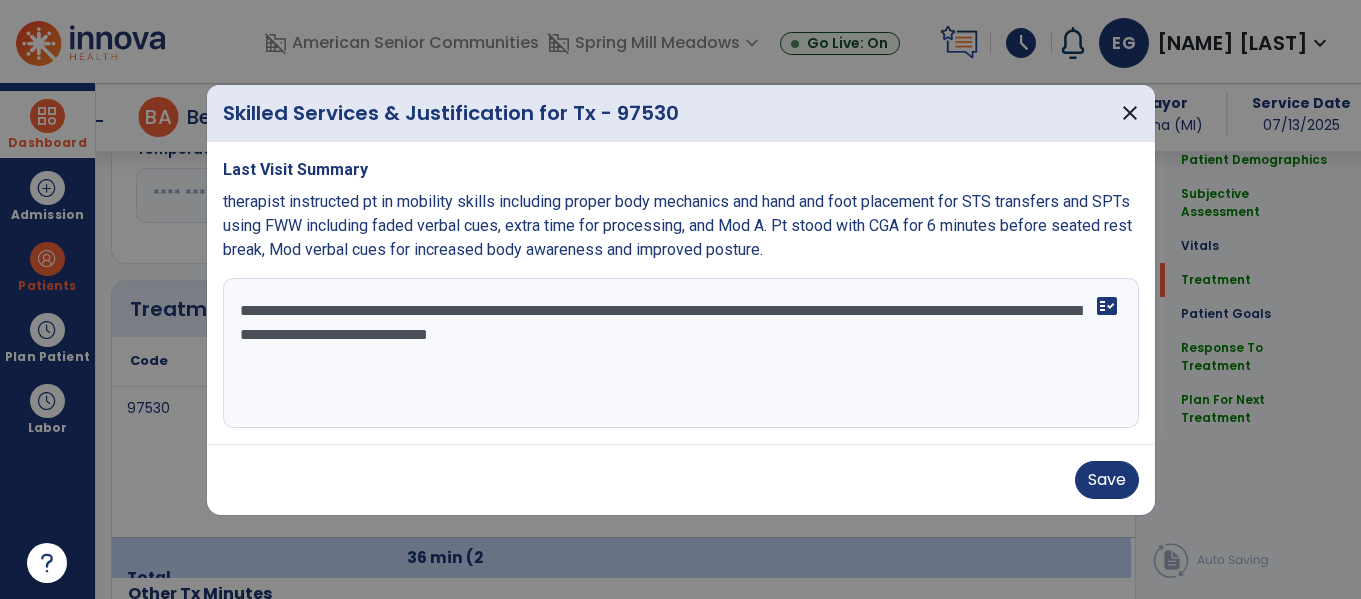 click on "**********" at bounding box center [681, 353] 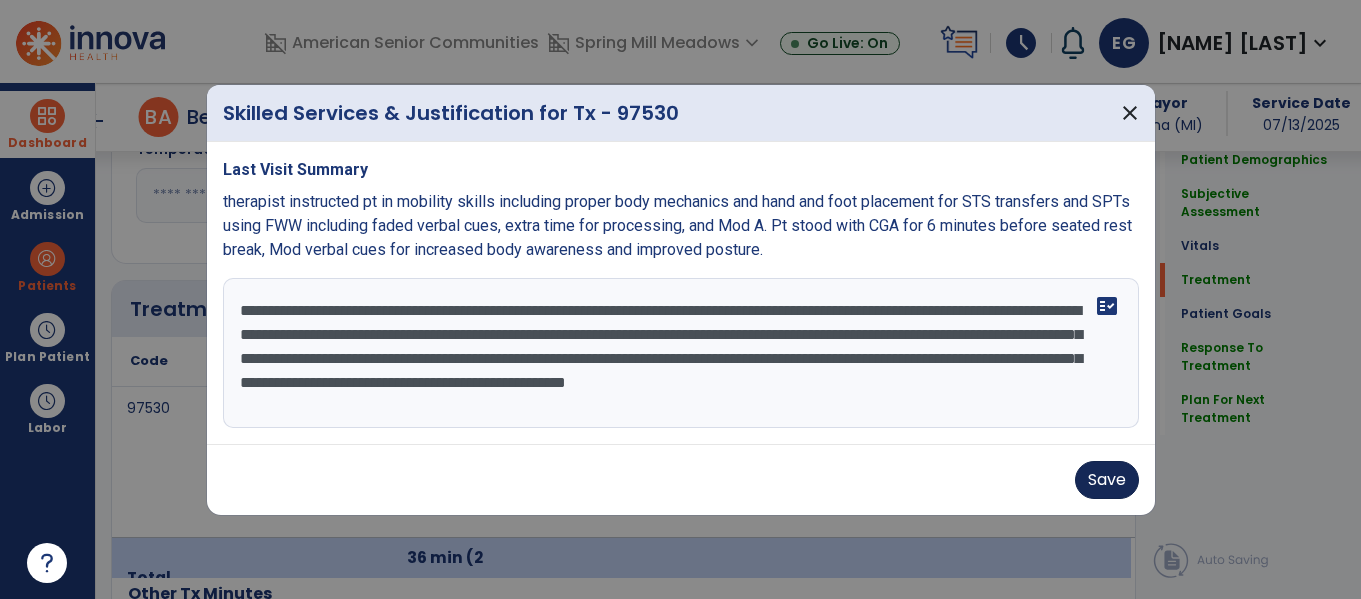 type on "**********" 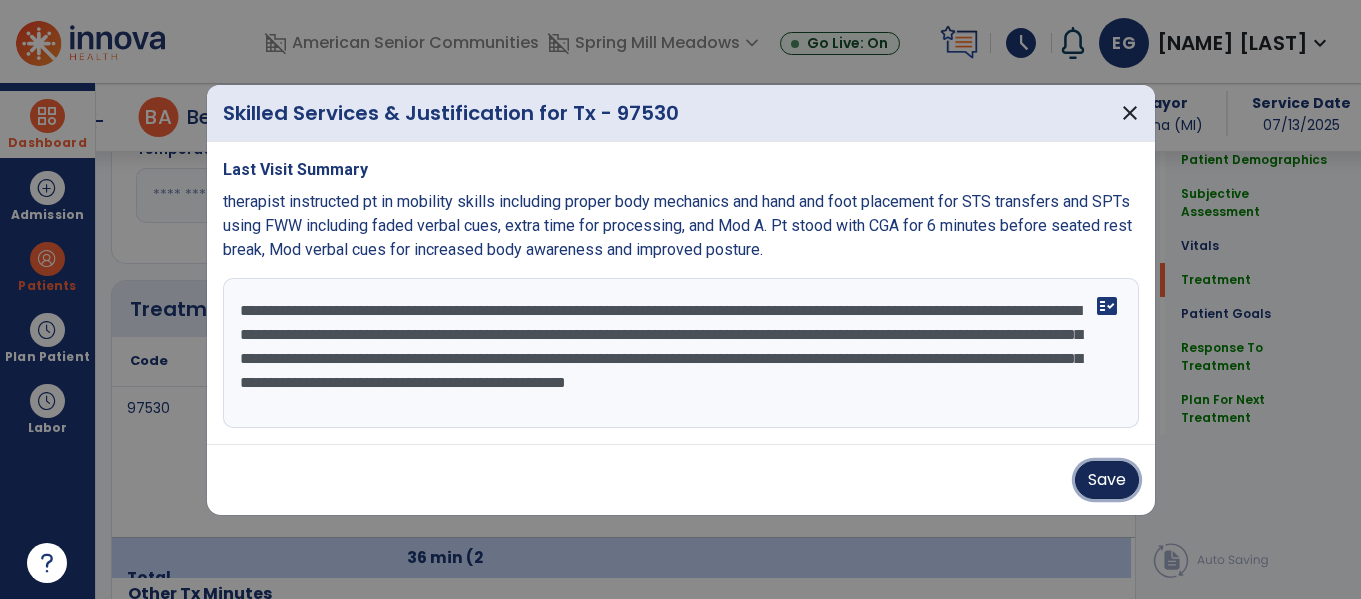 click on "Save" at bounding box center [1107, 480] 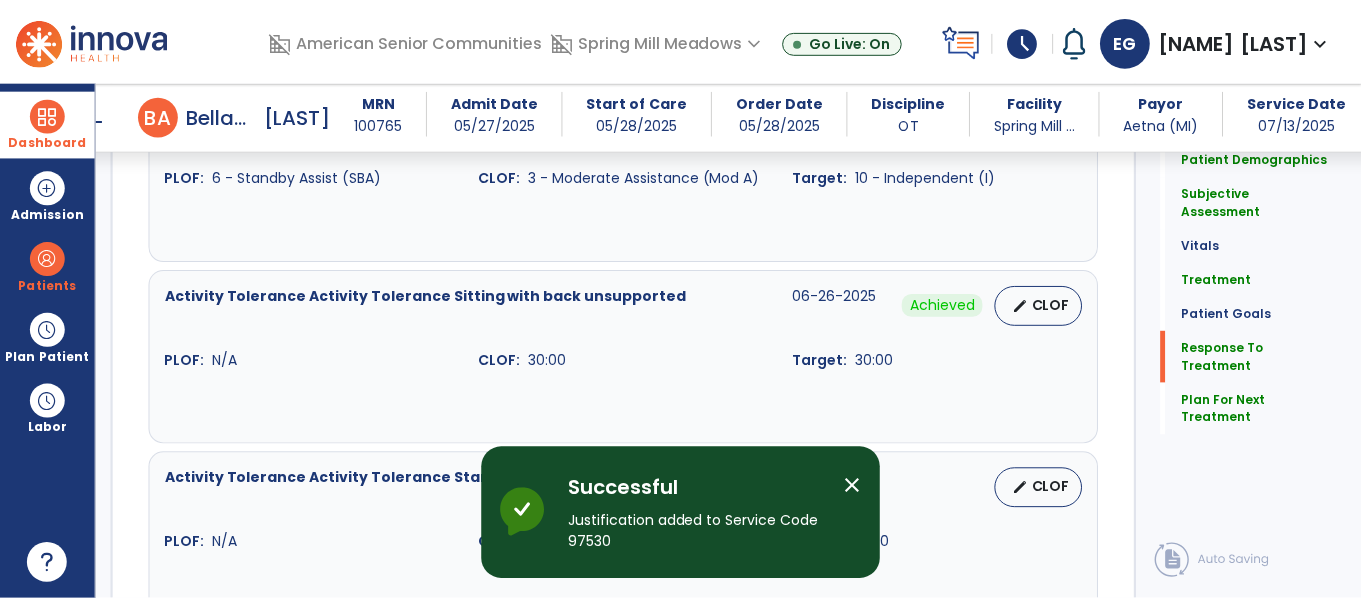 scroll, scrollTop: 3414, scrollLeft: 0, axis: vertical 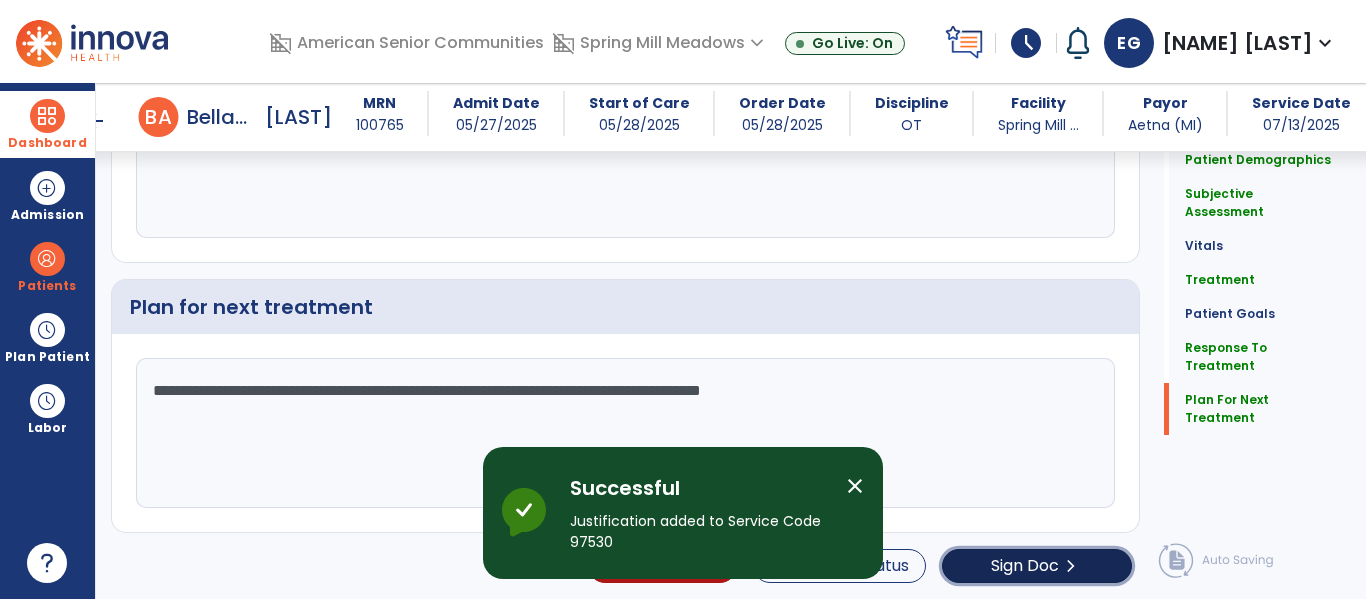 click on "Sign Doc" 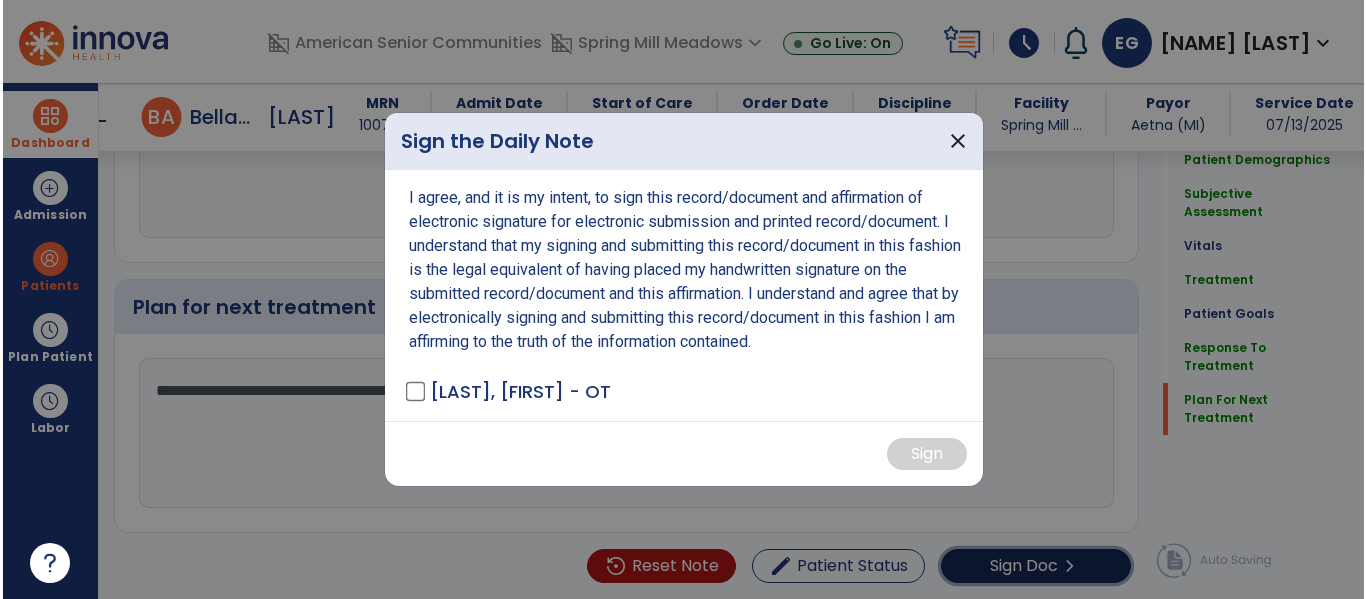 scroll, scrollTop: 3414, scrollLeft: 0, axis: vertical 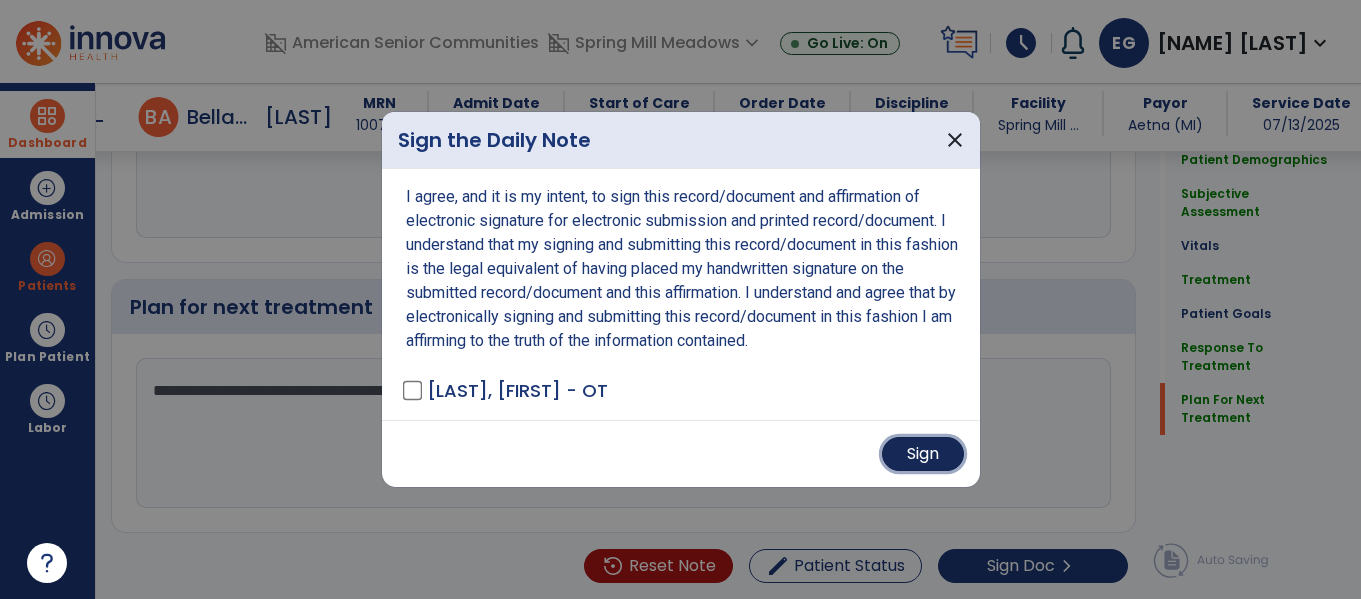 click on "Sign" at bounding box center [923, 454] 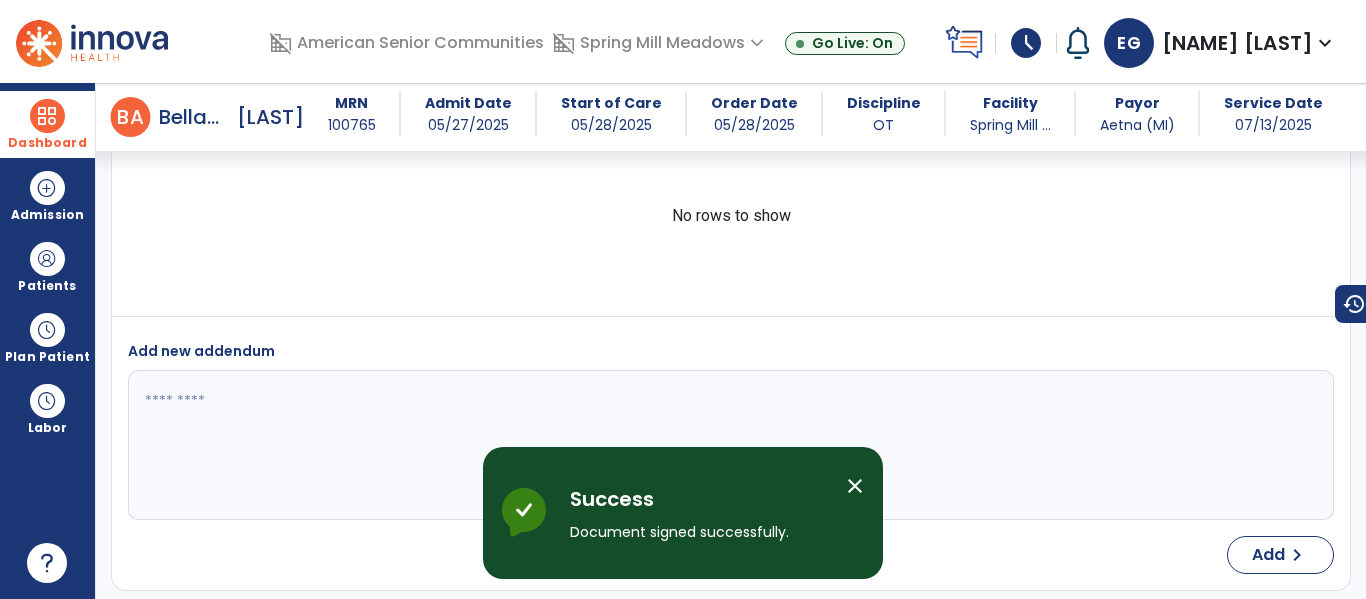 click at bounding box center (47, 116) 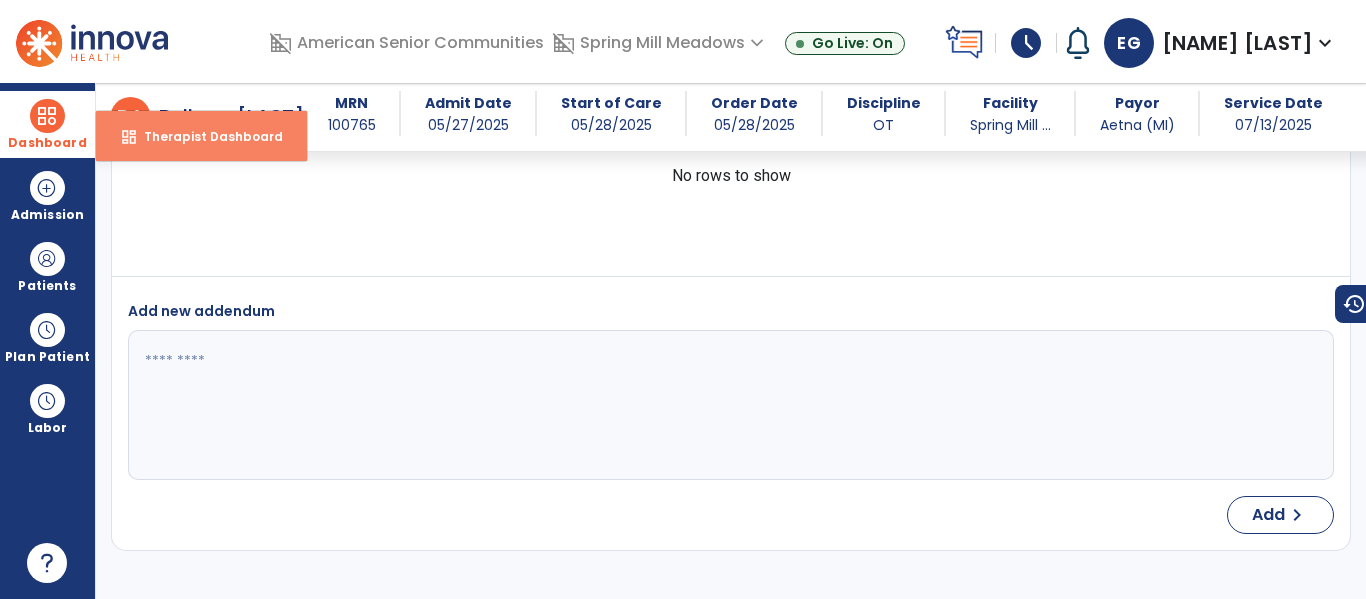 click on "dashboard  Therapist Dashboard" at bounding box center [201, 136] 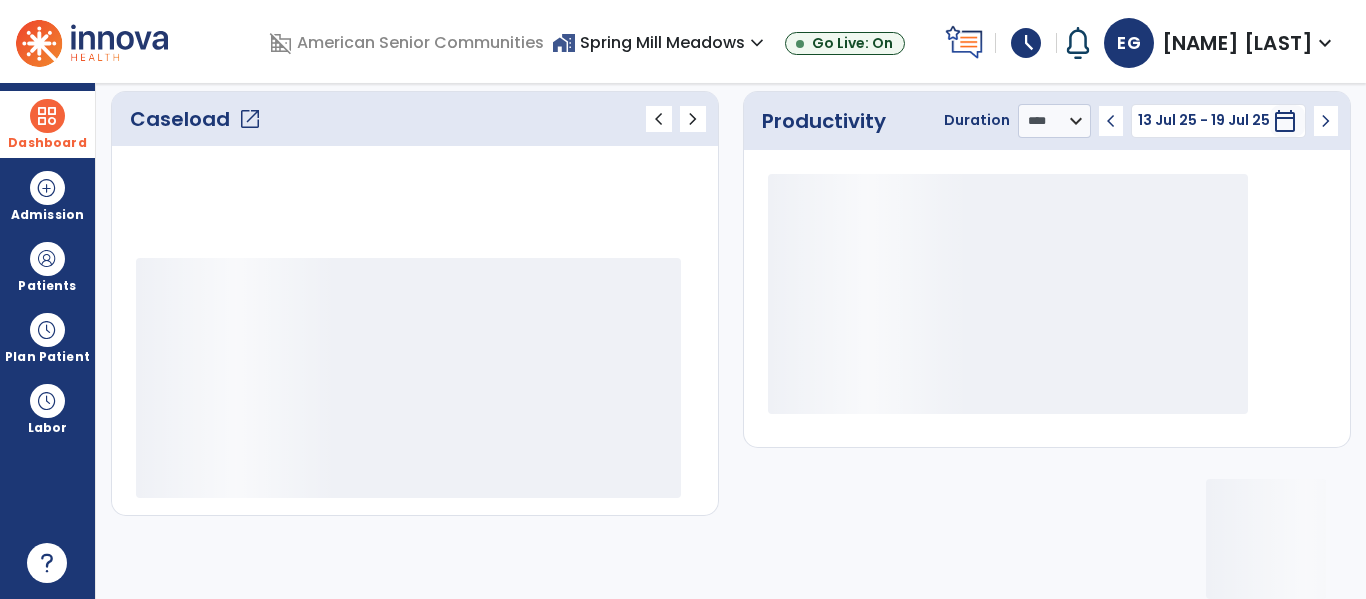 scroll, scrollTop: 278, scrollLeft: 0, axis: vertical 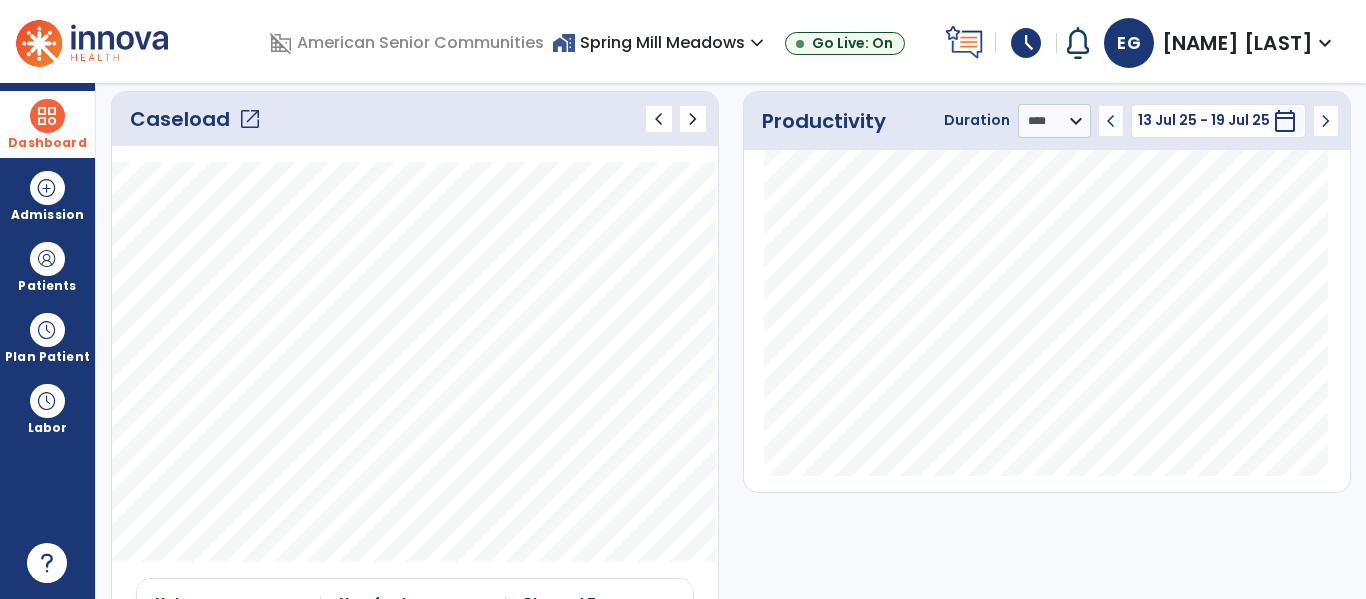 click on "open_in_new" 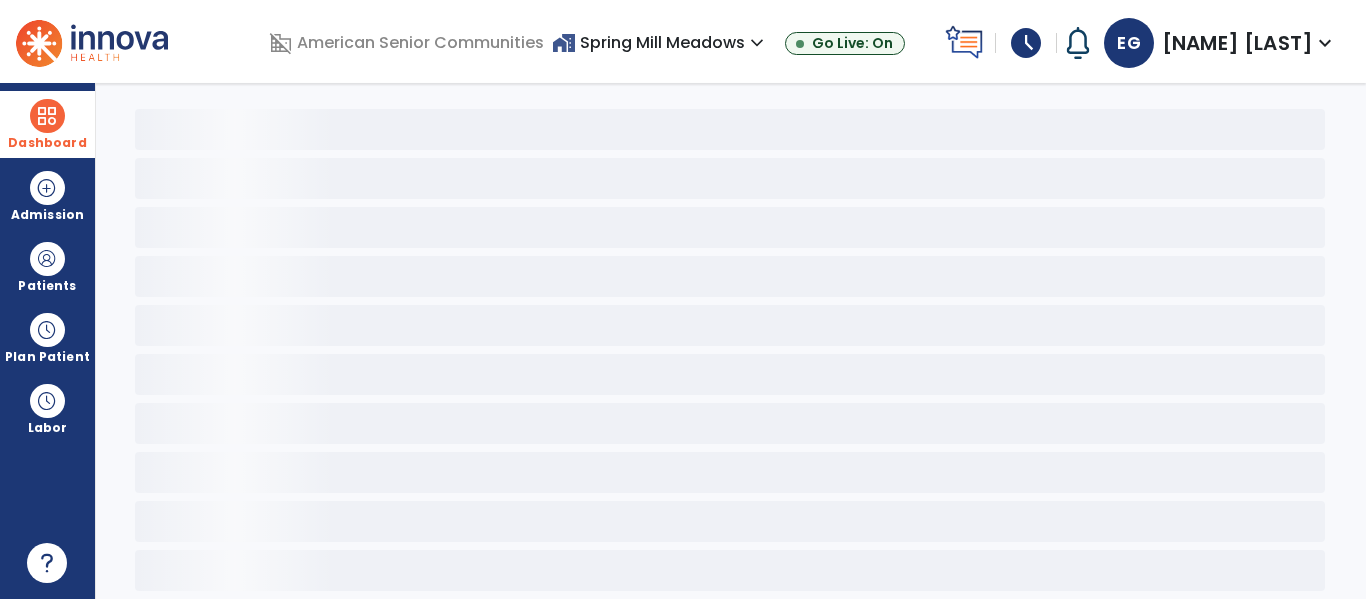 scroll, scrollTop: 78, scrollLeft: 0, axis: vertical 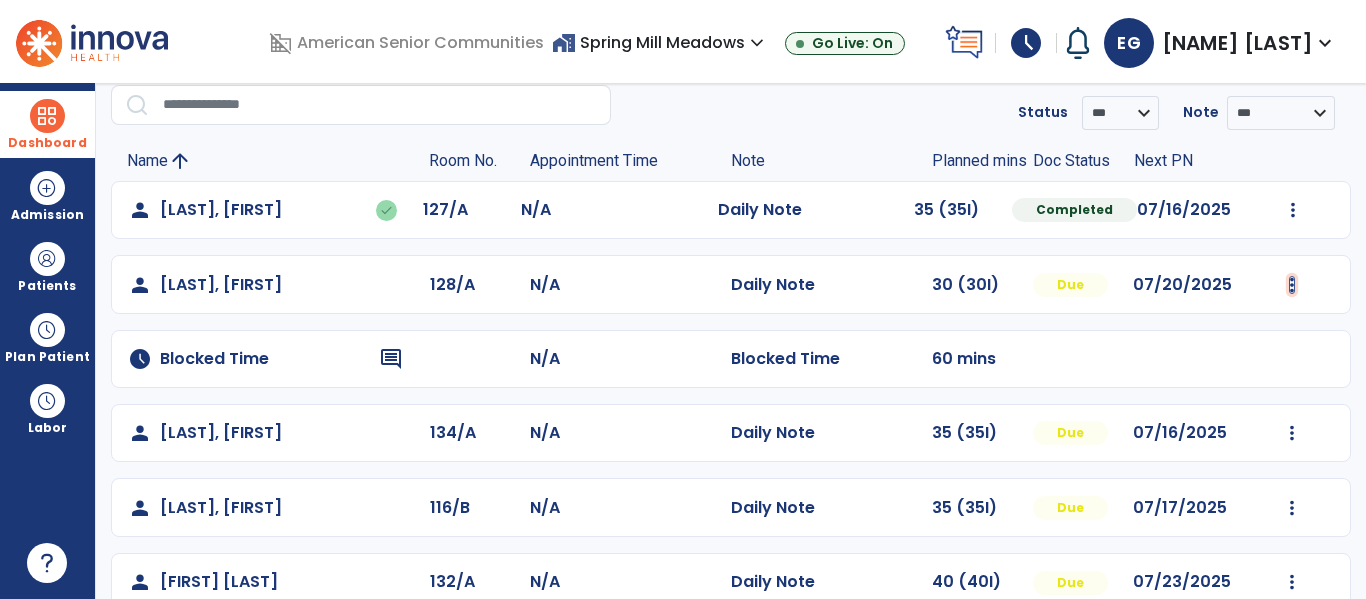 click at bounding box center [1293, 210] 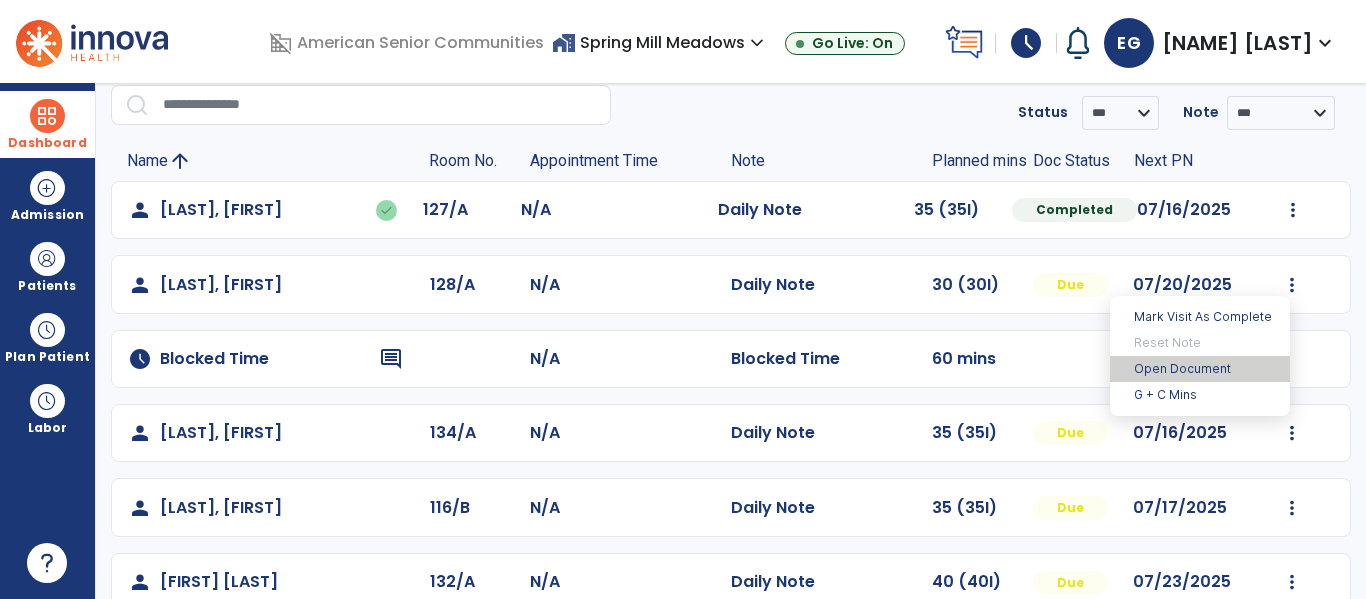 click on "Open Document" at bounding box center (1200, 369) 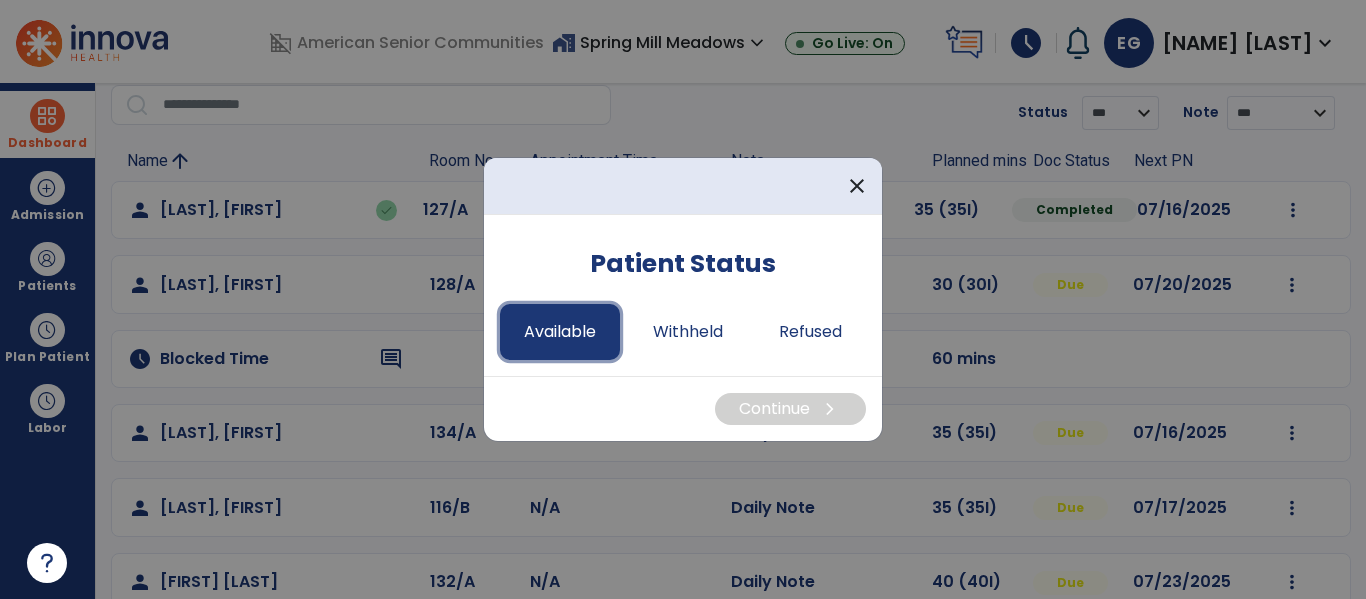 click on "Available" at bounding box center (560, 332) 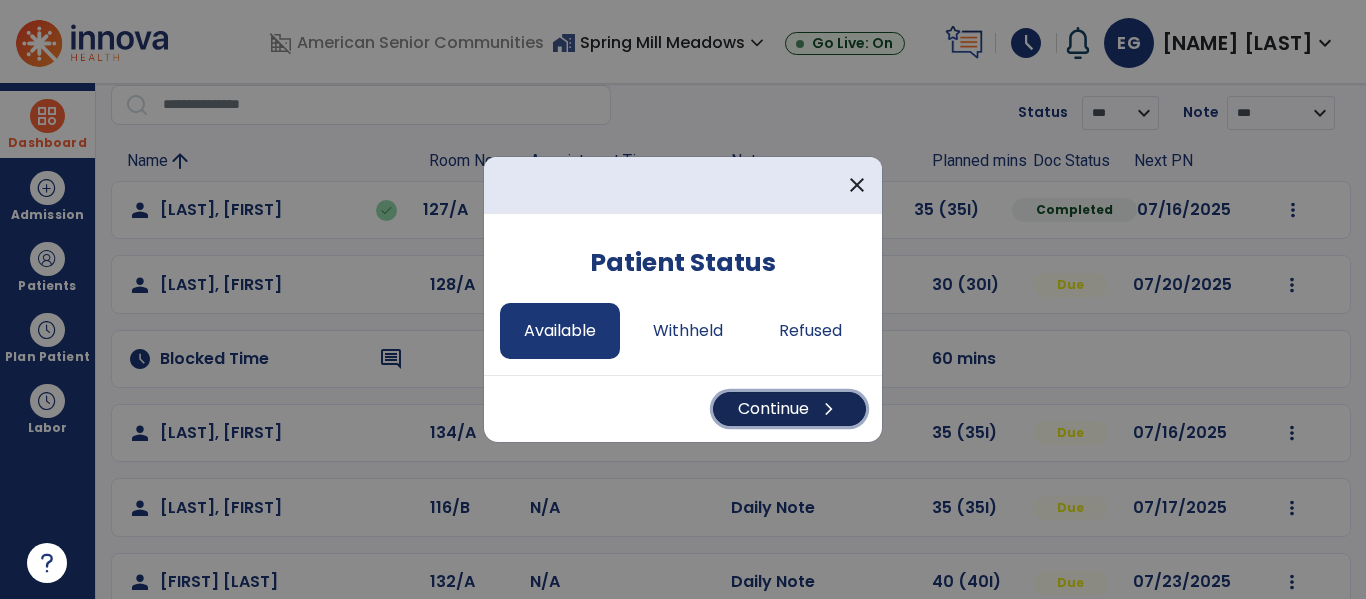 click on "Continue   chevron_right" at bounding box center (789, 409) 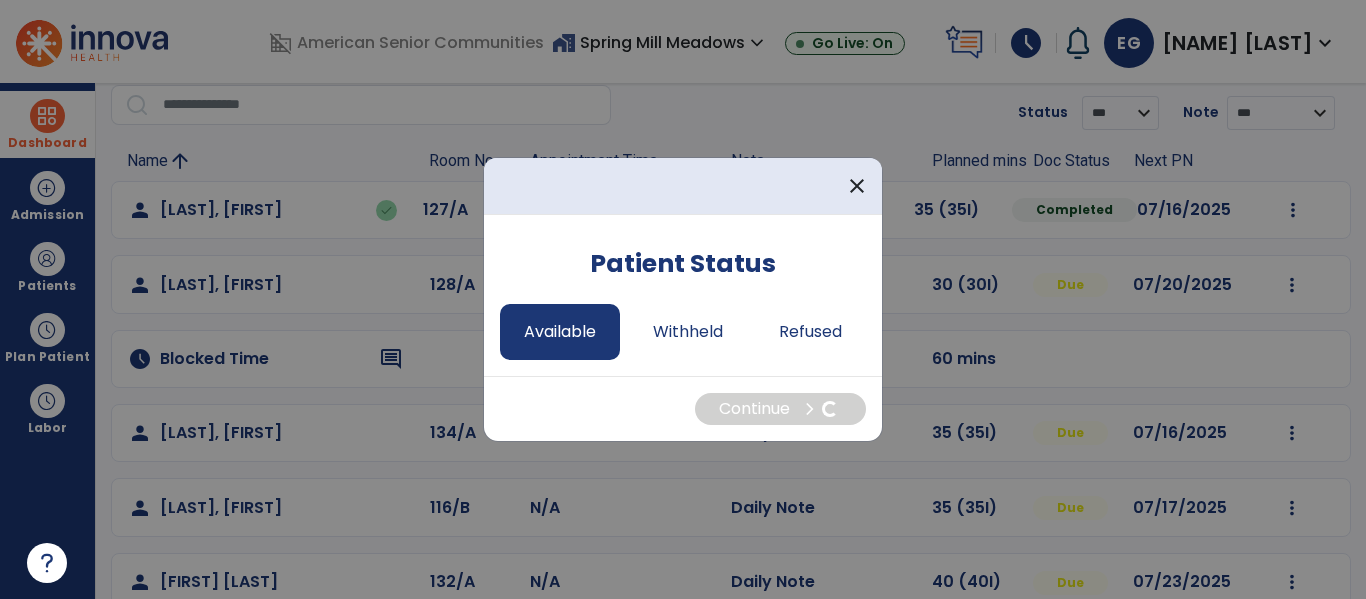 select on "*" 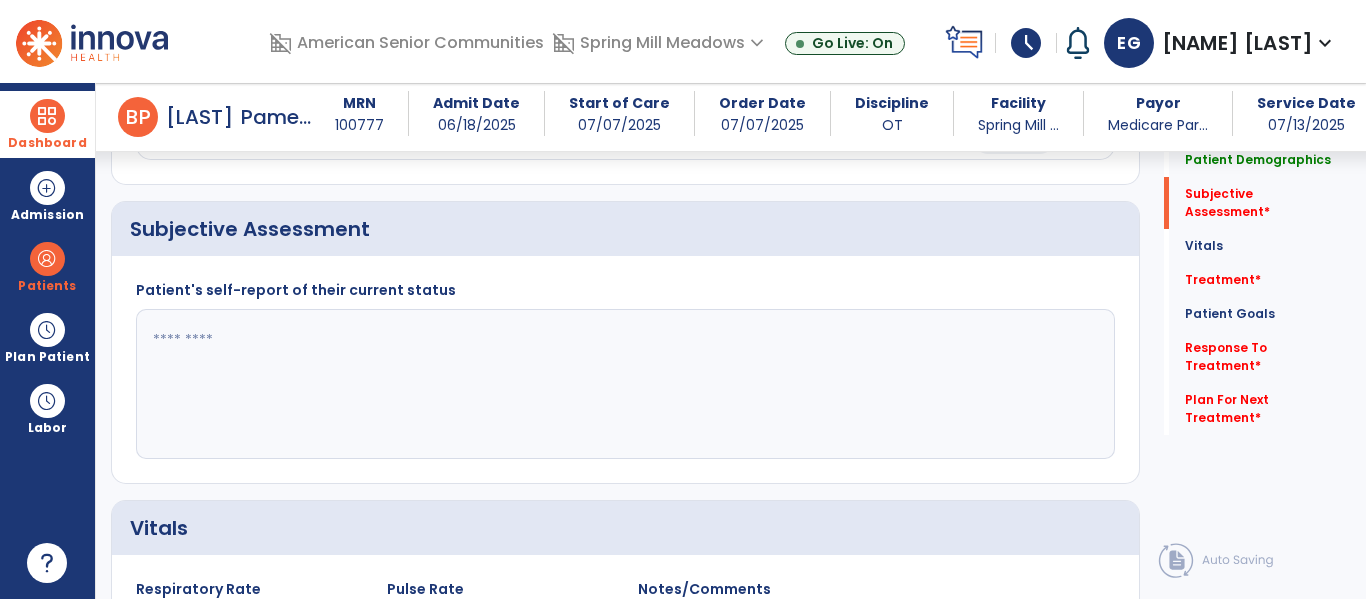 scroll, scrollTop: 355, scrollLeft: 0, axis: vertical 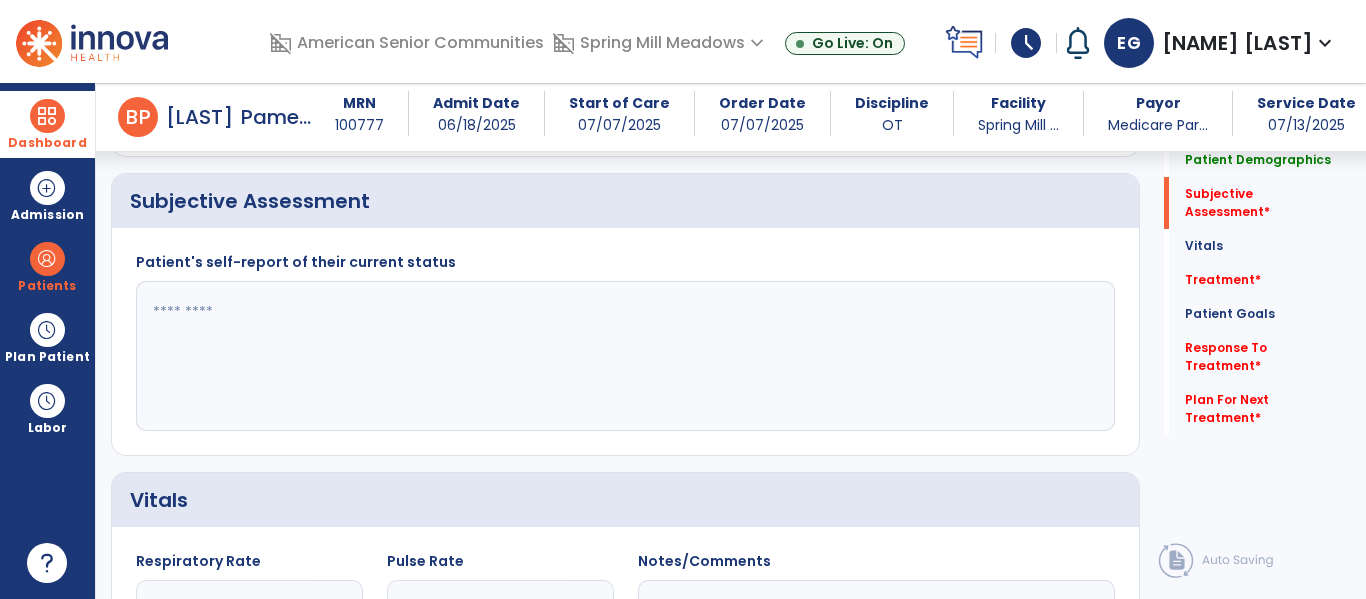 click 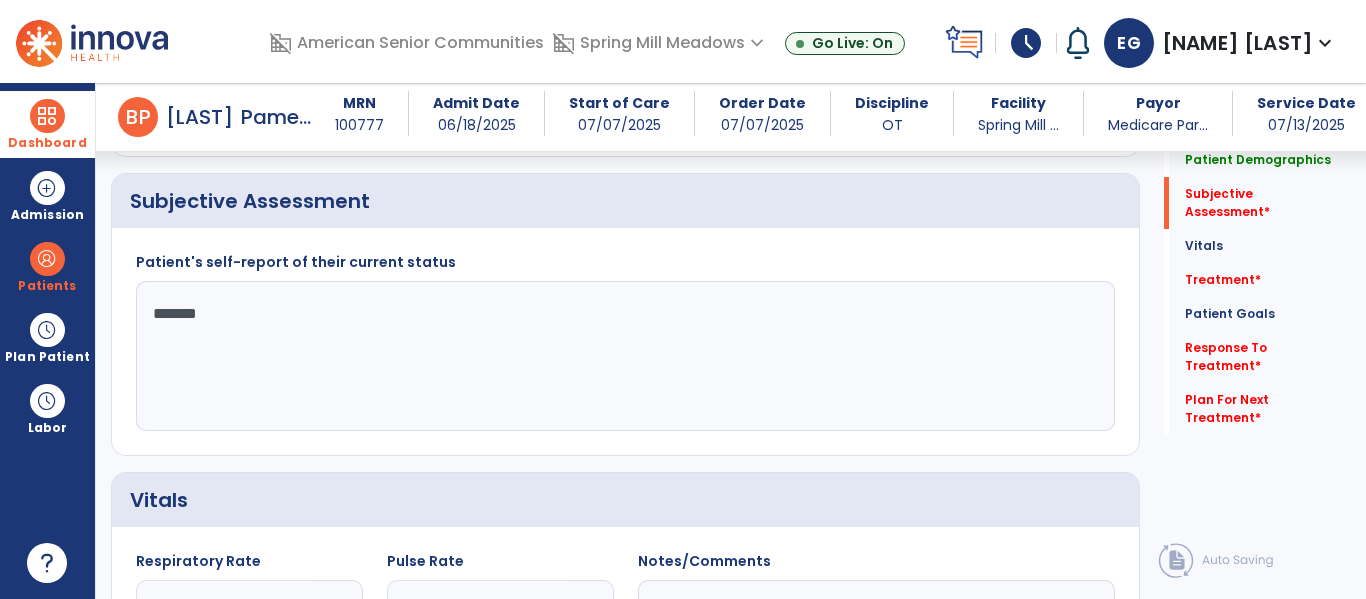 type on "********" 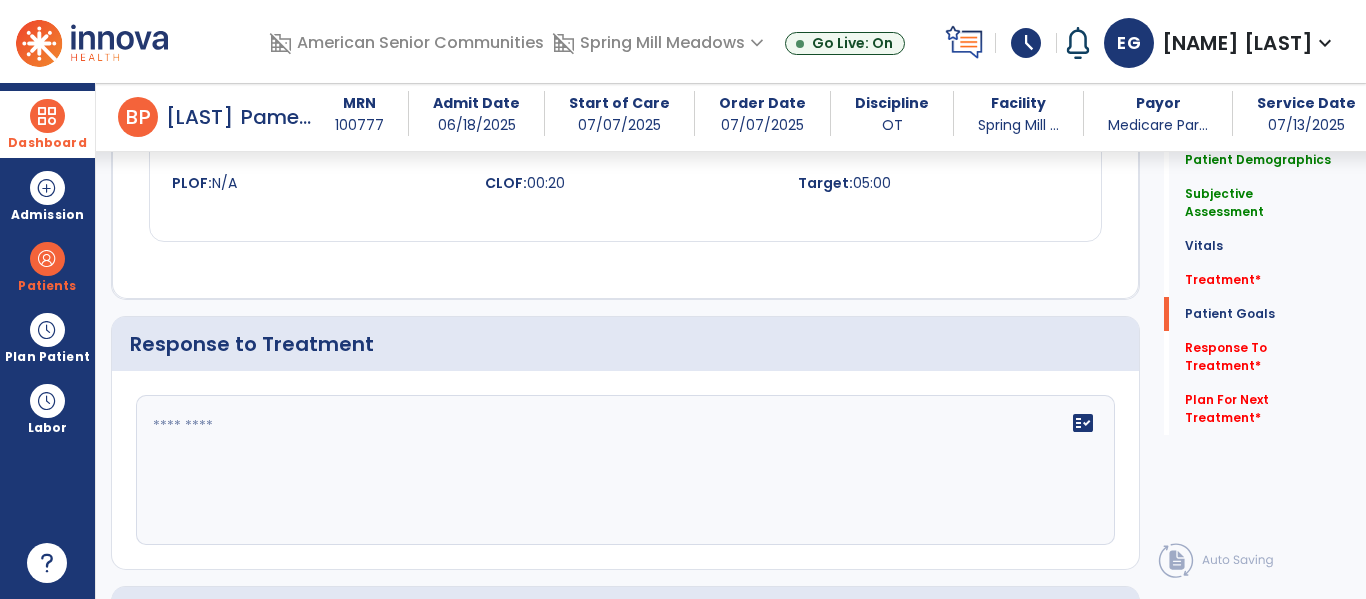 scroll, scrollTop: 2381, scrollLeft: 0, axis: vertical 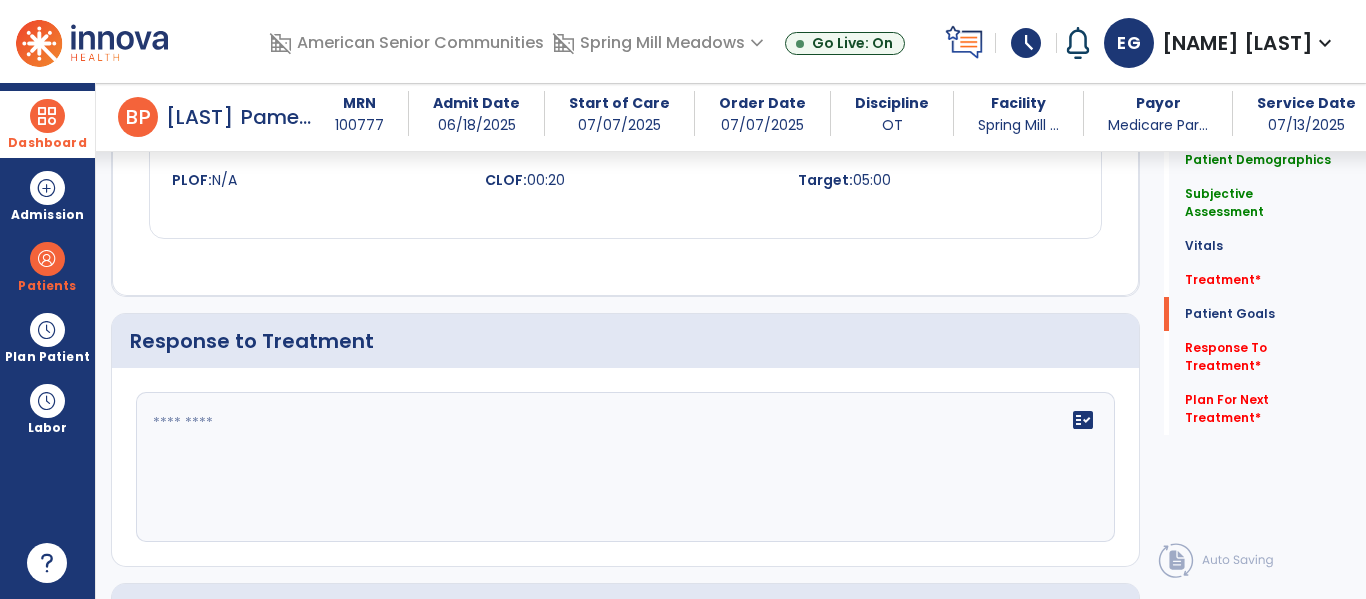 type on "**********" 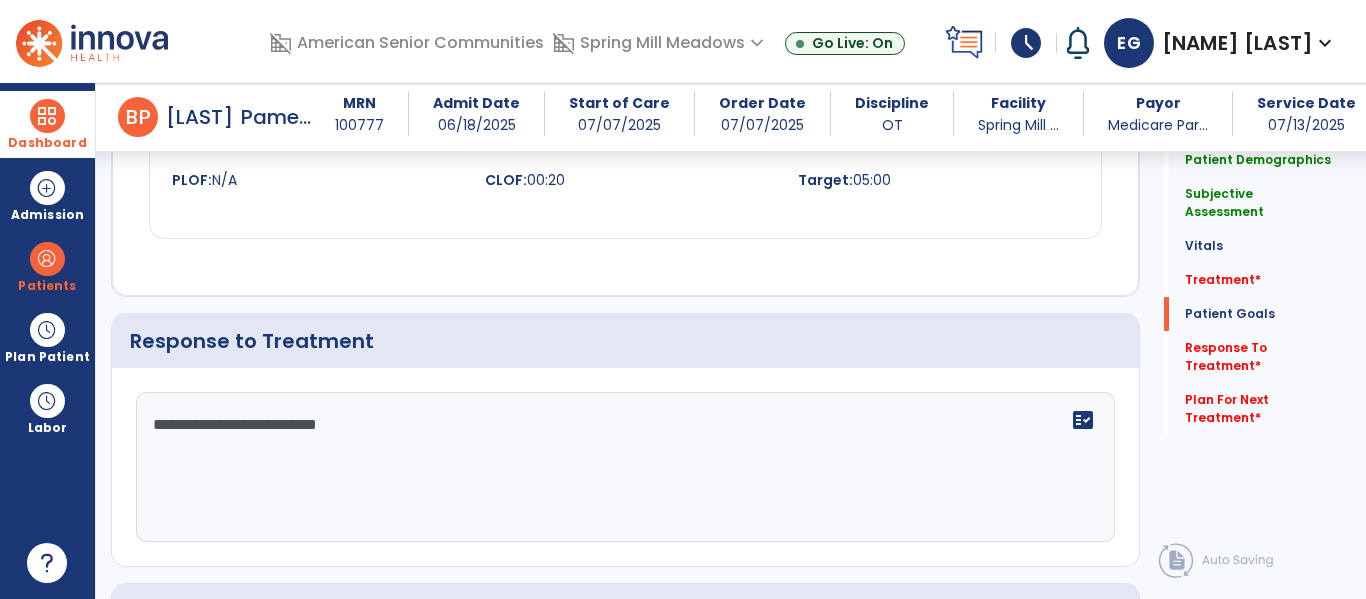 type on "**********" 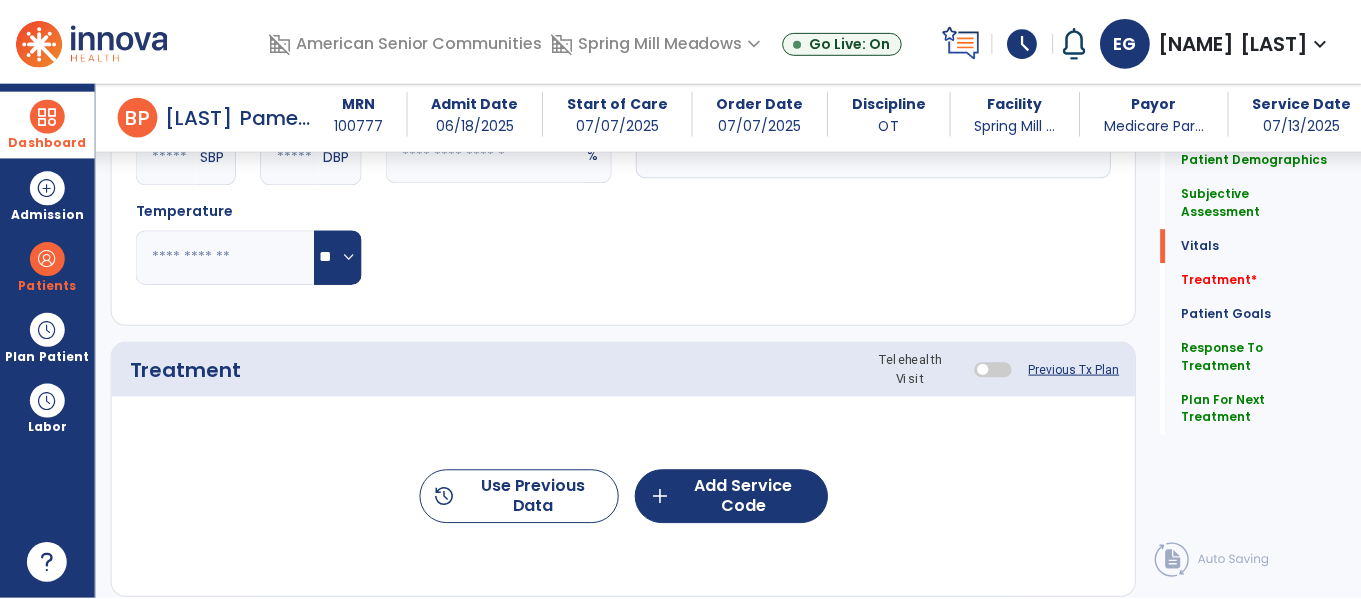 scroll, scrollTop: 909, scrollLeft: 0, axis: vertical 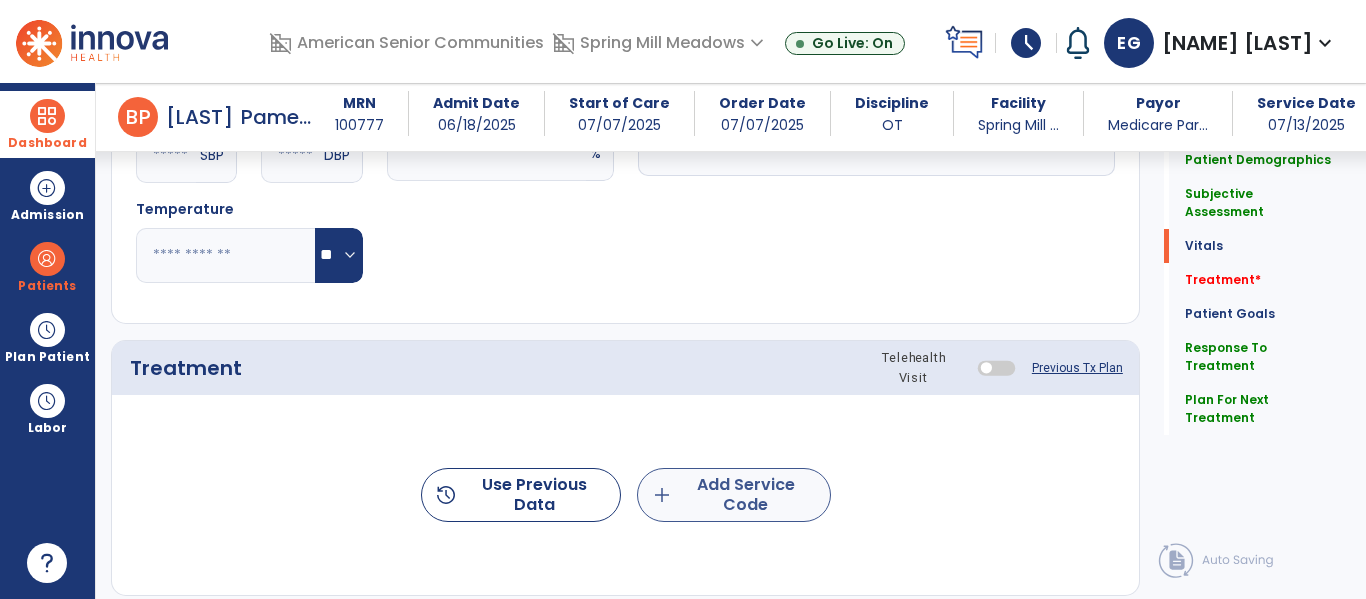 type on "**********" 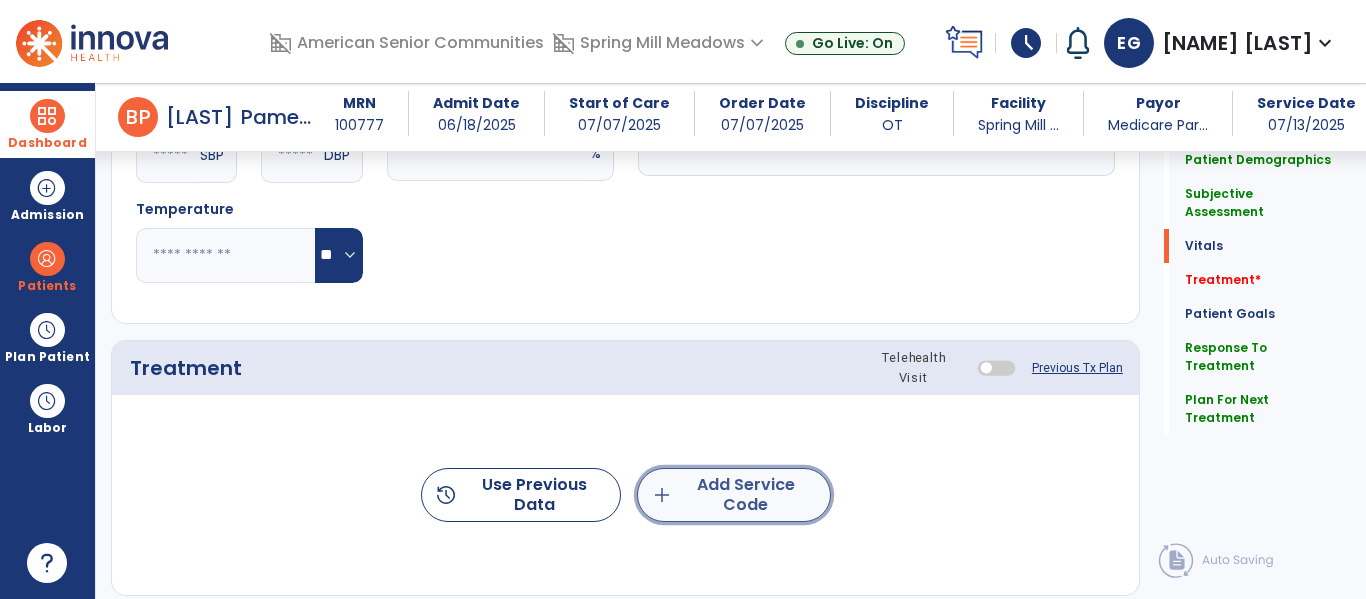 click on "add  Add Service Code" 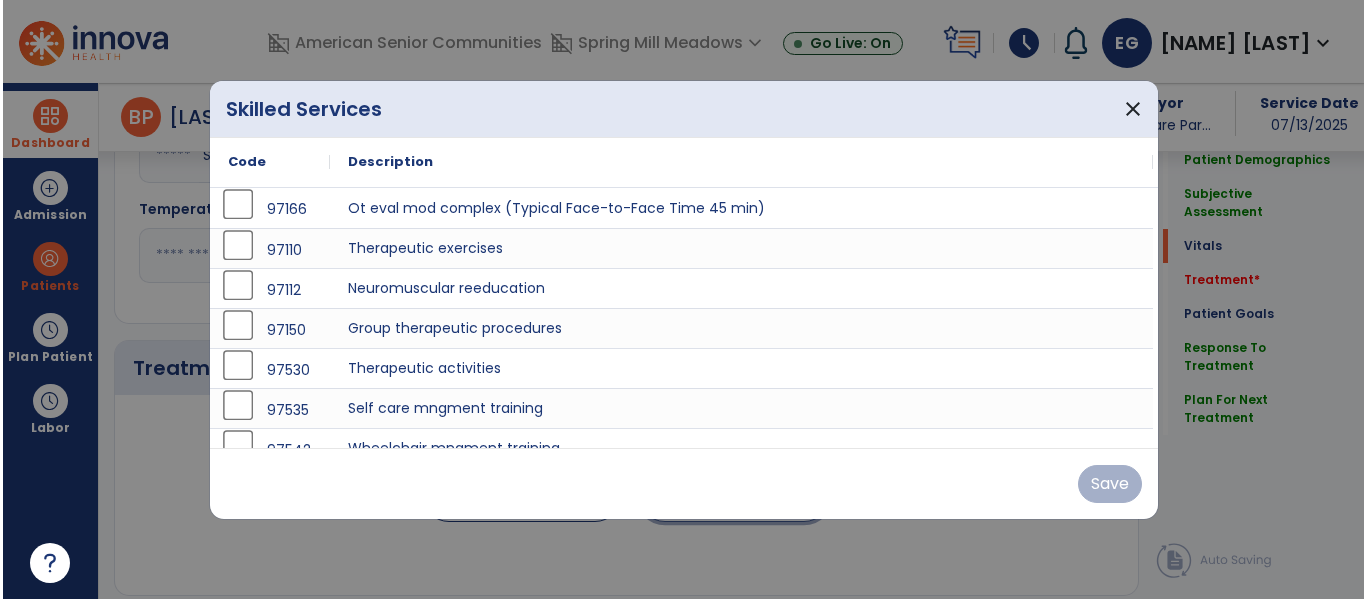scroll, scrollTop: 909, scrollLeft: 0, axis: vertical 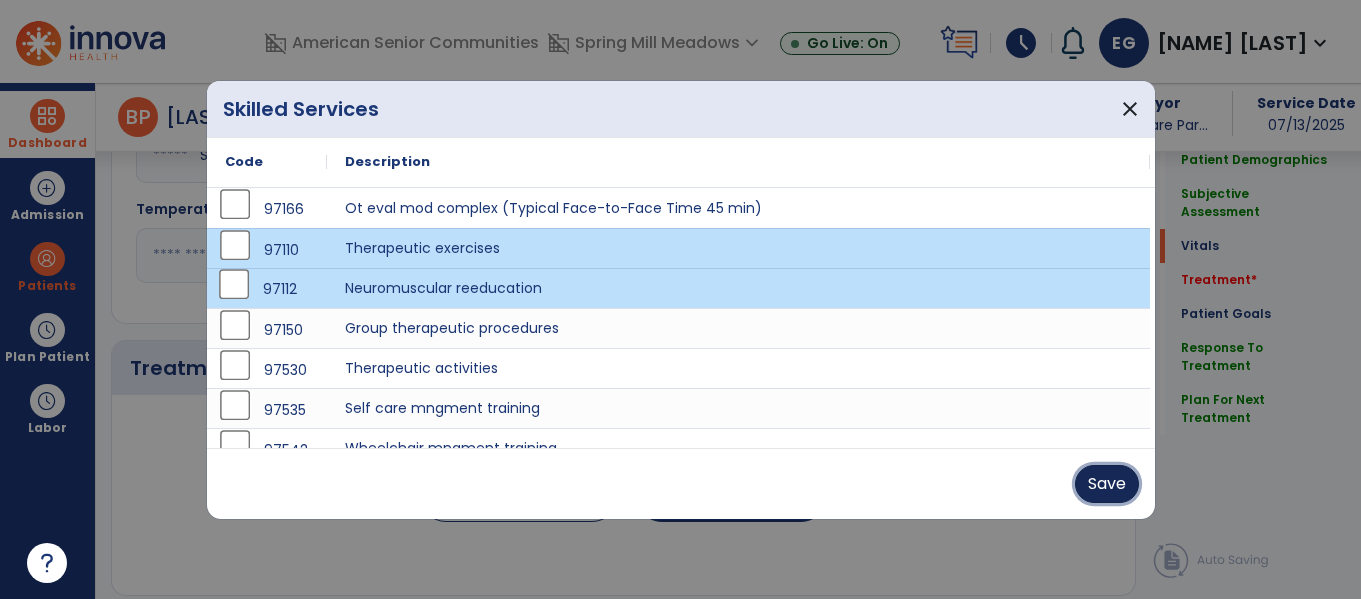 click on "Save" at bounding box center [1107, 484] 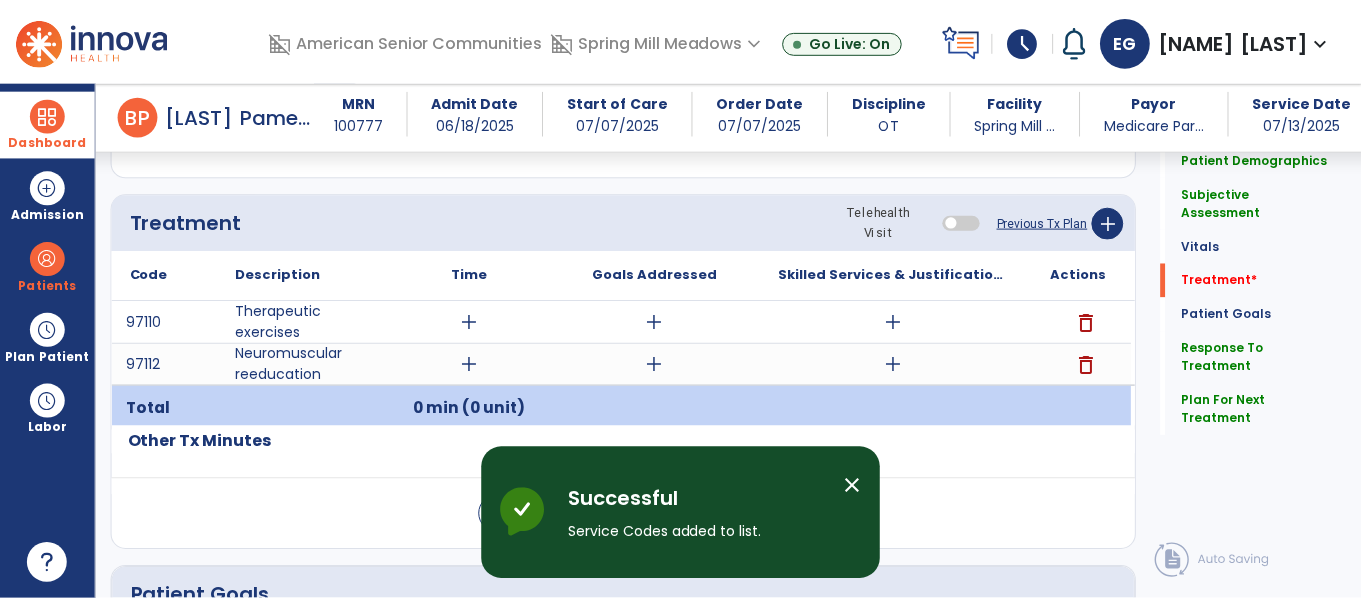 scroll, scrollTop: 1058, scrollLeft: 0, axis: vertical 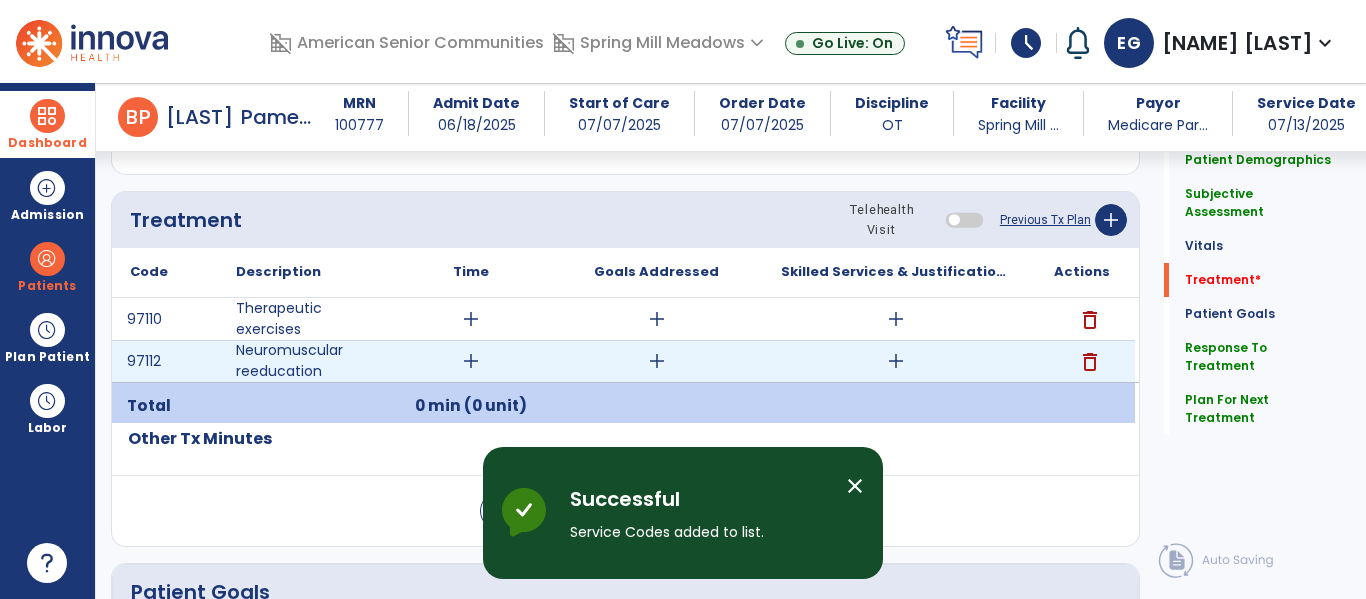 click on "add" at bounding box center (471, 361) 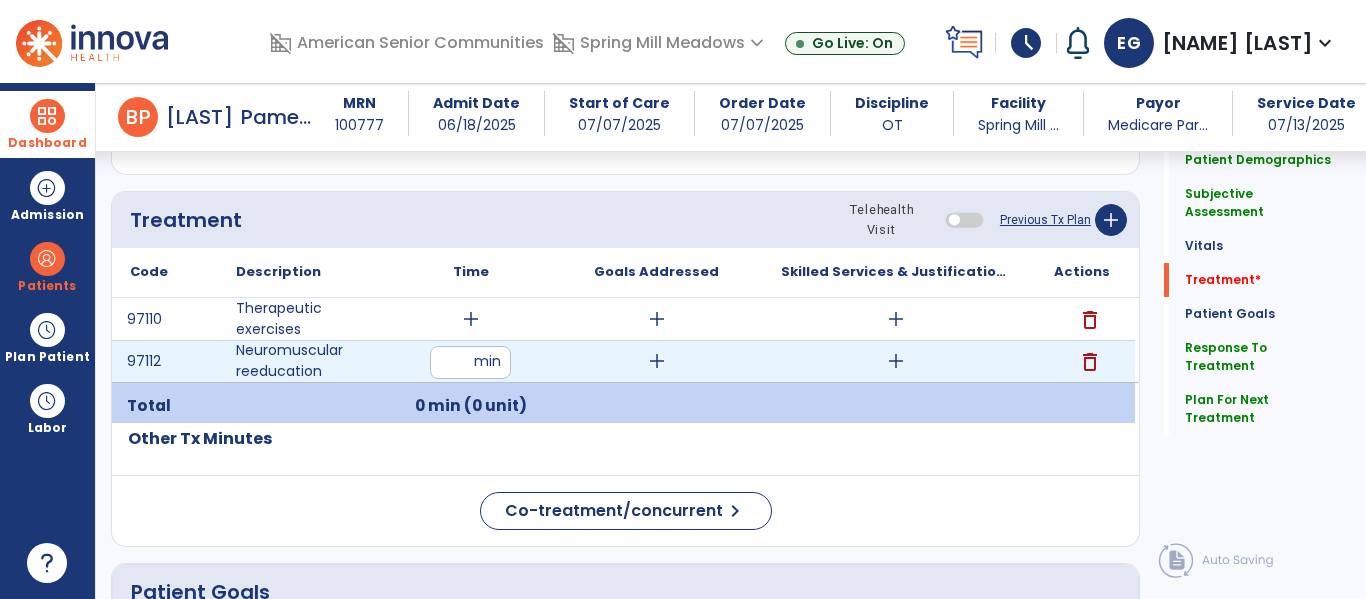 type on "**" 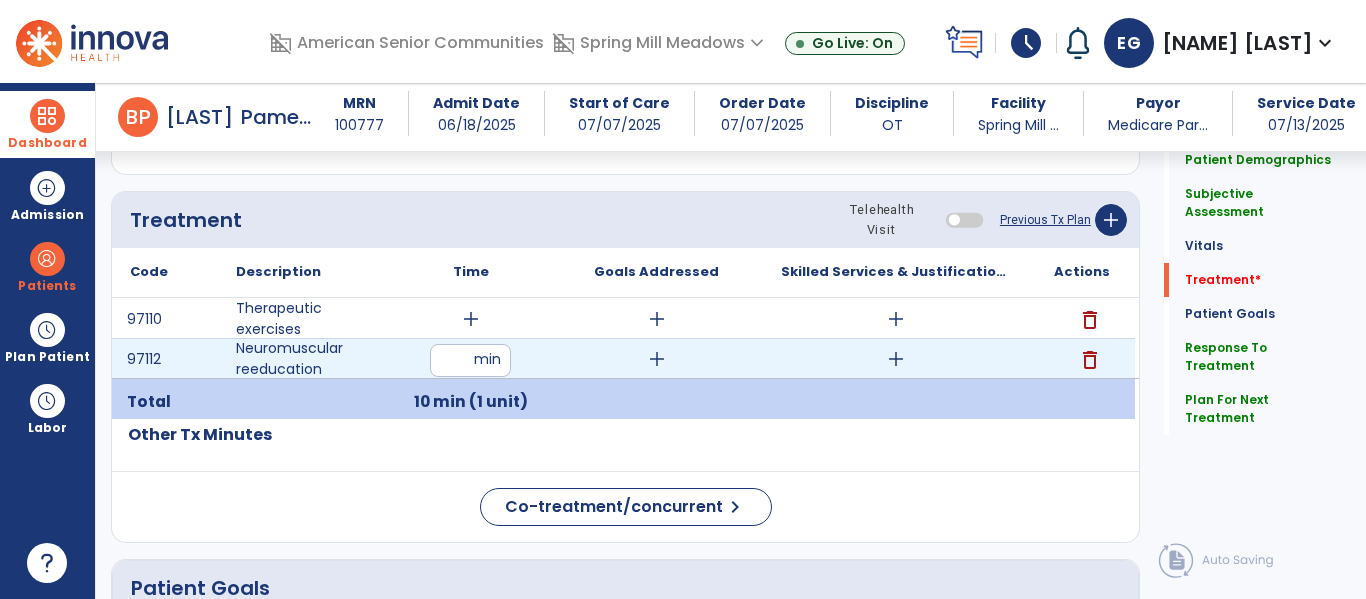 click on "add" at bounding box center (657, 359) 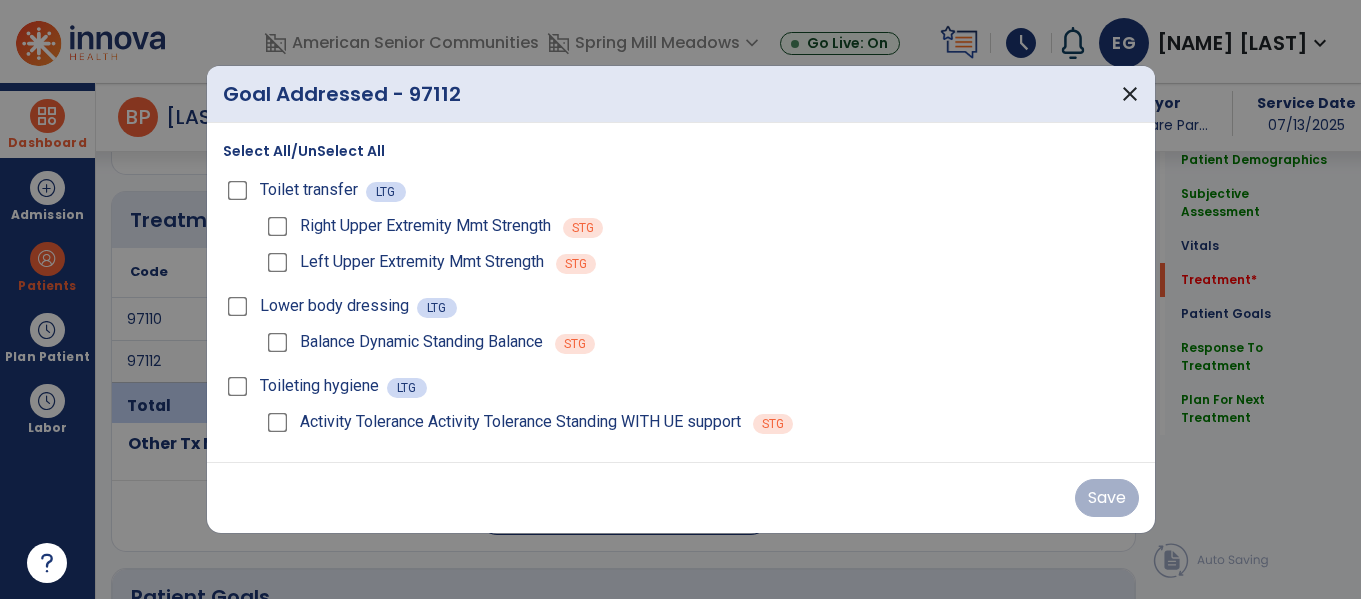 scroll, scrollTop: 1058, scrollLeft: 0, axis: vertical 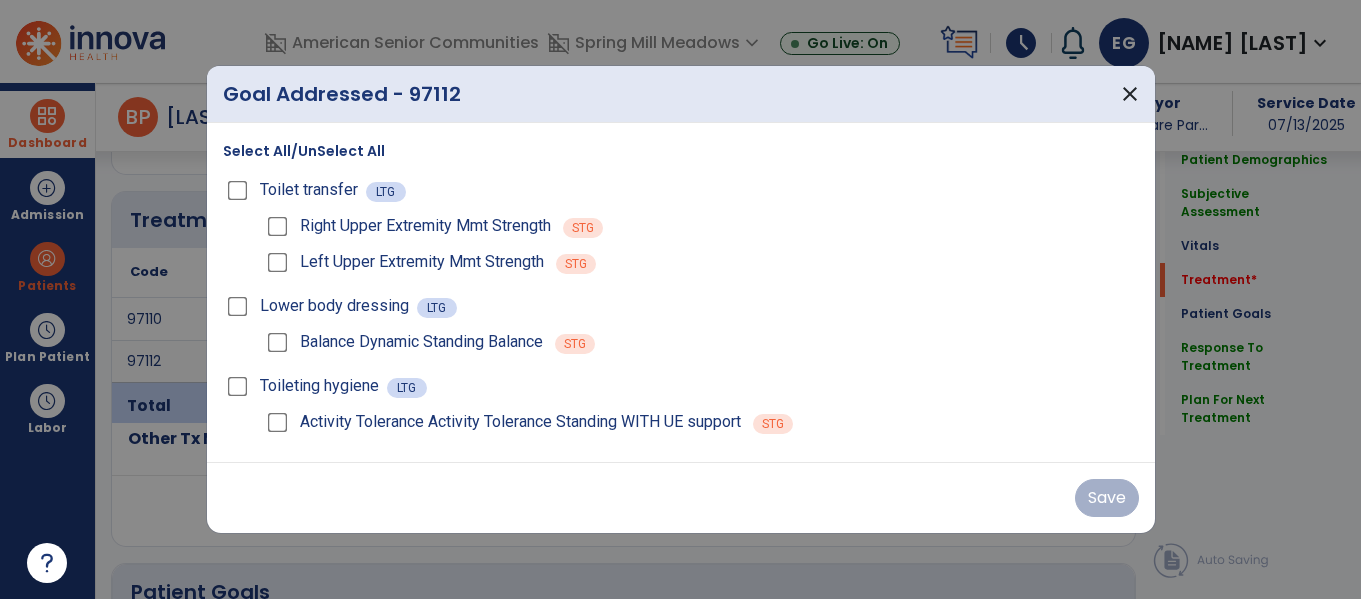 click on "Select All/UnSelect All" at bounding box center (304, 151) 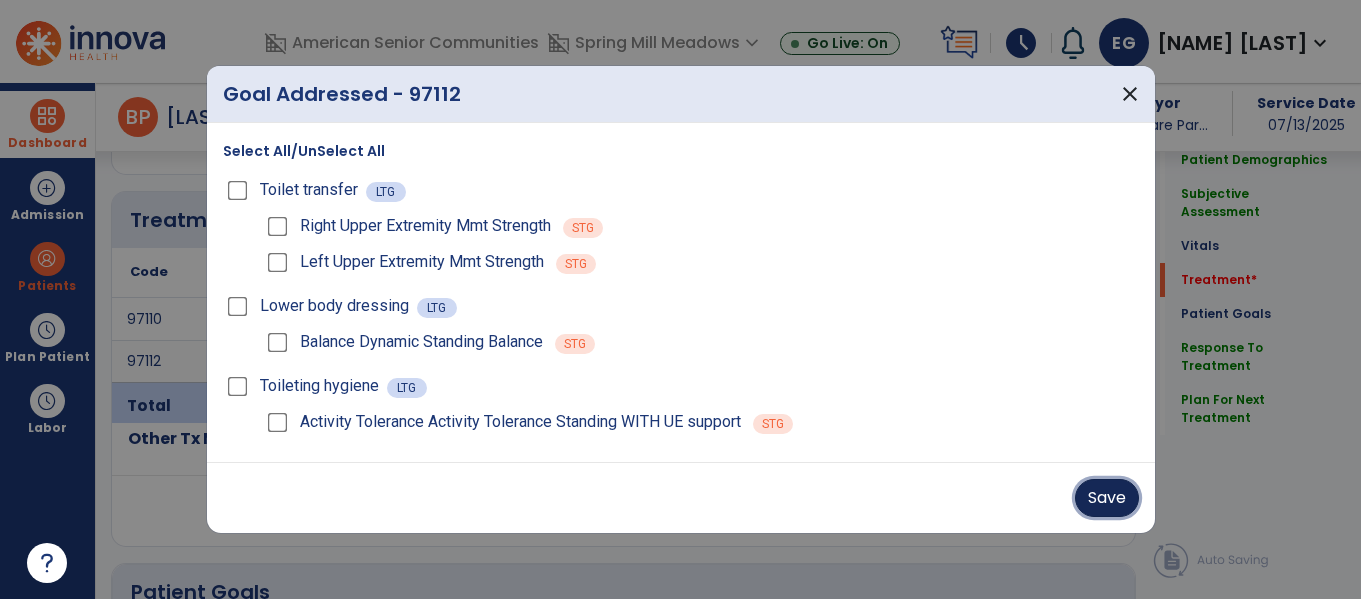 click on "Save" at bounding box center (1107, 498) 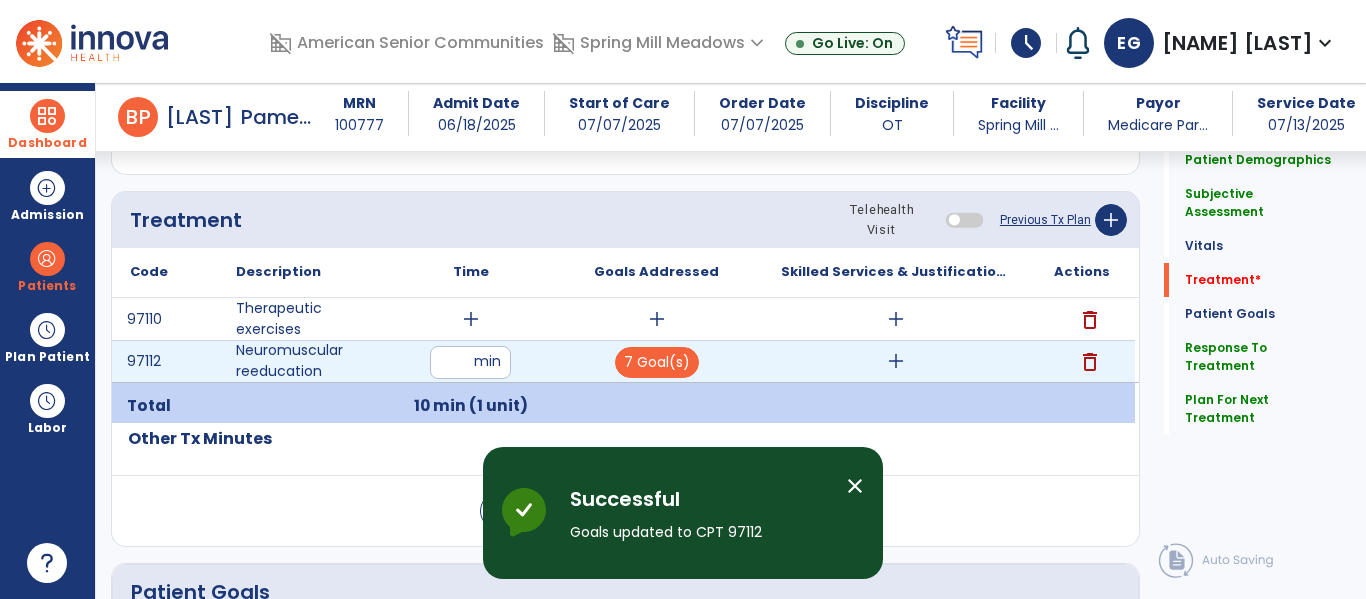 click on "add" at bounding box center (896, 361) 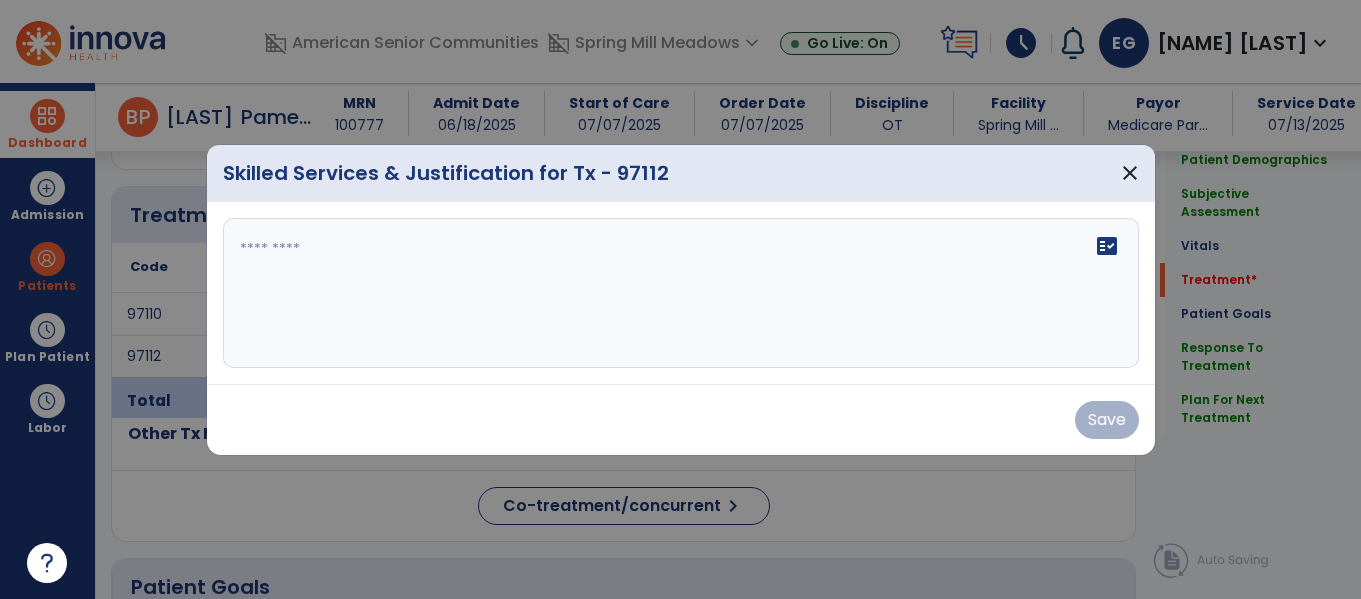 scroll, scrollTop: 1058, scrollLeft: 0, axis: vertical 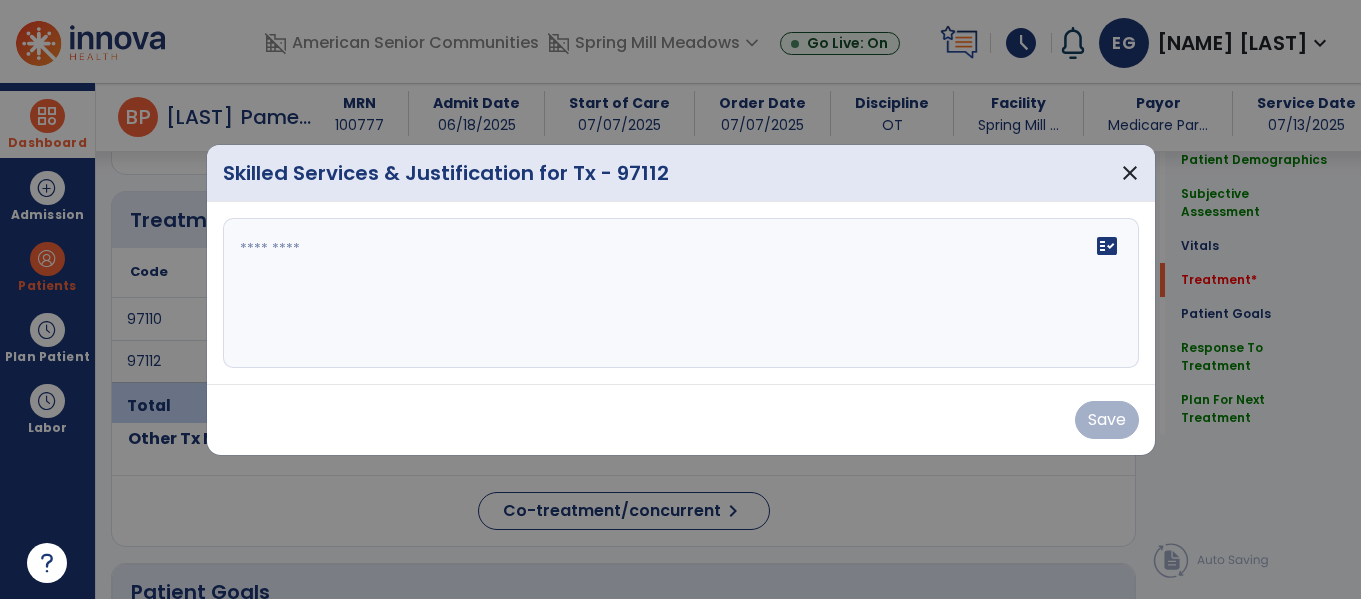 click on "fact_check" at bounding box center [681, 293] 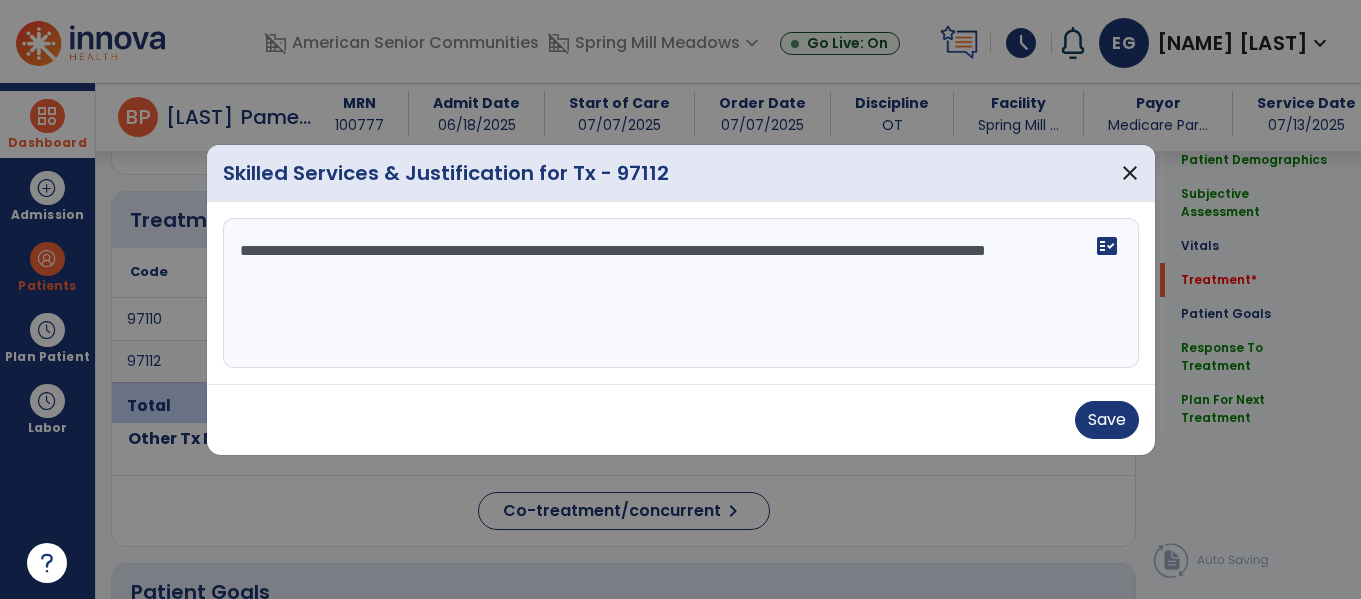 type on "**********" 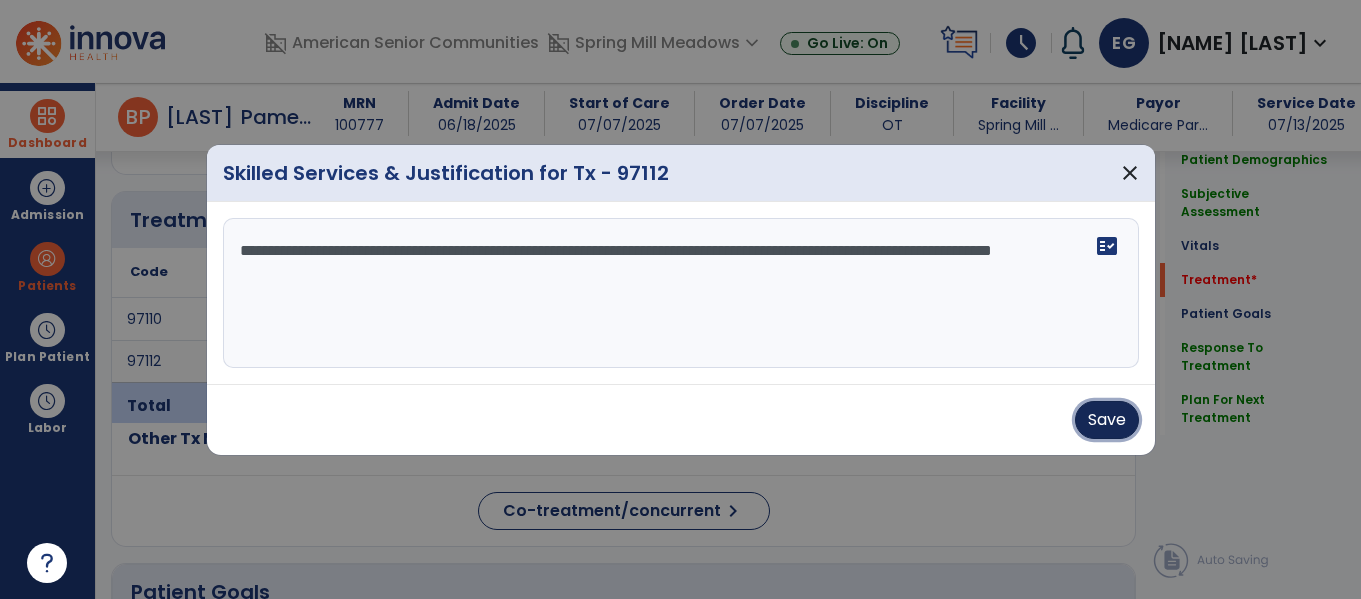 click on "Save" at bounding box center [1107, 420] 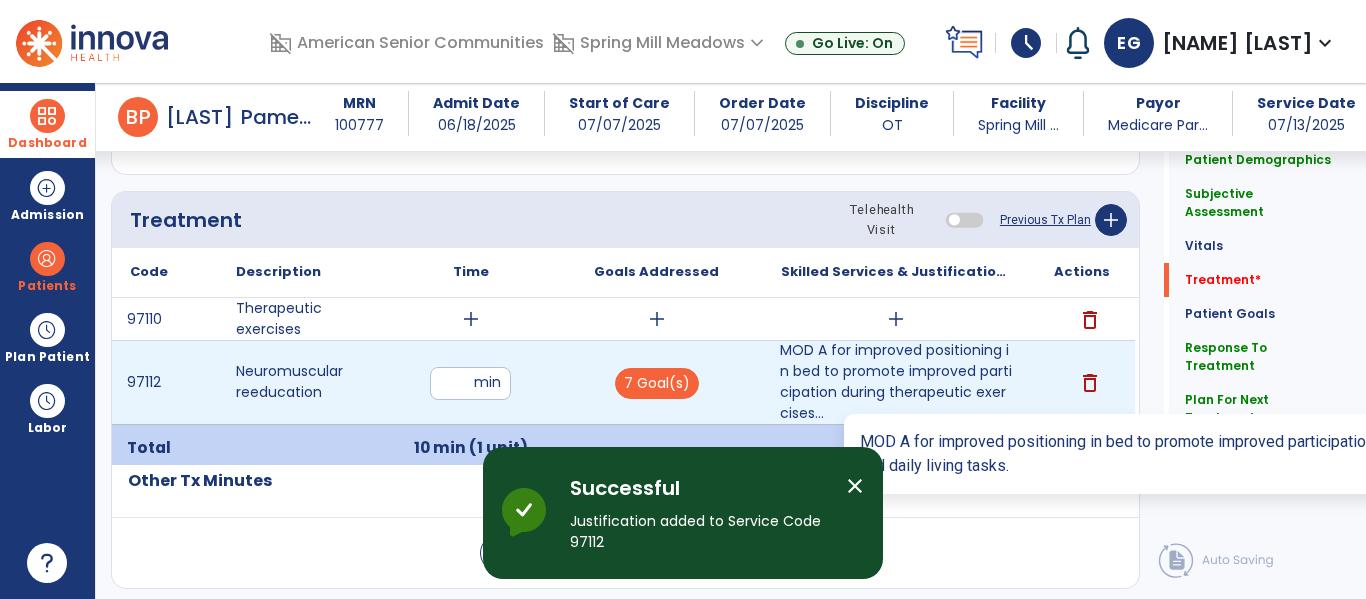 click on "MOD A for improved positioning in bed to promote improved participation during therapeutic exercises..." at bounding box center [896, 382] 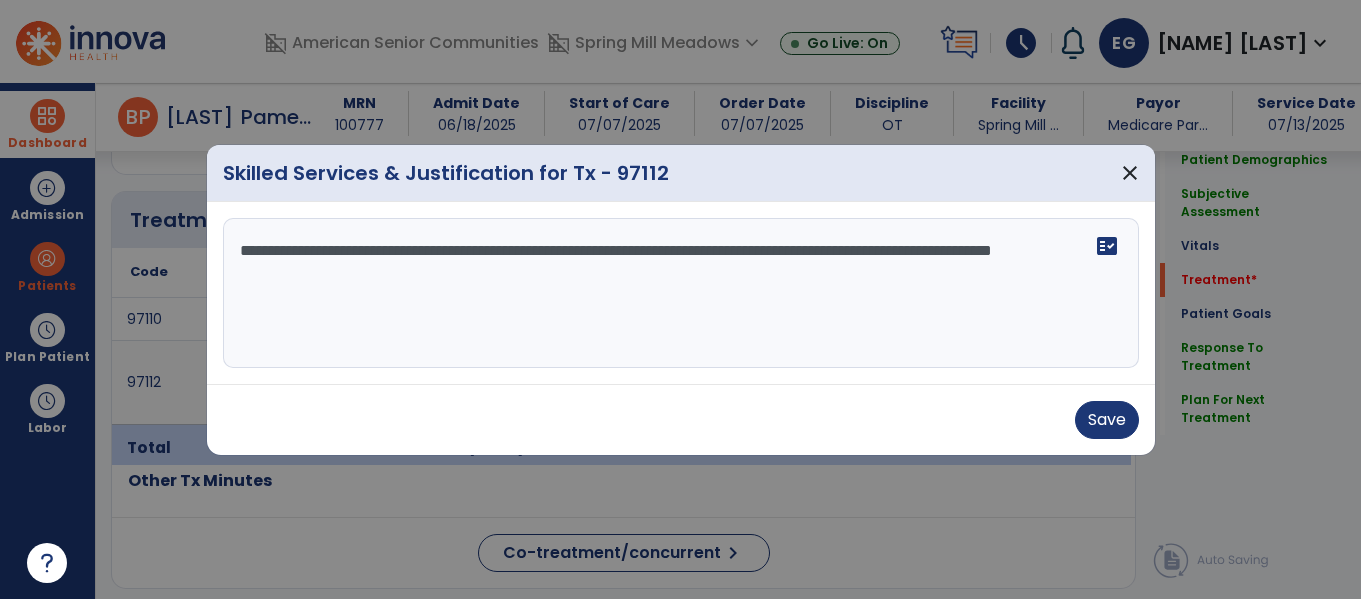 scroll, scrollTop: 1058, scrollLeft: 0, axis: vertical 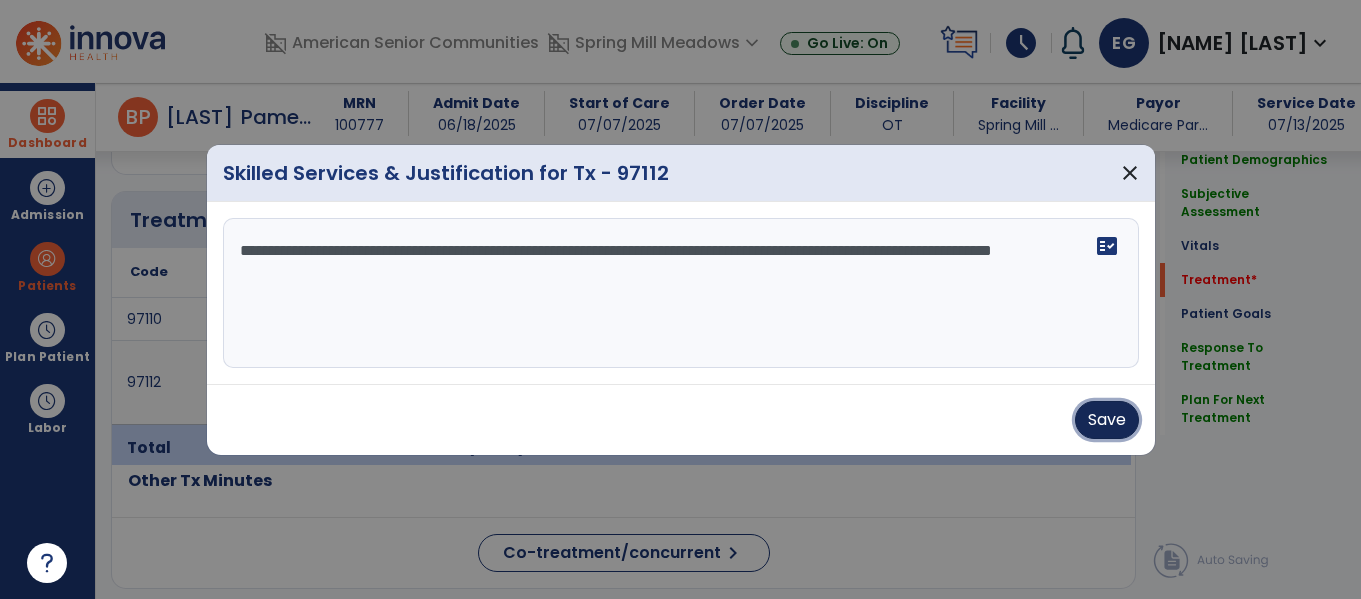 click on "Save" at bounding box center (1107, 420) 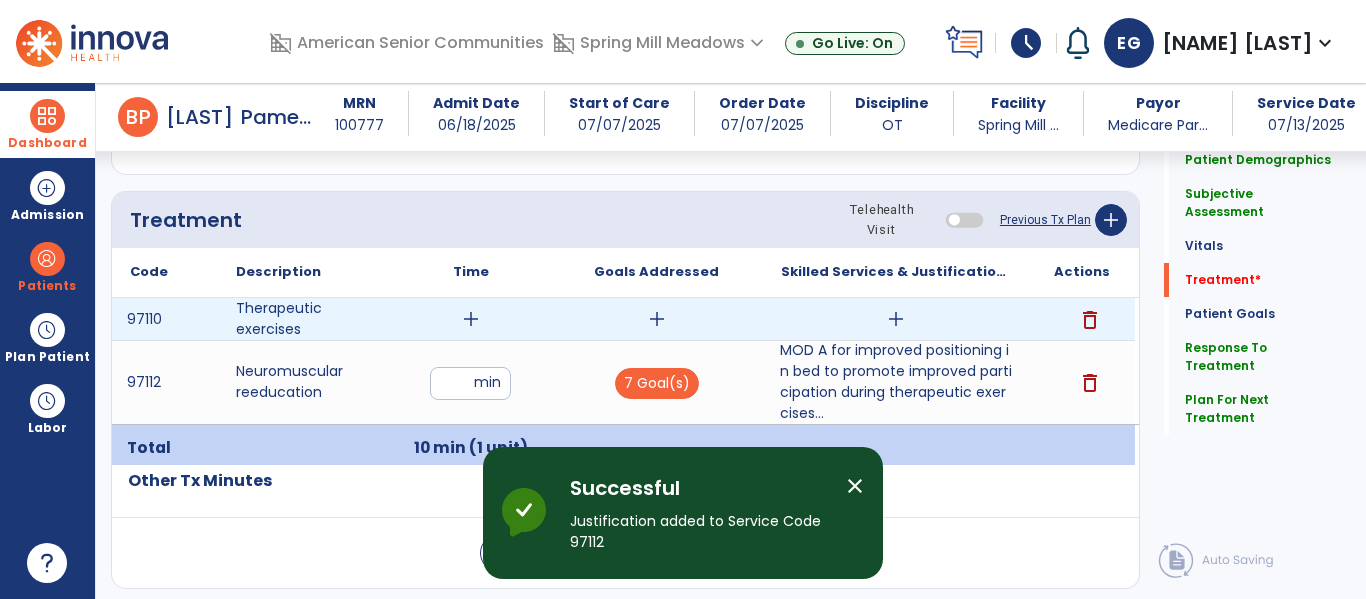 click on "add" at bounding box center [471, 319] 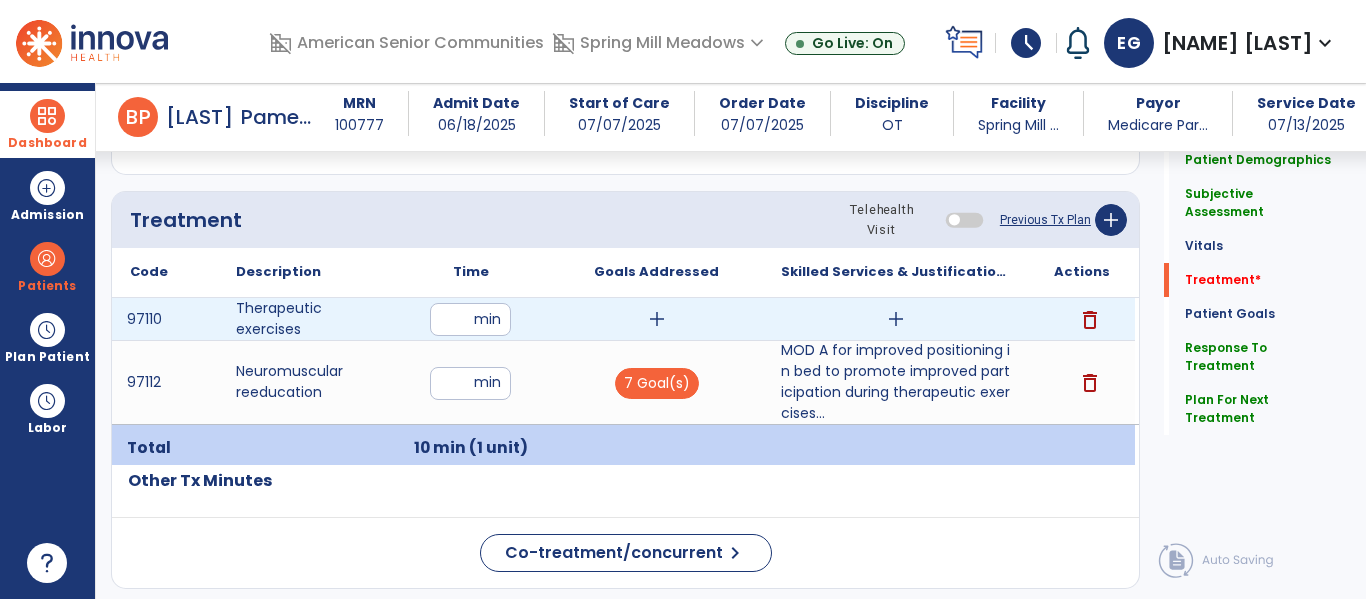 type on "**" 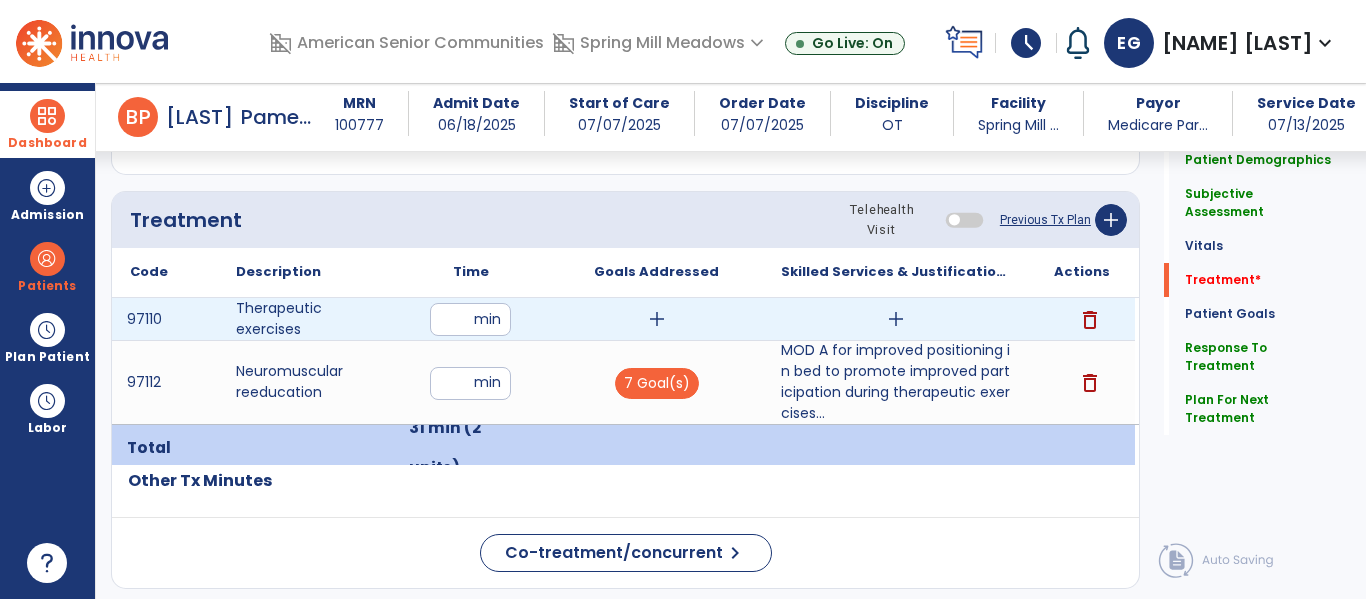 click on "add" at bounding box center (657, 319) 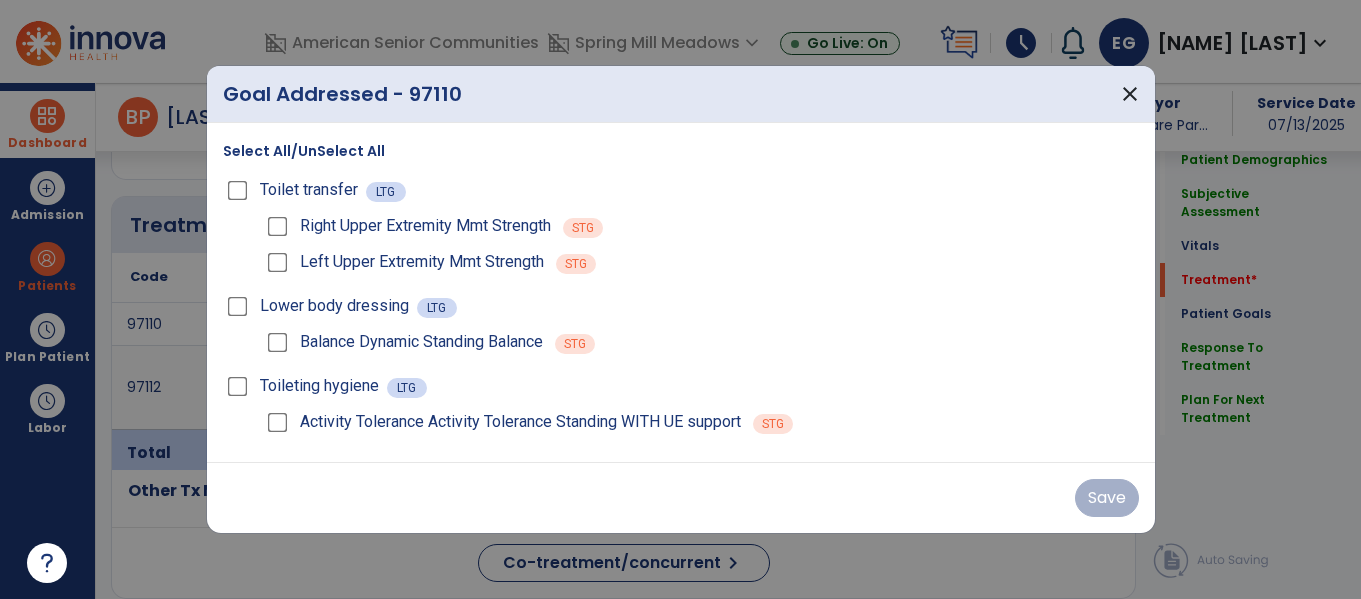 scroll, scrollTop: 1058, scrollLeft: 0, axis: vertical 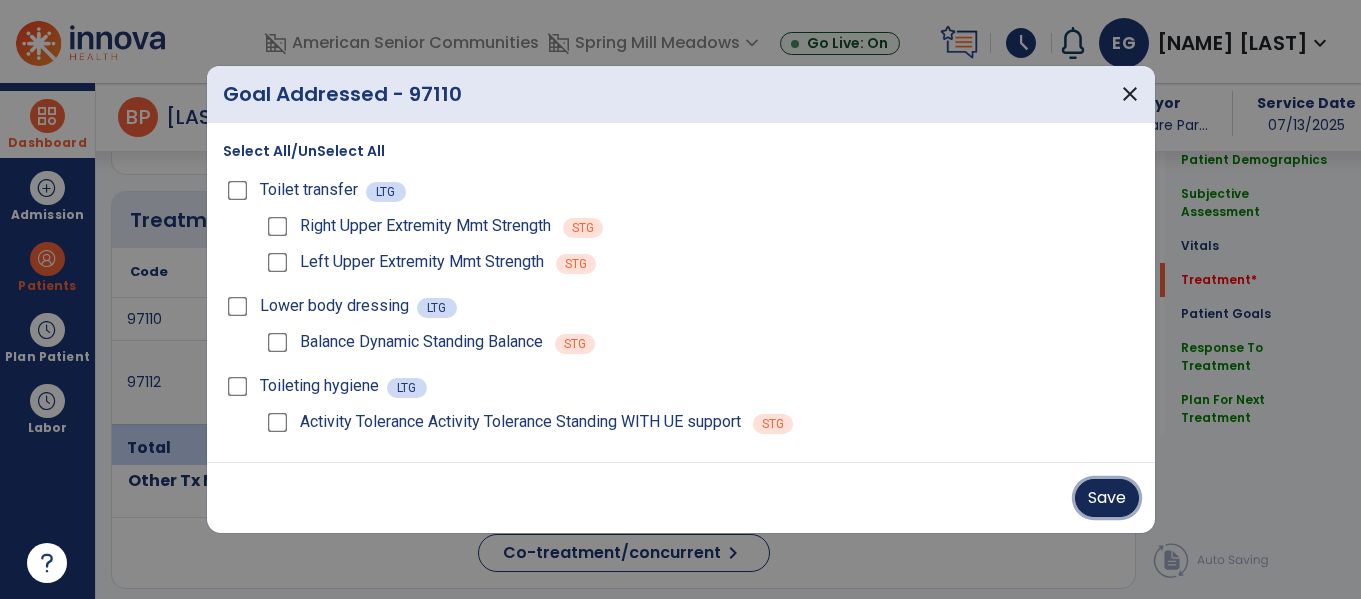 click on "Save" at bounding box center (1107, 498) 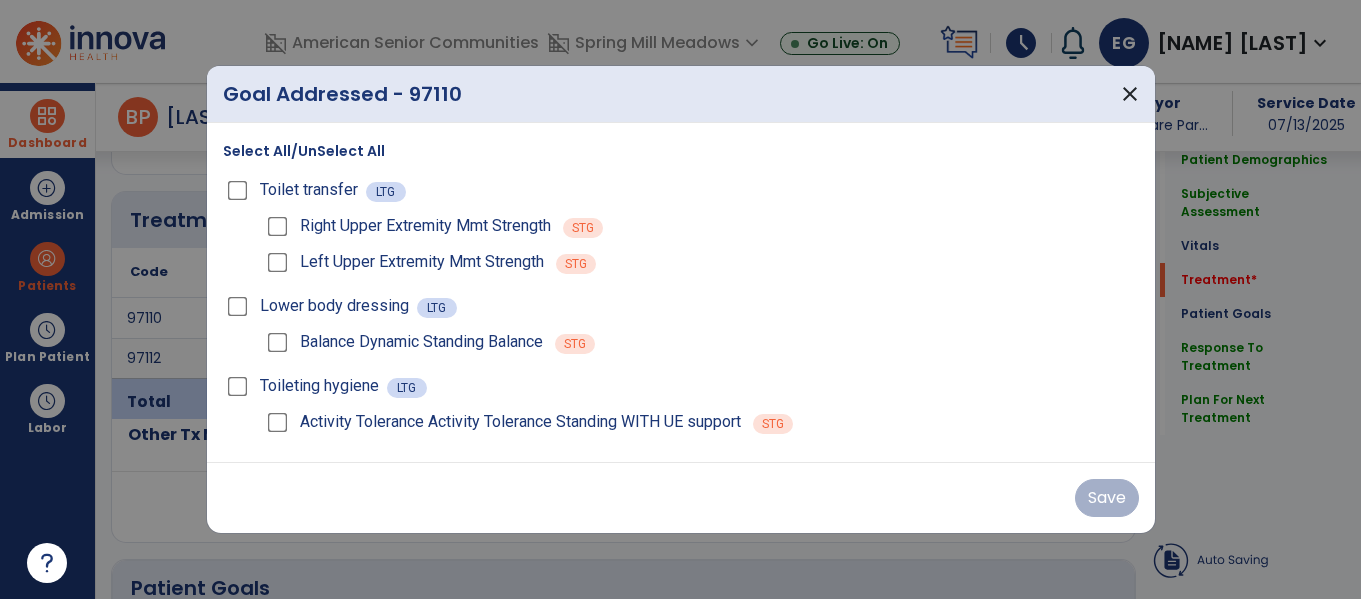 click on "Save" at bounding box center (681, 498) 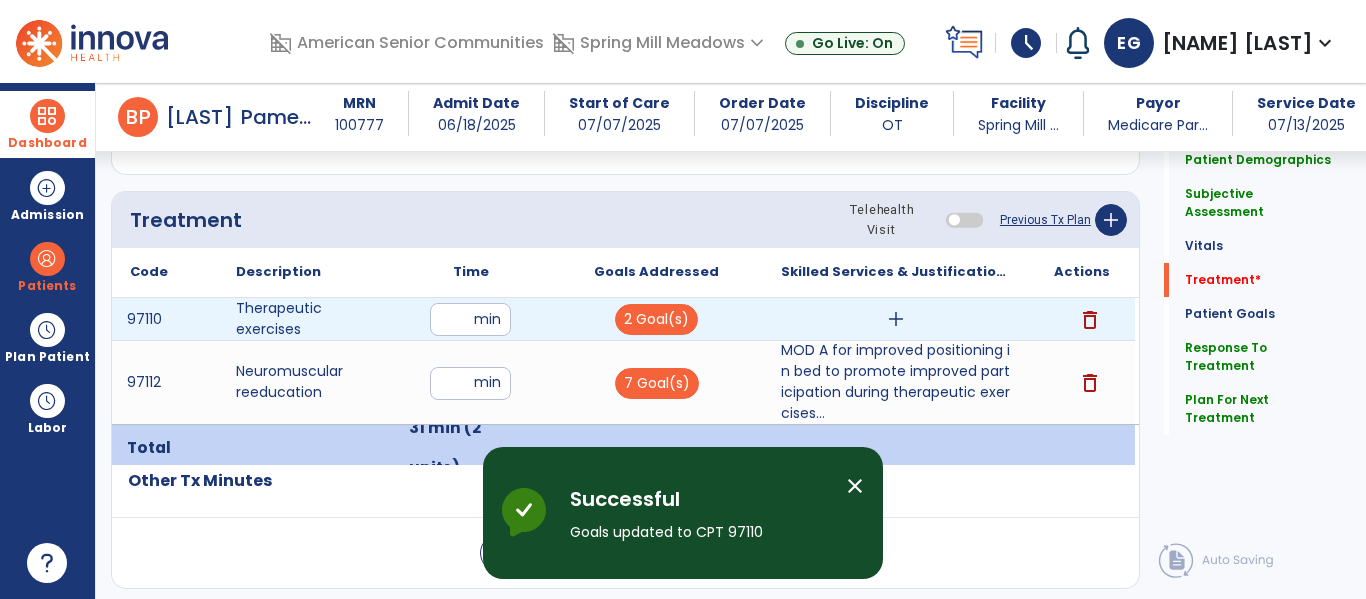 click on "add" at bounding box center [896, 319] 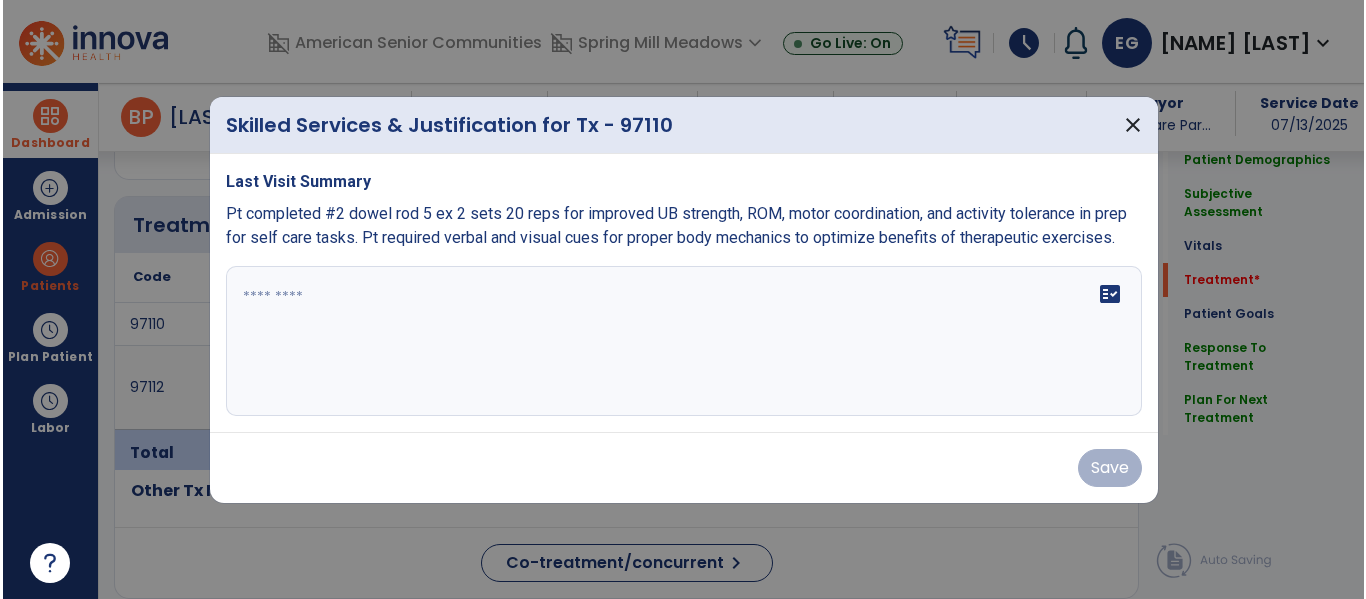 scroll, scrollTop: 1058, scrollLeft: 0, axis: vertical 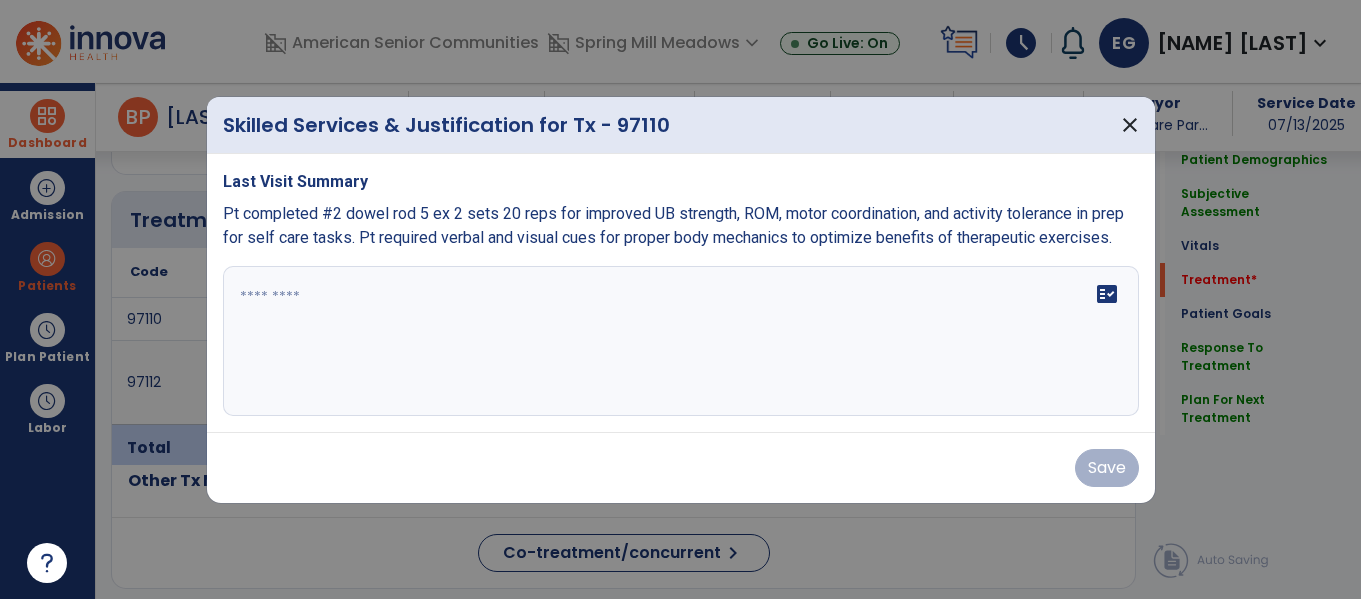 click on "fact_check" at bounding box center [681, 341] 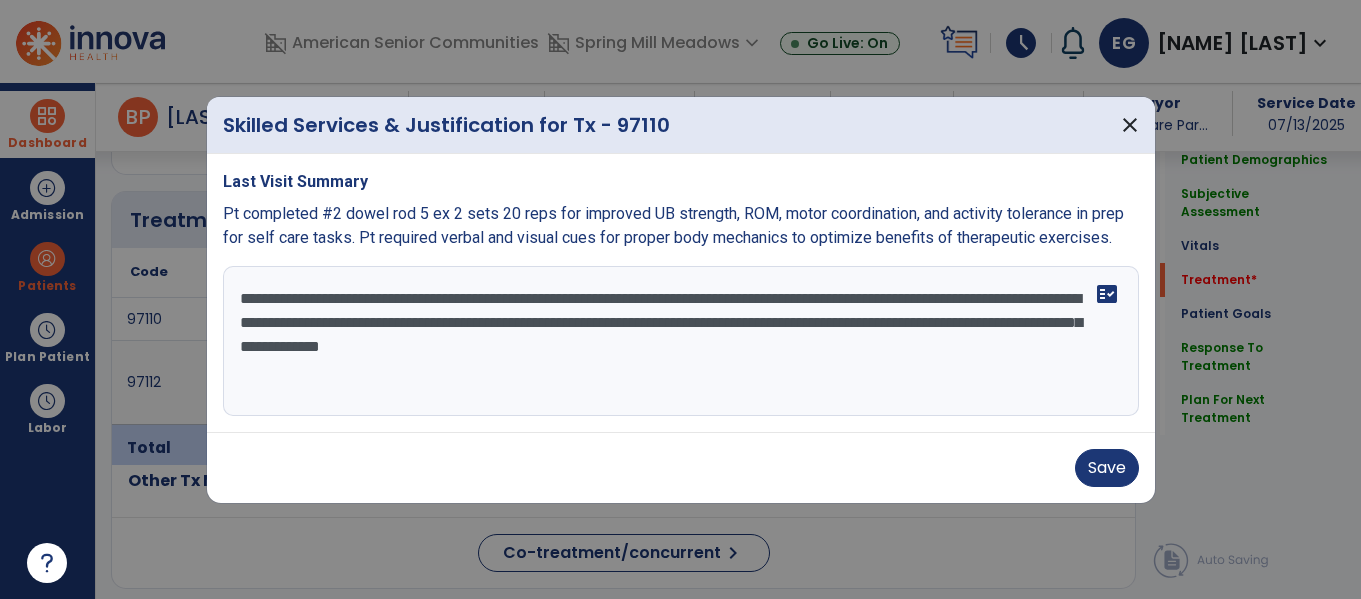 type on "**********" 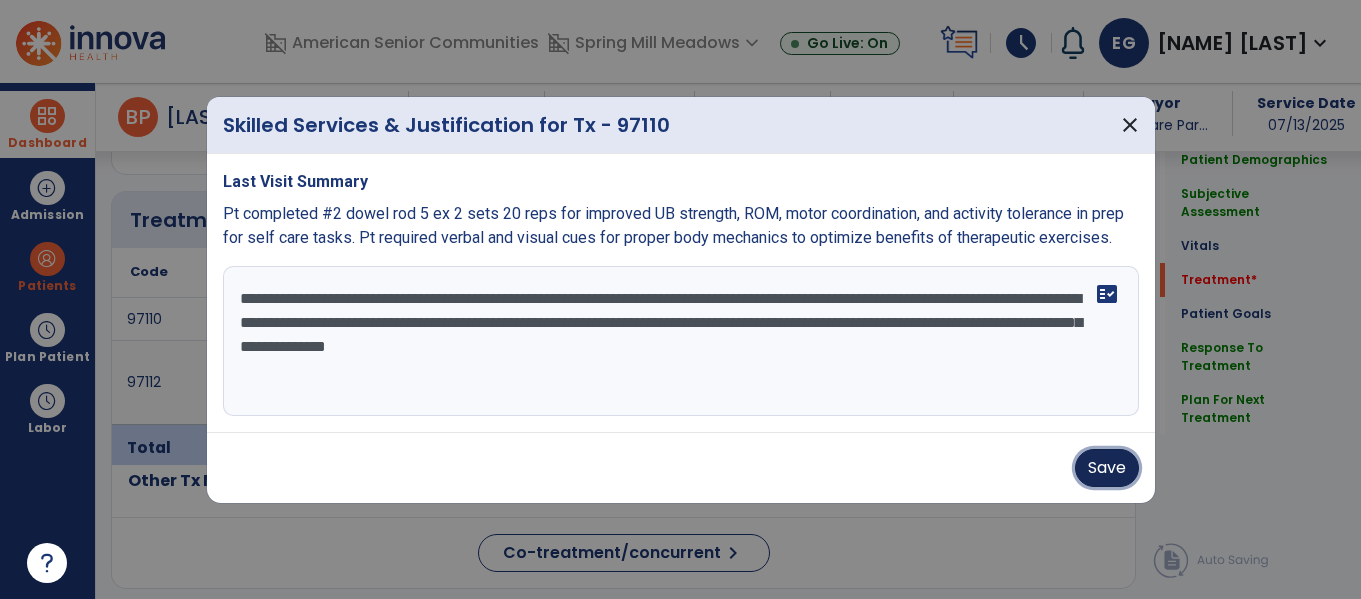 click on "Save" at bounding box center [1107, 468] 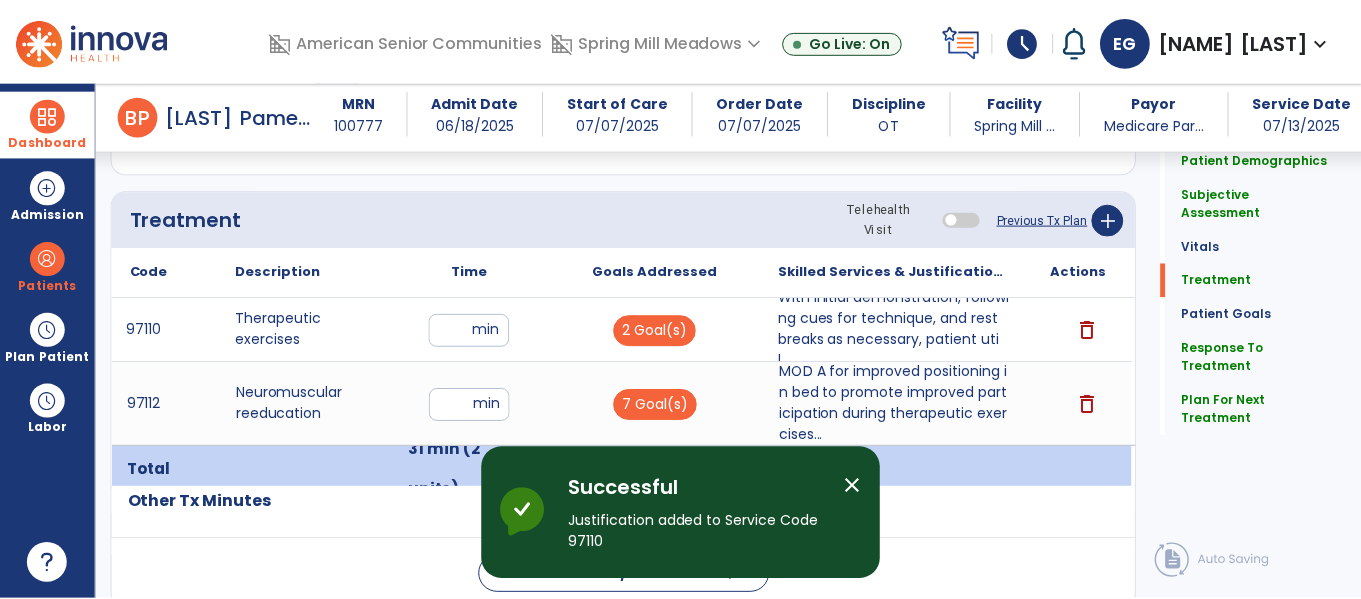 scroll, scrollTop: 2848, scrollLeft: 0, axis: vertical 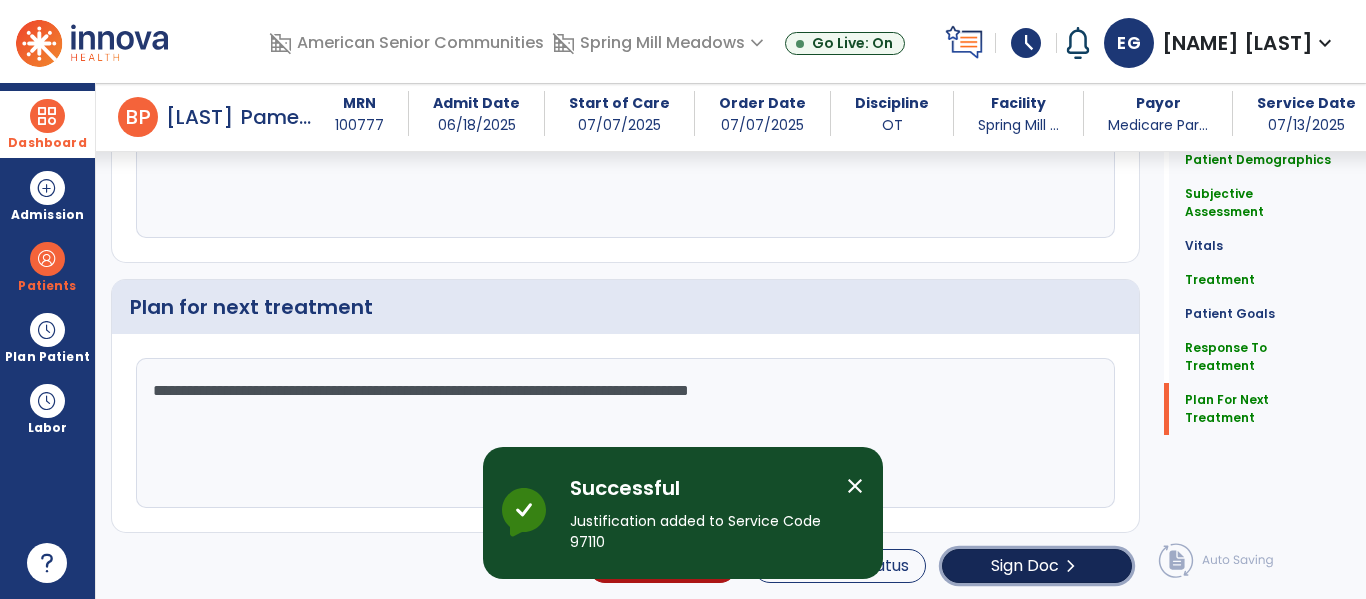 click on "Sign Doc" 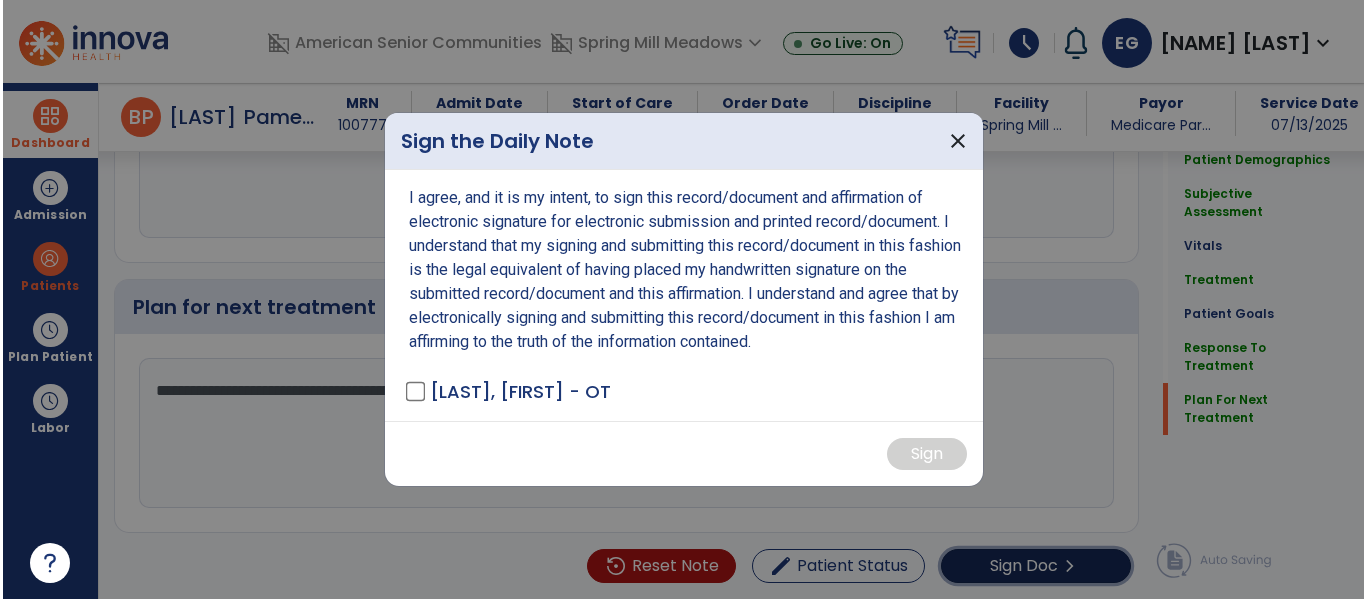 scroll, scrollTop: 2848, scrollLeft: 0, axis: vertical 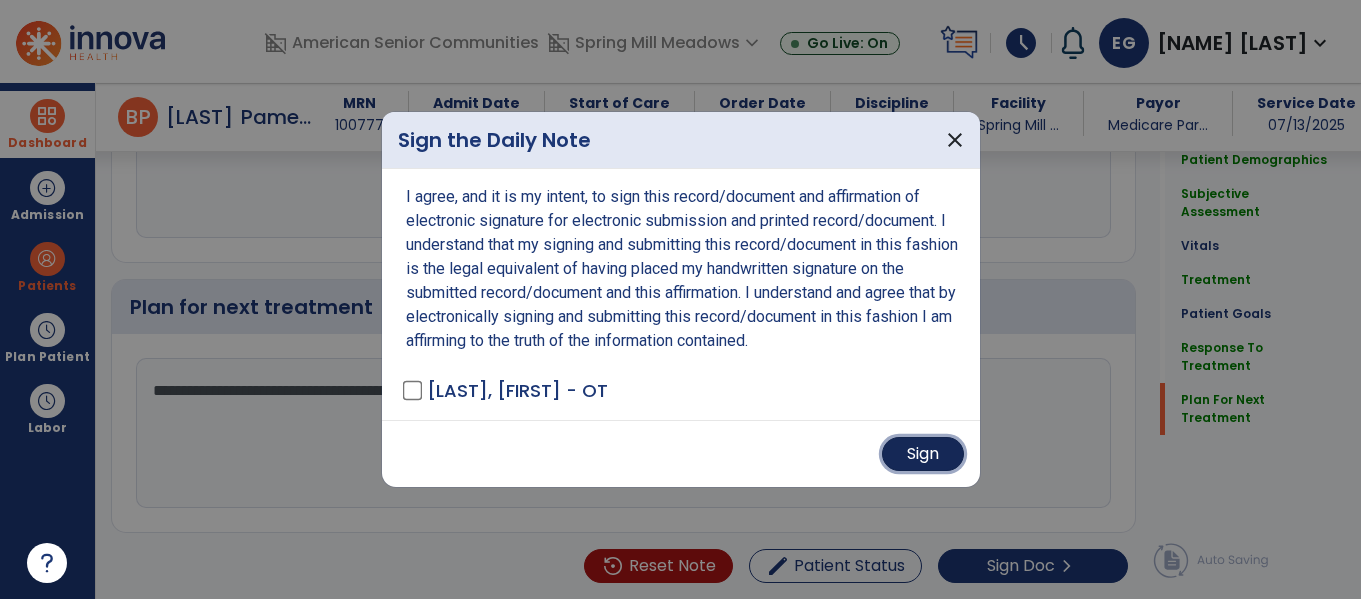 click on "Sign" at bounding box center (923, 454) 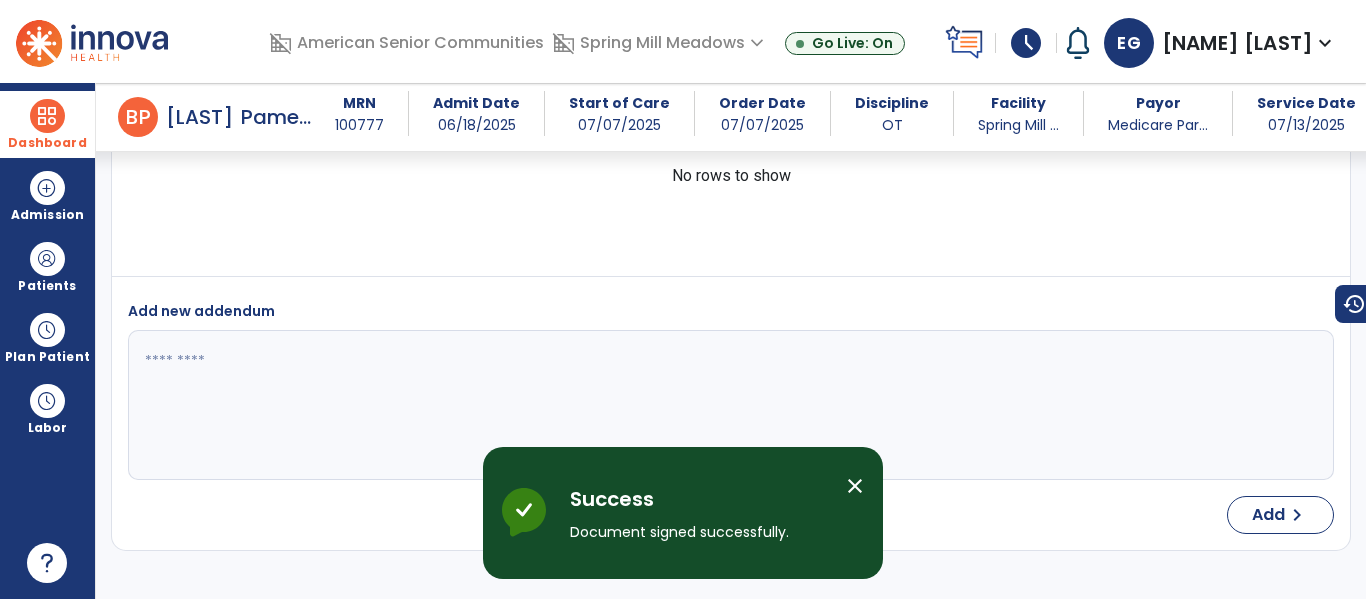 scroll, scrollTop: 4316, scrollLeft: 0, axis: vertical 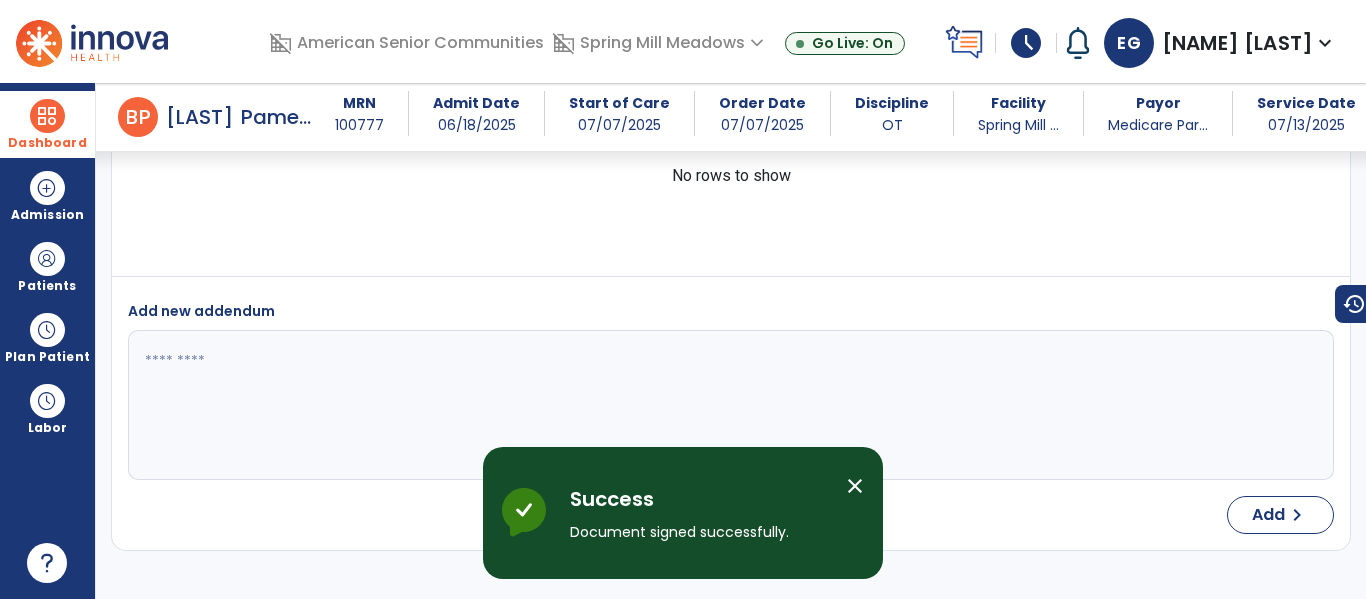 click at bounding box center (47, 116) 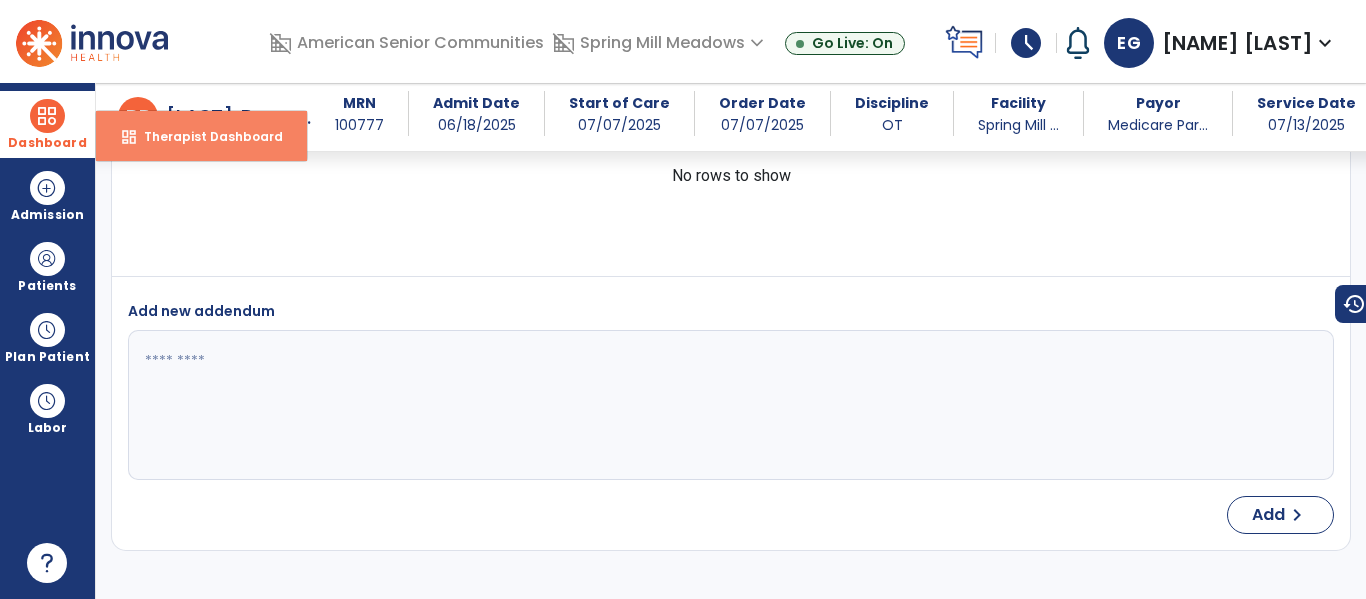 click on "Therapist Dashboard" at bounding box center [205, 136] 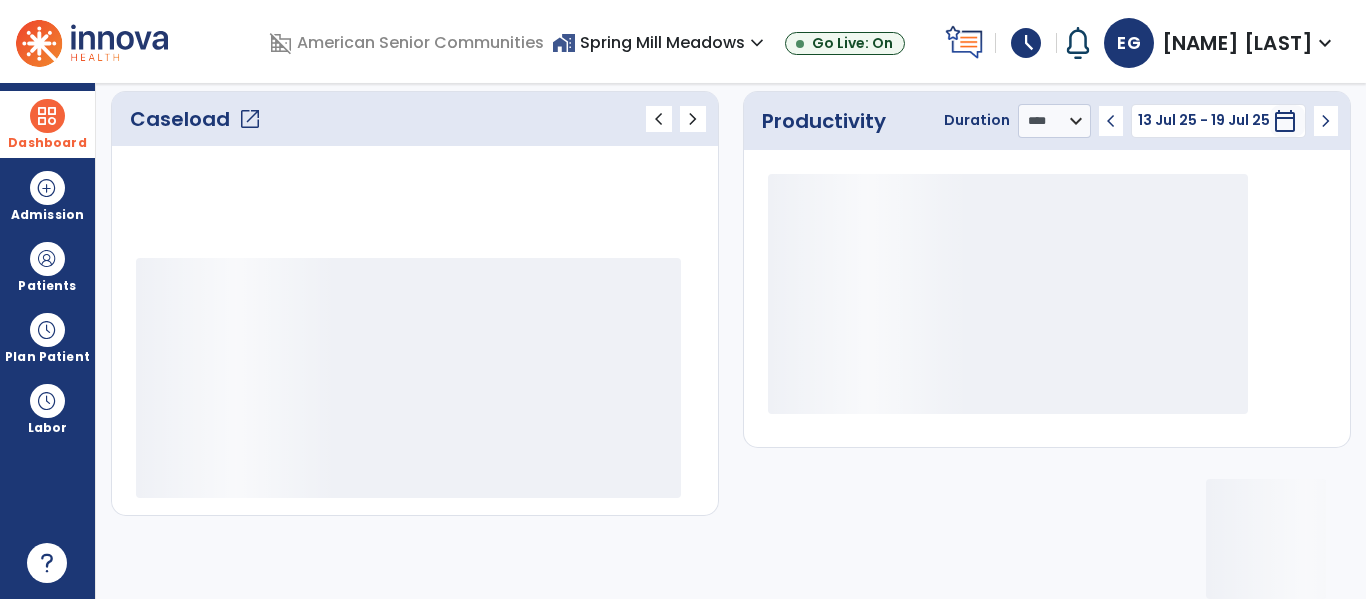 scroll, scrollTop: 278, scrollLeft: 0, axis: vertical 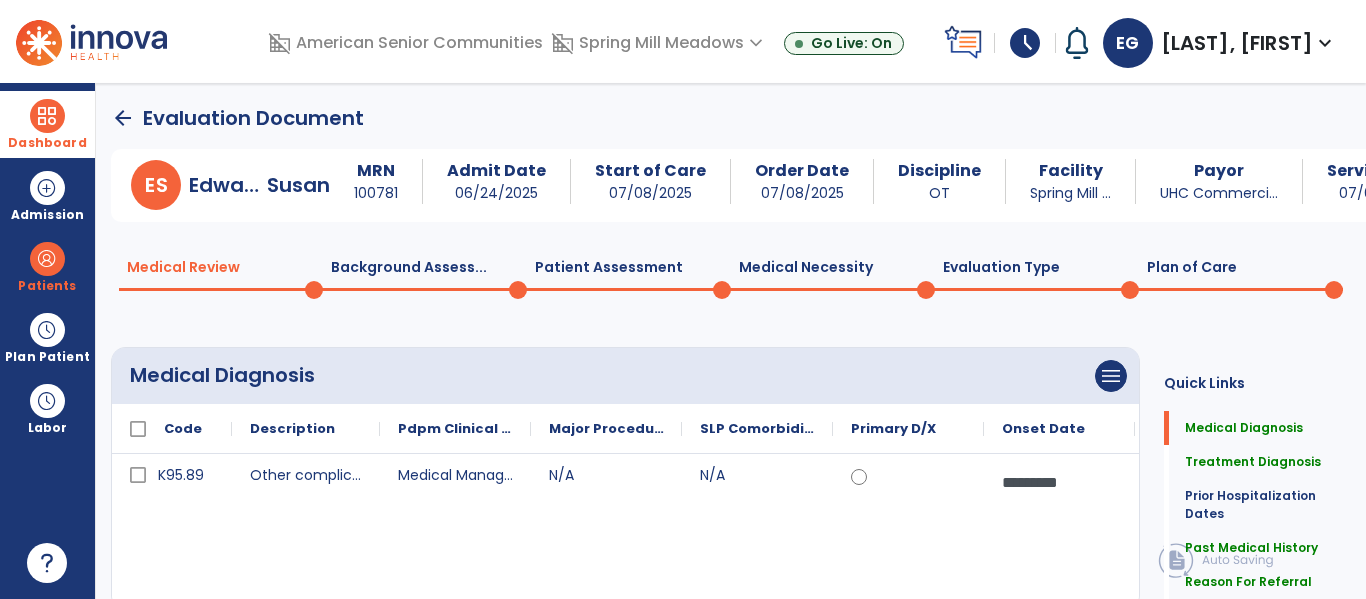 drag, startPoint x: 43, startPoint y: 126, endPoint x: 218, endPoint y: 141, distance: 175.64168 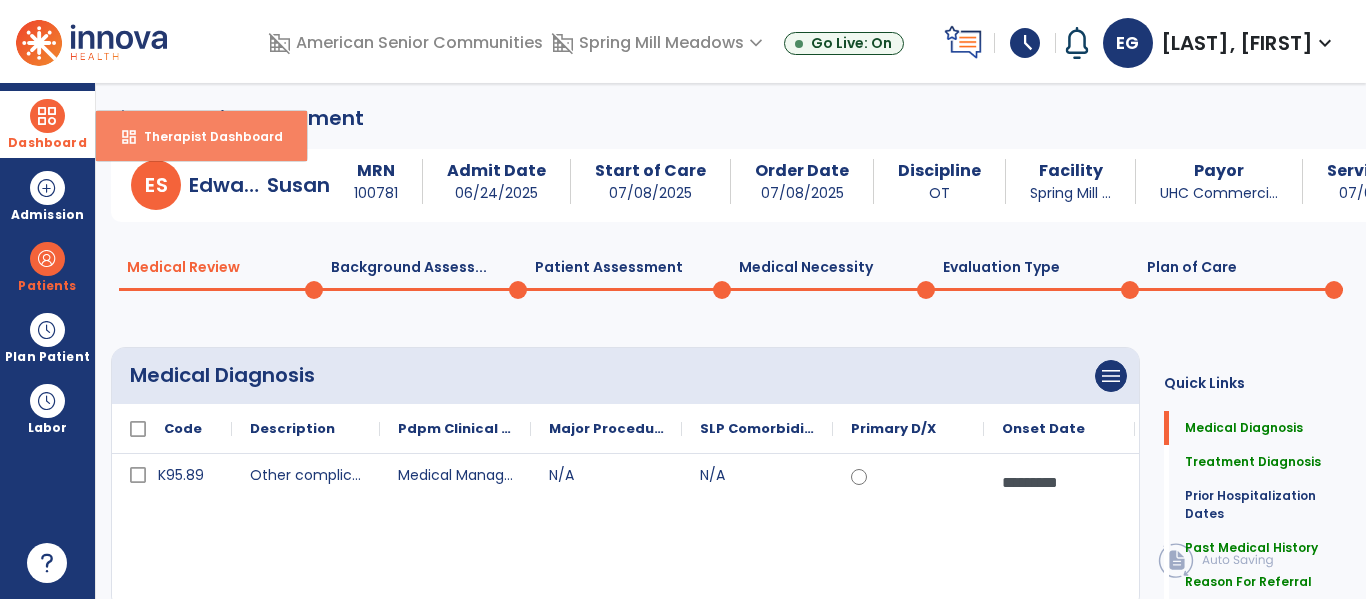 click on "Therapist Dashboard" at bounding box center [205, 136] 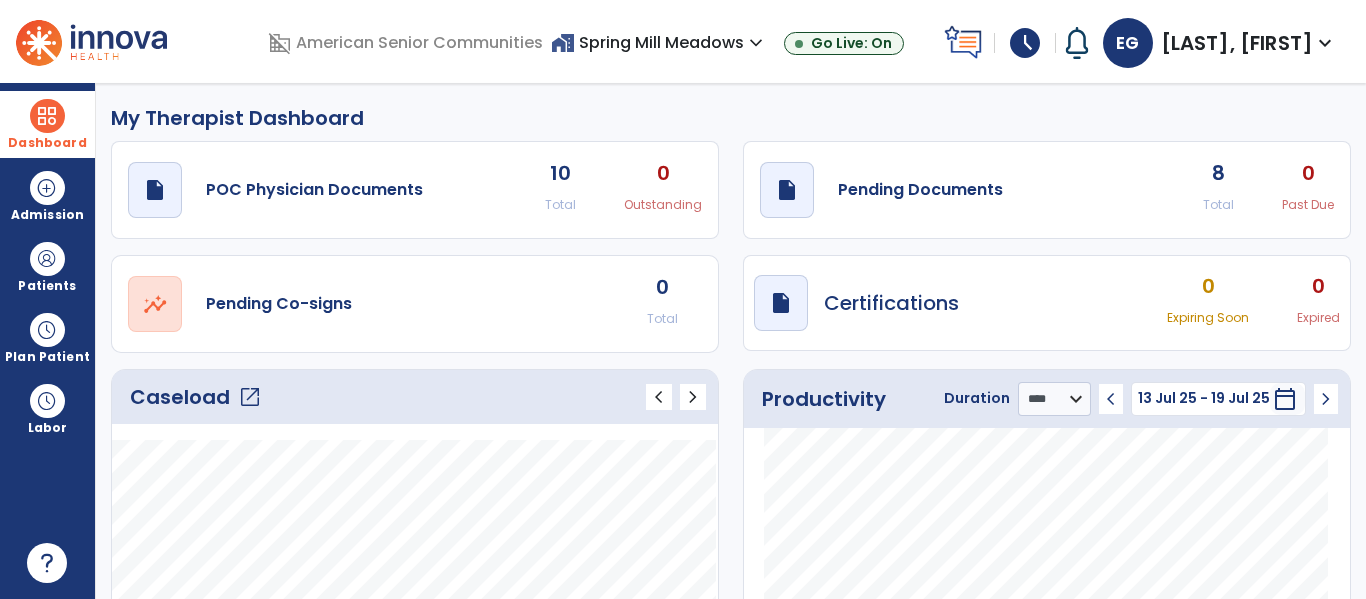 scroll, scrollTop: 105, scrollLeft: 0, axis: vertical 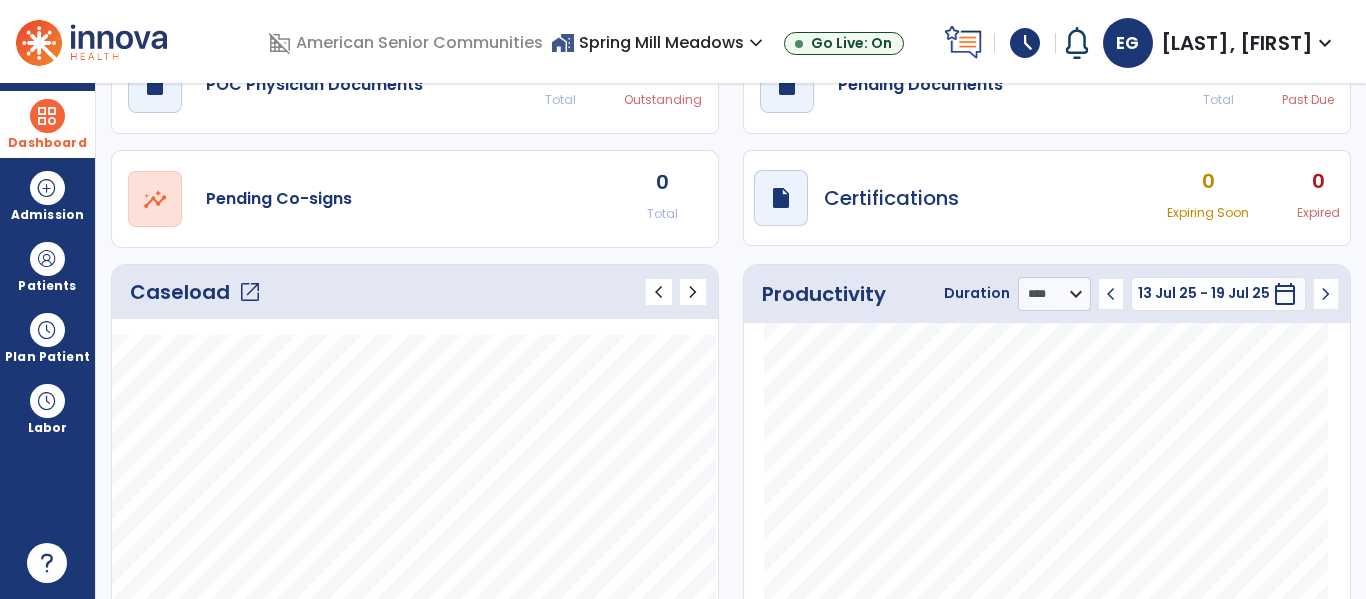 click on "open_in_new" 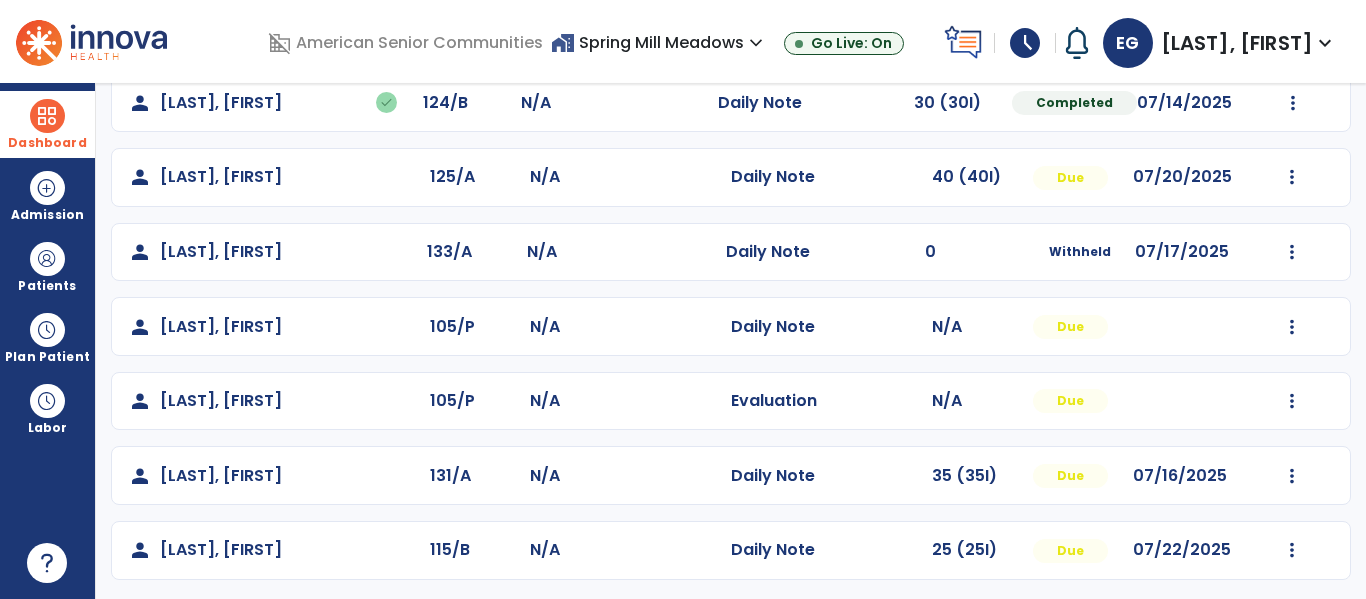 scroll, scrollTop: 637, scrollLeft: 0, axis: vertical 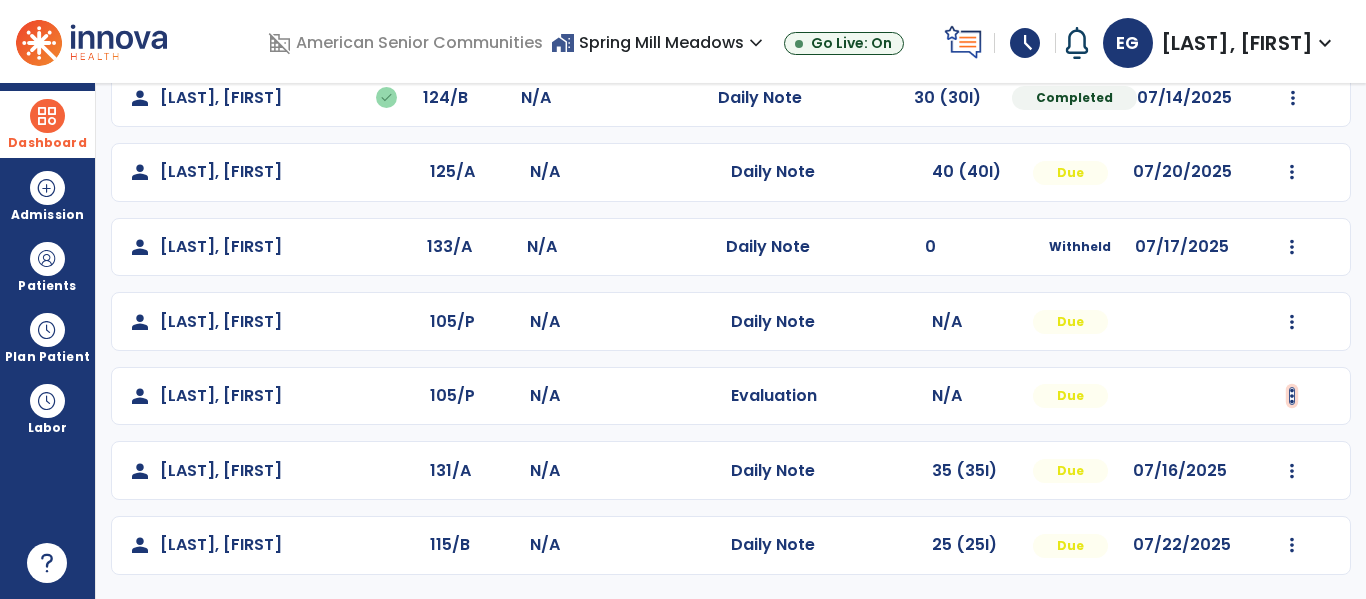 click at bounding box center [1293, -349] 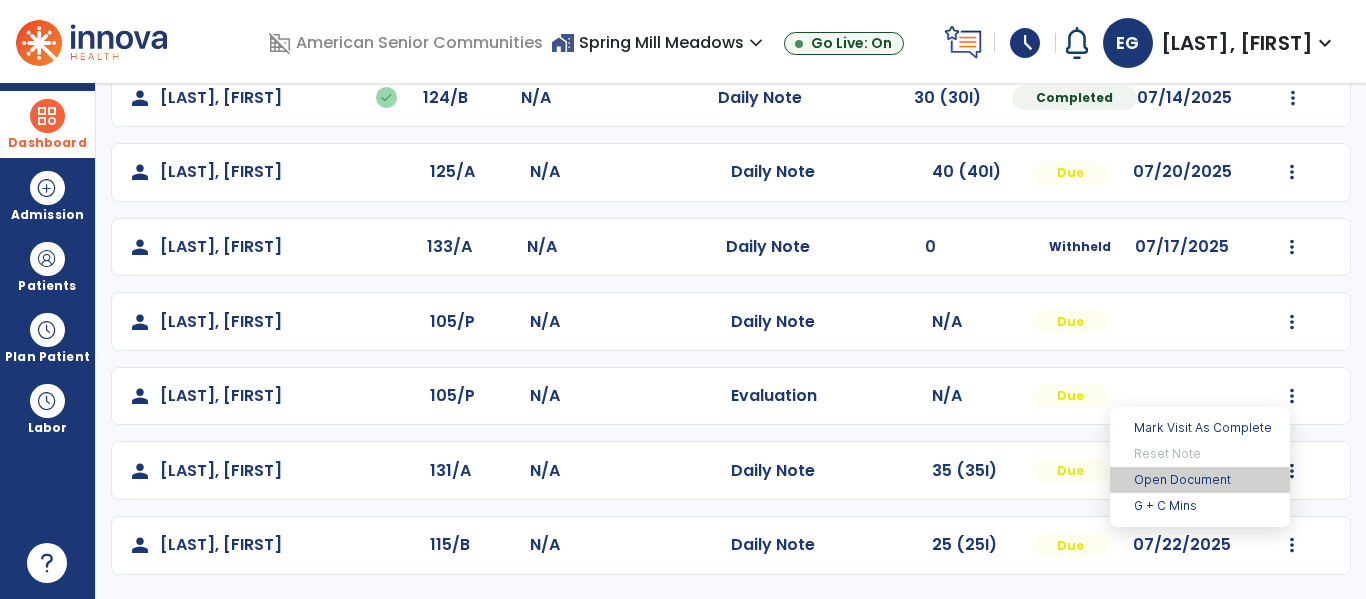 click on "Open Document" at bounding box center (1200, 480) 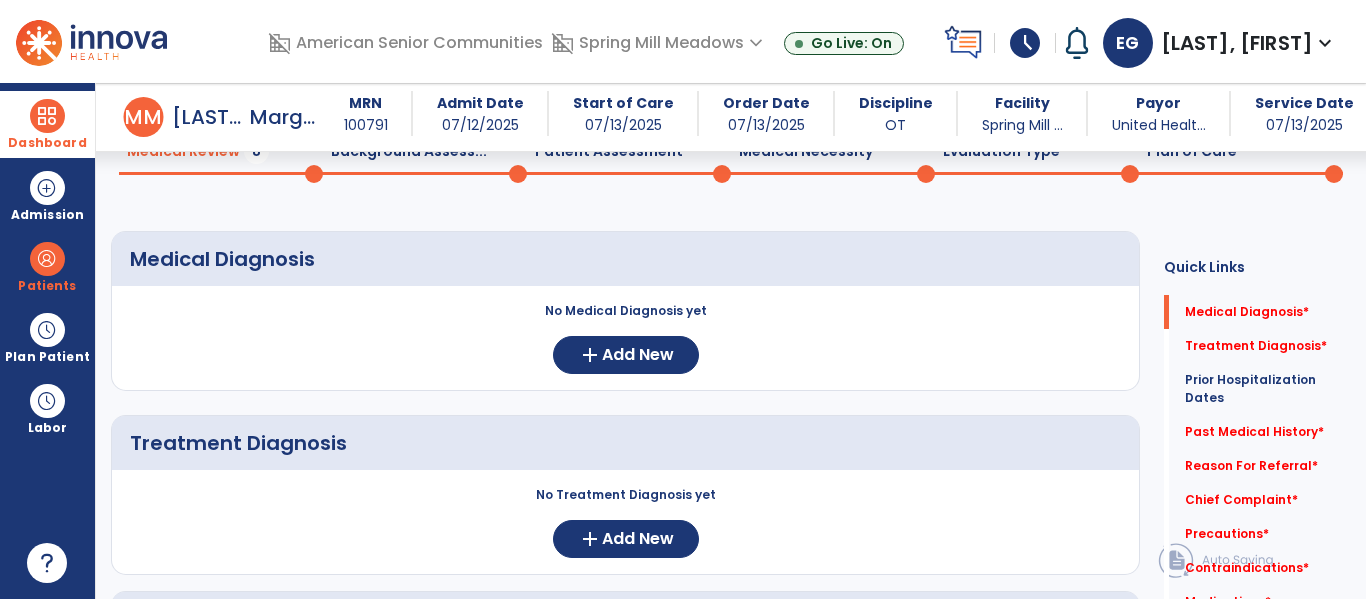 scroll, scrollTop: 98, scrollLeft: 0, axis: vertical 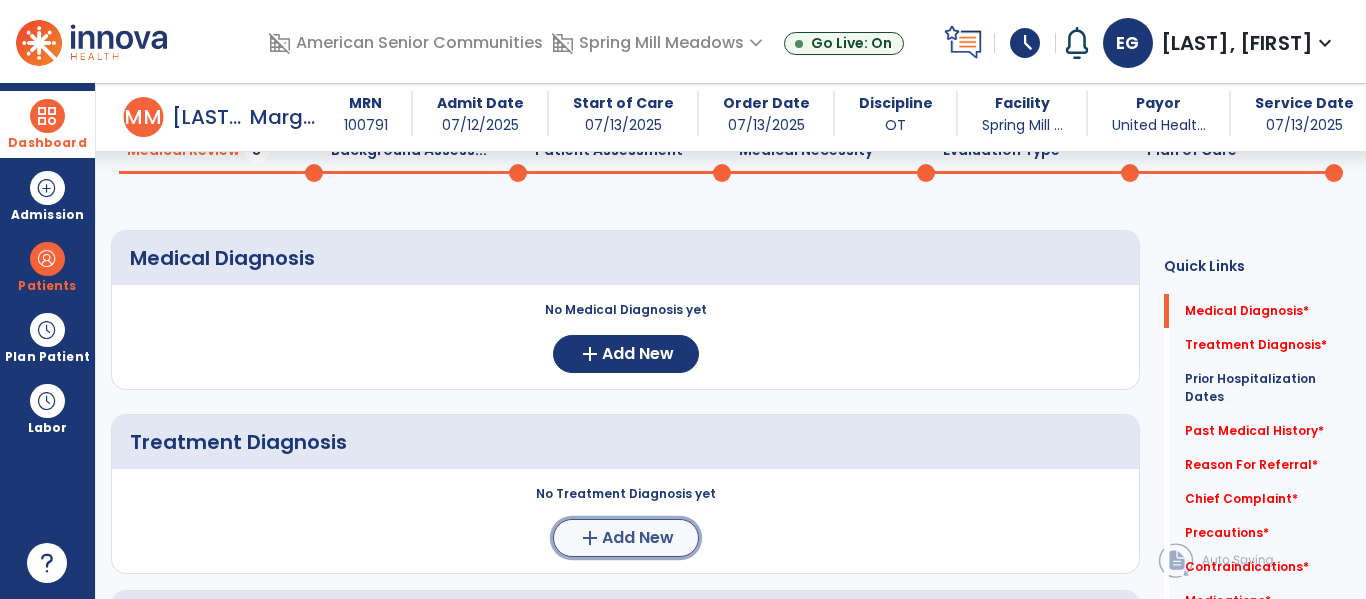 click on "add  Add New" 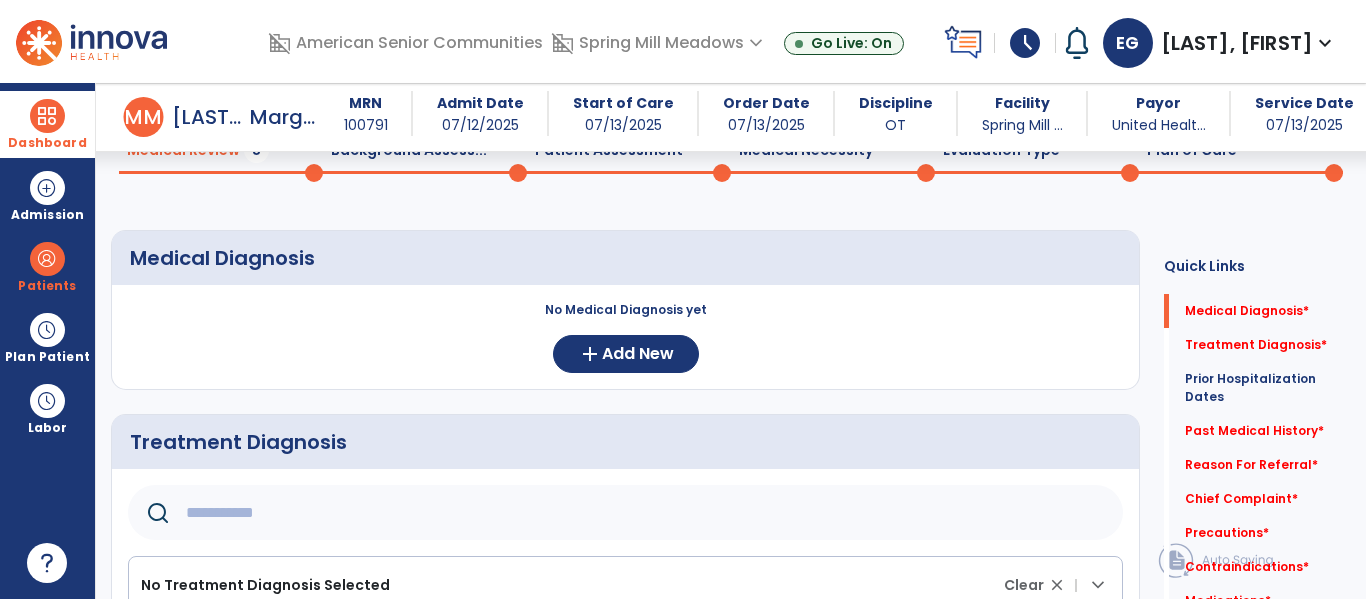 scroll, scrollTop: 131, scrollLeft: 0, axis: vertical 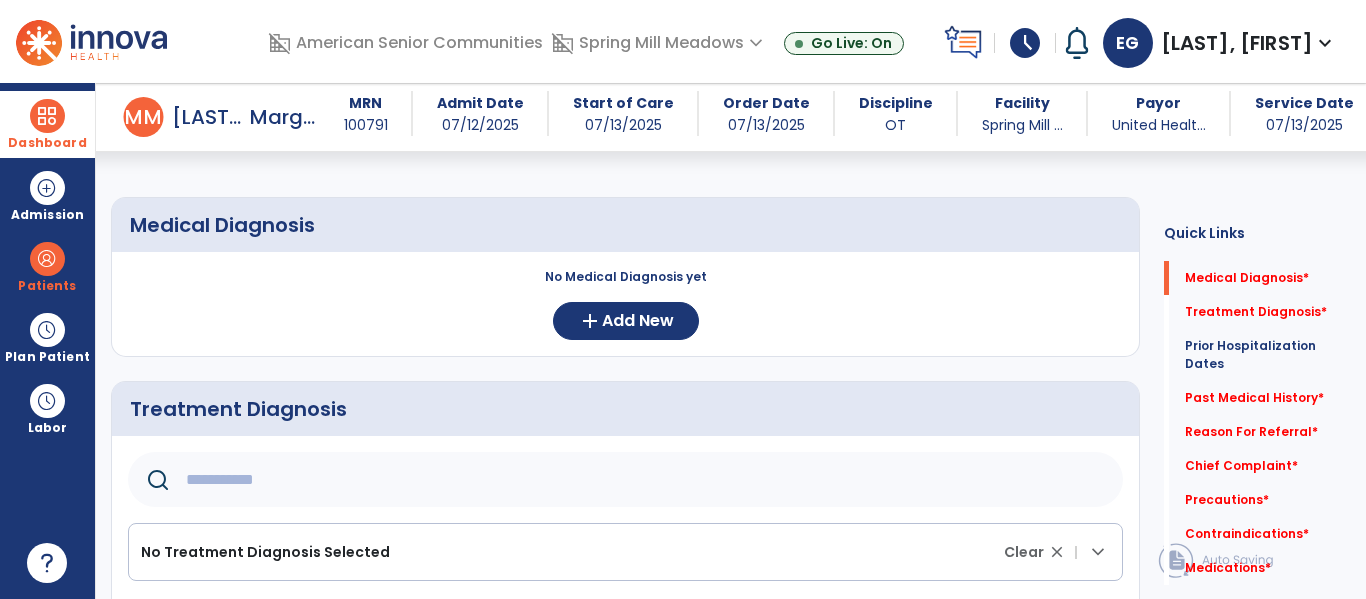 click 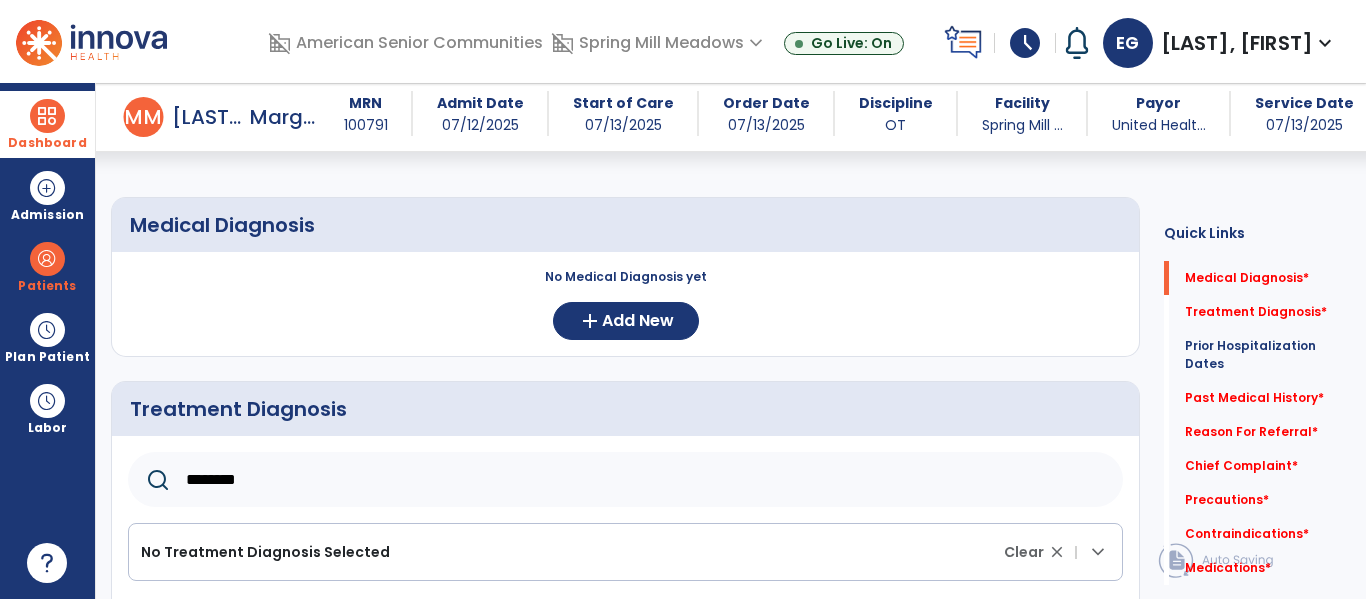 type on "********" 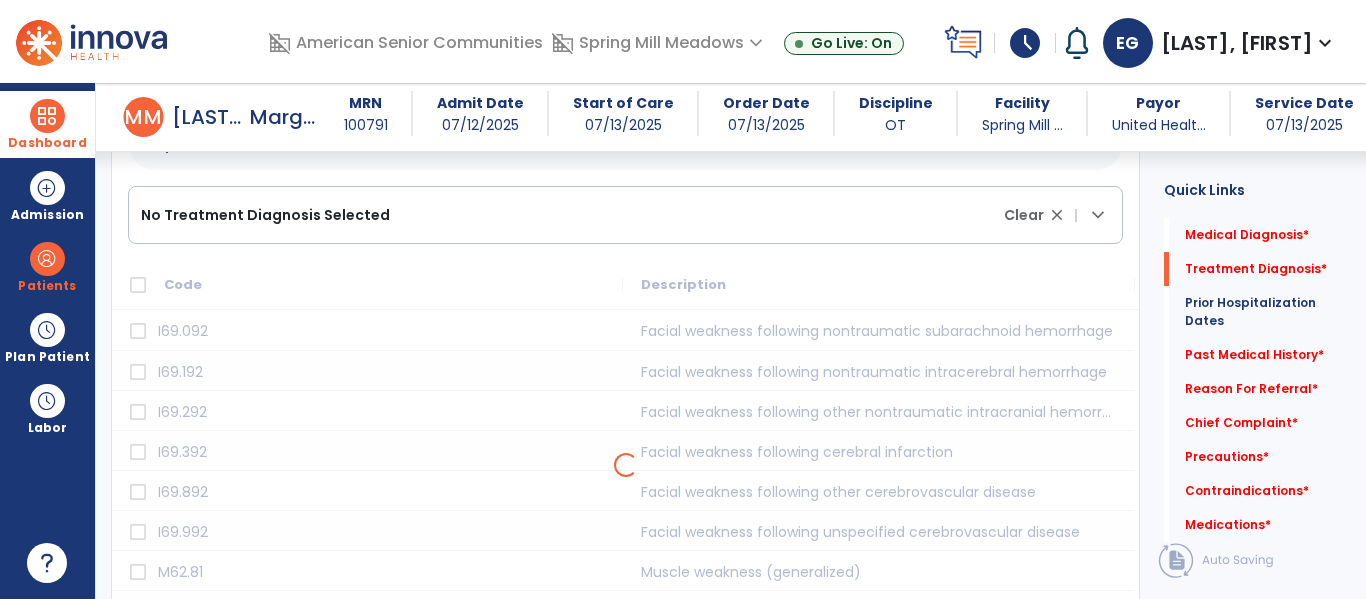 scroll, scrollTop: 534, scrollLeft: 0, axis: vertical 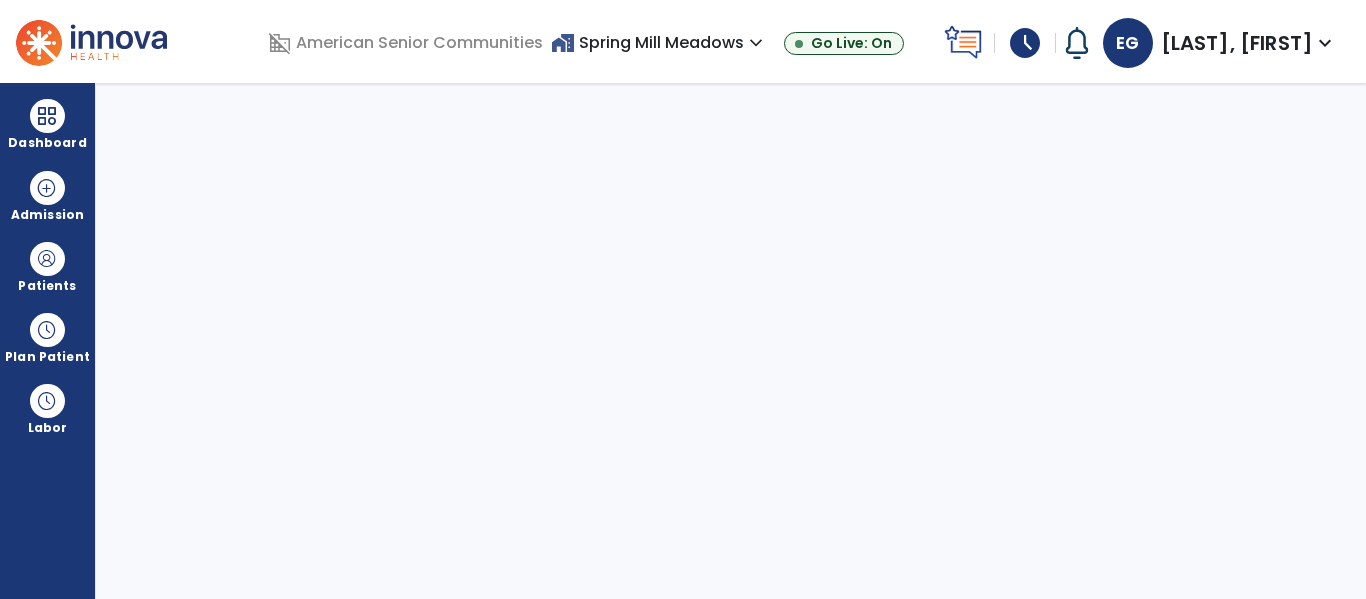 select on "****" 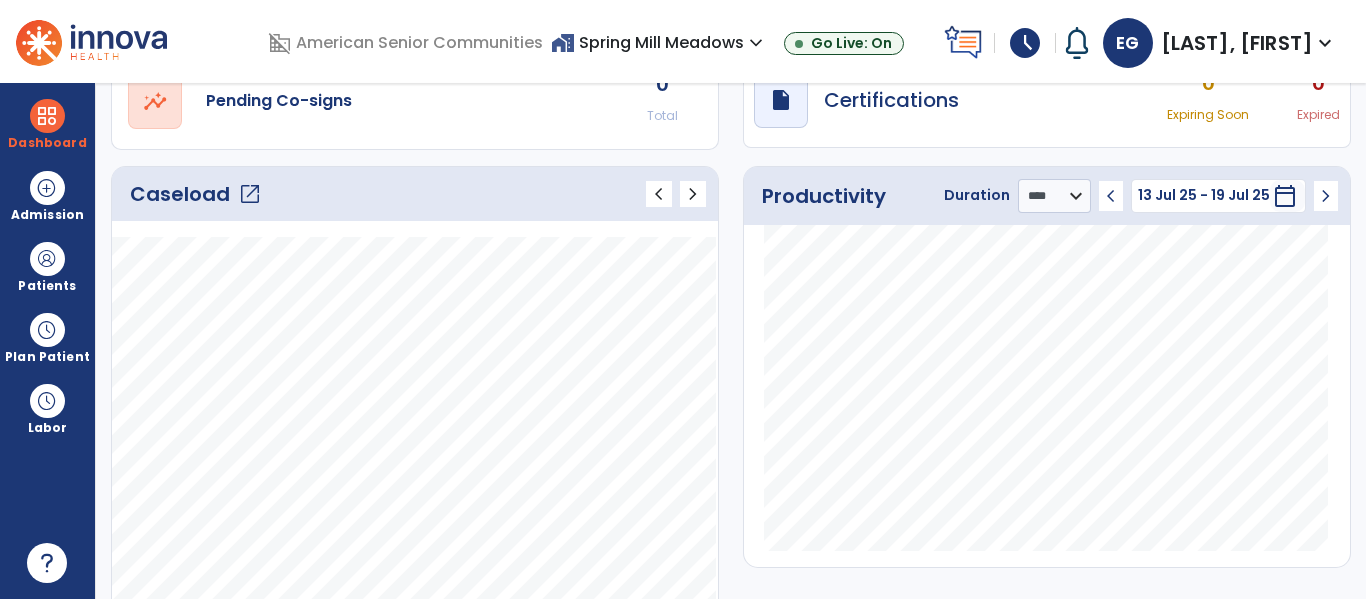 scroll, scrollTop: 199, scrollLeft: 0, axis: vertical 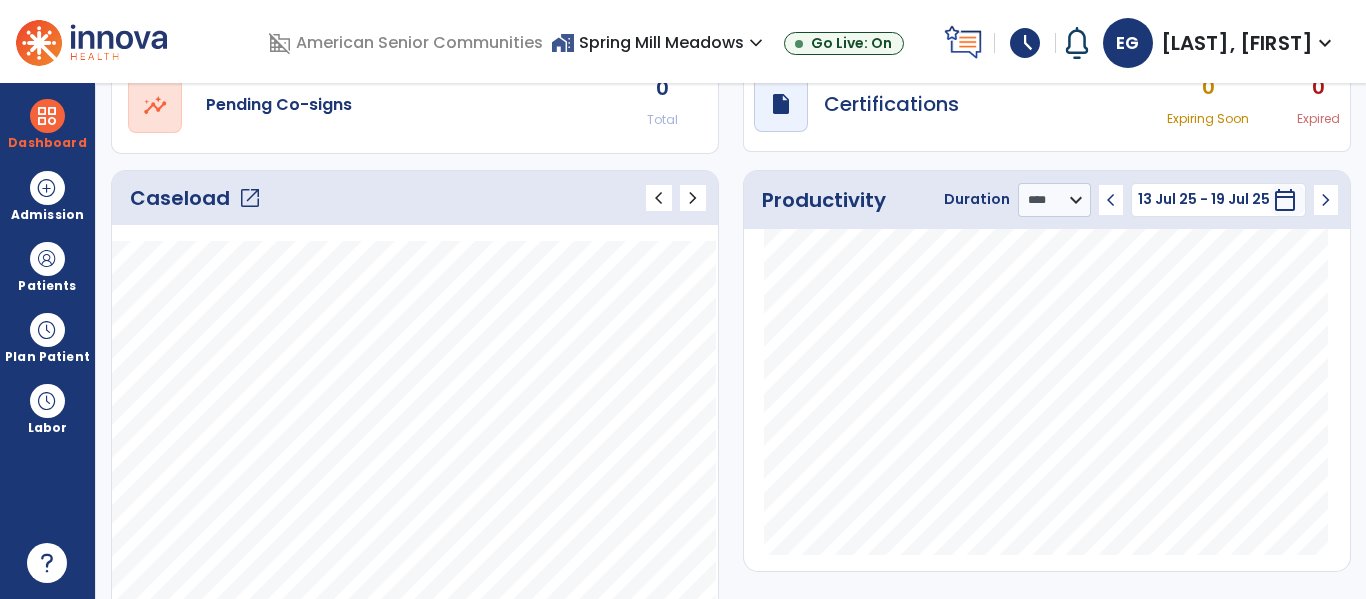 click on "open_in_new" 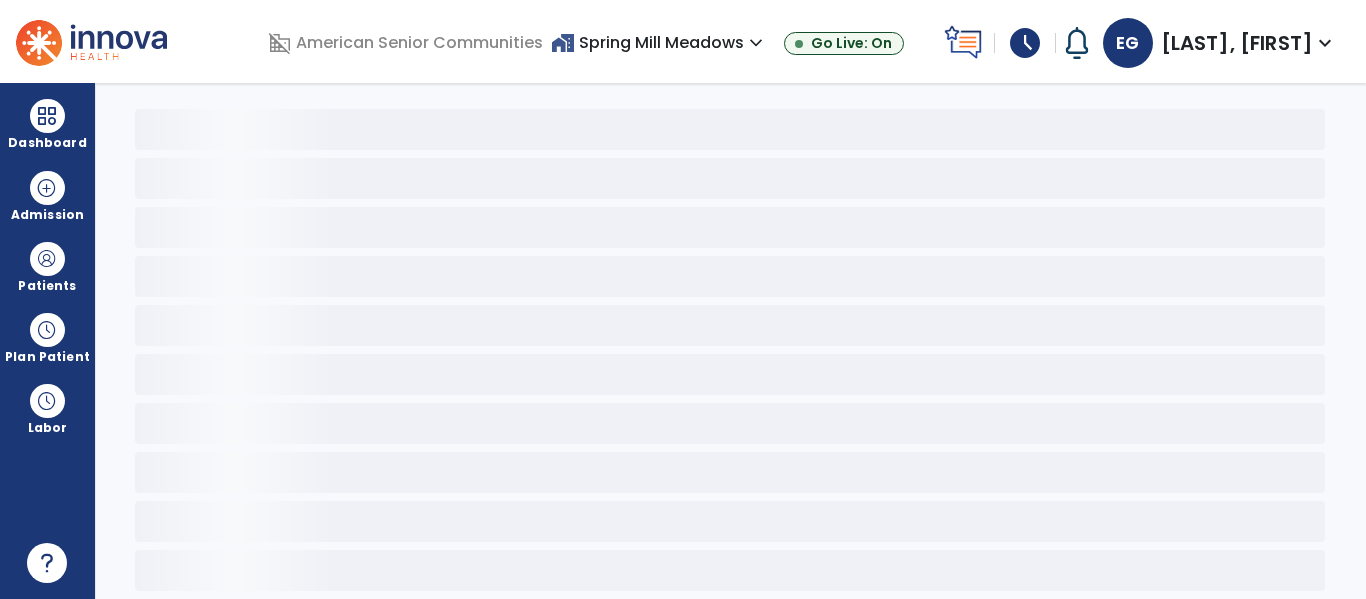 scroll, scrollTop: 78, scrollLeft: 0, axis: vertical 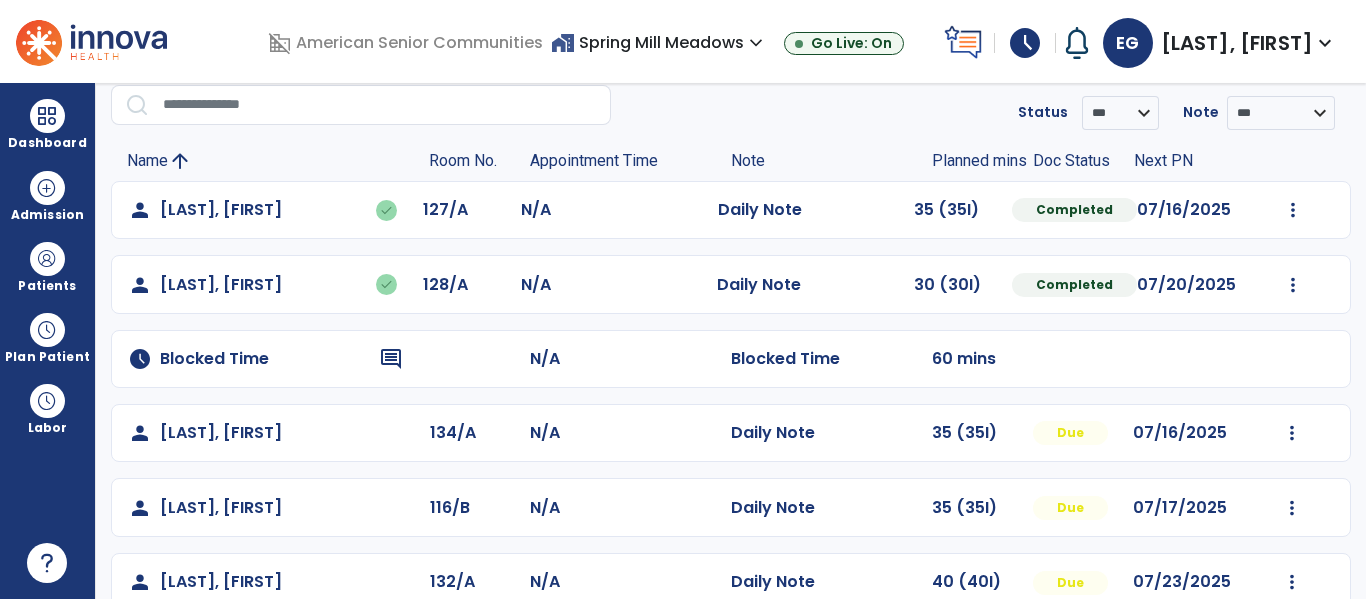 click on "Undo Visit Status   Reset Note   Open Document   G + C Mins" 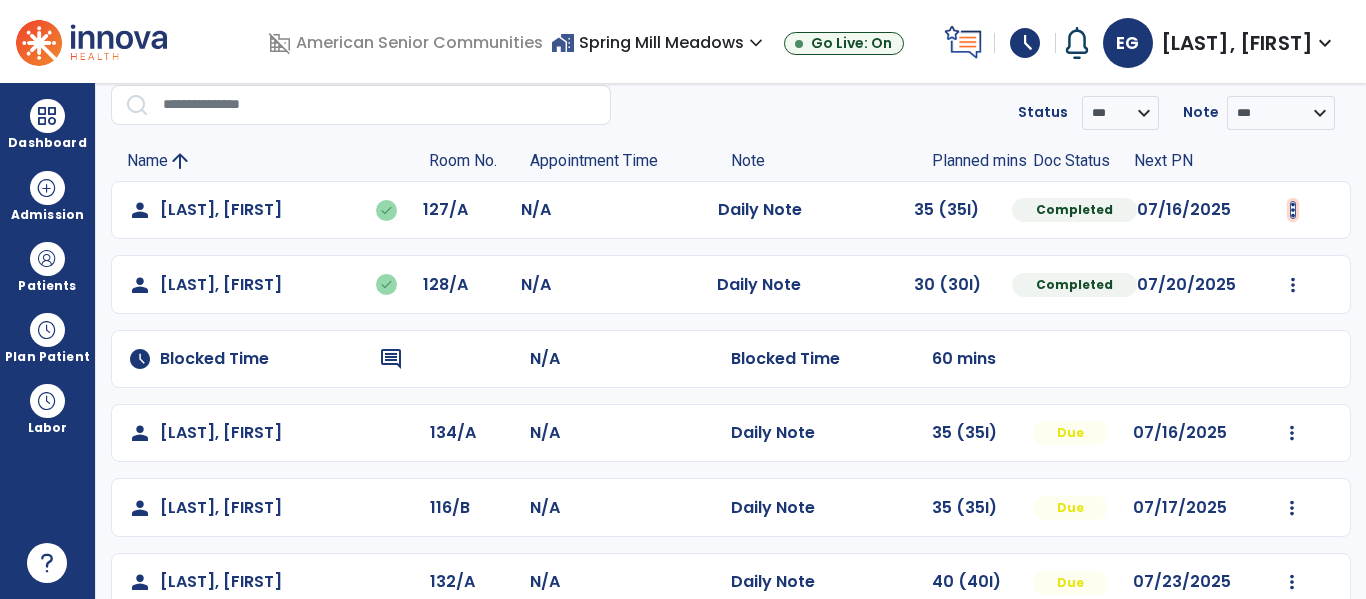 click at bounding box center [1293, 210] 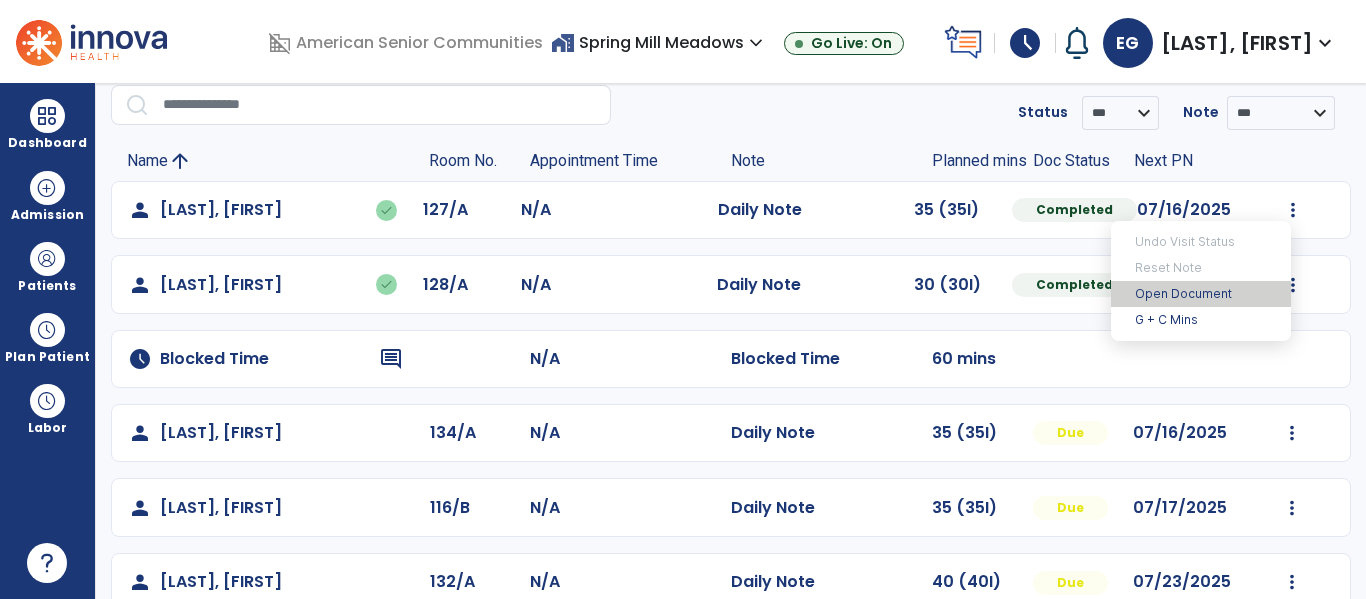 click on "Open Document" at bounding box center (1201, 294) 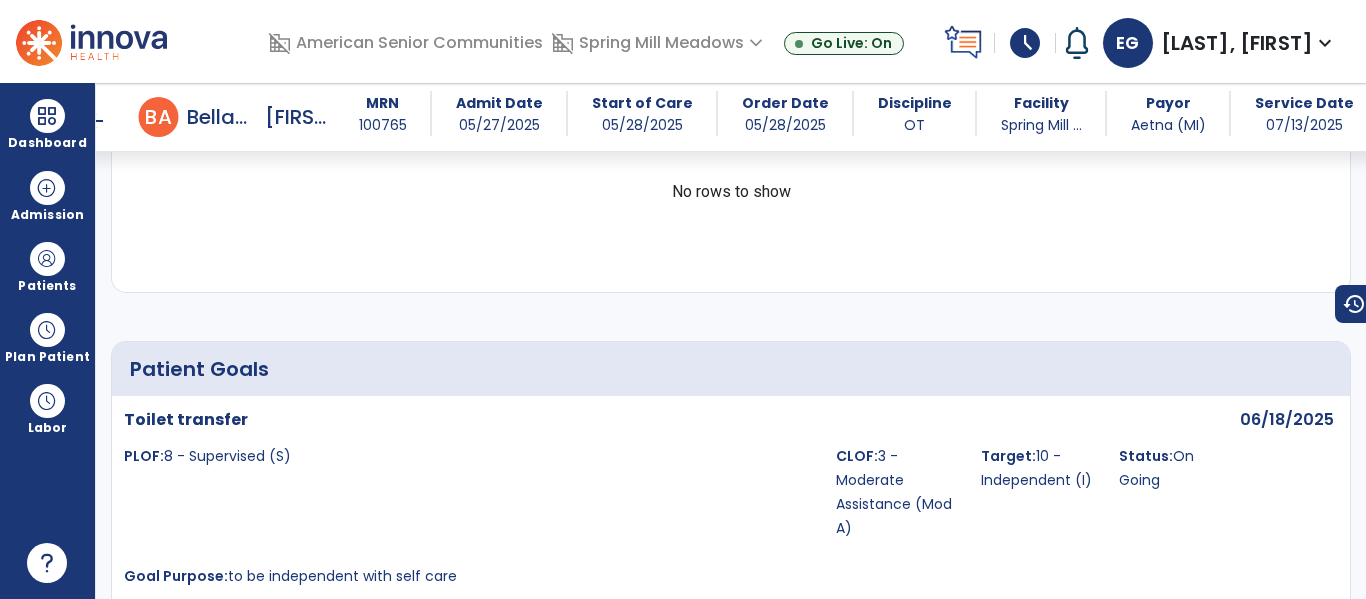 scroll, scrollTop: 1865, scrollLeft: 0, axis: vertical 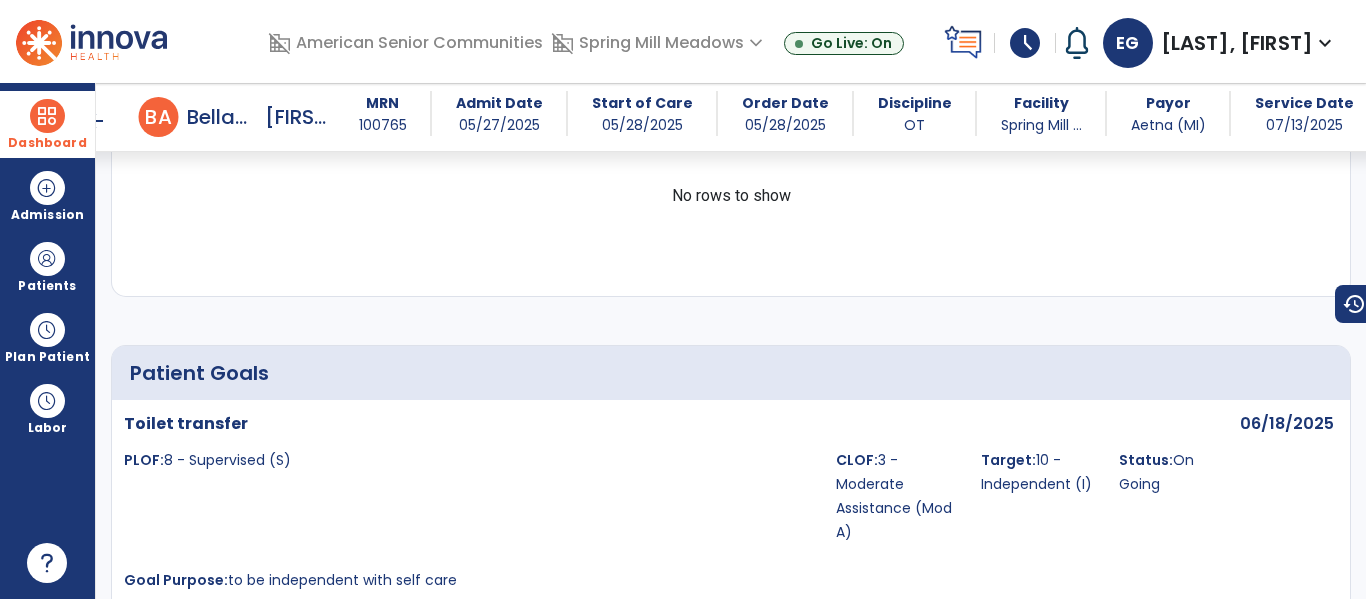click on "Dashboard" at bounding box center (47, 143) 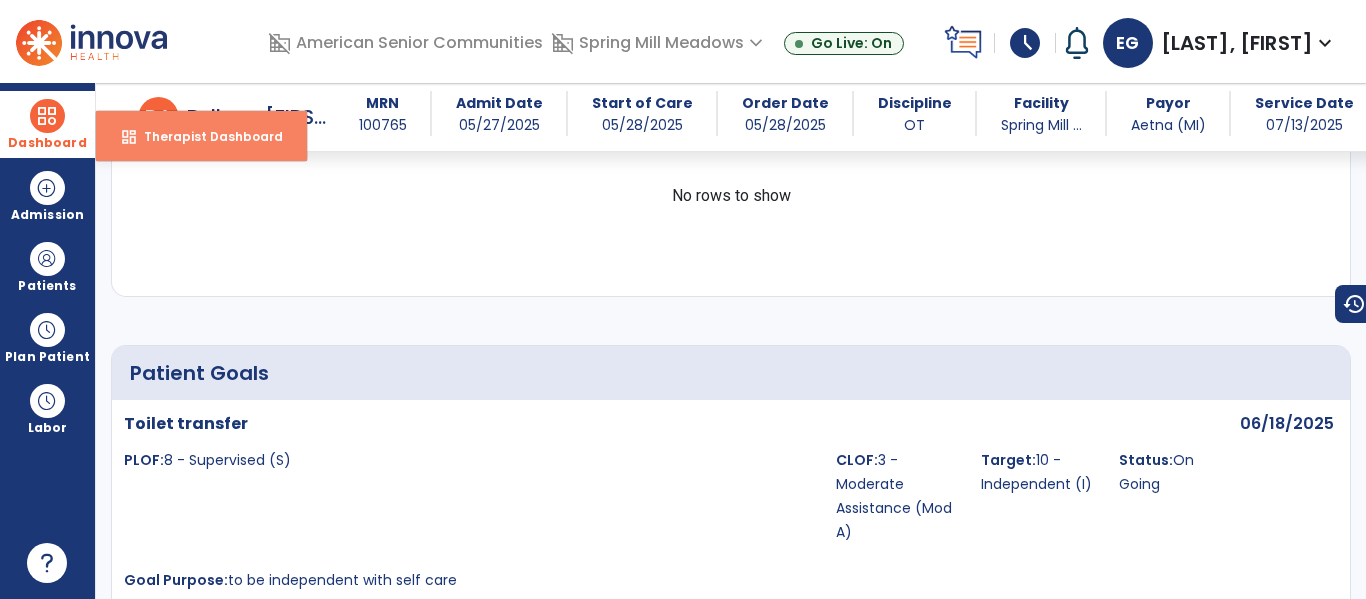 click on "Therapist Dashboard" at bounding box center [205, 136] 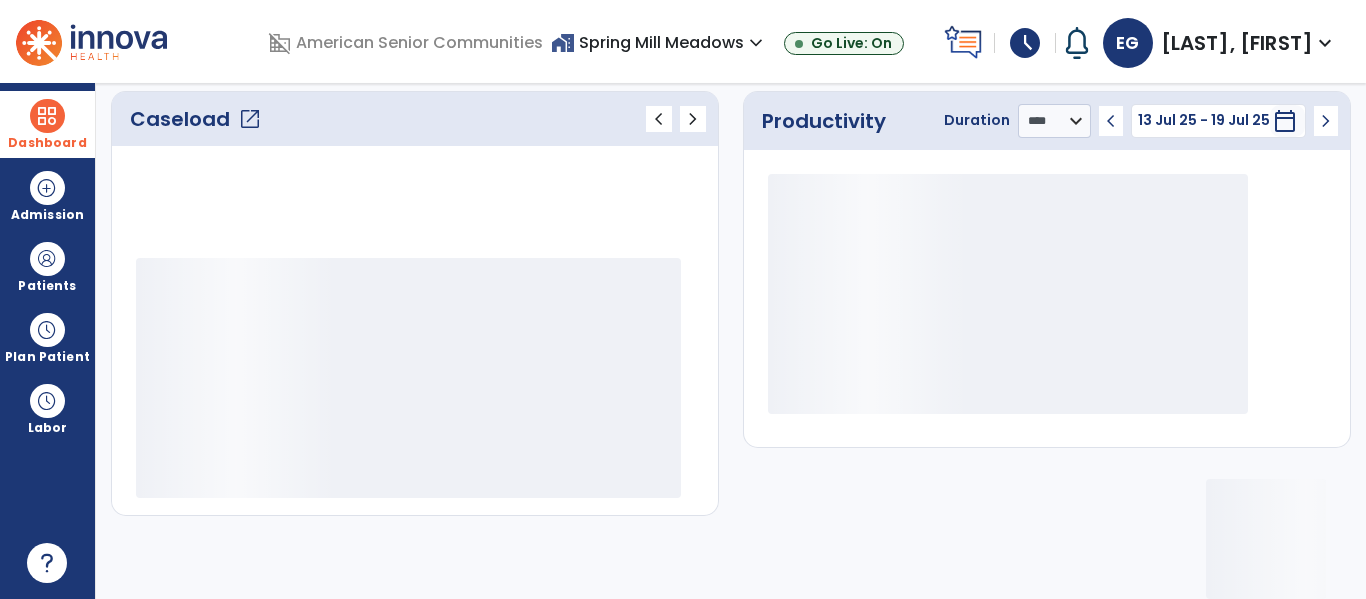 scroll, scrollTop: 278, scrollLeft: 0, axis: vertical 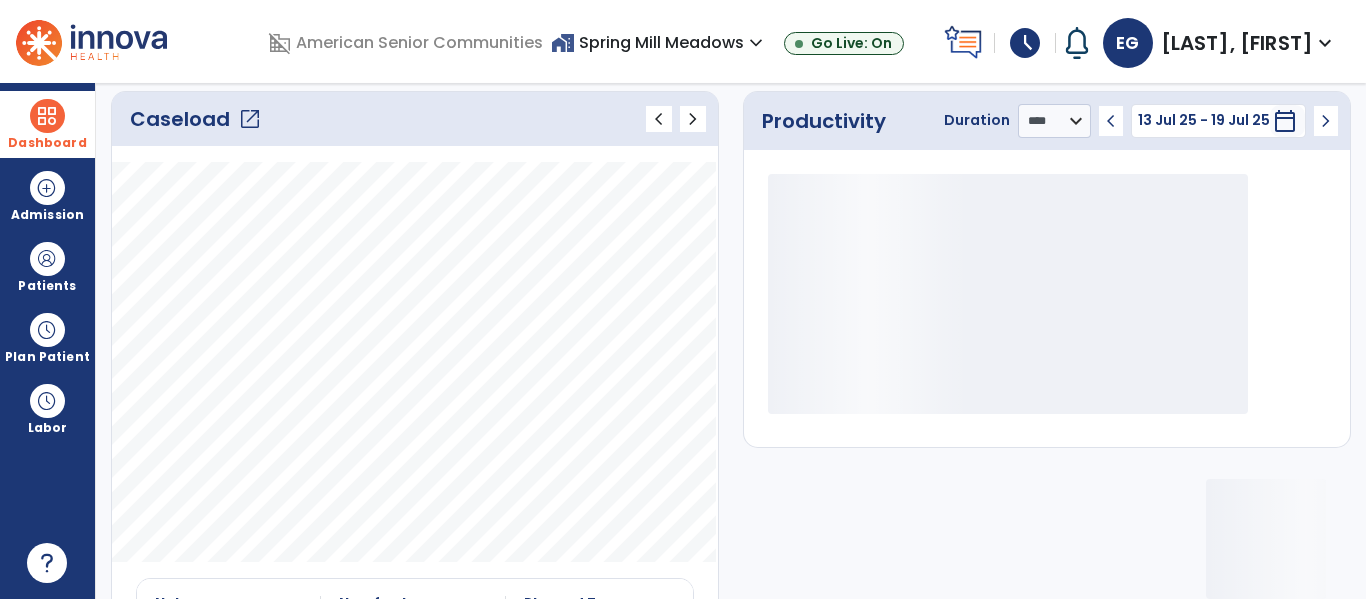 click on "open_in_new" 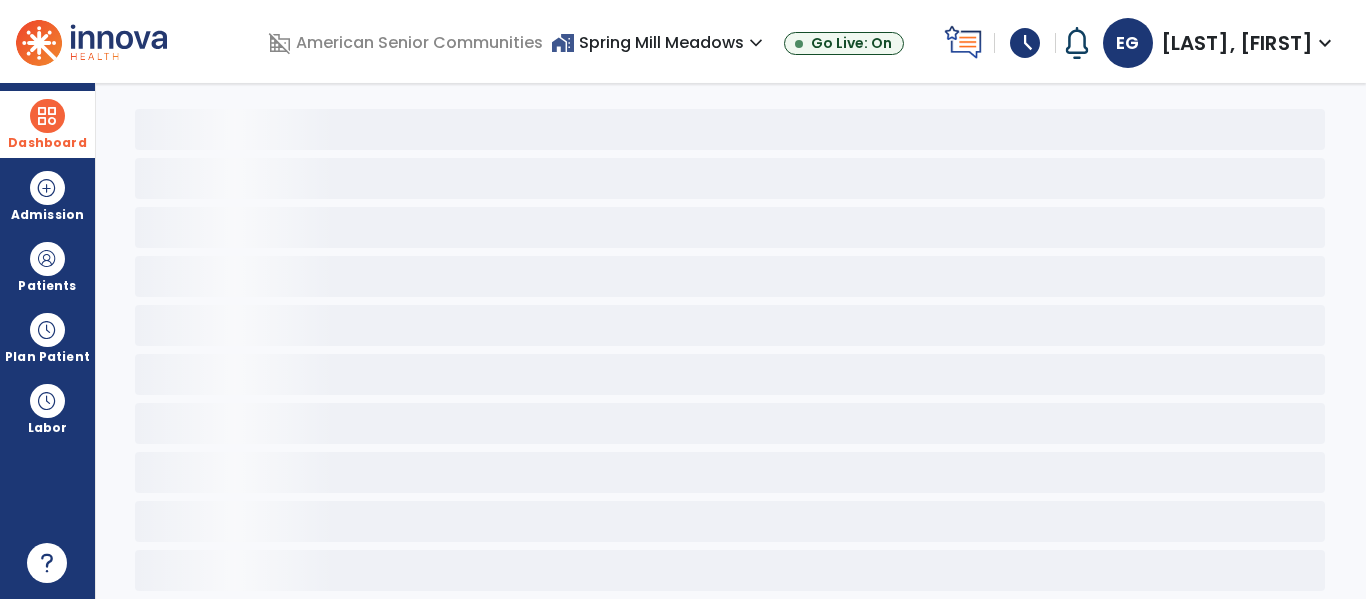 scroll, scrollTop: 78, scrollLeft: 0, axis: vertical 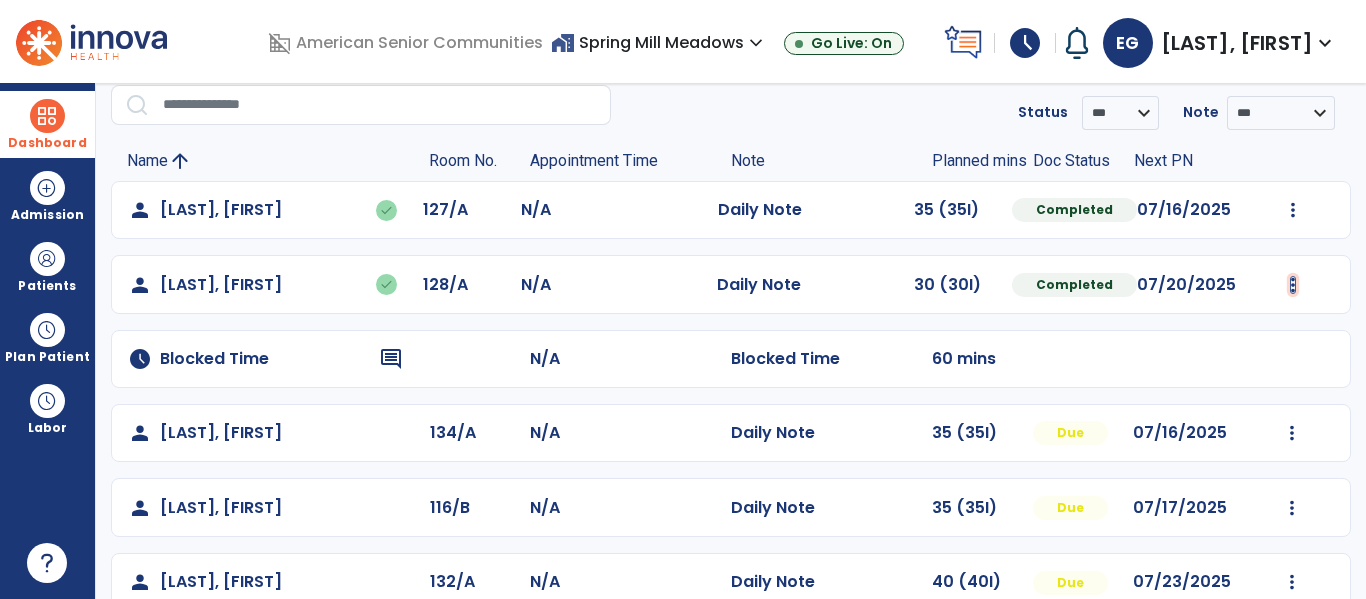 click at bounding box center (1293, 210) 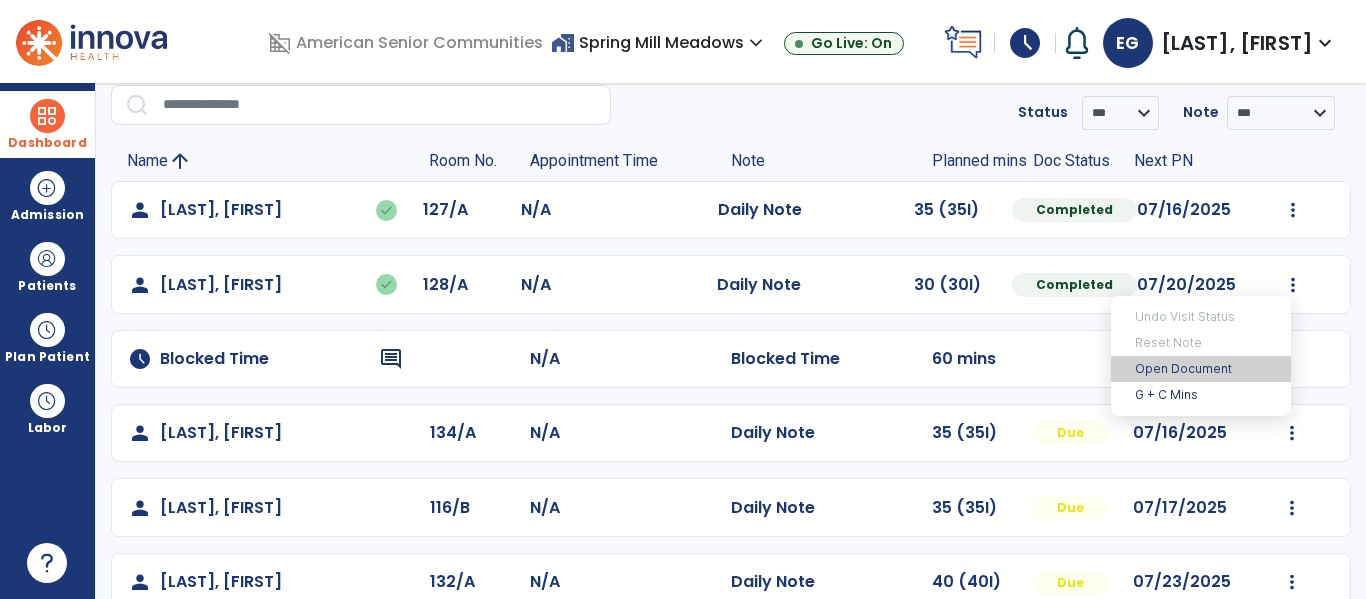 click on "Open Document" at bounding box center [1201, 369] 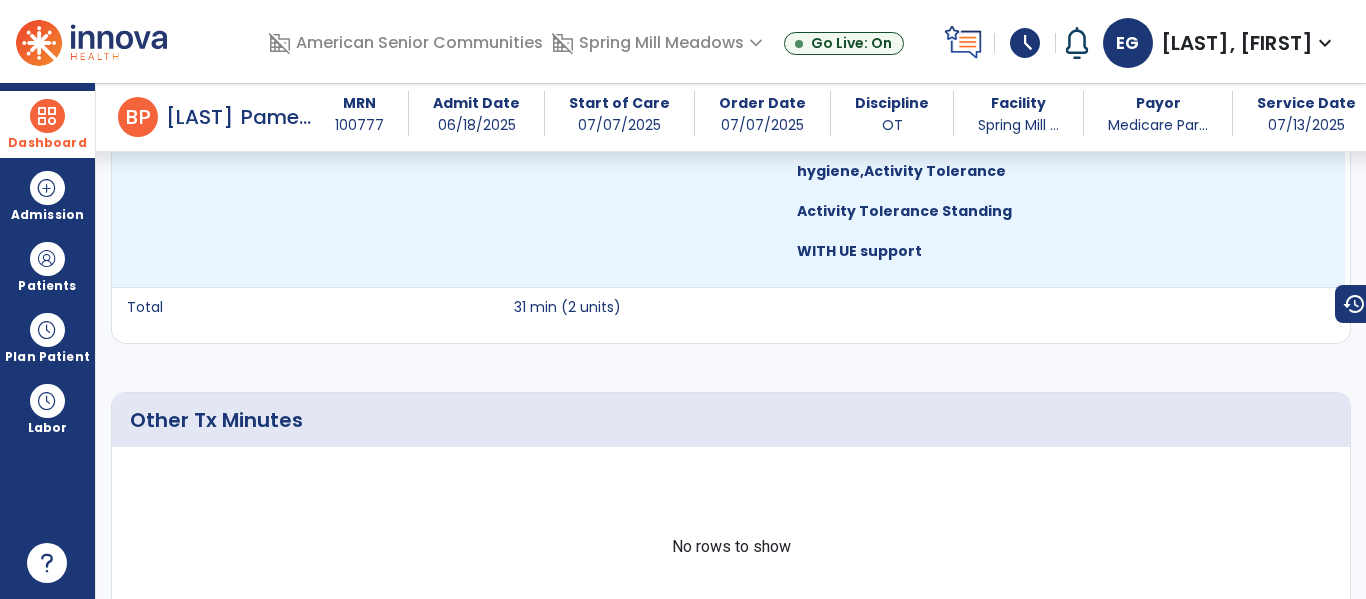 scroll, scrollTop: 1726, scrollLeft: 0, axis: vertical 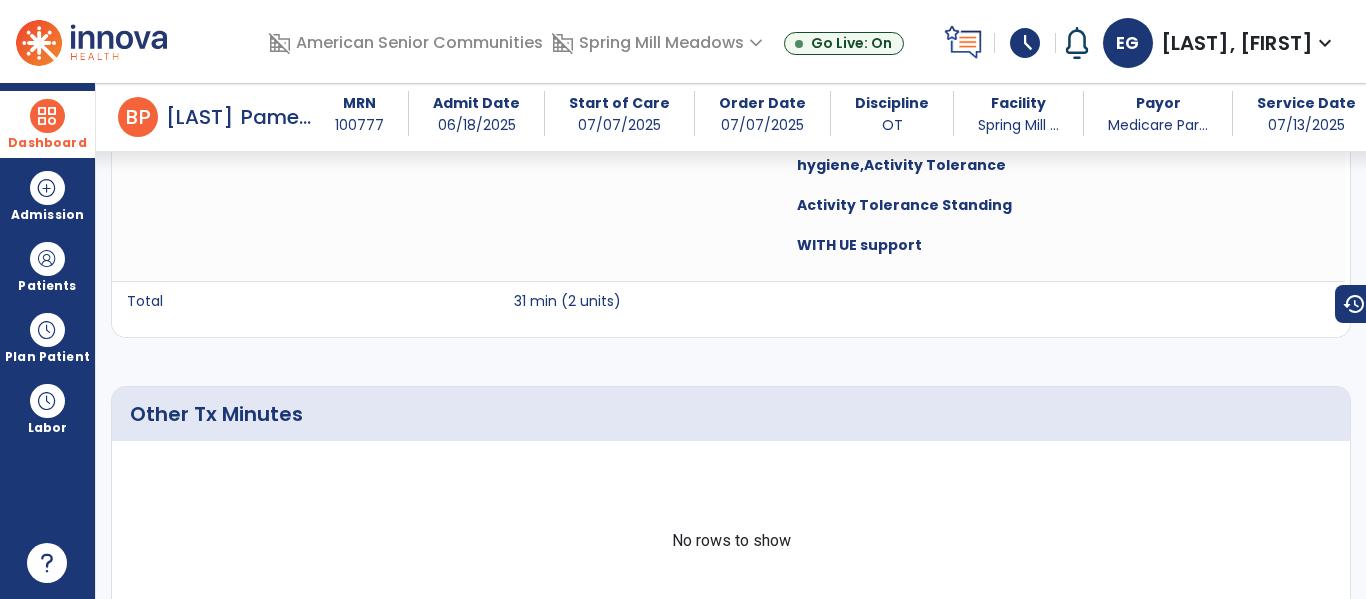 click on "Dashboard" at bounding box center [47, 124] 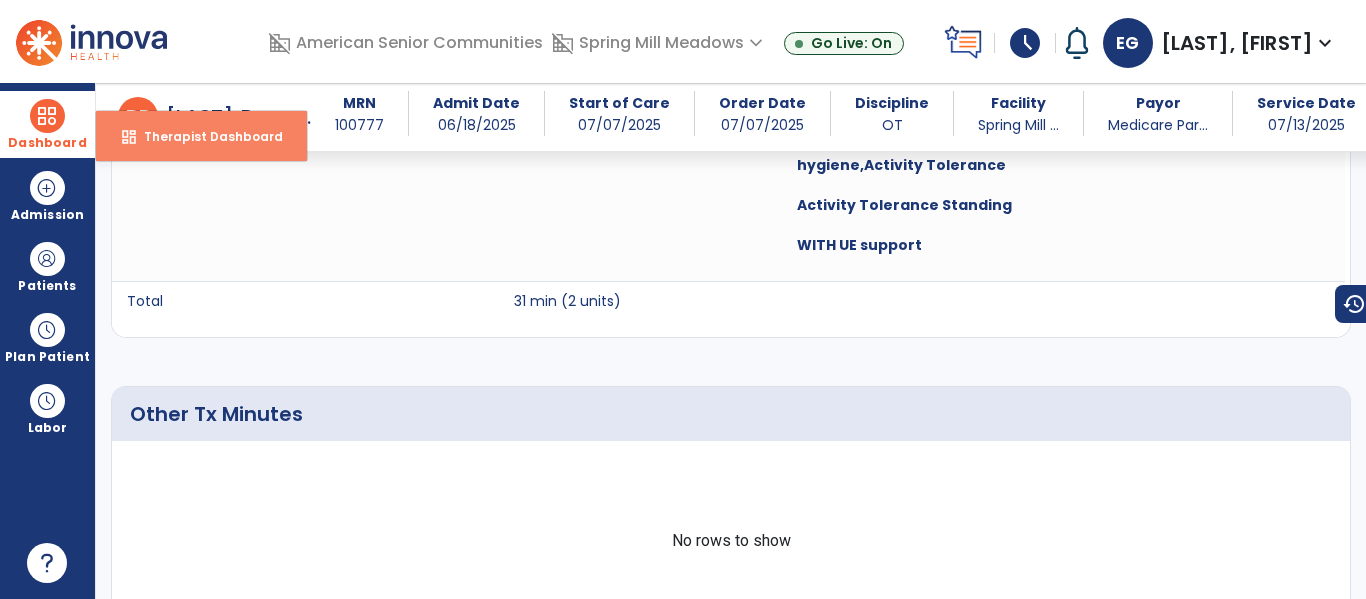 click on "dashboard  Therapist Dashboard" at bounding box center [201, 136] 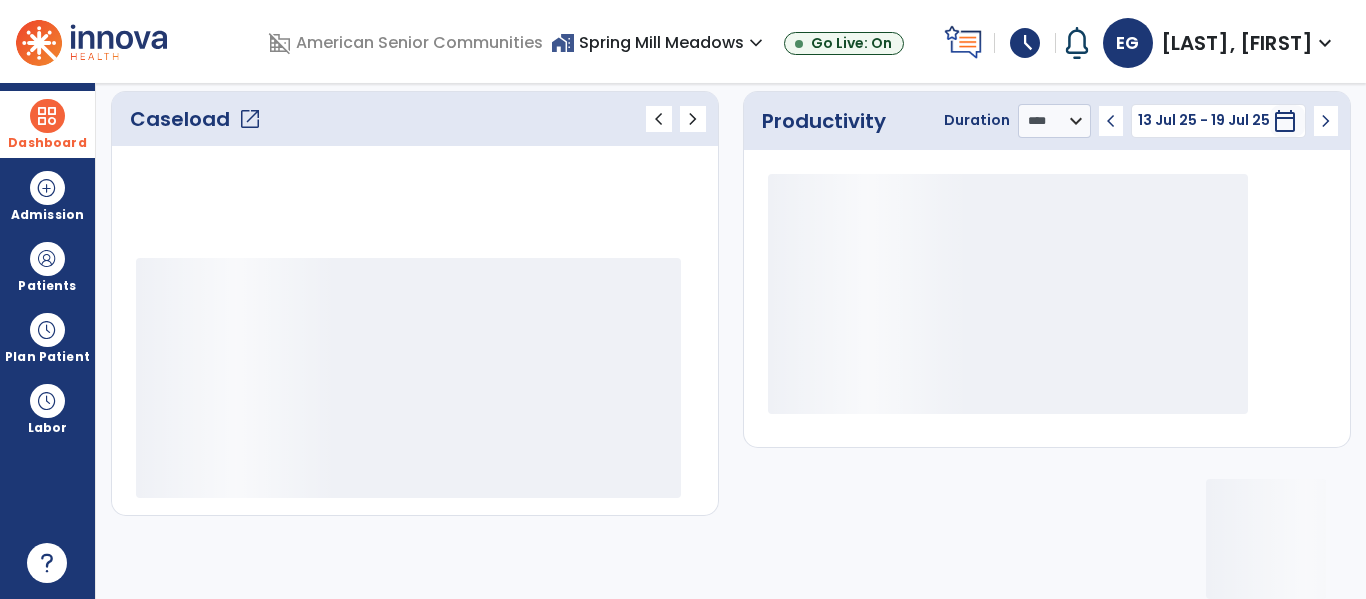 scroll, scrollTop: 278, scrollLeft: 0, axis: vertical 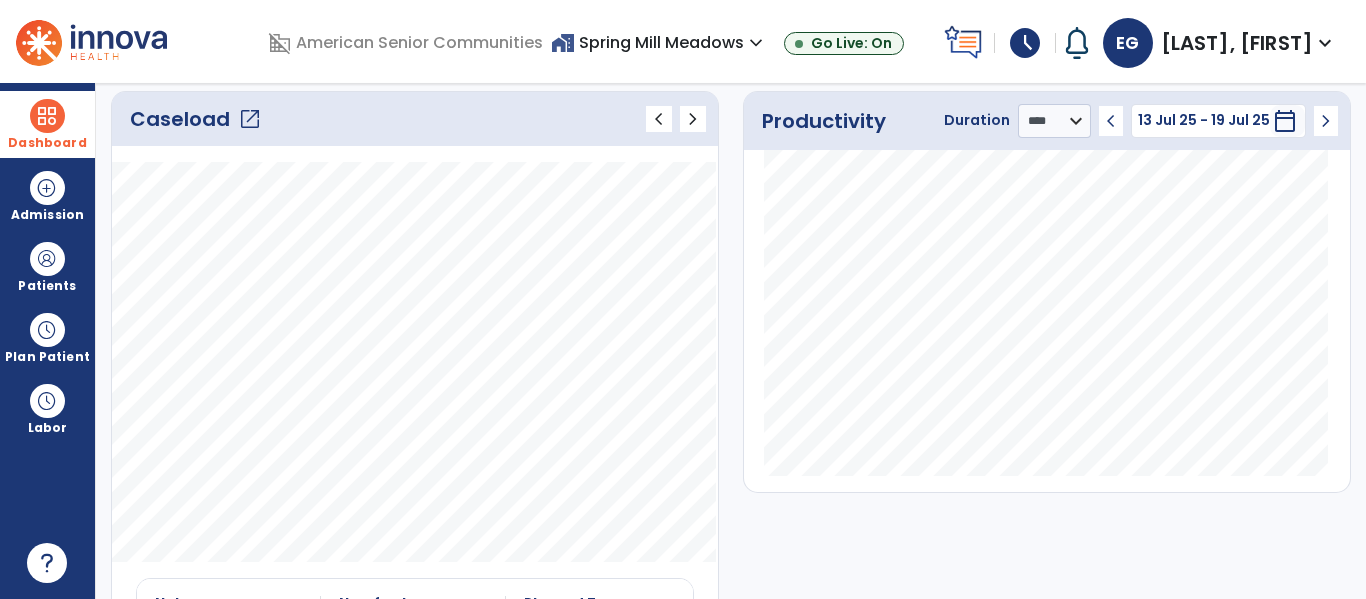 click on "open_in_new" 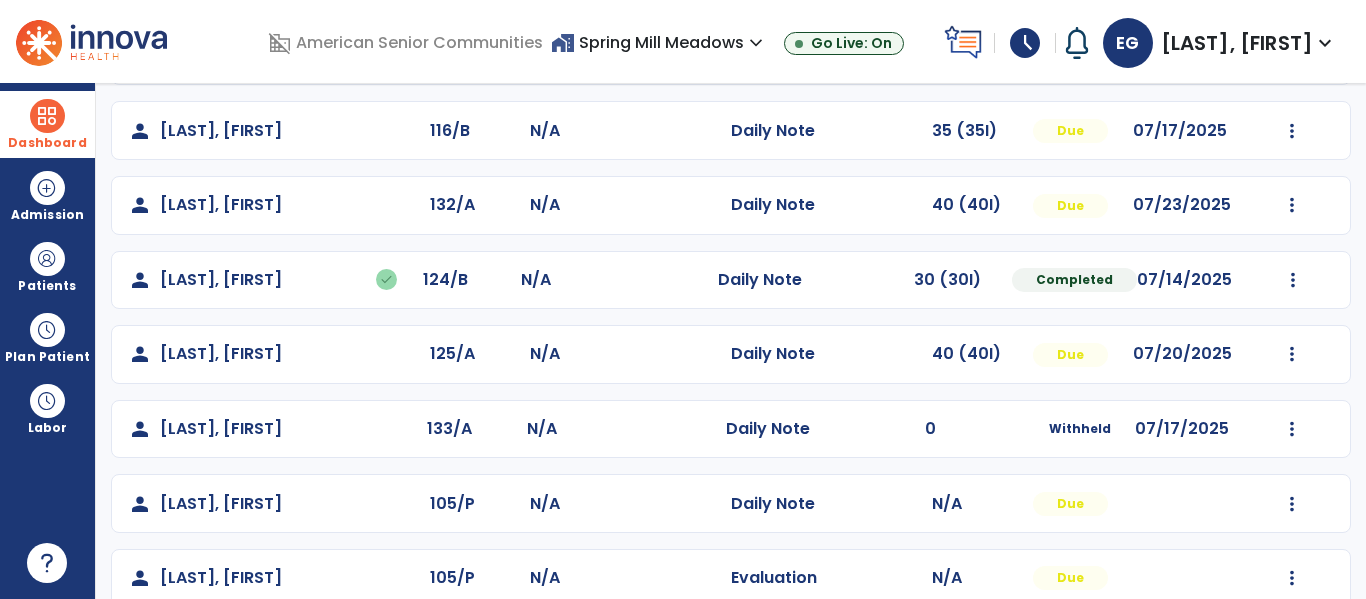 scroll, scrollTop: 456, scrollLeft: 0, axis: vertical 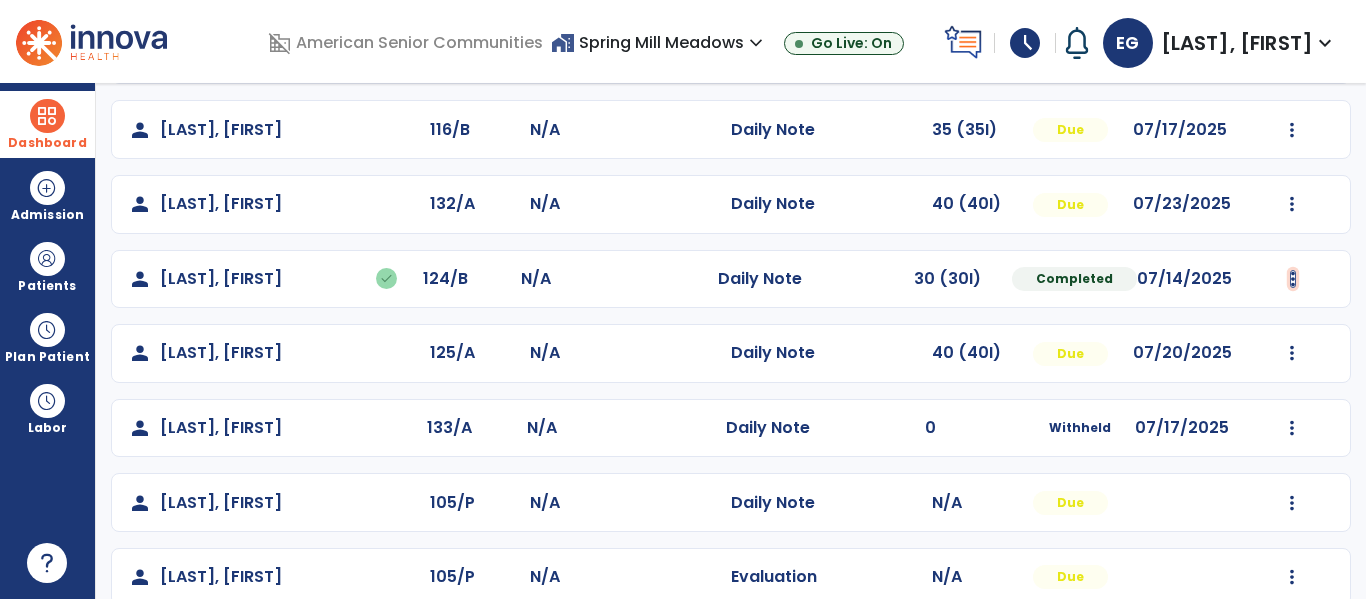 click at bounding box center (1293, -168) 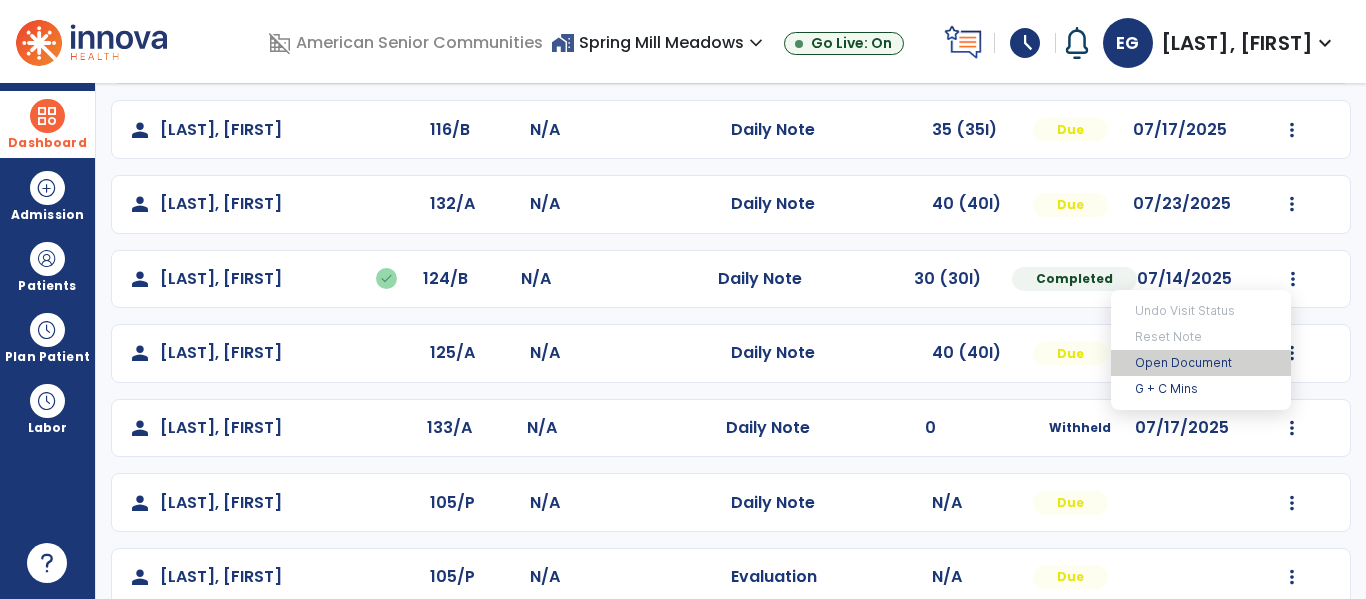 click on "Open Document" at bounding box center [1201, 363] 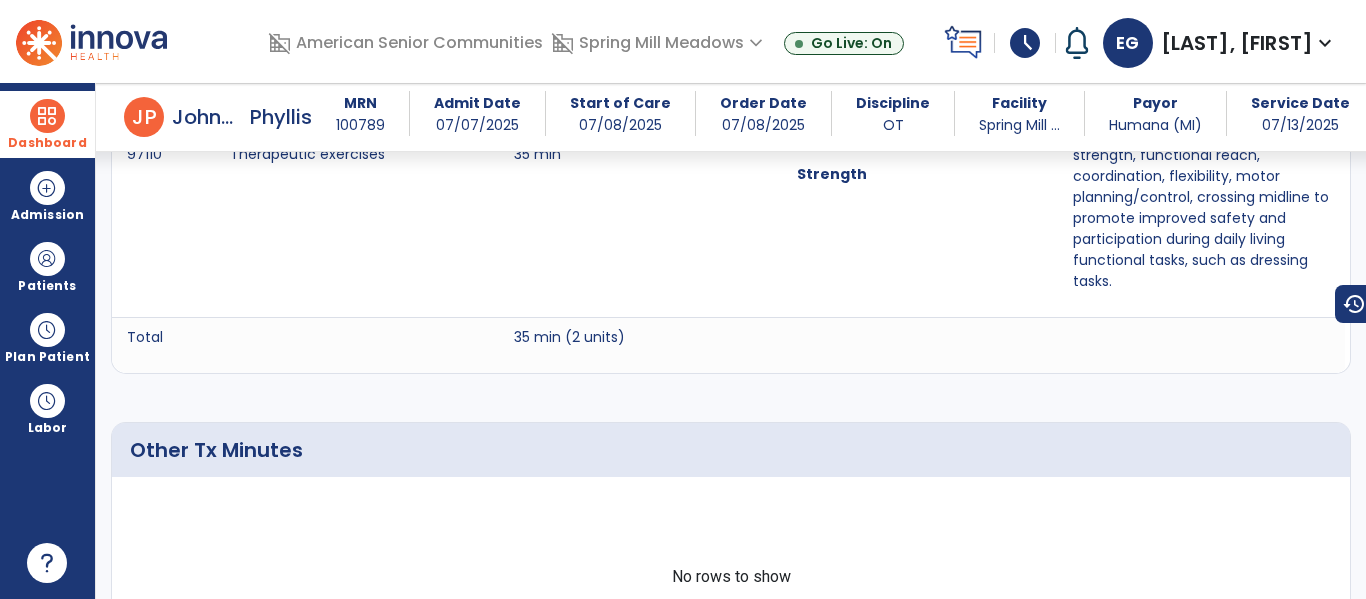 scroll, scrollTop: 1411, scrollLeft: 0, axis: vertical 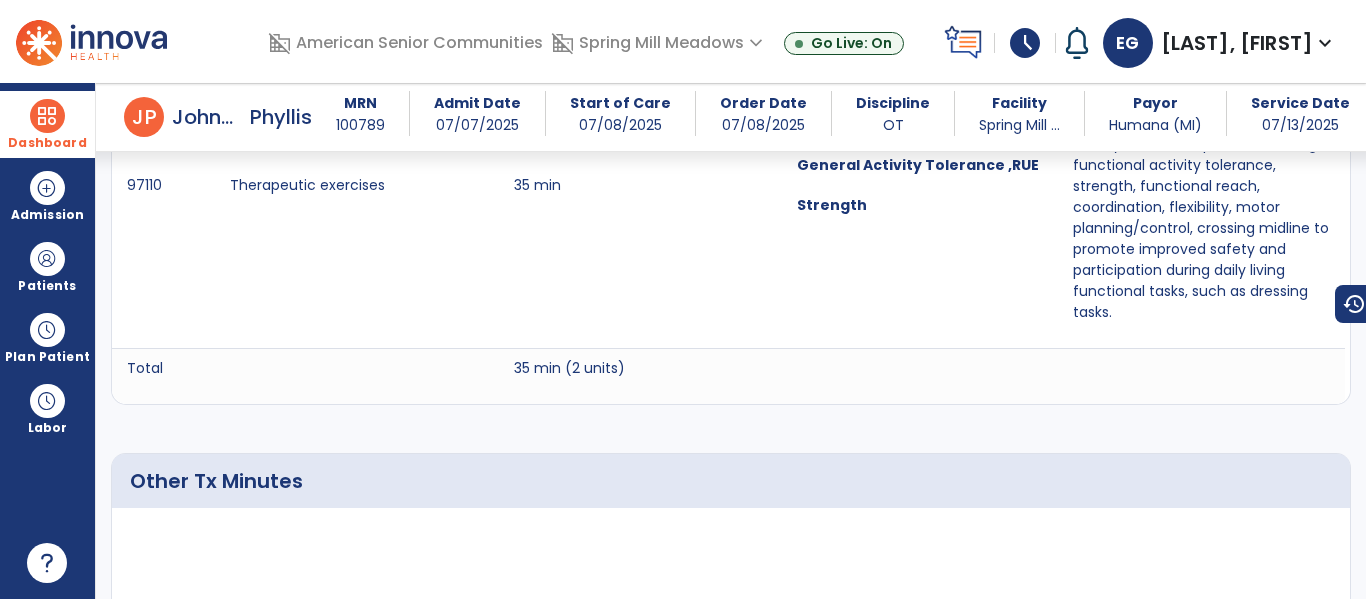 click on "Dashboard" at bounding box center [47, 143] 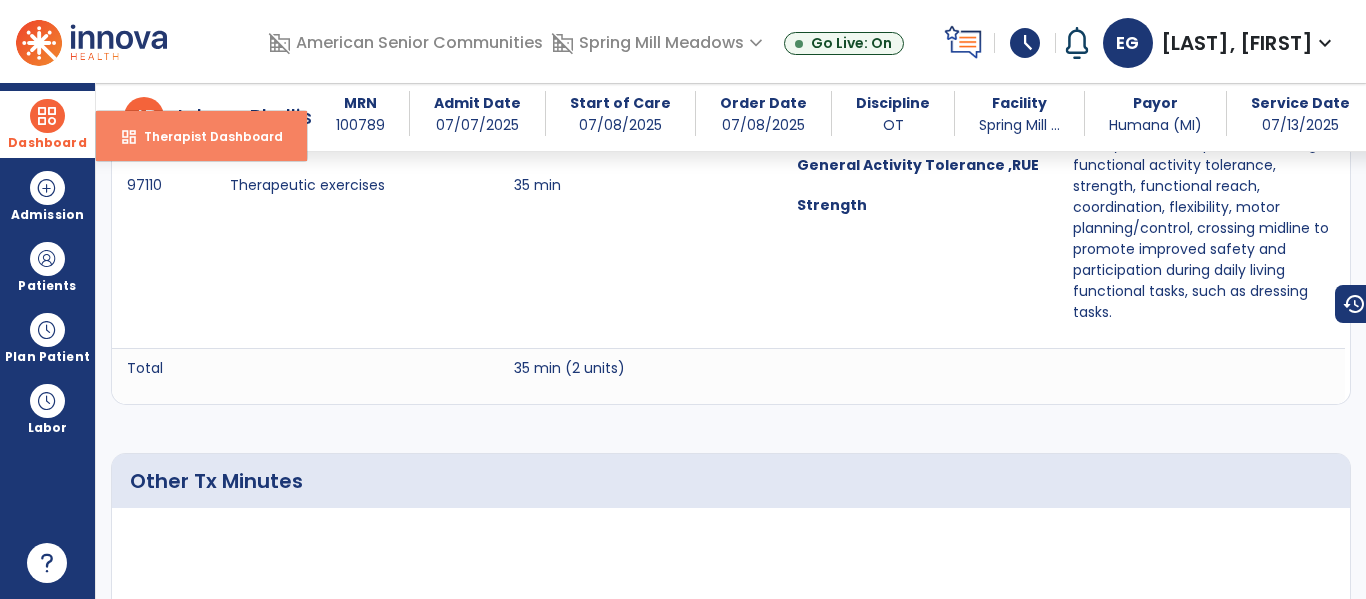 click on "dashboard  Therapist Dashboard" at bounding box center [201, 136] 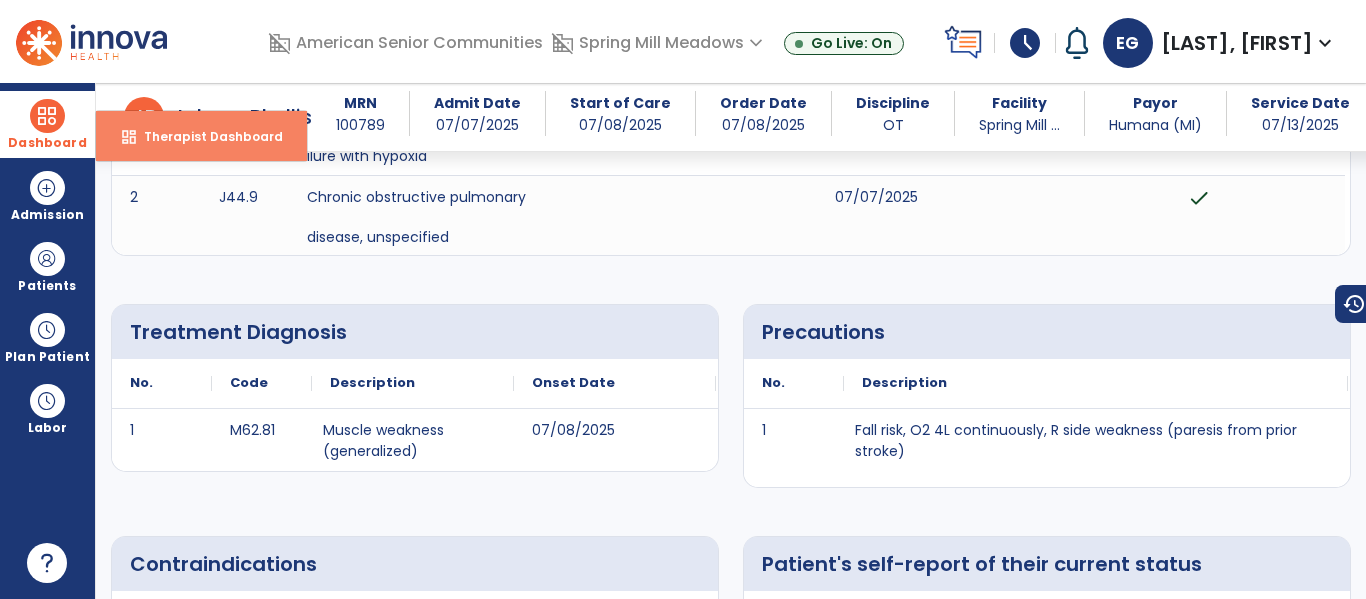 select on "****" 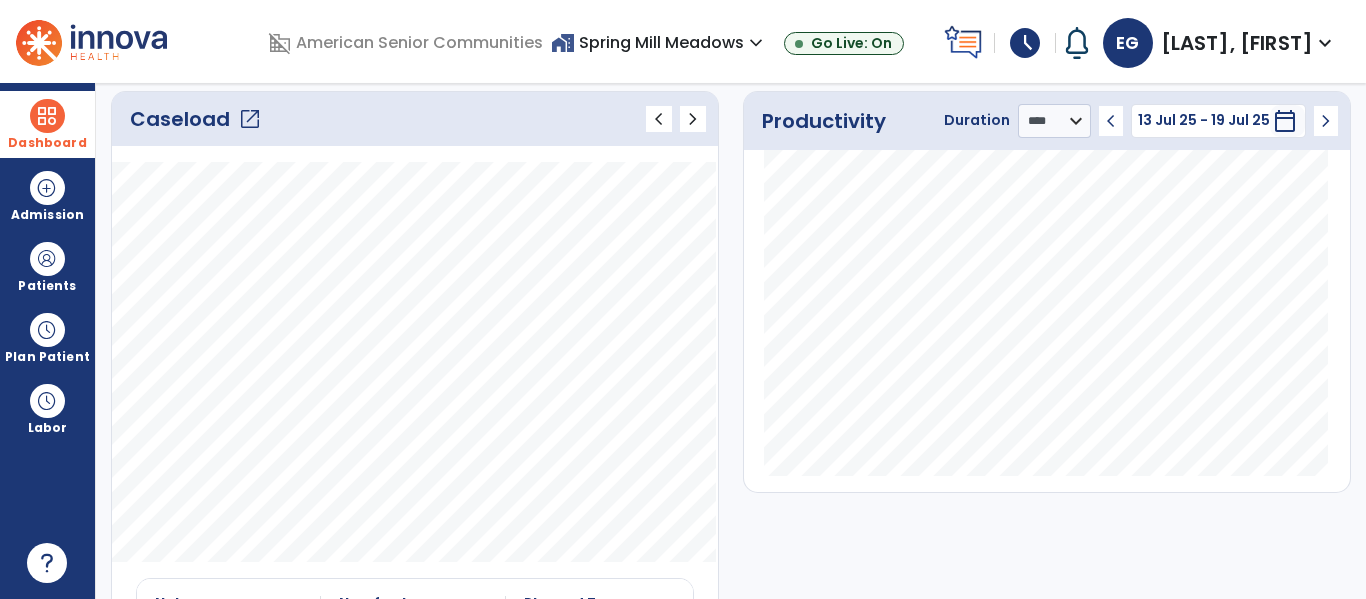 click on "open_in_new" 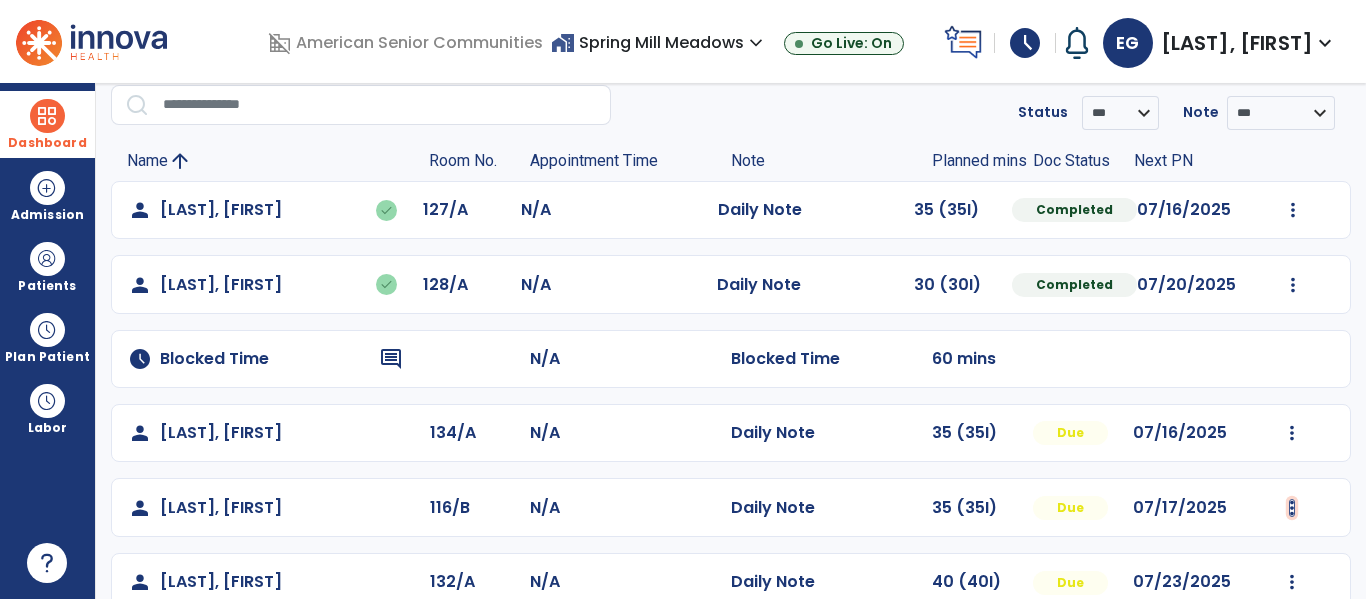 click at bounding box center [1293, 210] 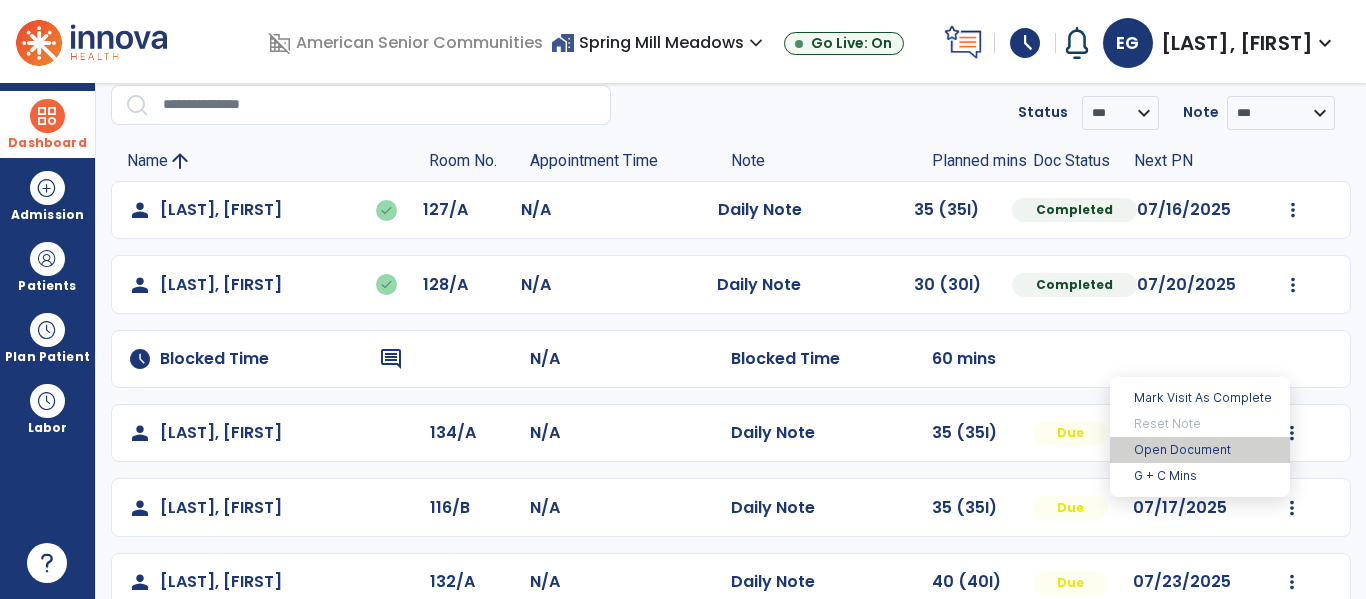 click on "Open Document" at bounding box center (1200, 450) 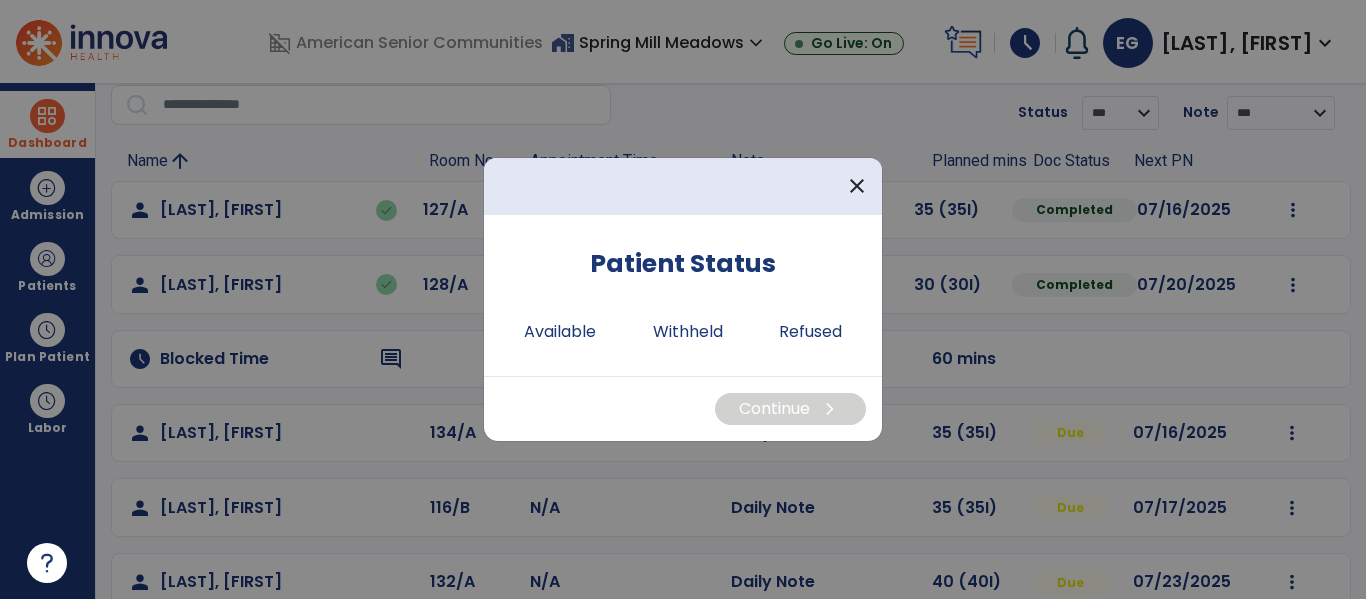 click on "Continue   chevron_right" at bounding box center (683, 408) 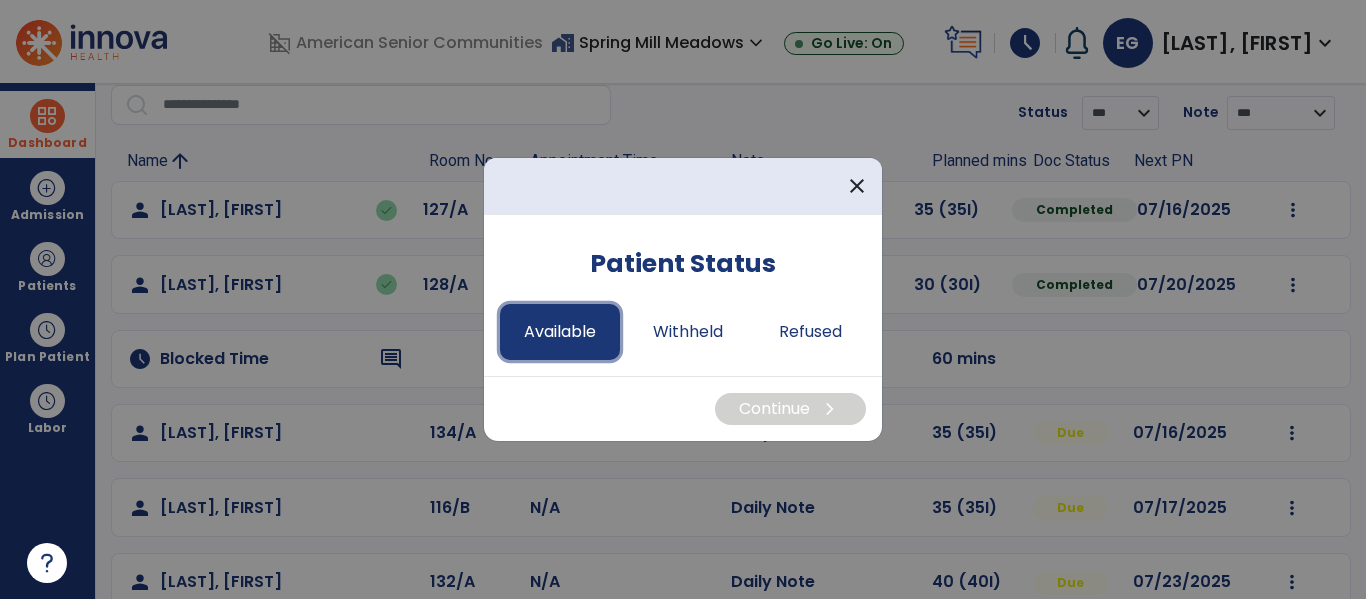 click on "Available" at bounding box center [560, 332] 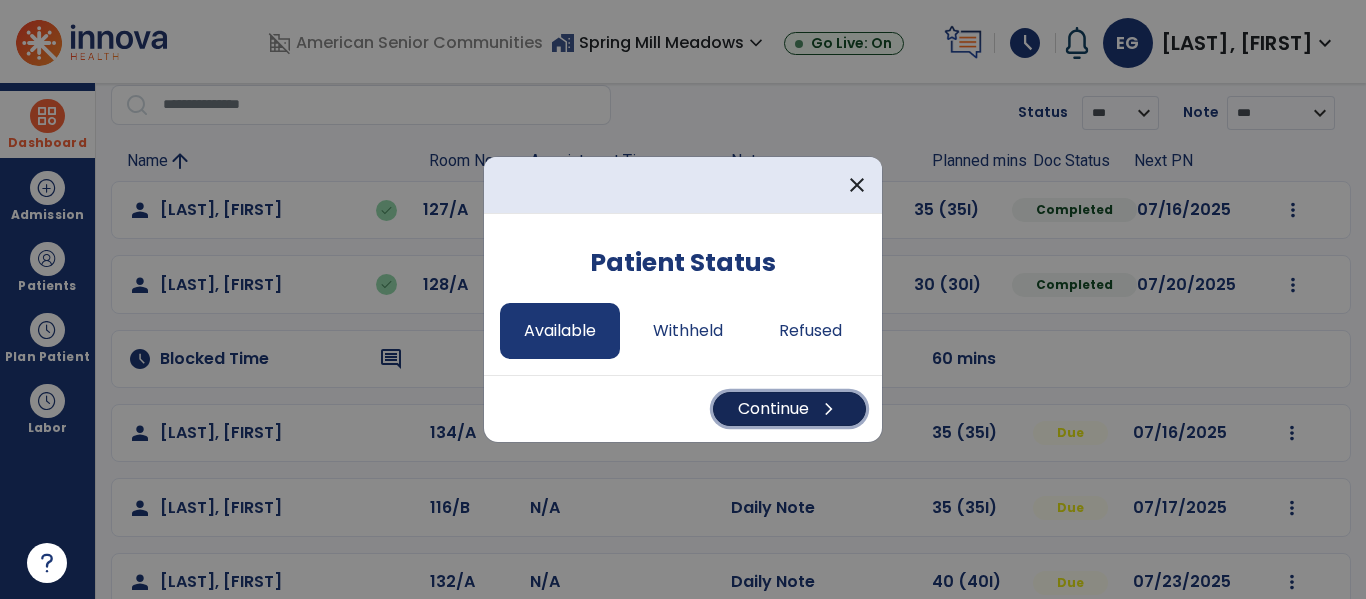 click on "Continue   chevron_right" at bounding box center (789, 409) 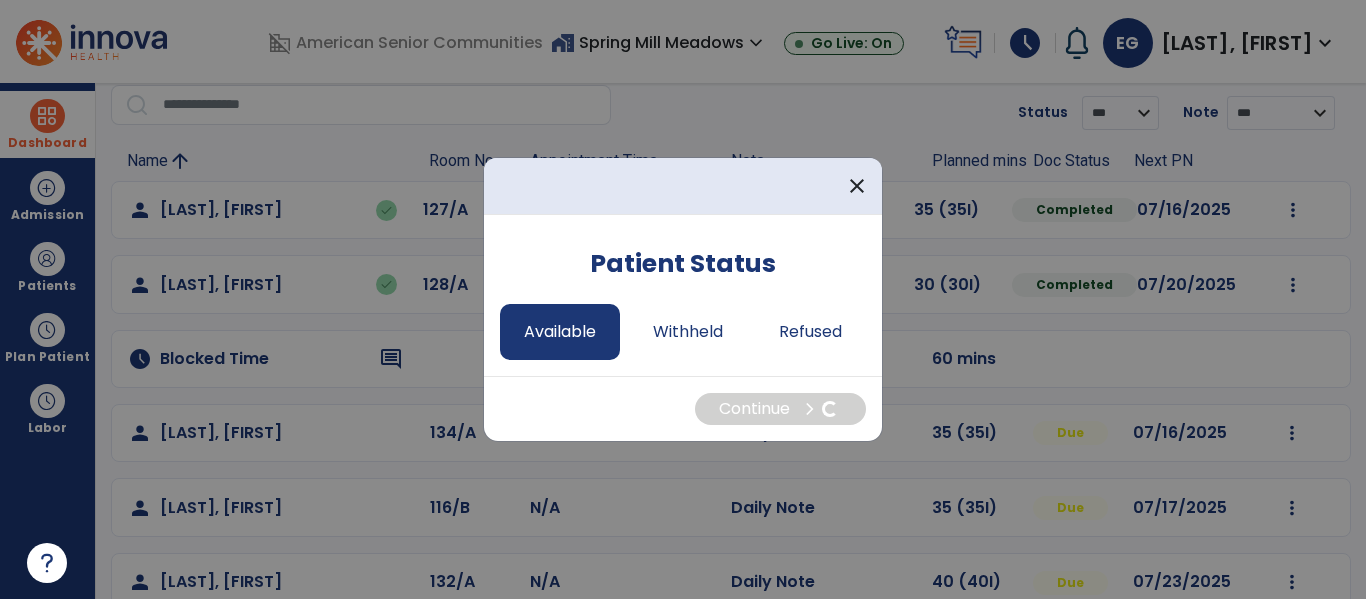 select on "*" 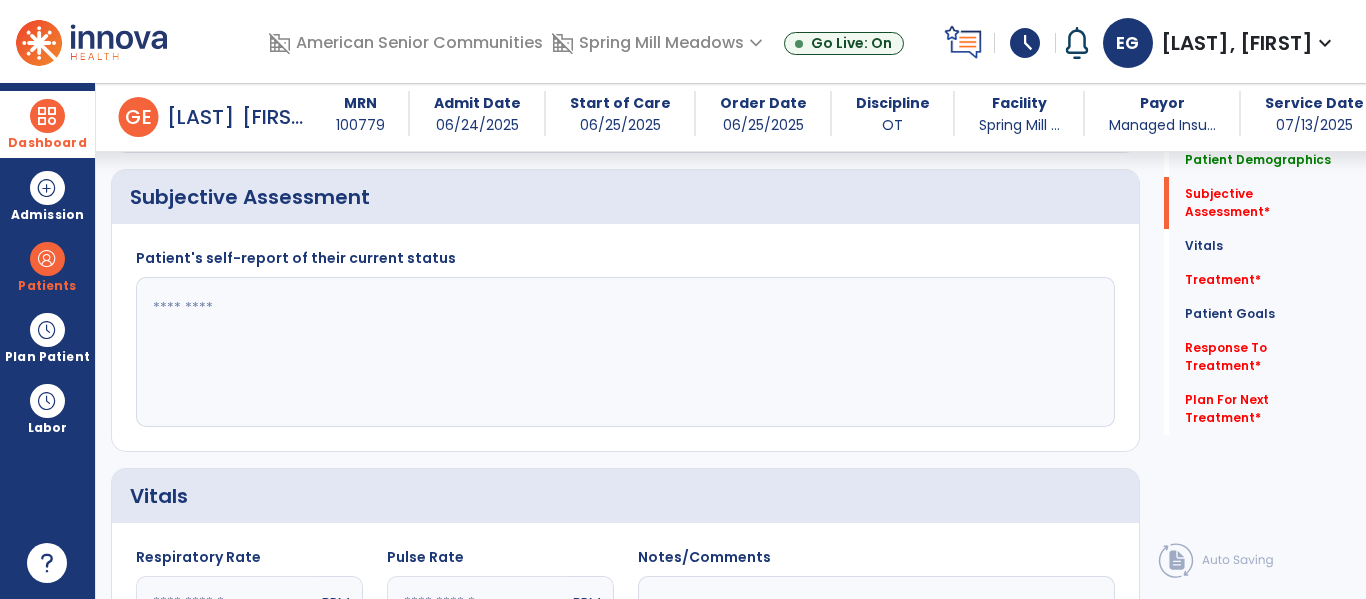 scroll, scrollTop: 400, scrollLeft: 0, axis: vertical 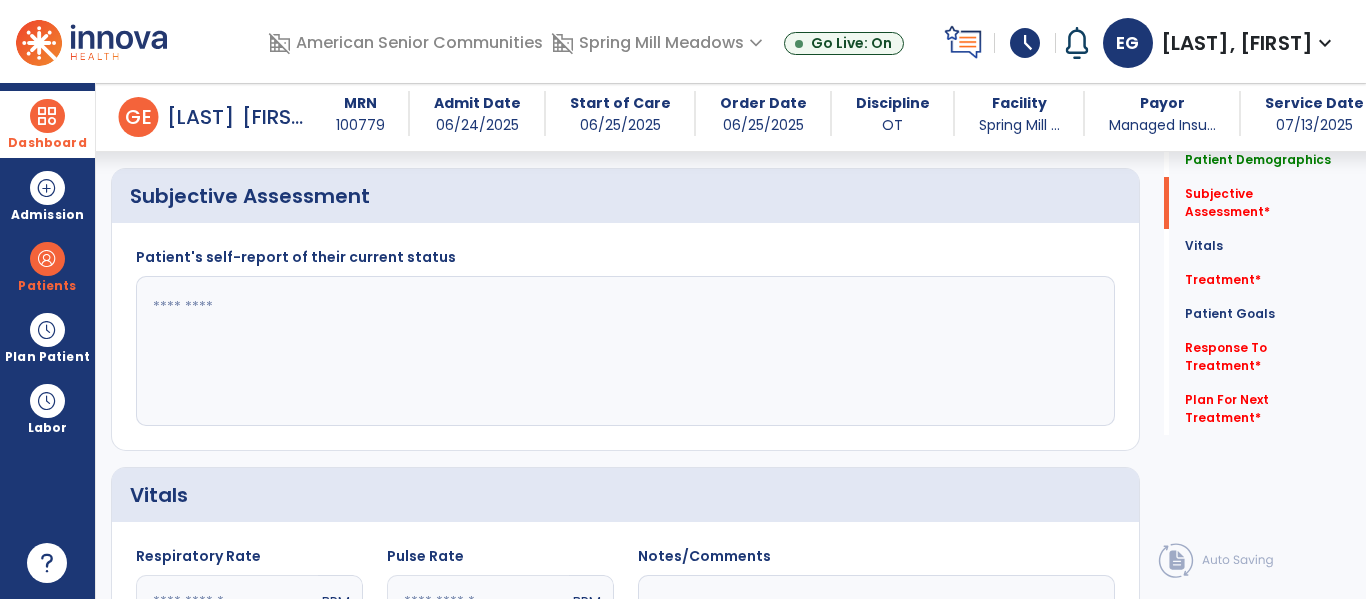 click 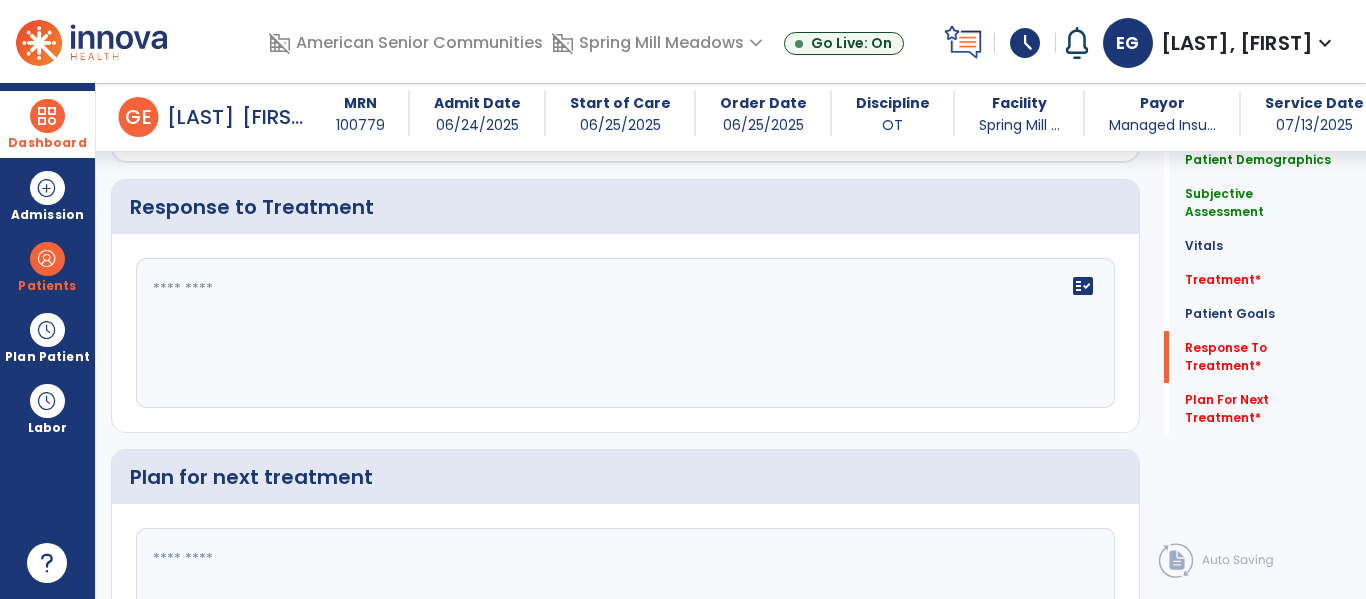 scroll, scrollTop: 2569, scrollLeft: 0, axis: vertical 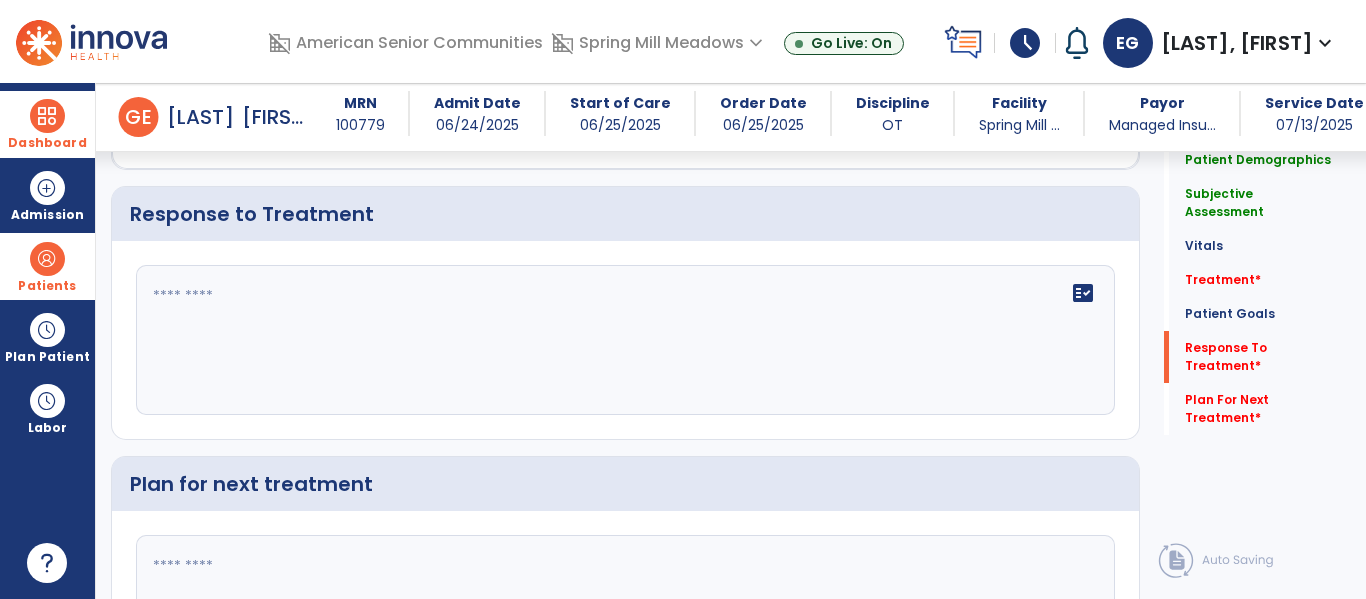 type on "**********" 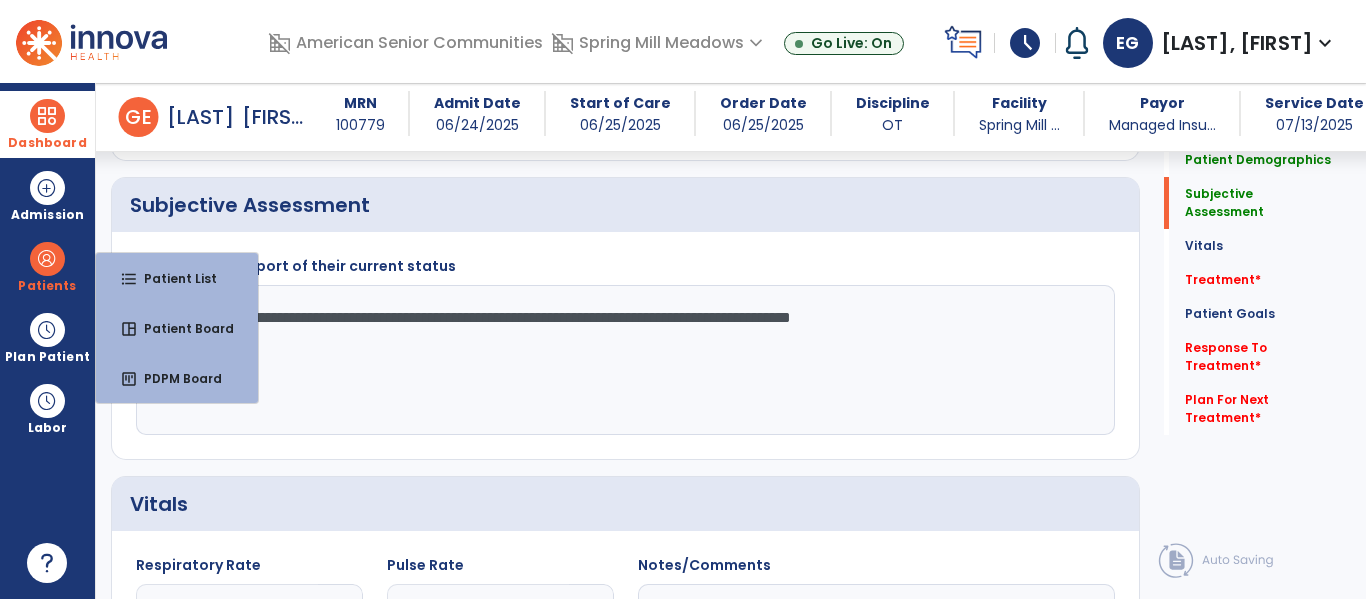 scroll, scrollTop: 394, scrollLeft: 0, axis: vertical 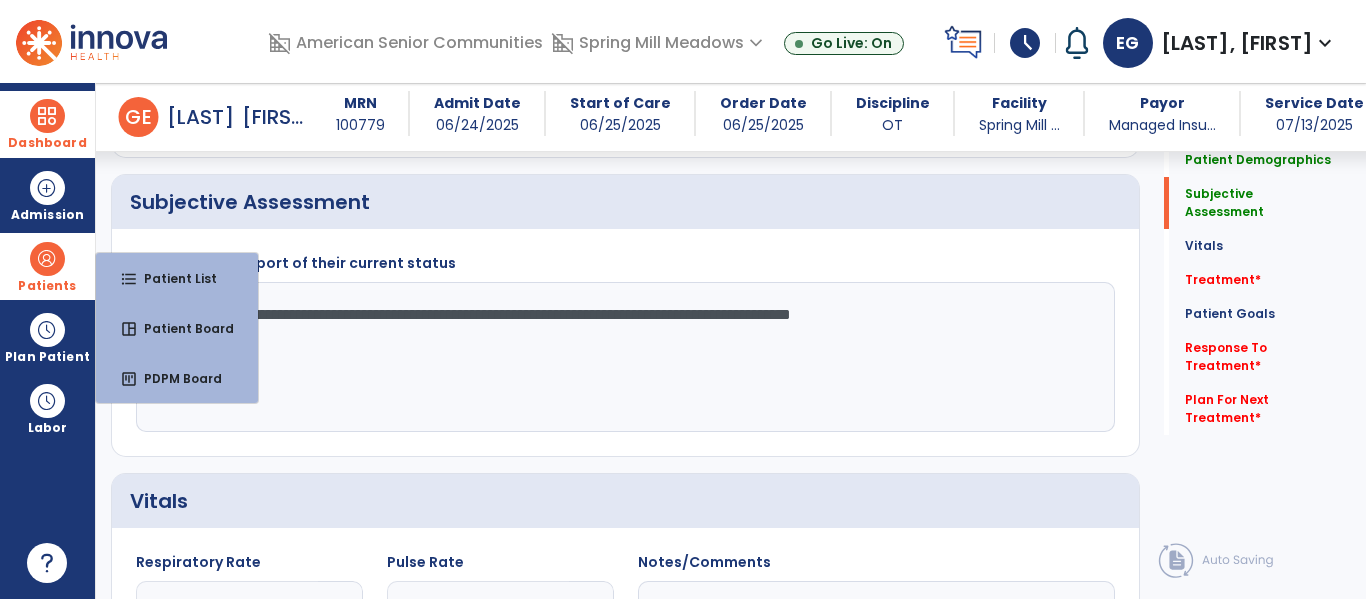 click at bounding box center [47, 259] 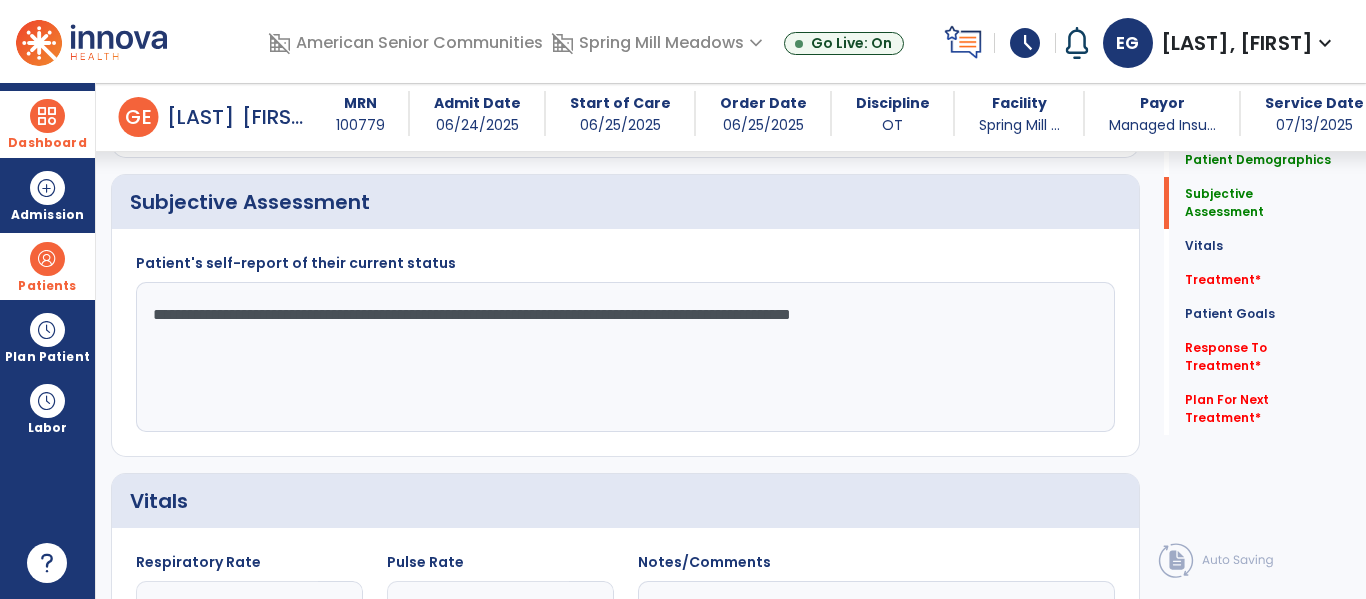 click on "Patients" at bounding box center [47, 266] 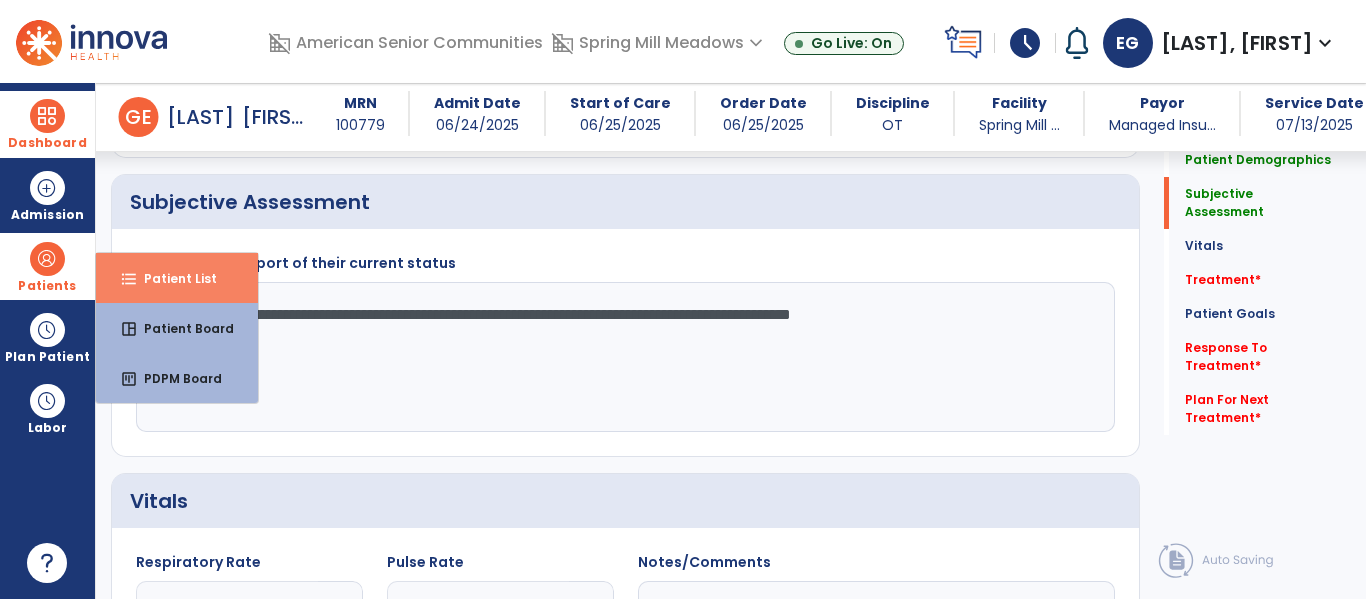 click on "format_list_bulleted  Patient List" at bounding box center (177, 278) 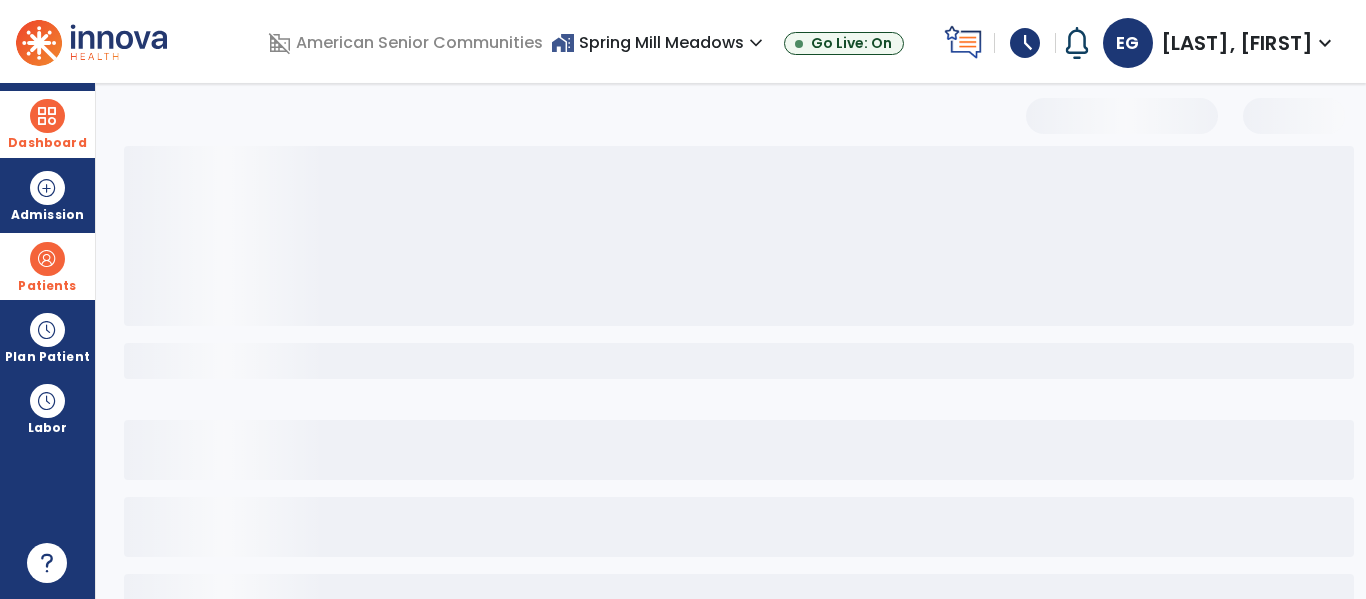 scroll, scrollTop: 144, scrollLeft: 0, axis: vertical 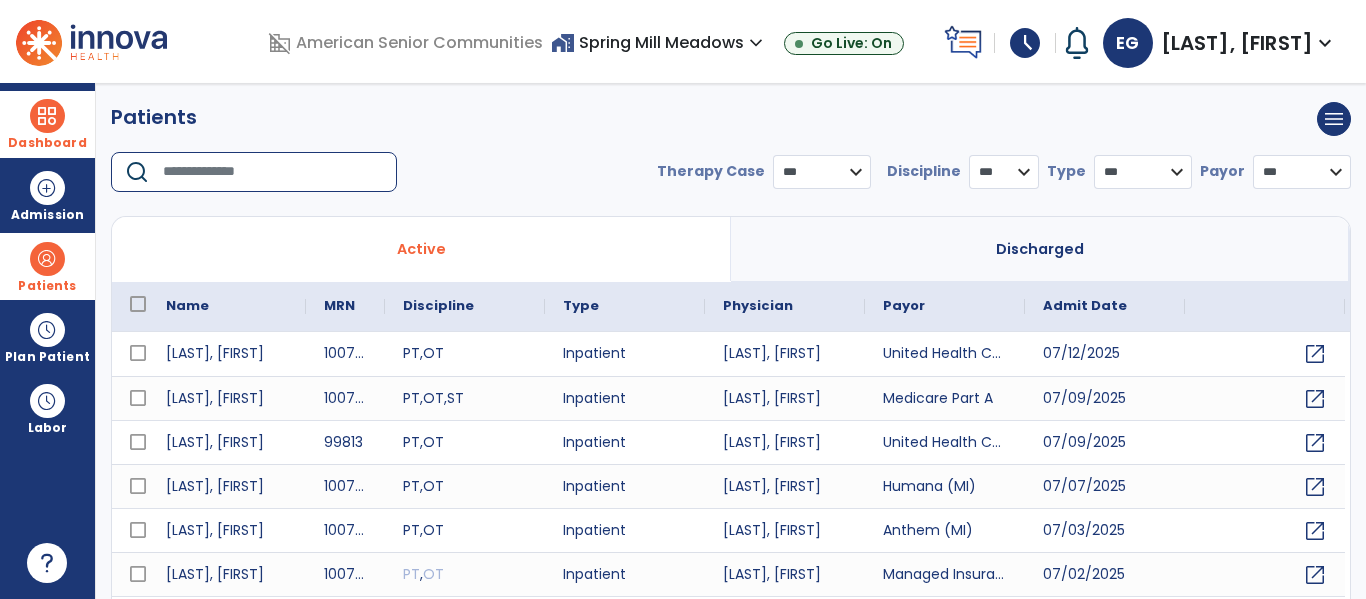 click at bounding box center [273, 172] 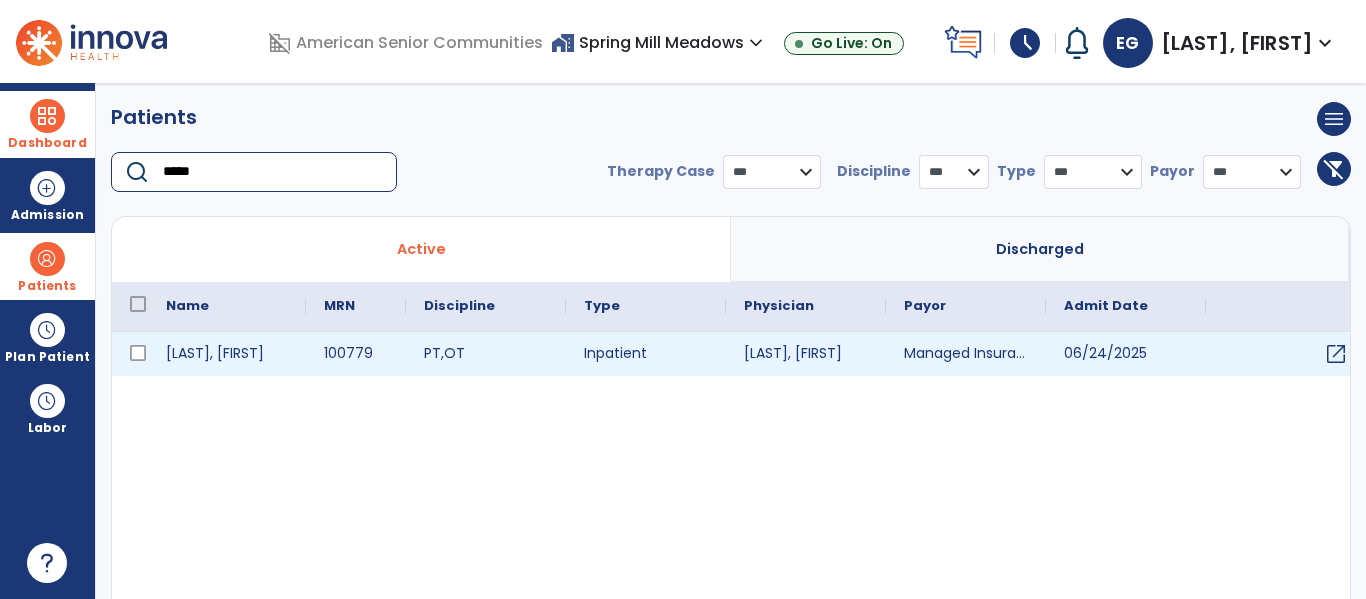 type on "*****" 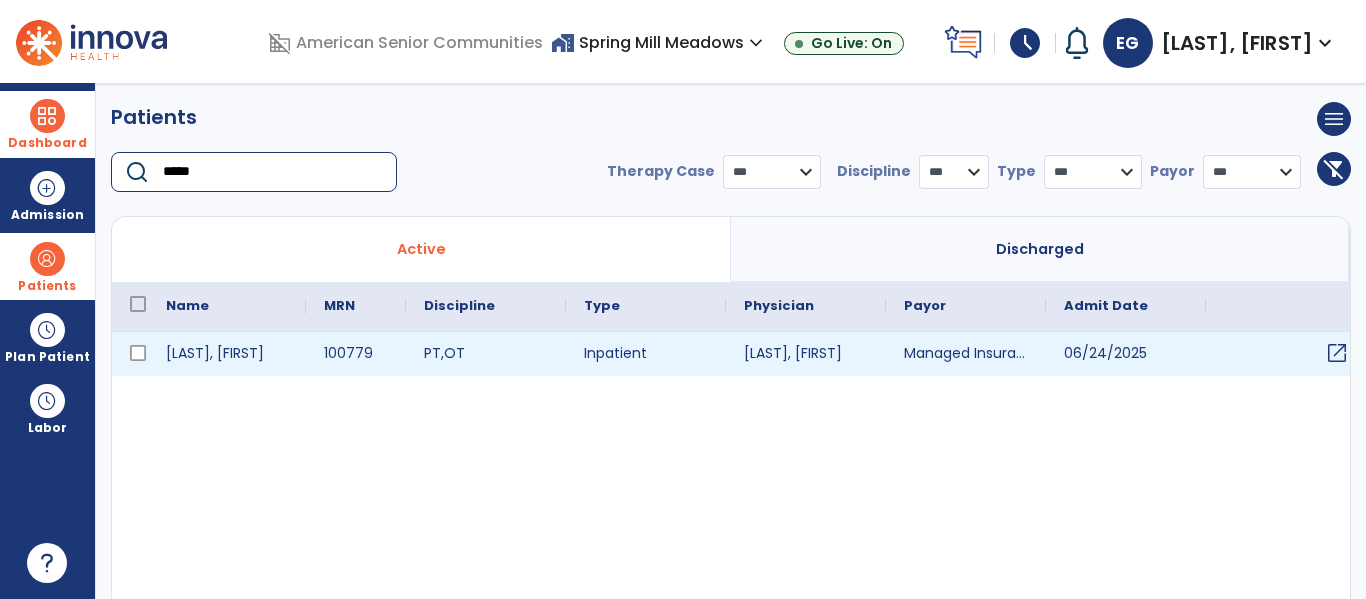click on "open_in_new" at bounding box center [1337, 353] 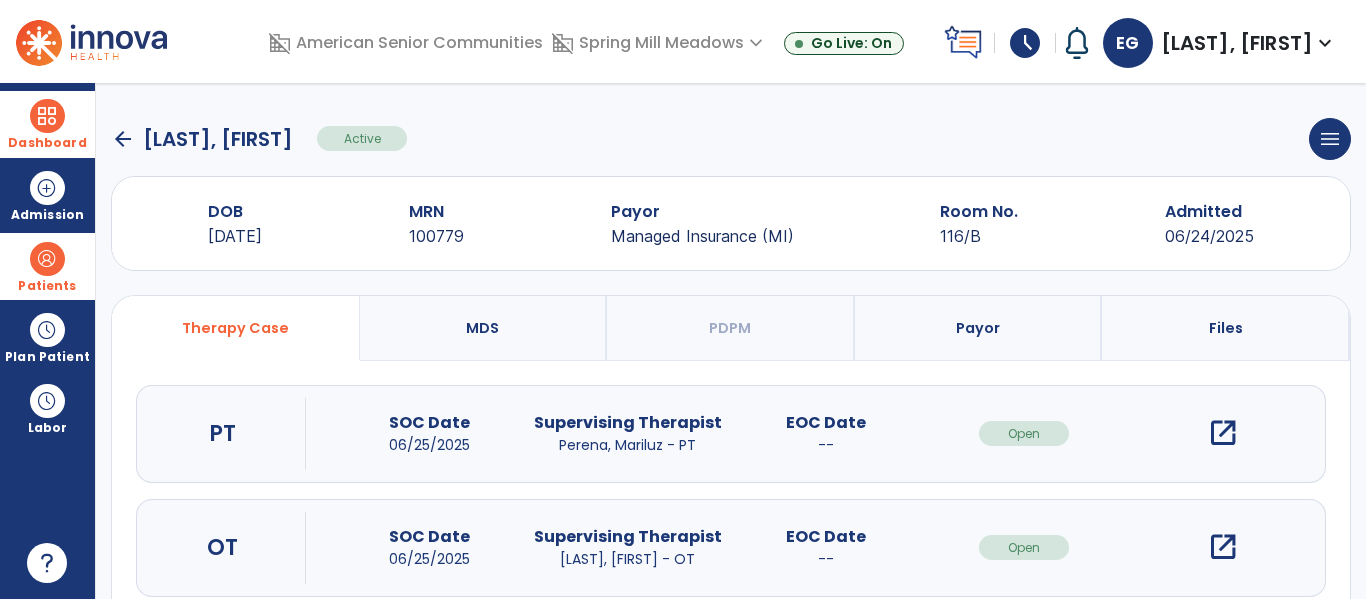 click on "open_in_new" at bounding box center [1223, 547] 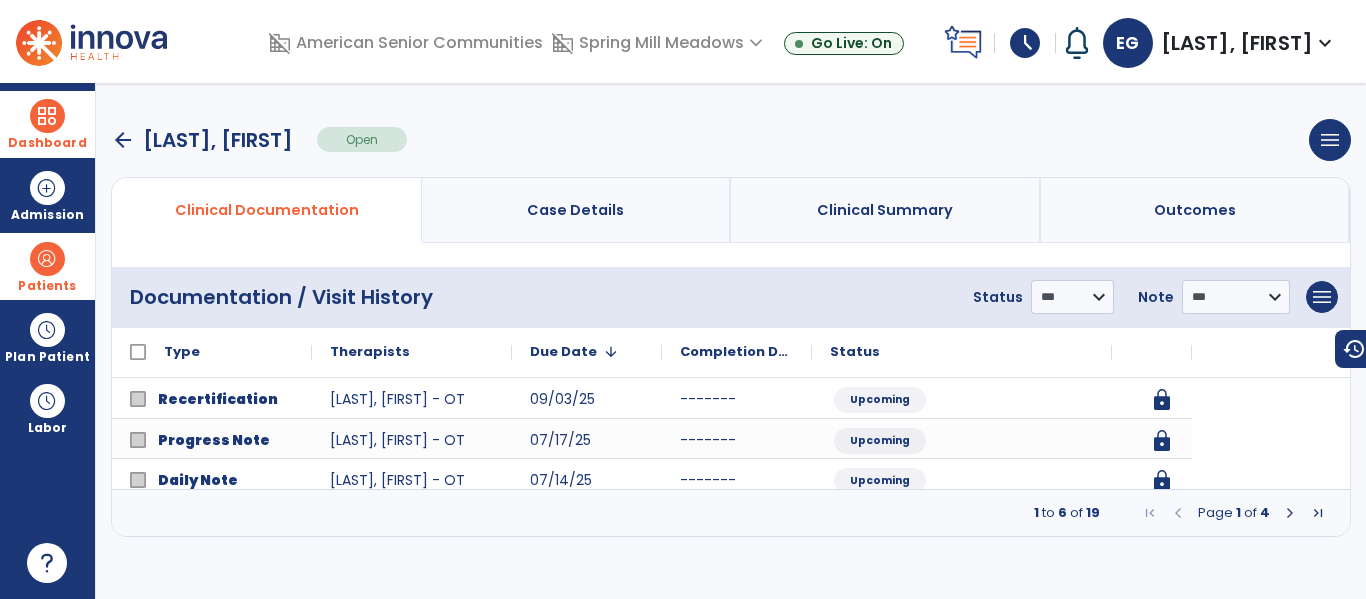 scroll, scrollTop: 0, scrollLeft: 0, axis: both 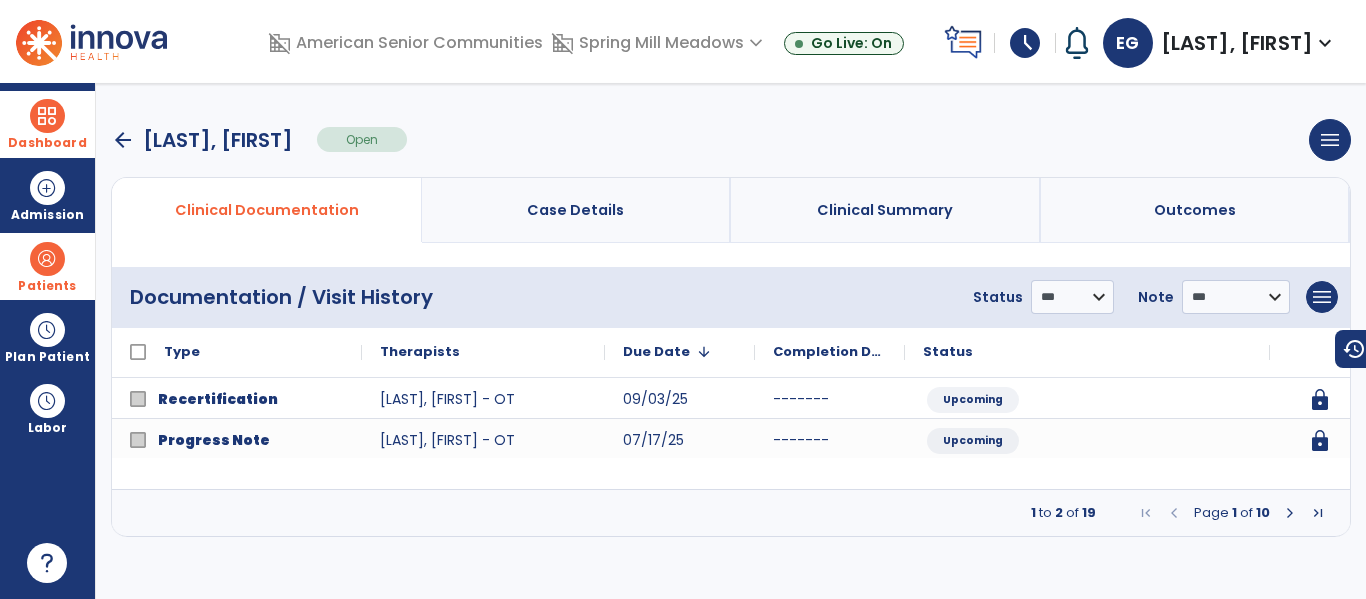 click at bounding box center (1290, 513) 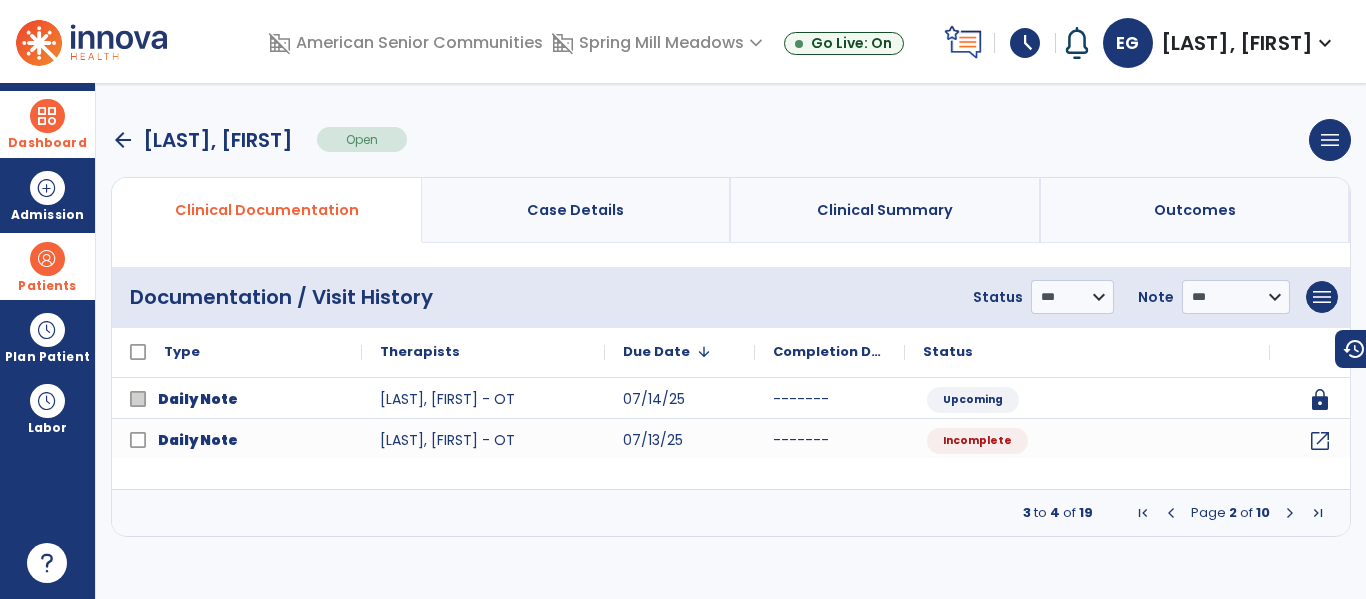 click at bounding box center [1290, 513] 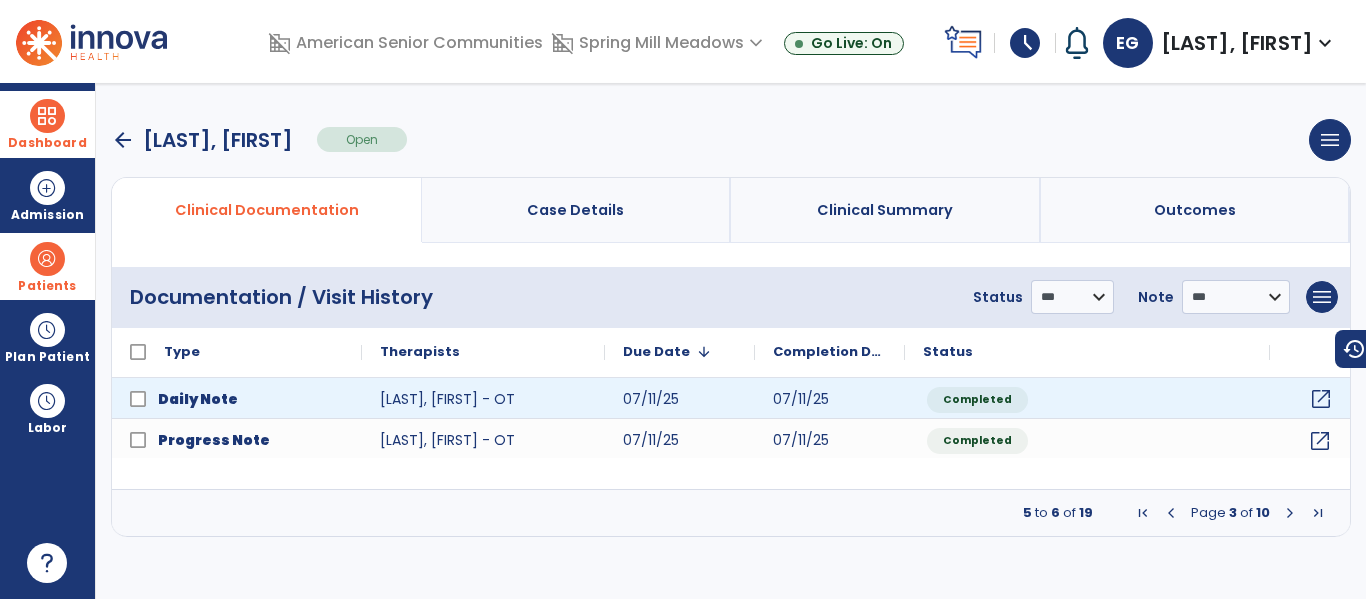 click on "open_in_new" 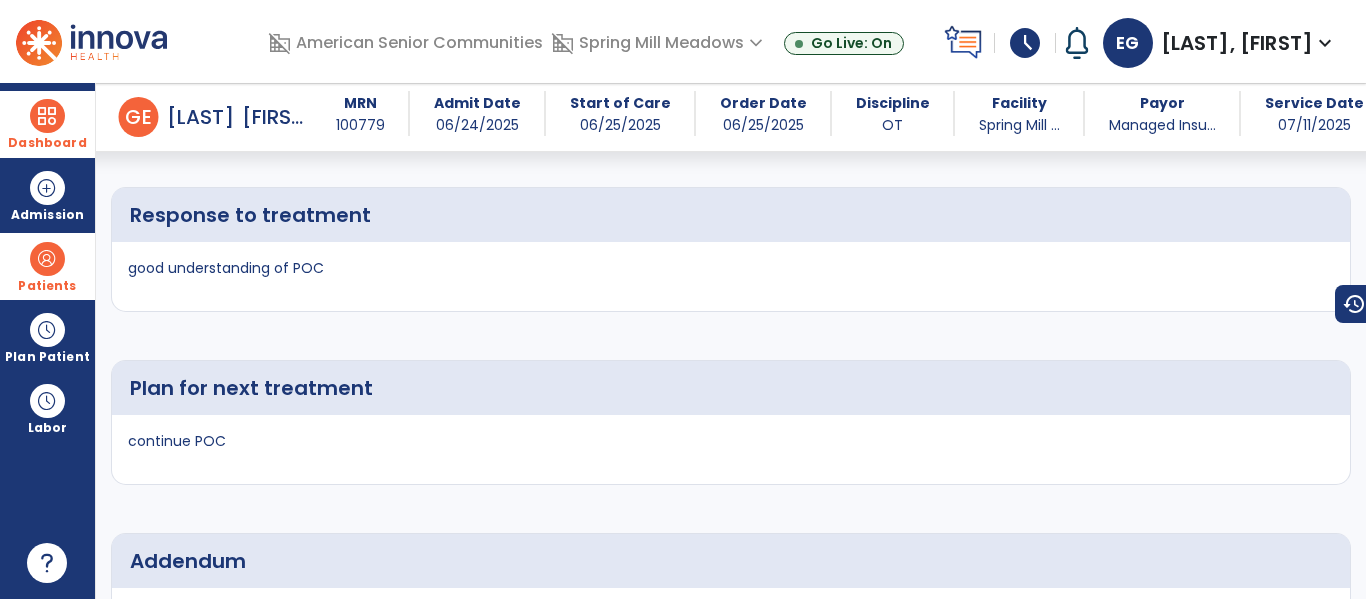 scroll, scrollTop: 3807, scrollLeft: 0, axis: vertical 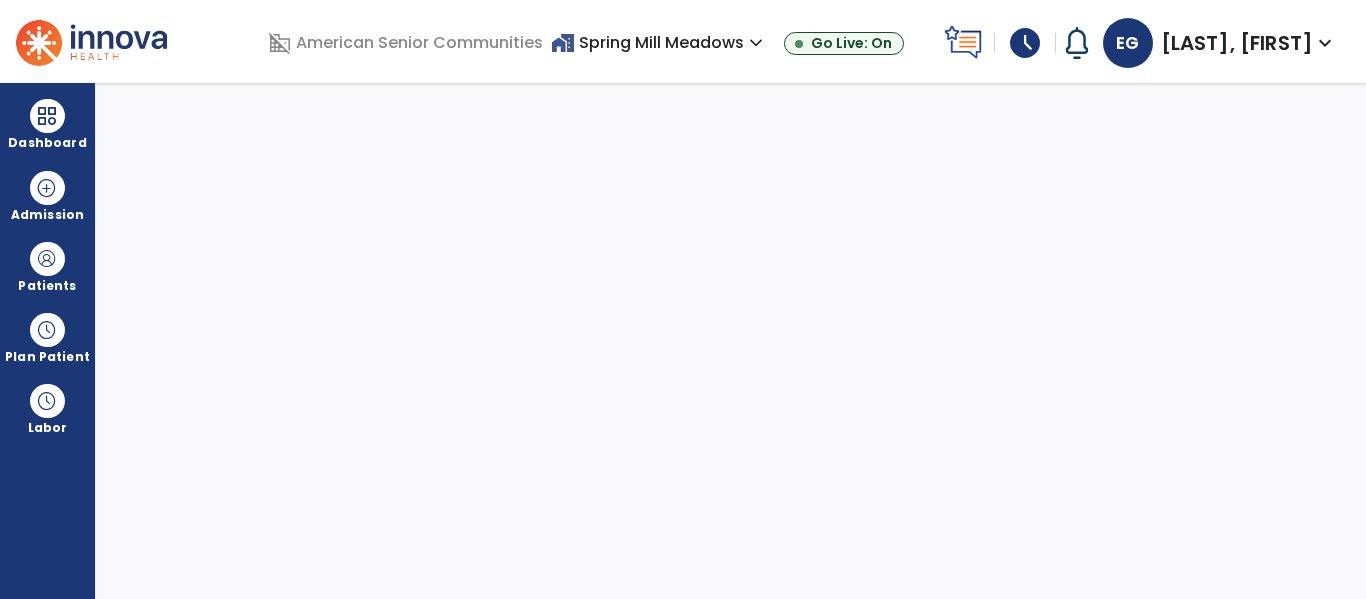 select on "****" 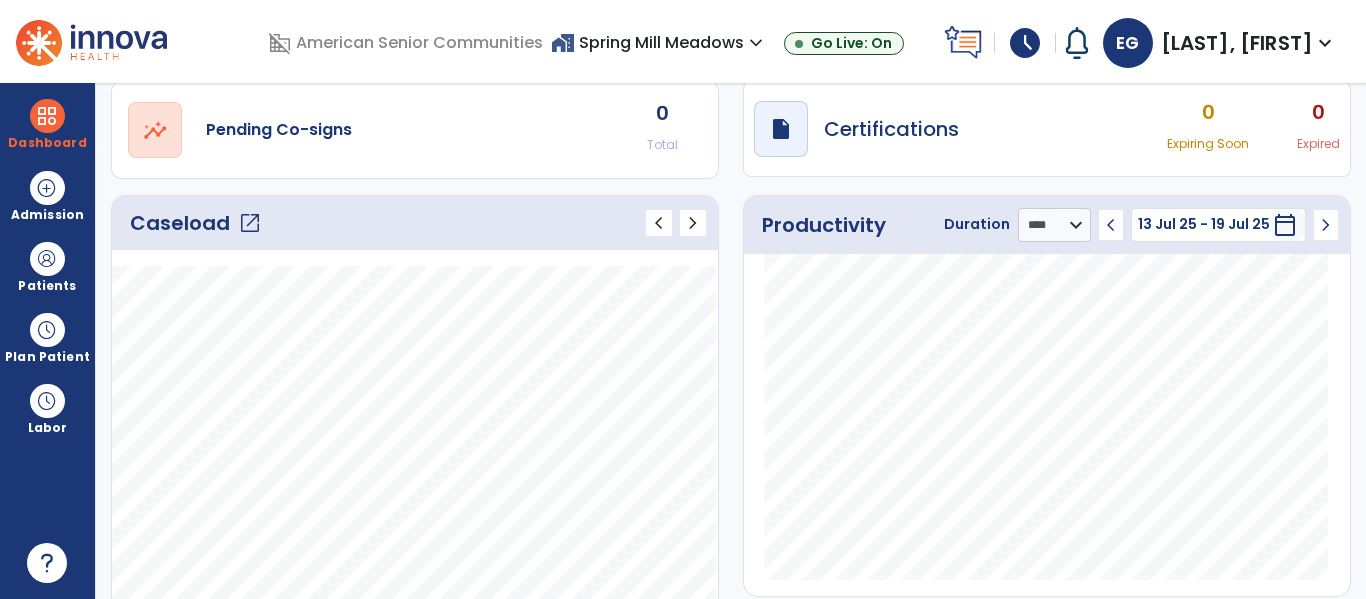 scroll, scrollTop: 77, scrollLeft: 0, axis: vertical 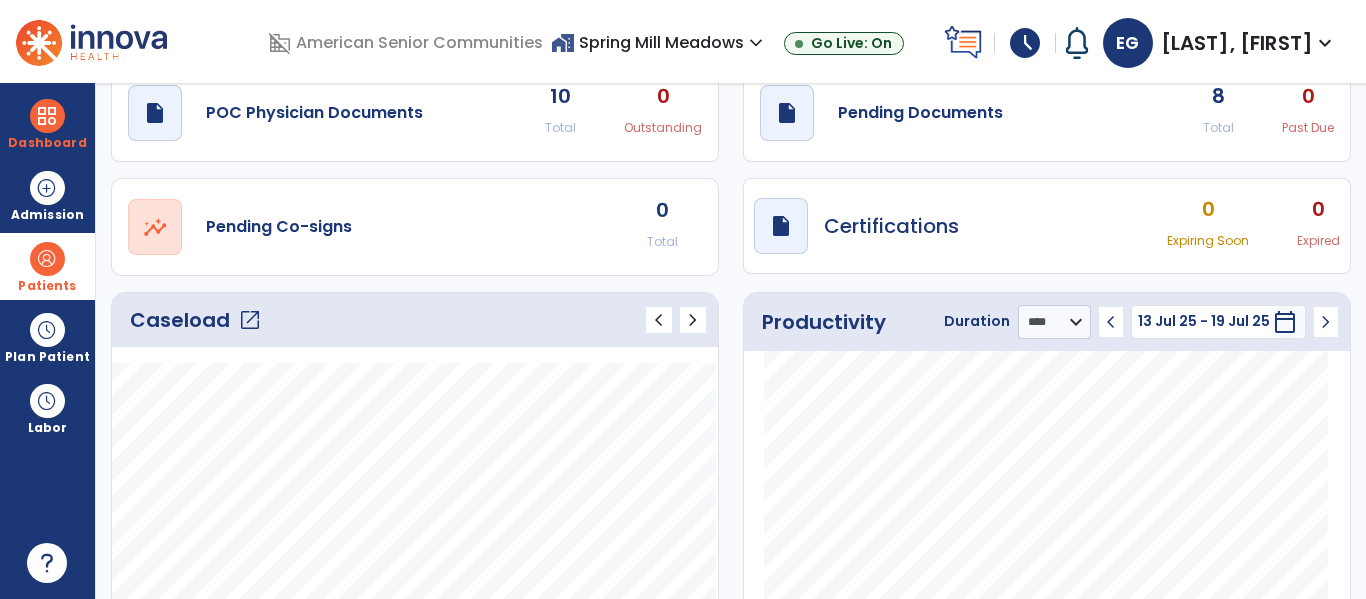 click at bounding box center [47, 259] 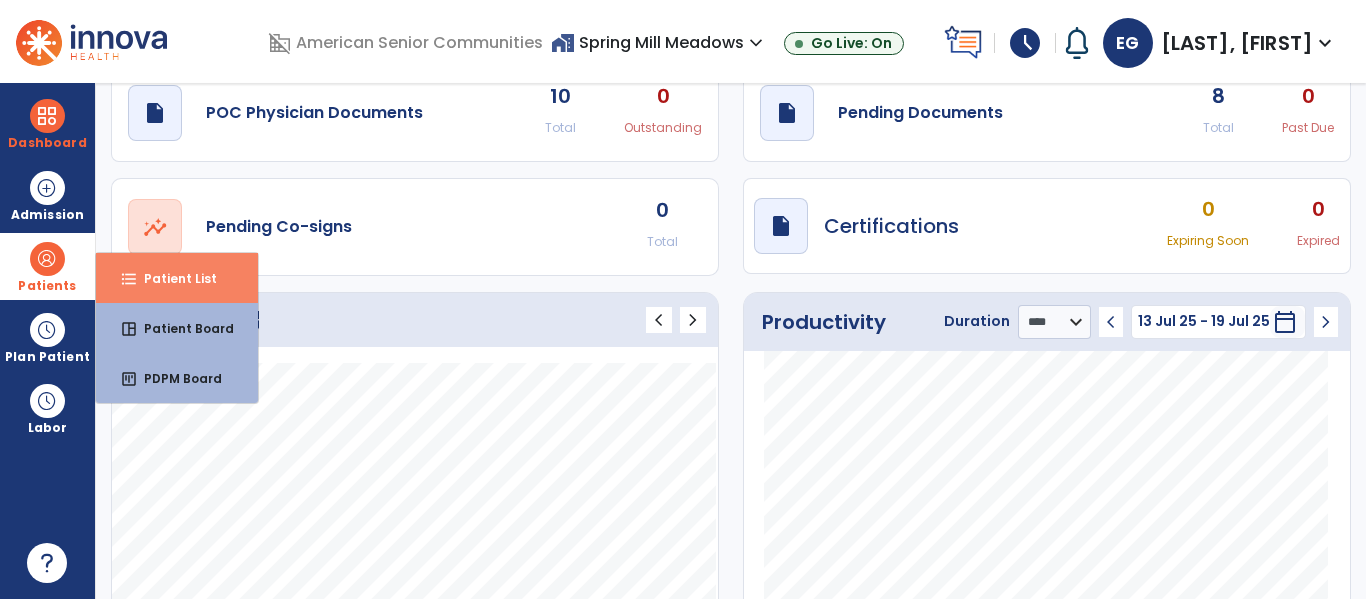 click on "Patient List" at bounding box center (172, 278) 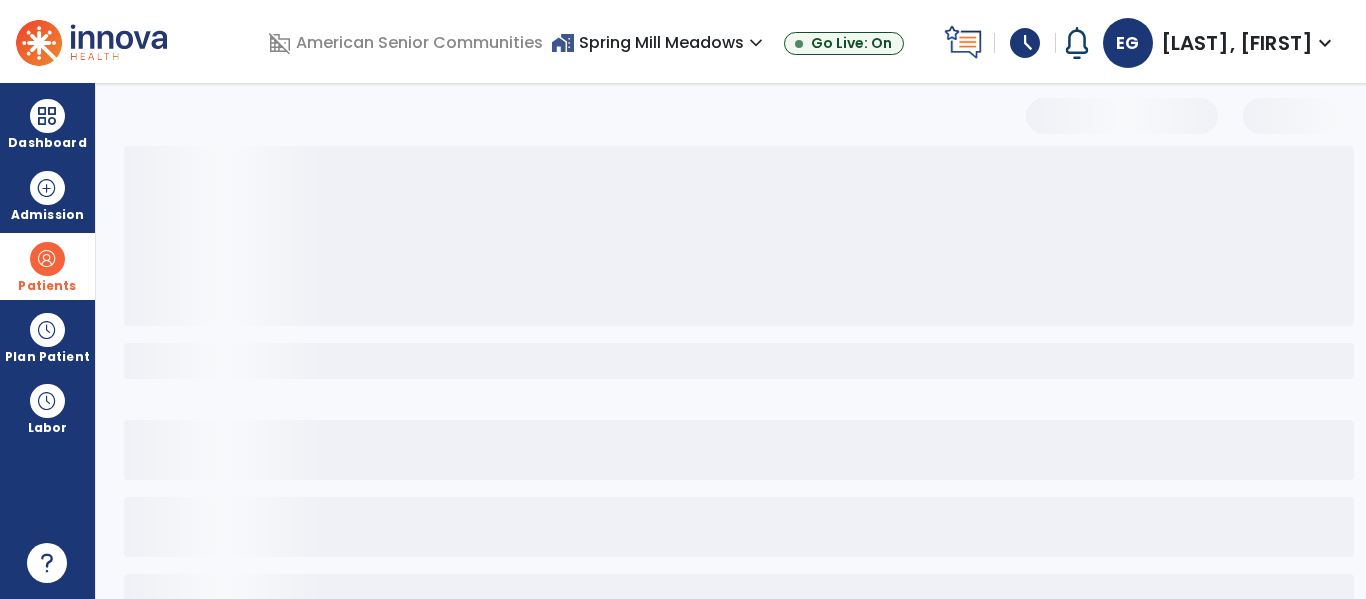 select on "***" 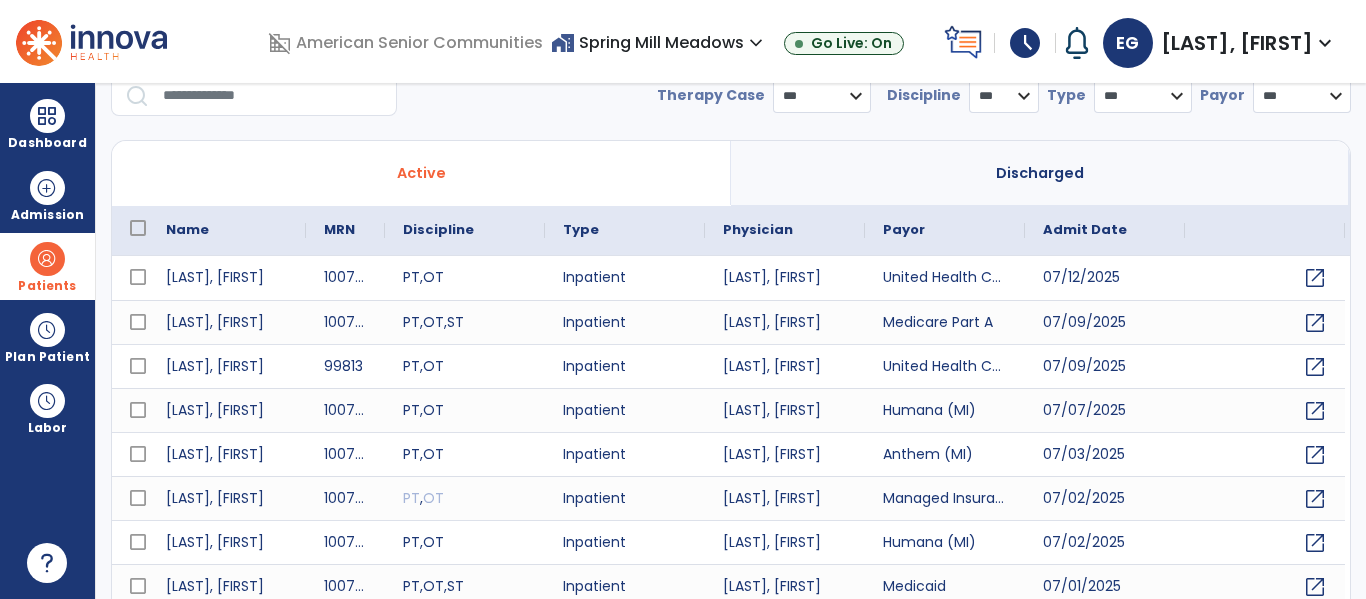 click at bounding box center (273, 96) 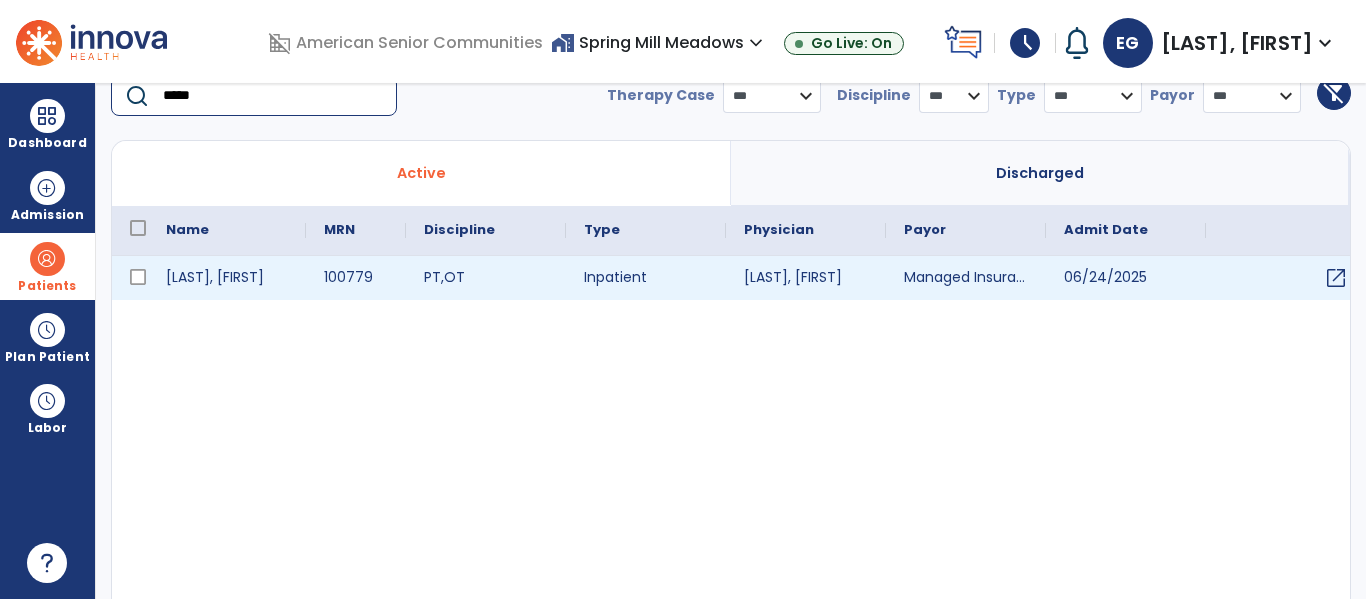 type on "*****" 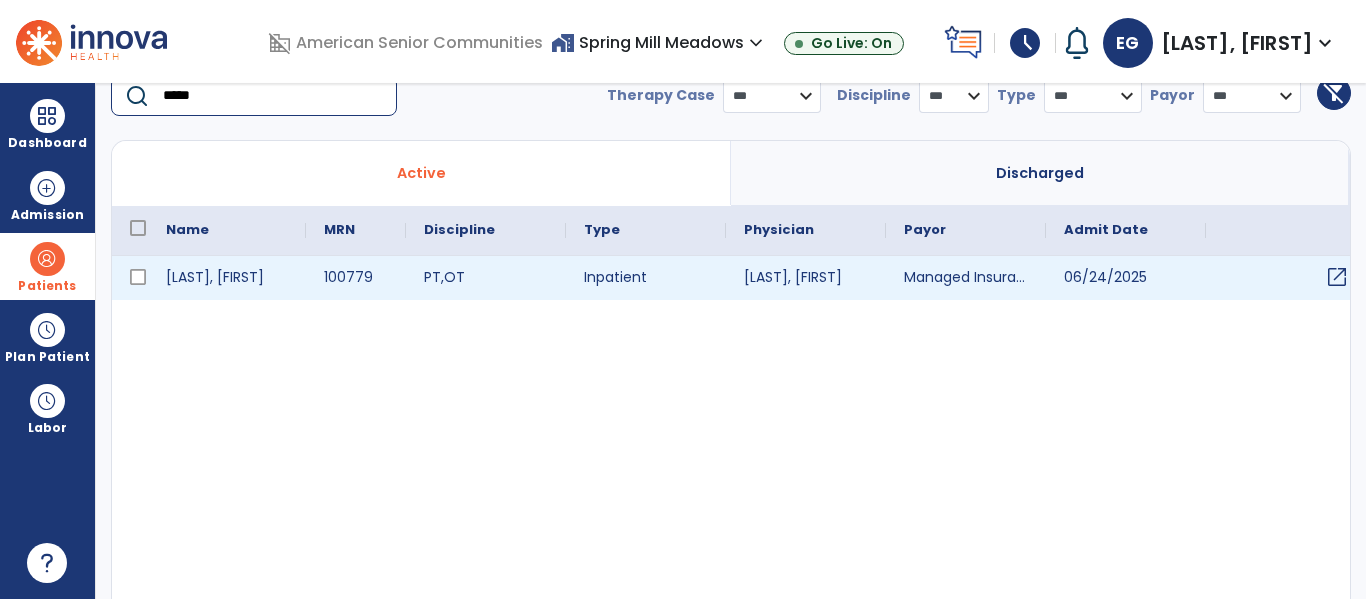 click on "open_in_new" at bounding box center (1337, 277) 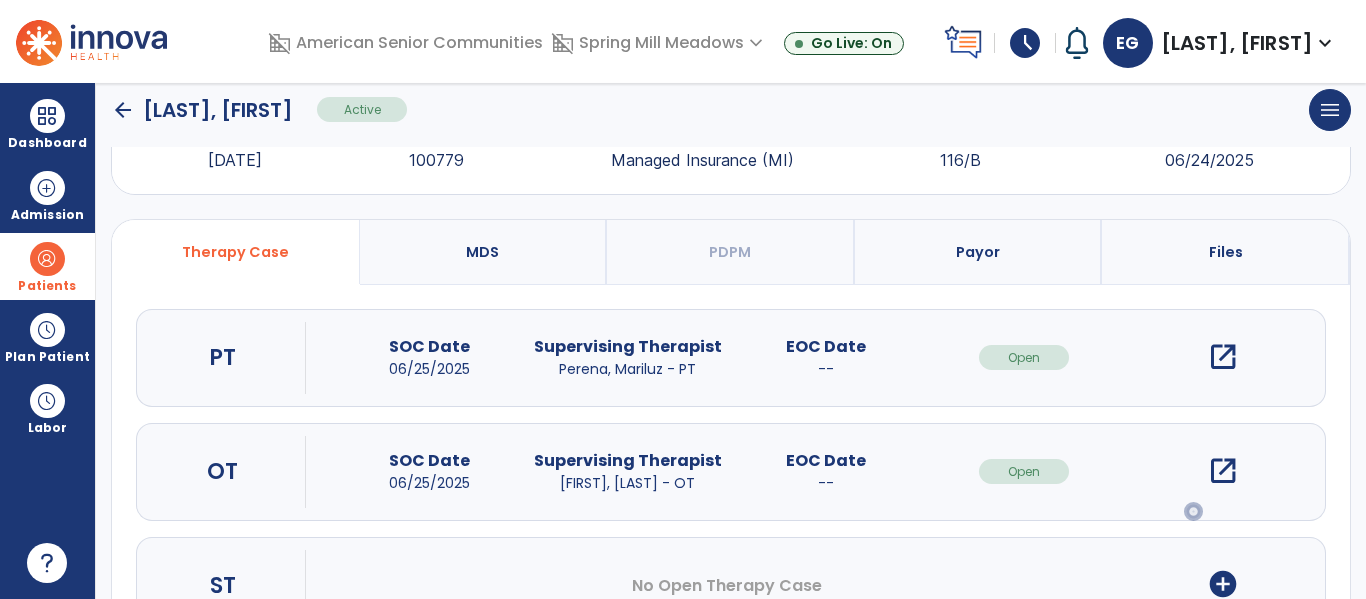 scroll, scrollTop: 162, scrollLeft: 0, axis: vertical 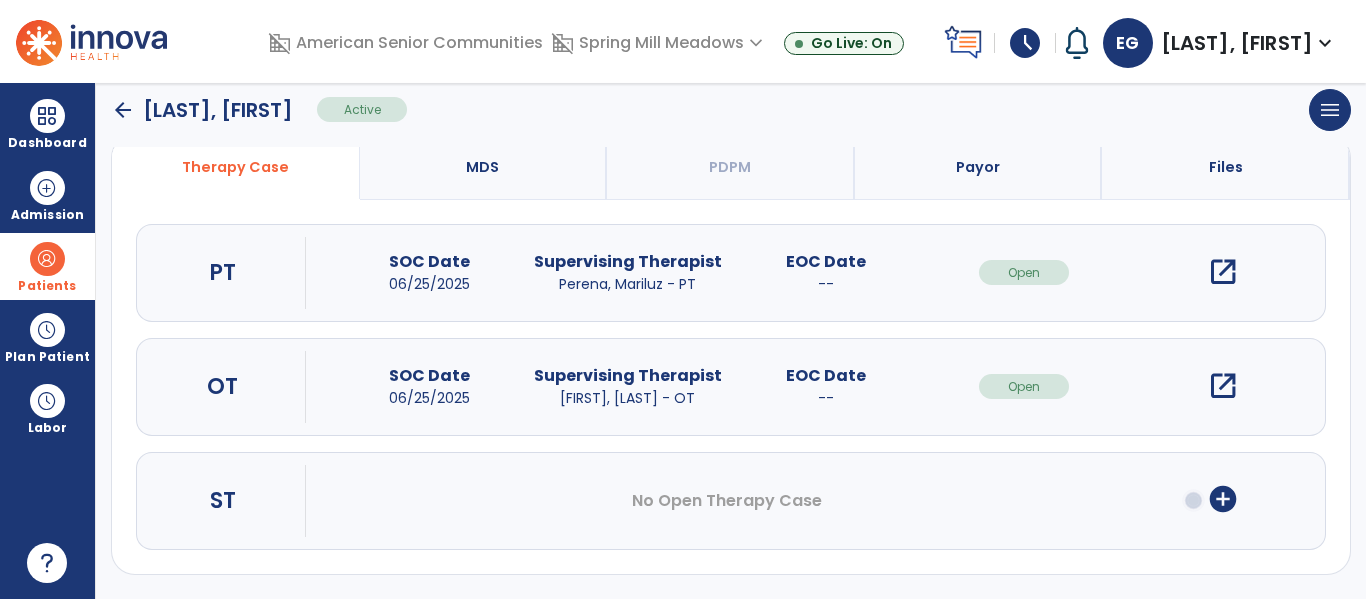 click on "open_in_new" at bounding box center (1223, 386) 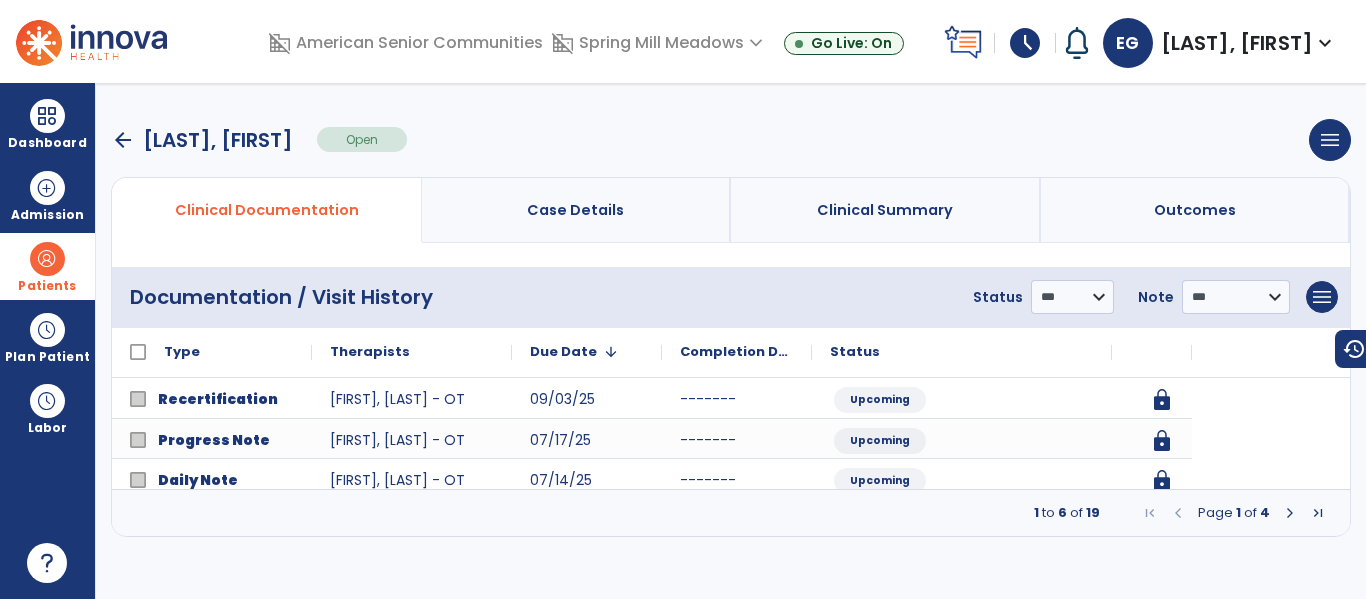 scroll, scrollTop: 0, scrollLeft: 0, axis: both 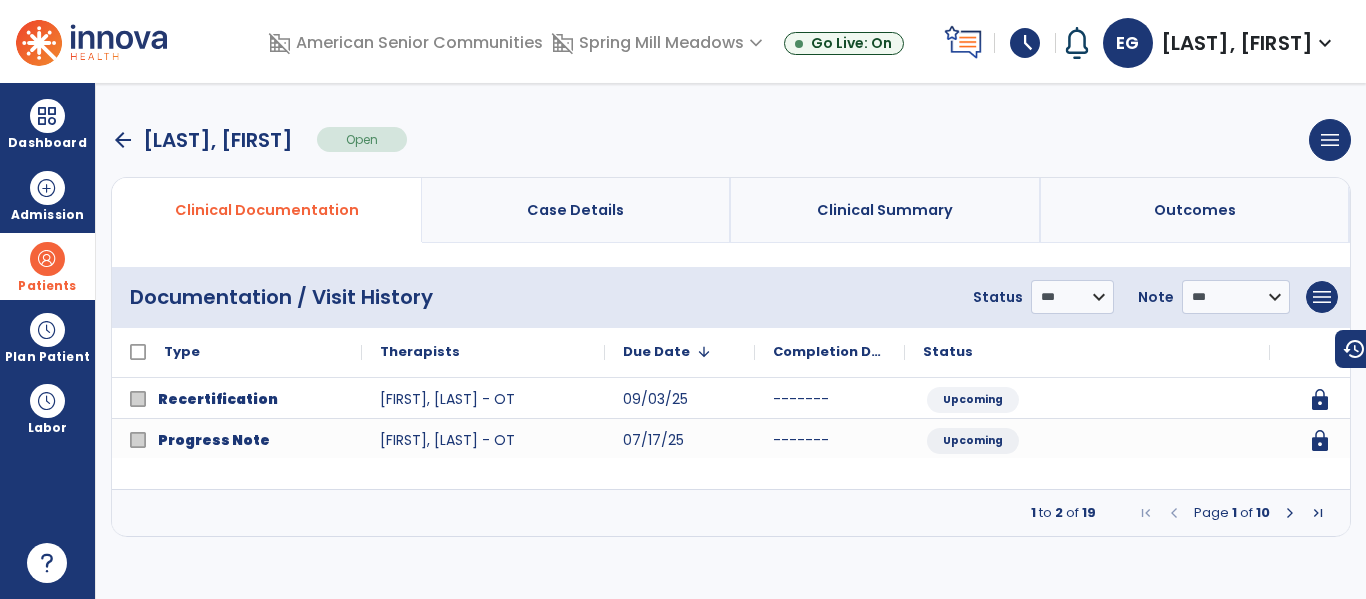 click at bounding box center [1290, 513] 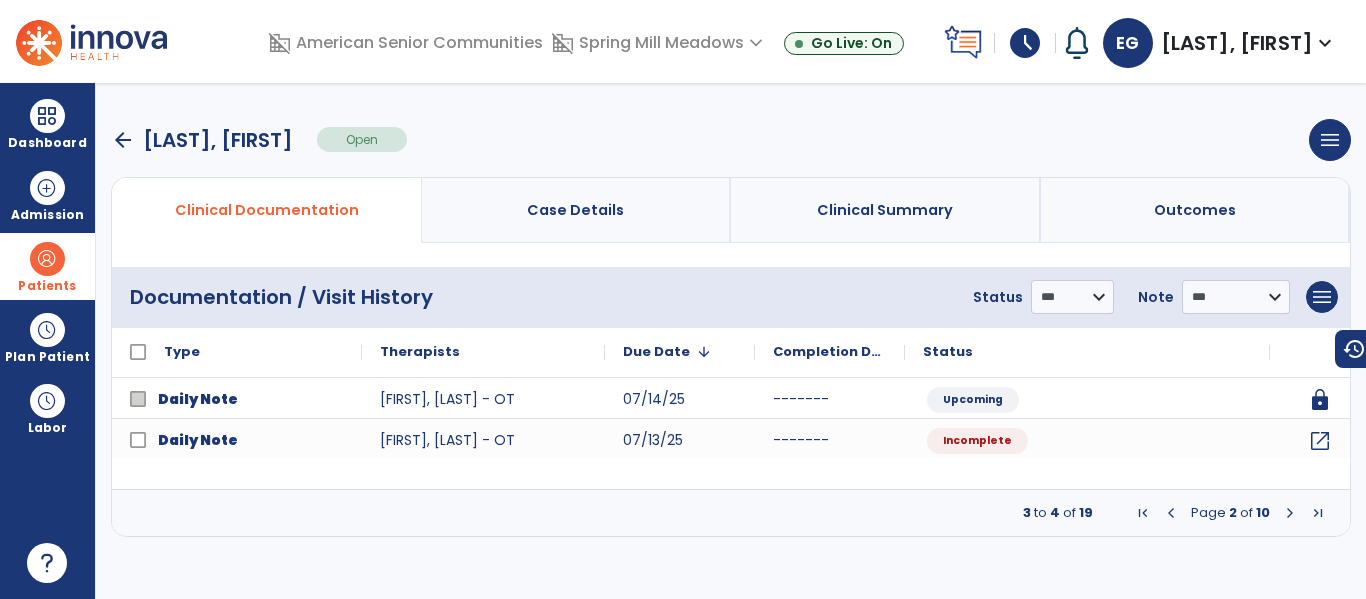 click at bounding box center [1290, 513] 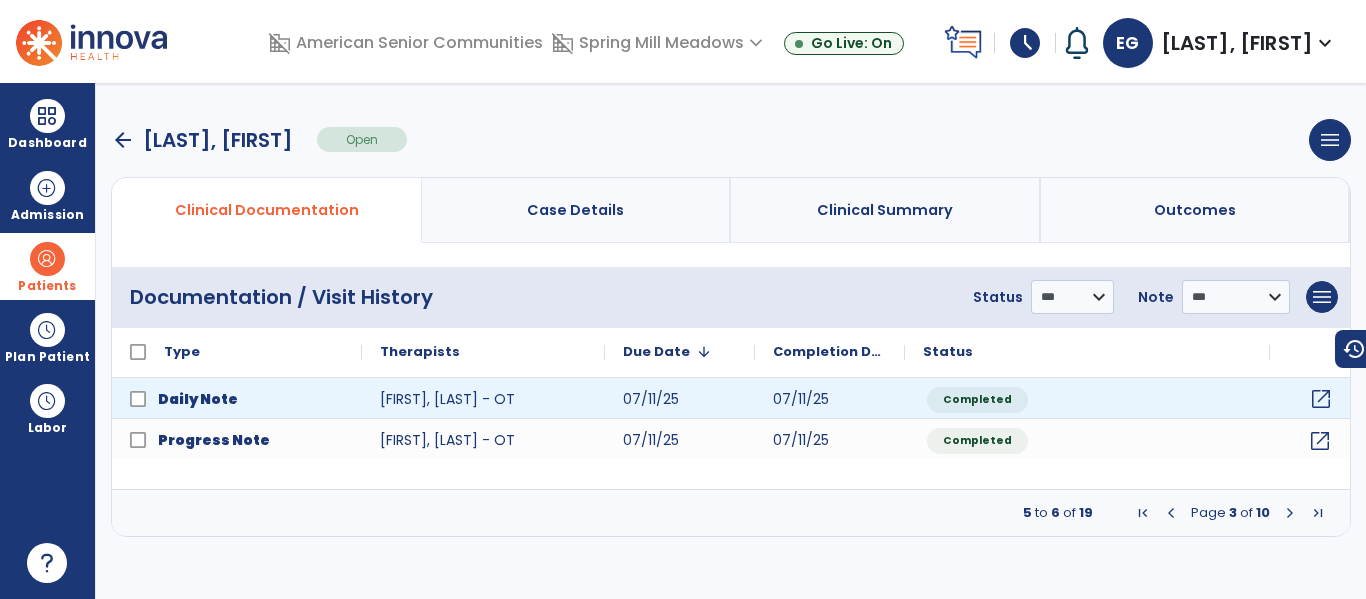 click on "open_in_new" 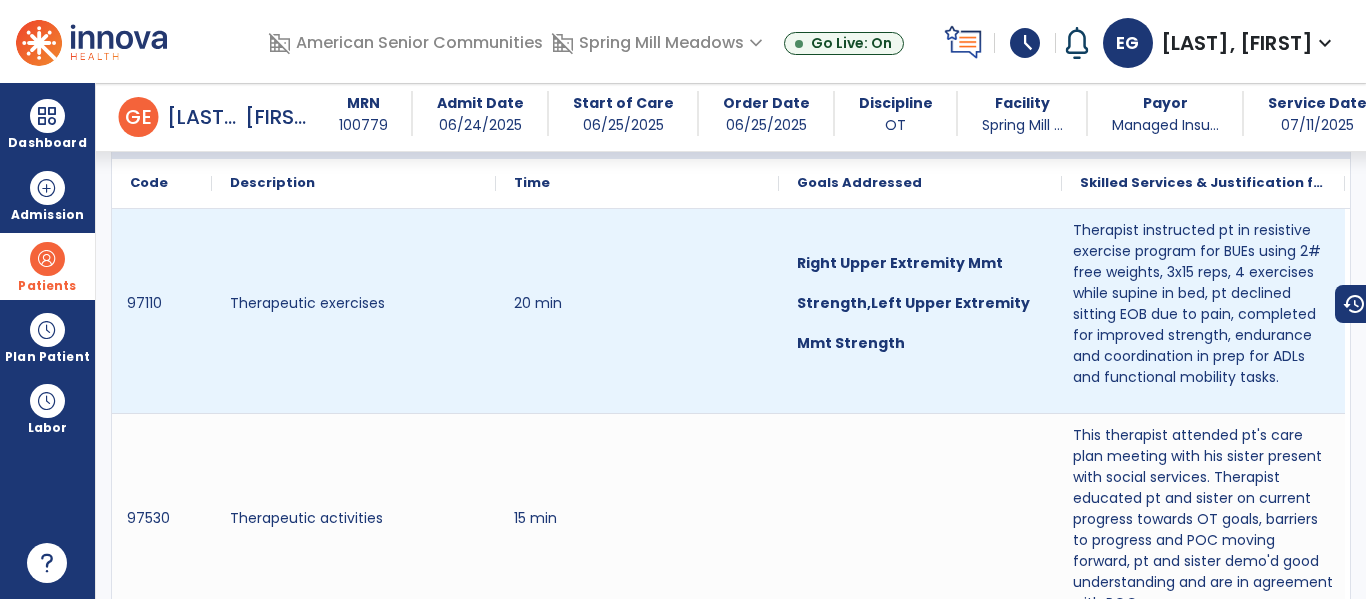 scroll, scrollTop: 1365, scrollLeft: 0, axis: vertical 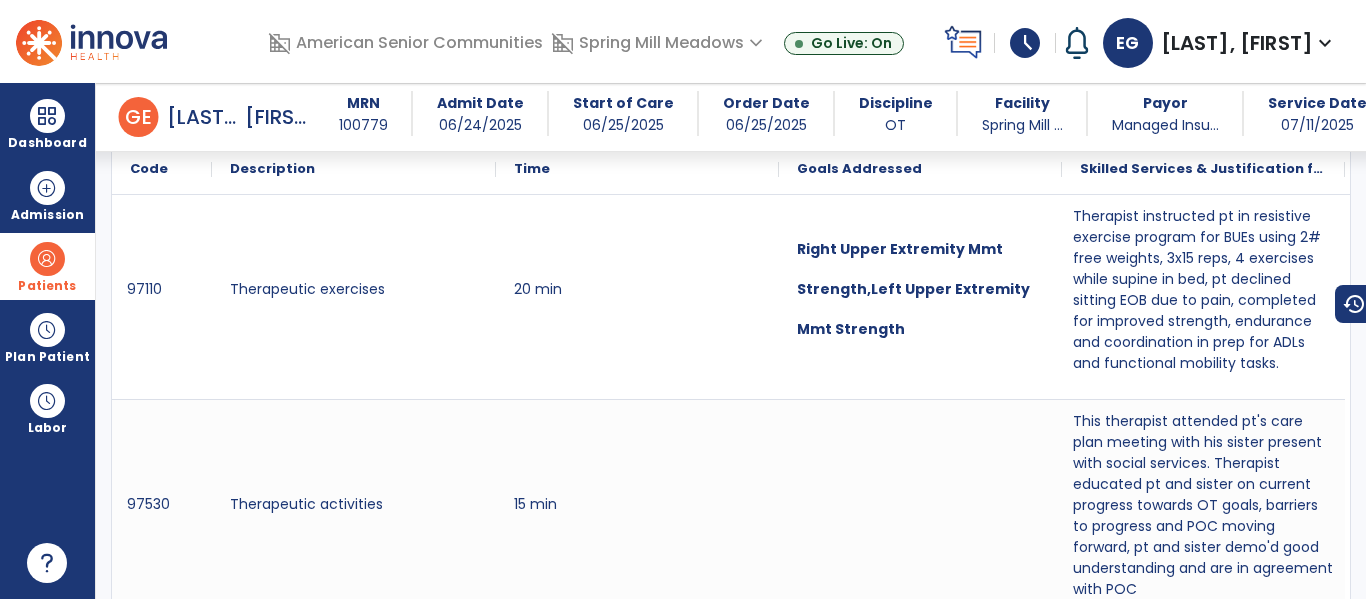 click on "Patients" at bounding box center (47, 266) 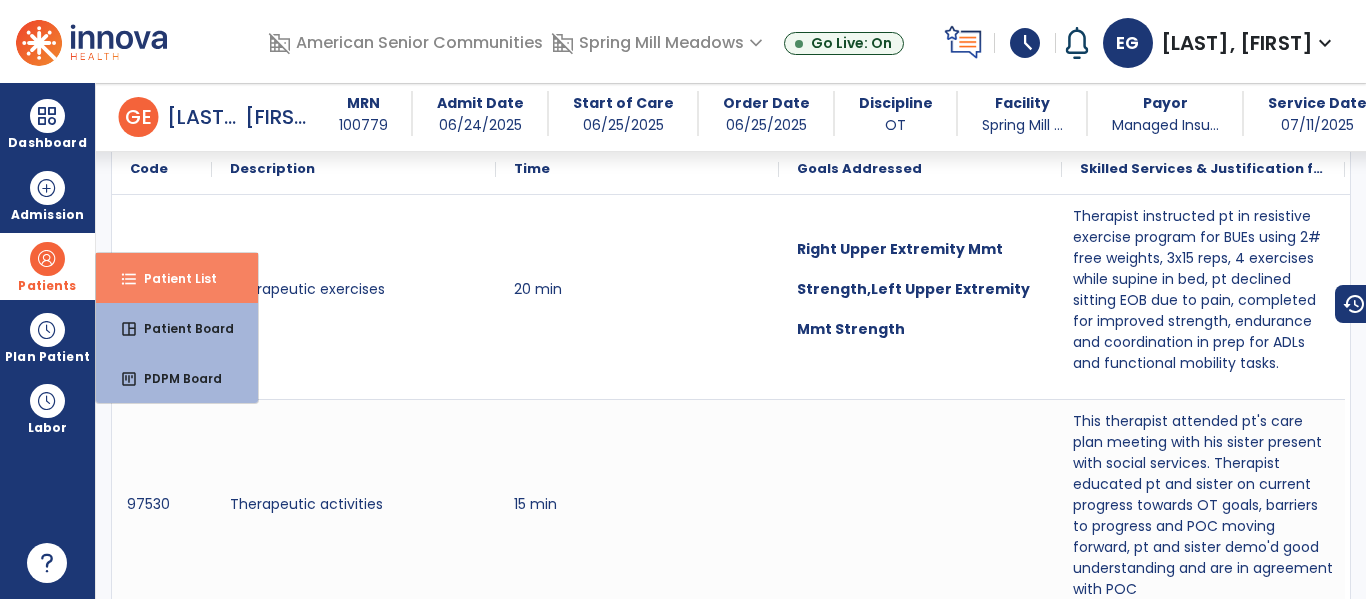 click on "Patient List" at bounding box center (172, 278) 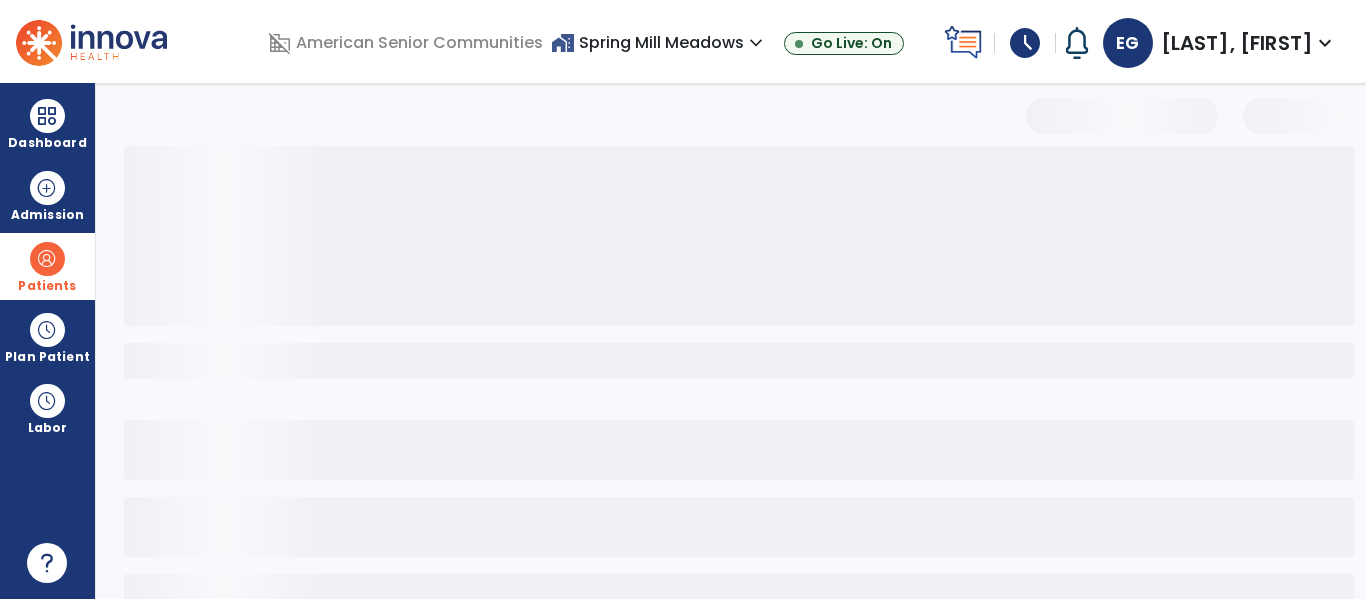scroll, scrollTop: 144, scrollLeft: 0, axis: vertical 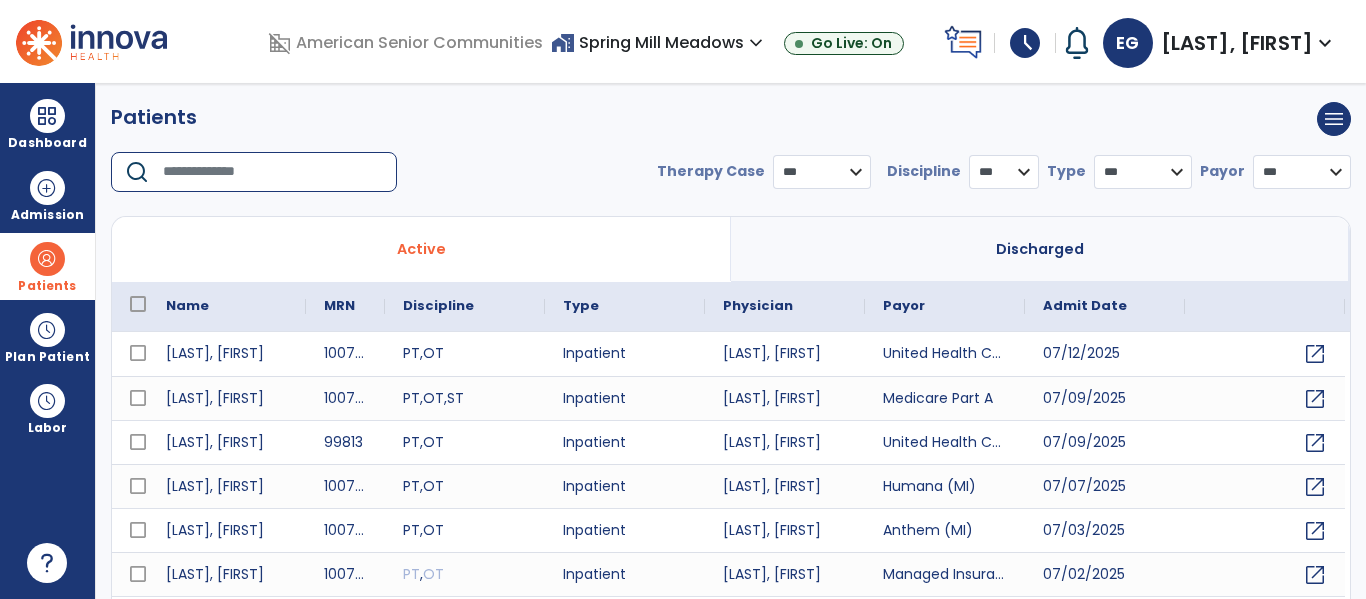 click at bounding box center (273, 172) 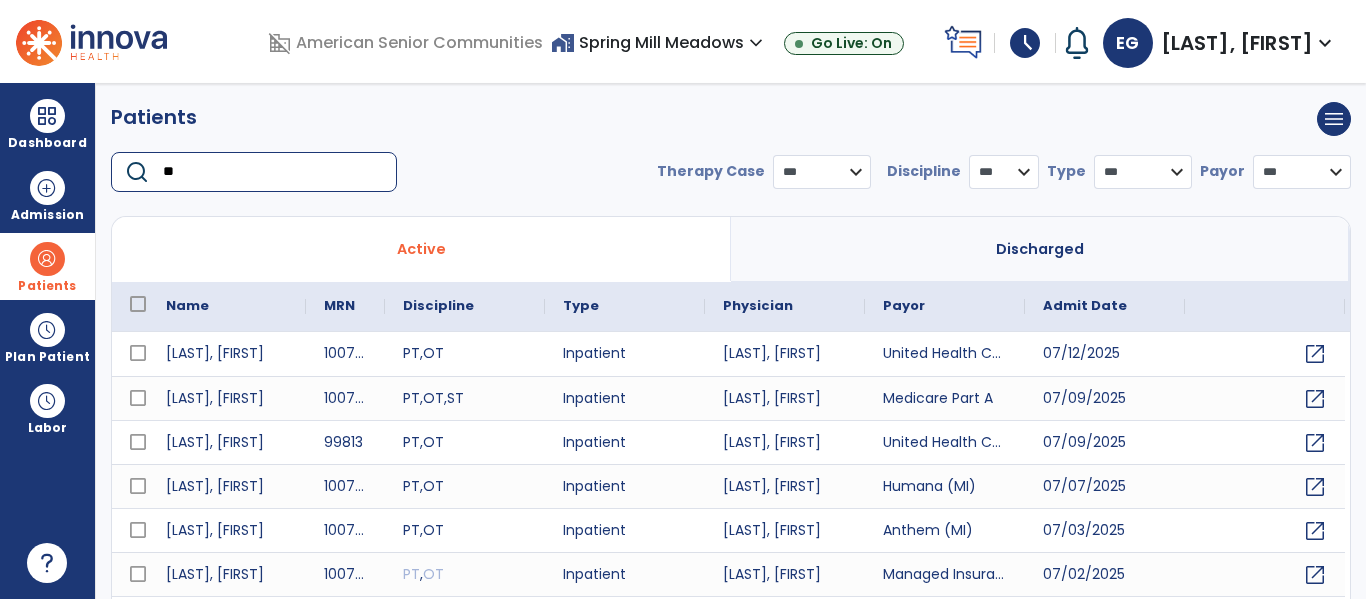 type on "*" 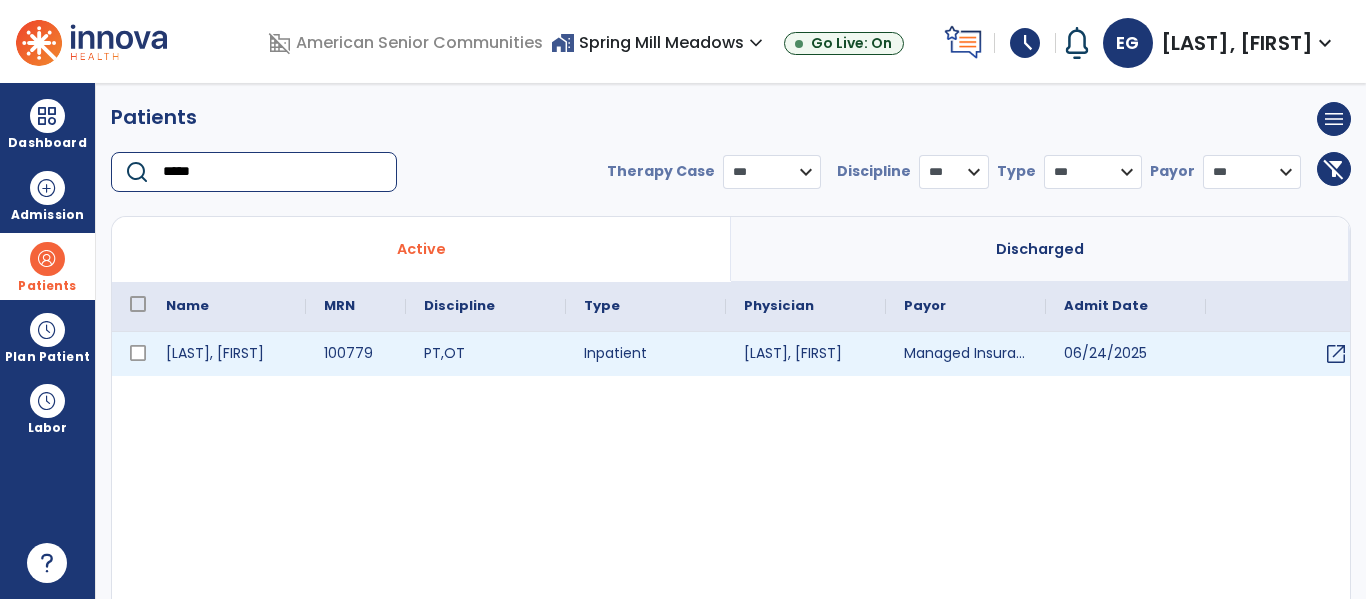 type on "*****" 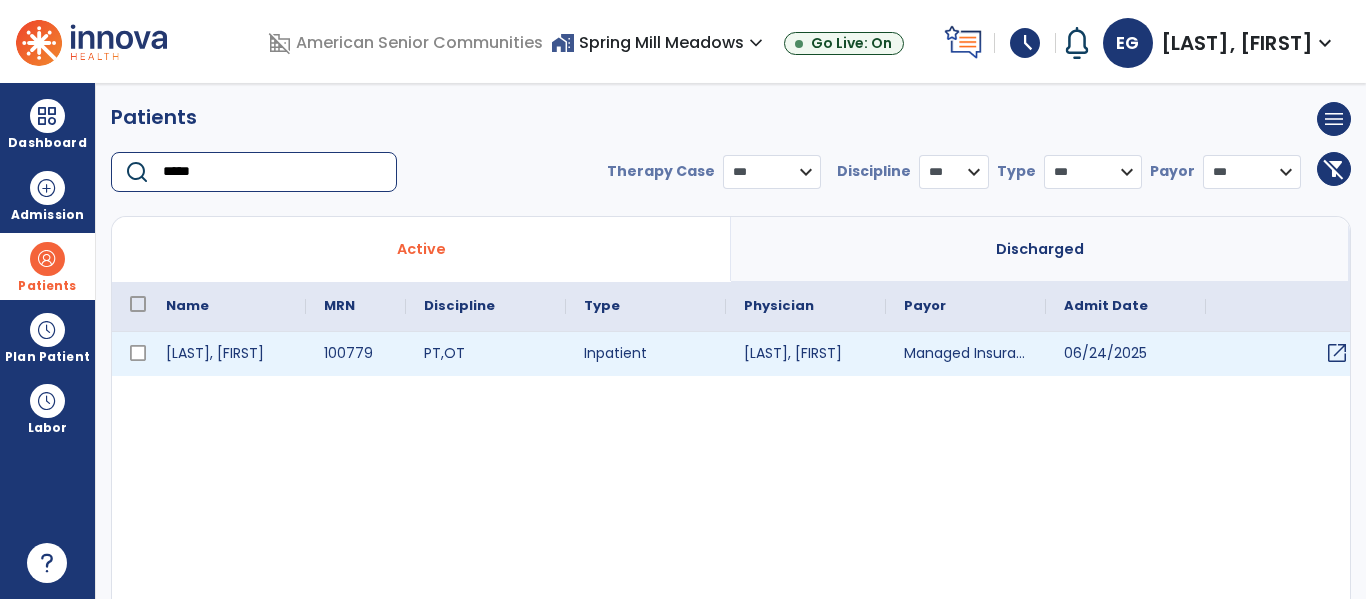 click on "open_in_new" at bounding box center (1337, 353) 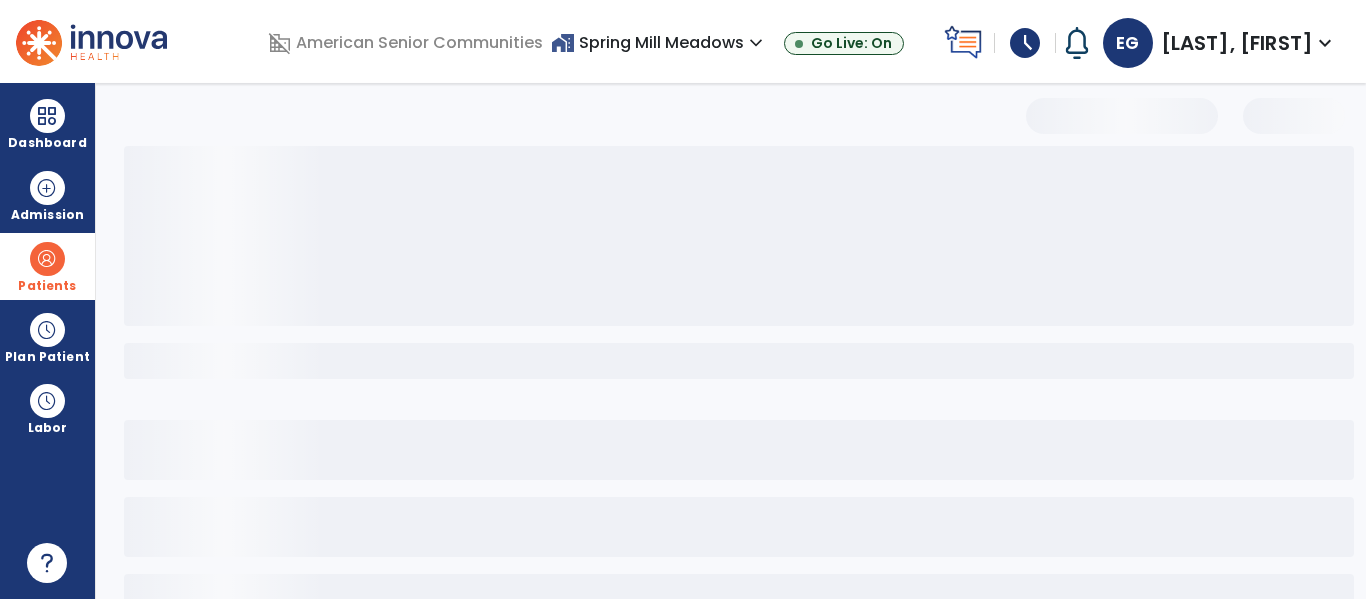 click at bounding box center (739, 361) 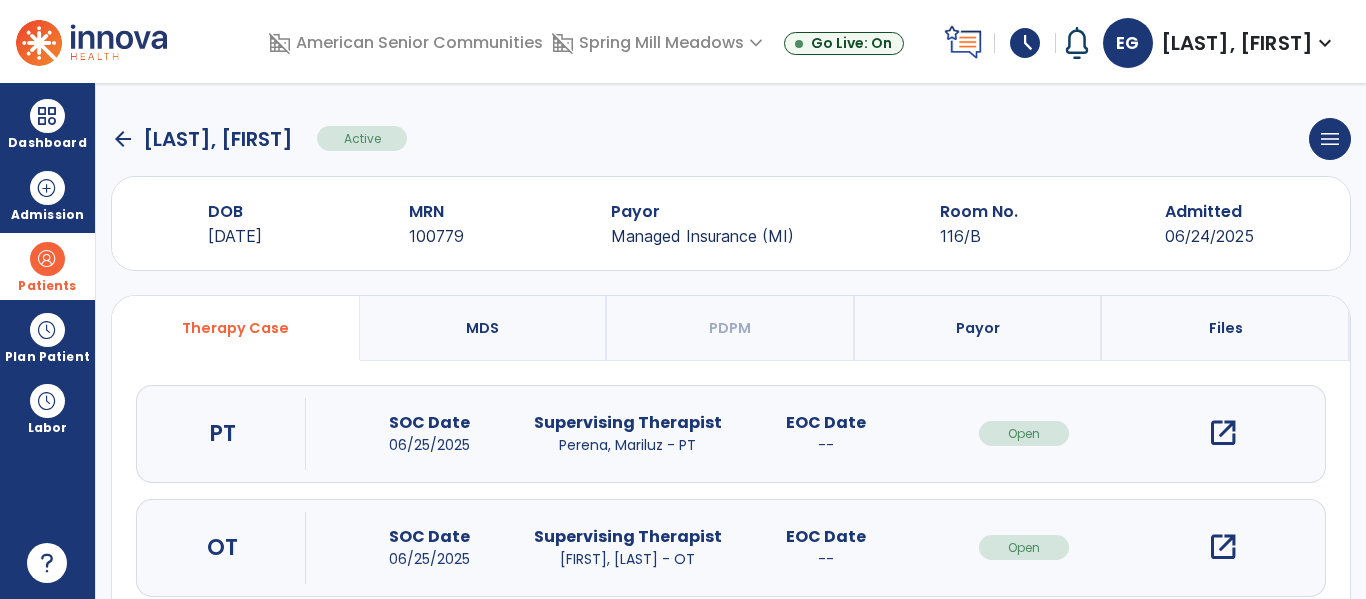 scroll, scrollTop: 162, scrollLeft: 0, axis: vertical 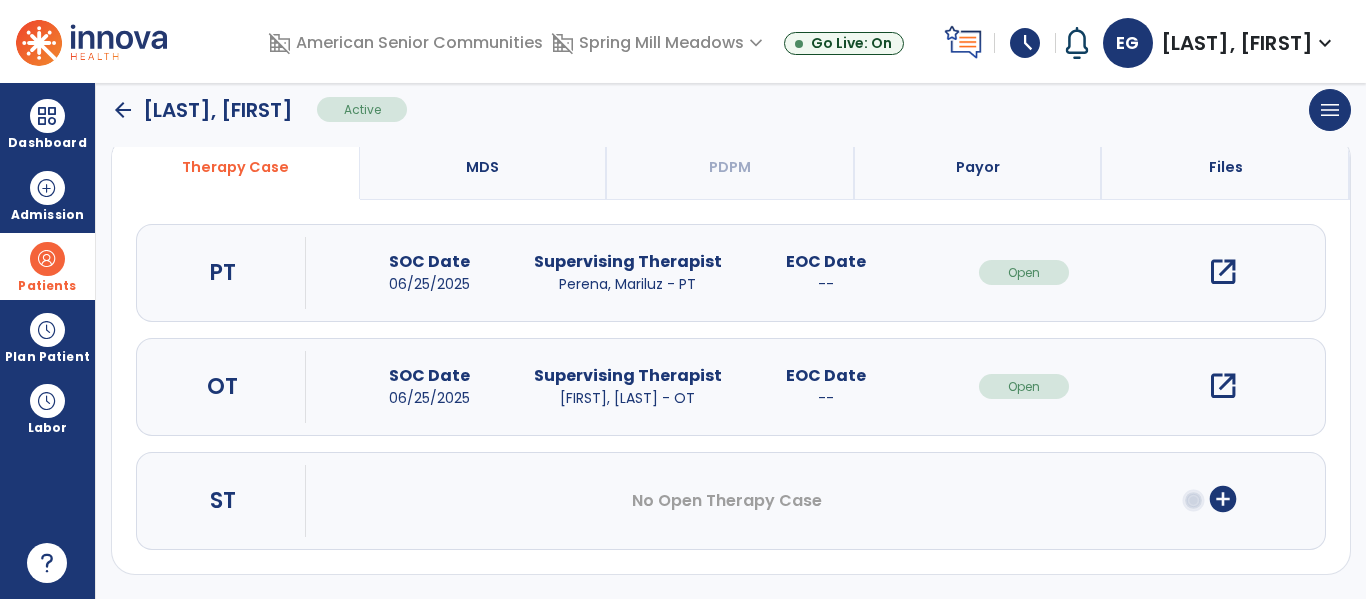 click on "open_in_new" at bounding box center [1223, 386] 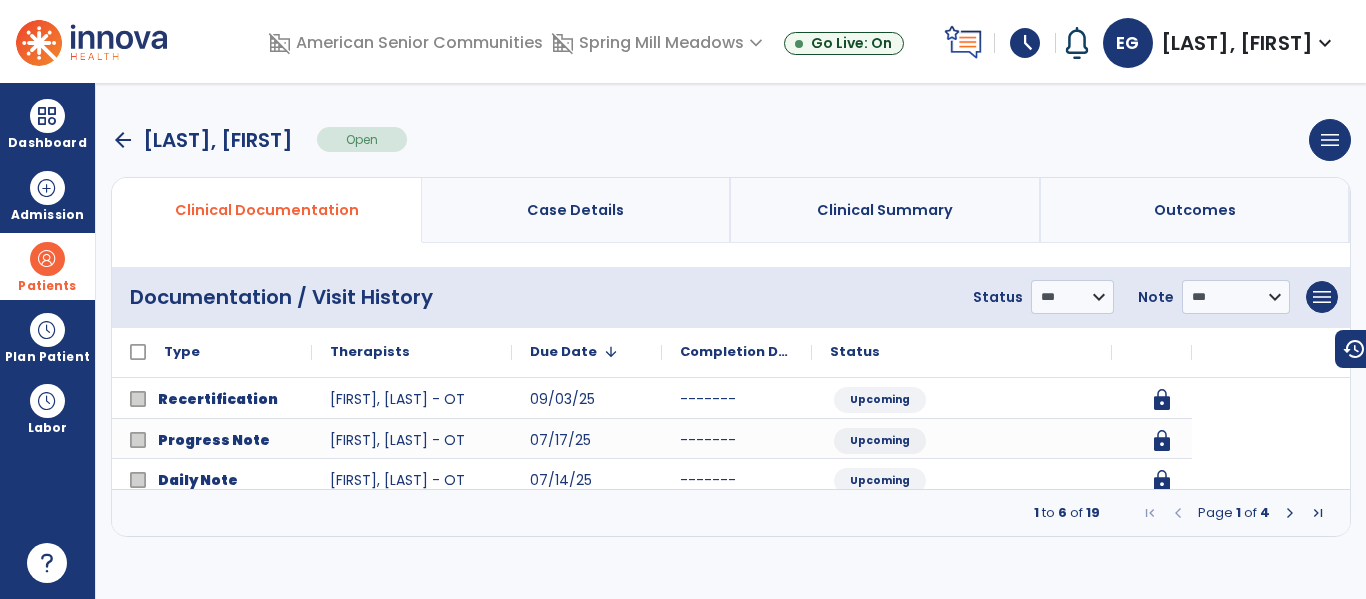 scroll, scrollTop: 0, scrollLeft: 0, axis: both 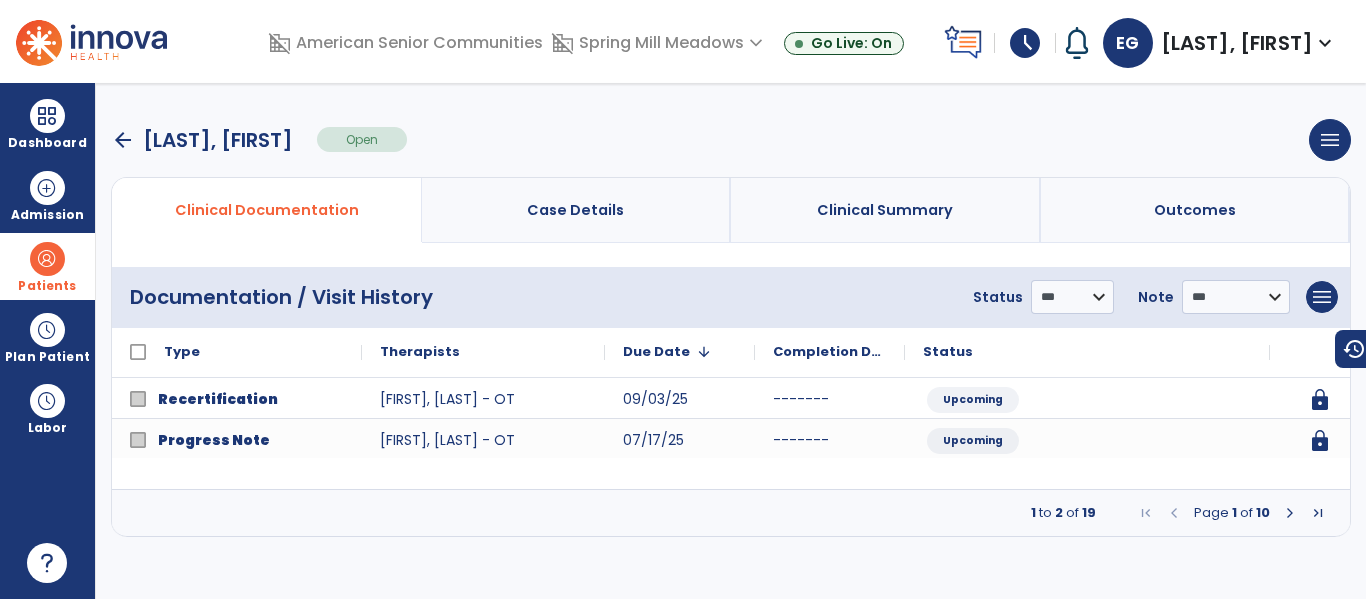 click at bounding box center (1290, 513) 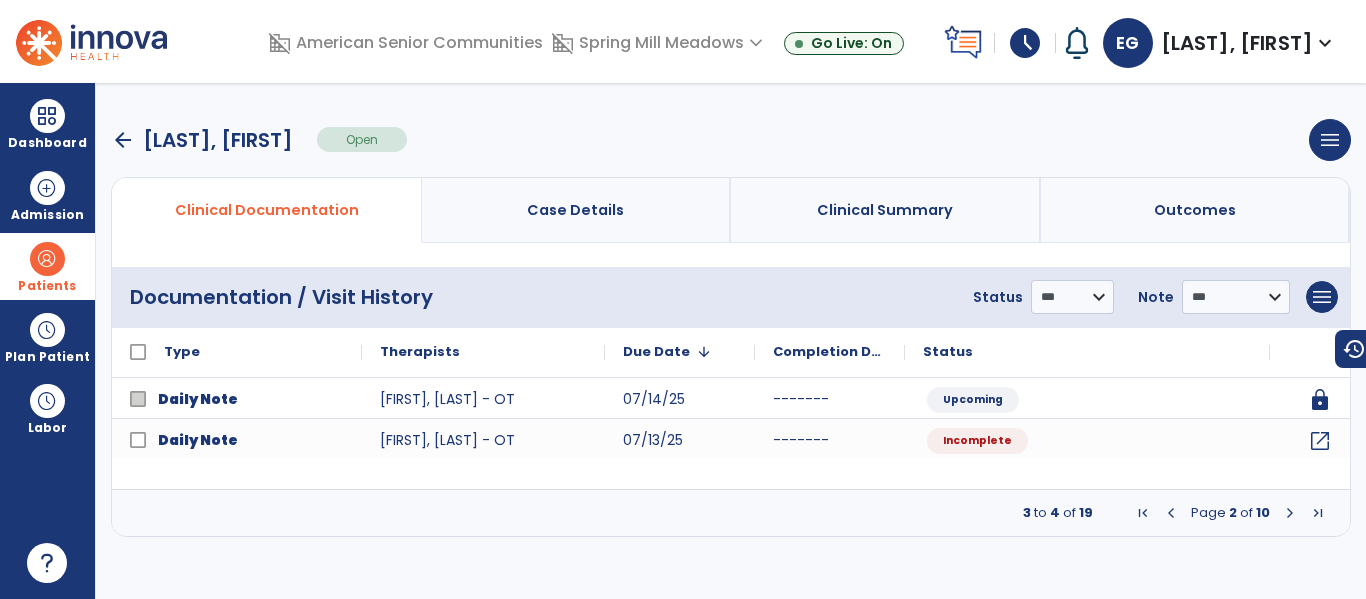 click at bounding box center (1290, 513) 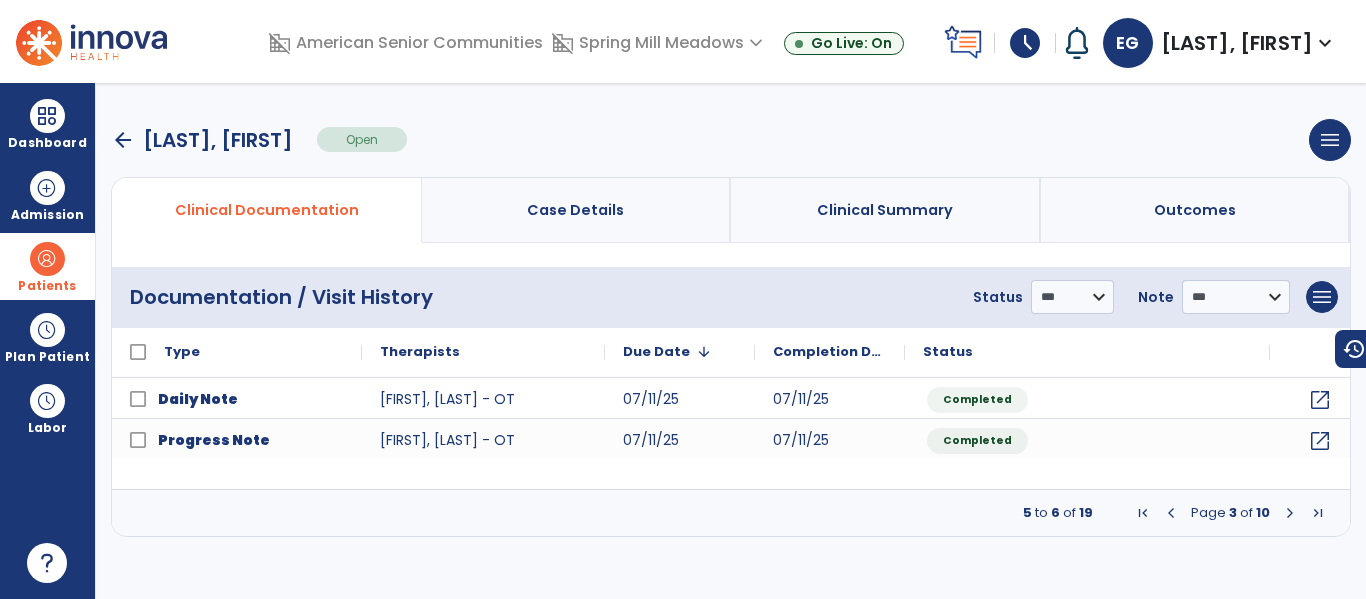 click at bounding box center [1290, 513] 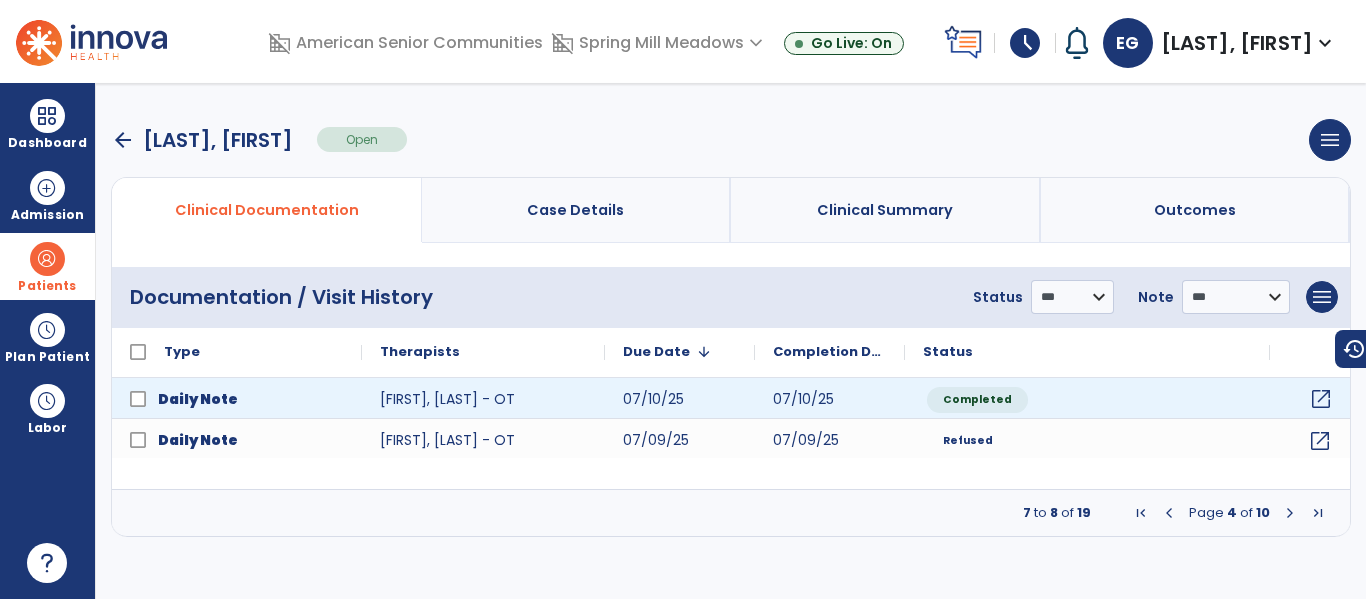 click on "open_in_new" 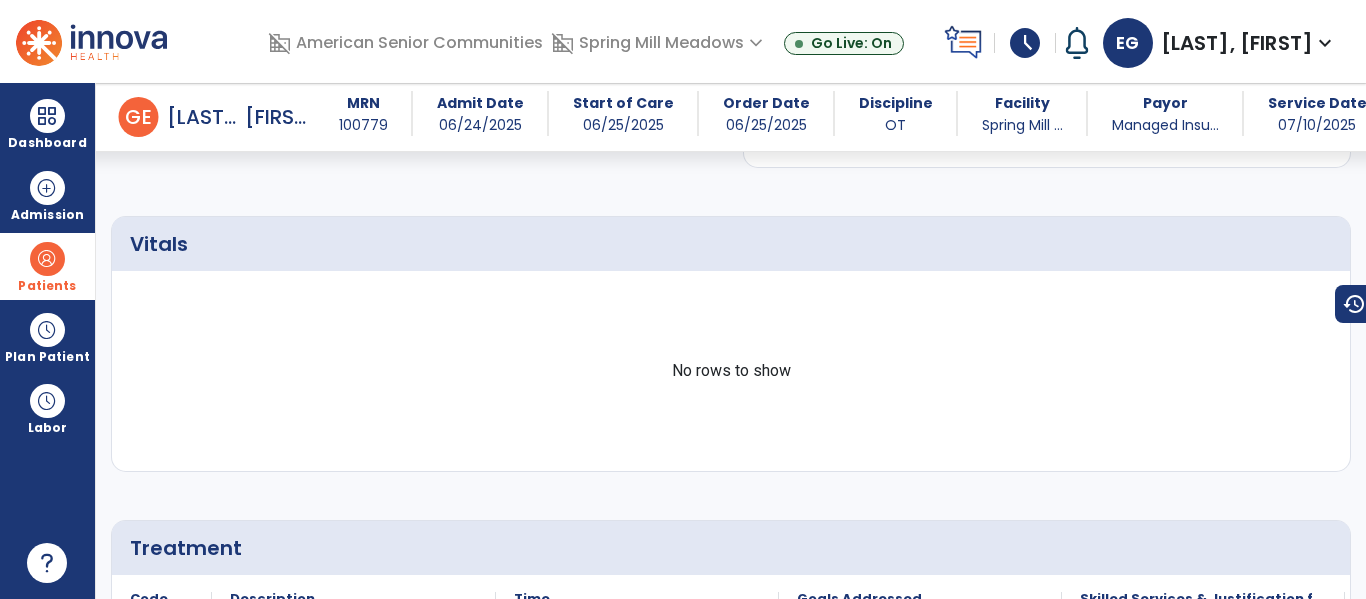 scroll, scrollTop: 934, scrollLeft: 0, axis: vertical 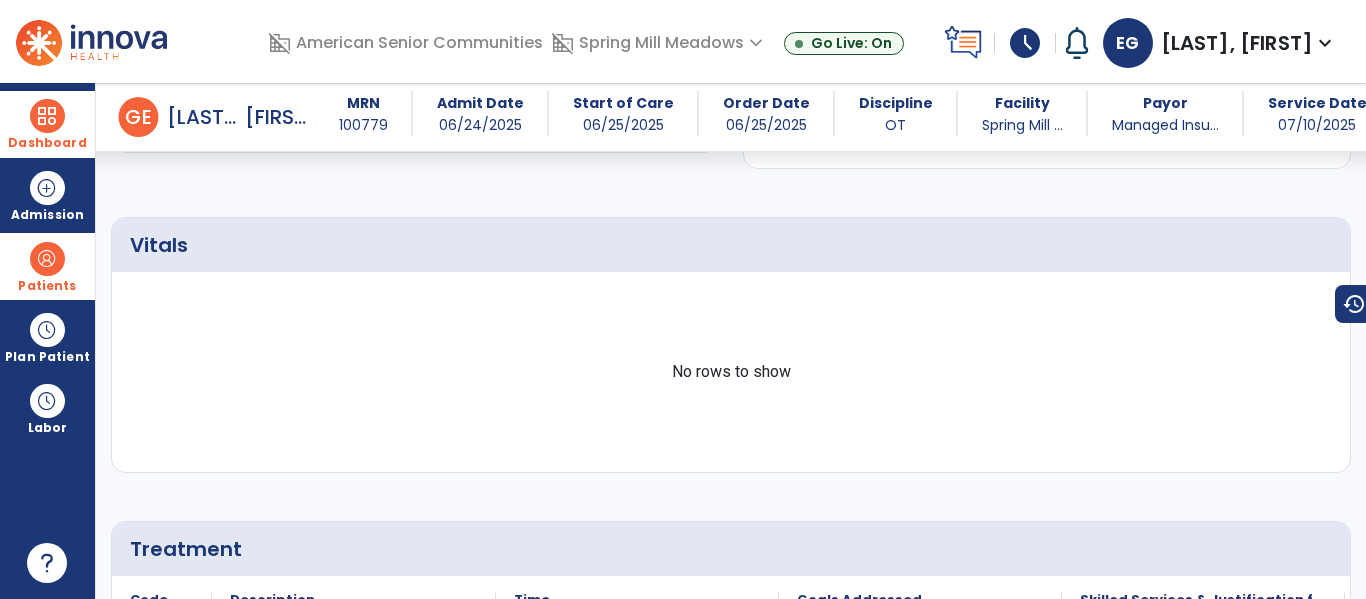 click on "Dashboard" at bounding box center (47, 143) 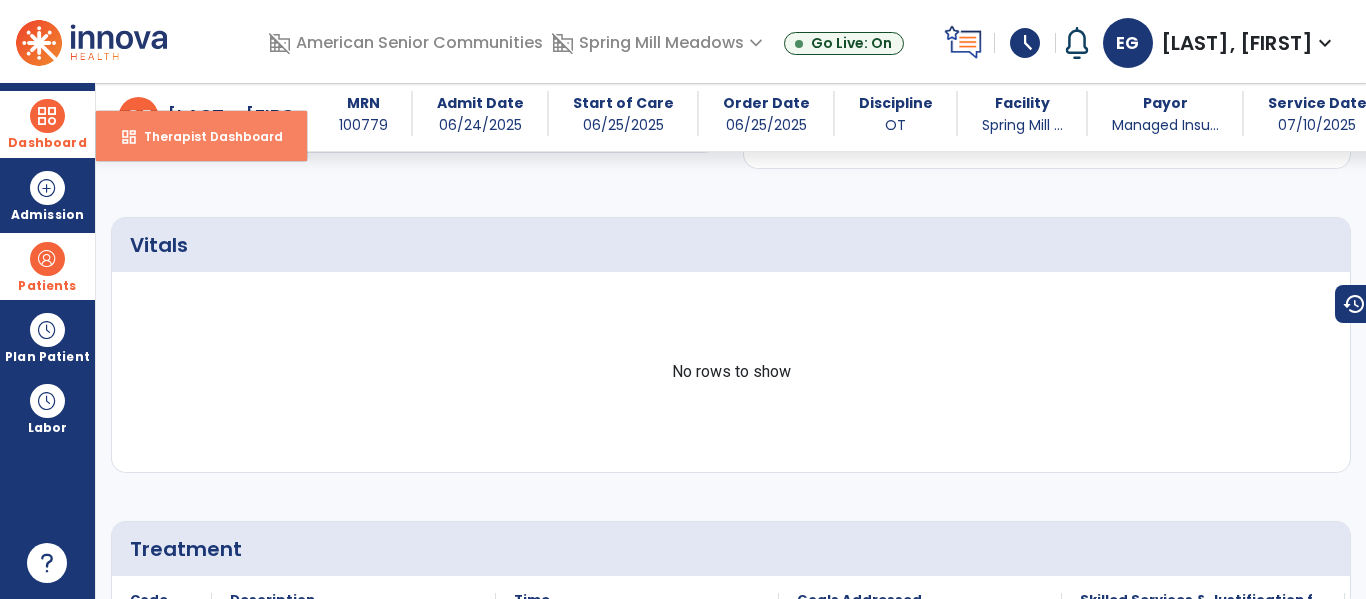 click on "dashboard  Therapist Dashboard" at bounding box center (201, 136) 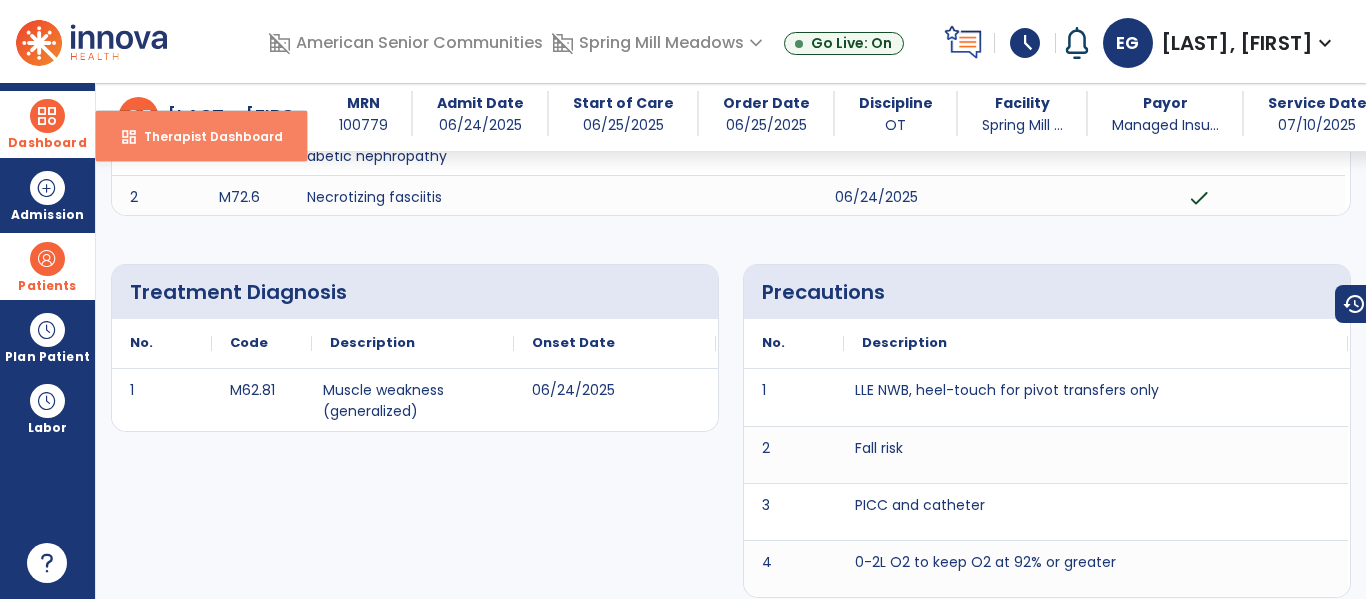 select on "****" 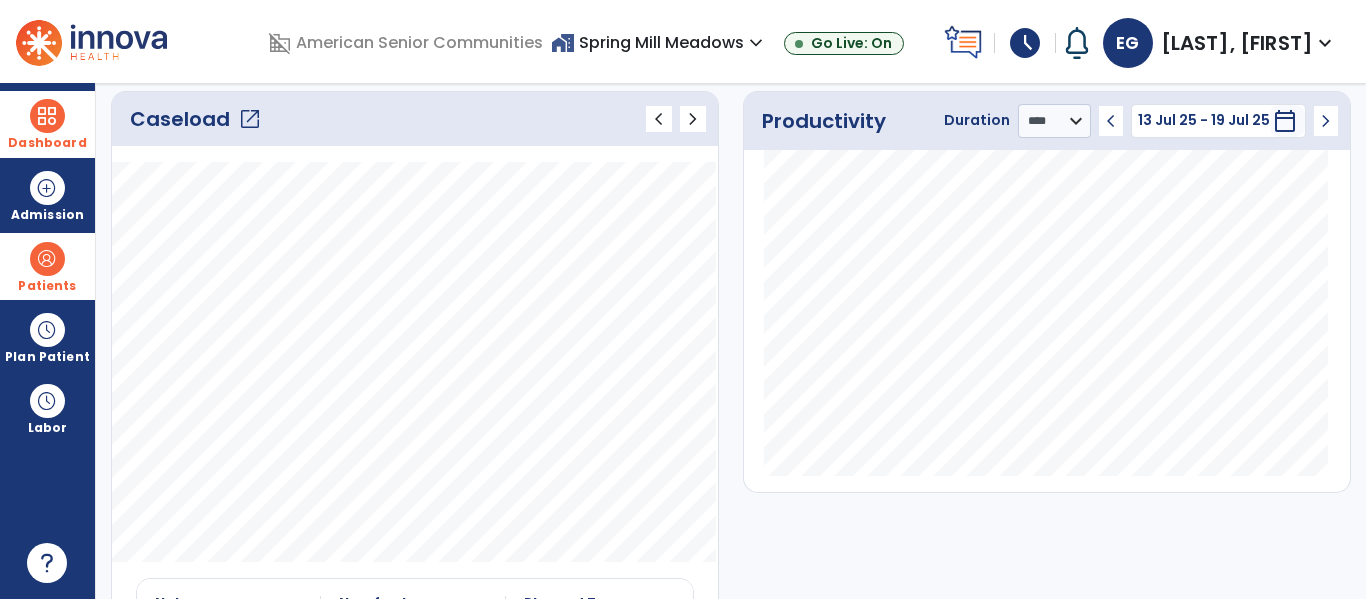 click on "open_in_new" 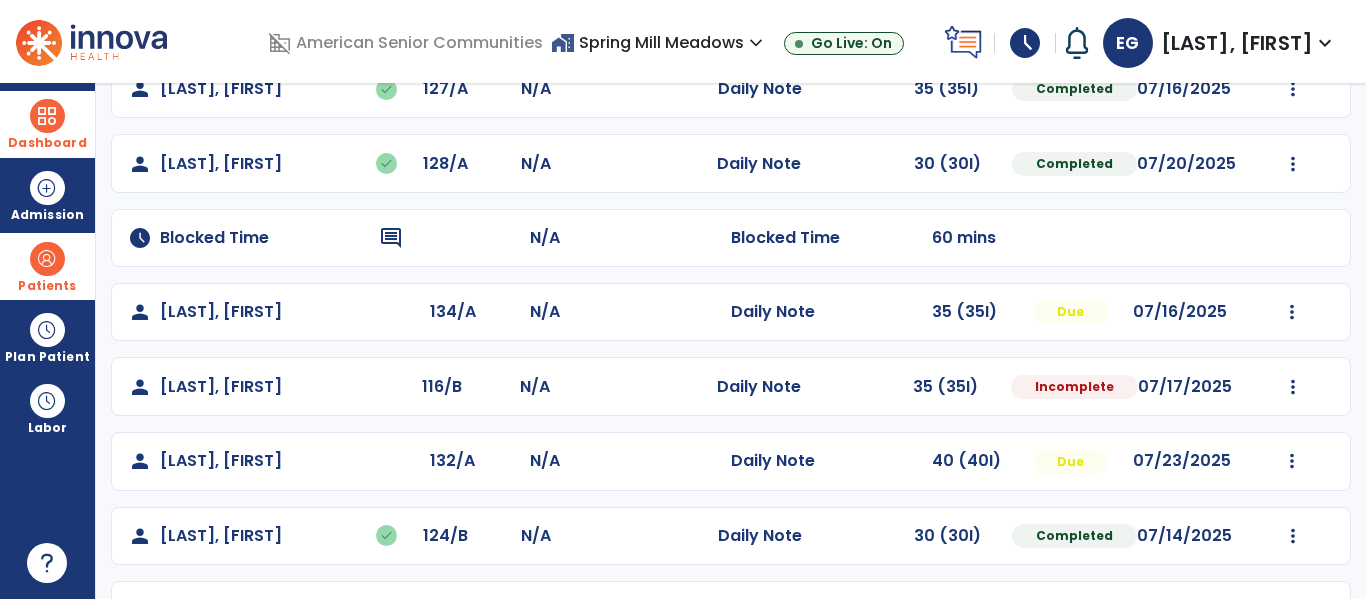 scroll, scrollTop: 201, scrollLeft: 0, axis: vertical 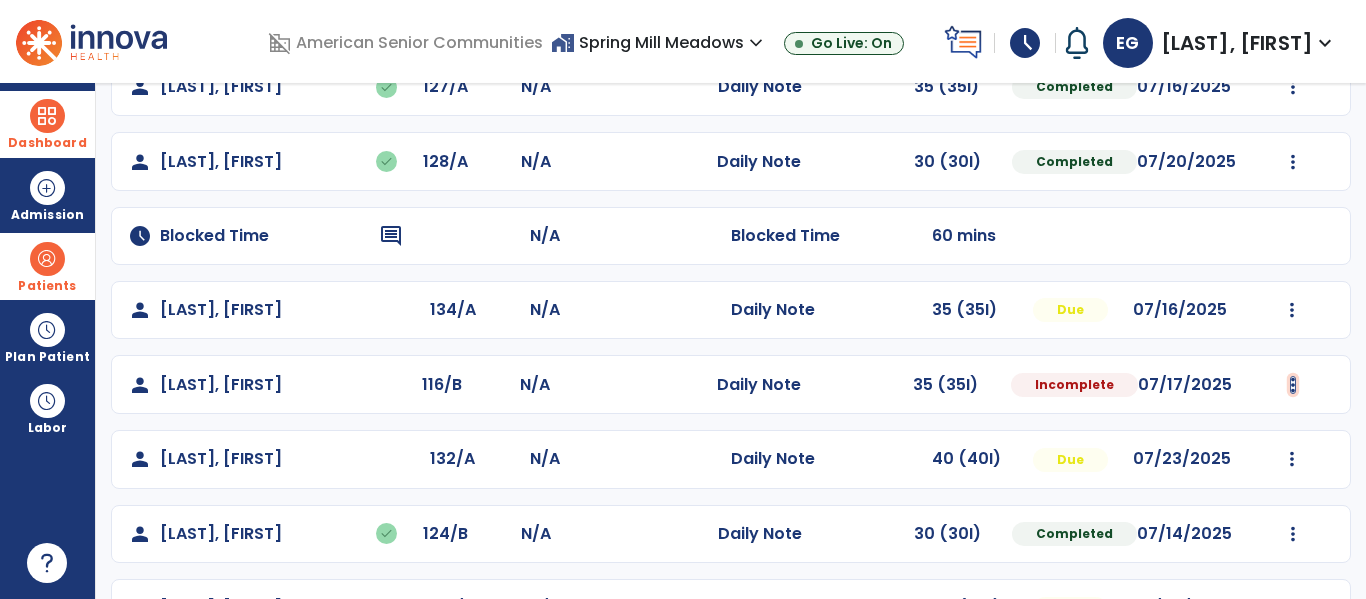 click at bounding box center [1293, 87] 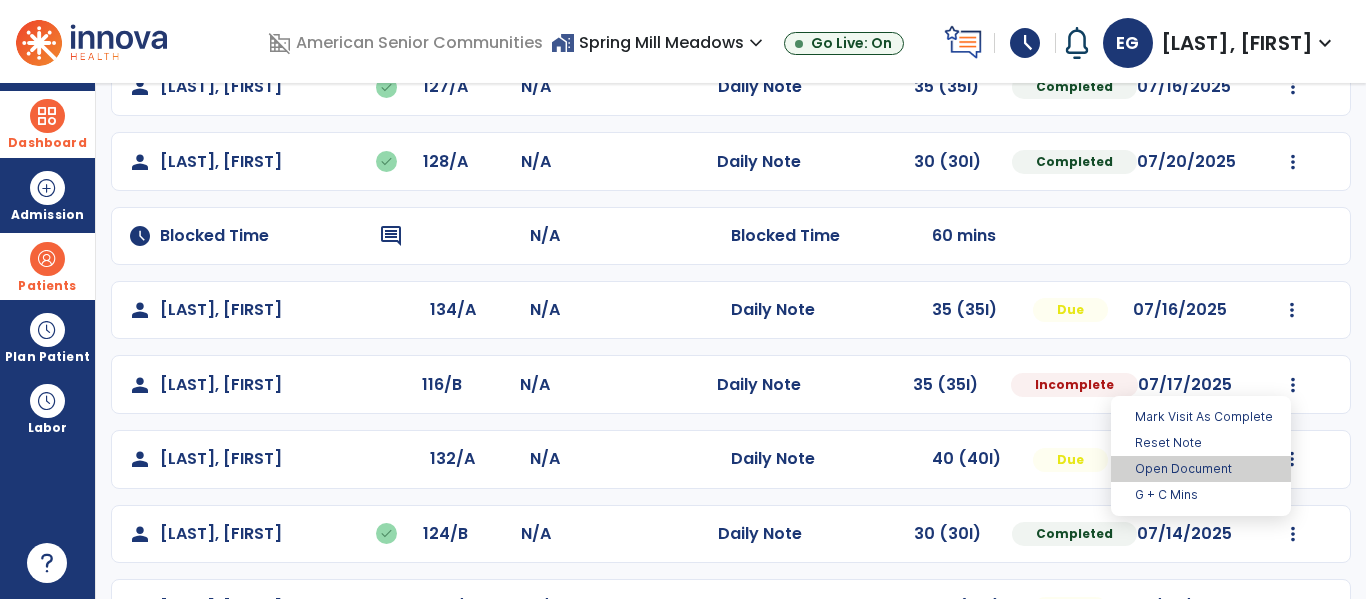 click on "Open Document" at bounding box center (1201, 469) 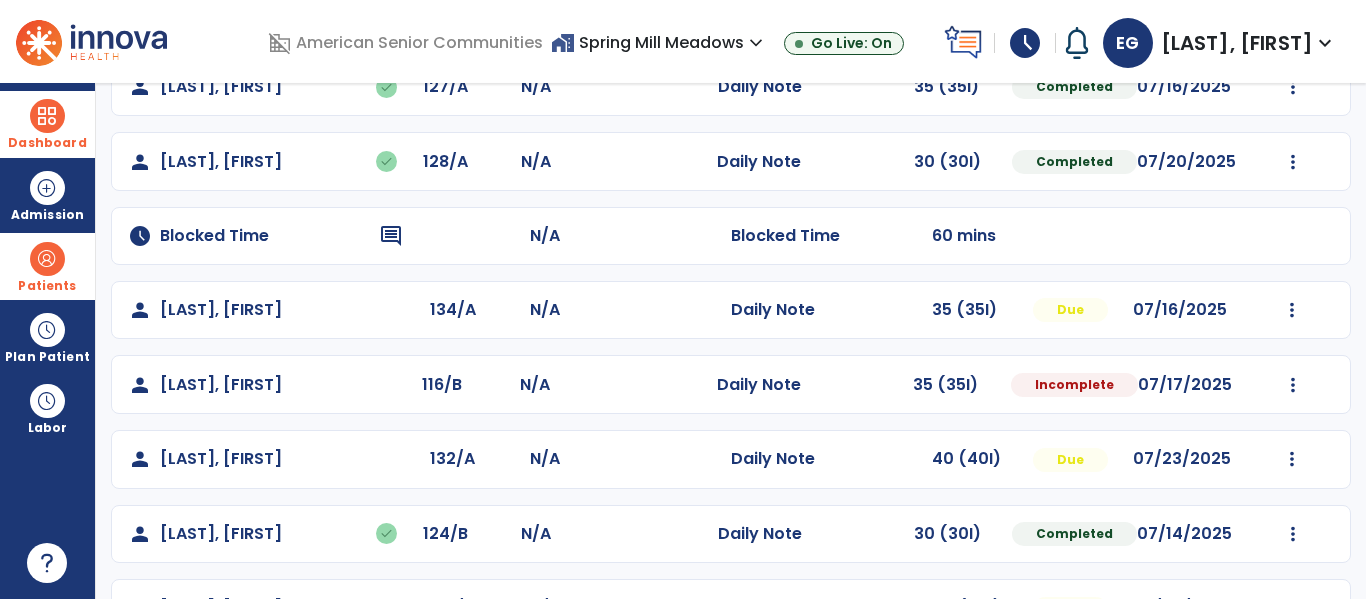 select on "*" 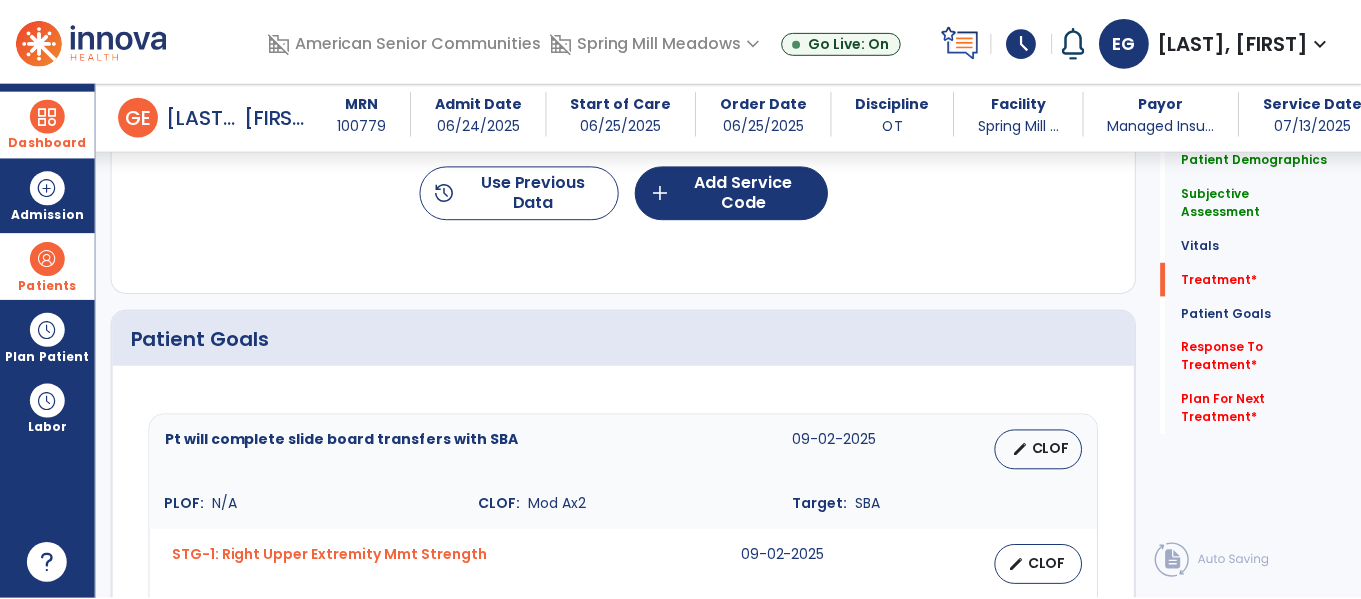 scroll, scrollTop: 1253, scrollLeft: 0, axis: vertical 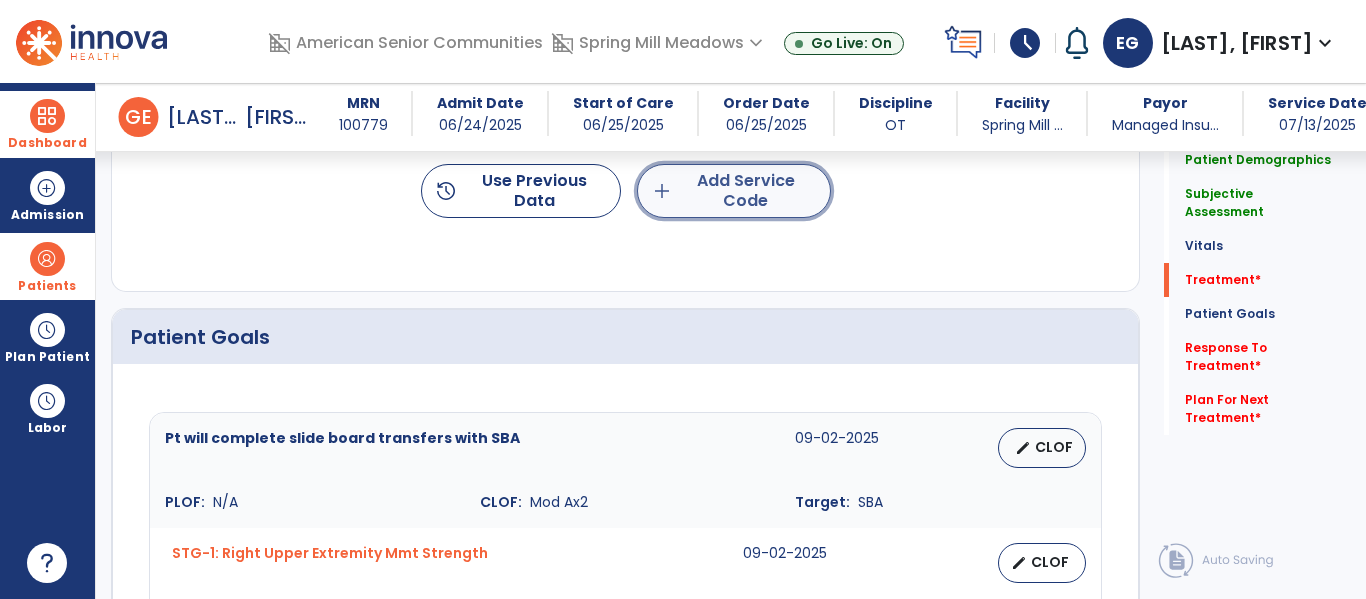 click on "add  Add Service Code" 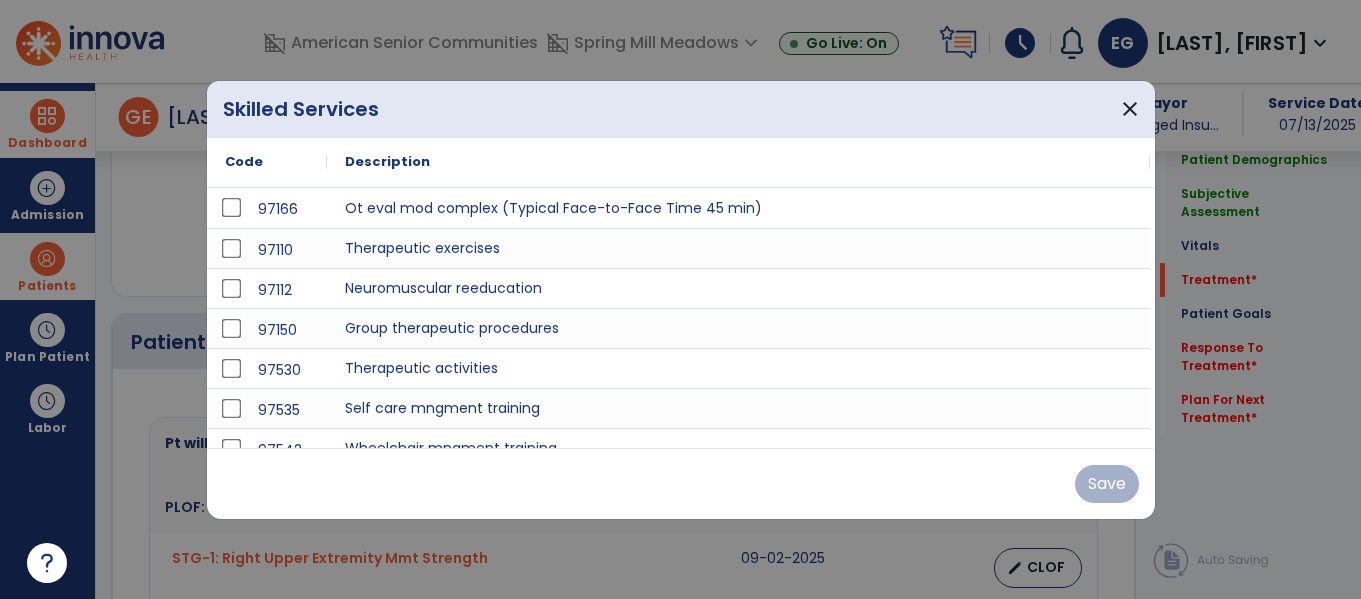 scroll, scrollTop: 1253, scrollLeft: 0, axis: vertical 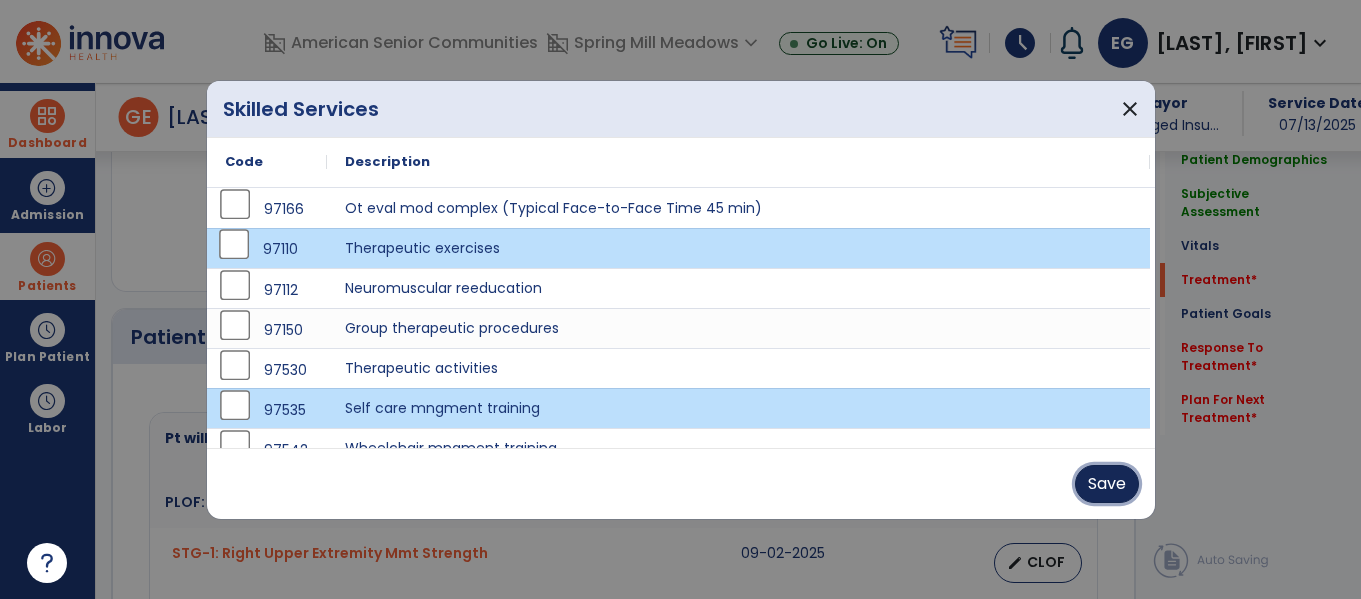 click on "Save" at bounding box center (1107, 484) 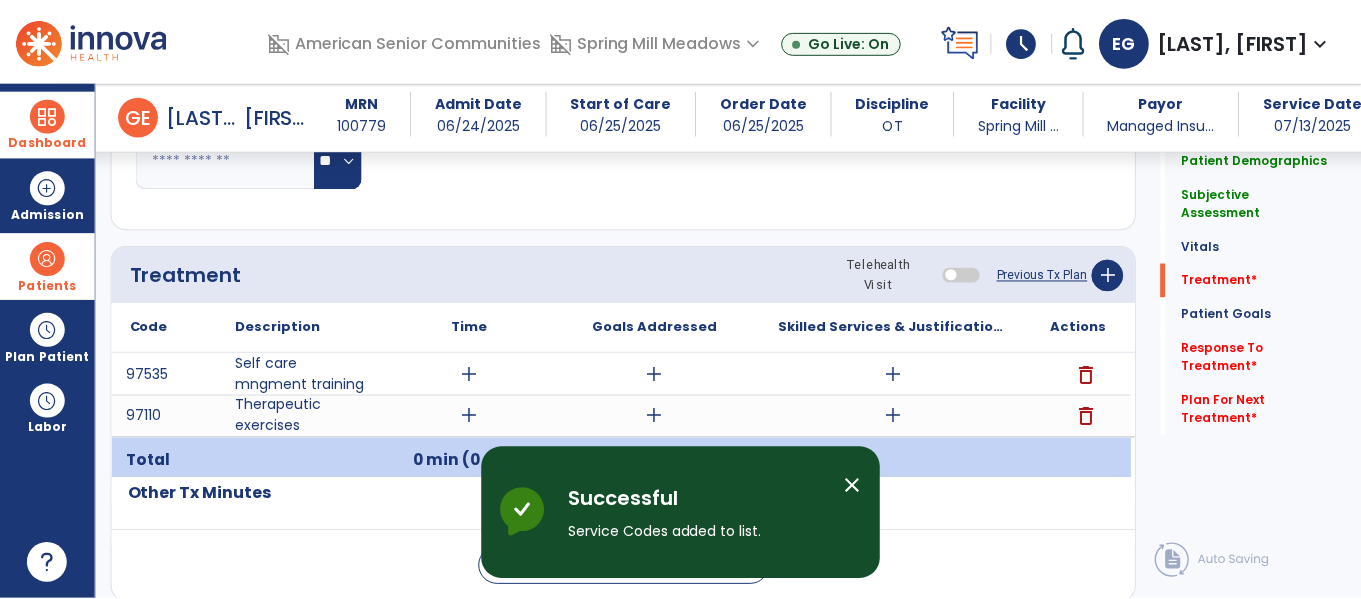 scroll, scrollTop: 1041, scrollLeft: 0, axis: vertical 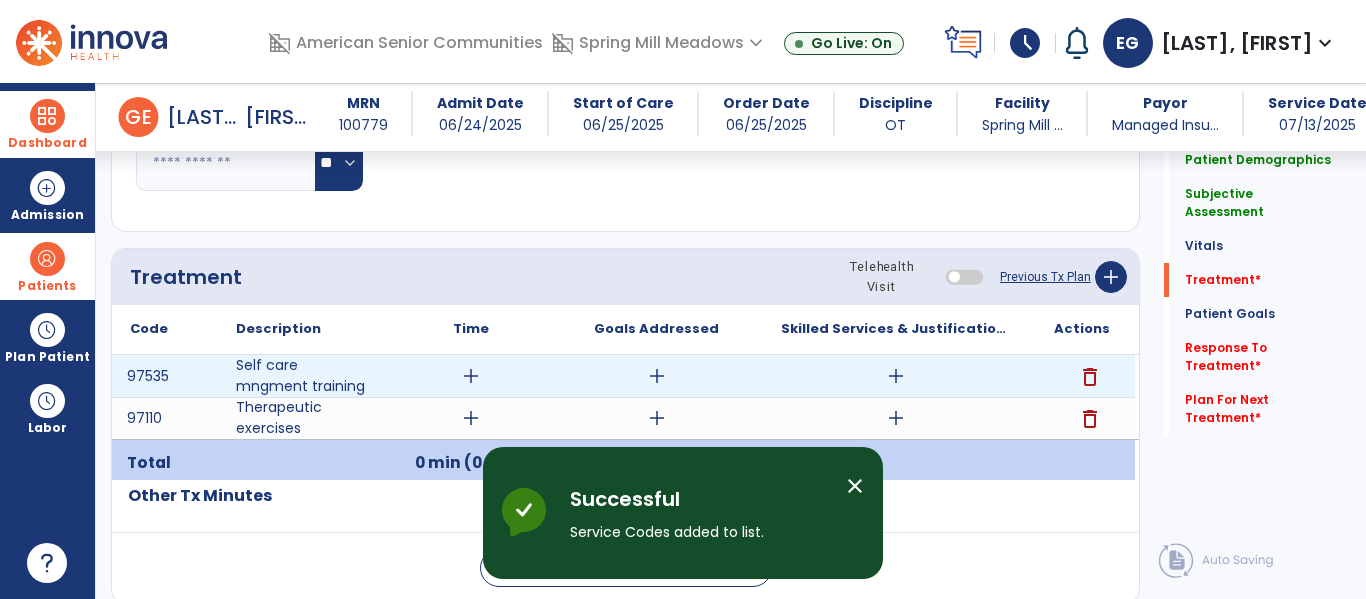 click on "add" at bounding box center (471, 376) 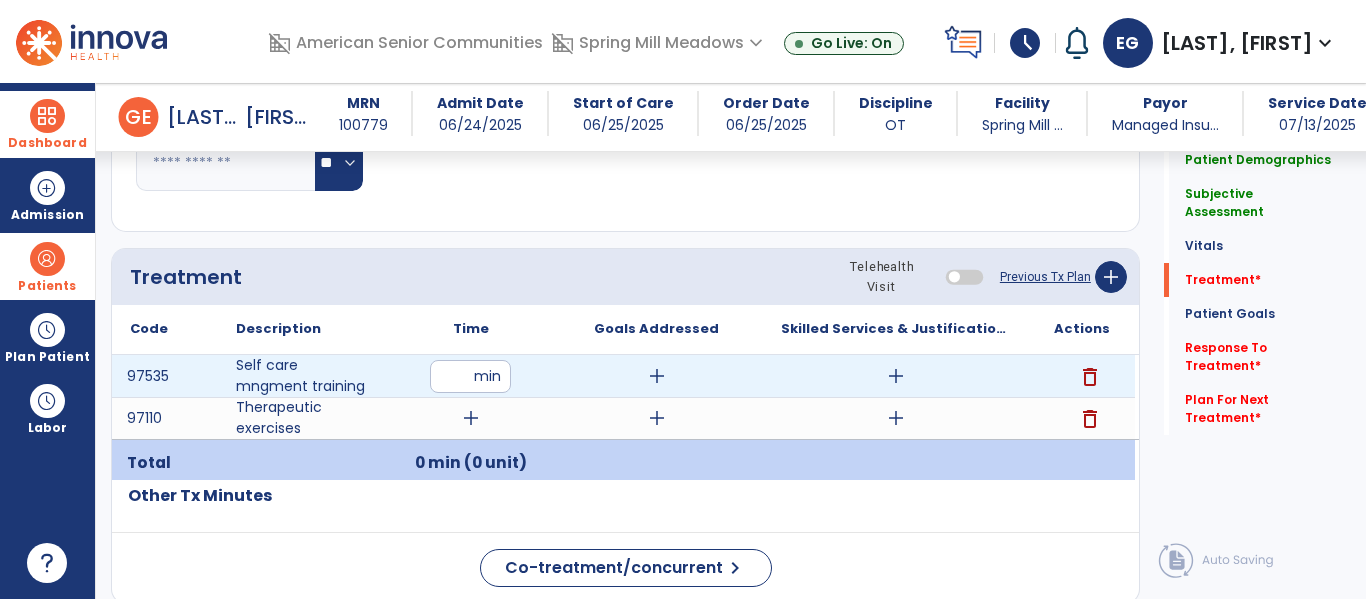 type on "**" 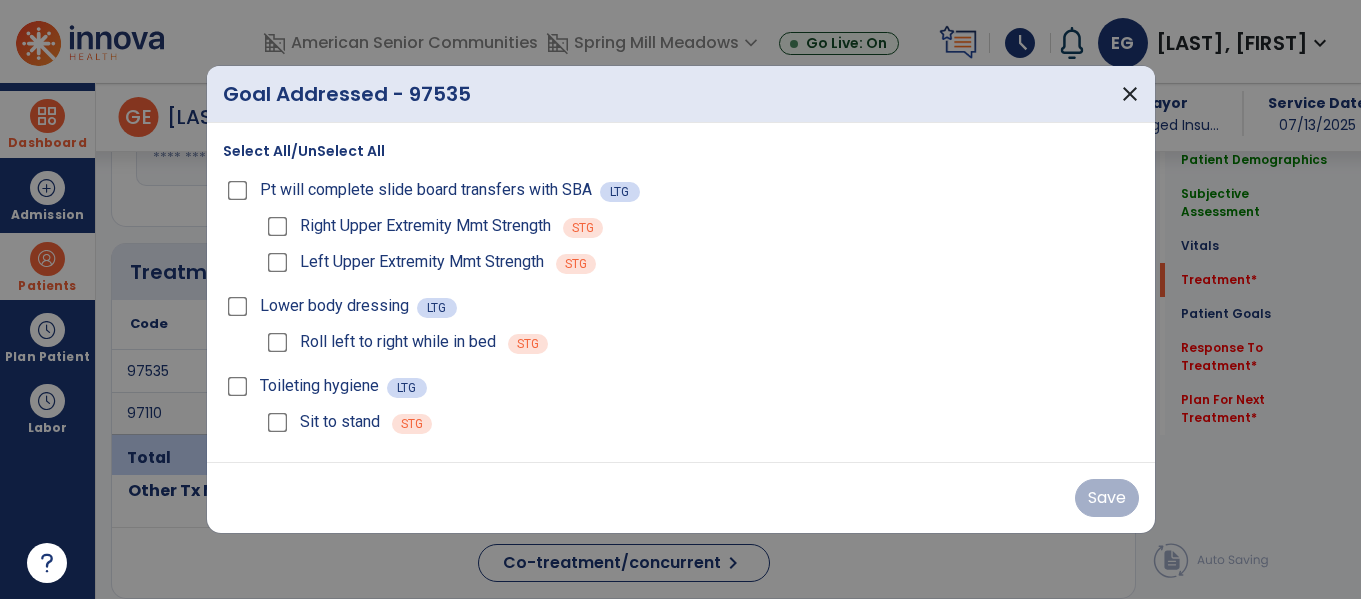 scroll, scrollTop: 1041, scrollLeft: 0, axis: vertical 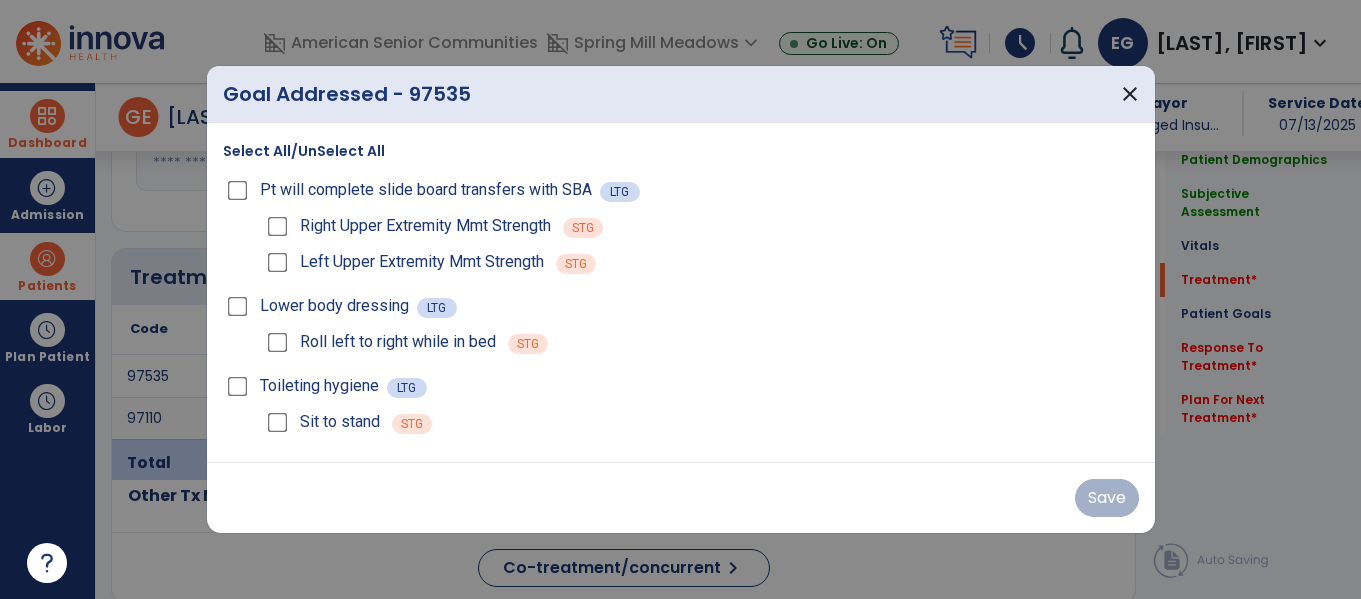 click on "Select All/UnSelect All" at bounding box center [304, 151] 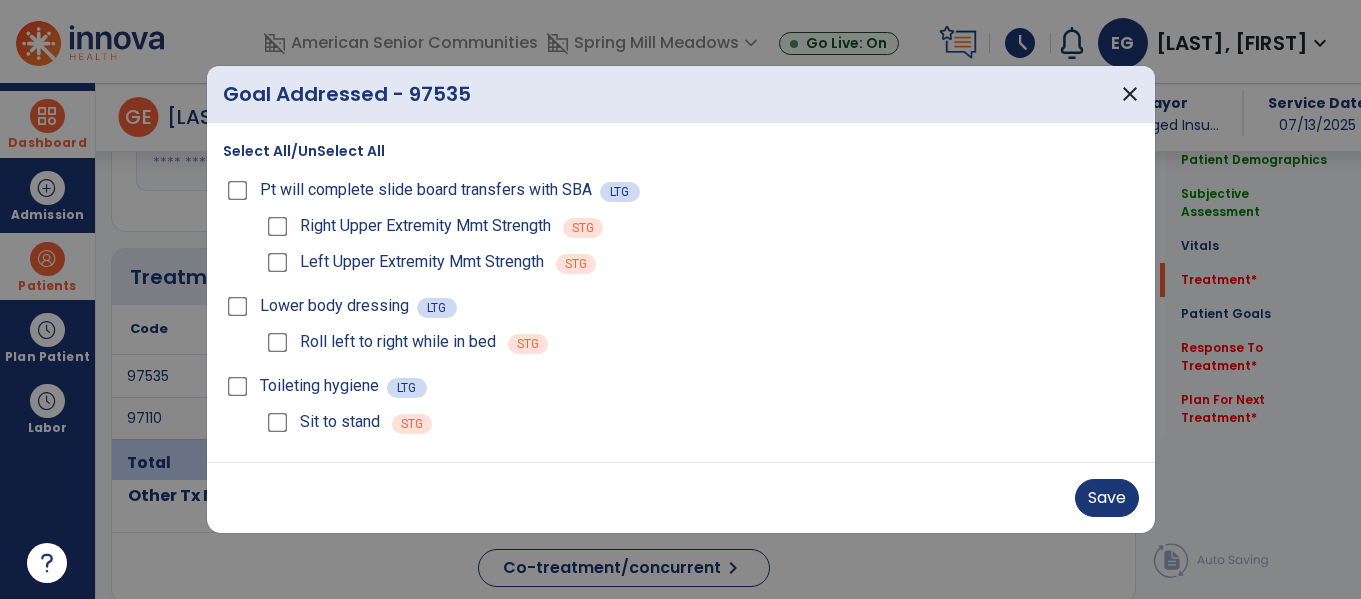 click on "Save" at bounding box center (681, 497) 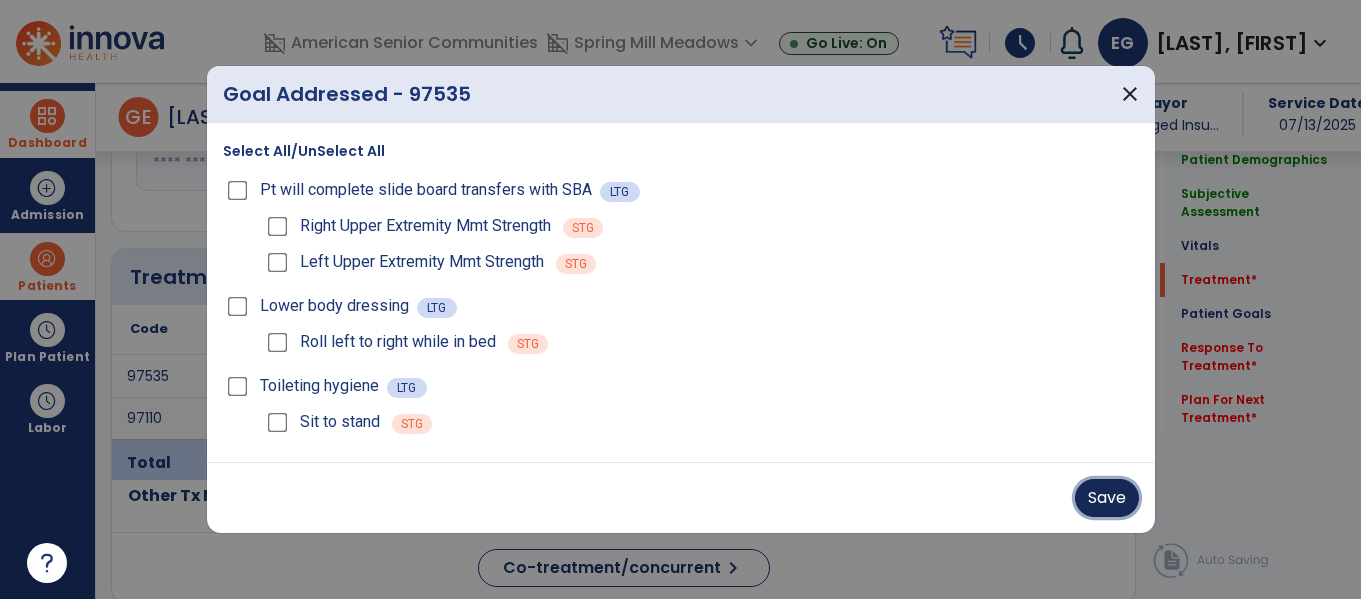 click on "Save" at bounding box center [1107, 498] 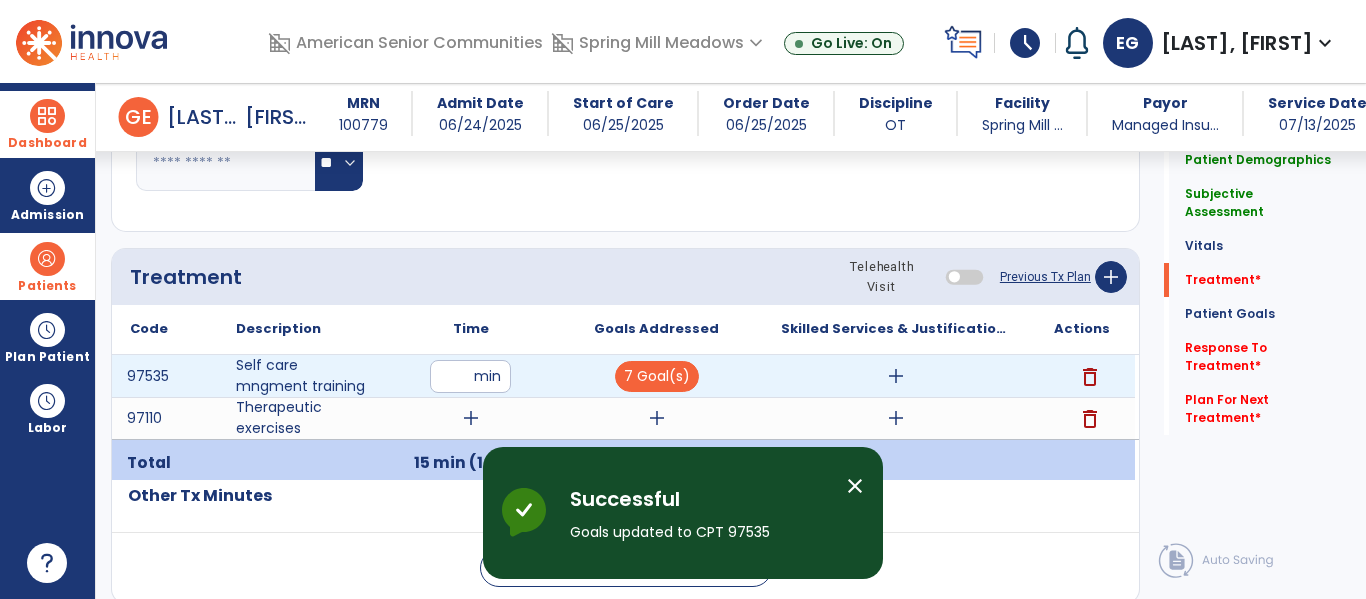 click on "add" at bounding box center (896, 376) 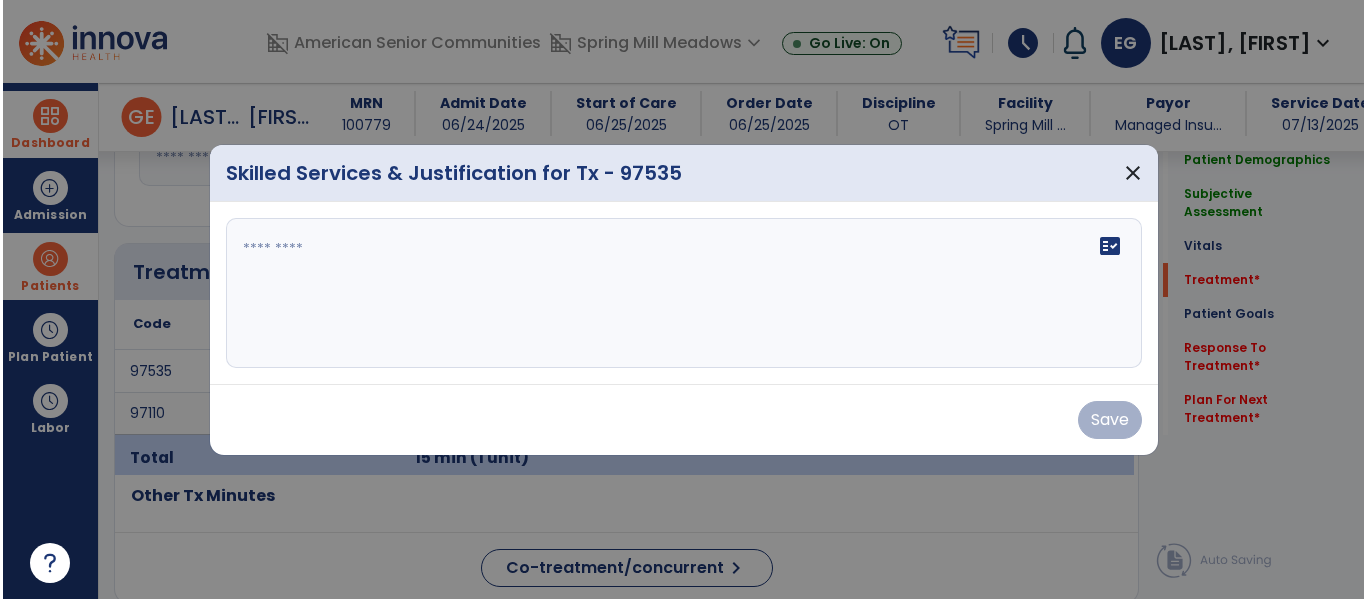 scroll, scrollTop: 1041, scrollLeft: 0, axis: vertical 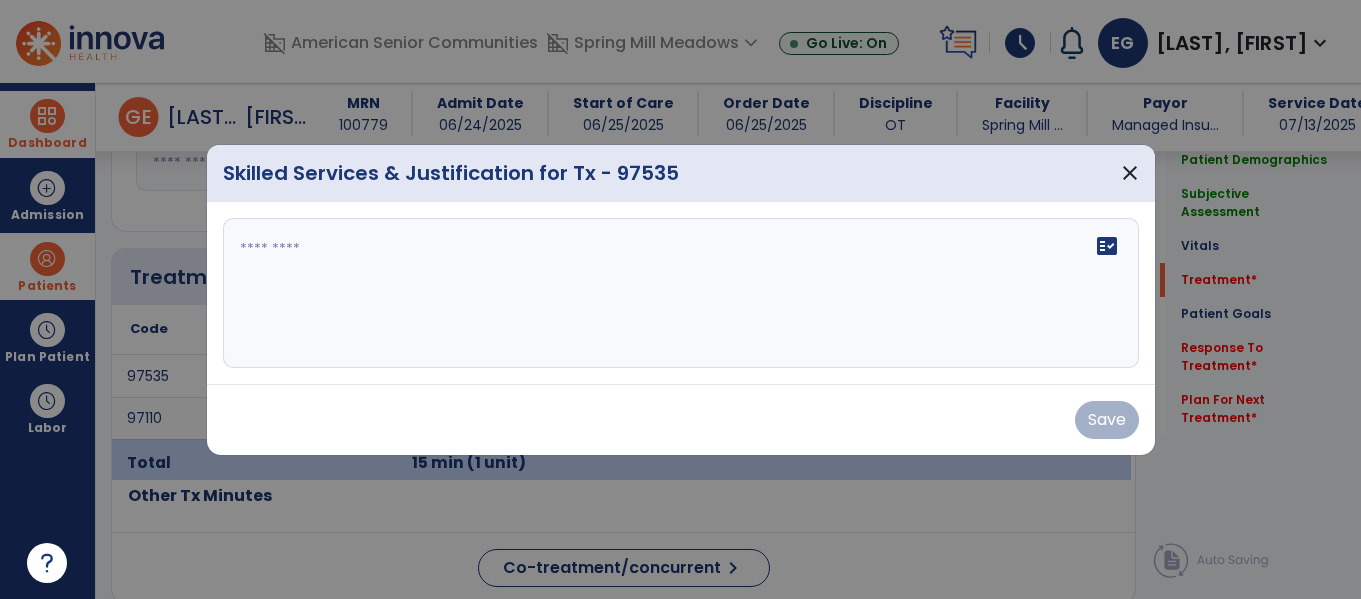click on "fact_check" at bounding box center (681, 293) 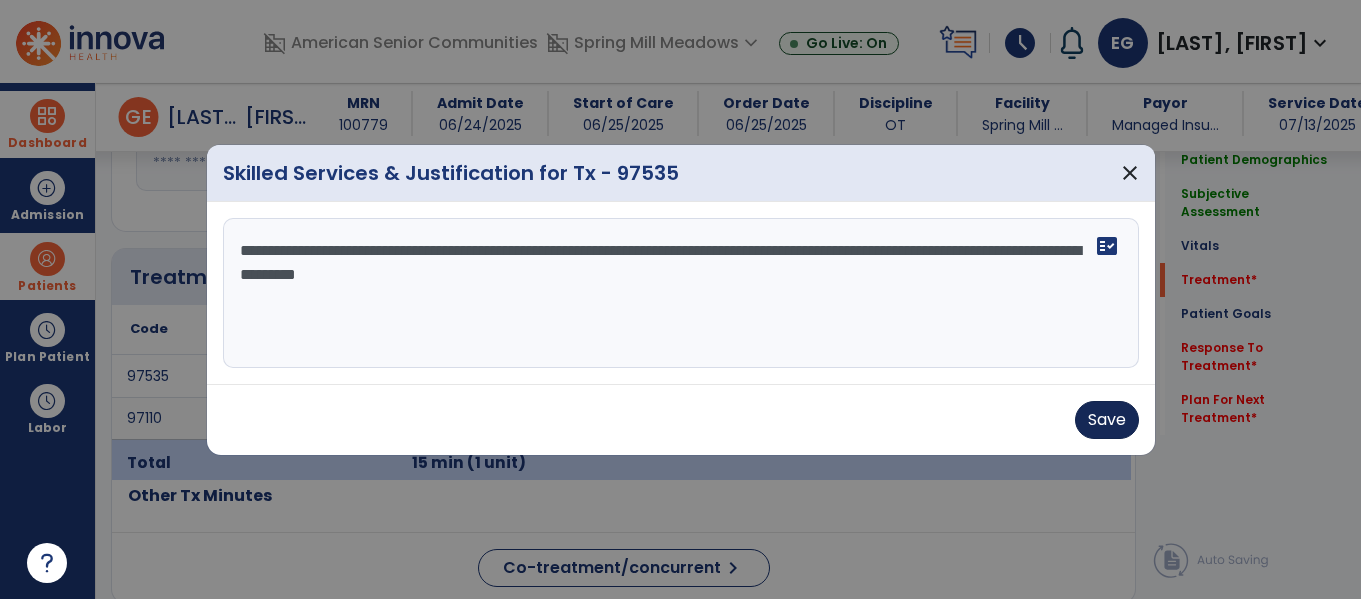 type on "**********" 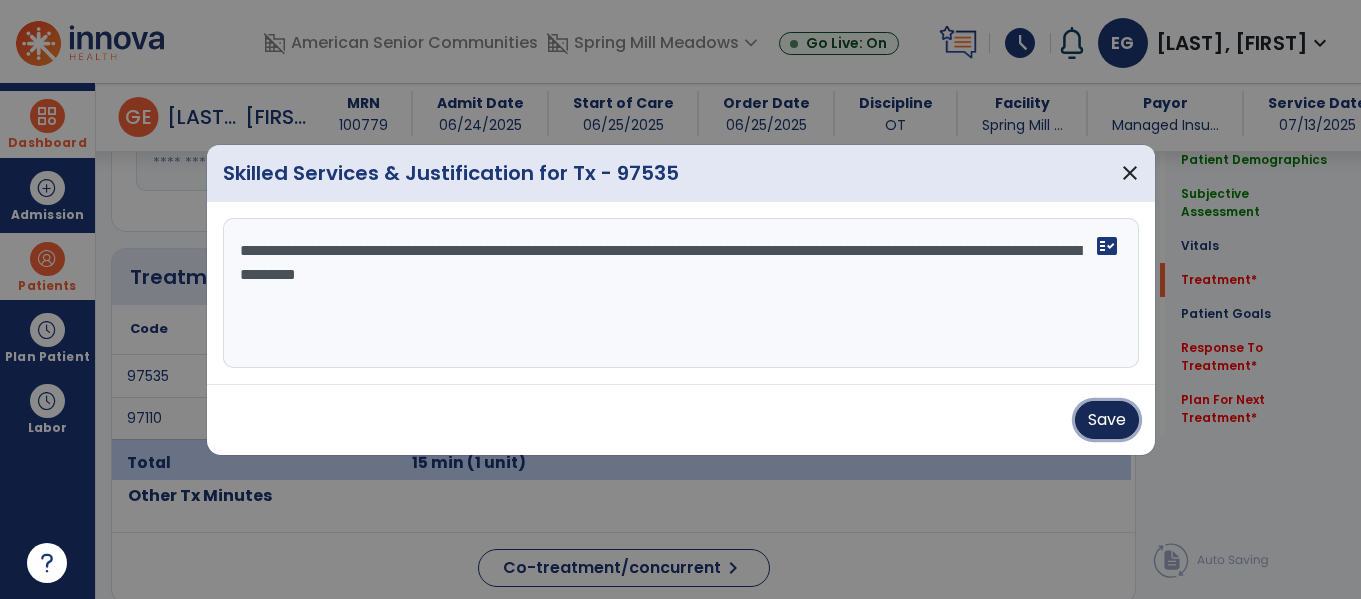 click on "Save" at bounding box center [1107, 420] 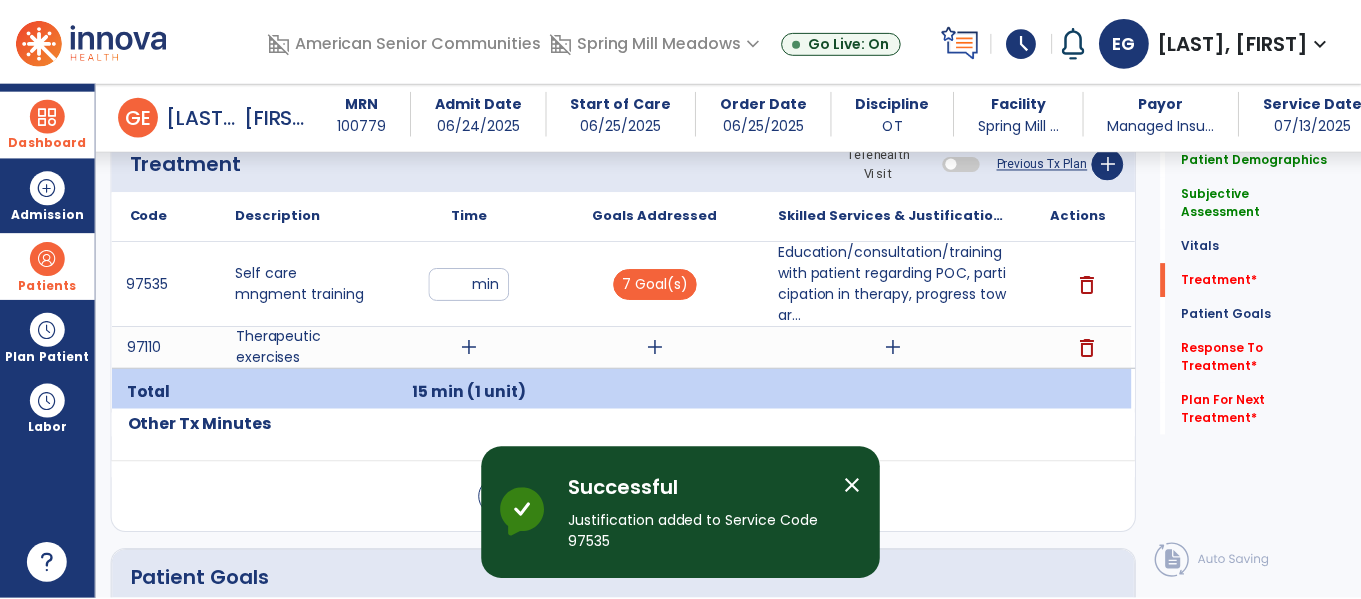 scroll, scrollTop: 1158, scrollLeft: 0, axis: vertical 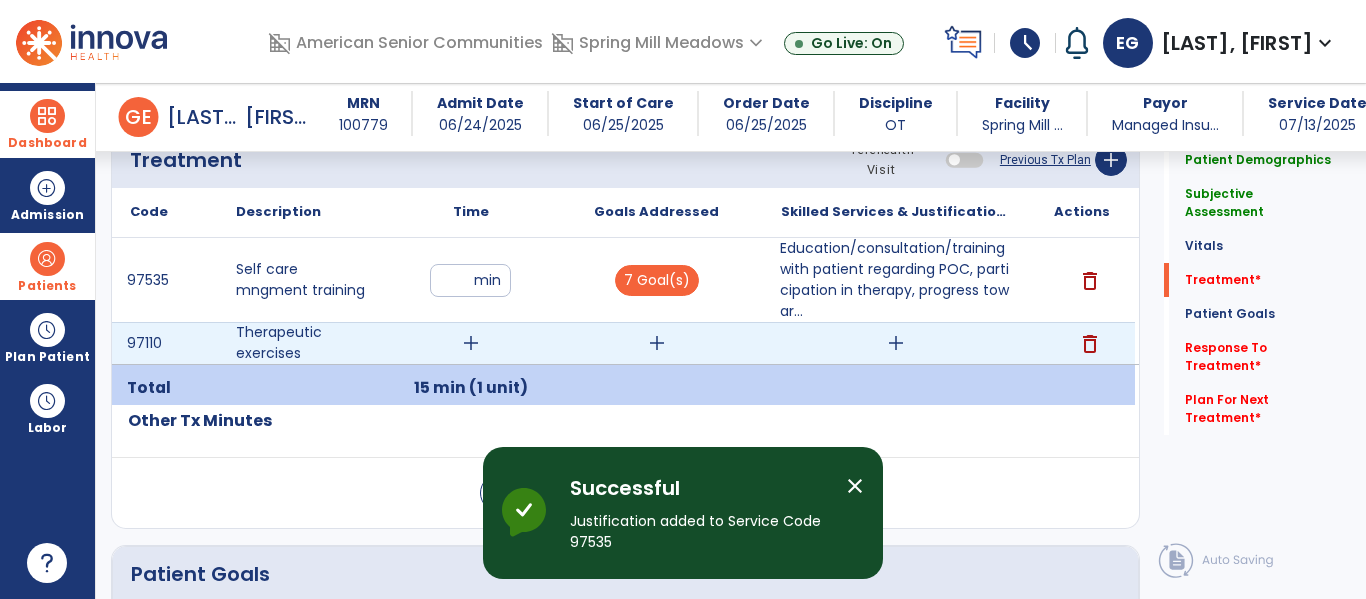 click on "add" at bounding box center (656, 343) 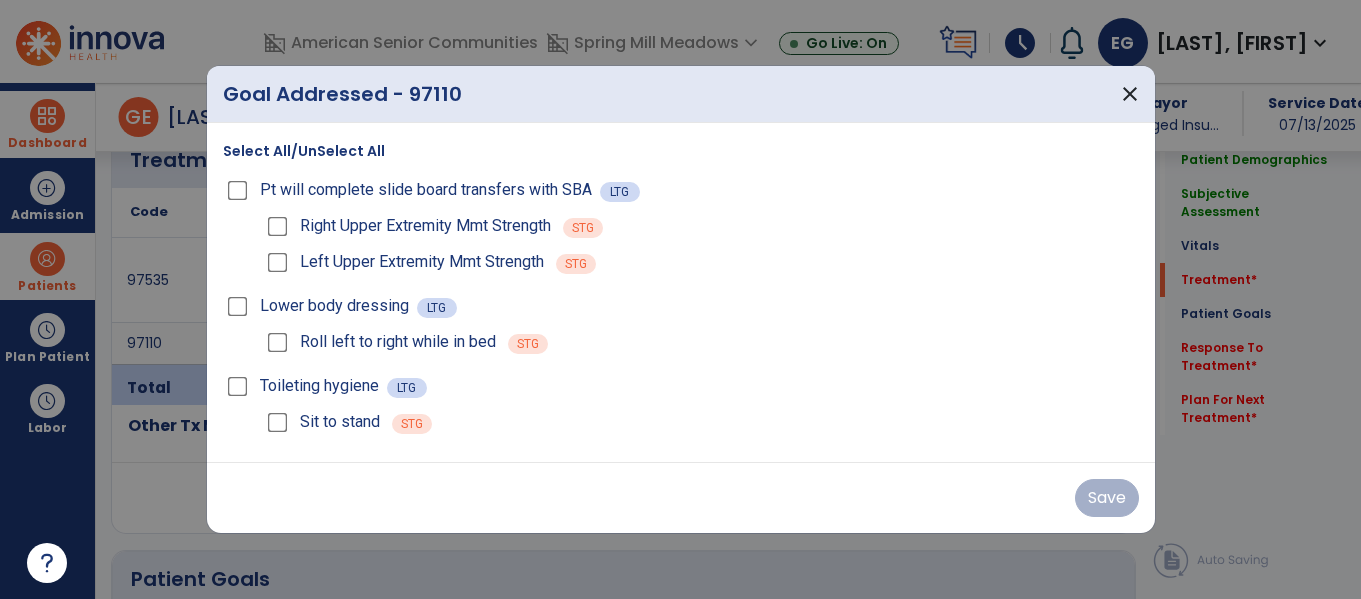 scroll, scrollTop: 1158, scrollLeft: 0, axis: vertical 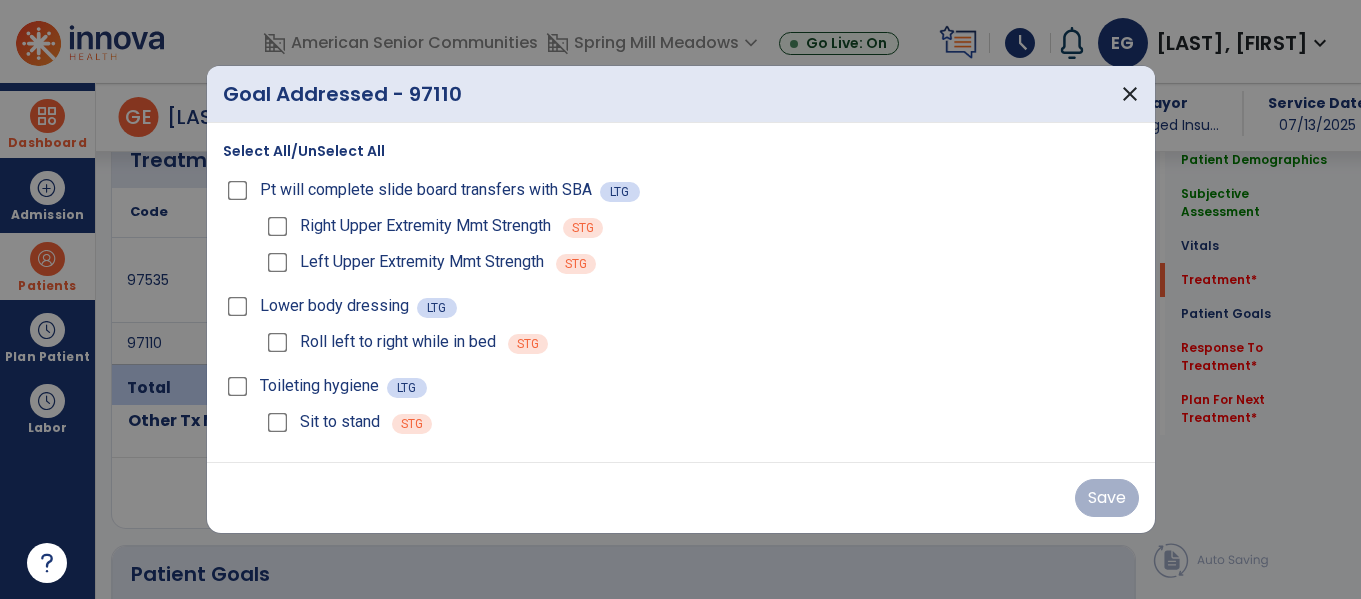 click on "Select All/UnSelect All" at bounding box center [304, 151] 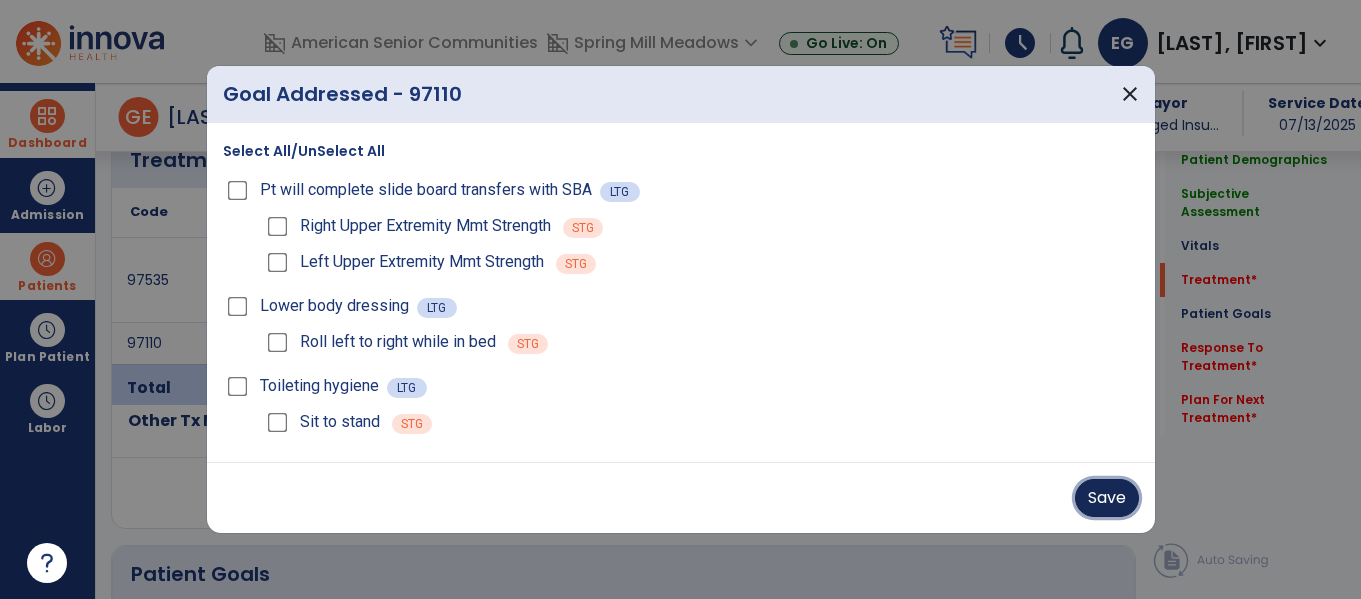 click on "Save" at bounding box center [1107, 498] 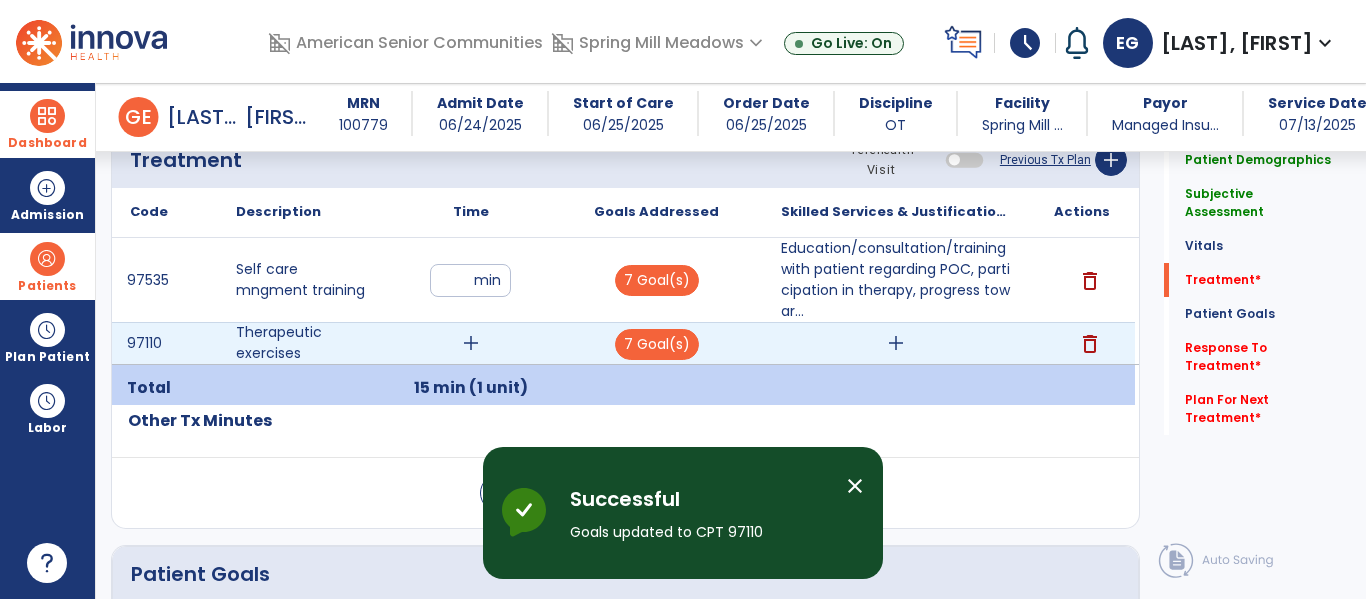 click on "add" at bounding box center [896, 343] 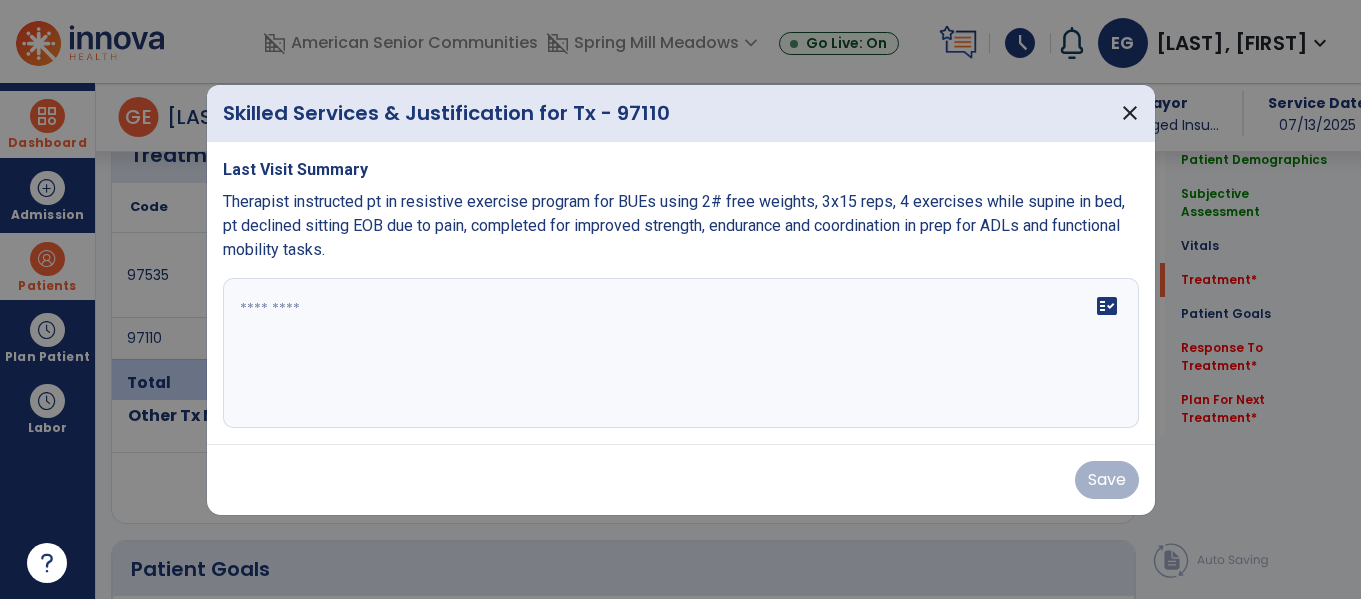 scroll, scrollTop: 1158, scrollLeft: 0, axis: vertical 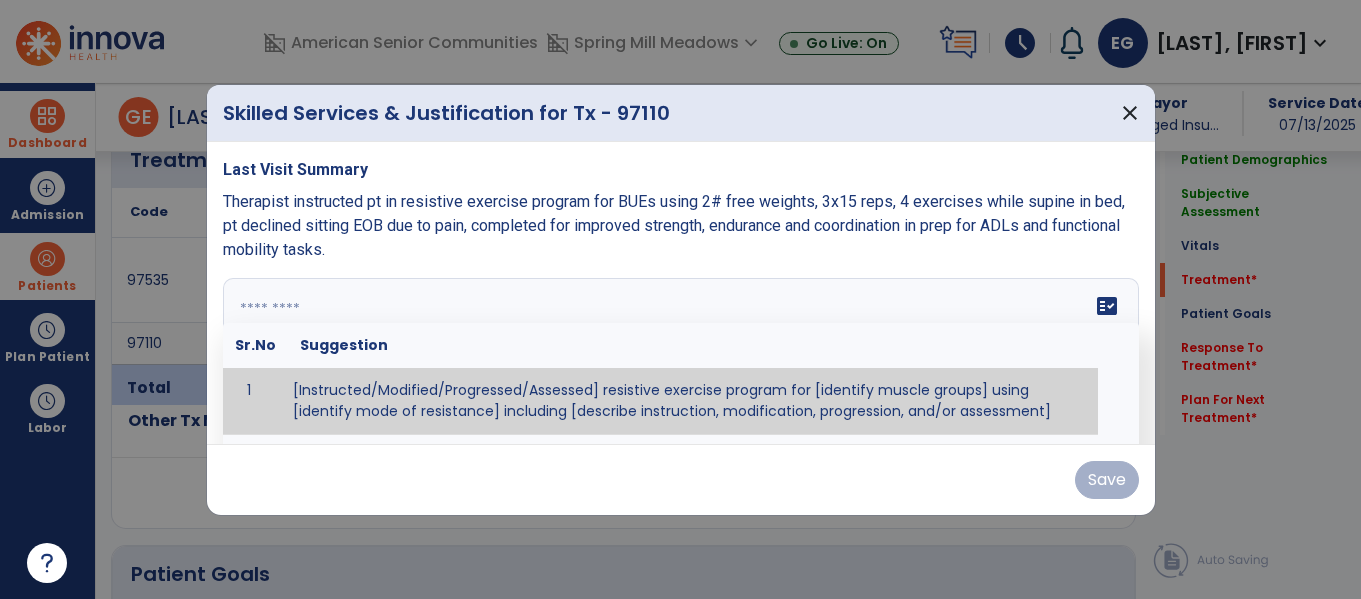 click on "fact_check  Sr.No Suggestion 1 [Instructed/Modified/Progressed/Assessed] resistive exercise program for [identify muscle groups] using [identify mode of resistance] including [describe instruction, modification, progression, and/or assessment] 2 [Instructed/Modified/Progressed/Assessed] aerobic exercise program using [identify equipment/mode] including [describe instruction, modification,progression, and/or assessment] 3 [Instructed/Modified/Progressed/Assessed] [PROM/A/AROM/AROM] program for [identify joint movements] using [contract-relax, over-pressure, inhibitory techniques, other] 4 [Assessed/Tested] aerobic capacity with administration of [aerobic capacity test]" at bounding box center (681, 353) 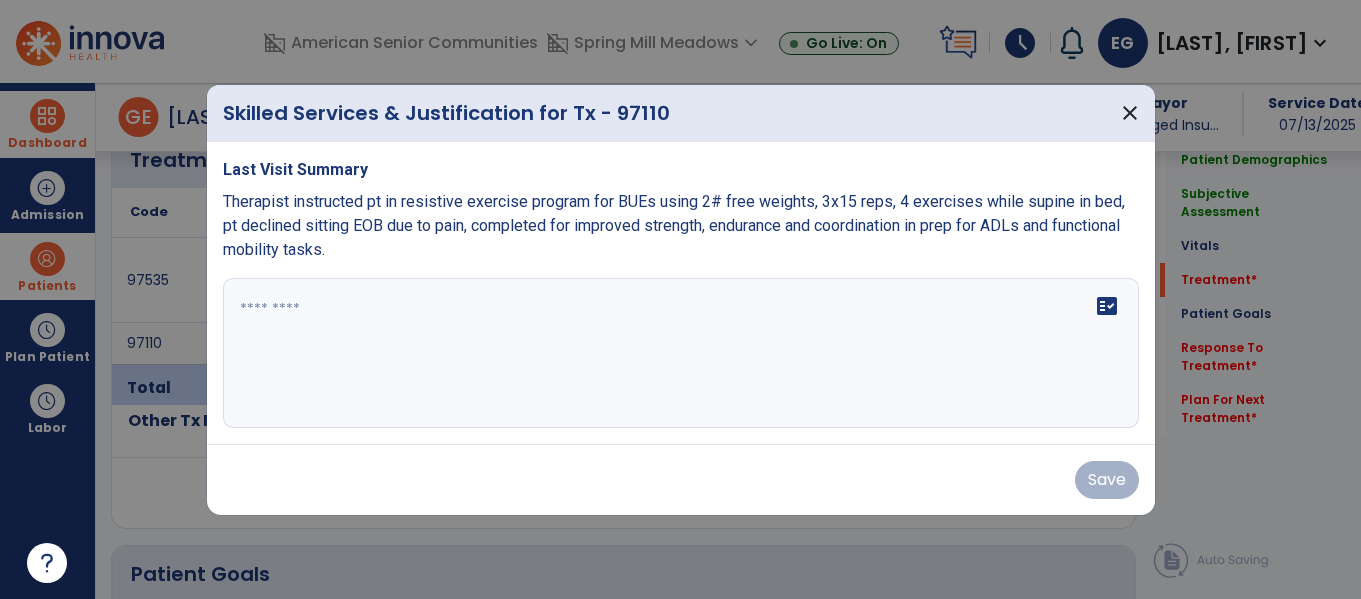 click on "fact_check" at bounding box center [681, 353] 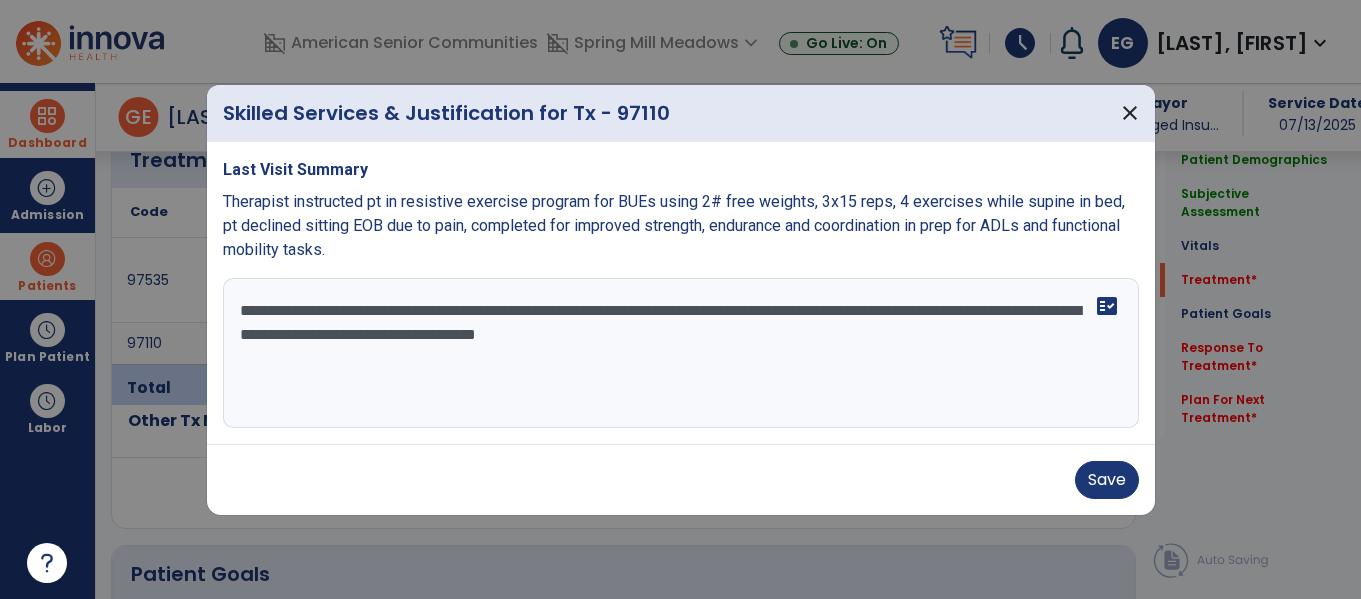 click on "**********" at bounding box center [681, 353] 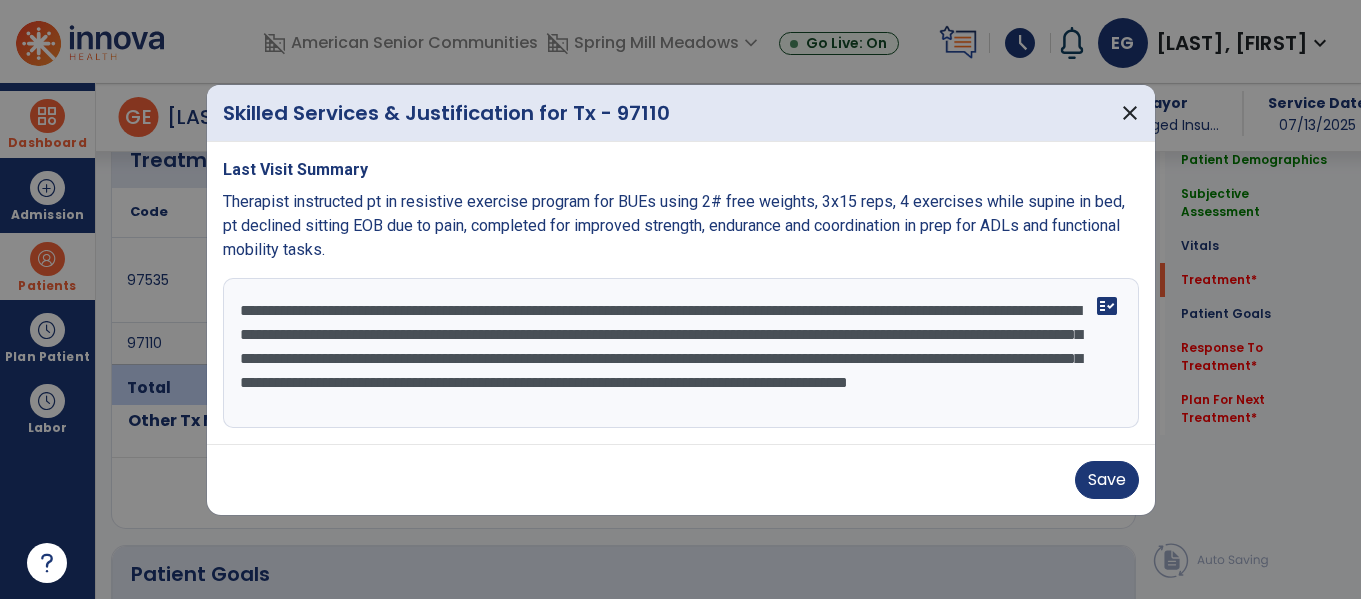scroll, scrollTop: 16, scrollLeft: 0, axis: vertical 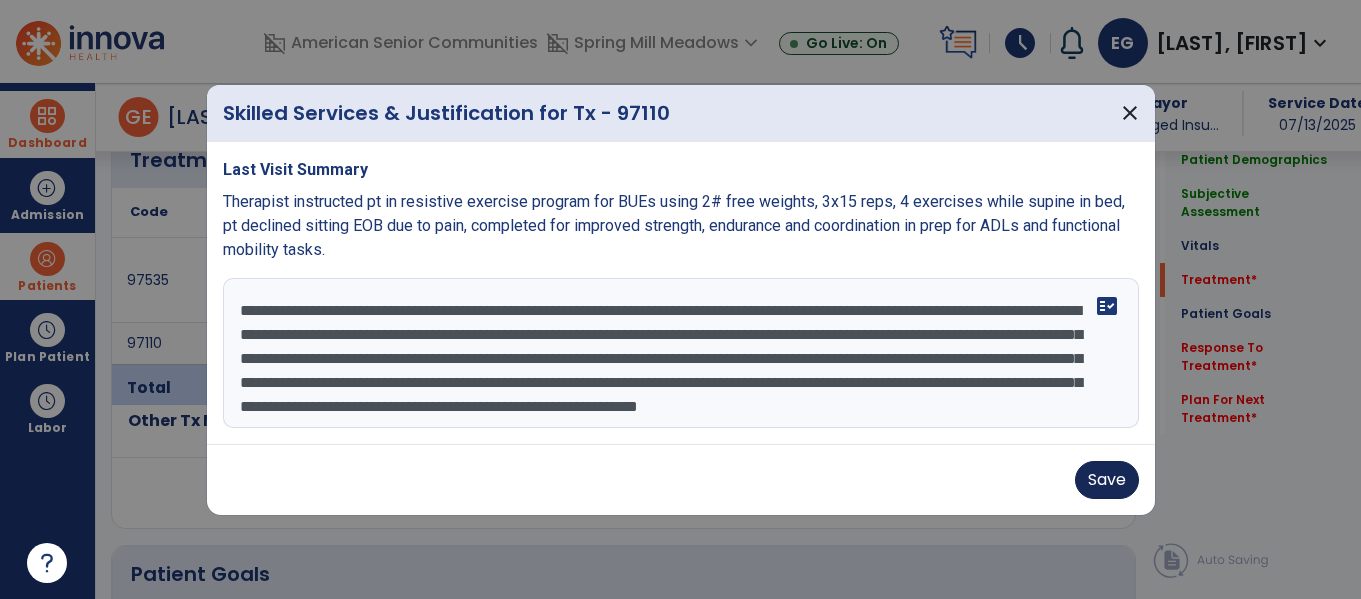 type on "**********" 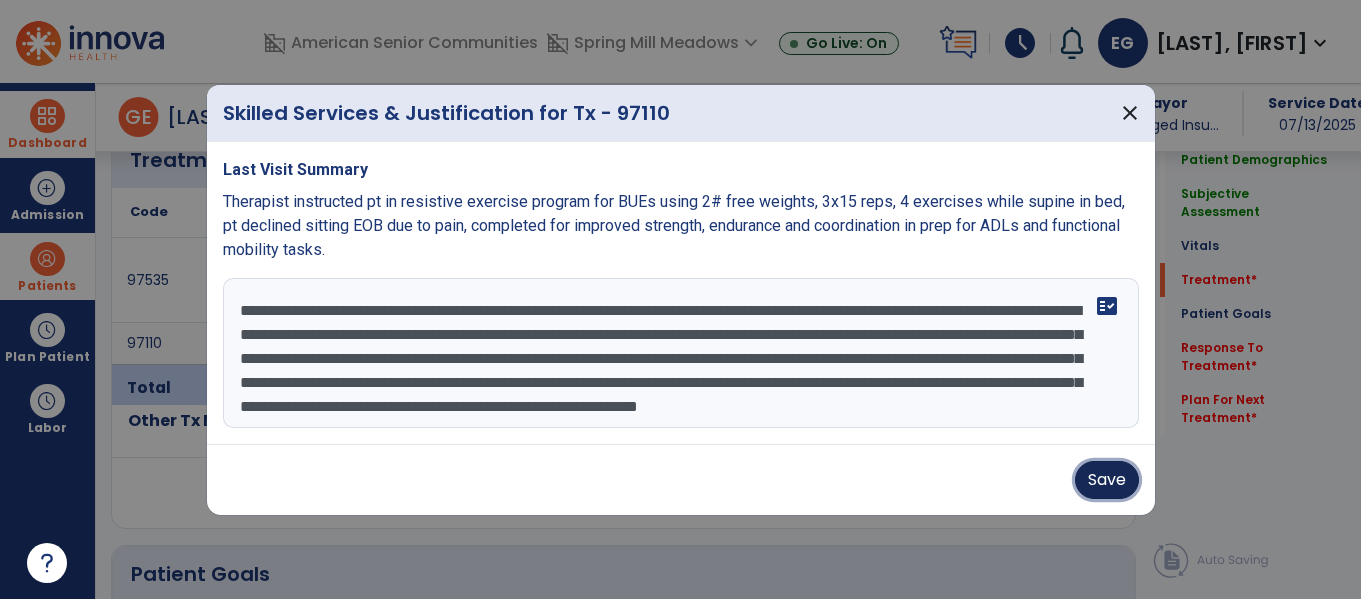 click on "Save" at bounding box center [1107, 480] 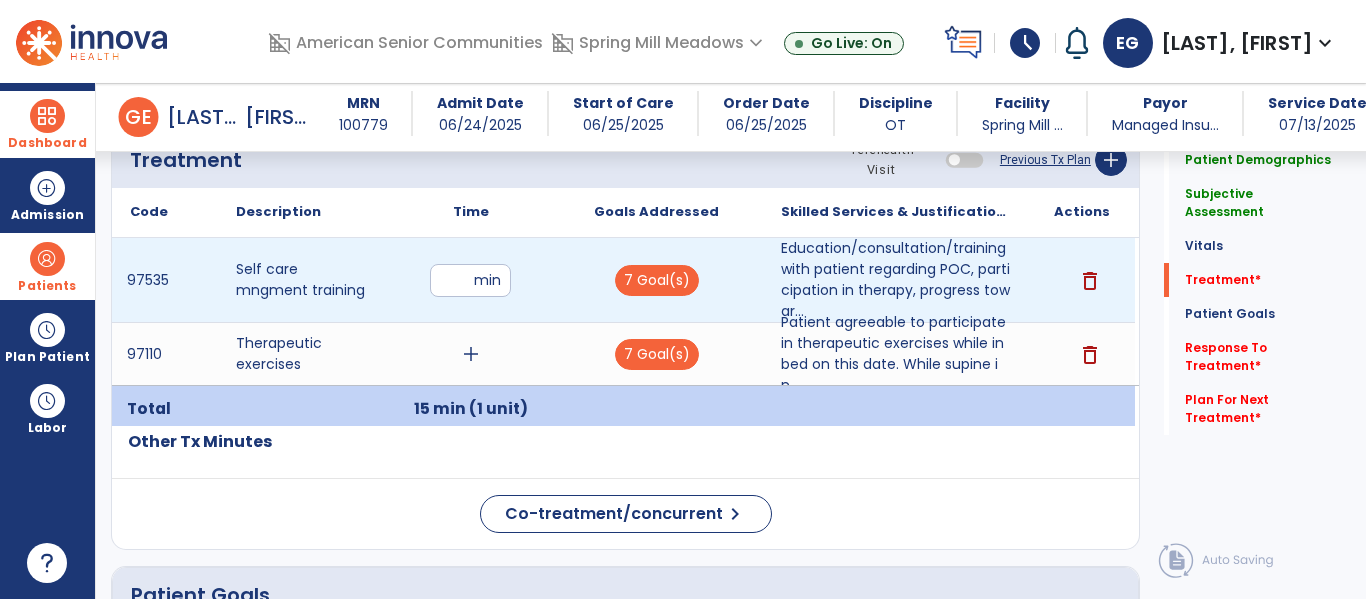 click on "**" at bounding box center [470, 280] 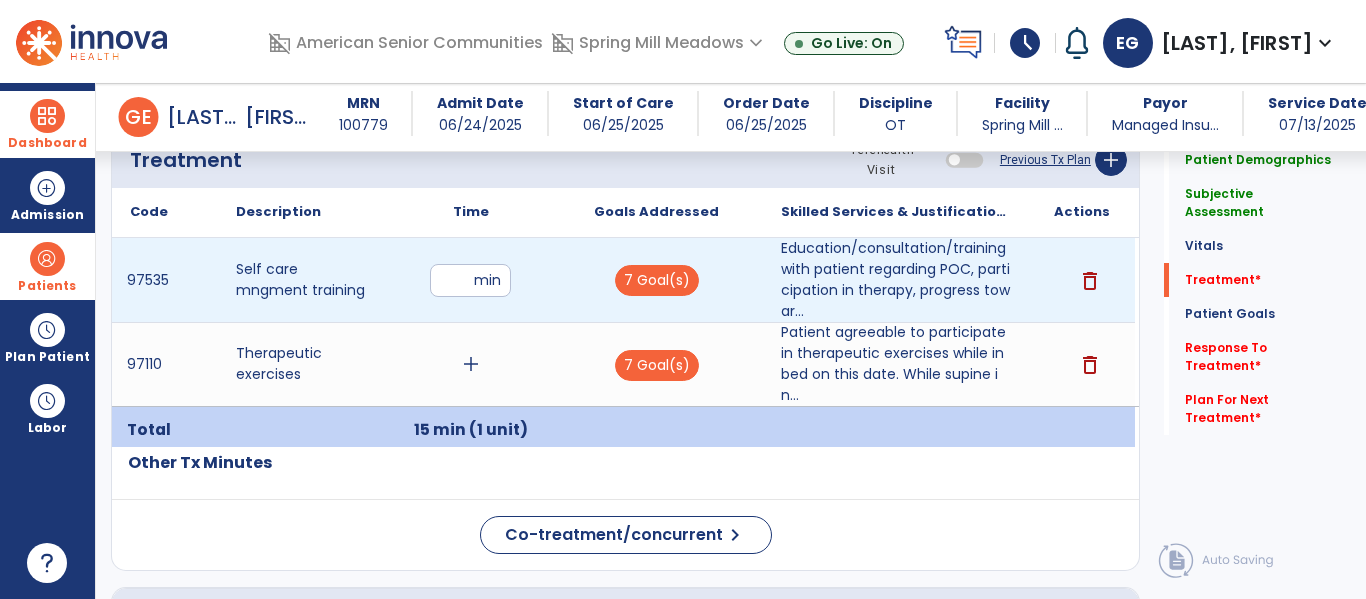 type on "*" 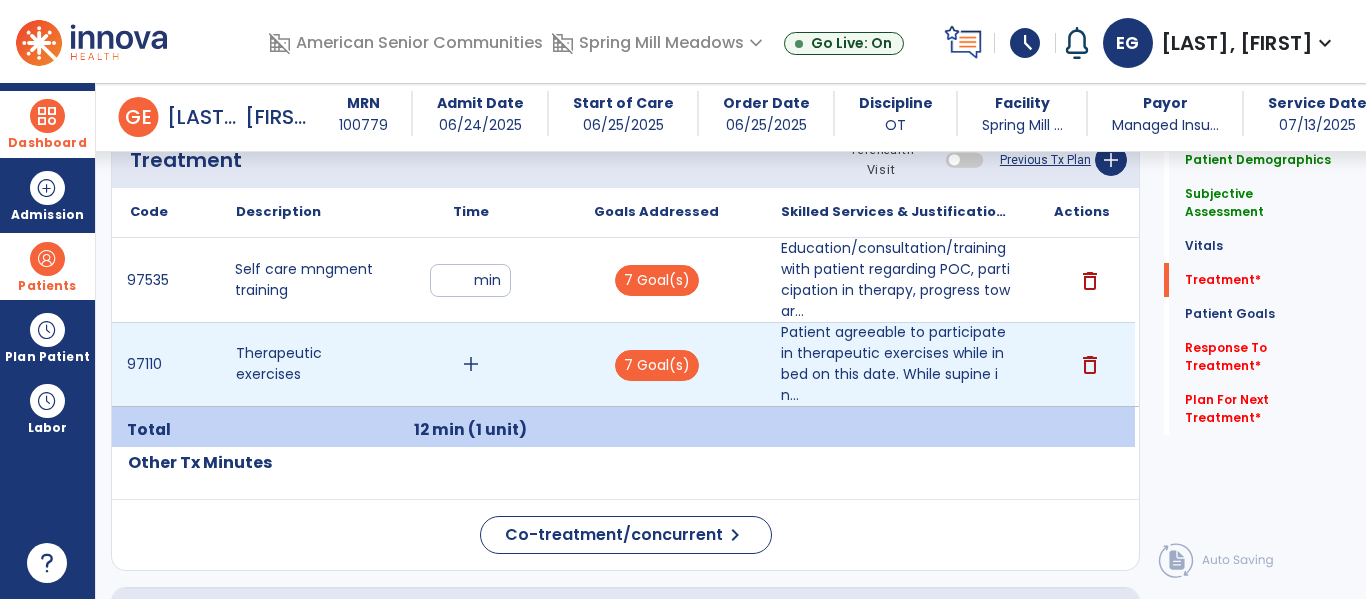 click on "add" at bounding box center (471, 364) 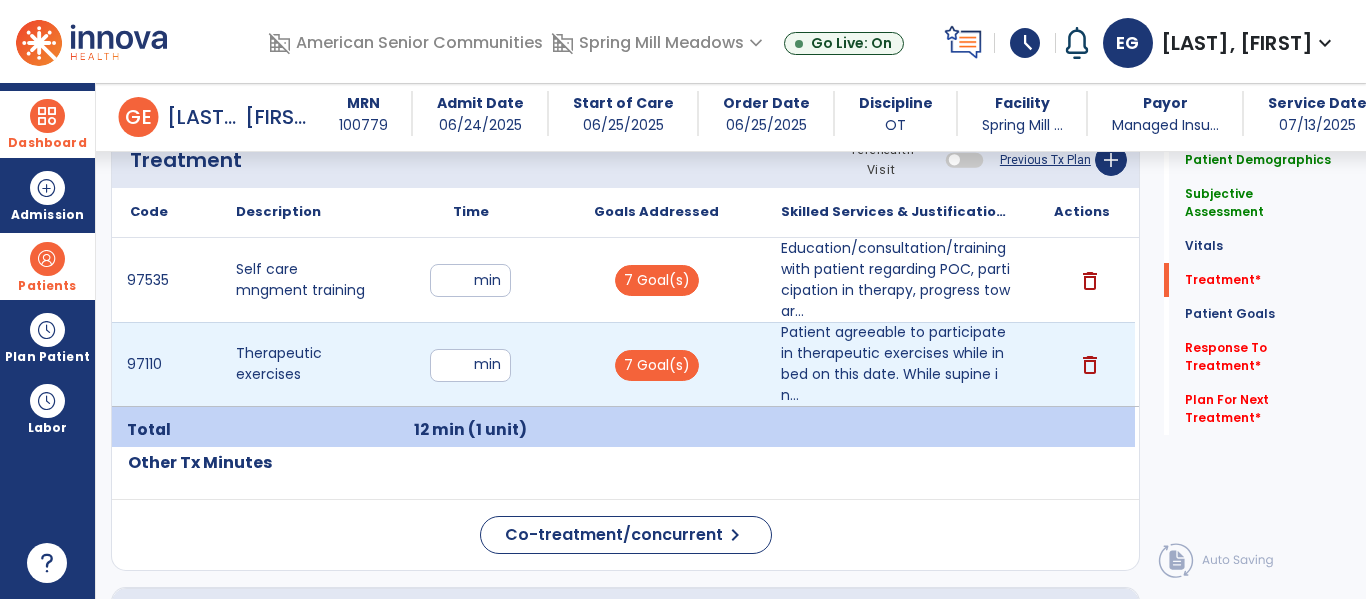 type on "**" 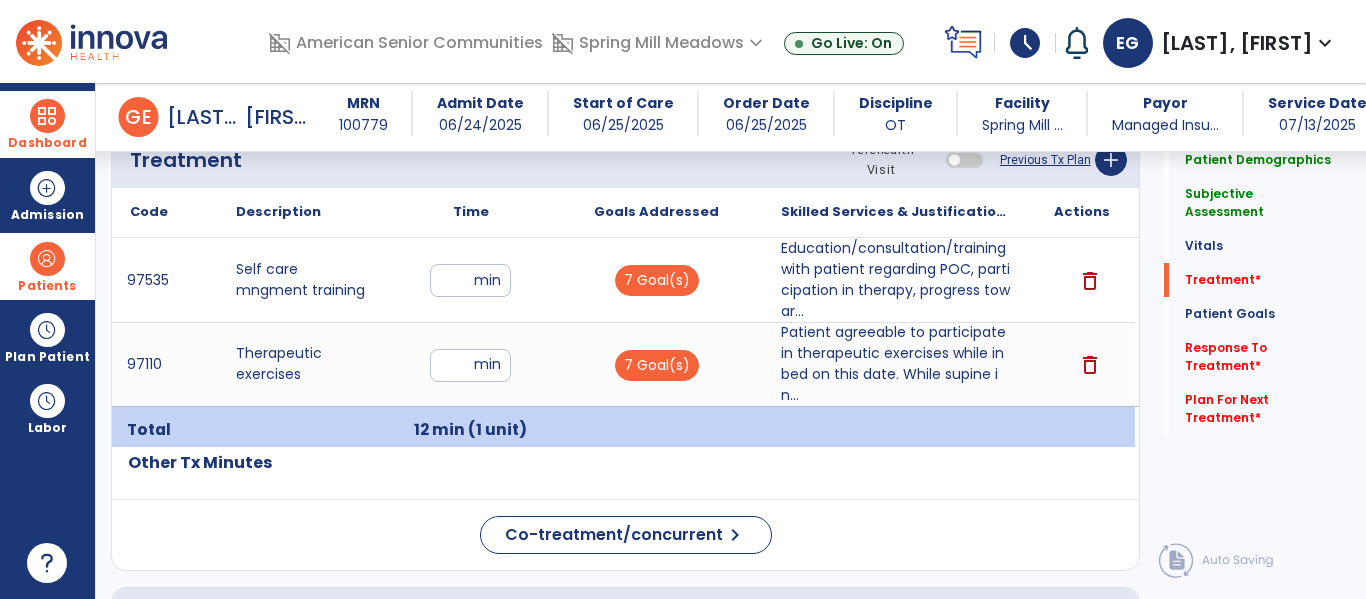 click on "Treatment Telehealth Visit  Previous Tx Plan   add
Code
Description
Time" 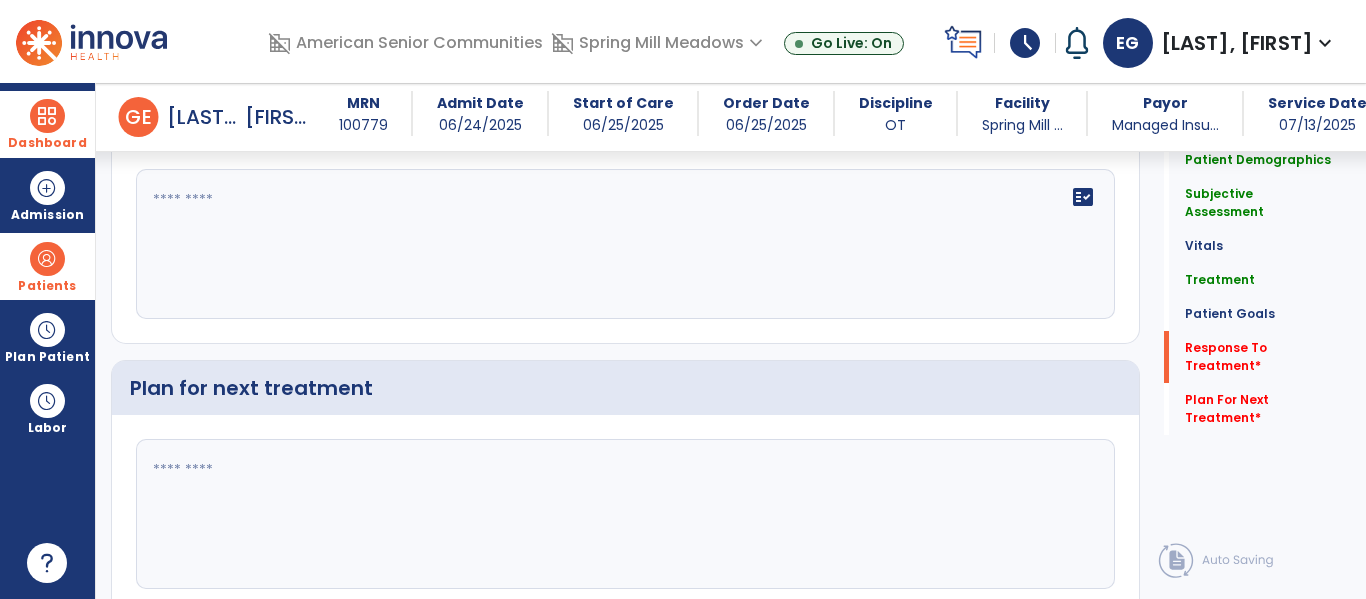 scroll, scrollTop: 2855, scrollLeft: 0, axis: vertical 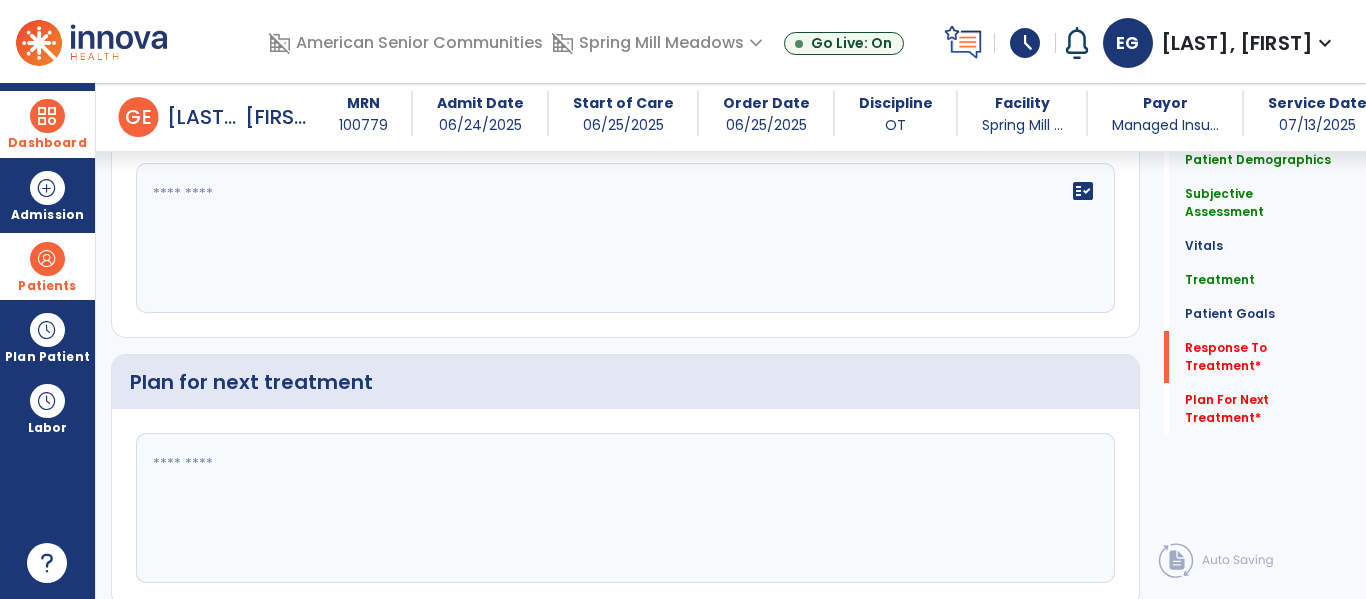 click 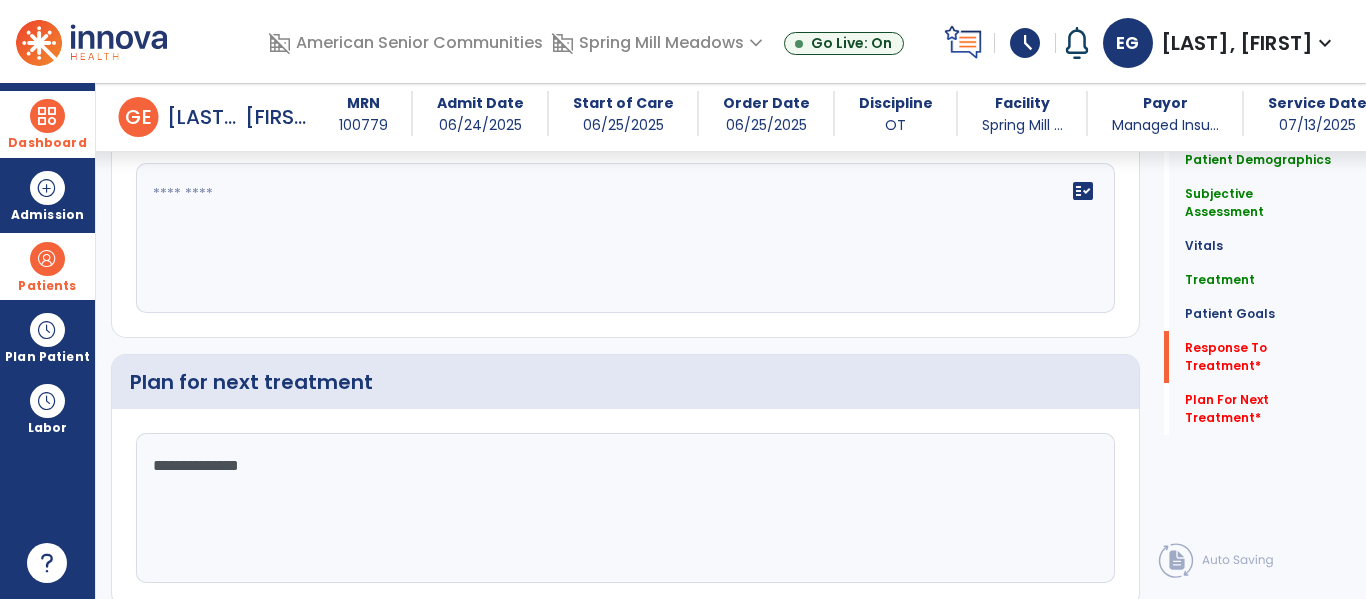 type on "**********" 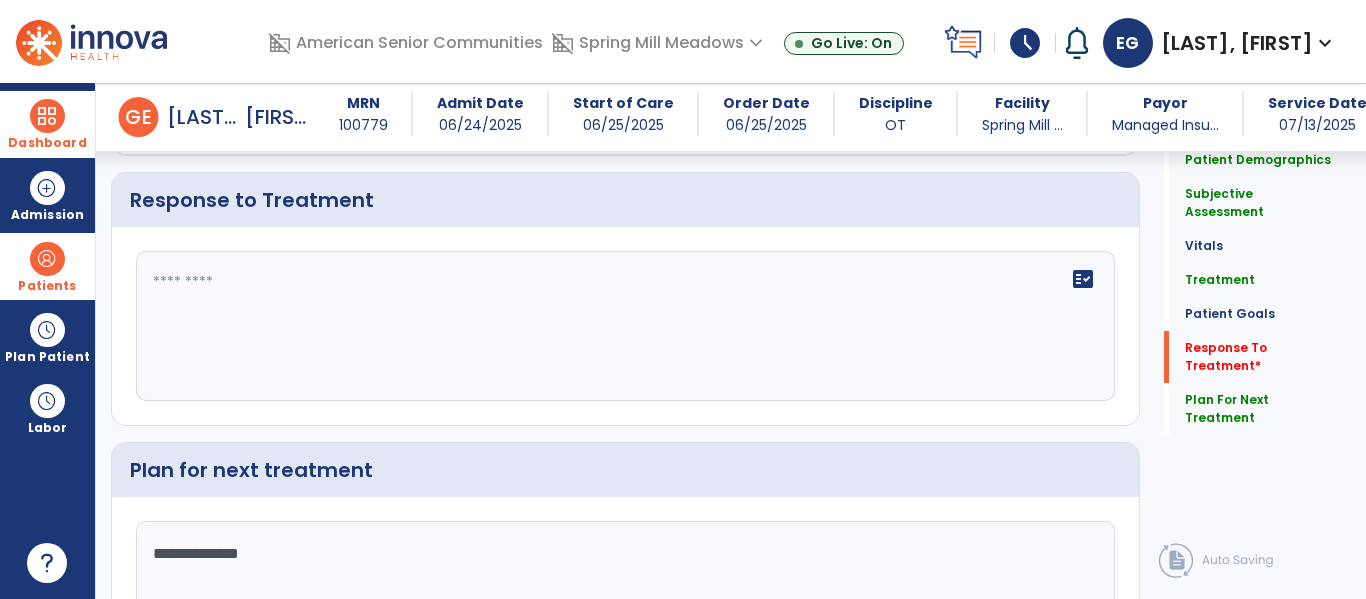scroll, scrollTop: 2855, scrollLeft: 0, axis: vertical 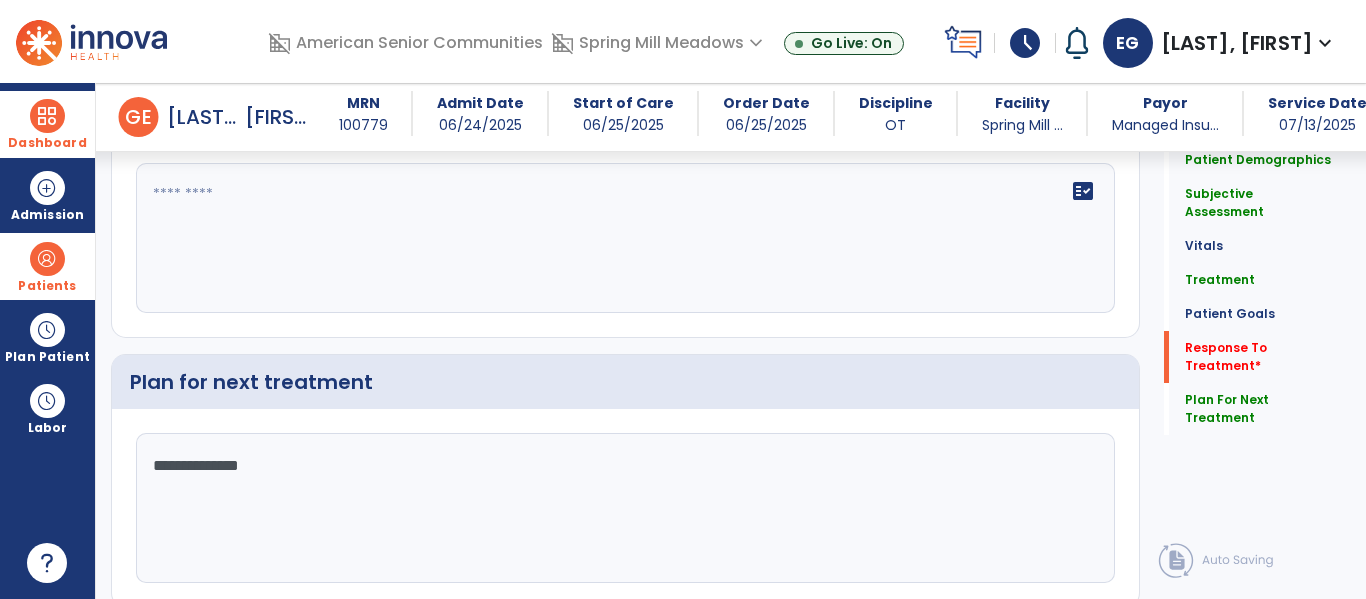 click on "**********" 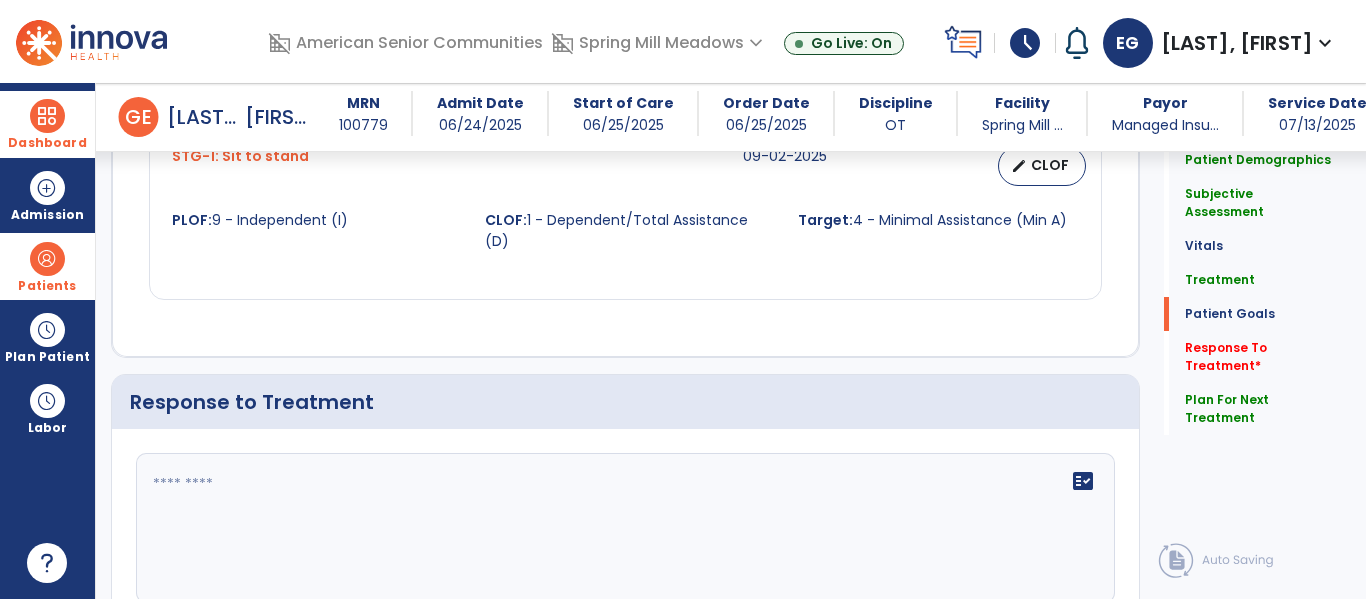 scroll, scrollTop: 2573, scrollLeft: 0, axis: vertical 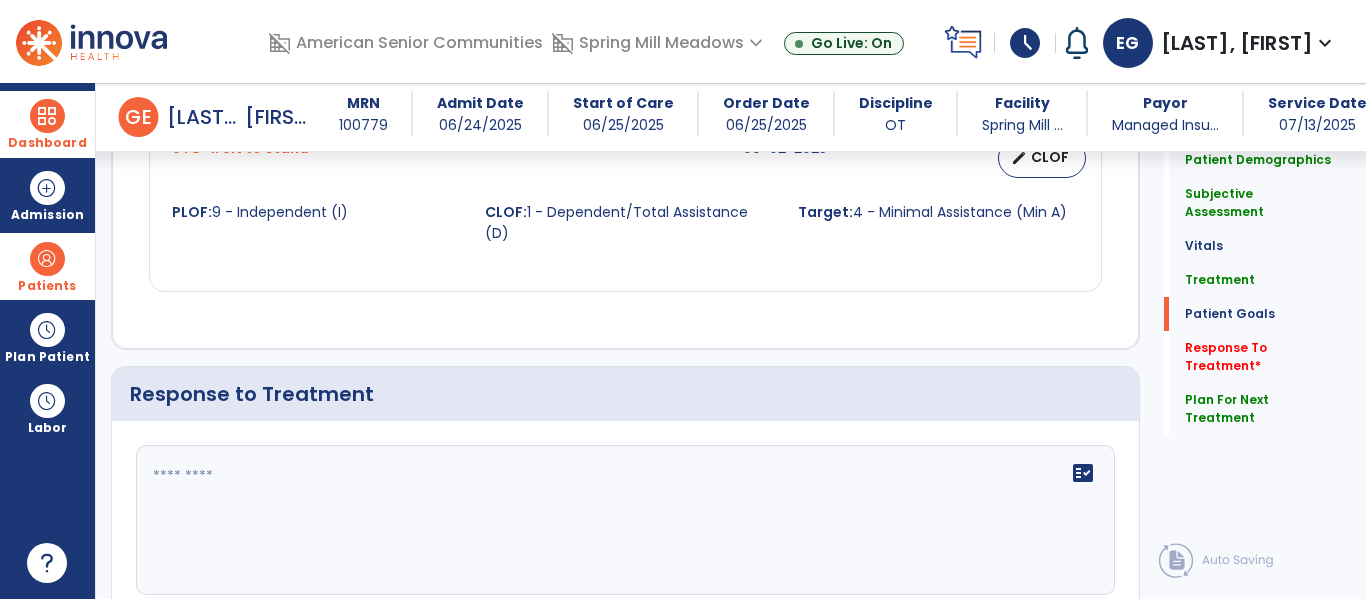 click 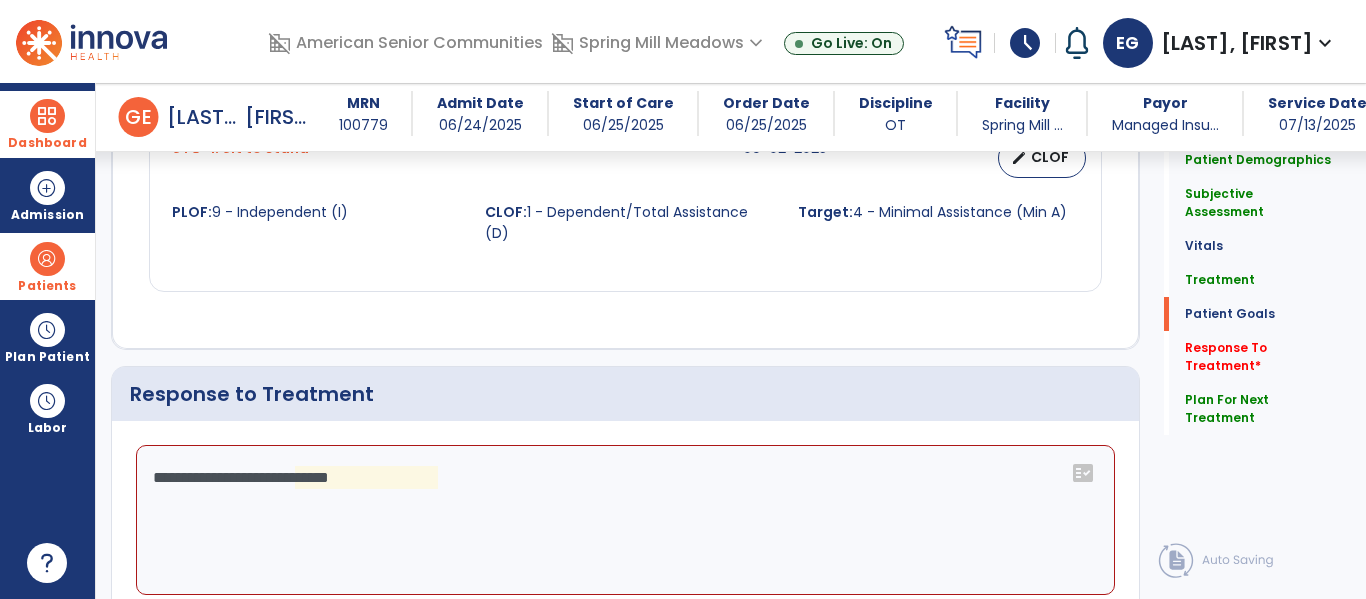 click on "**********" 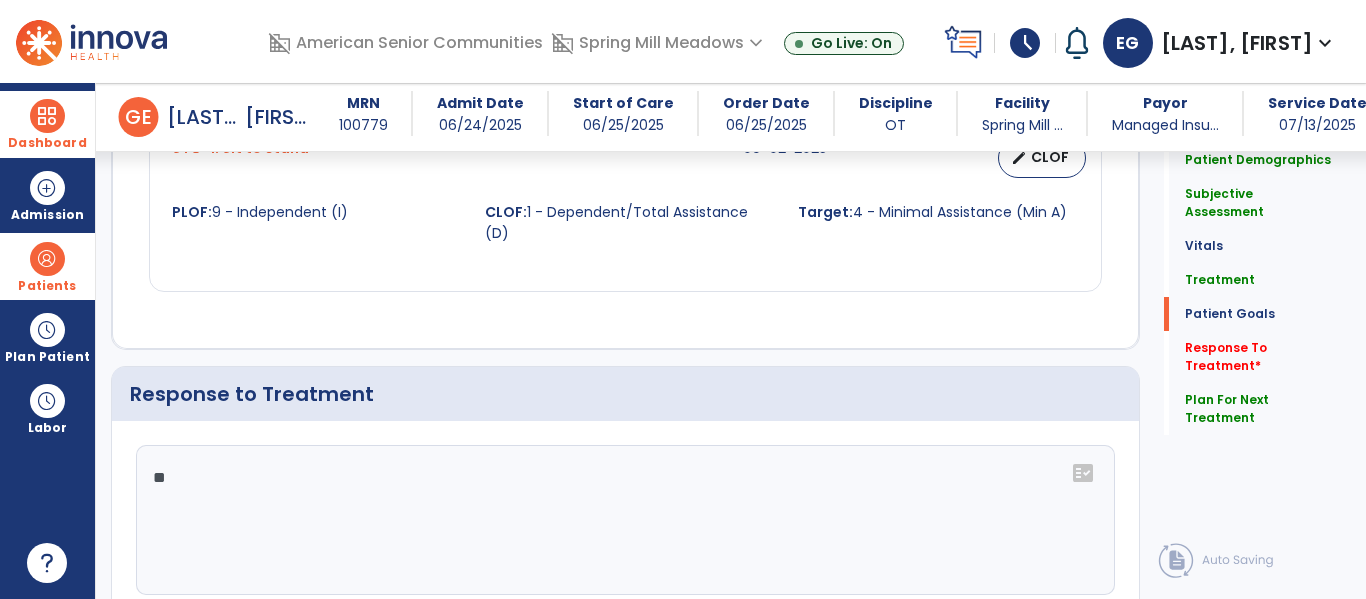 type on "*" 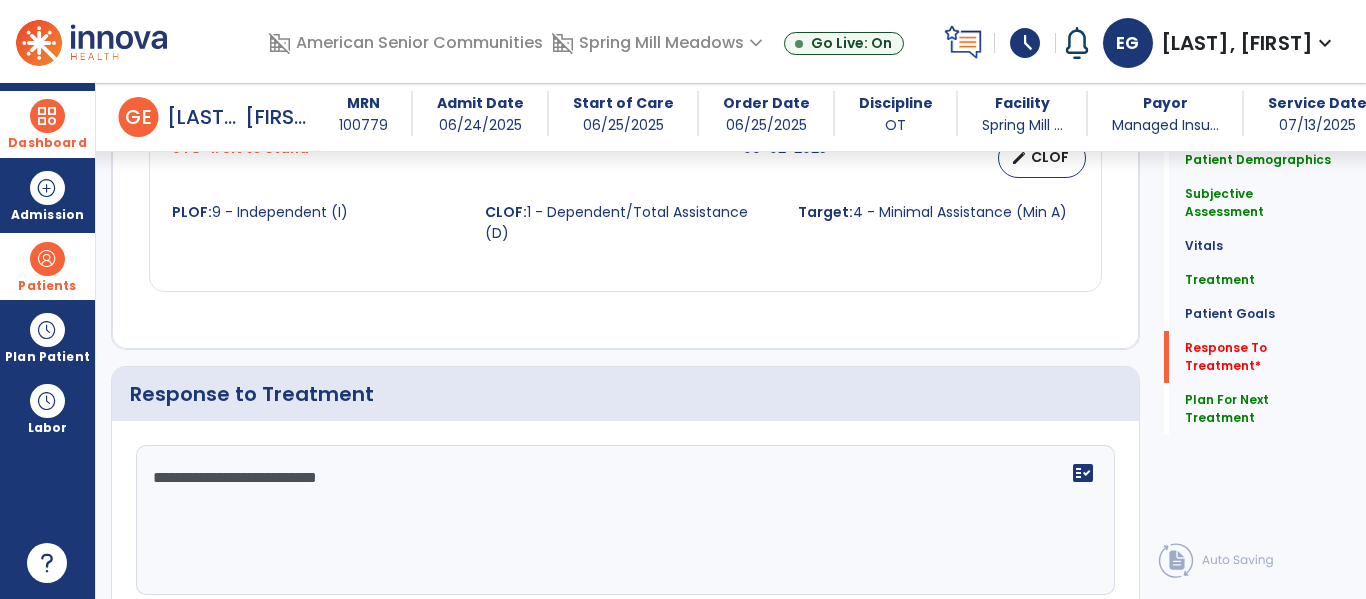 scroll, scrollTop: 2888, scrollLeft: 0, axis: vertical 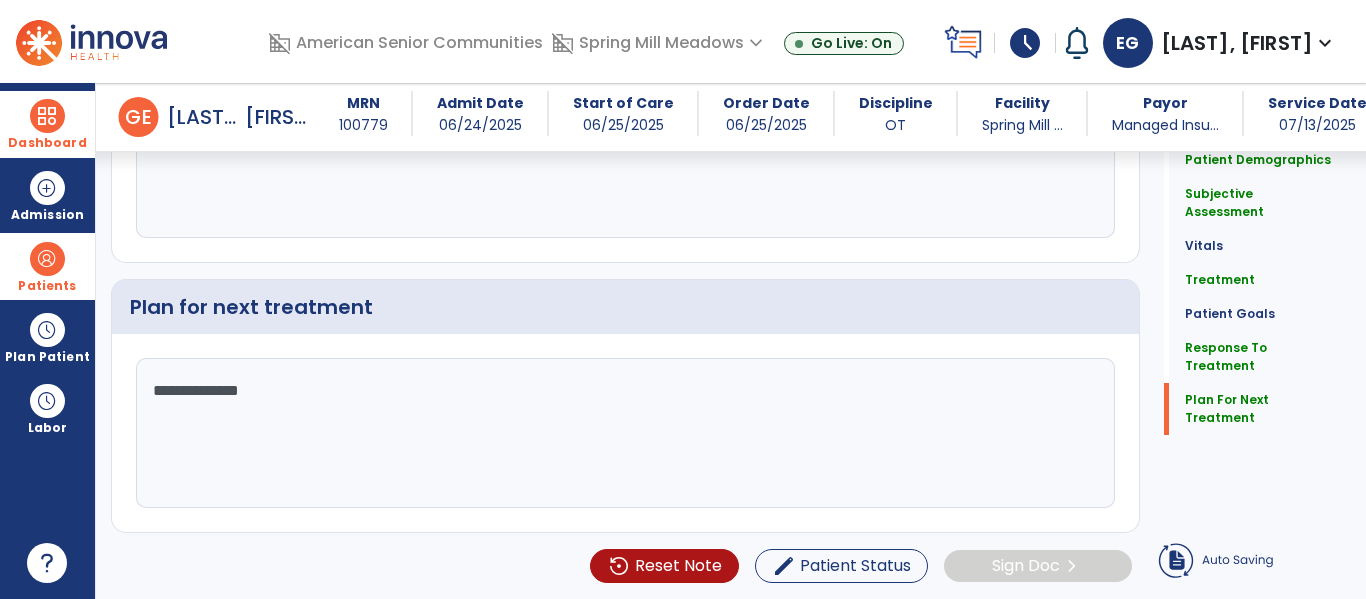 type on "**********" 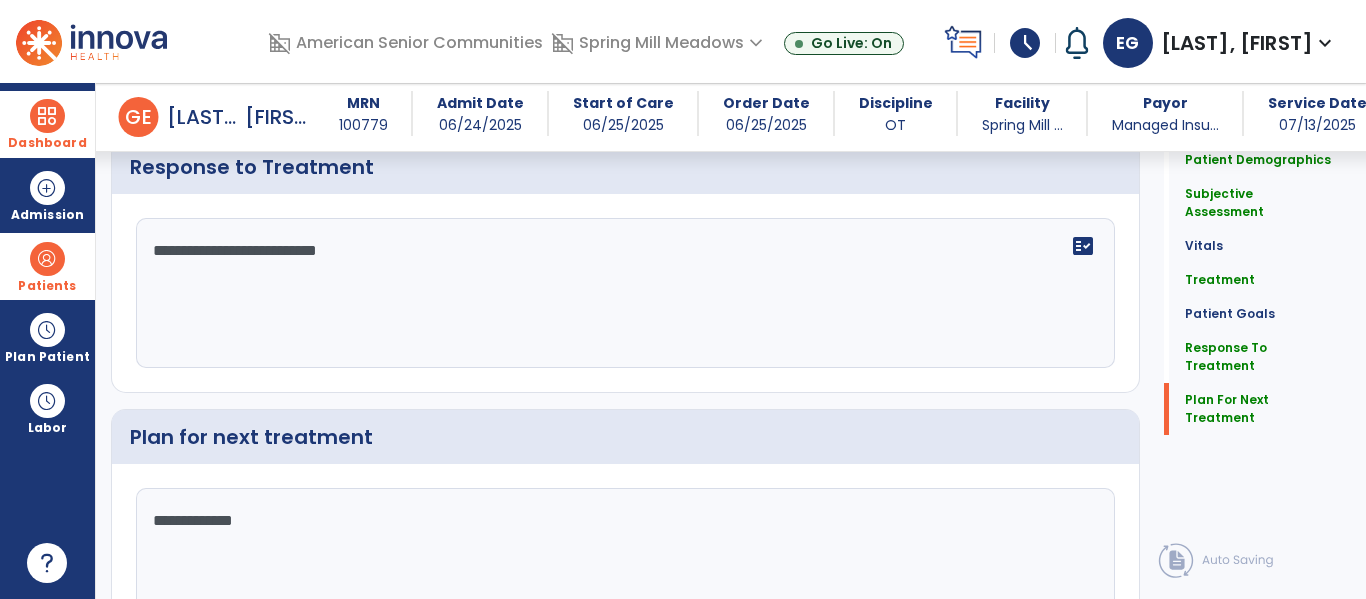 scroll, scrollTop: 2888, scrollLeft: 0, axis: vertical 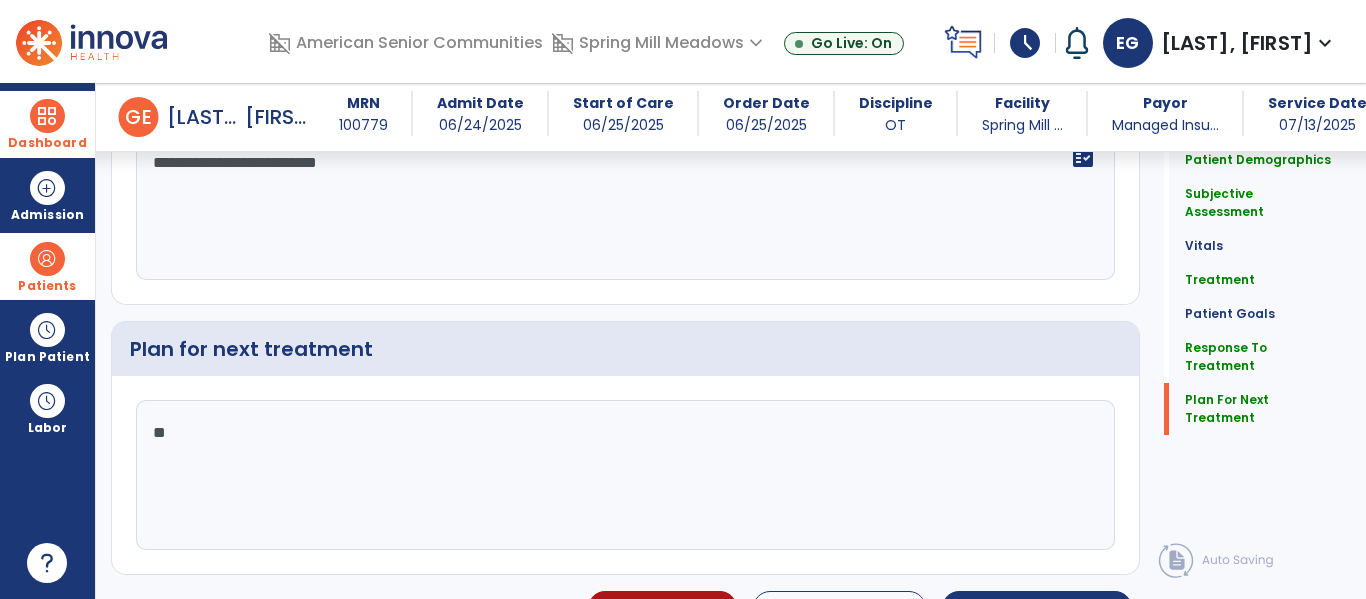 type on "*" 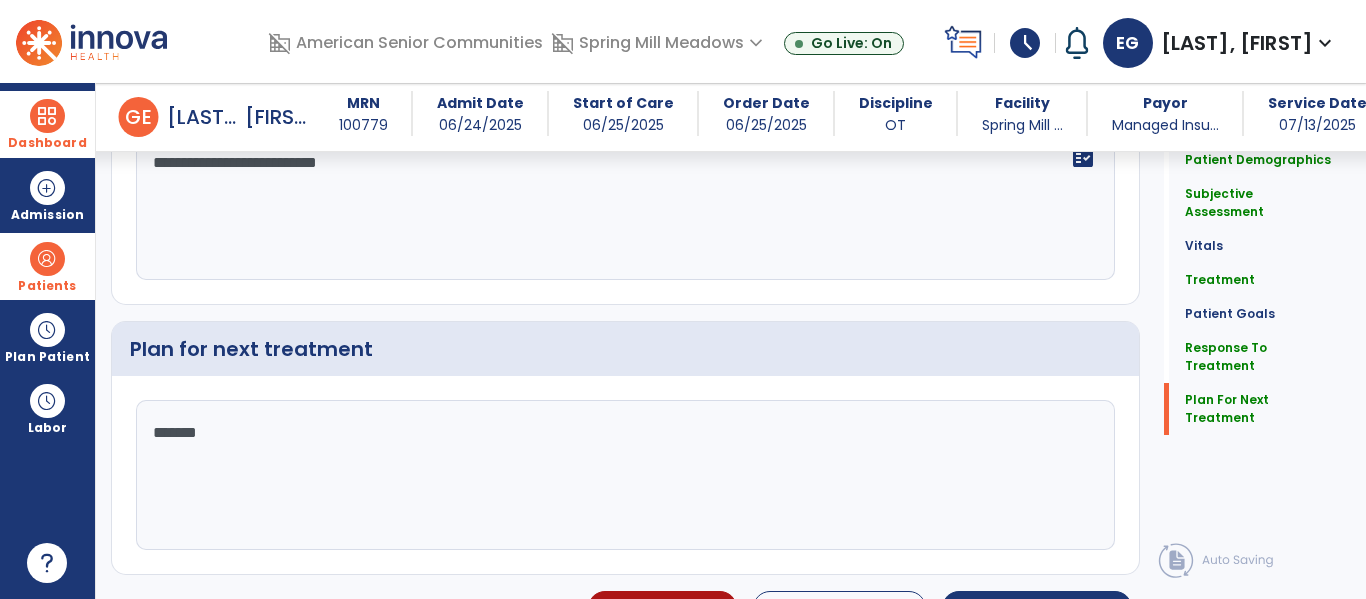 type on "********" 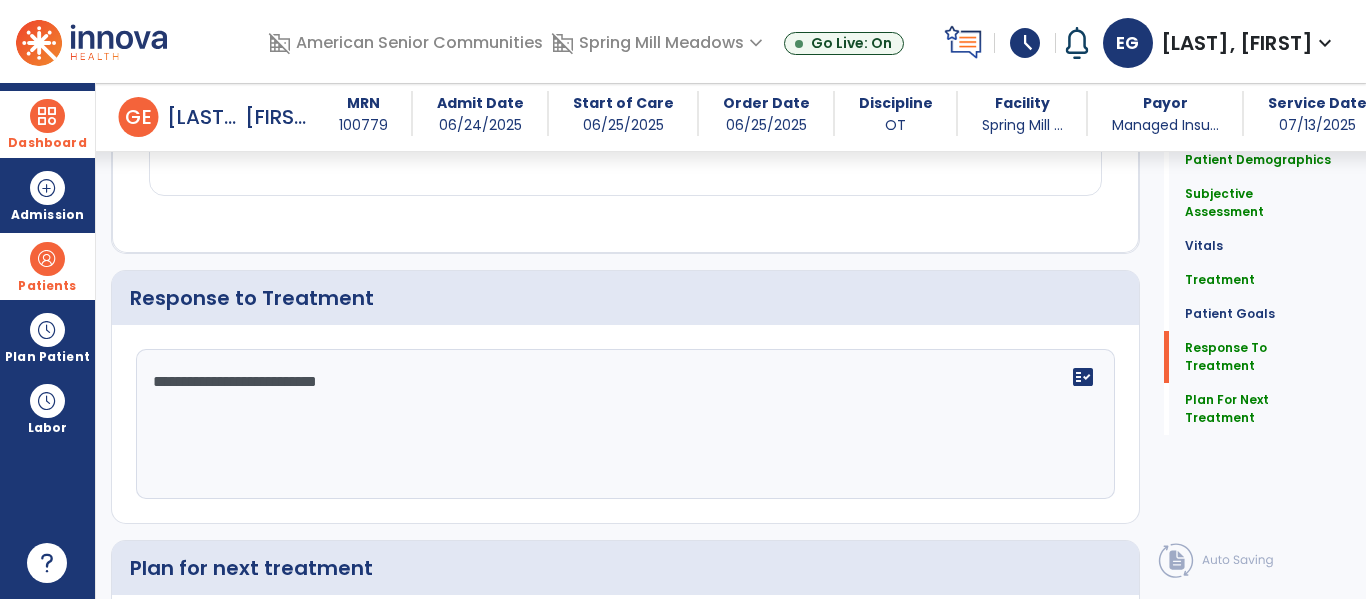 scroll, scrollTop: 2888, scrollLeft: 0, axis: vertical 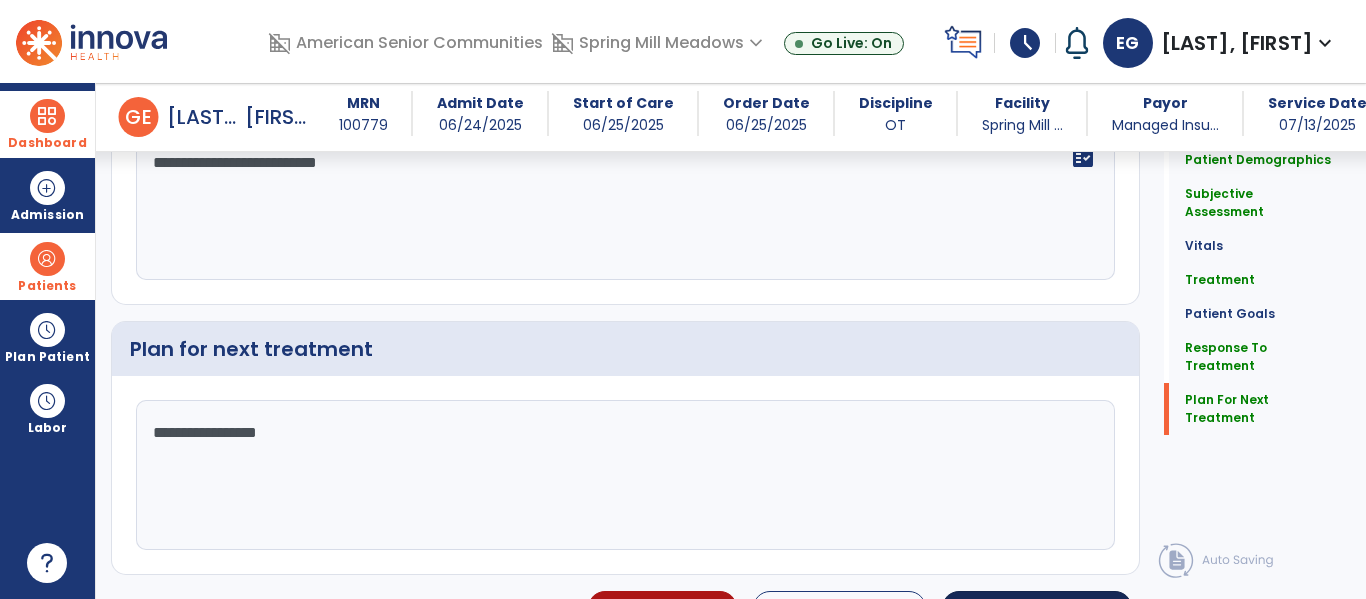 type on "**********" 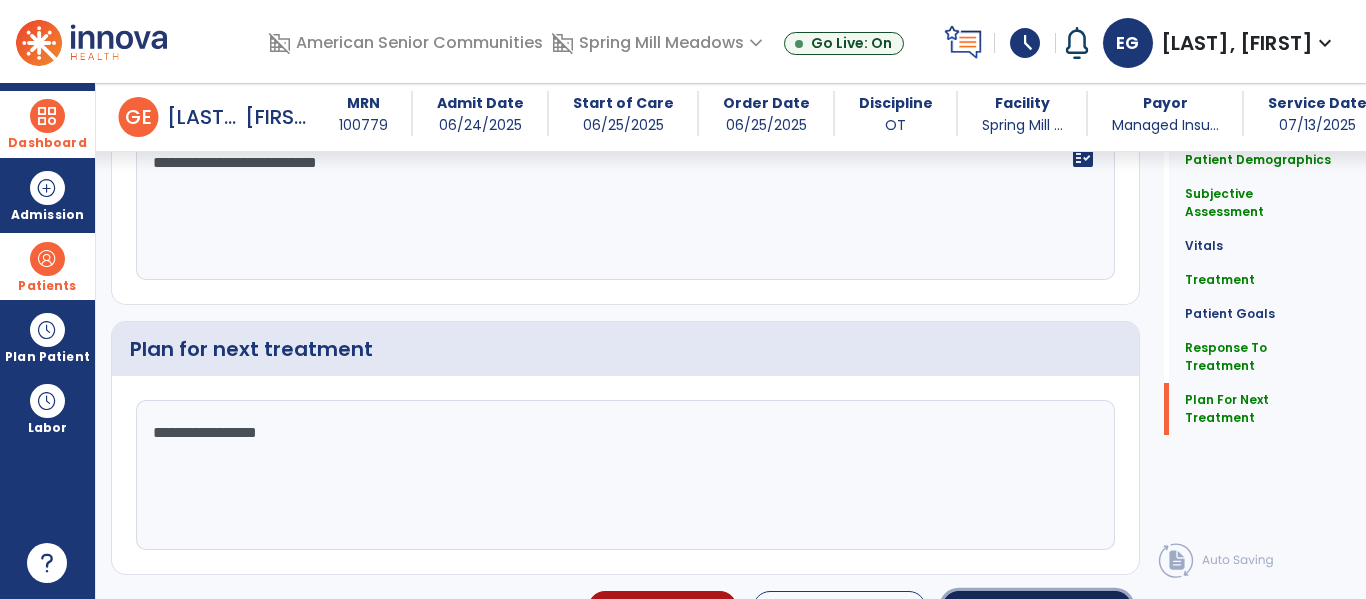 click on "Sign Doc  chevron_right" 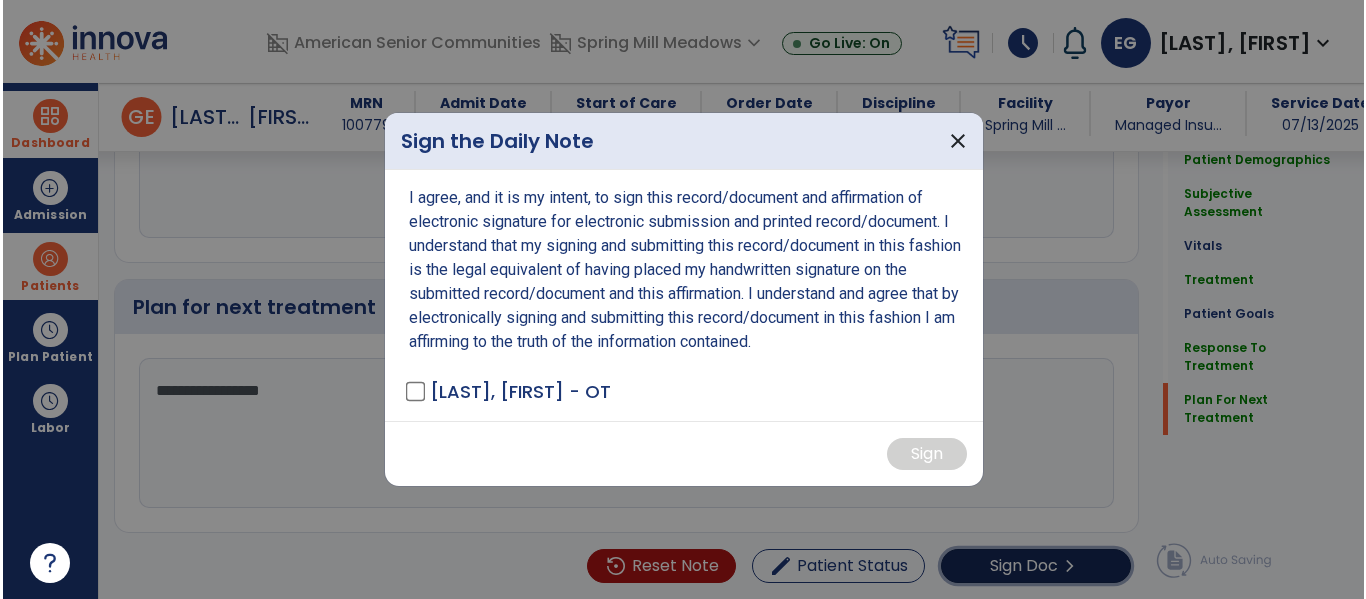 scroll, scrollTop: 2930, scrollLeft: 0, axis: vertical 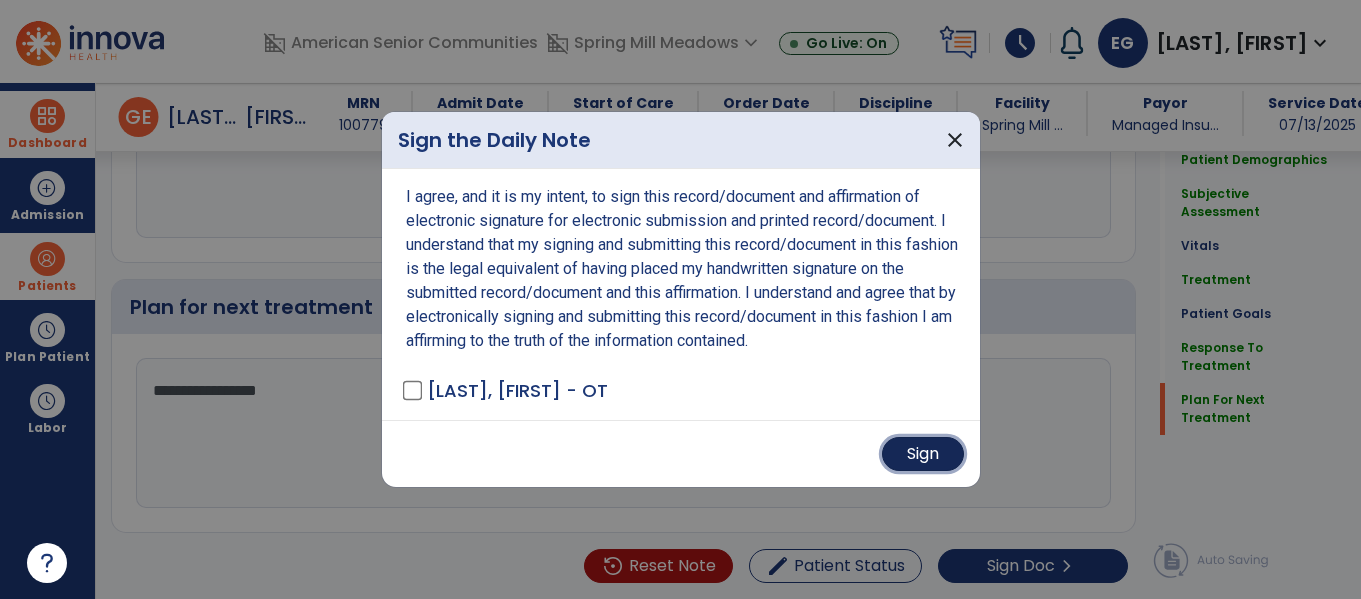 click on "Sign" at bounding box center [923, 454] 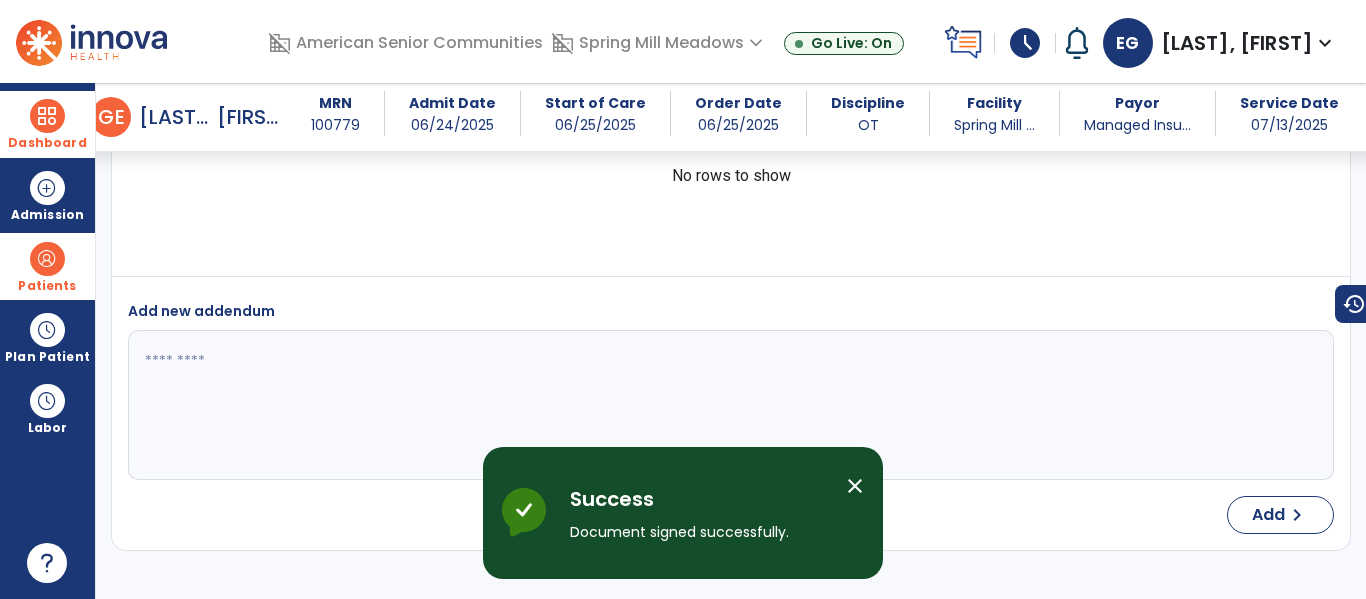 scroll, scrollTop: 4623, scrollLeft: 0, axis: vertical 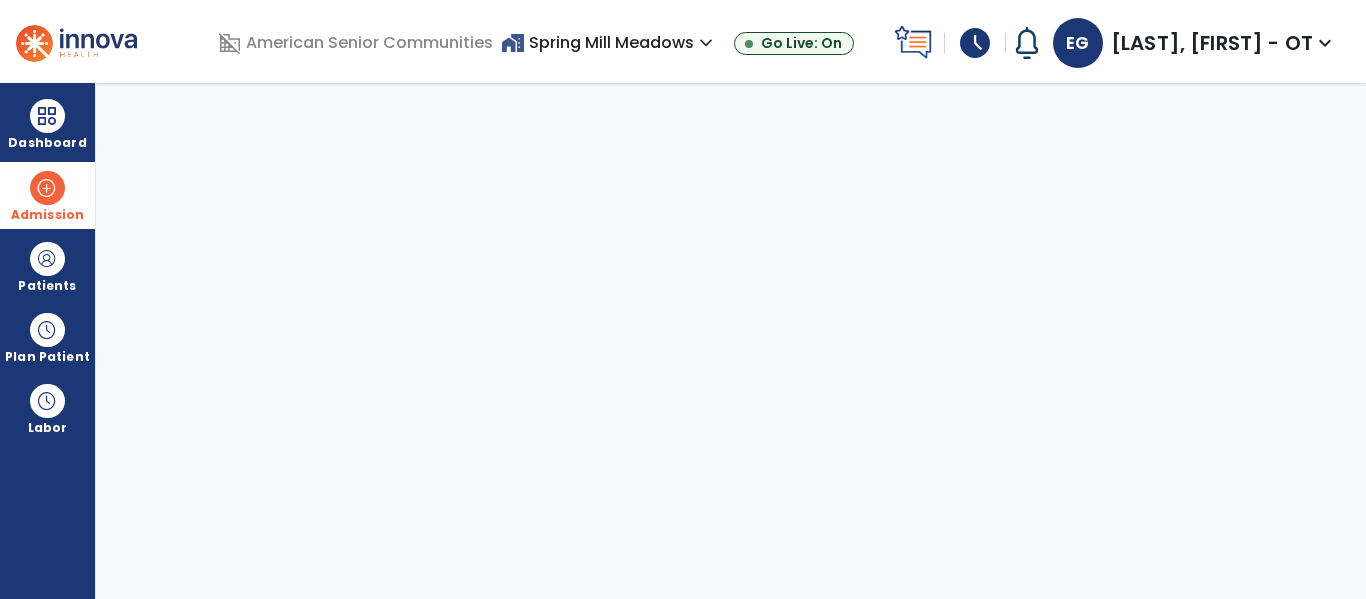 select on "****" 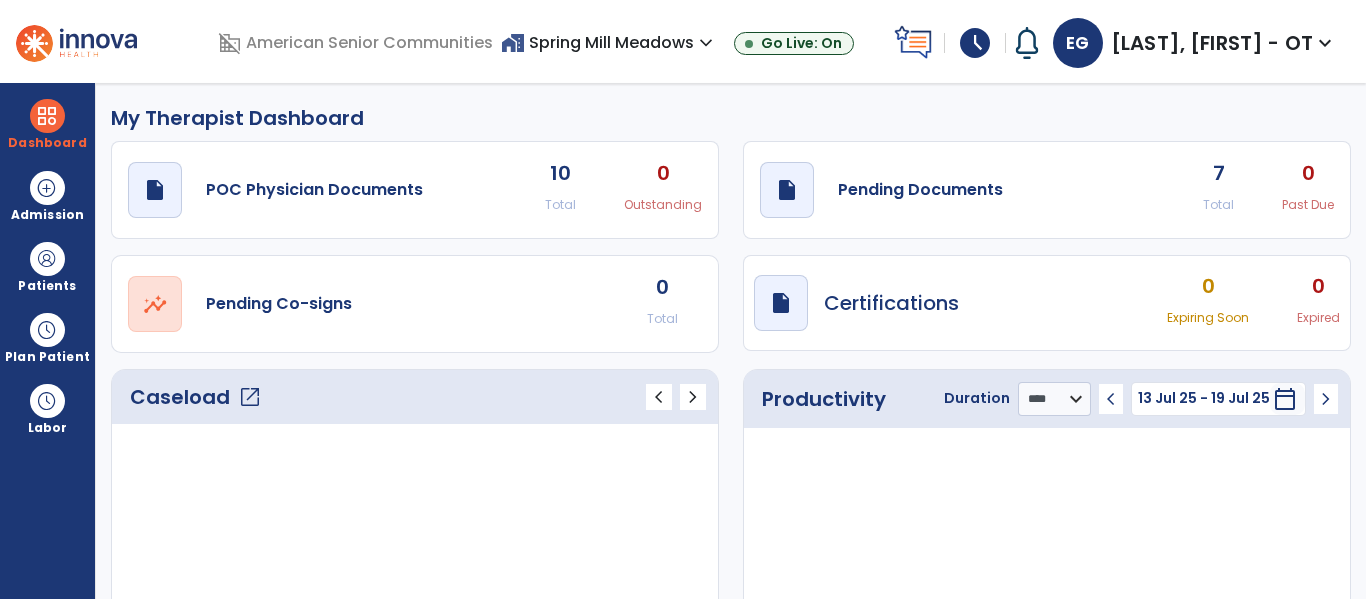 click on "open_in_new" 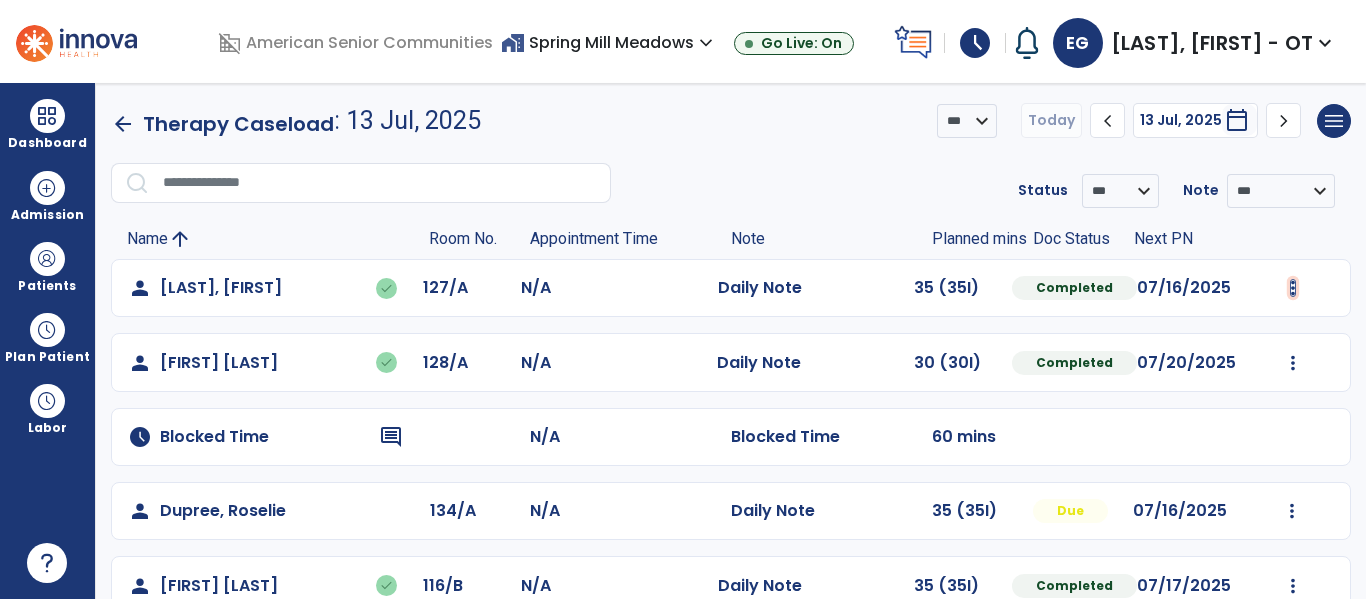 click at bounding box center (1293, 288) 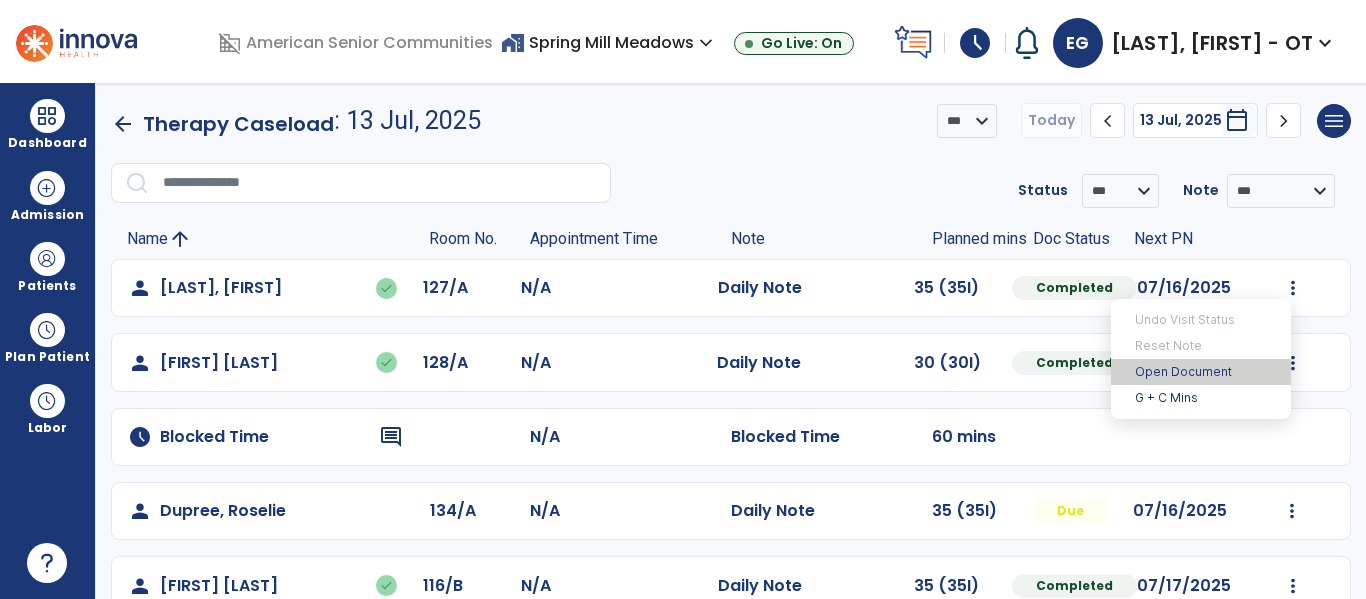 click on "Open Document" at bounding box center (1201, 372) 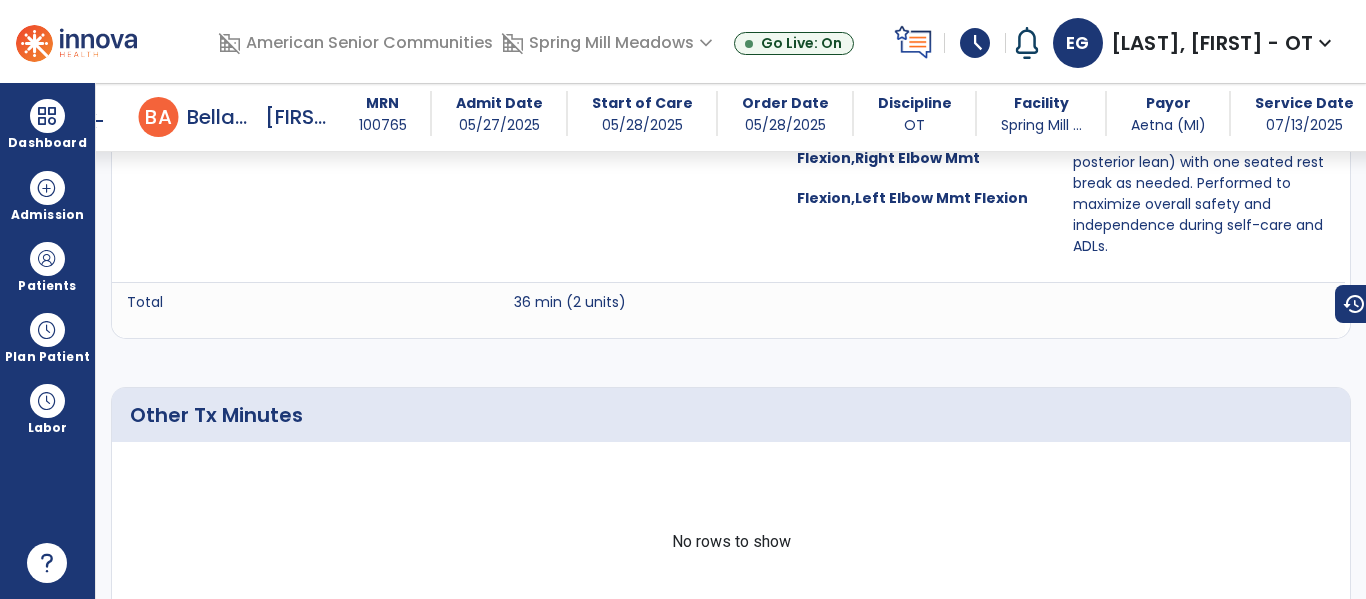 scroll, scrollTop: 1479, scrollLeft: 0, axis: vertical 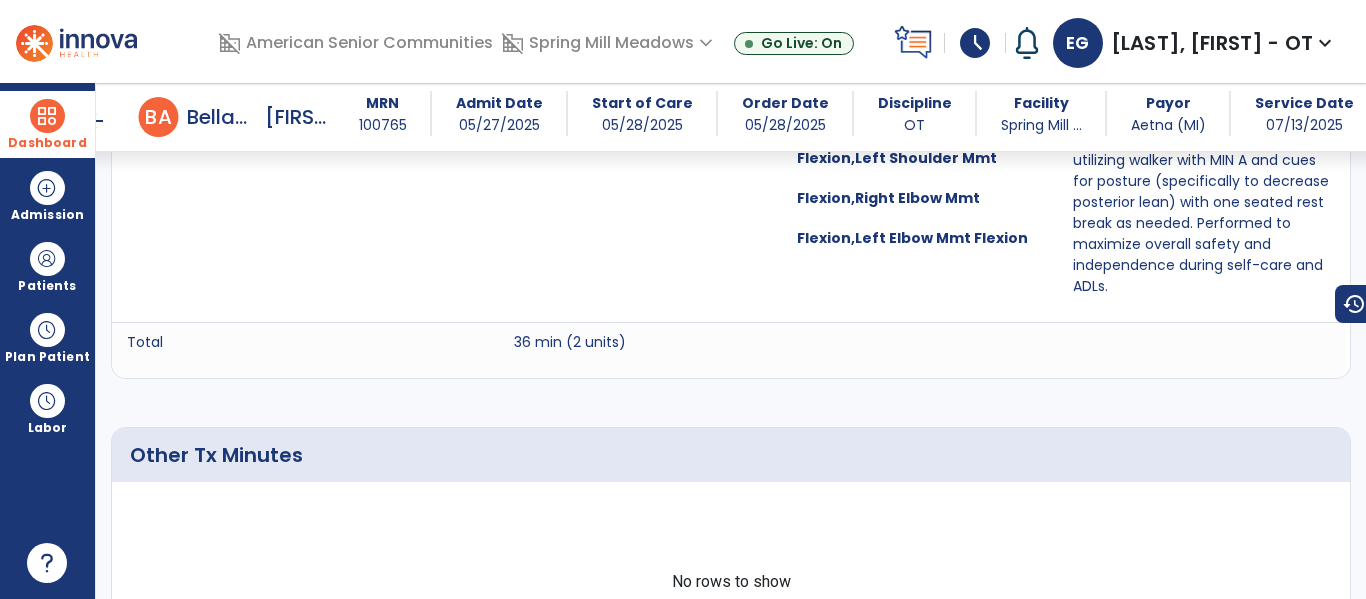 click at bounding box center [47, 116] 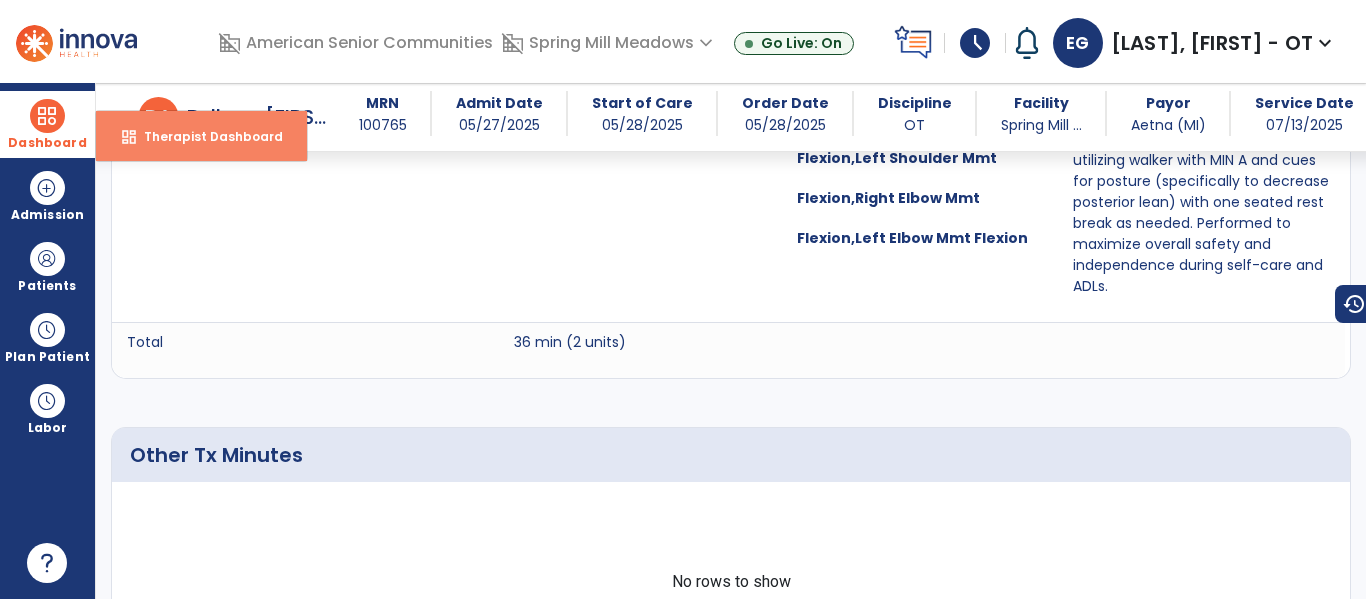 click on "dashboard  Therapist Dashboard" at bounding box center [201, 136] 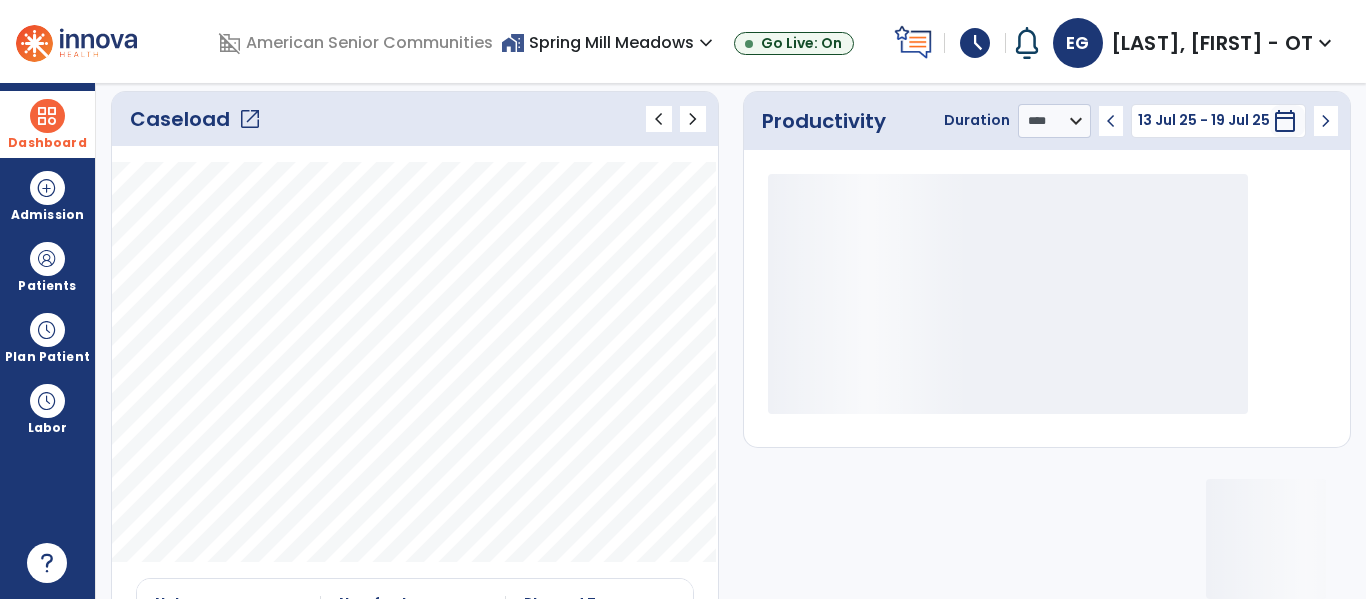 click on "open_in_new" 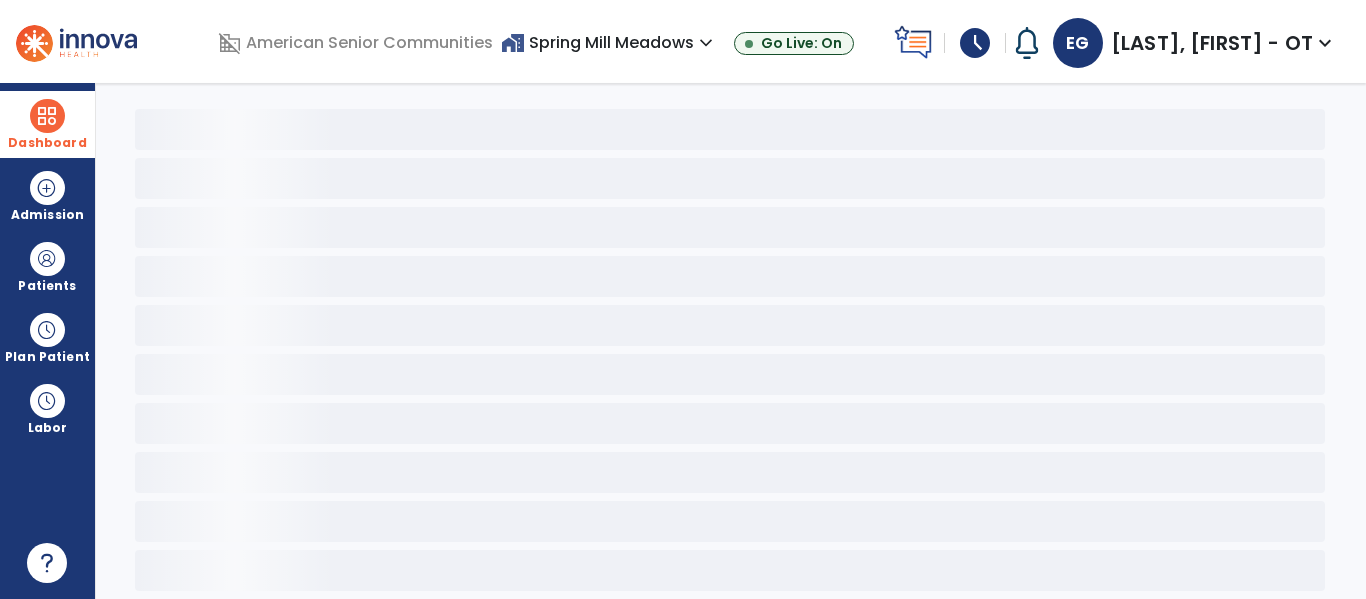 scroll, scrollTop: 78, scrollLeft: 0, axis: vertical 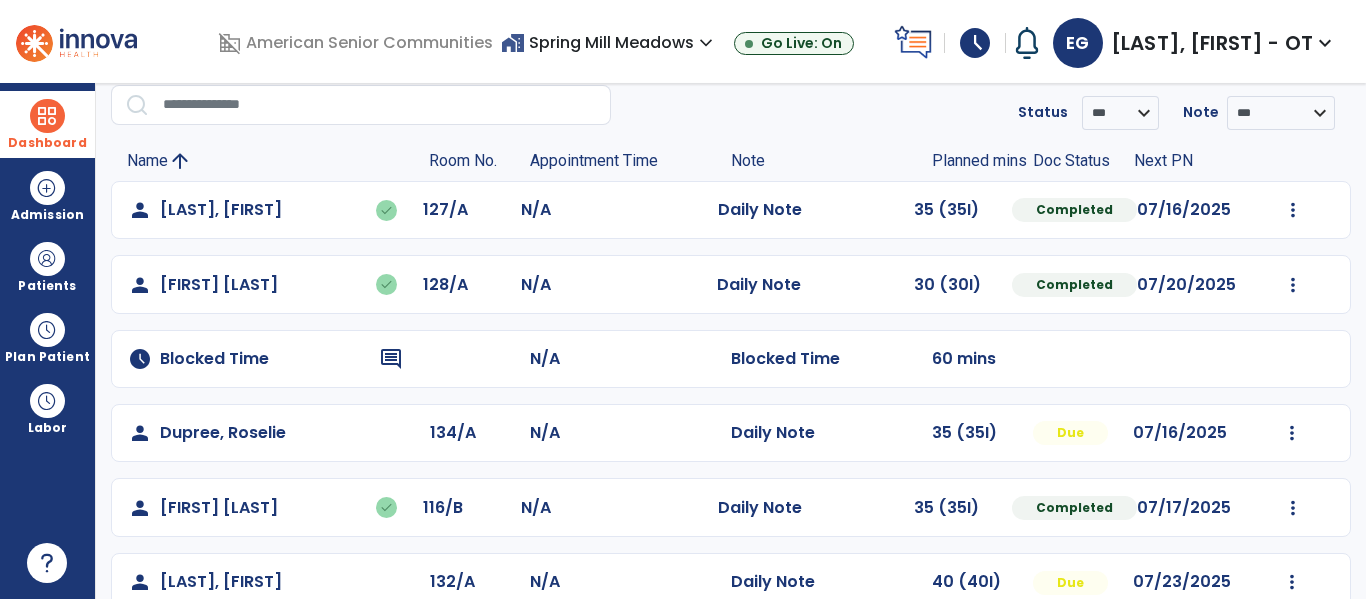 click on "Undo Visit Status   Reset Note   Open Document   G + C Mins" 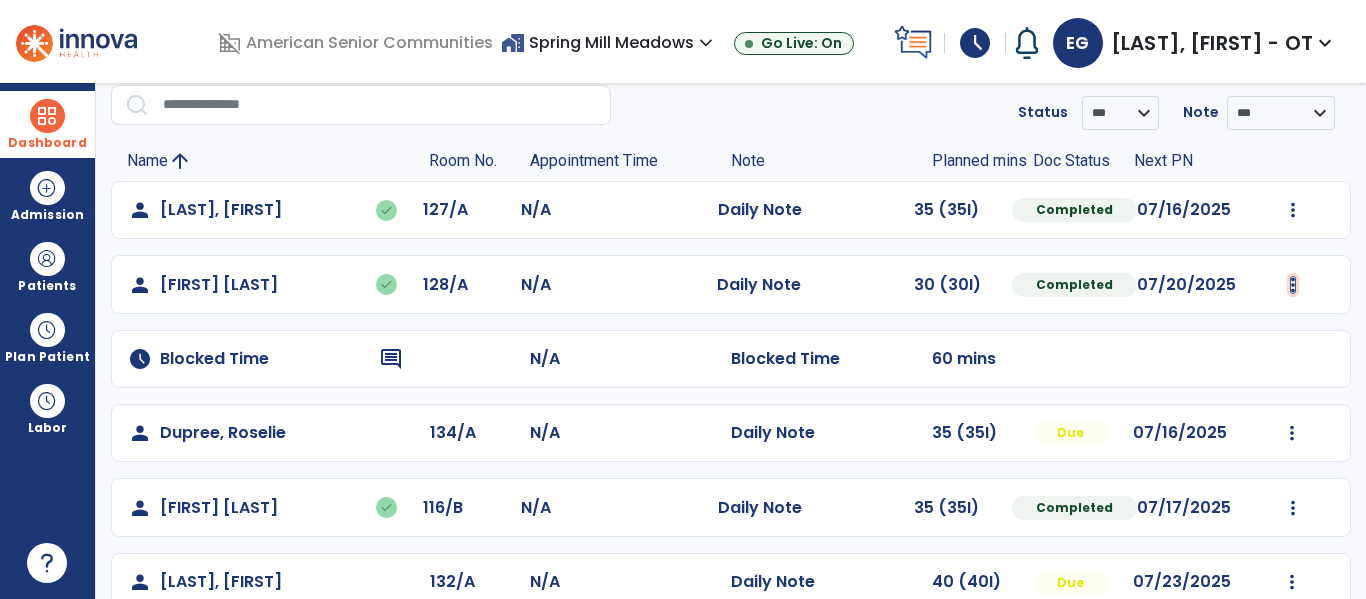 click at bounding box center (1293, 210) 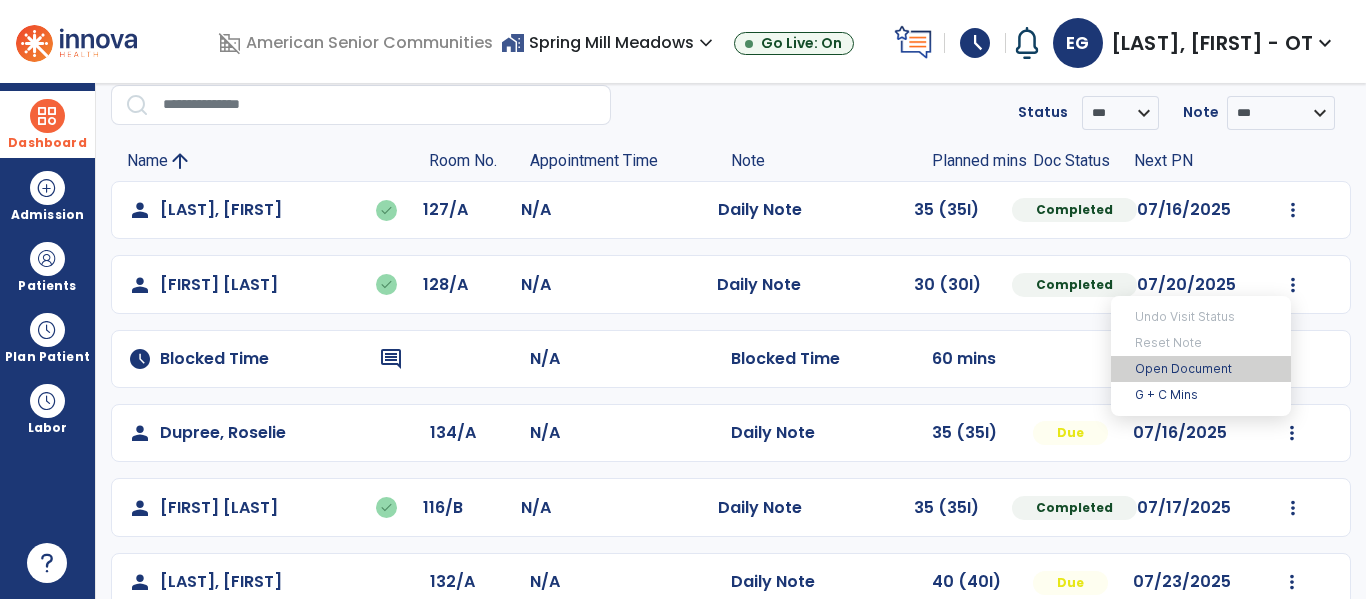 click on "Open Document" at bounding box center (1201, 369) 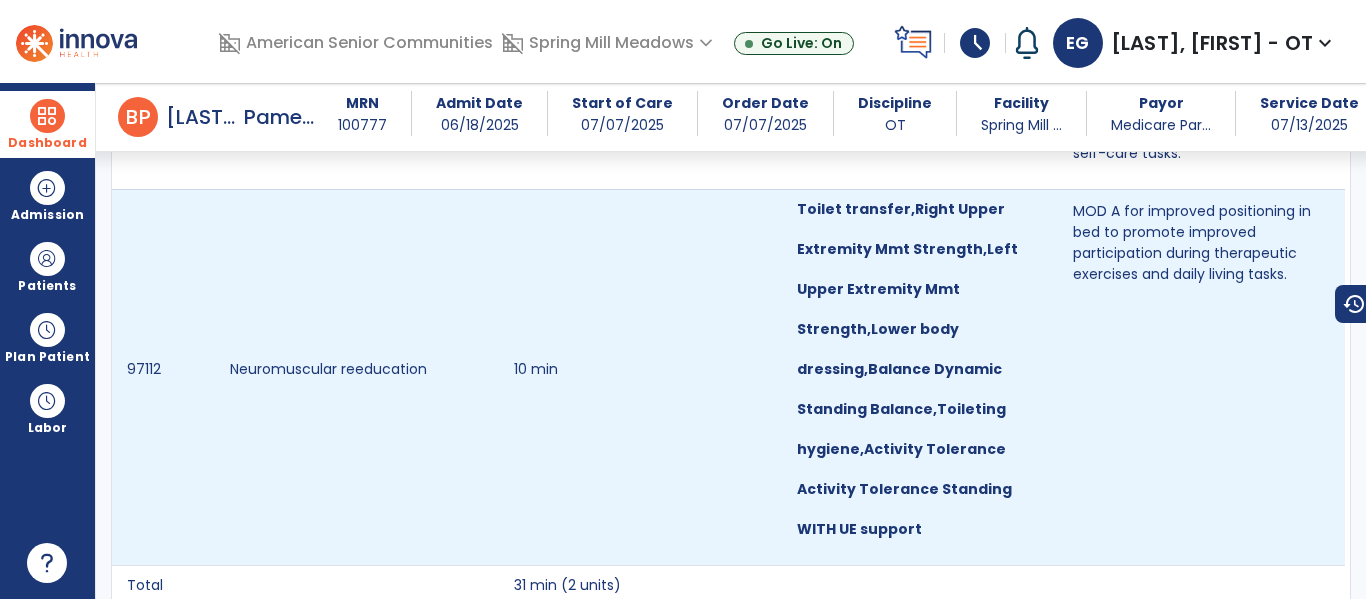 scroll, scrollTop: 1649, scrollLeft: 0, axis: vertical 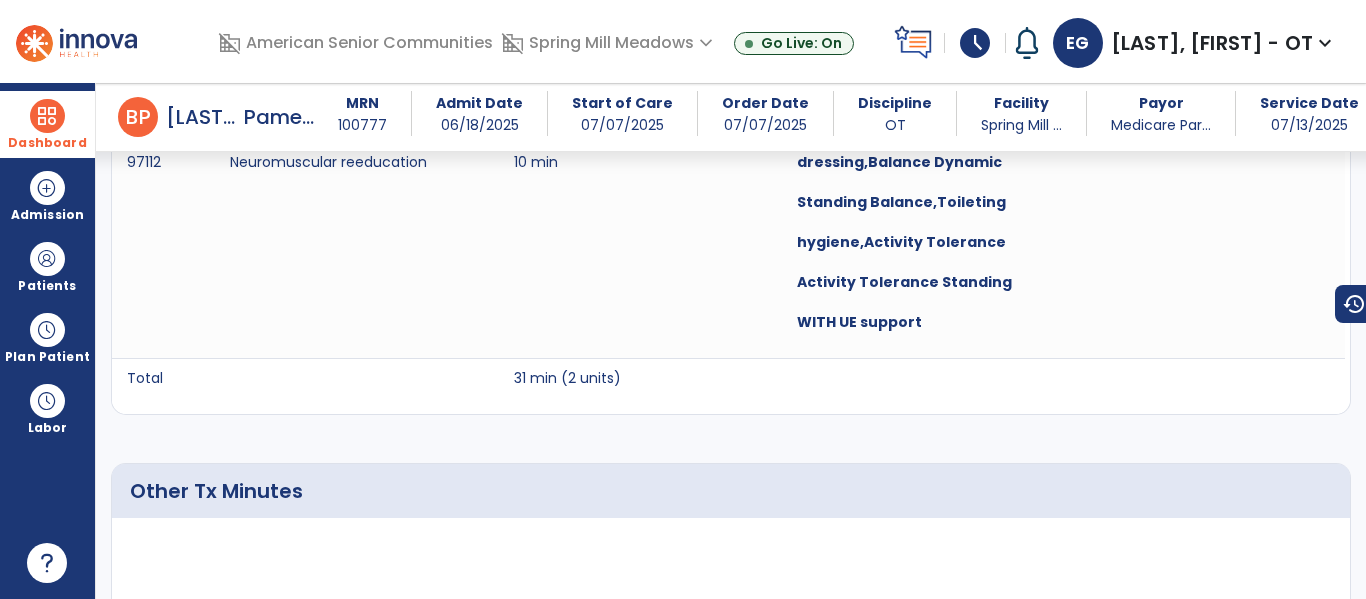 drag, startPoint x: 24, startPoint y: 131, endPoint x: 49, endPoint y: 133, distance: 25.079872 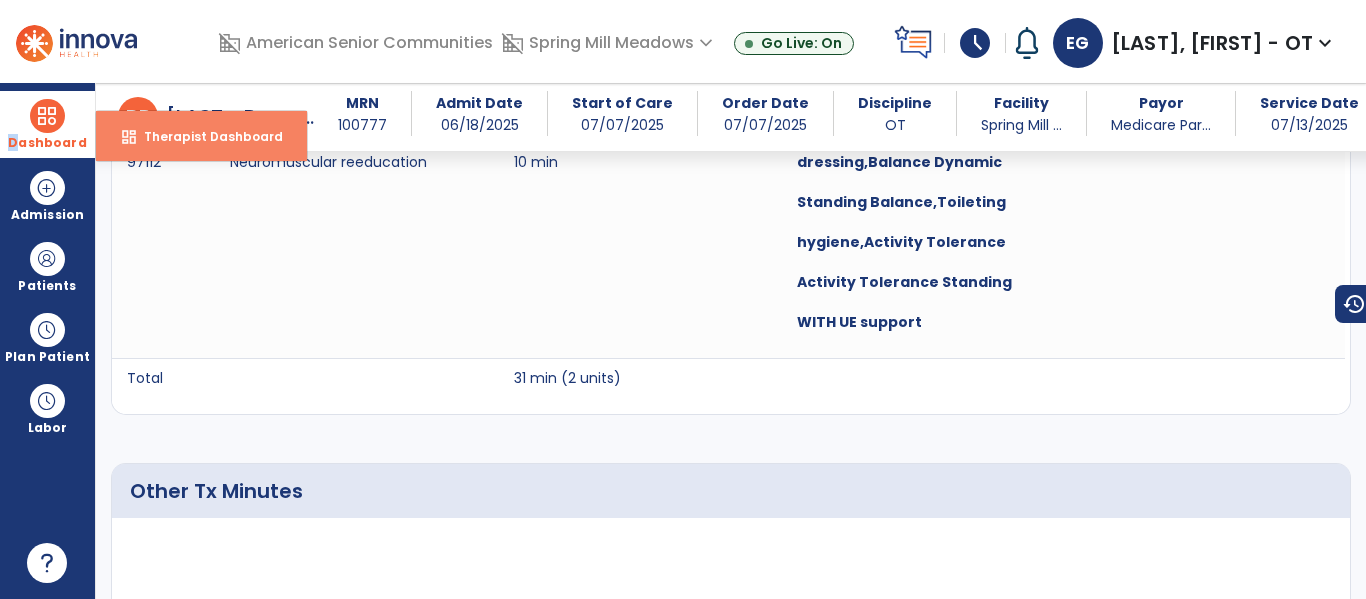 click on "Therapist Dashboard" at bounding box center [205, 136] 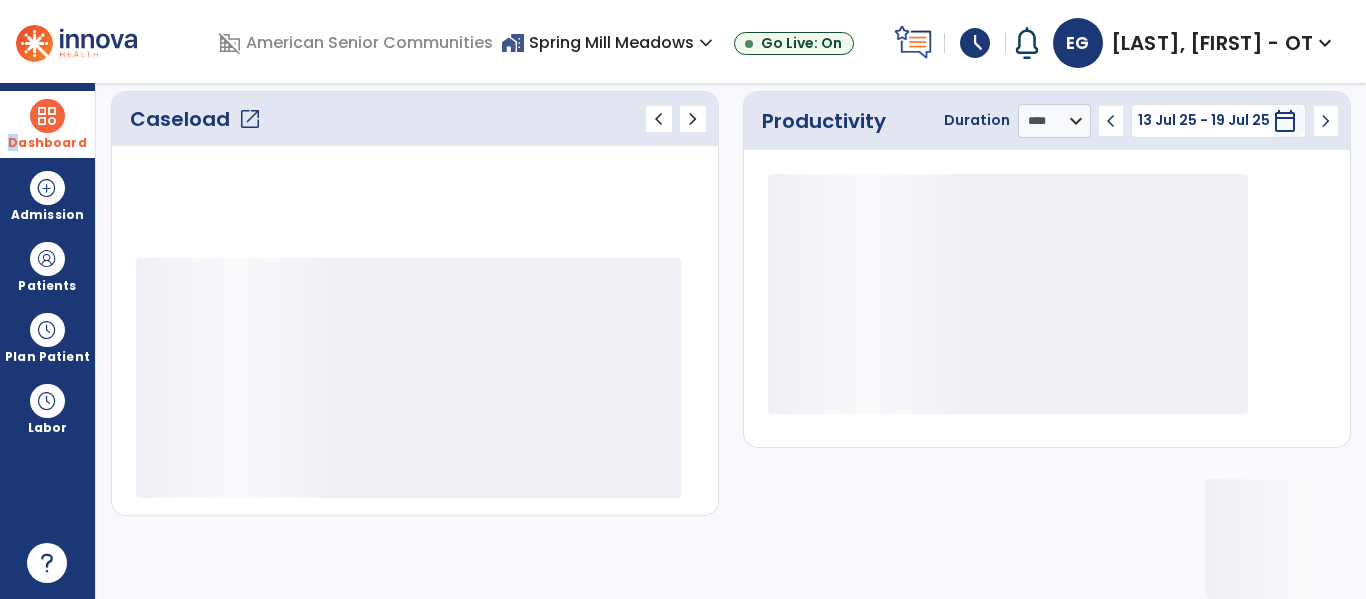 scroll, scrollTop: 278, scrollLeft: 0, axis: vertical 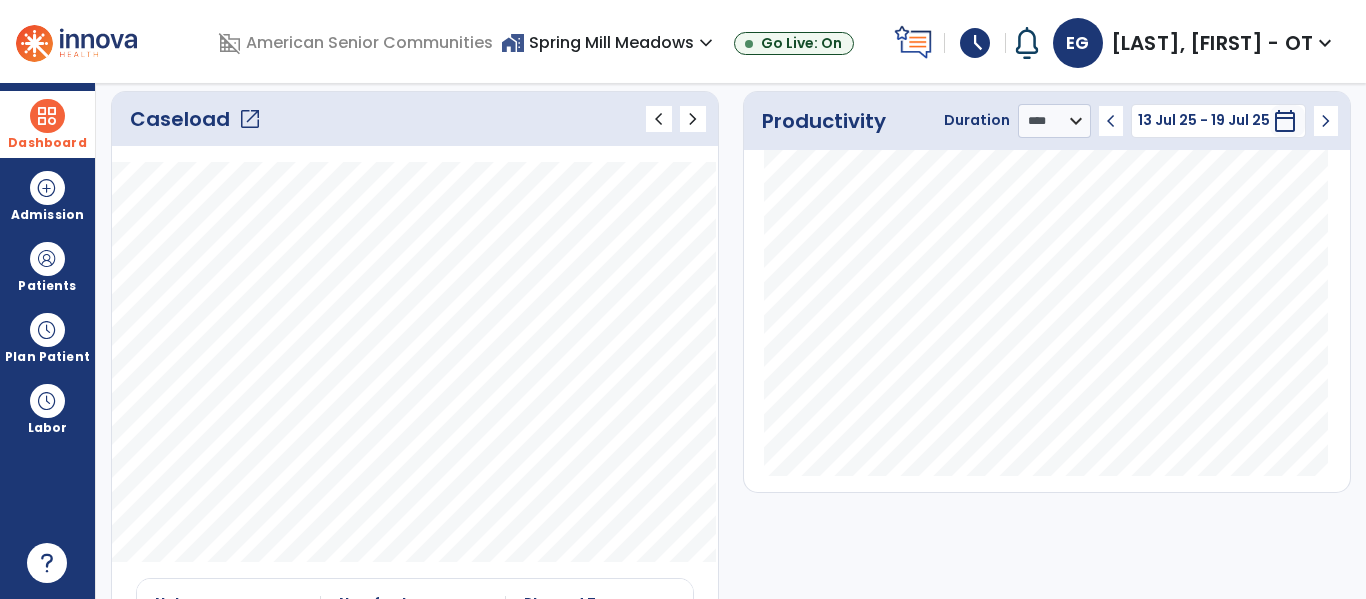 click on "open_in_new" 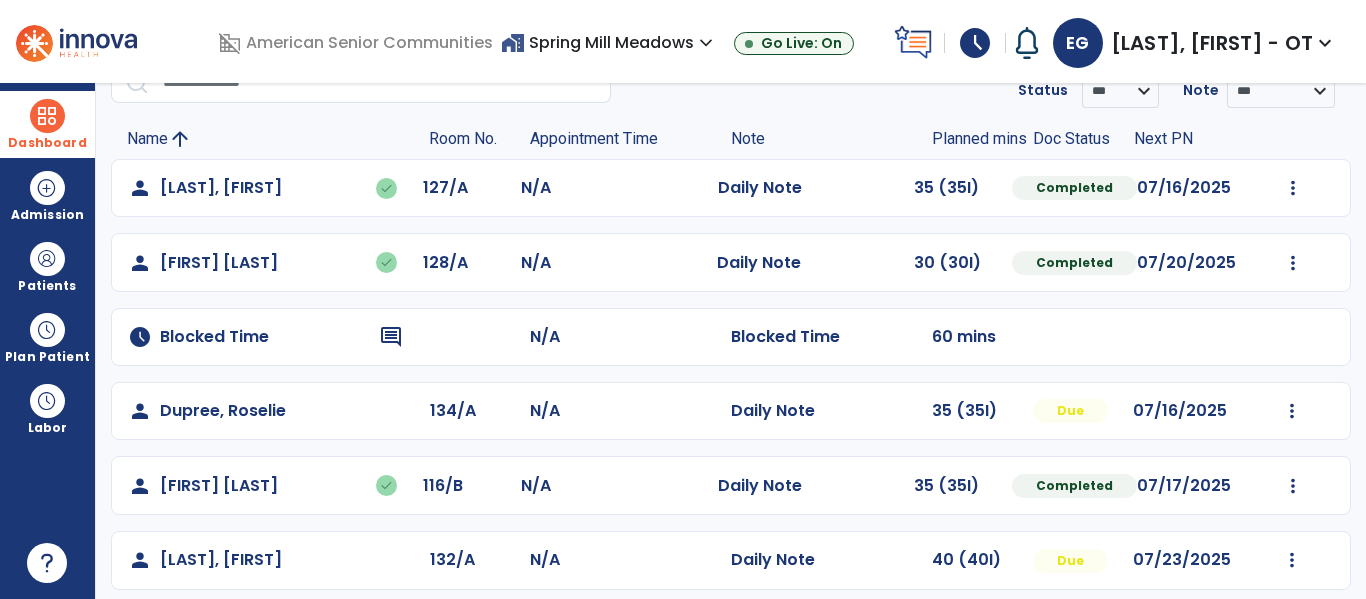 scroll, scrollTop: 109, scrollLeft: 0, axis: vertical 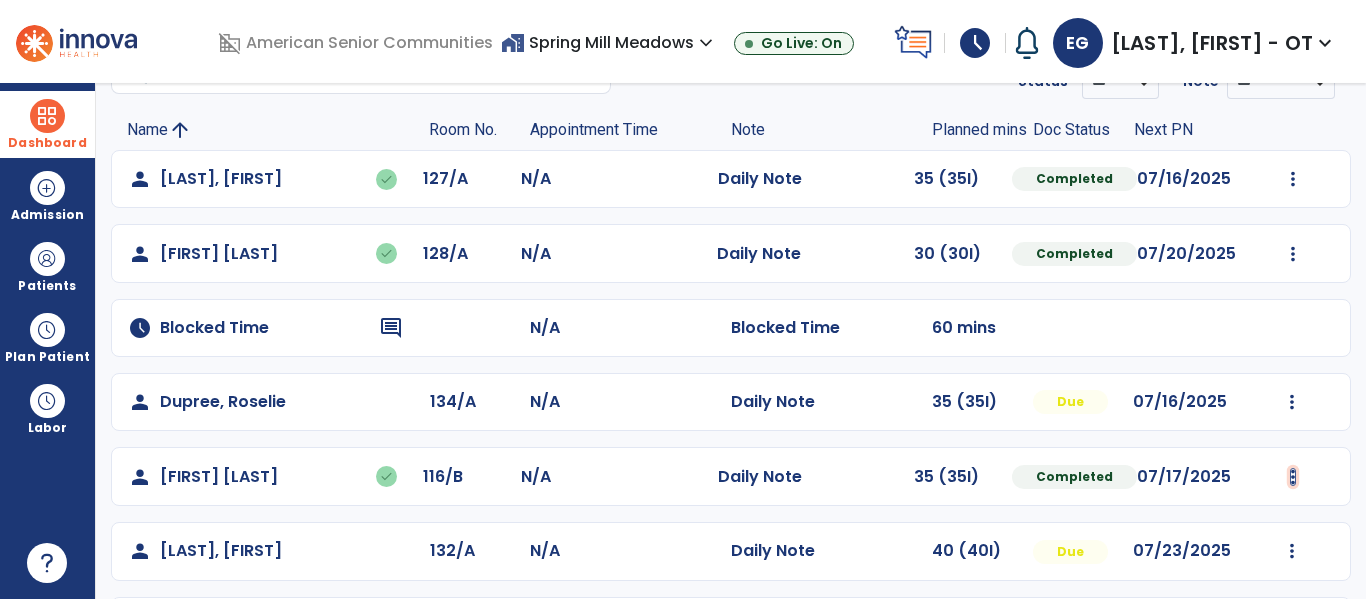 click at bounding box center (1293, 179) 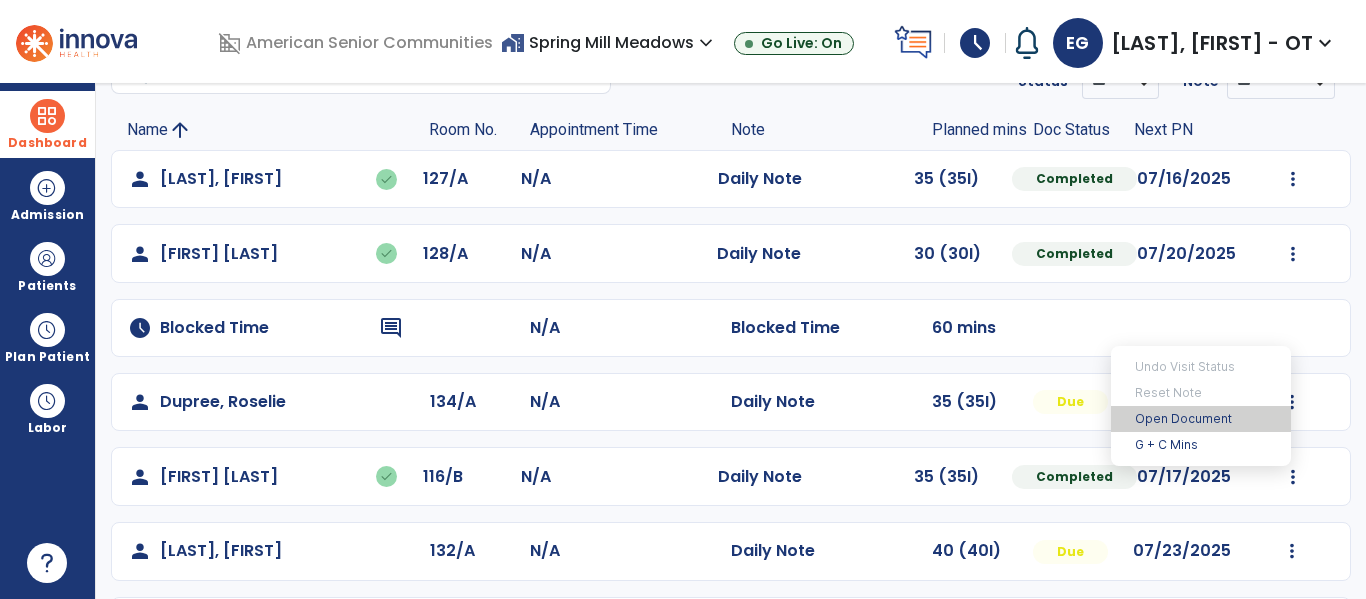 click on "Open Document" at bounding box center (1201, 419) 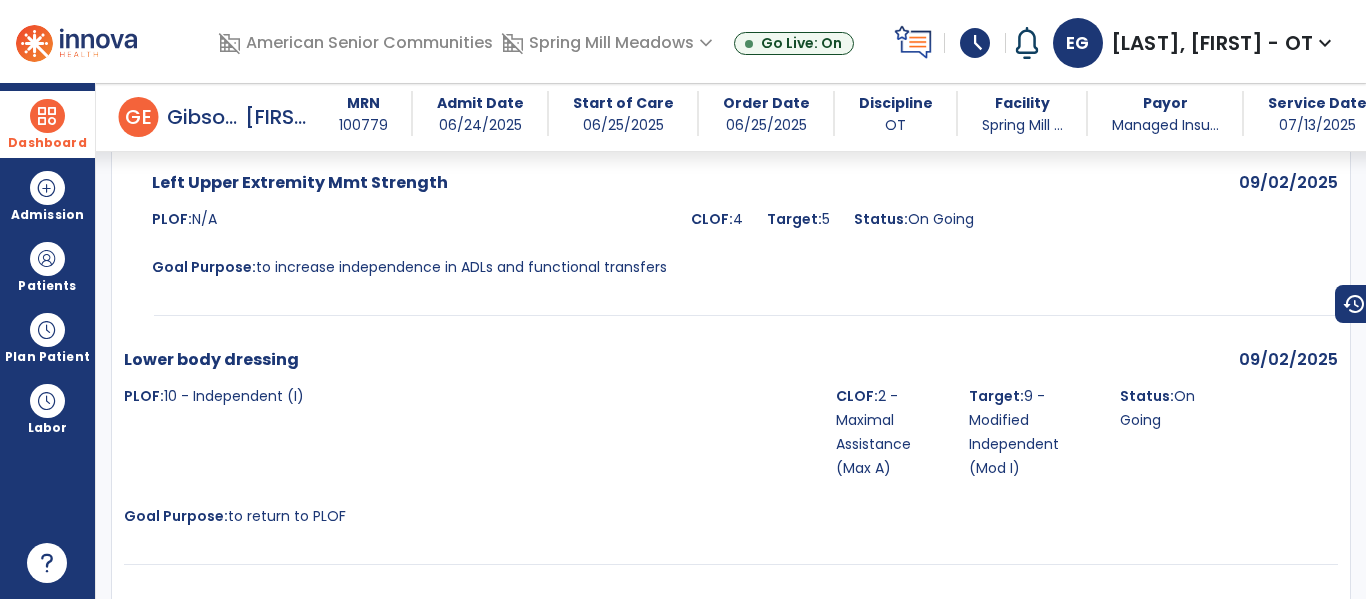scroll, scrollTop: 3490, scrollLeft: 0, axis: vertical 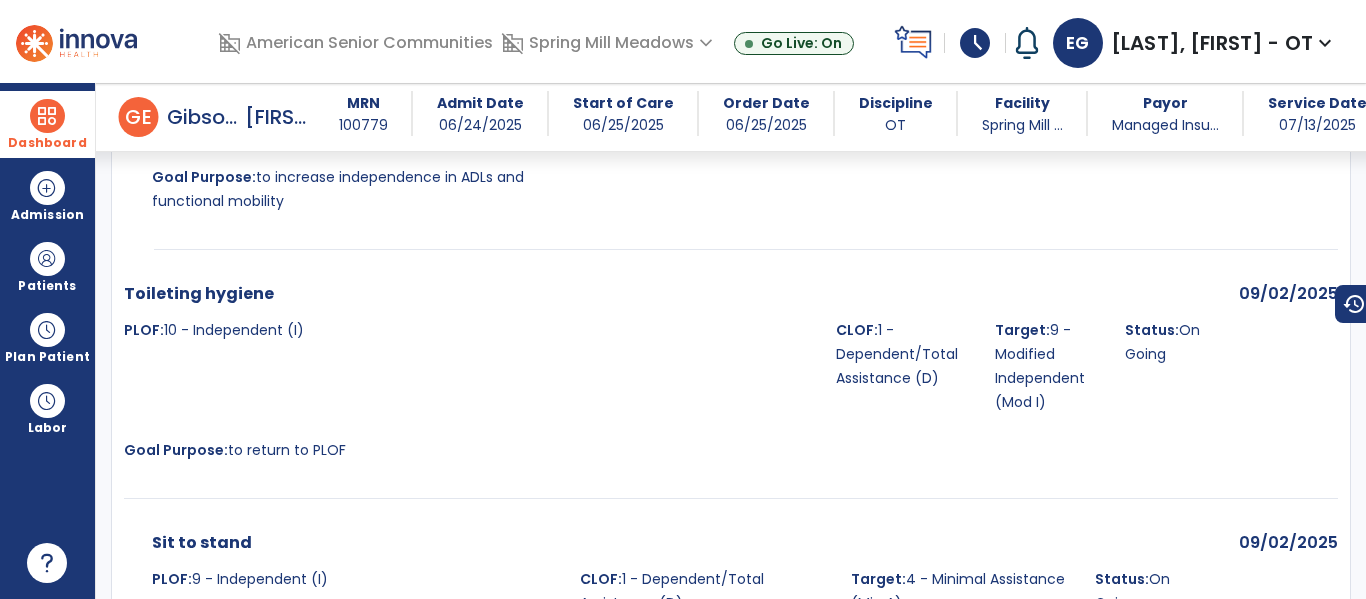 click at bounding box center [47, 116] 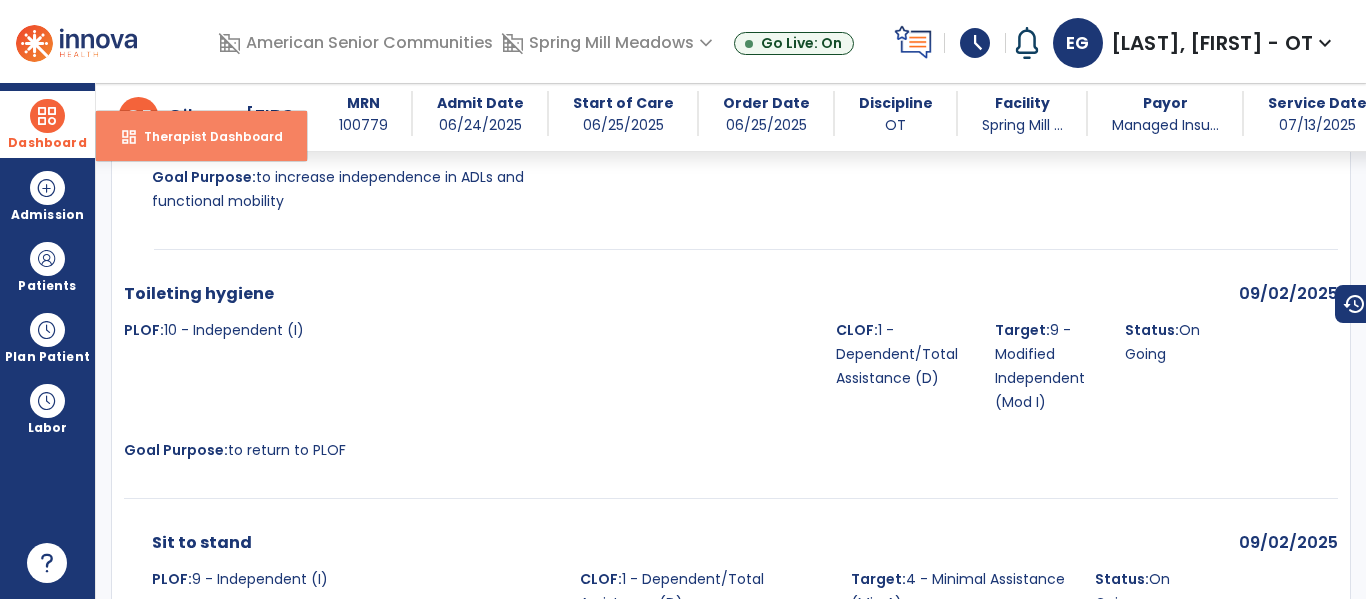 click on "dashboard  Therapist Dashboard" at bounding box center [201, 136] 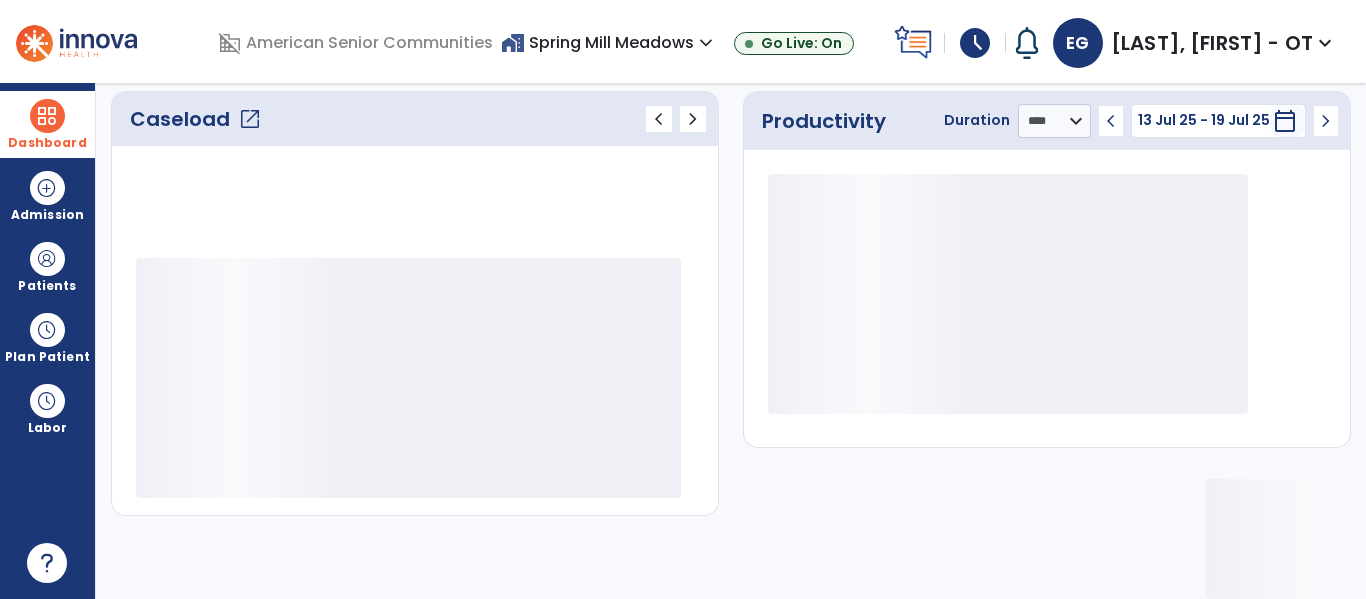 scroll, scrollTop: 278, scrollLeft: 0, axis: vertical 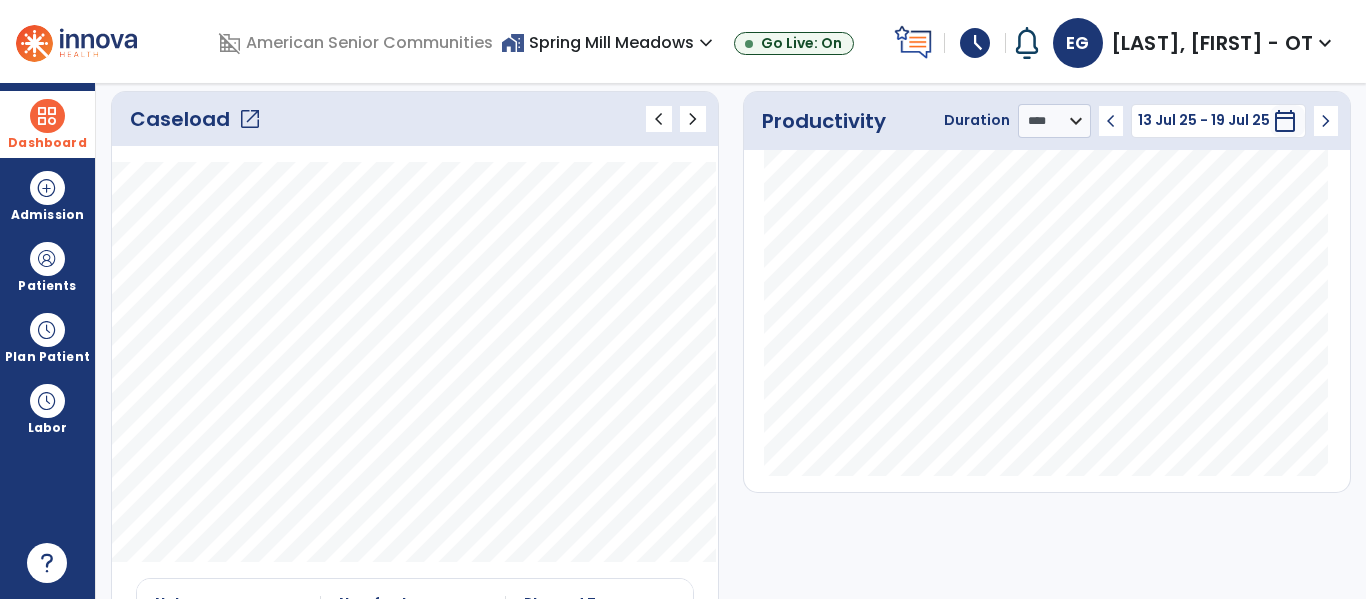 click on "open_in_new" 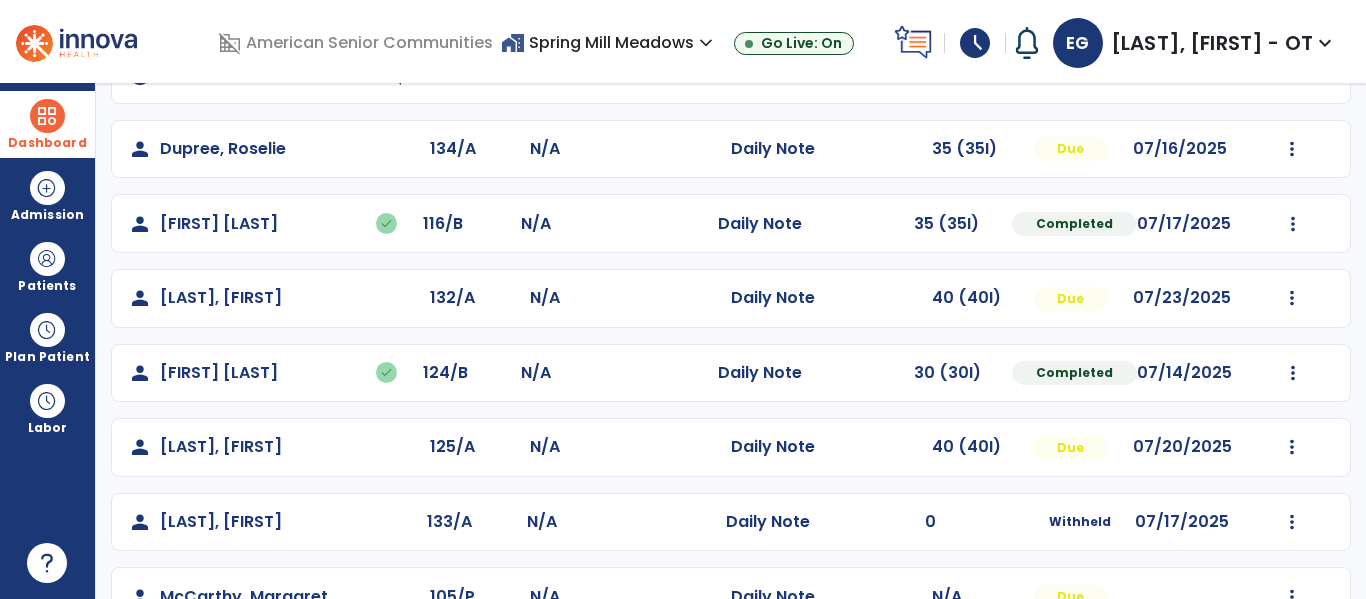 scroll, scrollTop: 370, scrollLeft: 0, axis: vertical 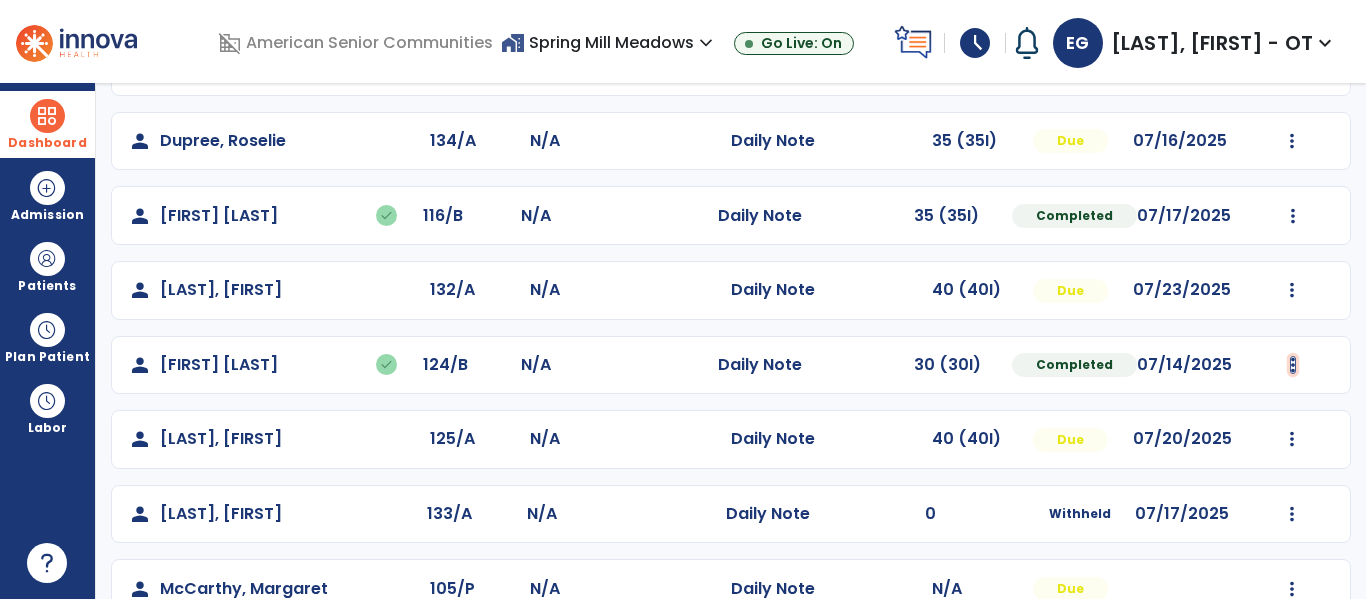 click at bounding box center [1293, -82] 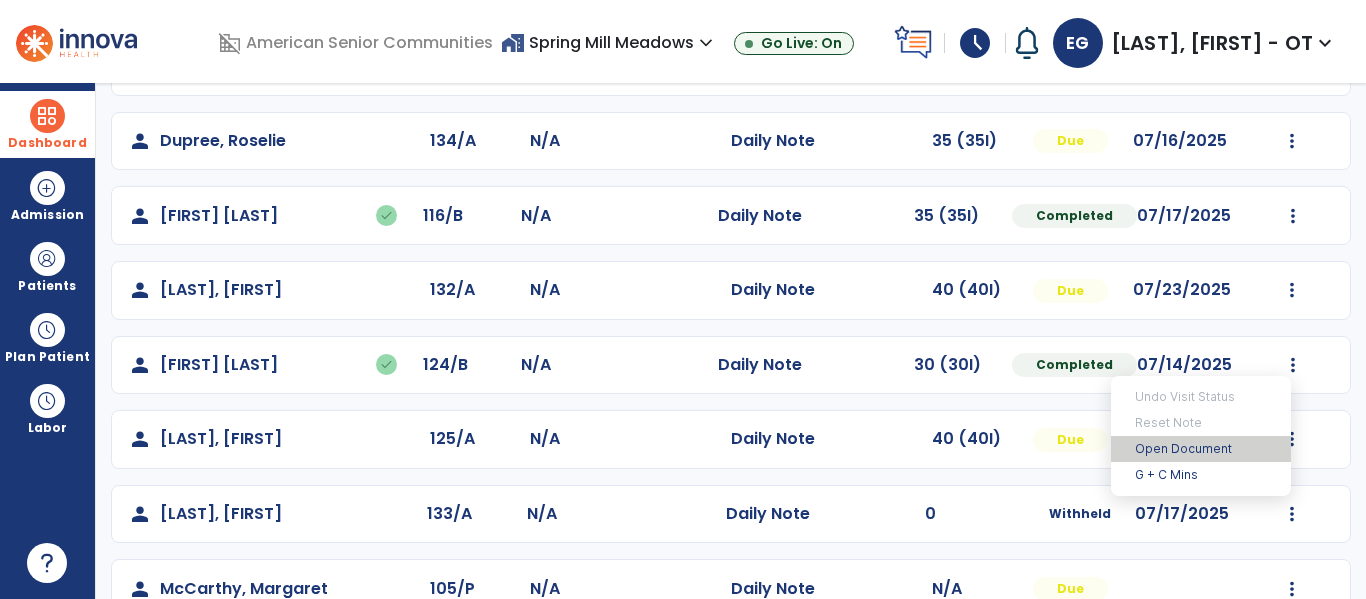 click on "Open Document" at bounding box center (1201, 449) 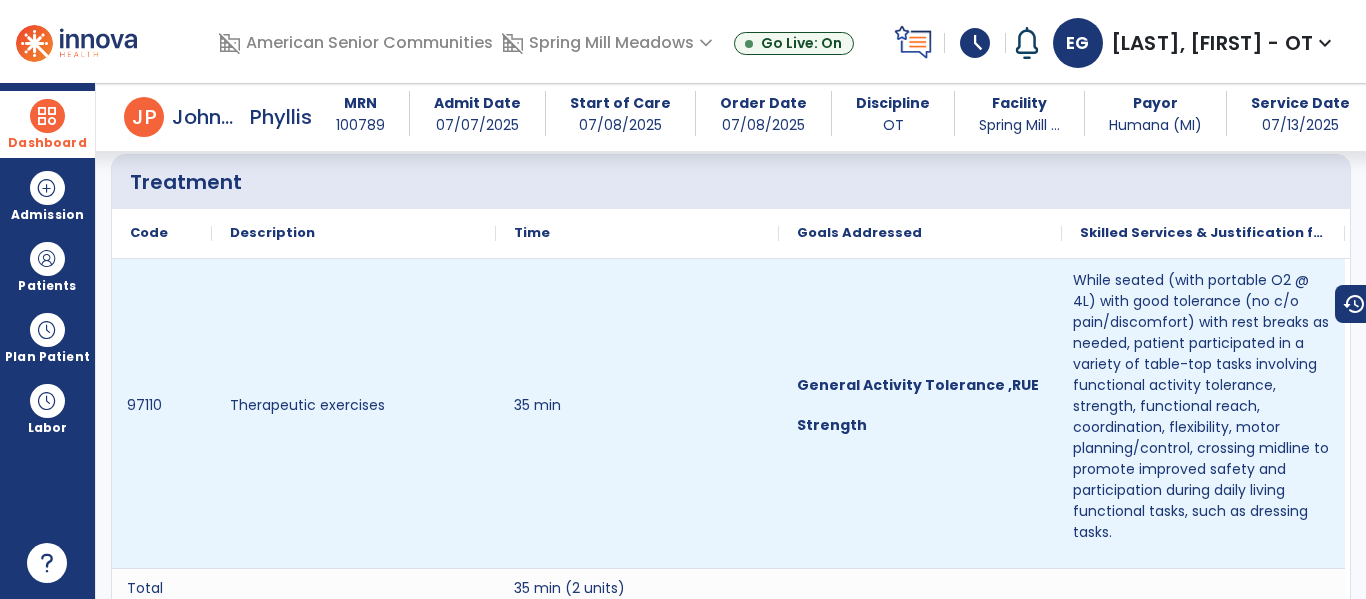 scroll, scrollTop: 1422, scrollLeft: 0, axis: vertical 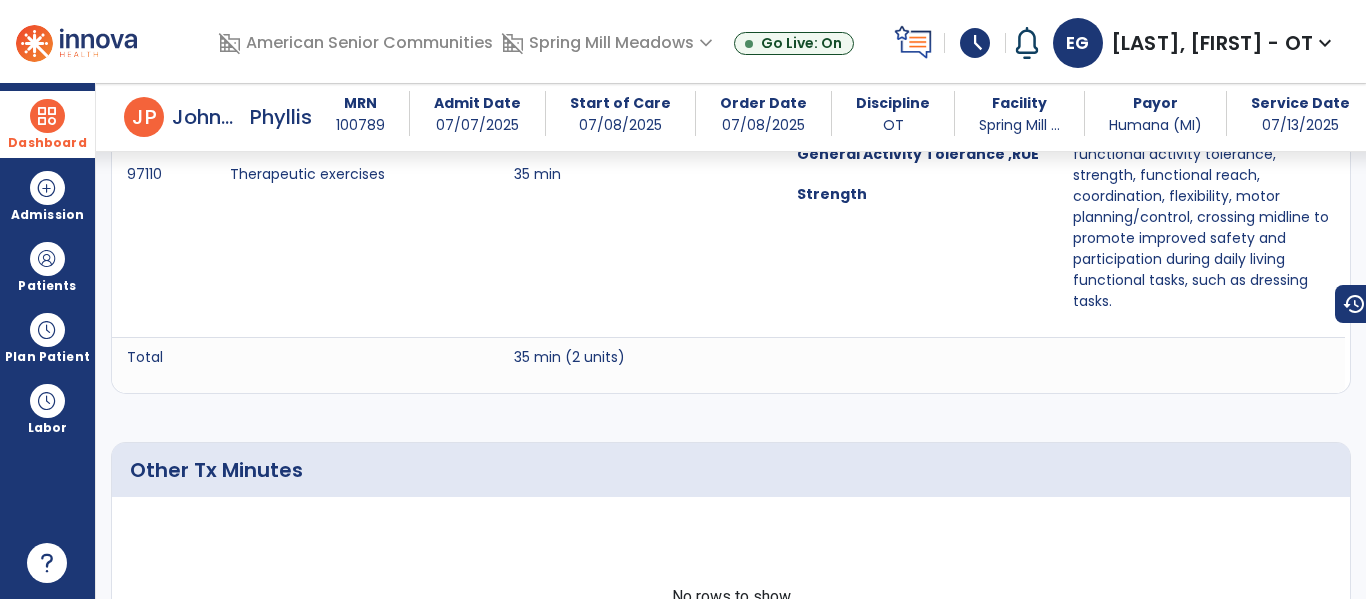 click at bounding box center (47, 116) 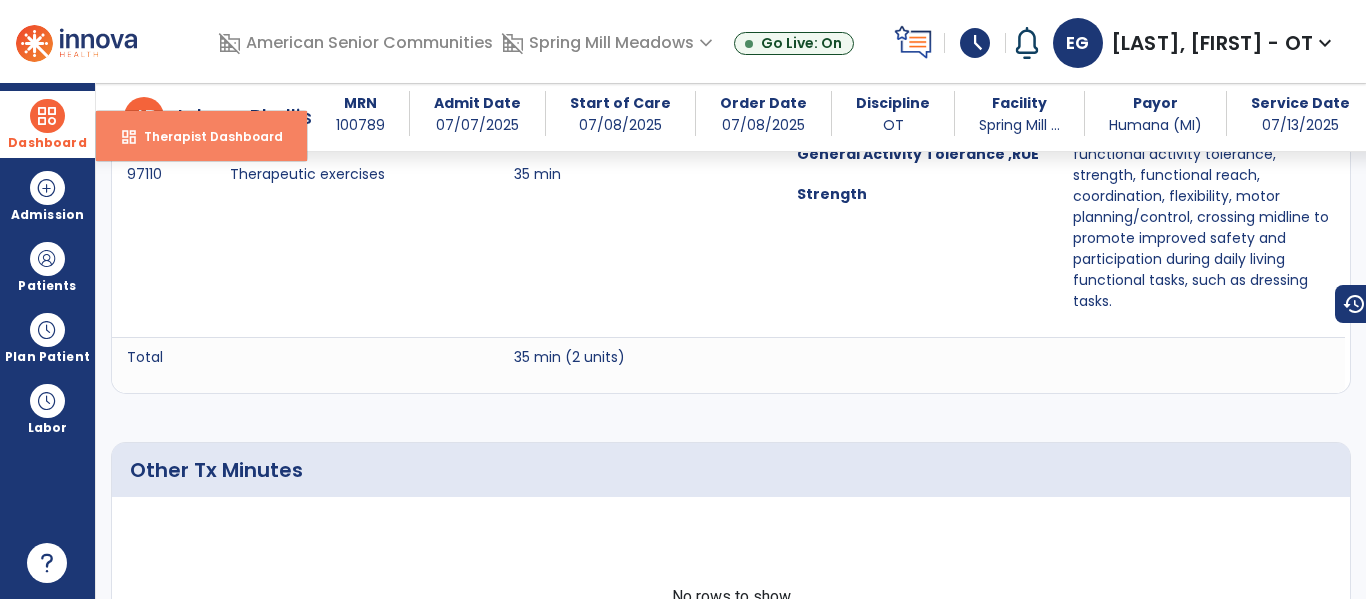 click on "dashboard  Therapist Dashboard" at bounding box center (201, 136) 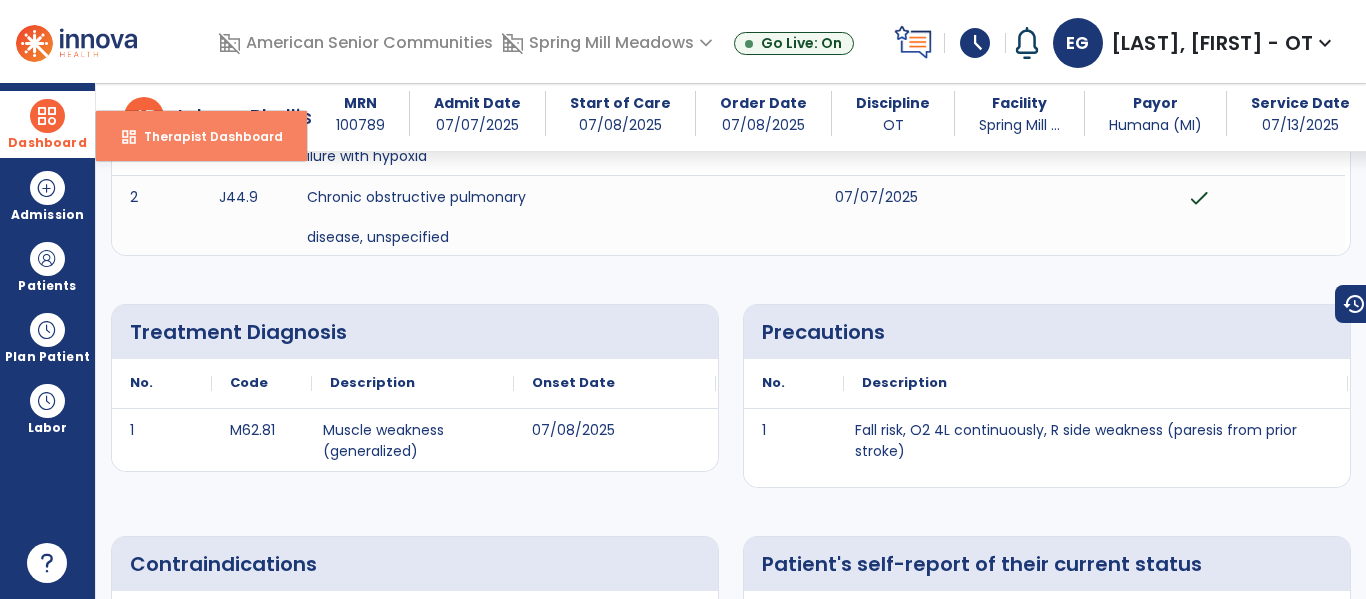 select on "****" 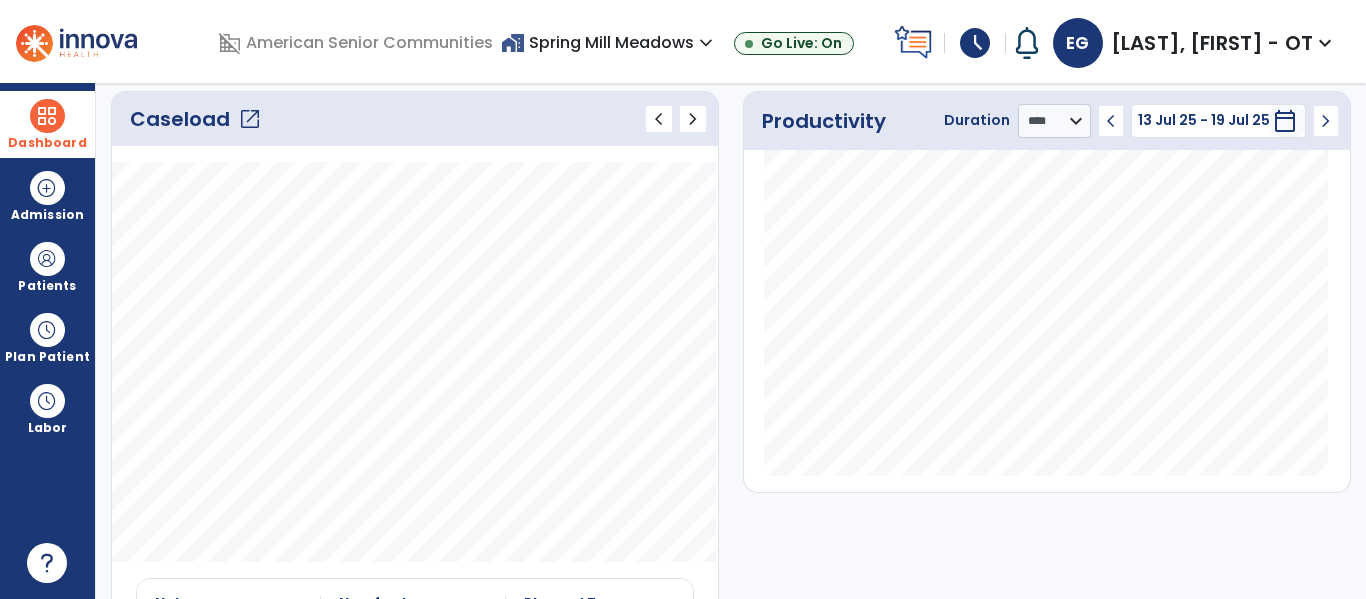 click on "open_in_new" 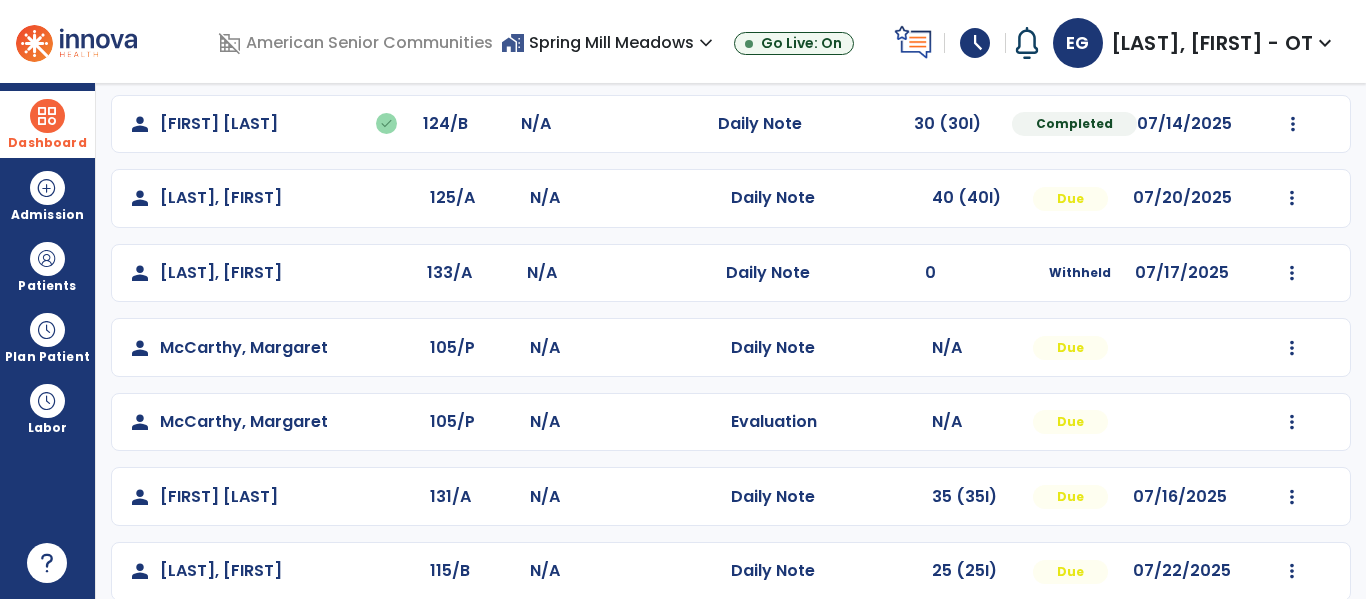 scroll, scrollTop: 614, scrollLeft: 0, axis: vertical 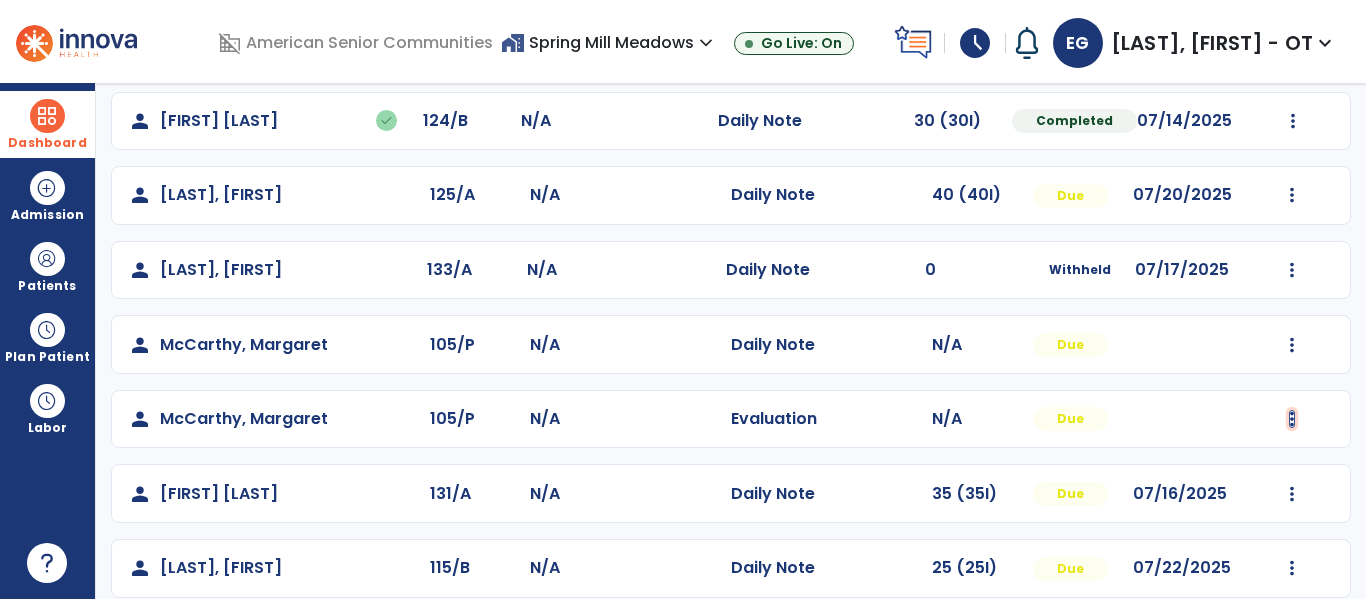 click at bounding box center (1293, -326) 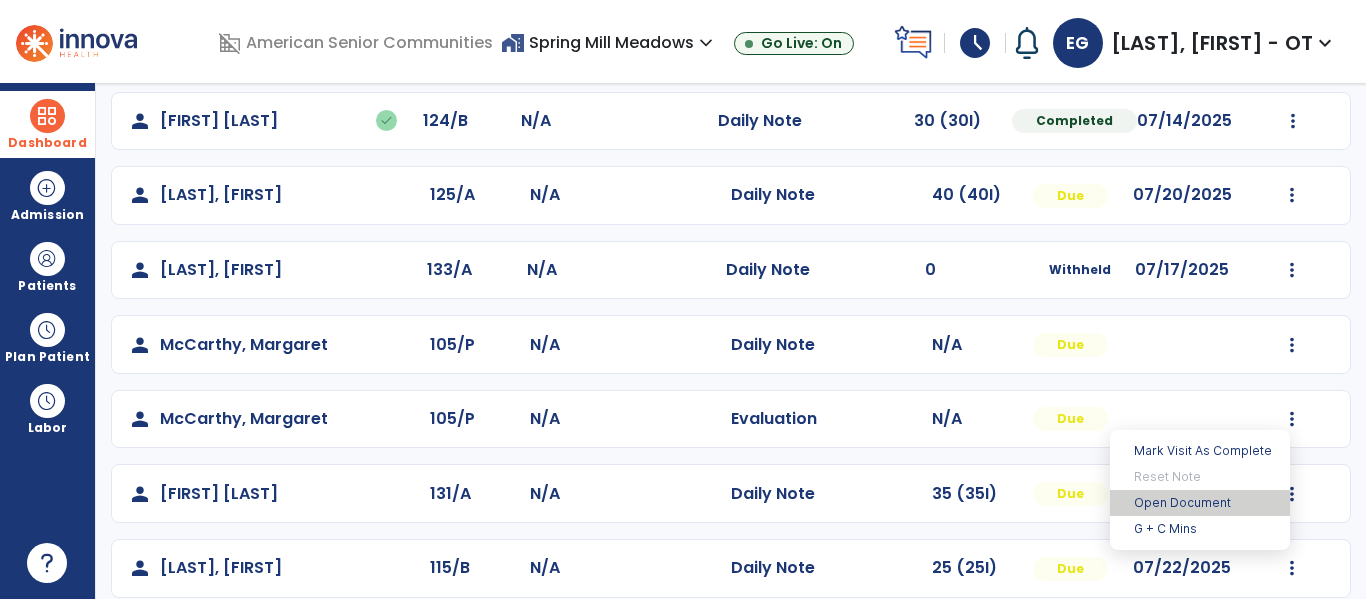click on "Open Document" at bounding box center (1200, 503) 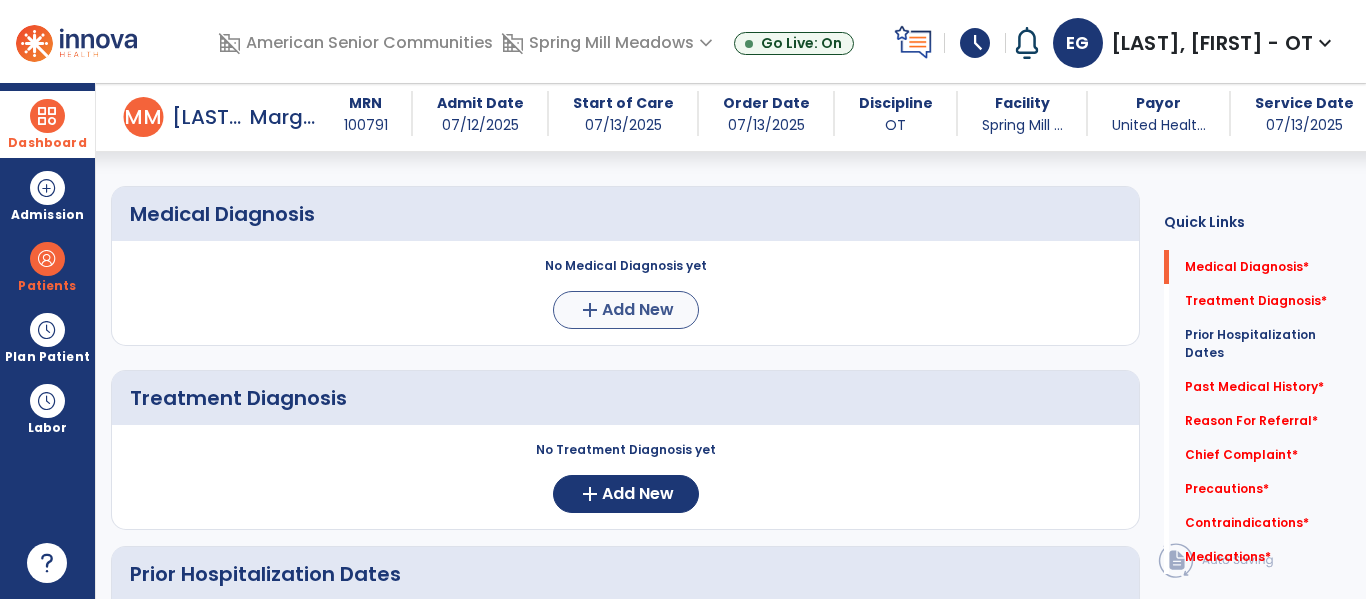scroll, scrollTop: 121, scrollLeft: 0, axis: vertical 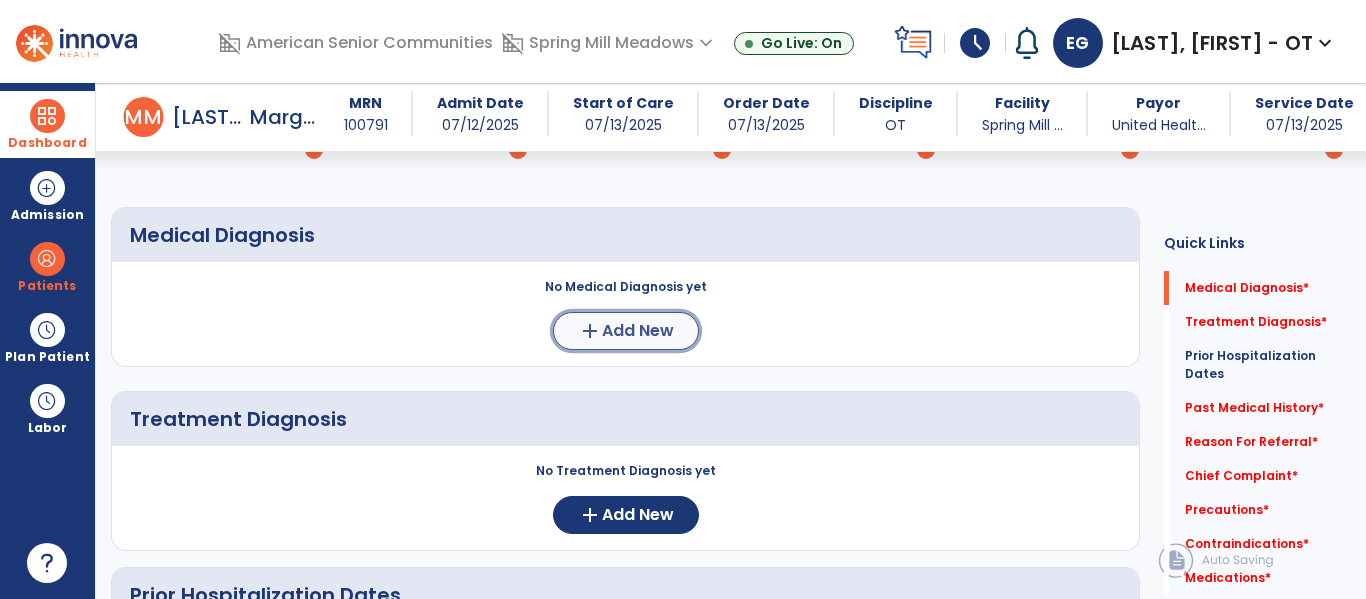 click on "Add New" 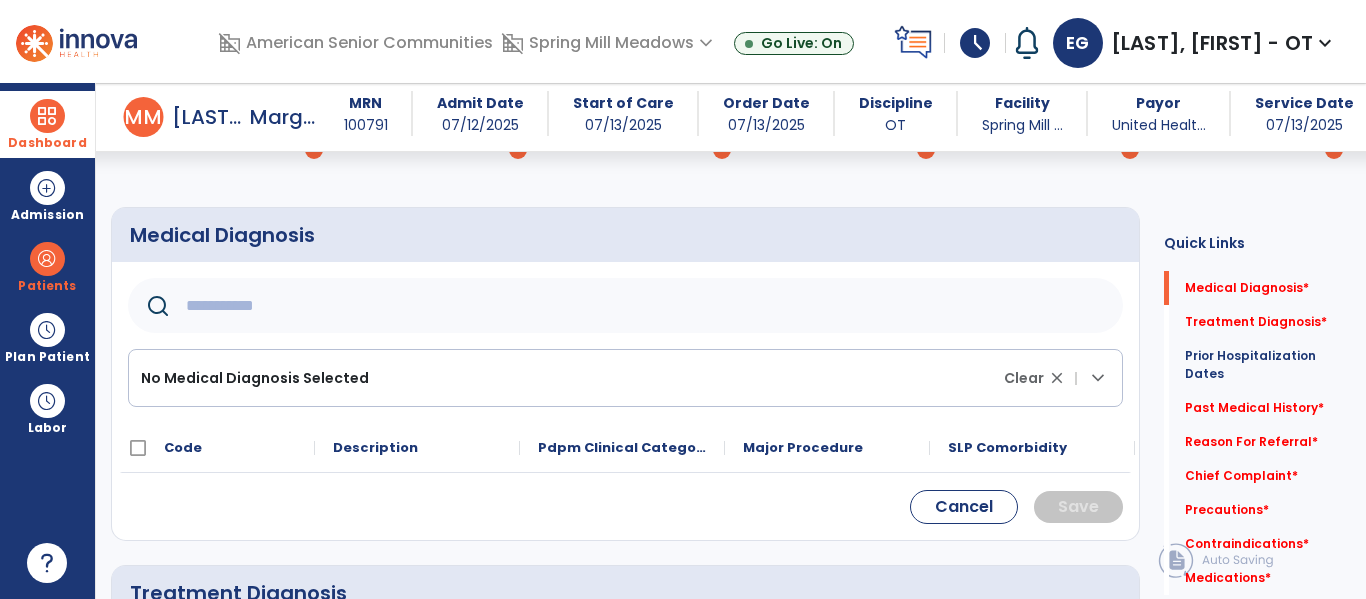 click on "No Medical Diagnosis Selected" 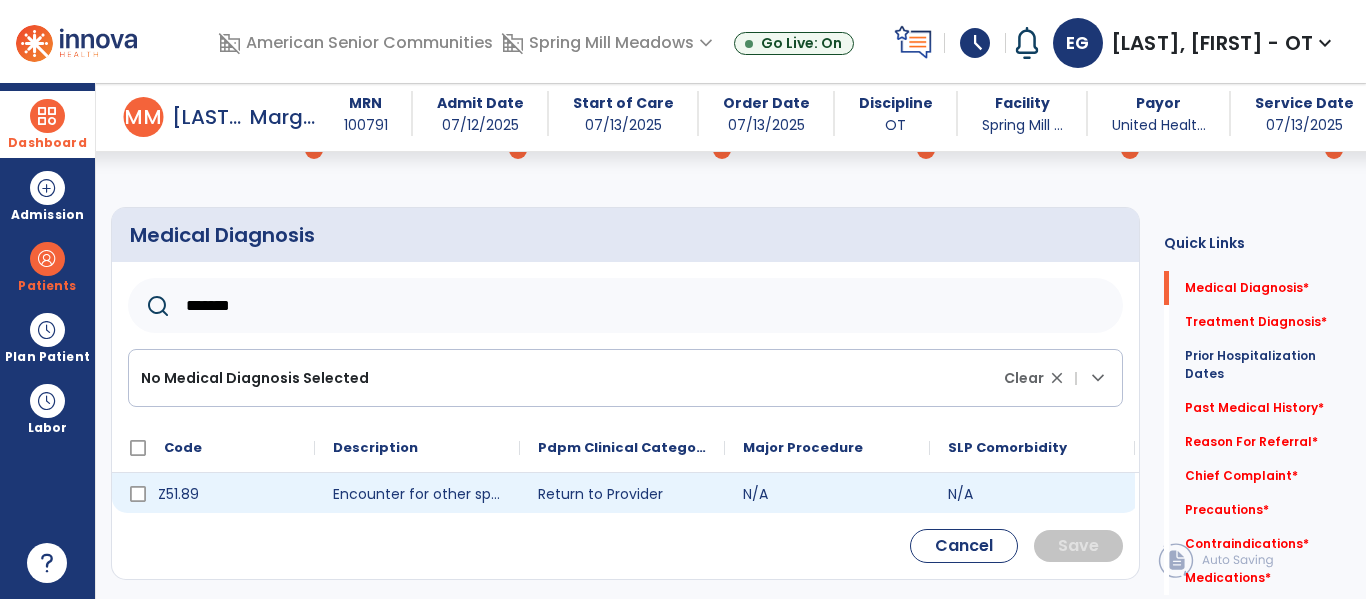 type on "******" 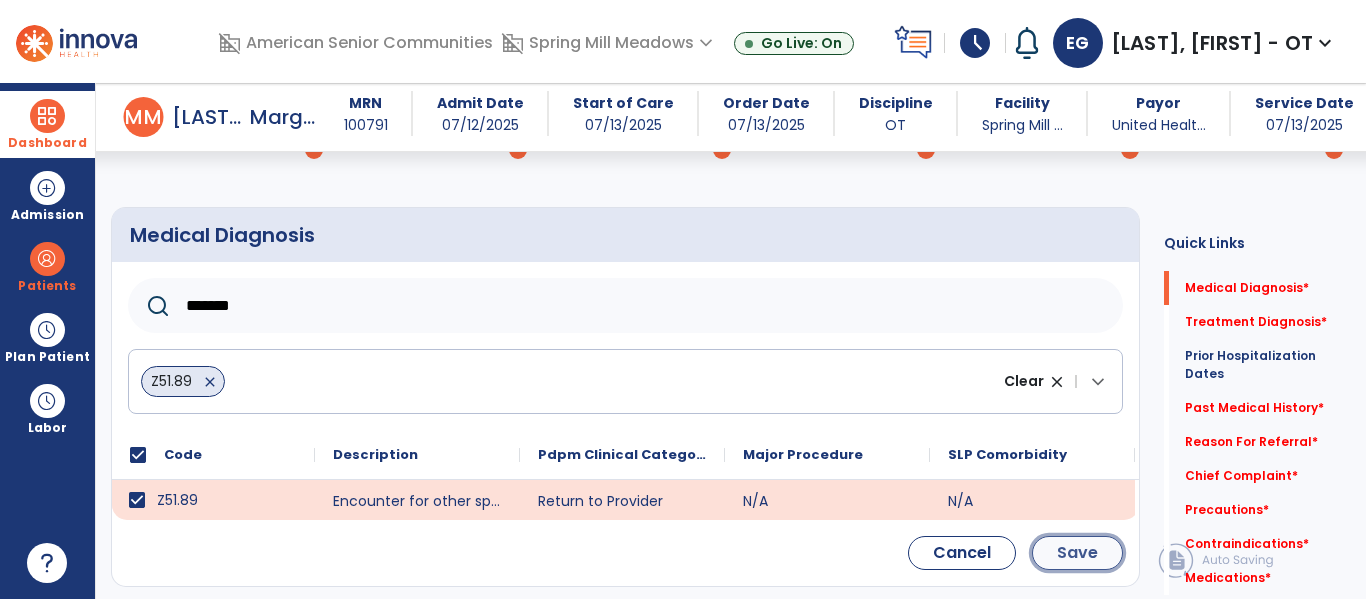 click on "Save" 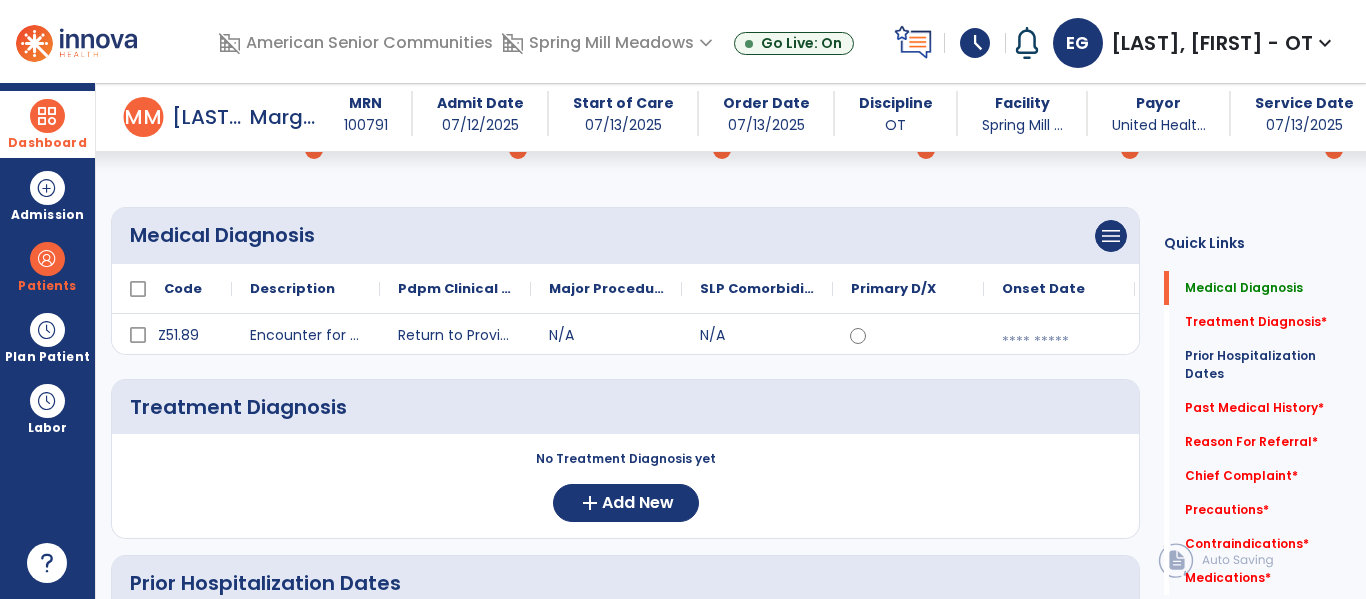 scroll, scrollTop: 141, scrollLeft: 0, axis: vertical 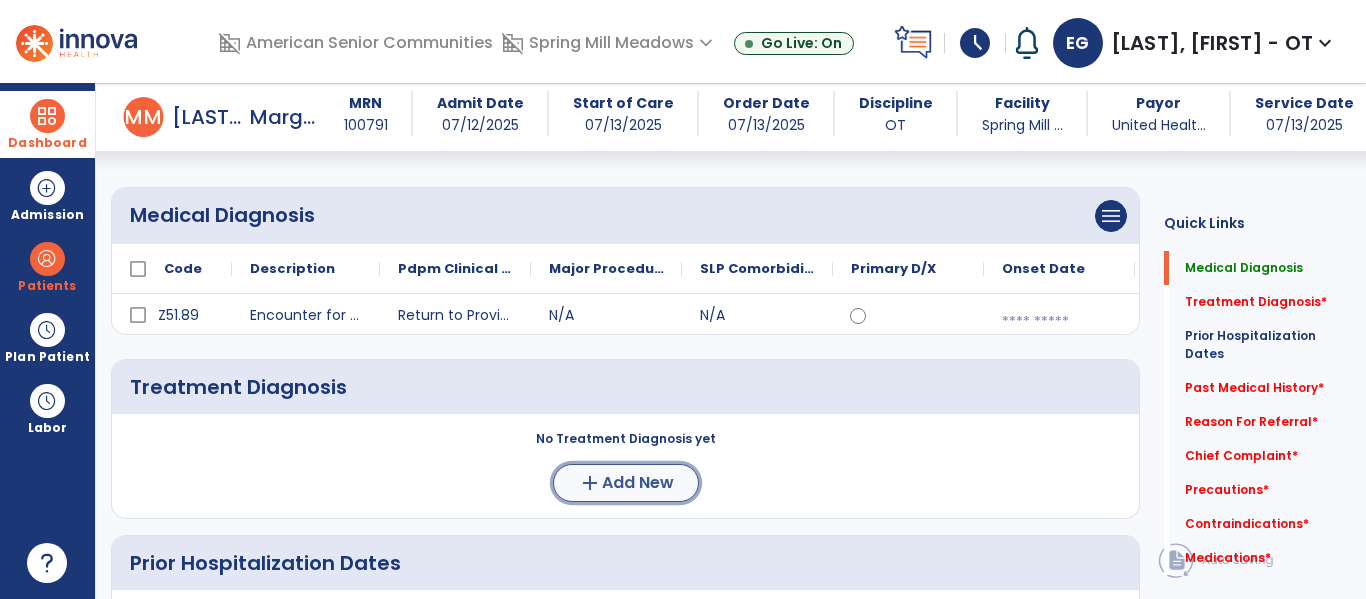 click on "add" 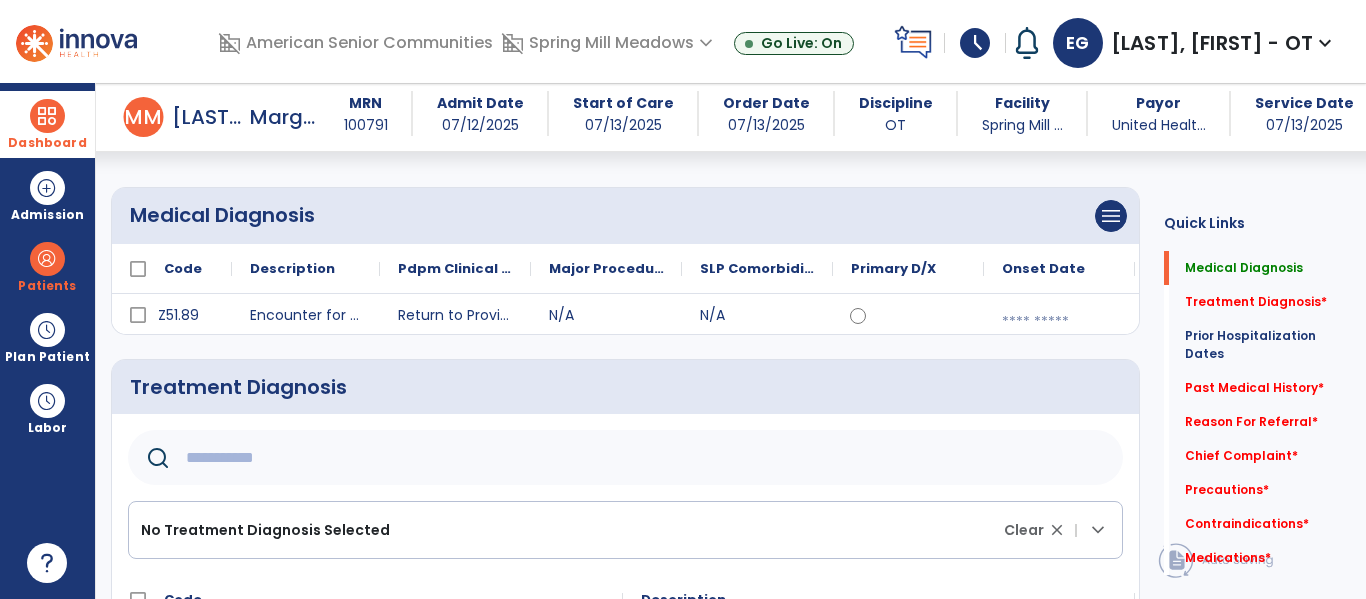 click 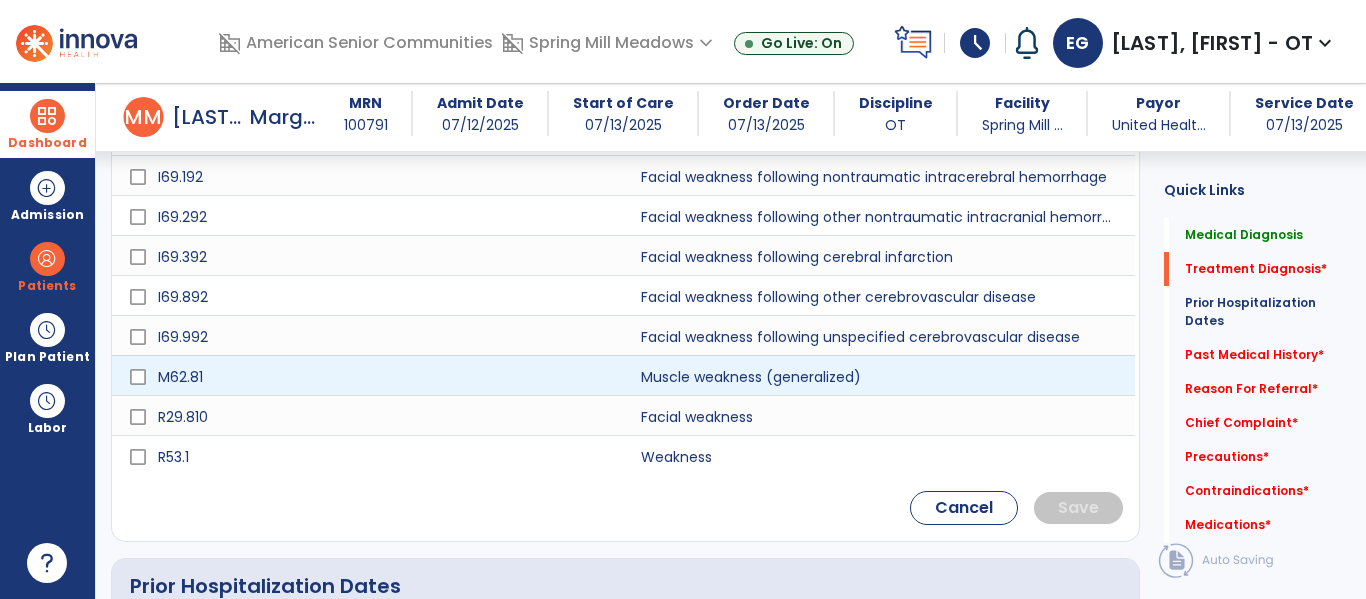 scroll, scrollTop: 666, scrollLeft: 0, axis: vertical 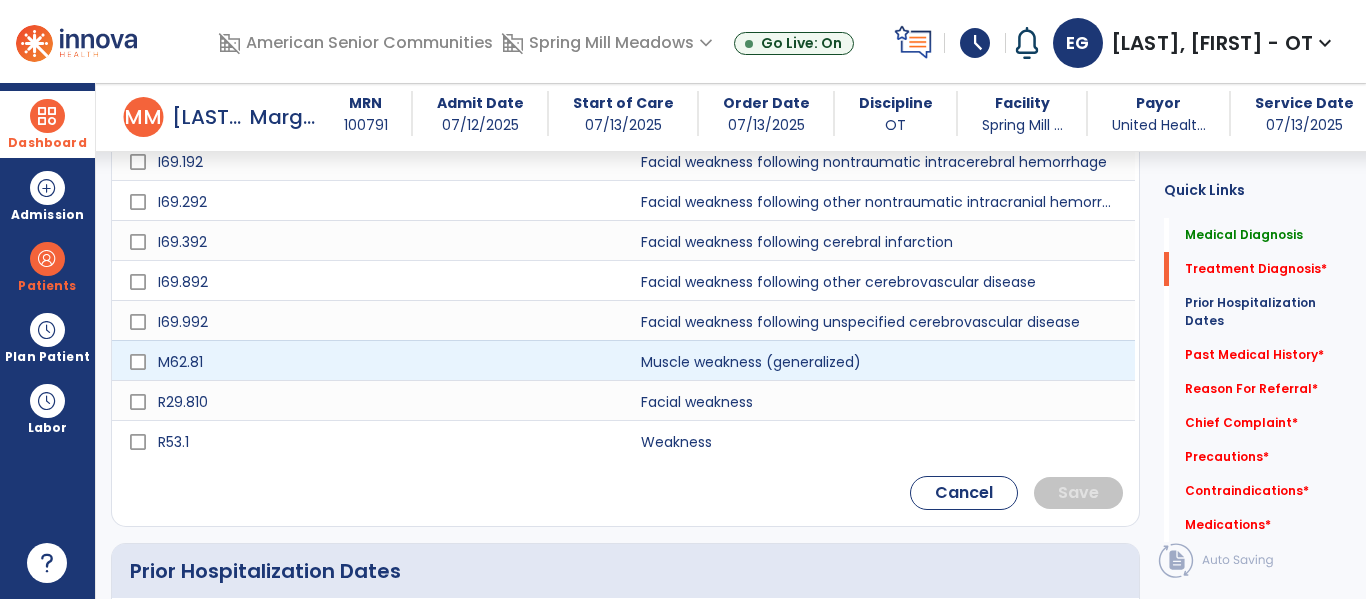 type on "********" 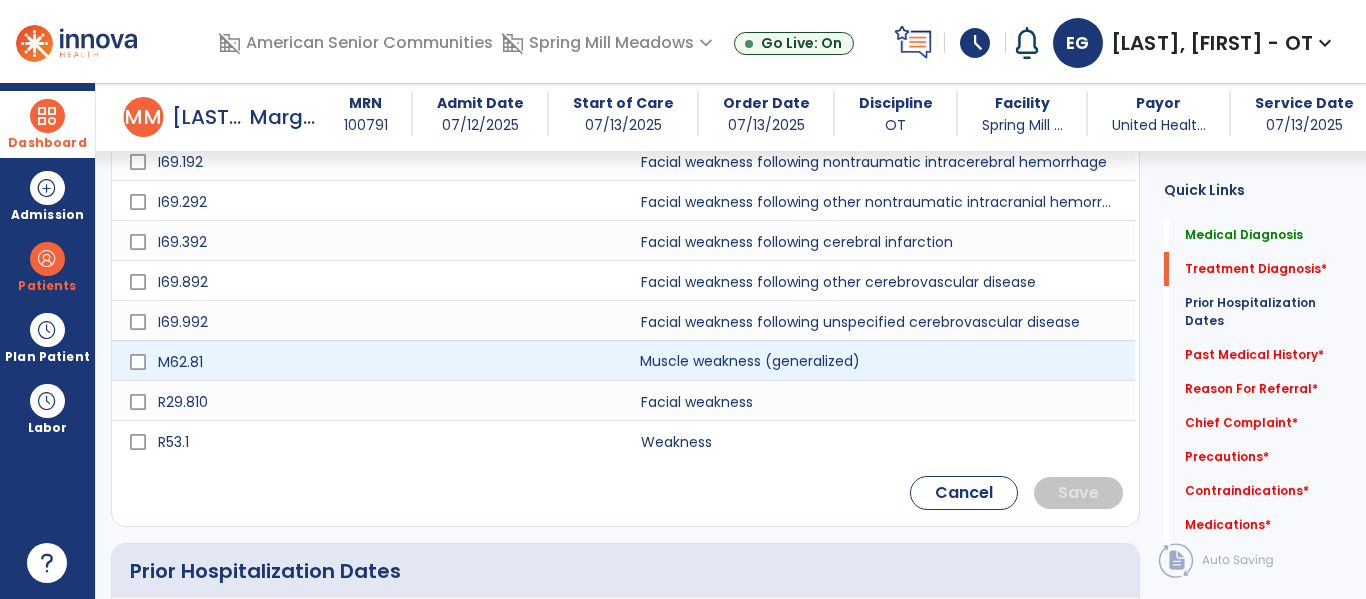 click on "Muscle weakness (generalized)" 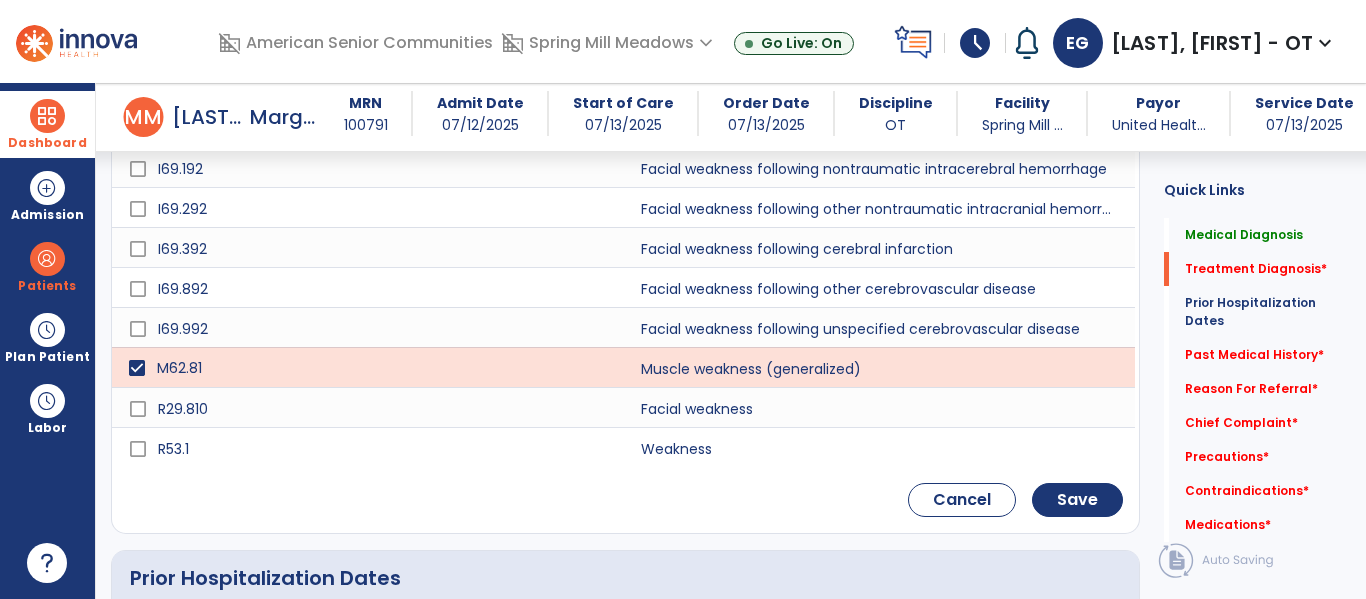scroll, scrollTop: 673, scrollLeft: 0, axis: vertical 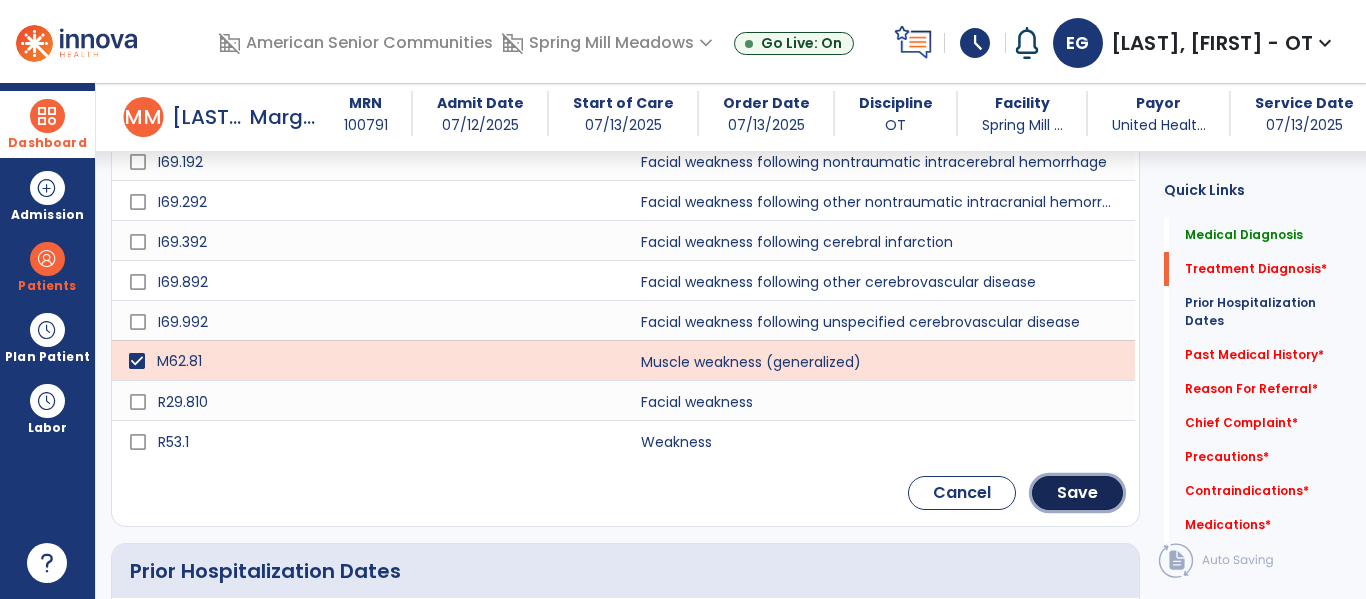 click on "Save" 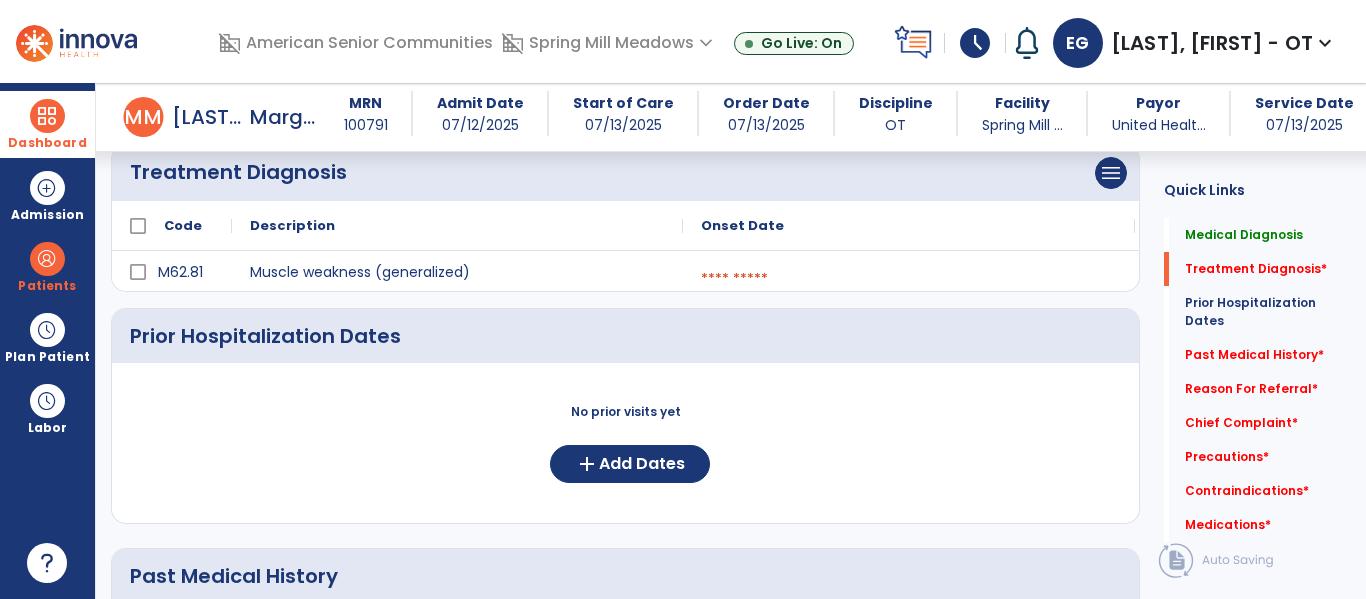 scroll, scrollTop: 338, scrollLeft: 0, axis: vertical 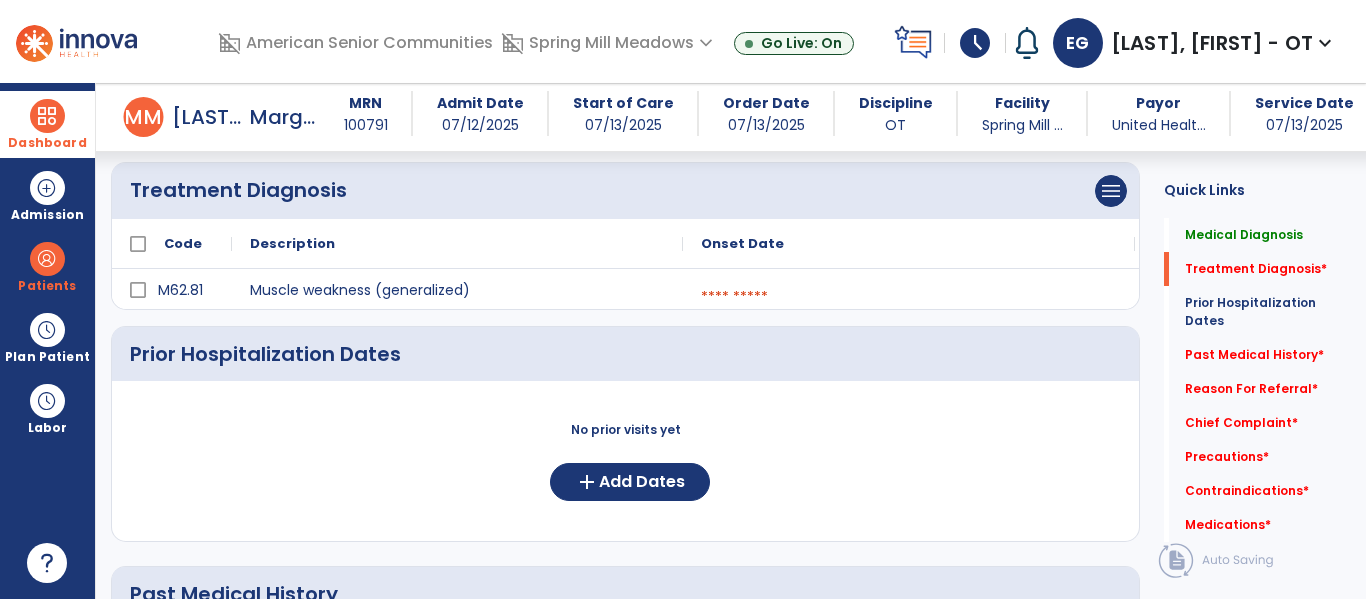 click at bounding box center (909, 297) 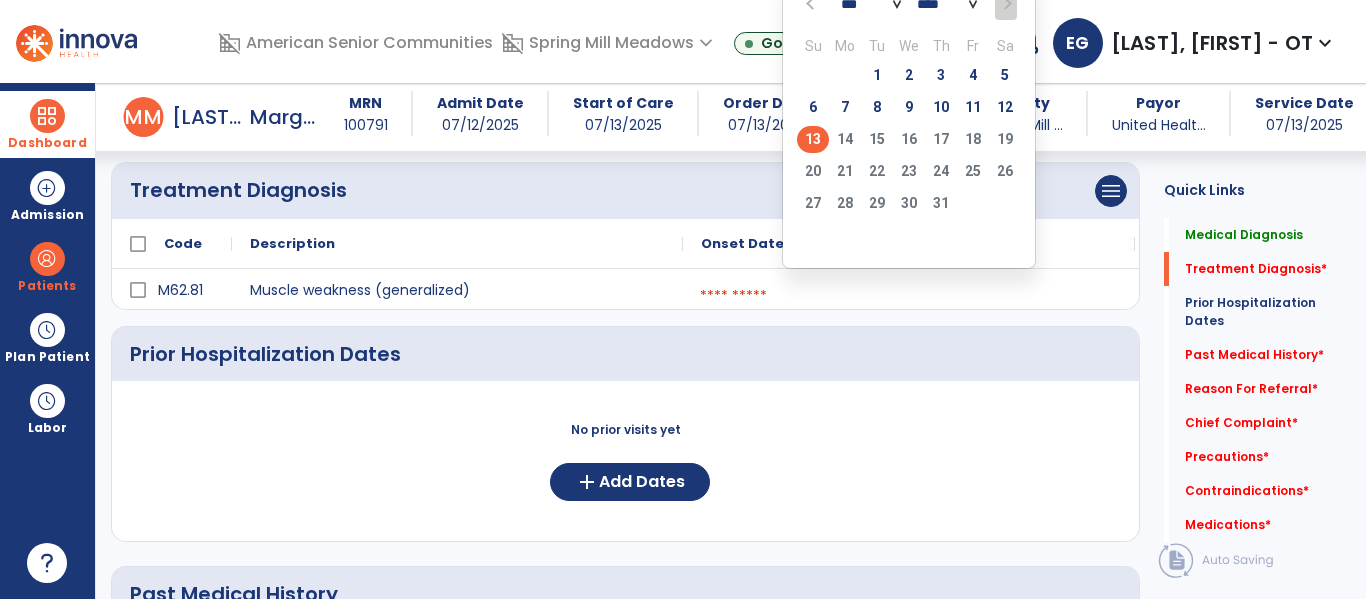 click on "13" 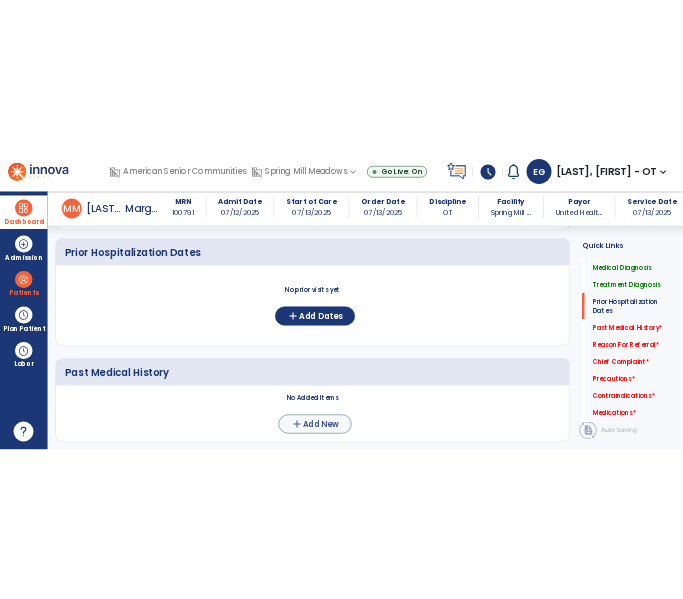 scroll, scrollTop: 546, scrollLeft: 0, axis: vertical 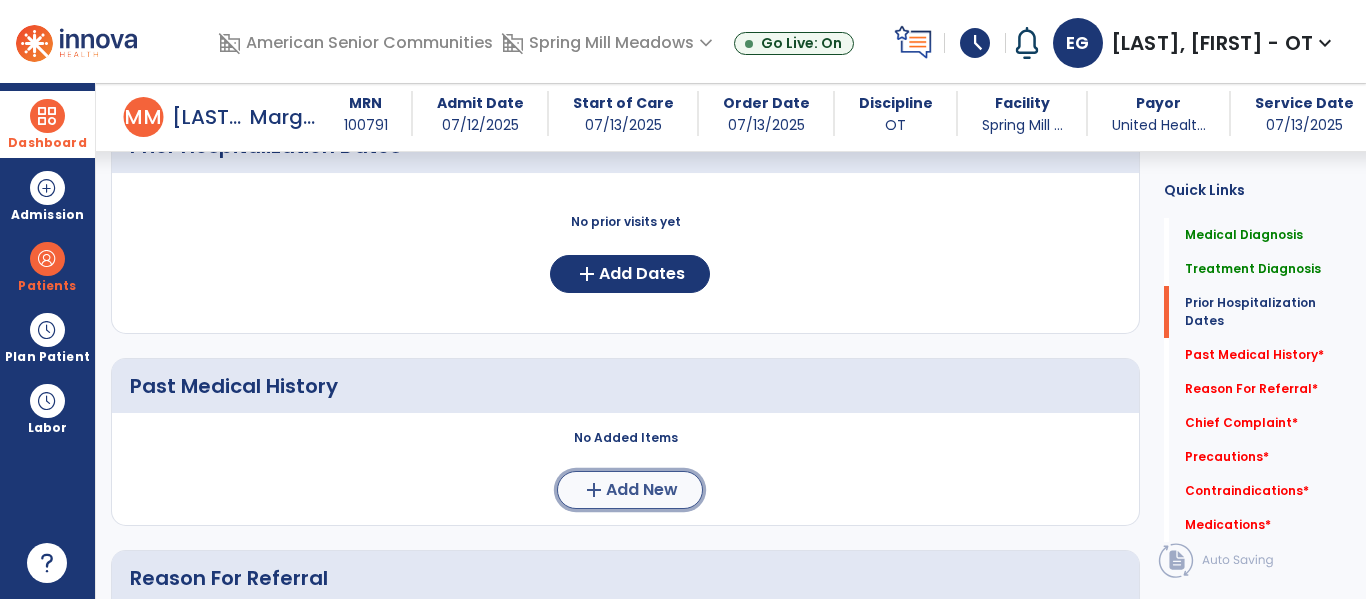 click on "Add New" 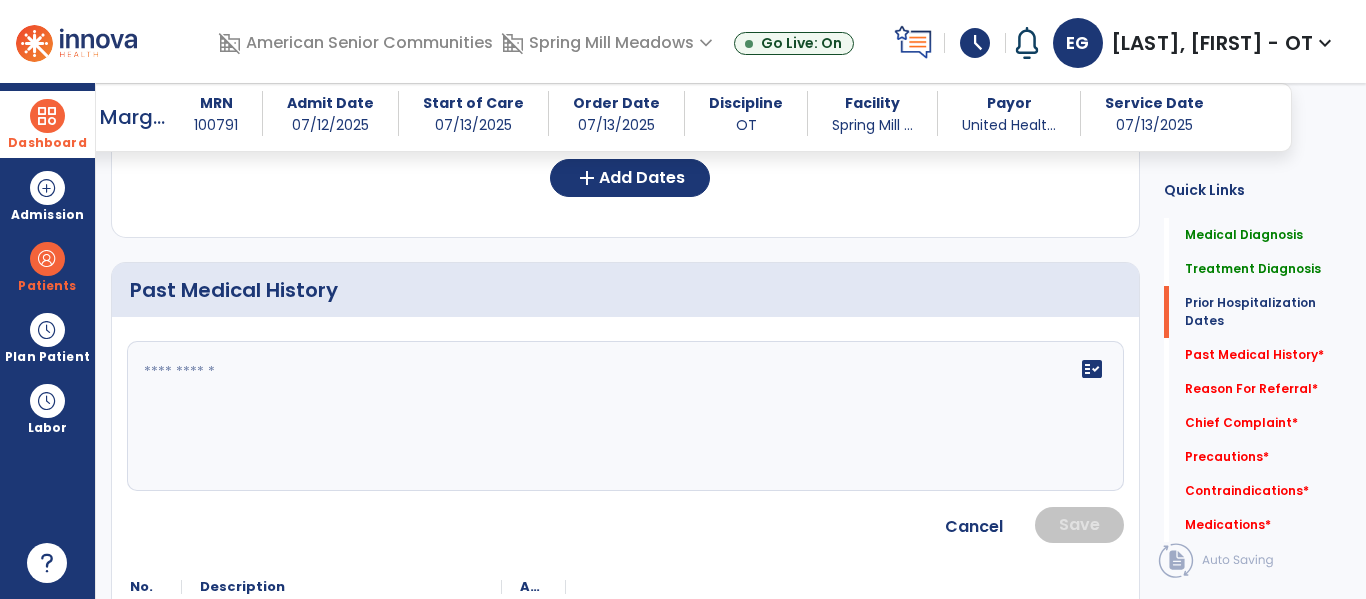 scroll, scrollTop: 546, scrollLeft: 0, axis: vertical 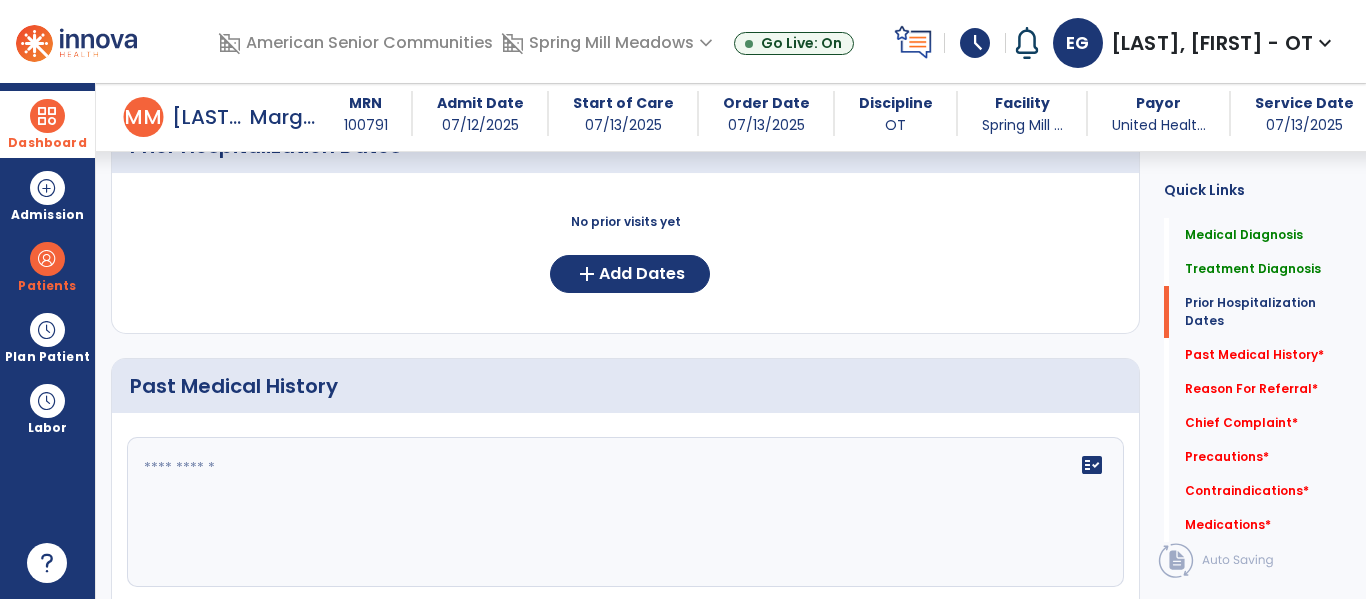 click 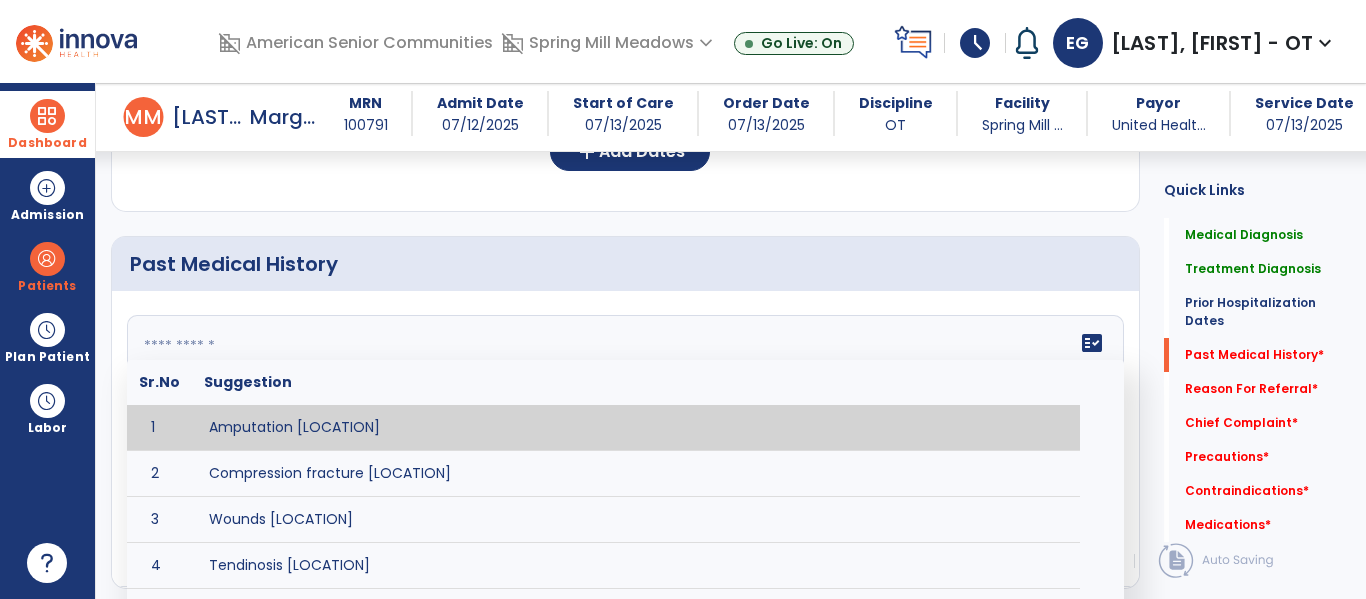 scroll, scrollTop: 682, scrollLeft: 0, axis: vertical 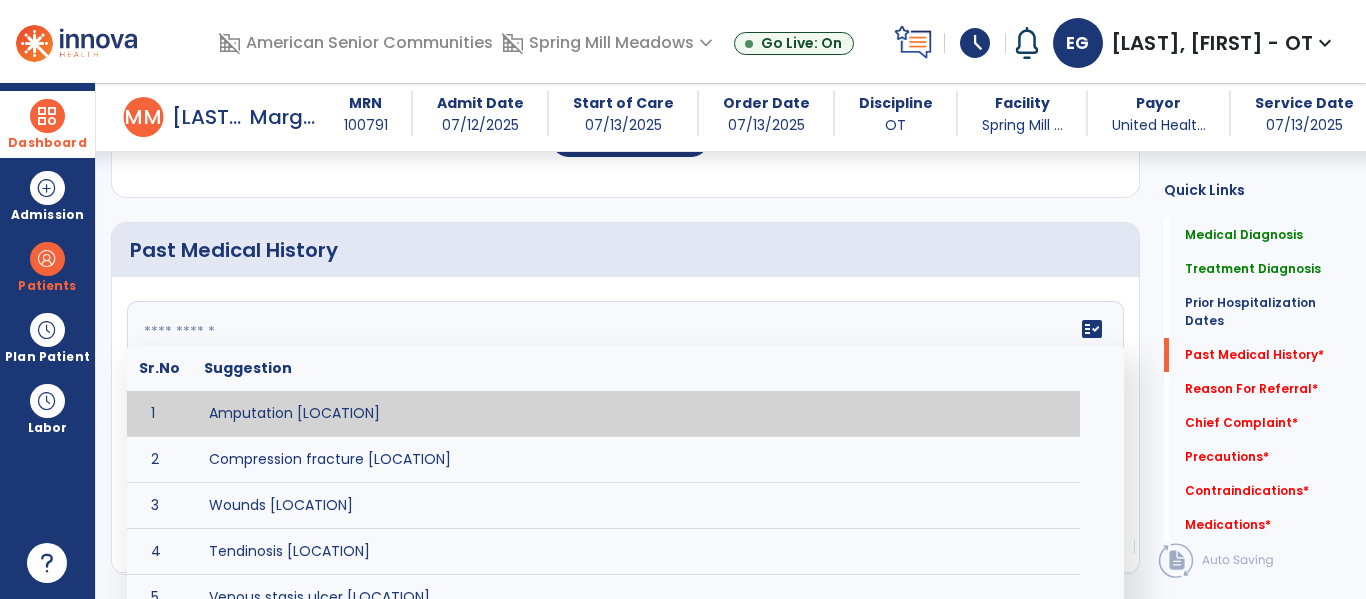 click 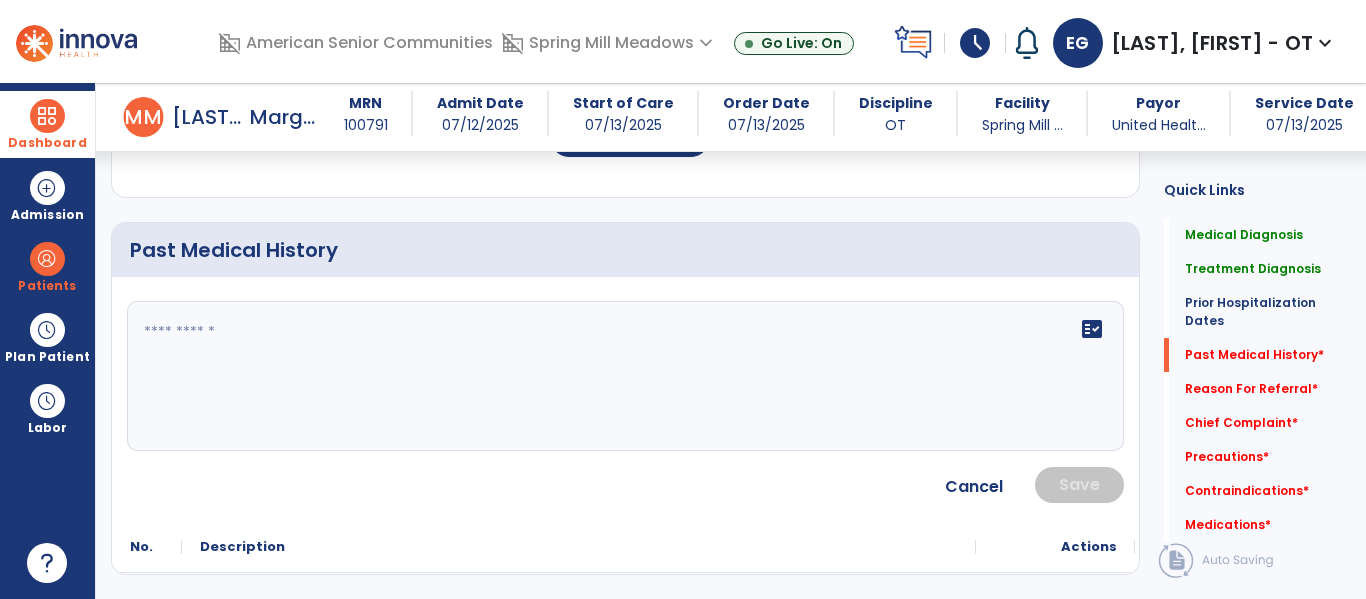 click on "Medical Diagnosis      menu   Add Medical Diagnosis   Delete Medical Diagnosis
Code
Description
Pdpm Clinical Category" 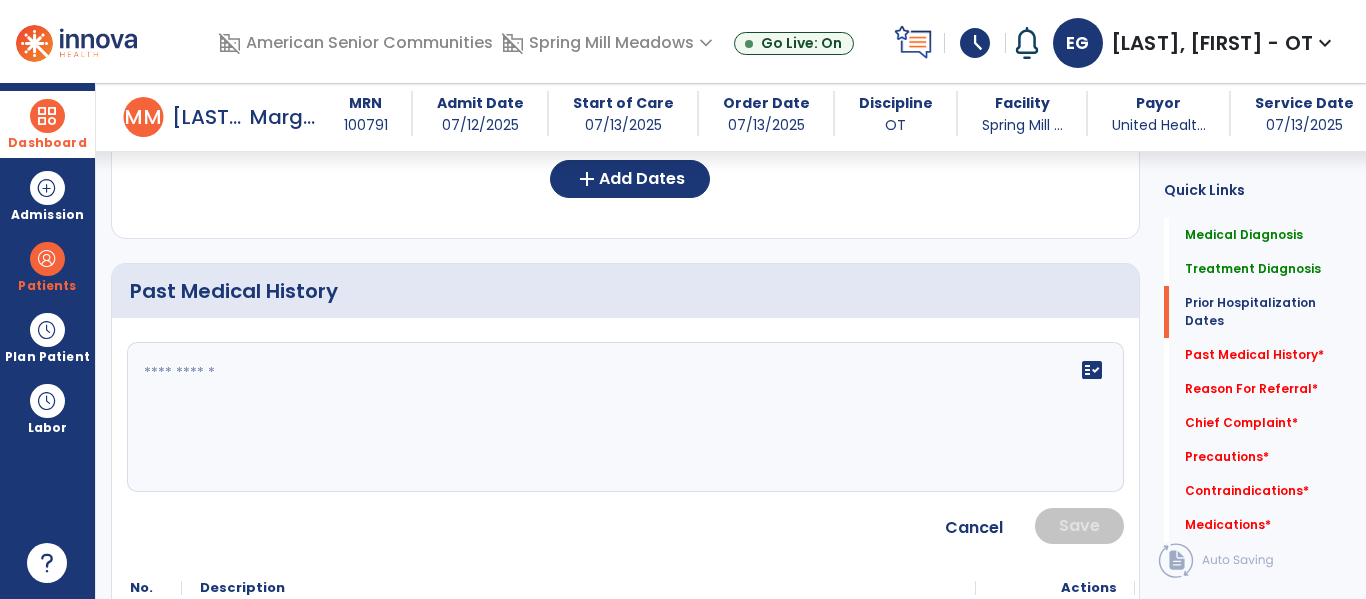 scroll, scrollTop: 672, scrollLeft: 0, axis: vertical 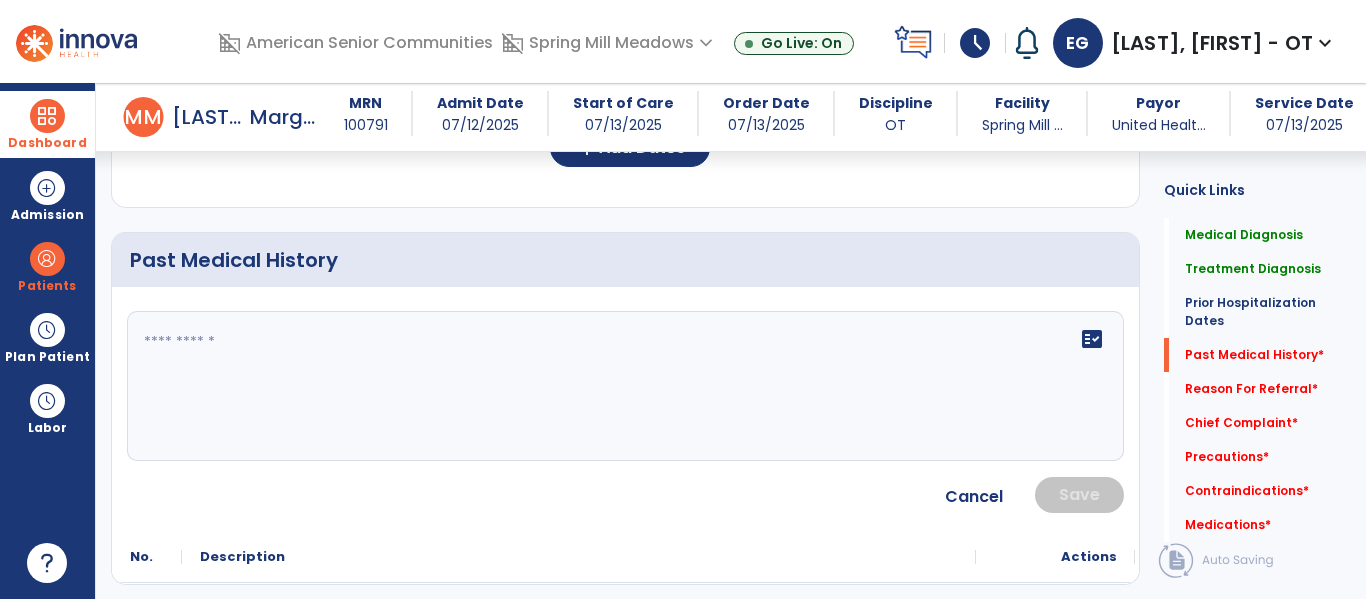 click on "fact_check" 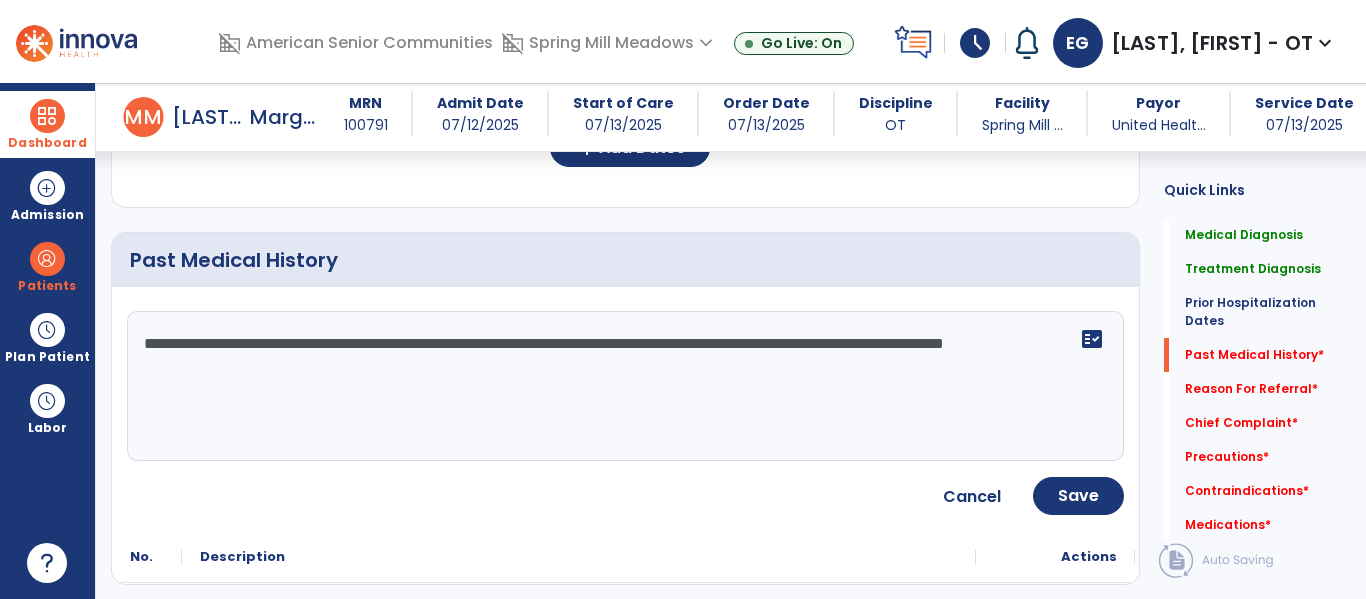 click on "Quick Links  Medical Diagnosis   Medical Diagnosis   Treatment Diagnosis   Treatment Diagnosis   Prior Hospitalization Dates   Prior Hospitalization Dates   Past Medical History   *  Past Medical History   *  Reason For Referral   *  Reason For Referral   *  Chief Complaint   *  Chief Complaint   *  Precautions   *  Precautions   *  Contraindications   *  Contraindications   *  Medications   *  Medications   *" 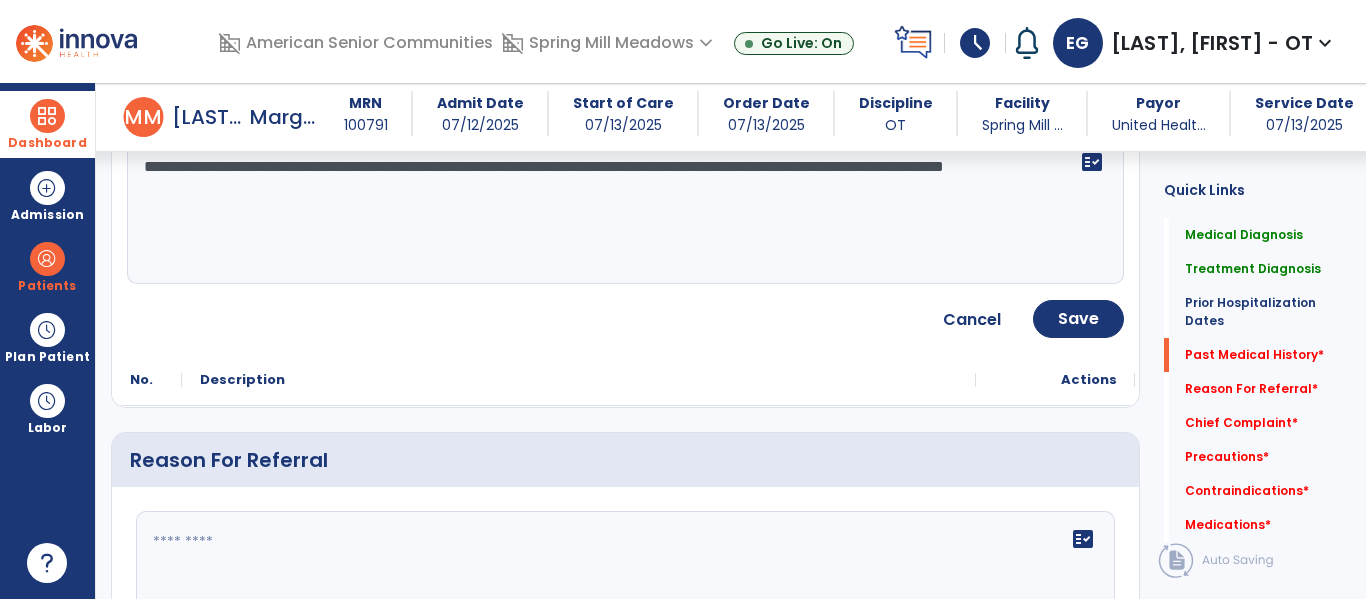 scroll, scrollTop: 773, scrollLeft: 0, axis: vertical 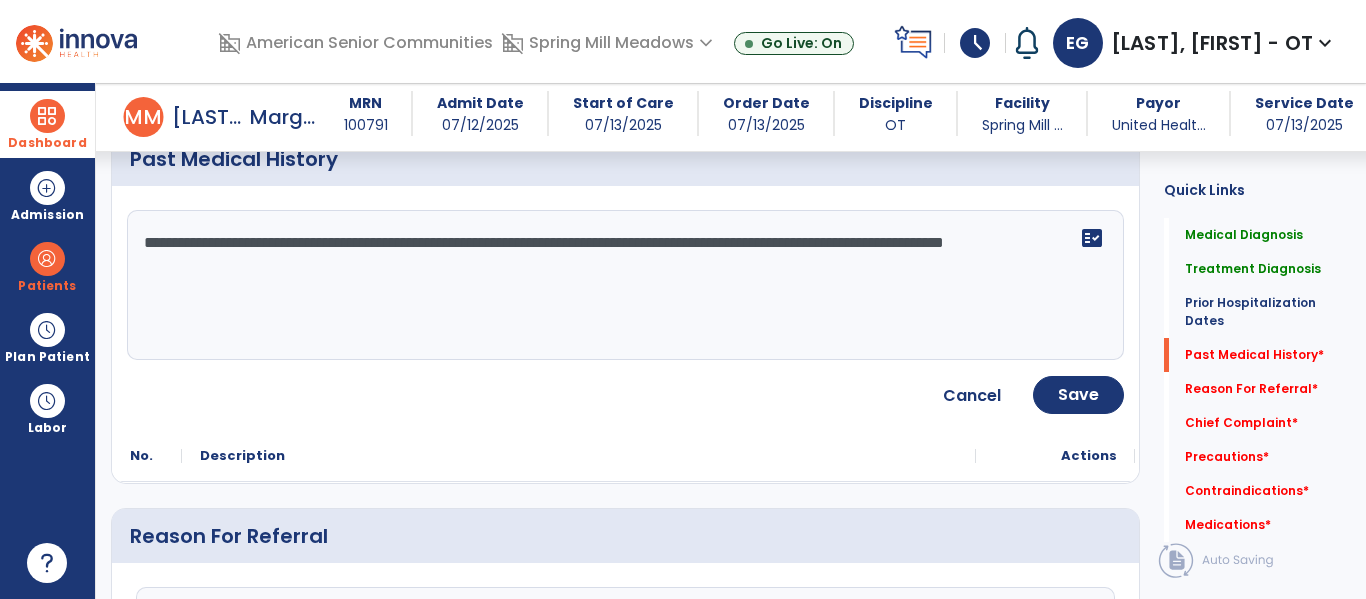 click on "**********" 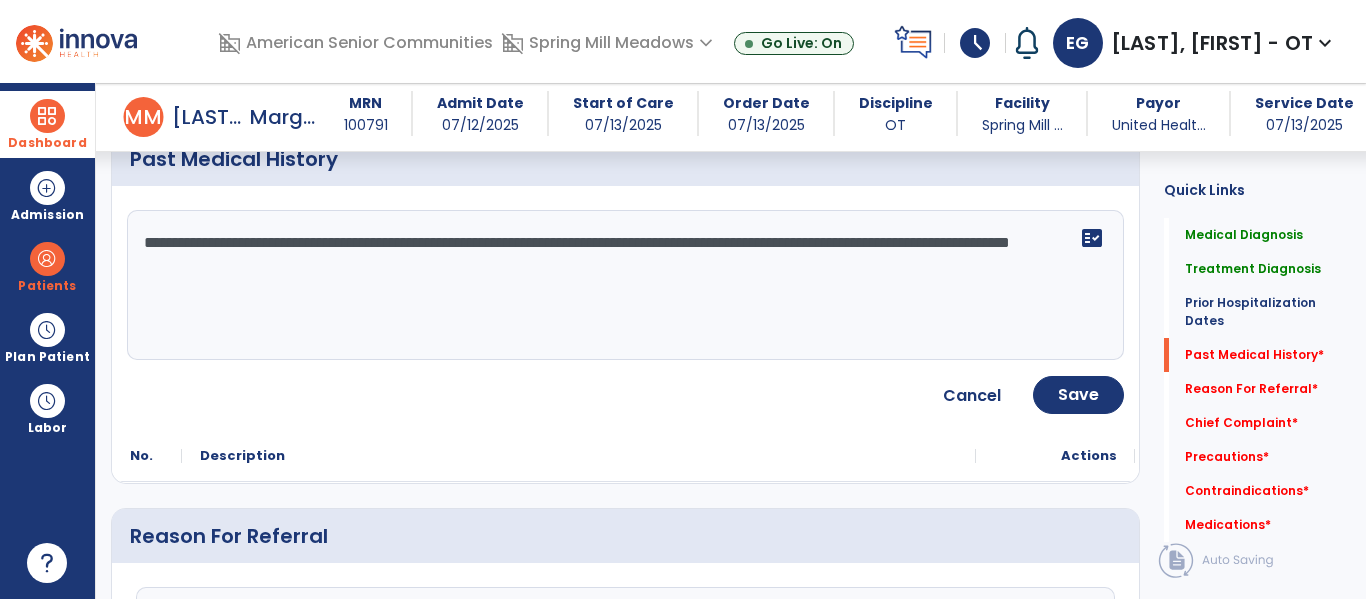 type on "**********" 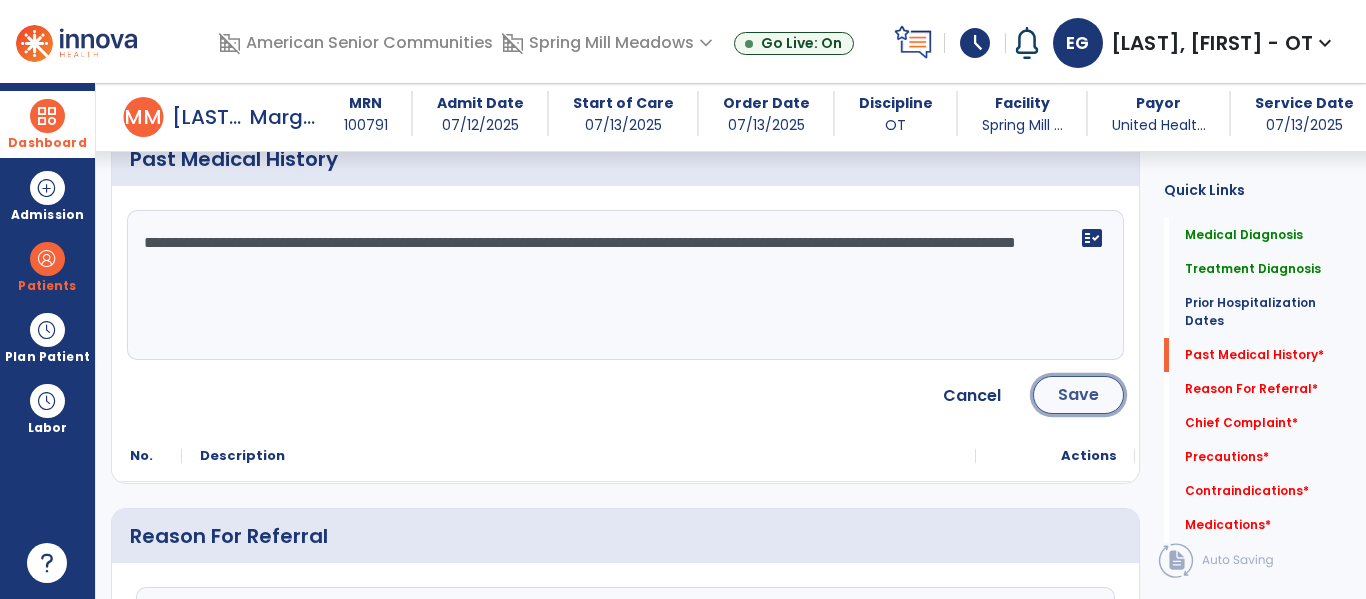 click on "Save" 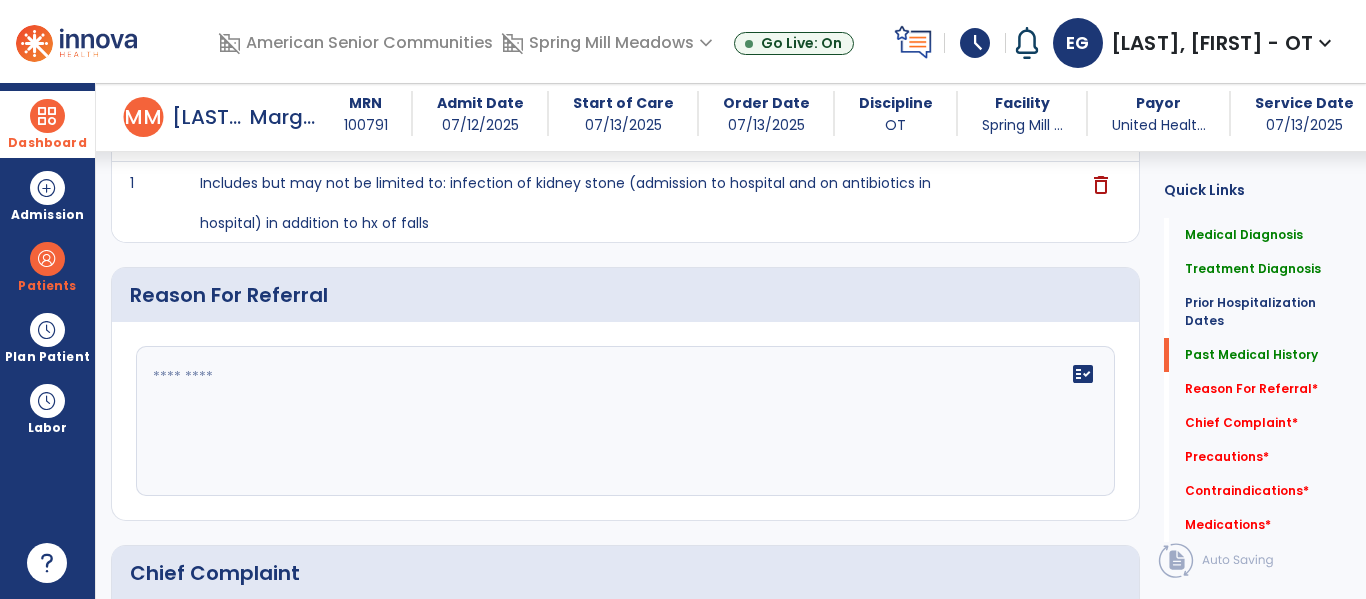 scroll, scrollTop: 886, scrollLeft: 0, axis: vertical 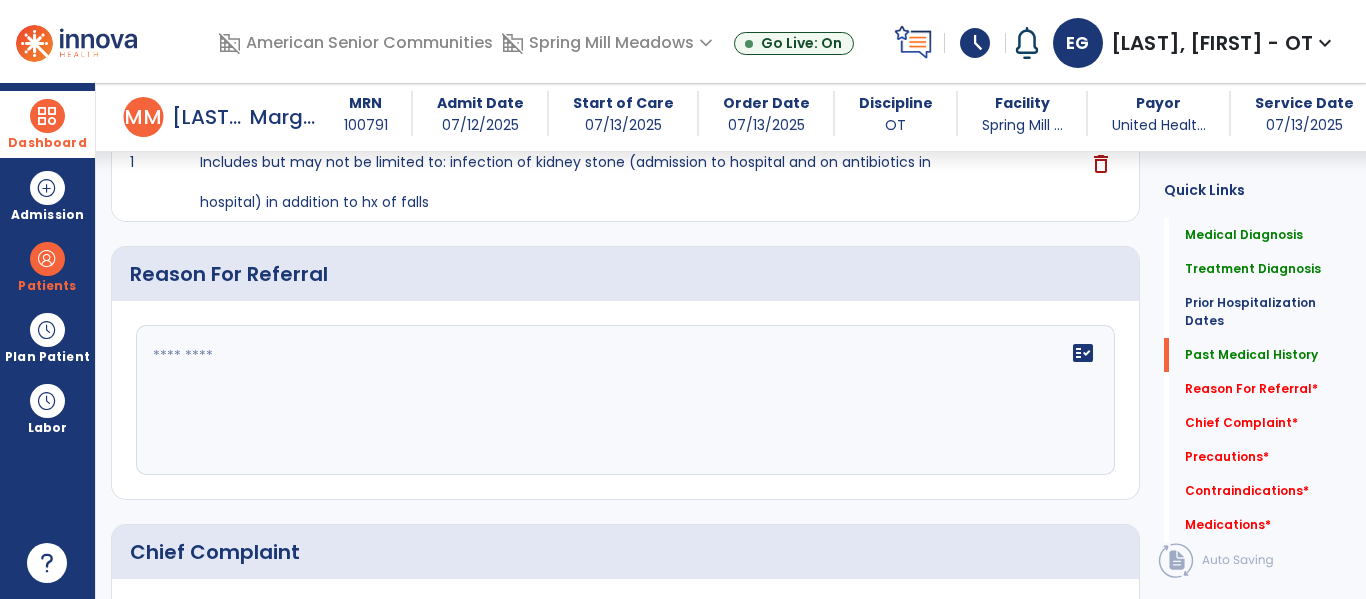 click on "fact_check" 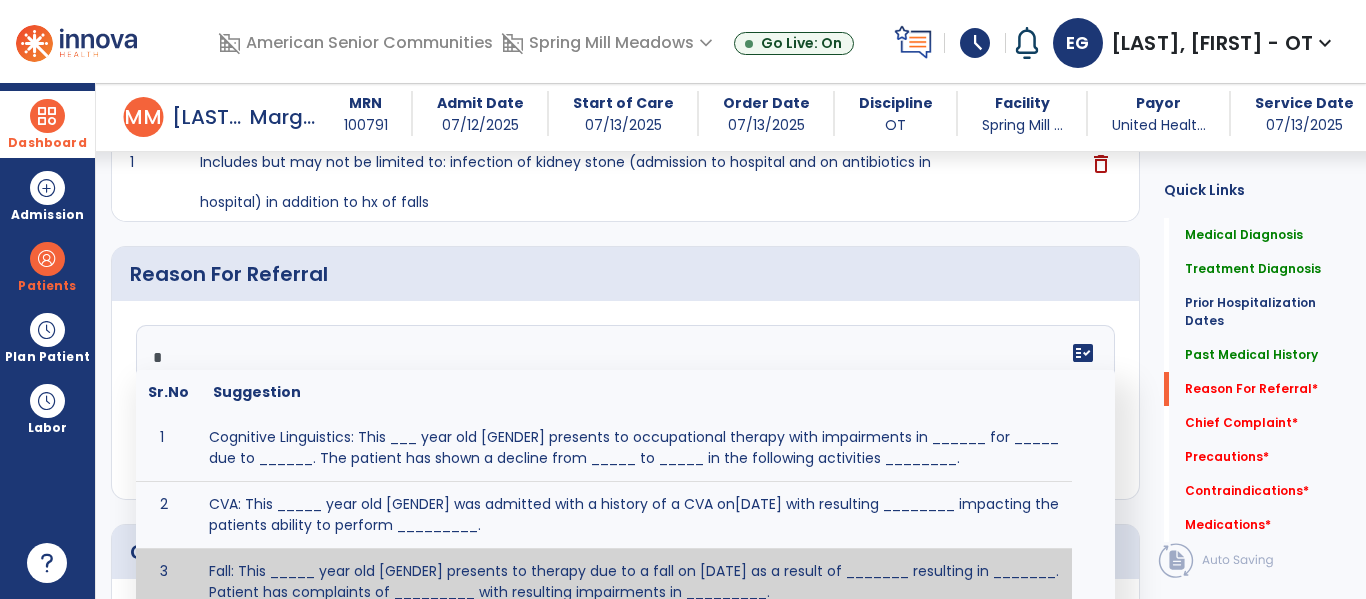 scroll, scrollTop: 903, scrollLeft: 0, axis: vertical 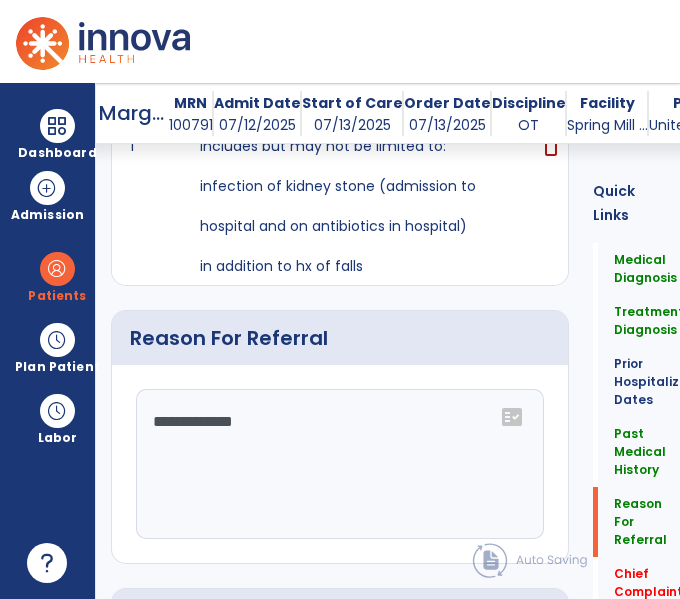 click on "**********" 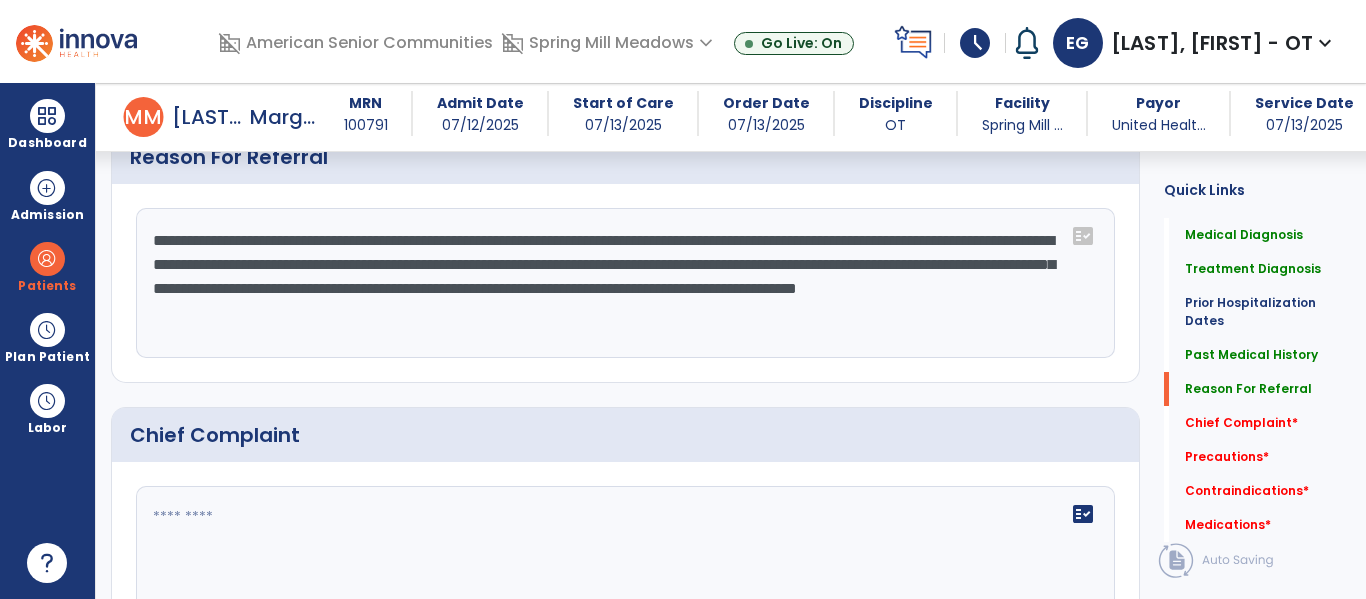 scroll, scrollTop: 1122, scrollLeft: 0, axis: vertical 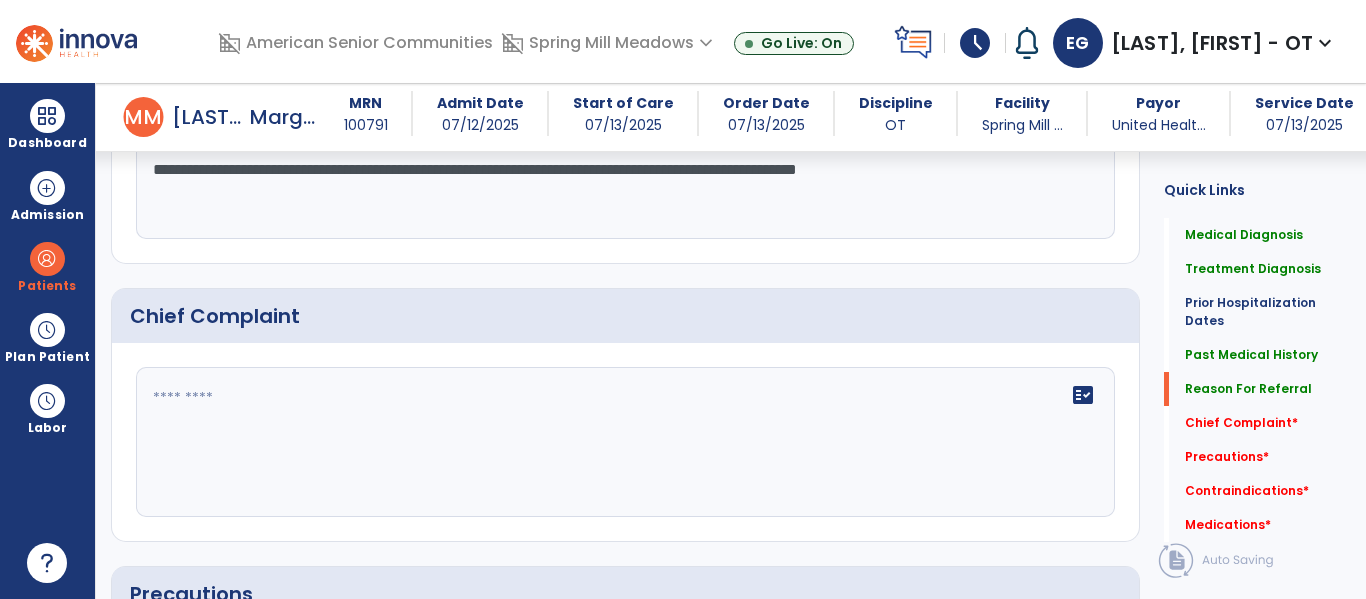 type on "**********" 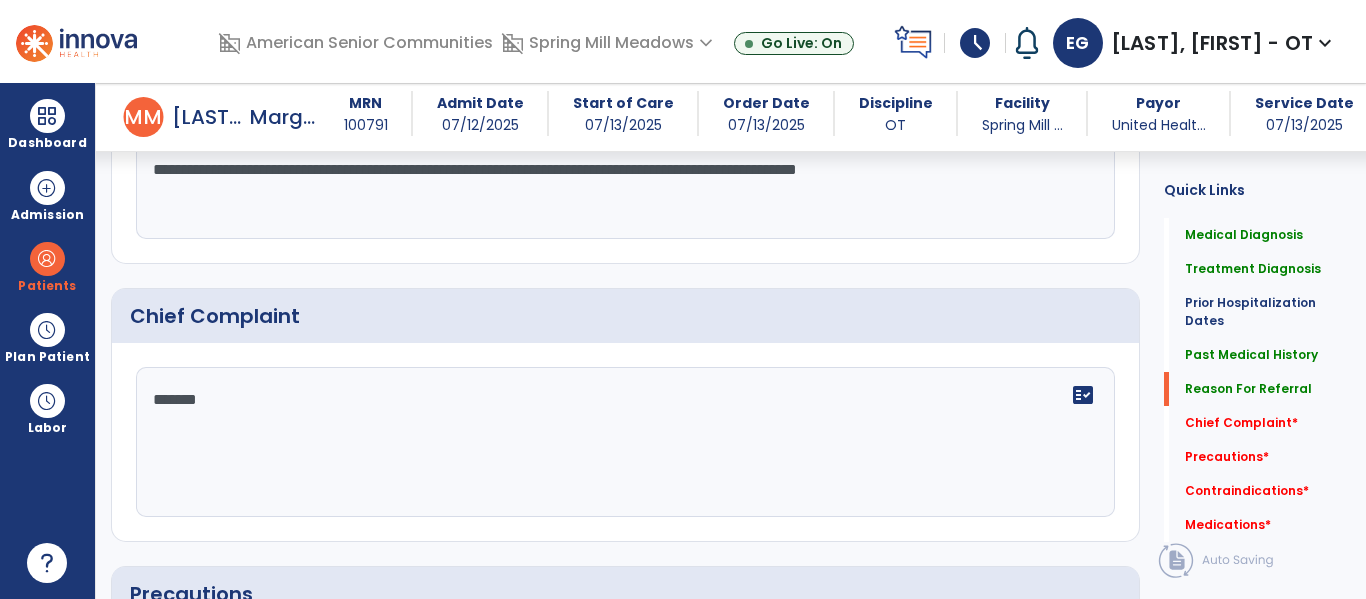 type on "********" 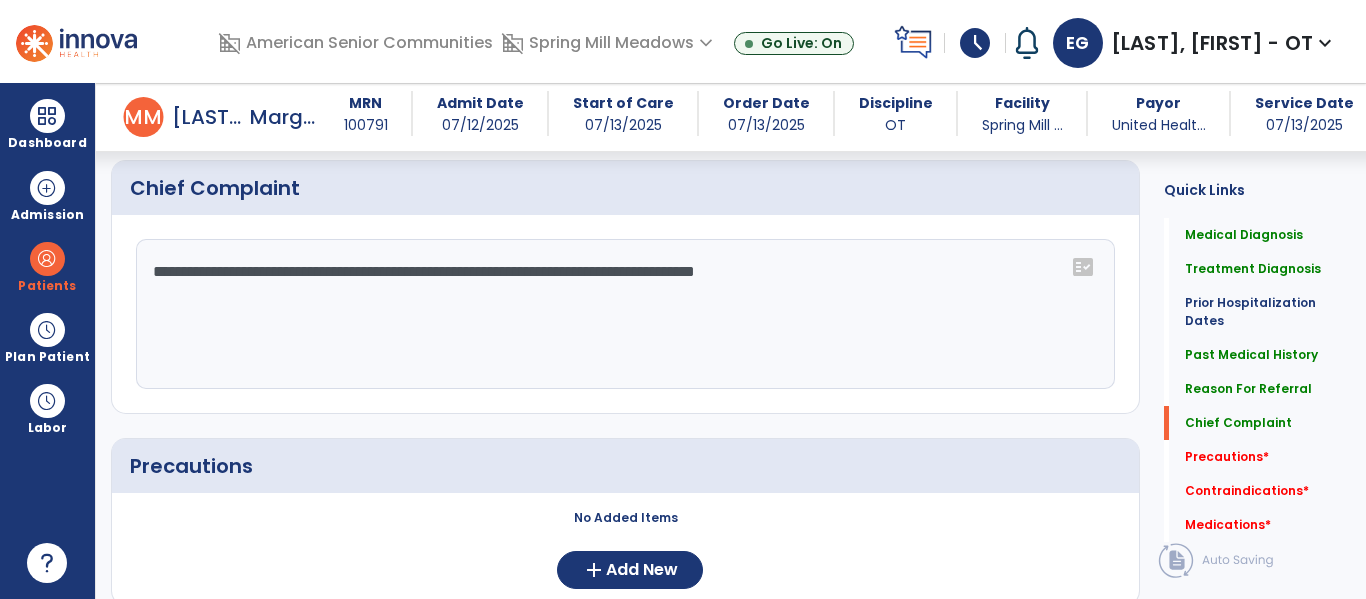 scroll, scrollTop: 1317, scrollLeft: 0, axis: vertical 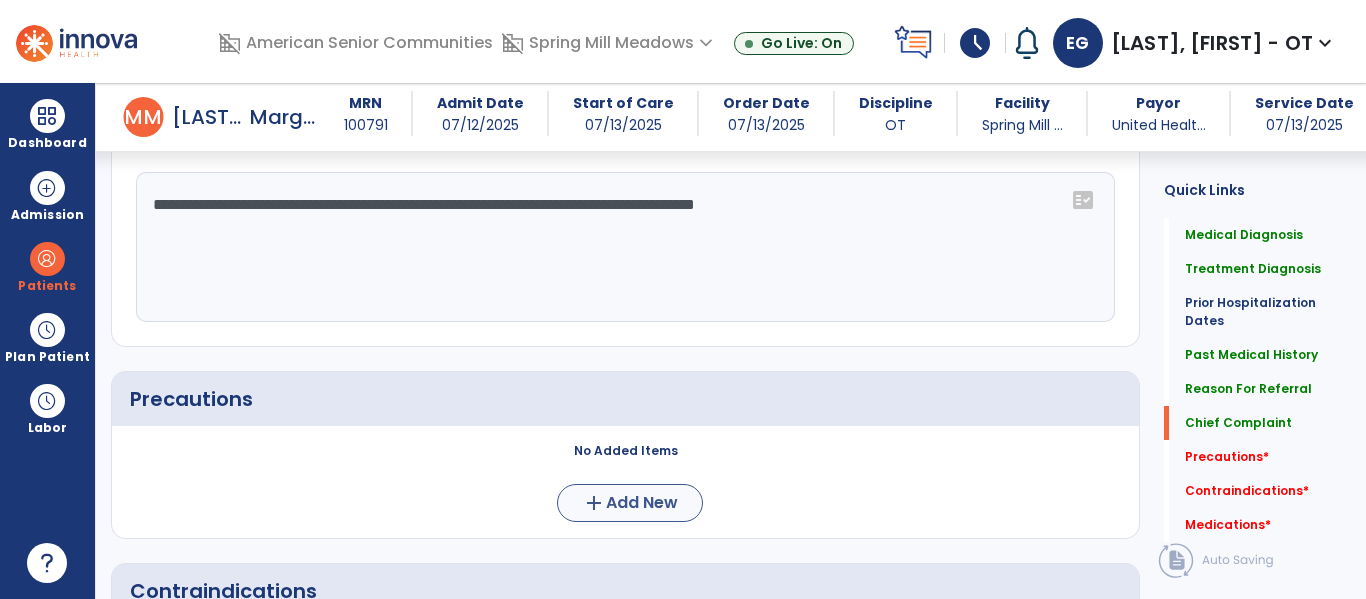type on "**********" 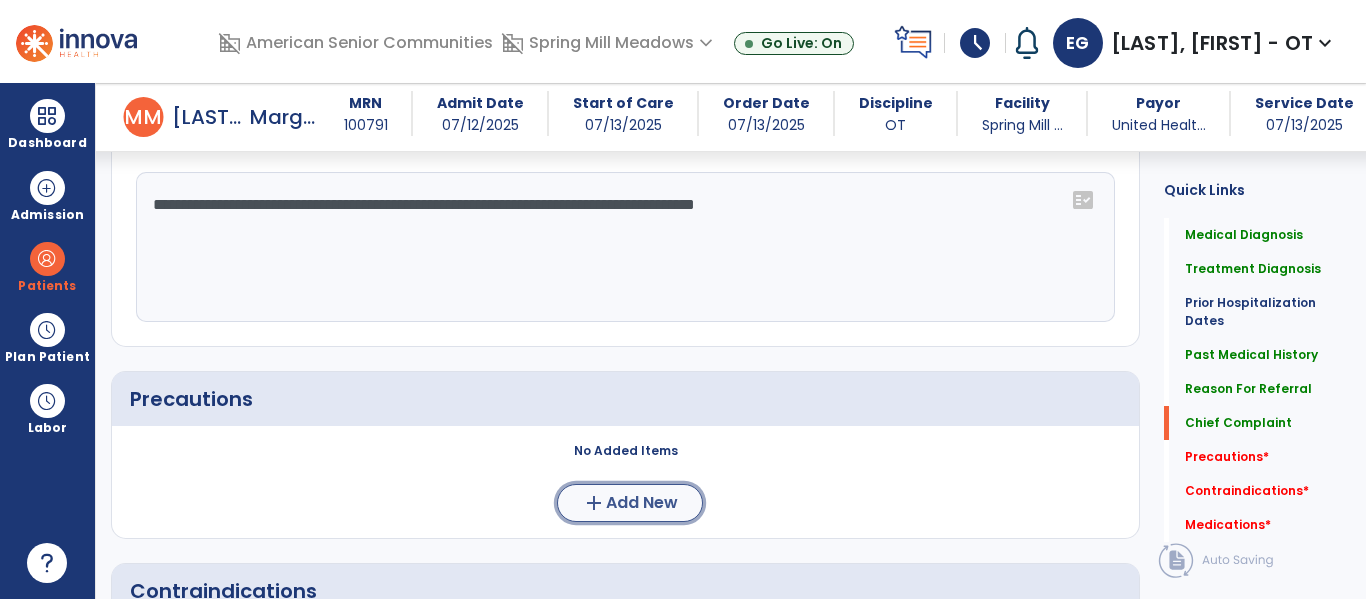 click on "Add New" 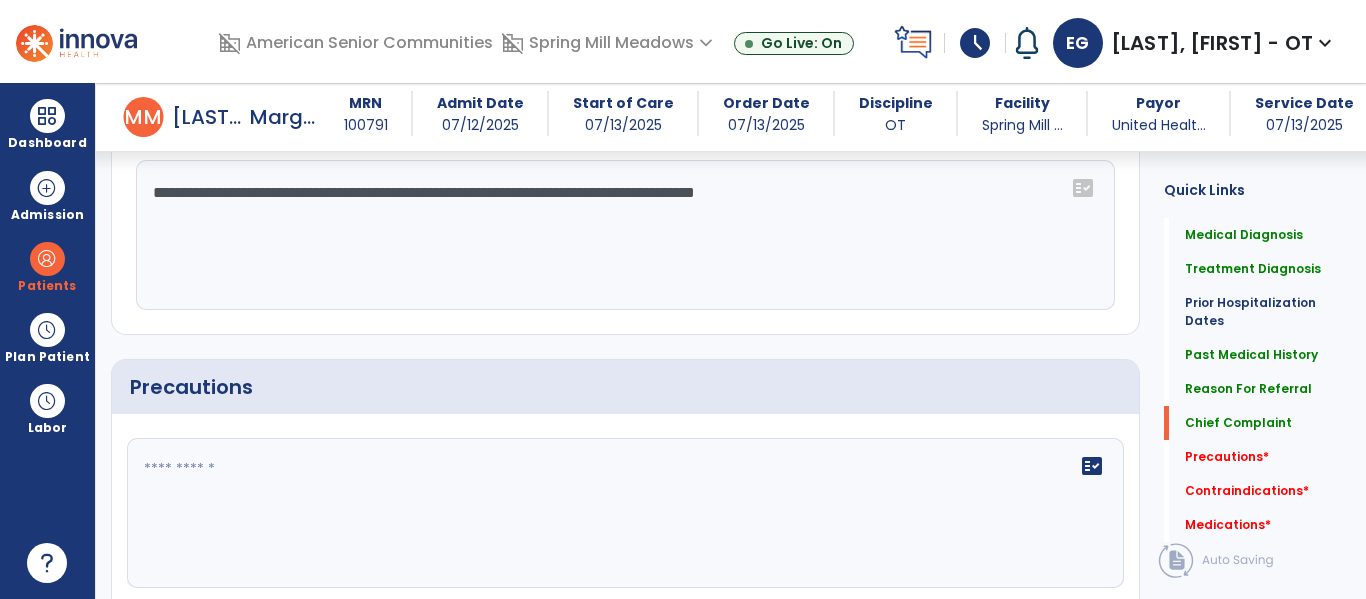 scroll, scrollTop: 1340, scrollLeft: 0, axis: vertical 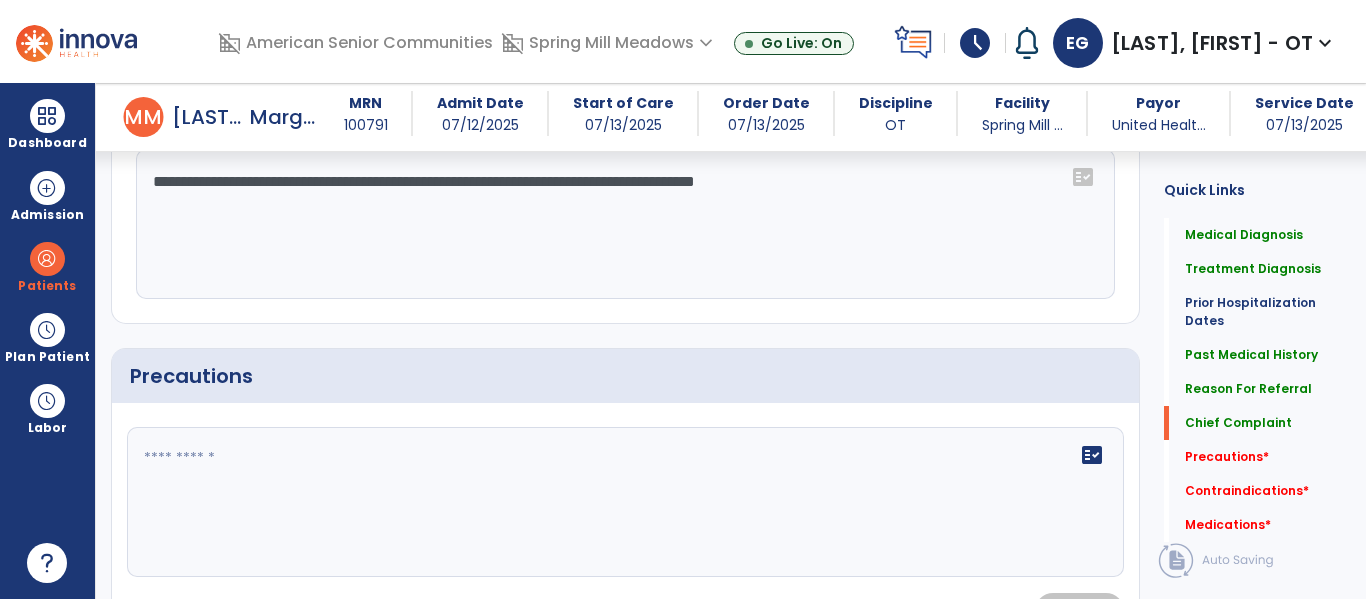 click on "fact_check" 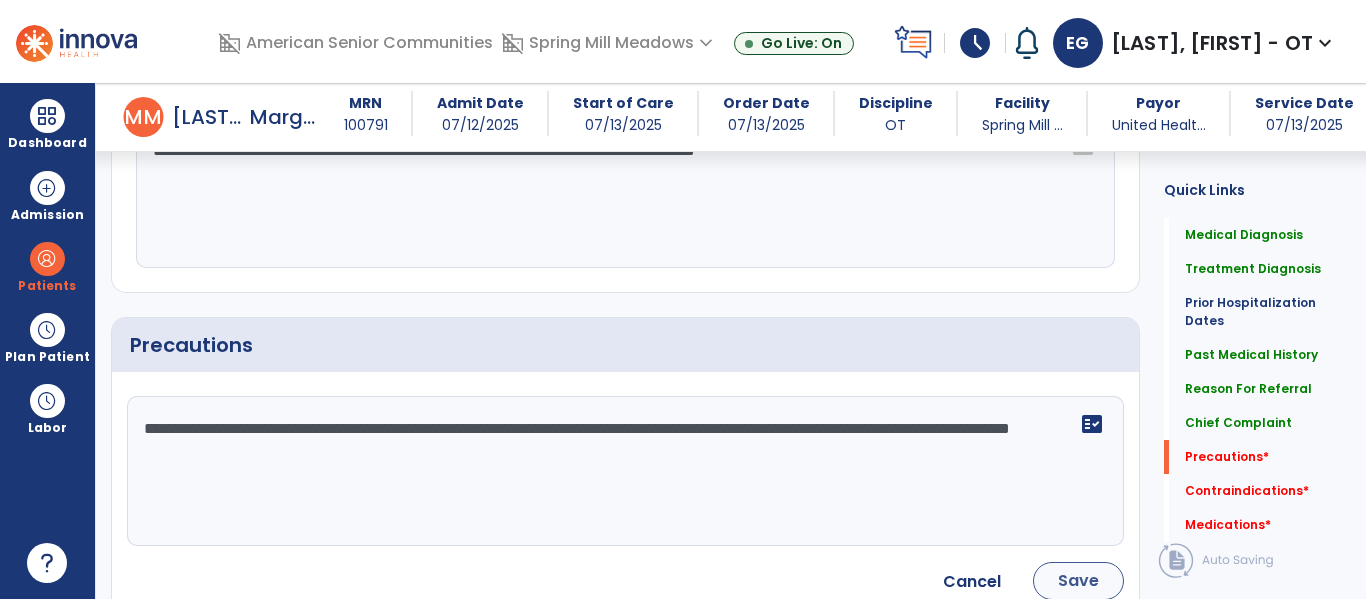 scroll, scrollTop: 1465, scrollLeft: 0, axis: vertical 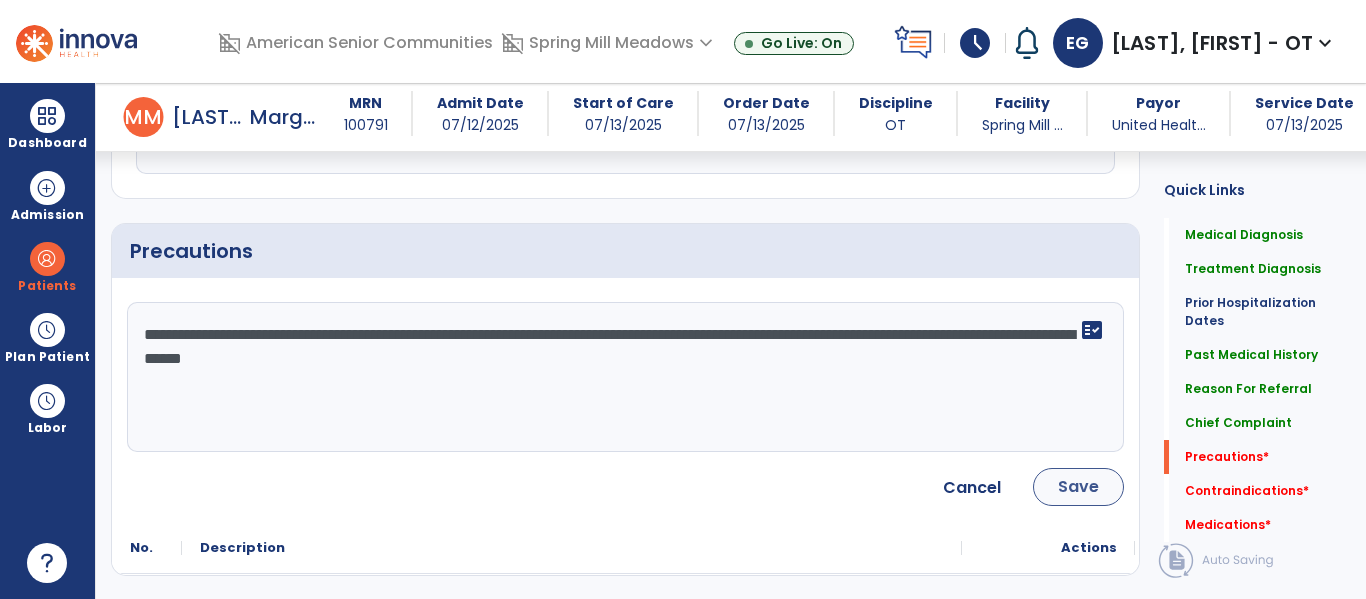 type on "**********" 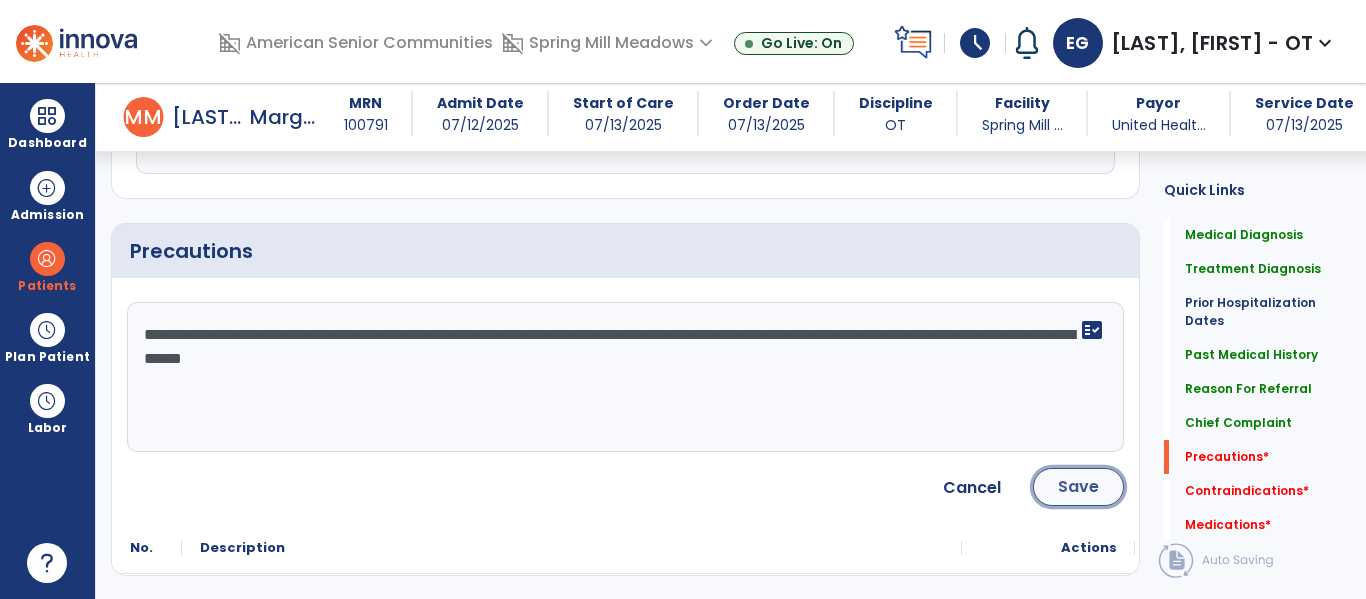 click on "Save" 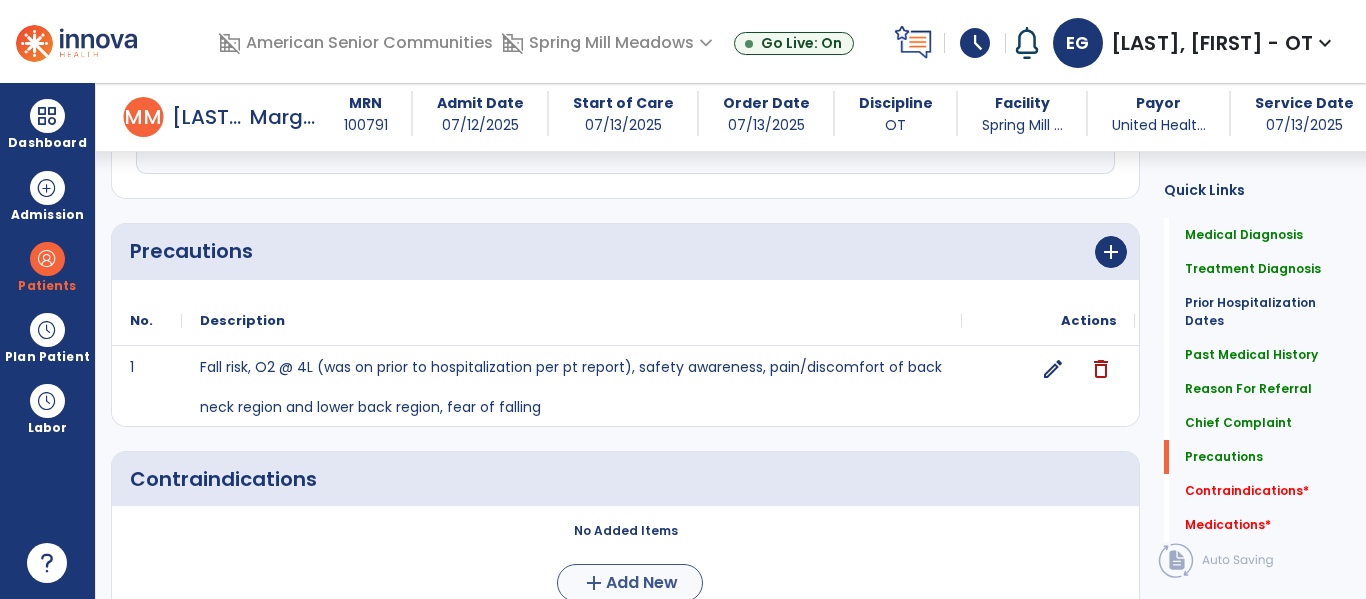 scroll, scrollTop: 1575, scrollLeft: 0, axis: vertical 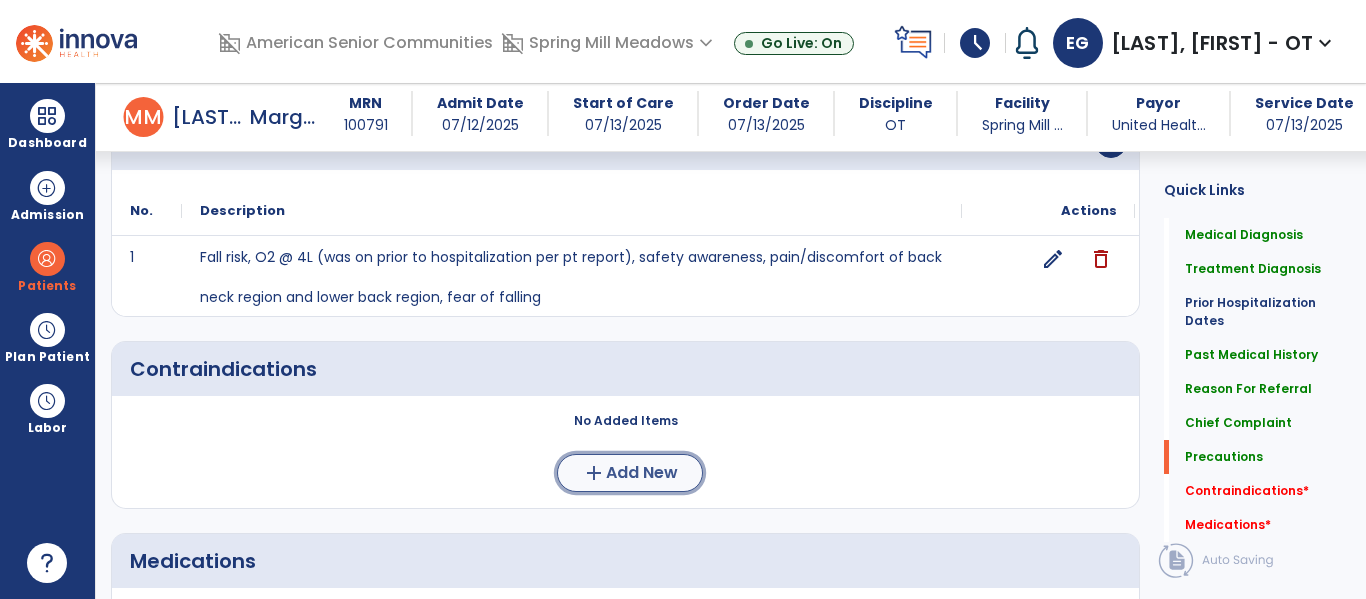 click on "Add New" 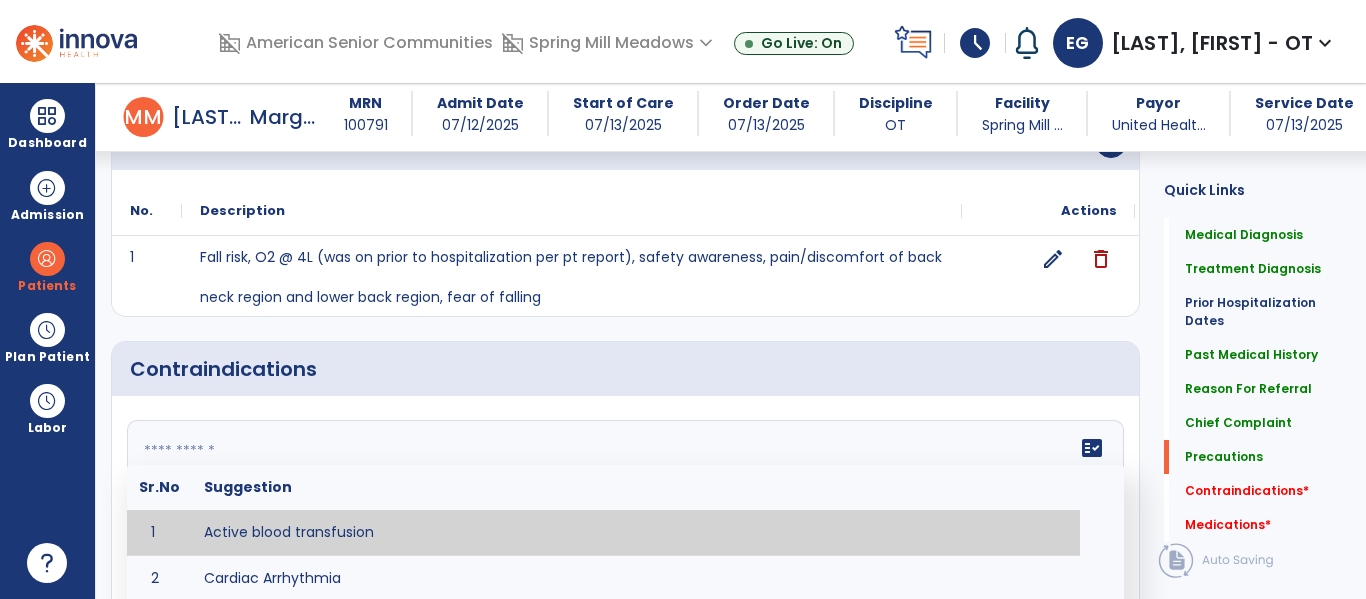 click 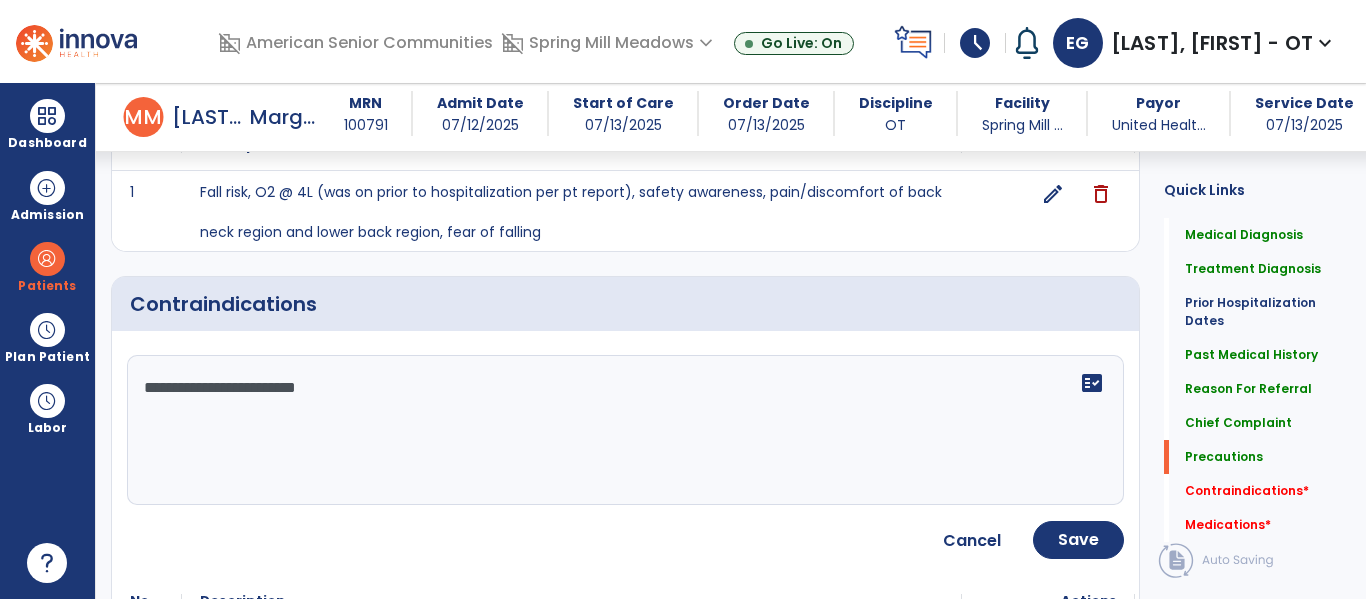 scroll, scrollTop: 1685, scrollLeft: 0, axis: vertical 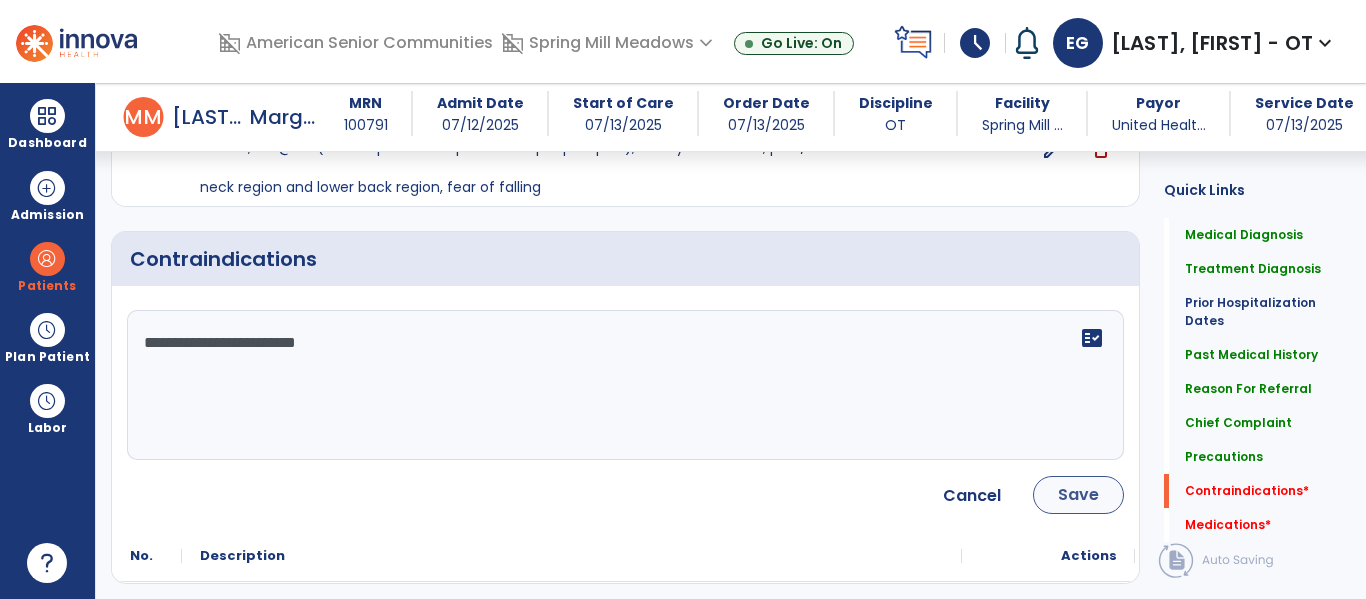 type on "**********" 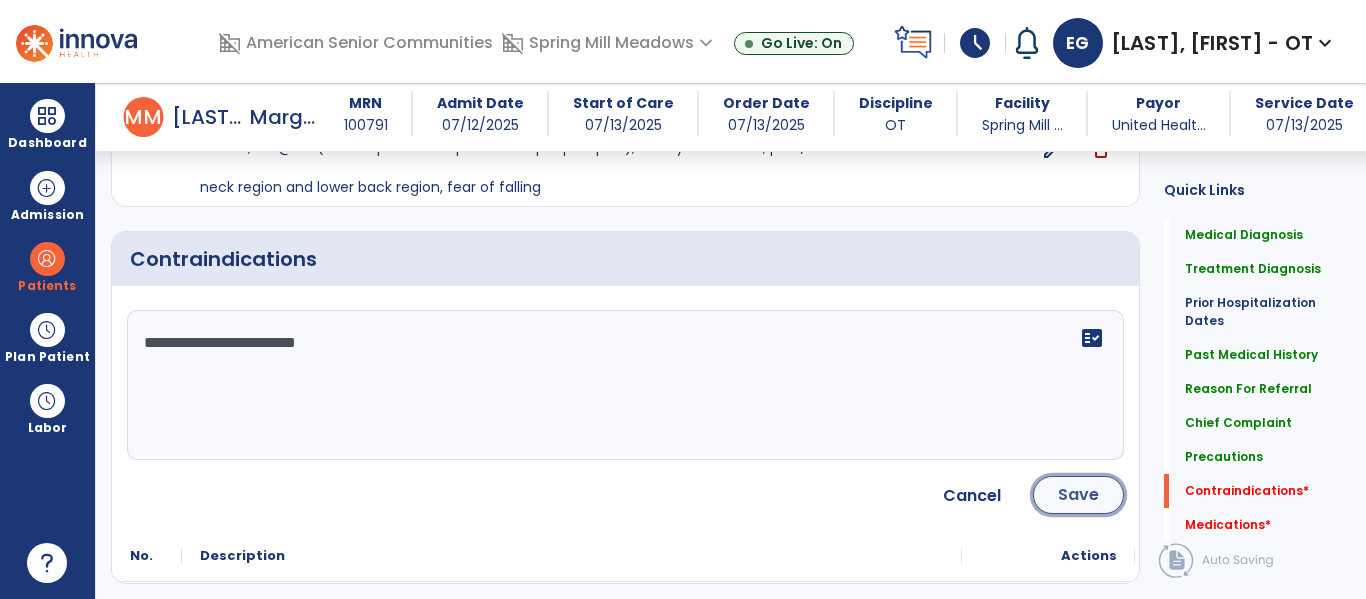 click on "Save" 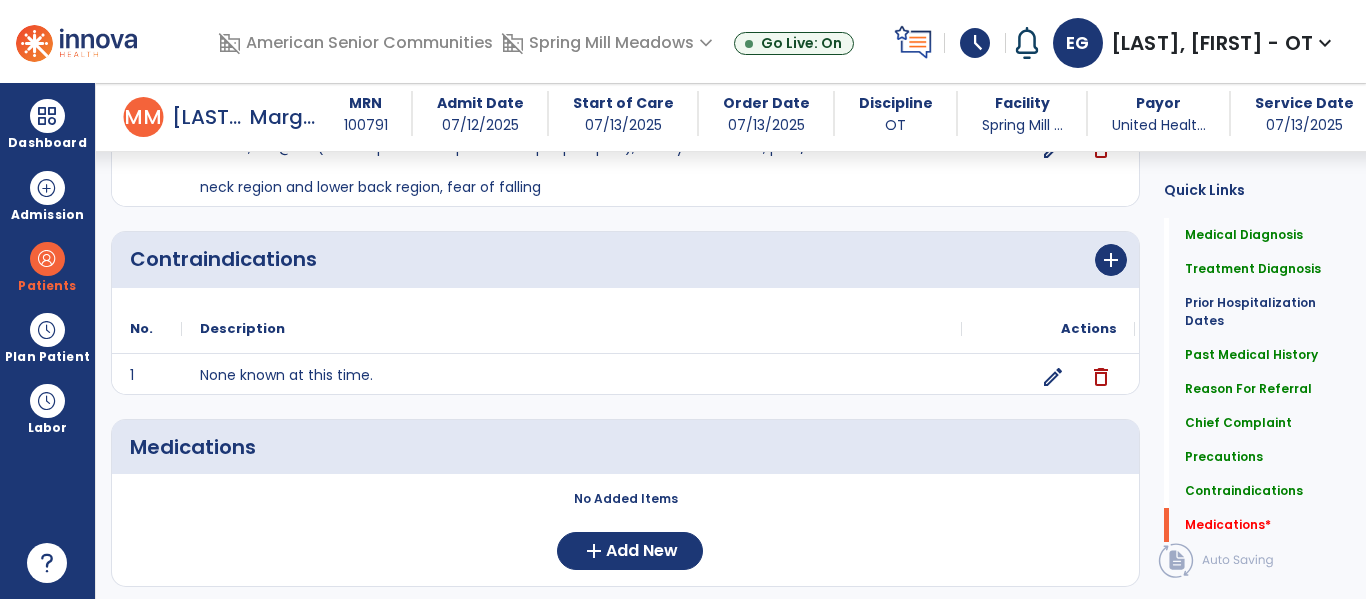 scroll, scrollTop: 1718, scrollLeft: 0, axis: vertical 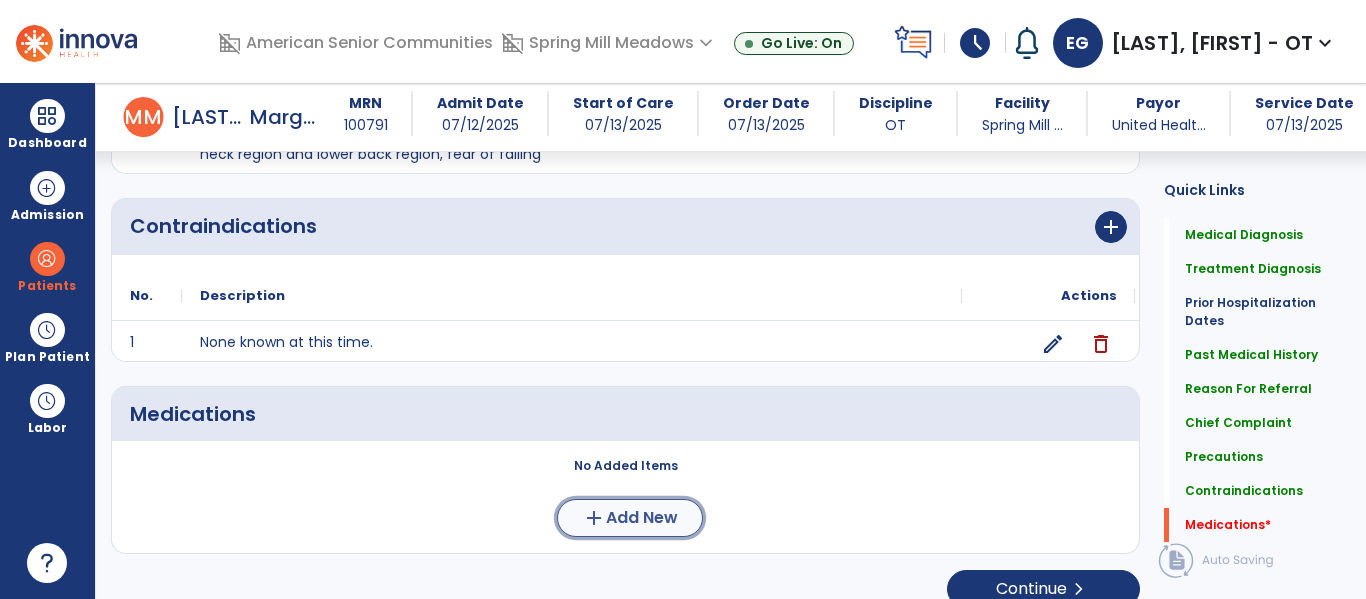 click on "Add New" 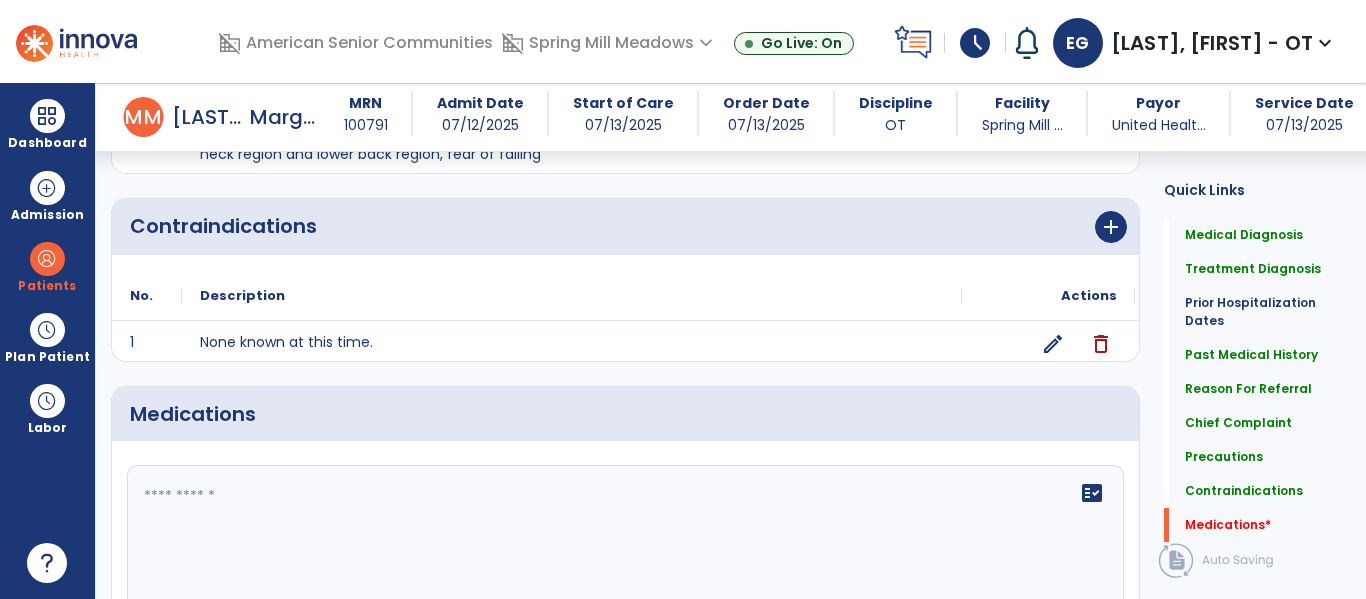 click 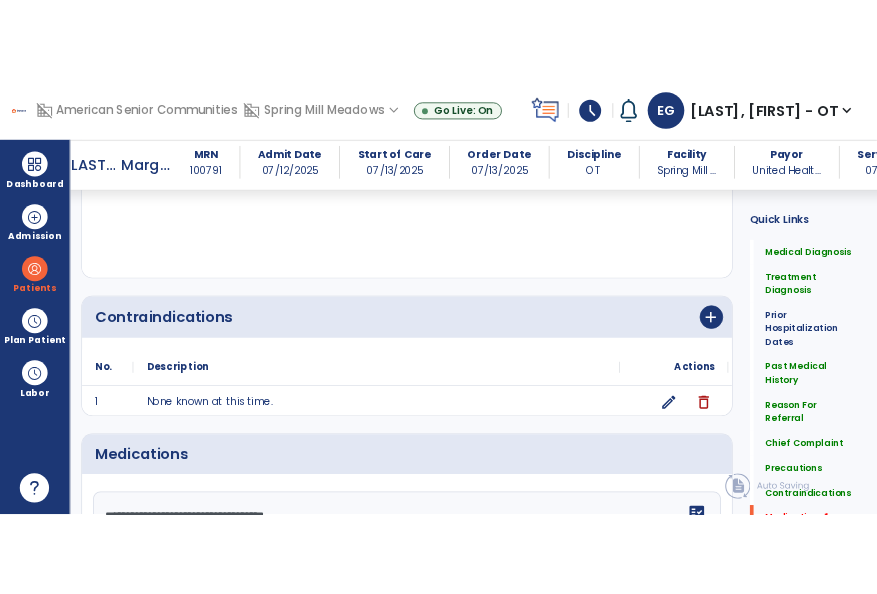 scroll, scrollTop: 1756, scrollLeft: 0, axis: vertical 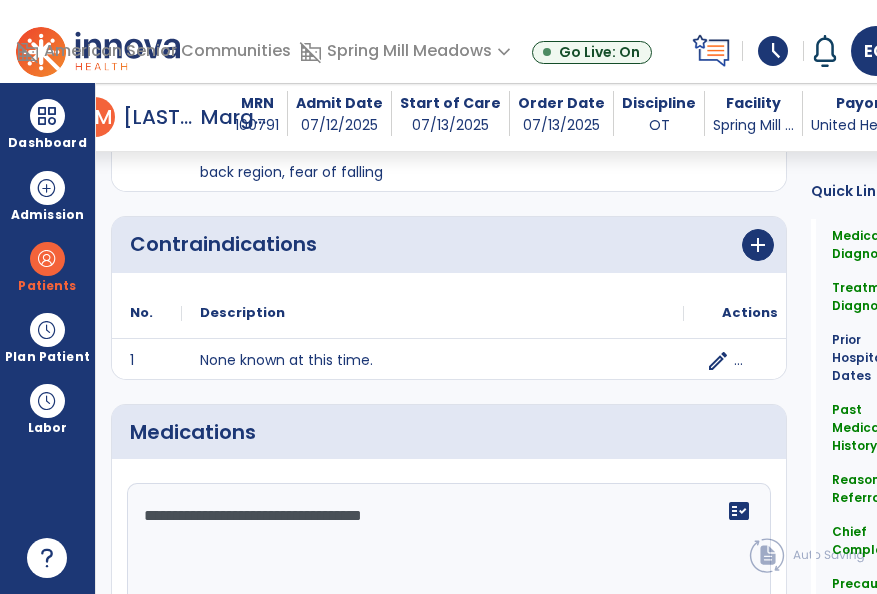click on "**********" 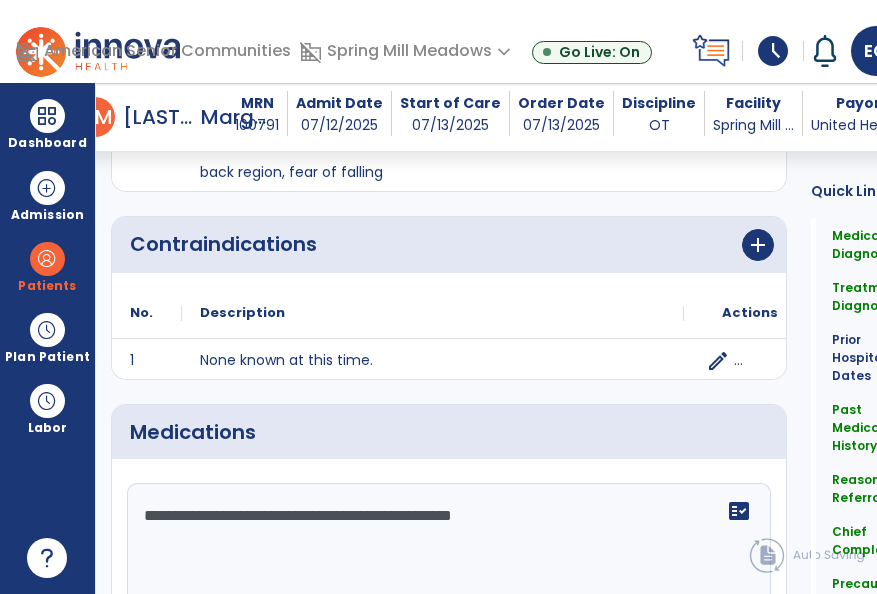 click on "**********" 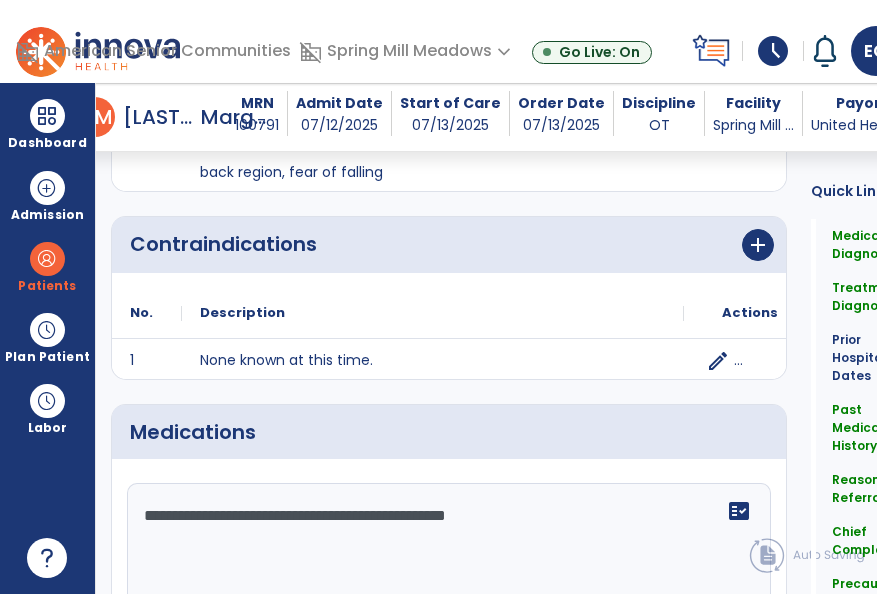 click on "**********" 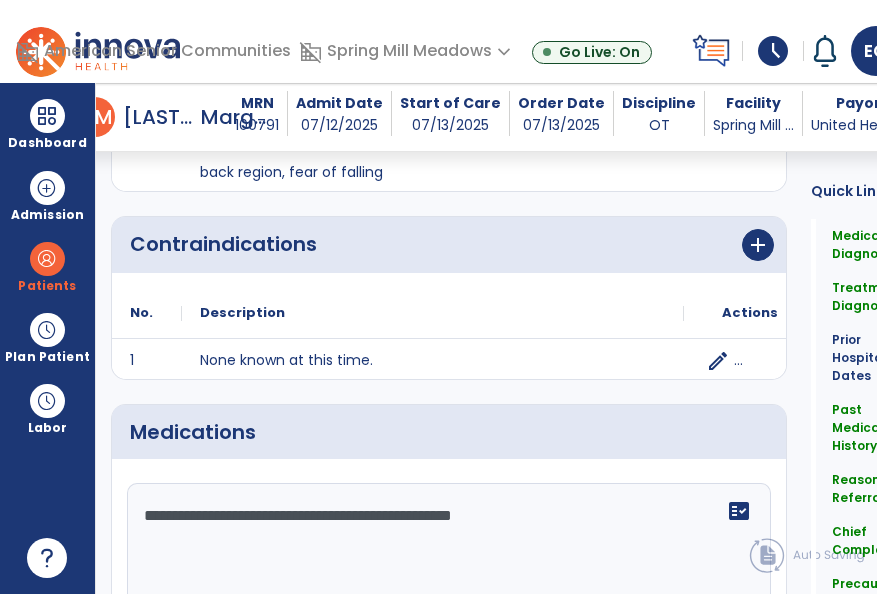 click on "**********" 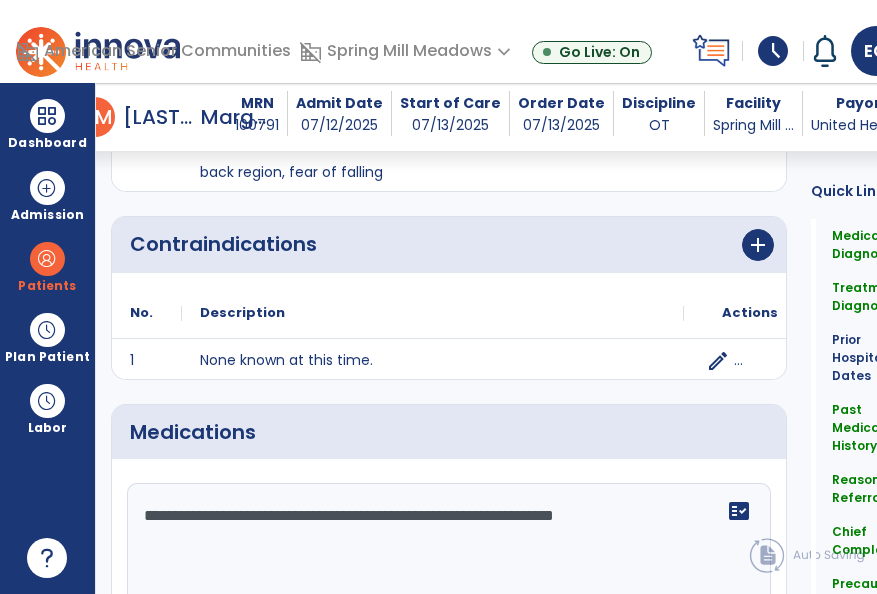 click on "**********" 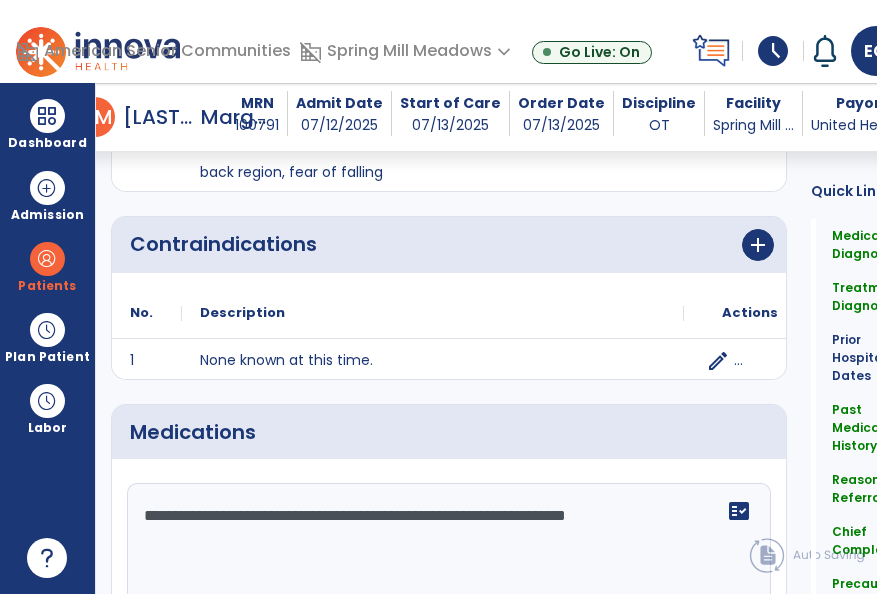 click on "**********" 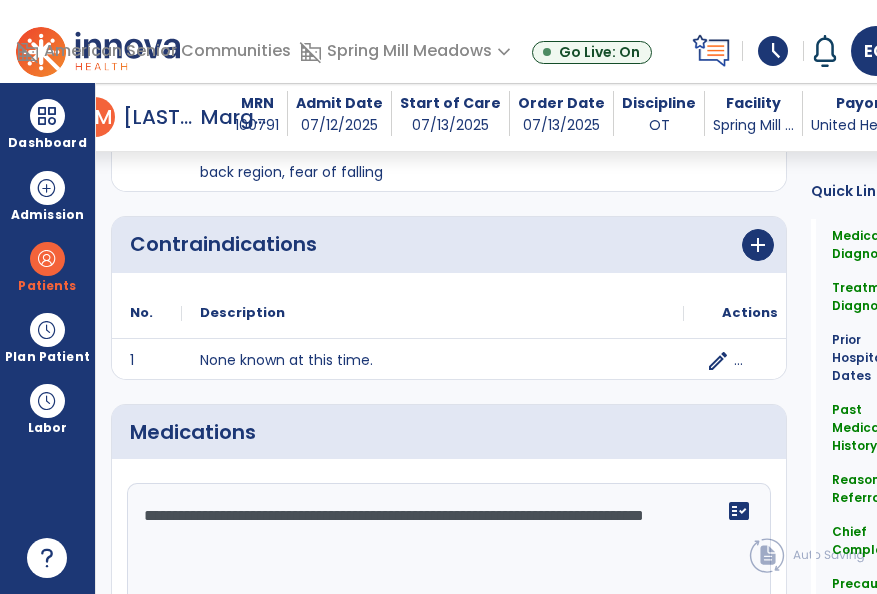 click on "**********" 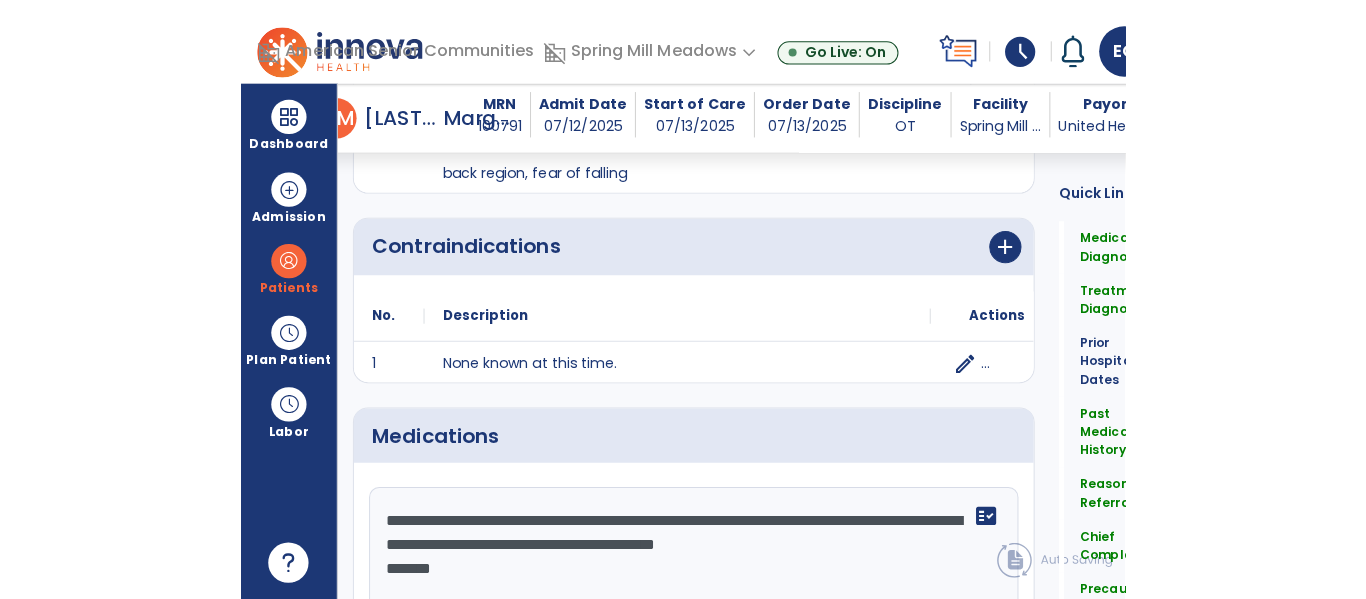 scroll, scrollTop: 1801, scrollLeft: 0, axis: vertical 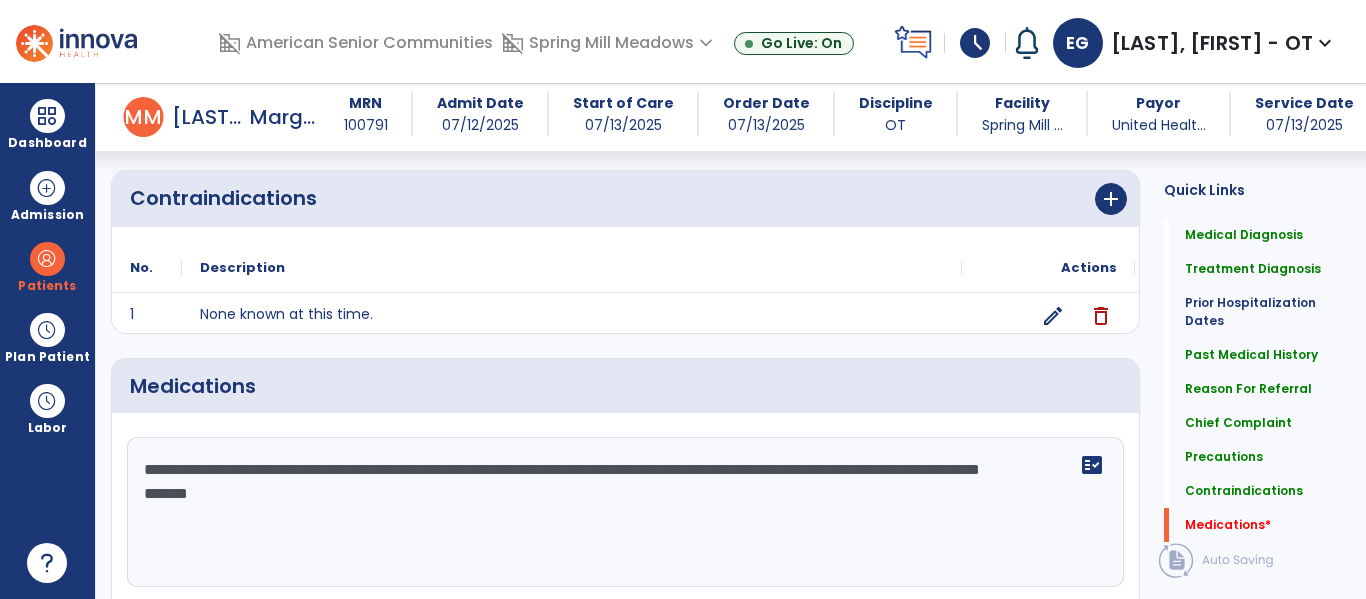 click on "**********" 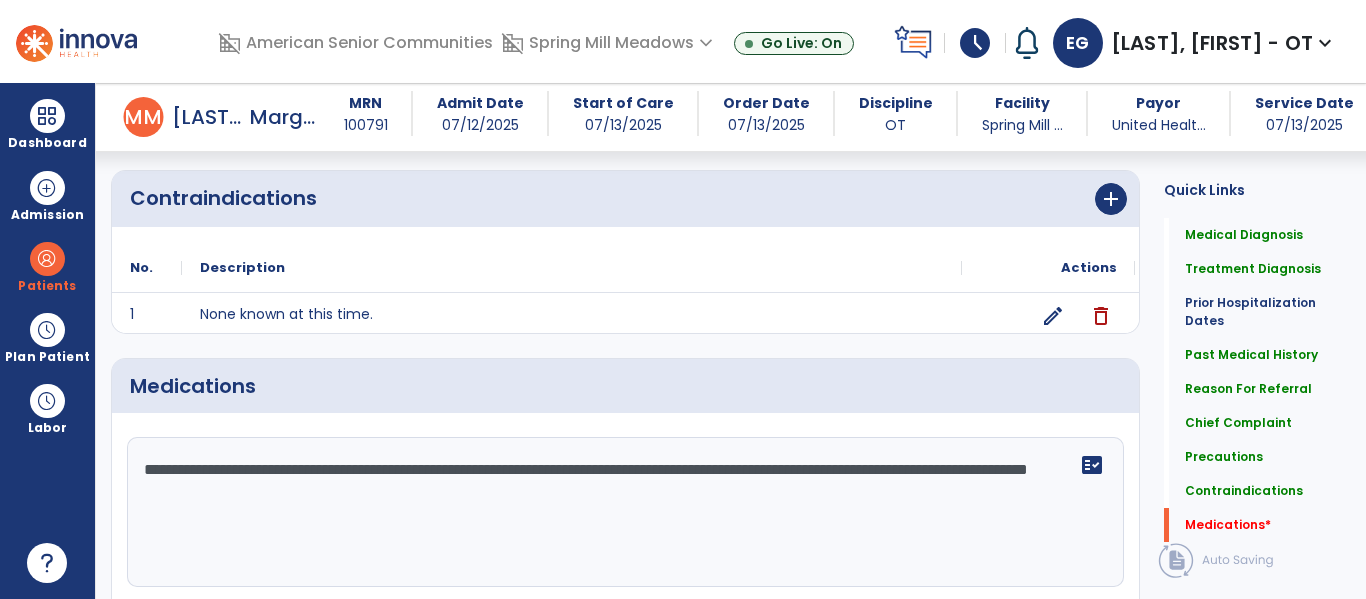 click on "**********" 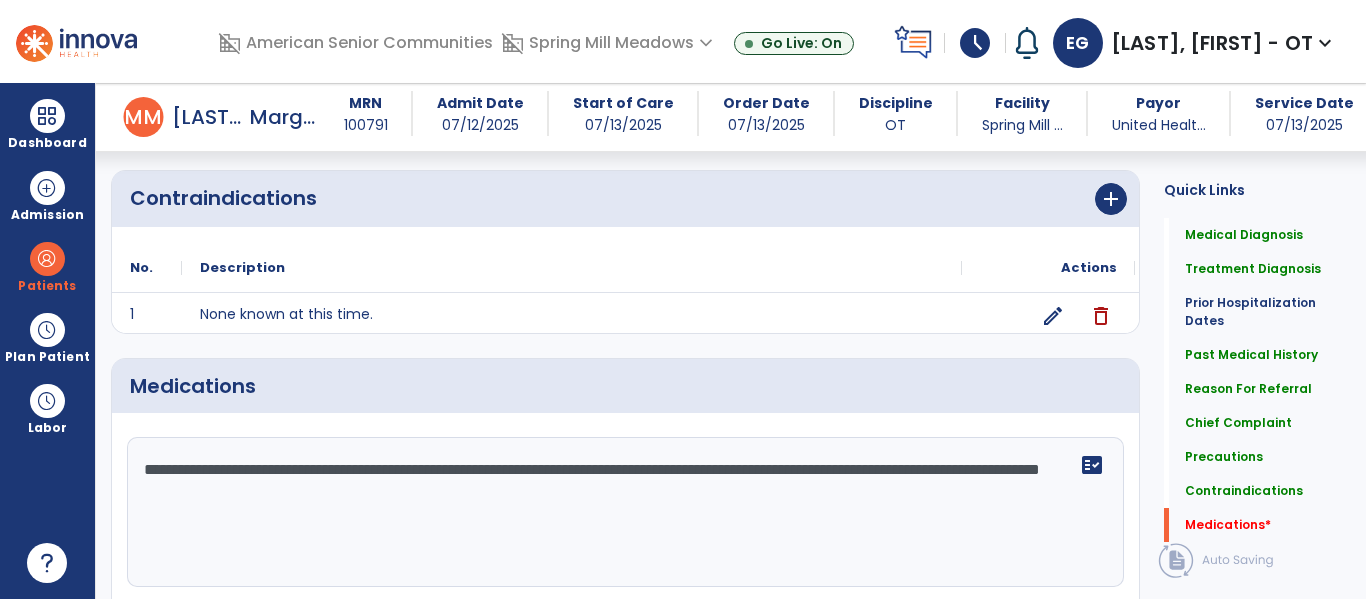 click on "**********" 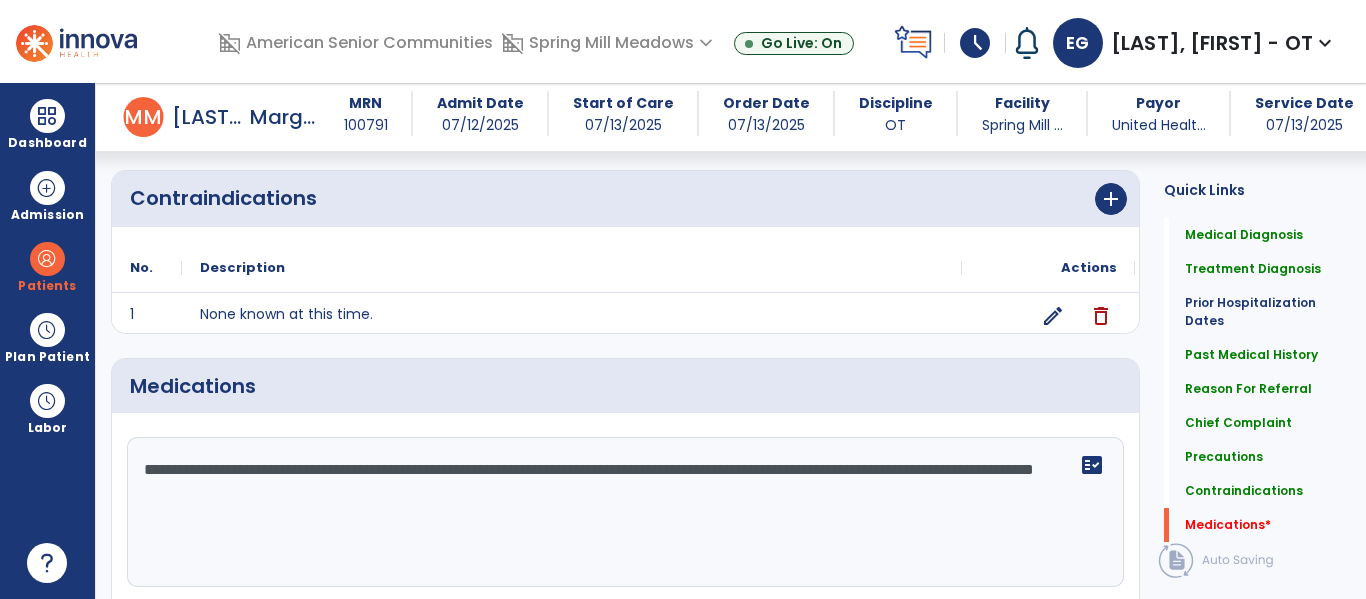 click on "**********" 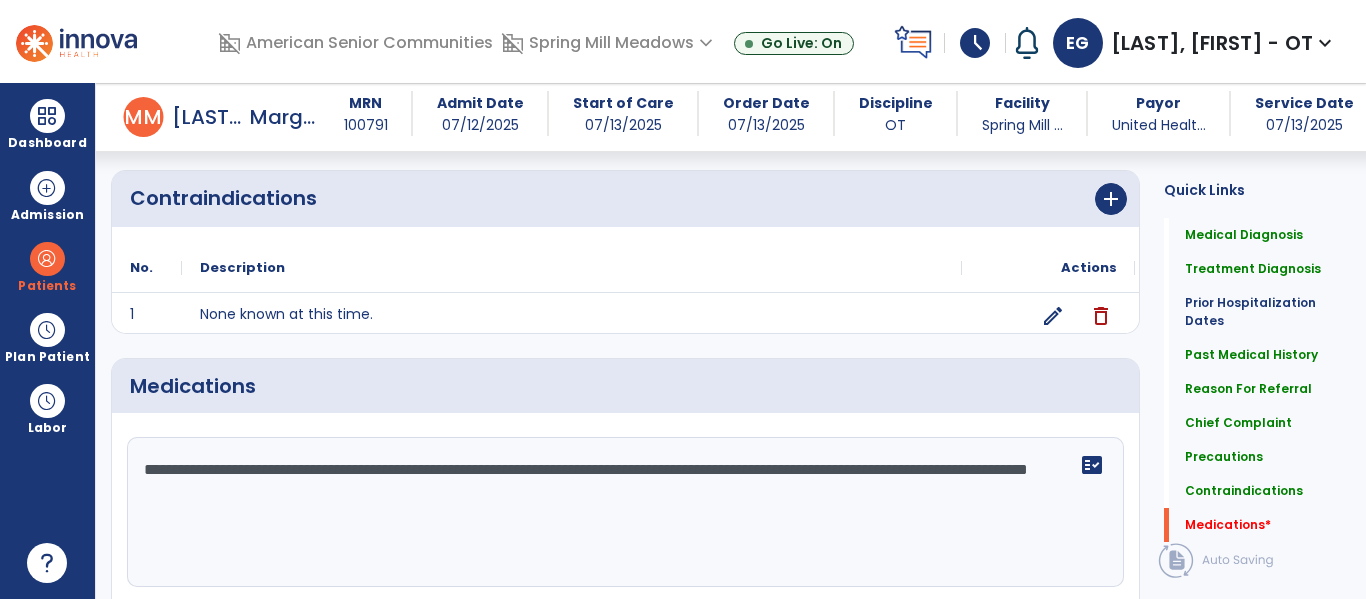 click on "**********" 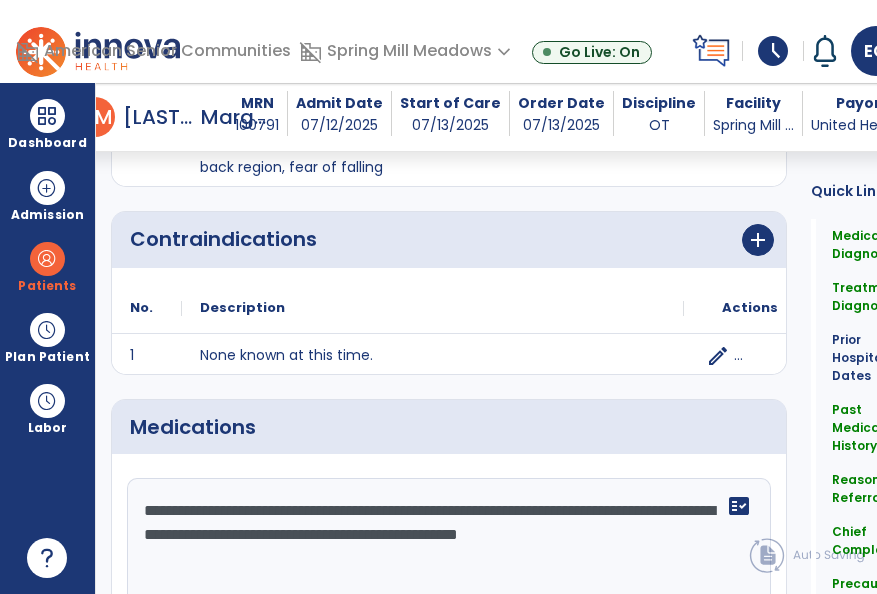 scroll, scrollTop: 1801, scrollLeft: 0, axis: vertical 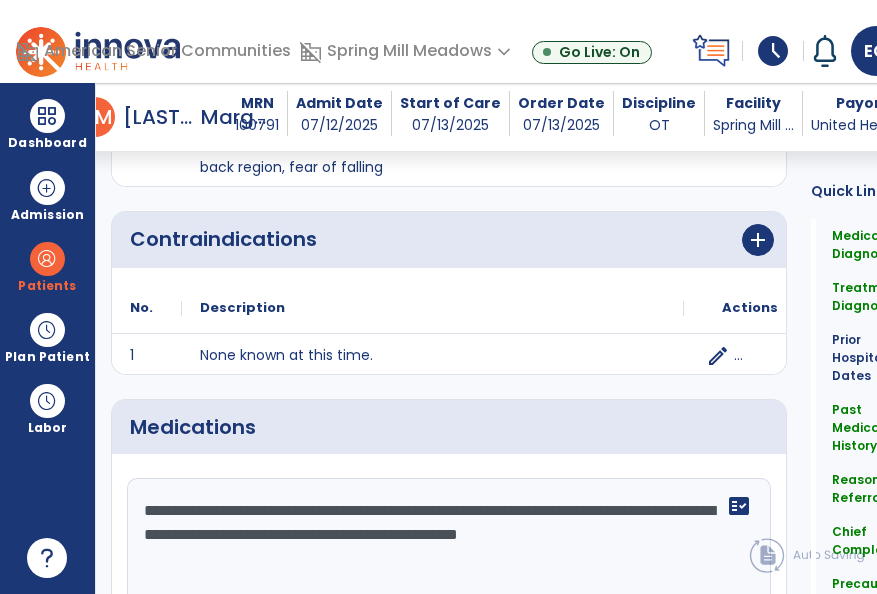 click on "**********" 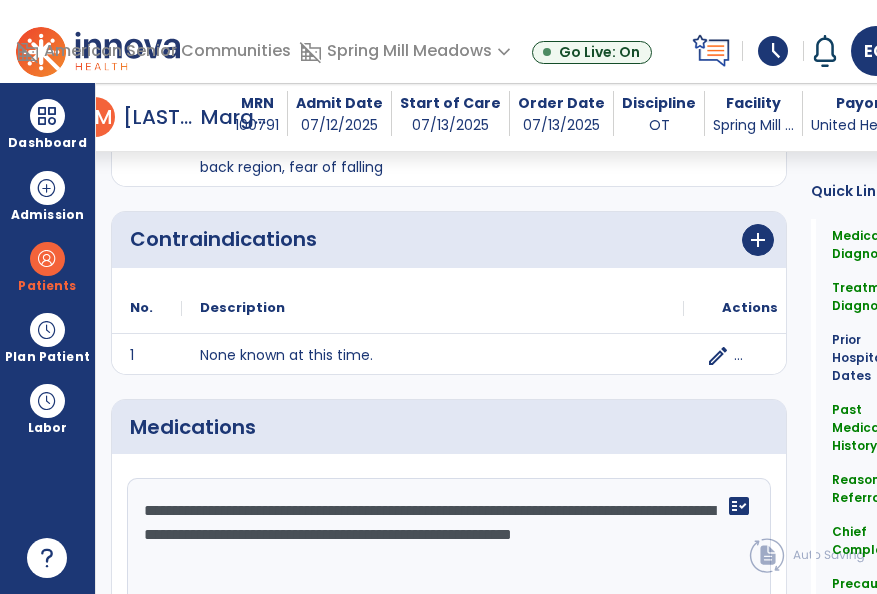 click on "**********" 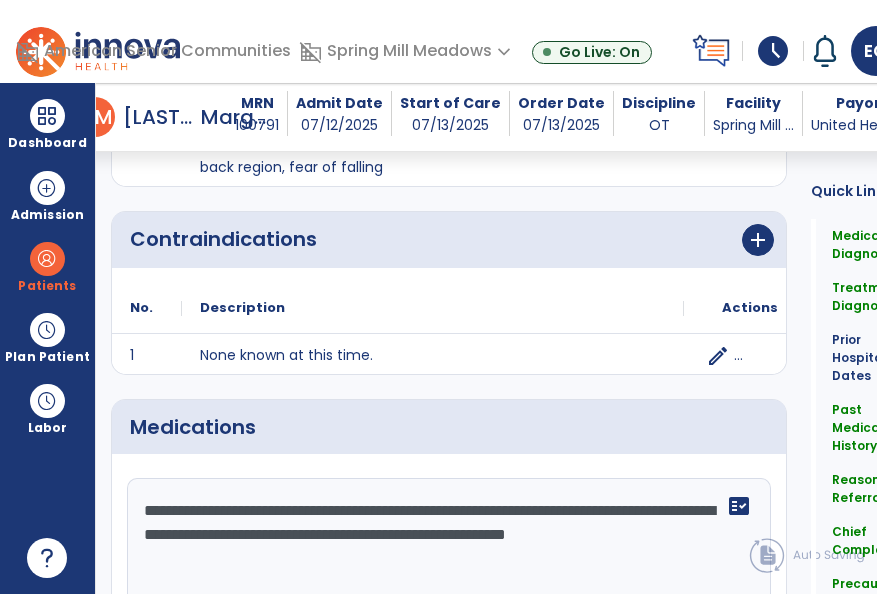 click on "**********" 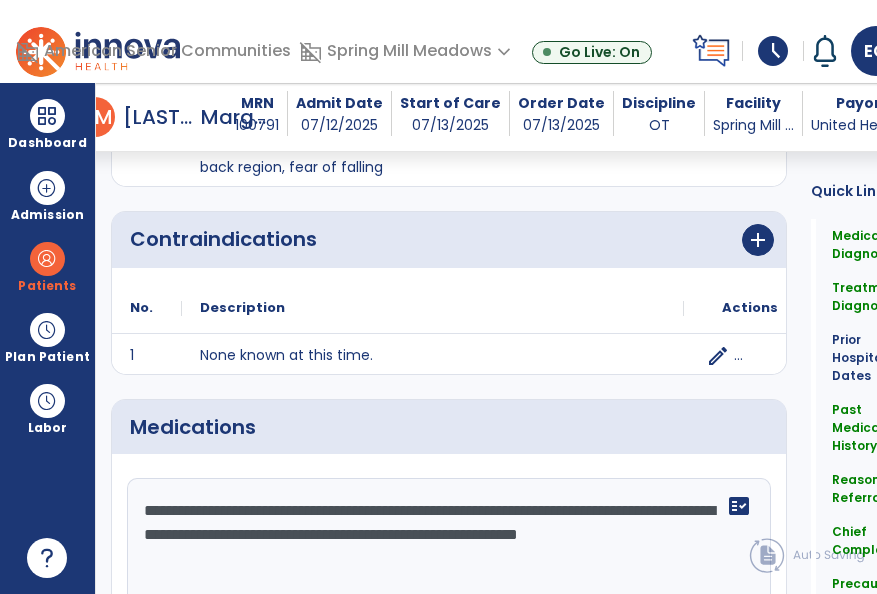 click on "**********" 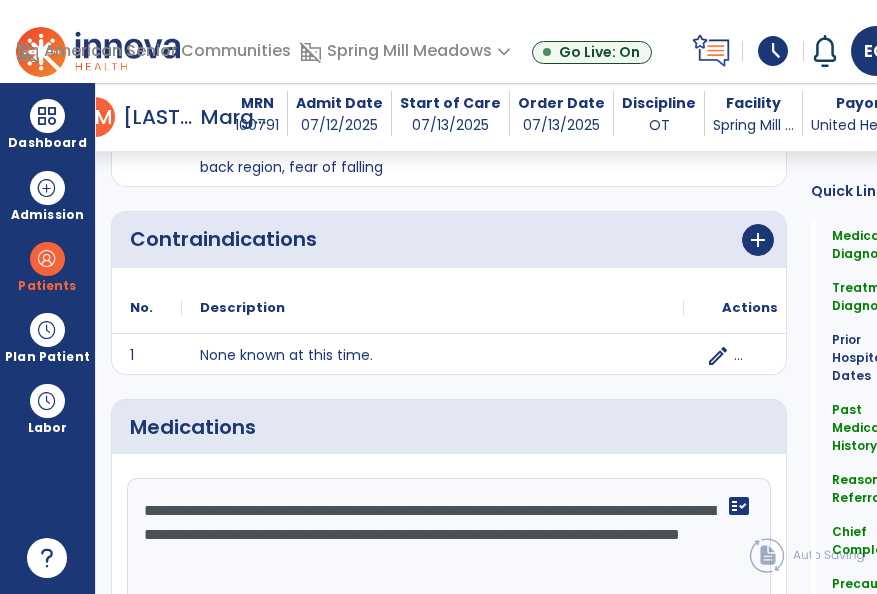 click on "**********" 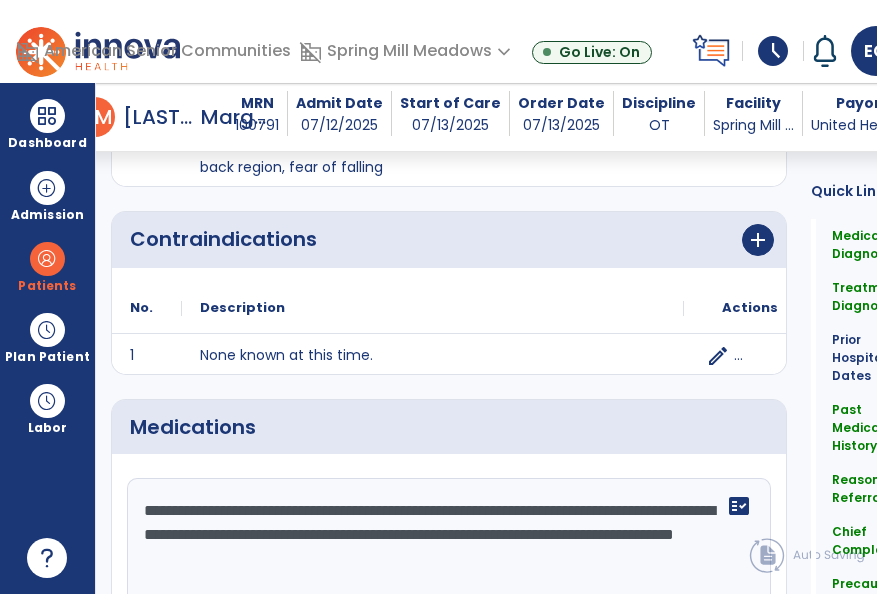 click on "**********" 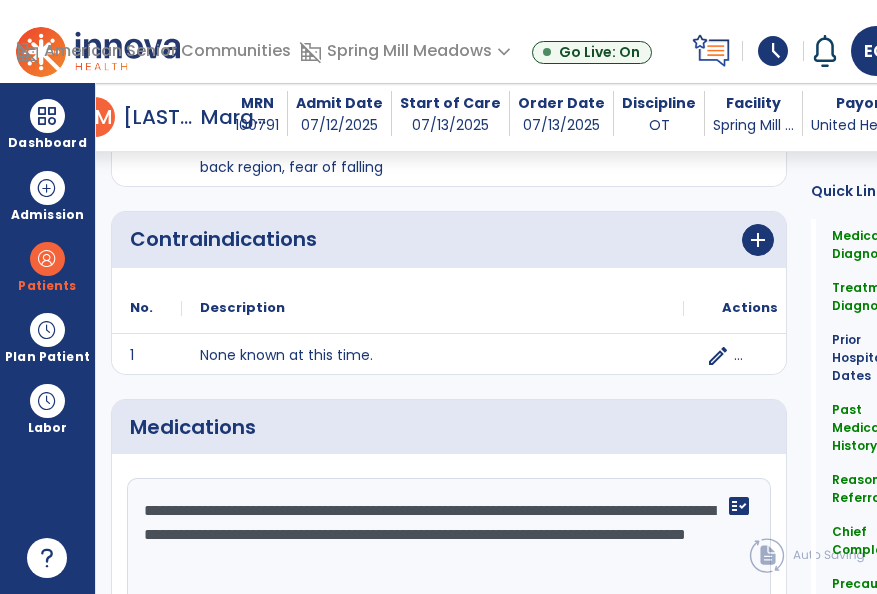 click on "**********" 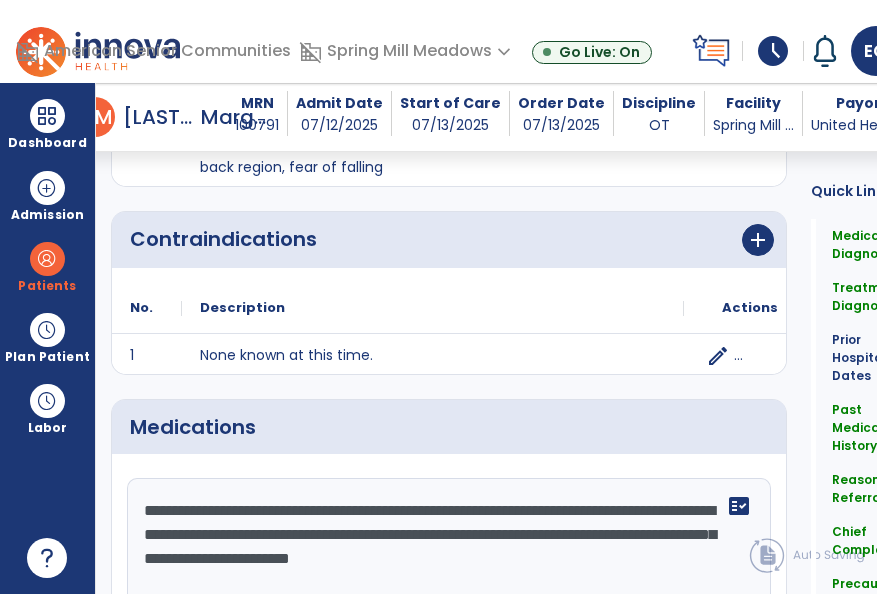 click on "**********" 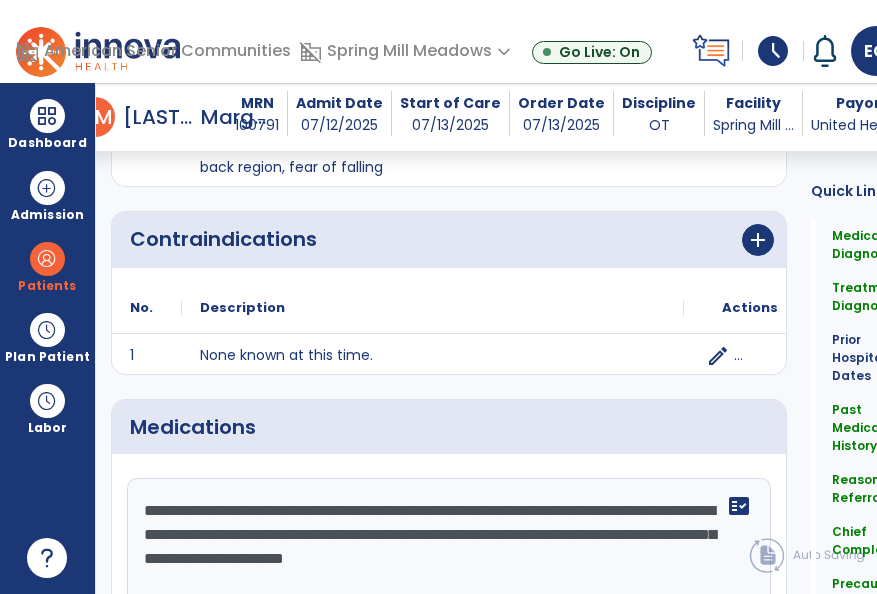 click on "**********" 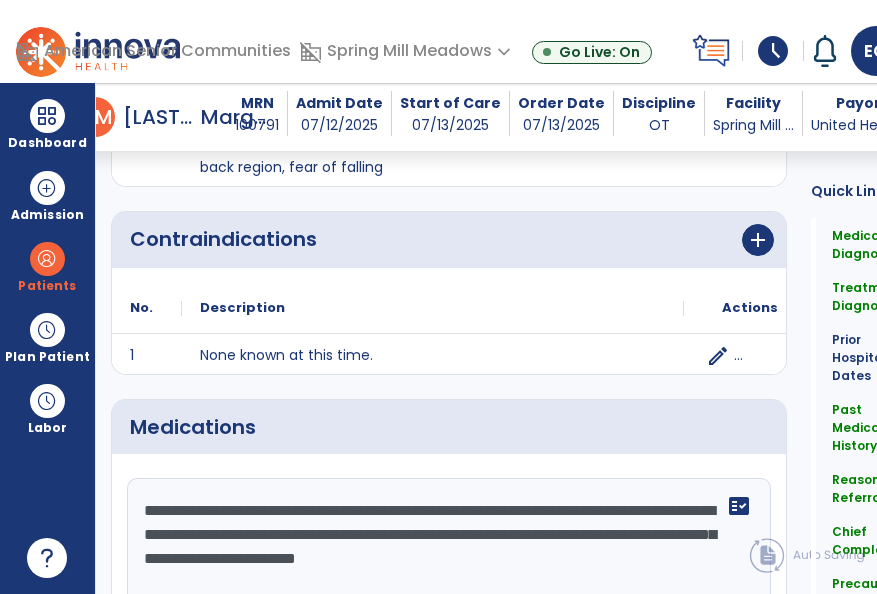 click on "**********" 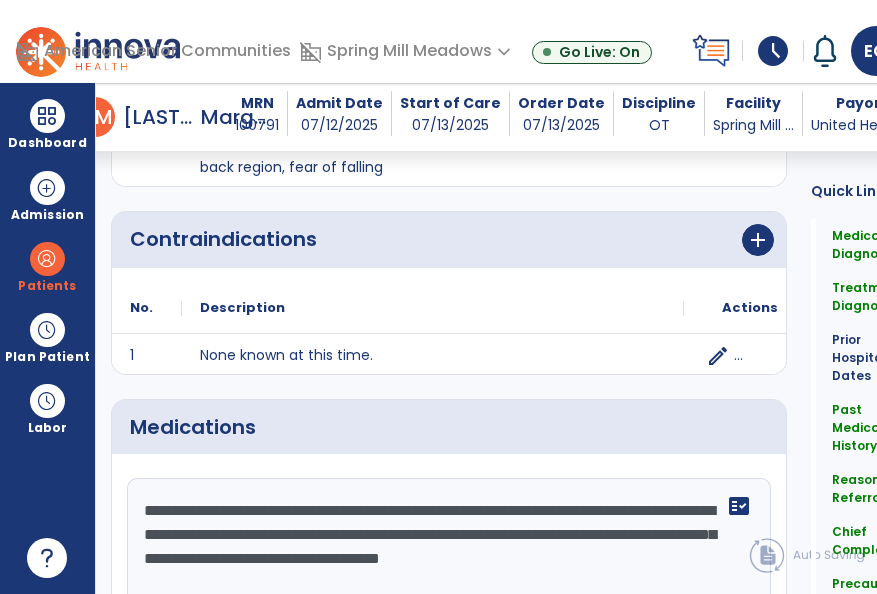 click on "**********" 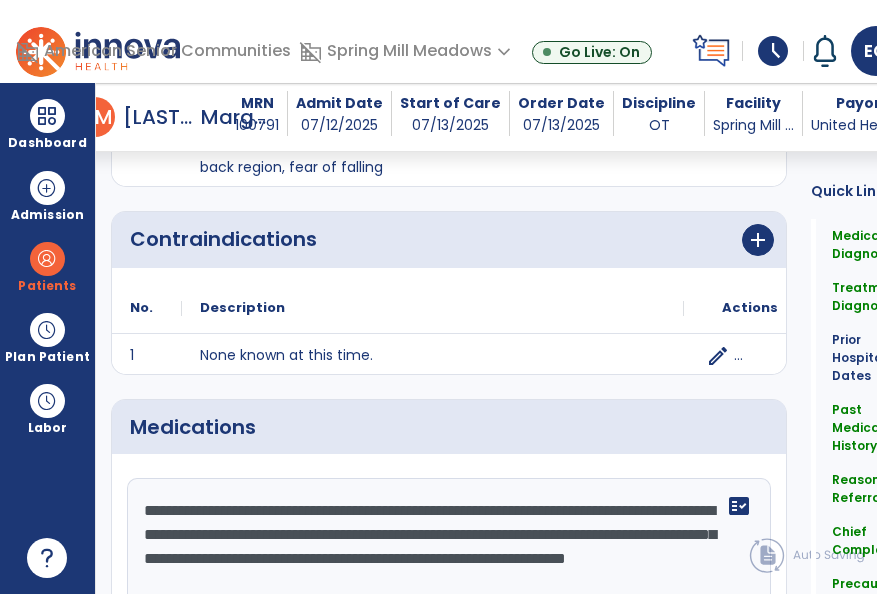 click on "**********" 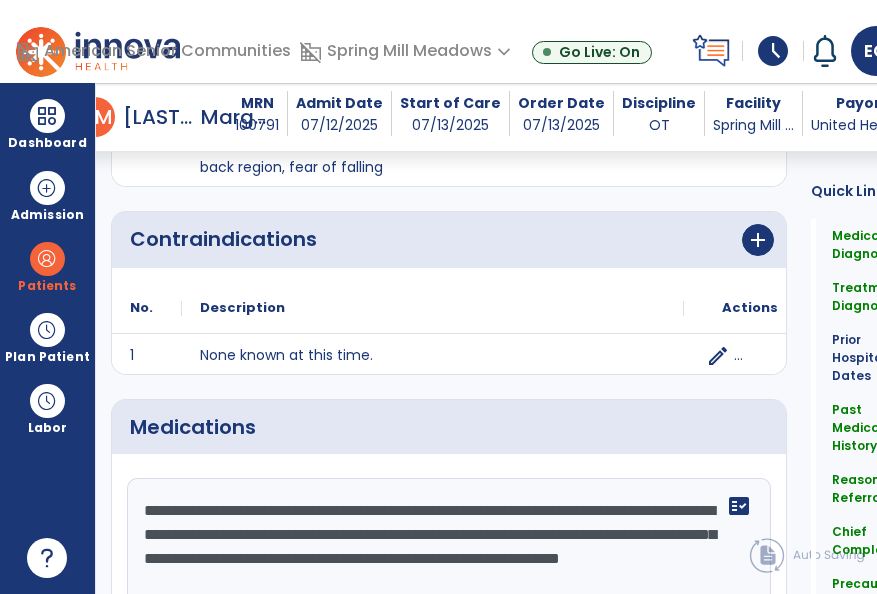 click on "**********" 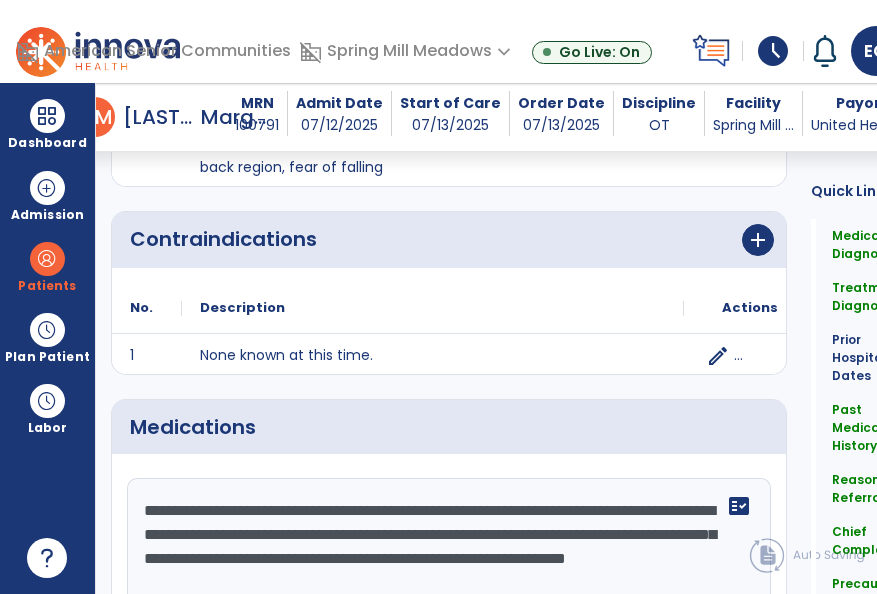click on "**********" 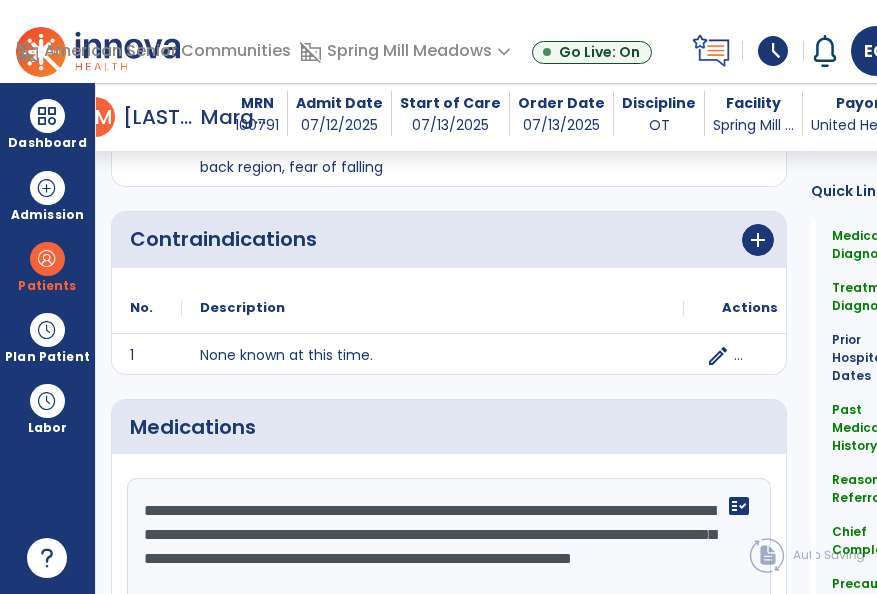 click on "**********" 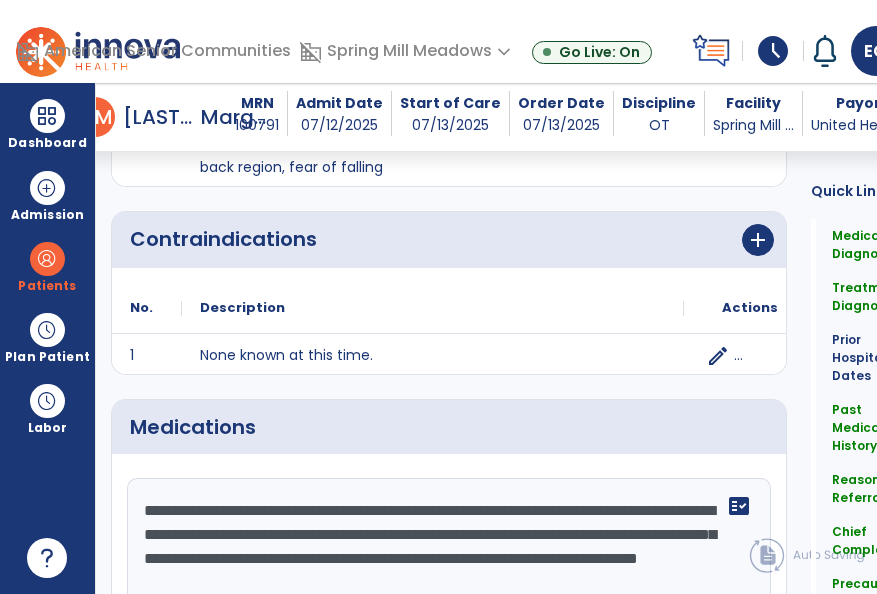 click on "**********" 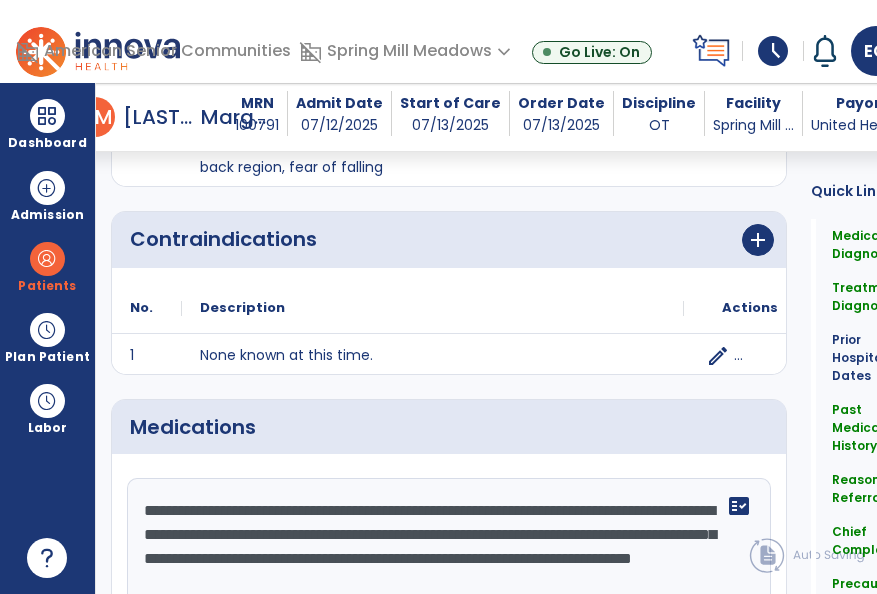 click on "**********" 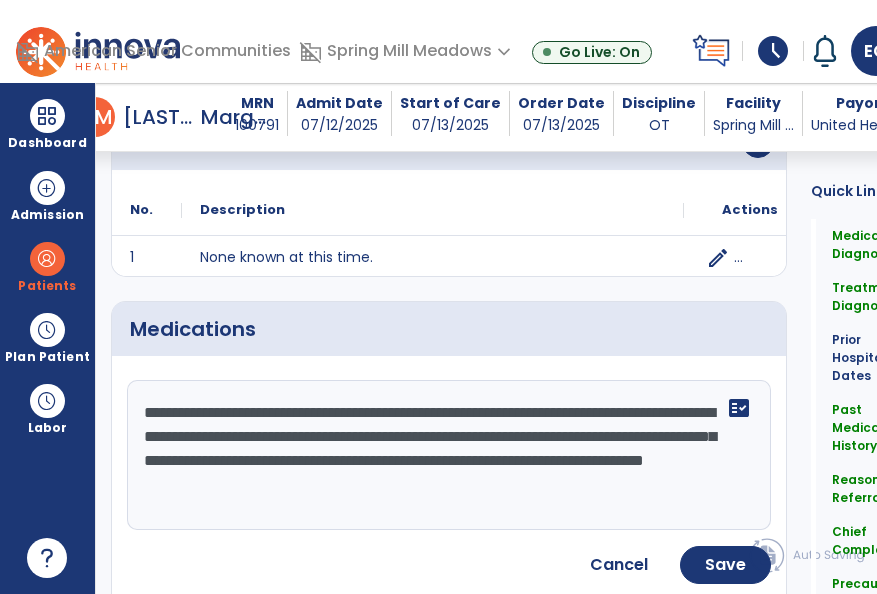 scroll, scrollTop: 1900, scrollLeft: 0, axis: vertical 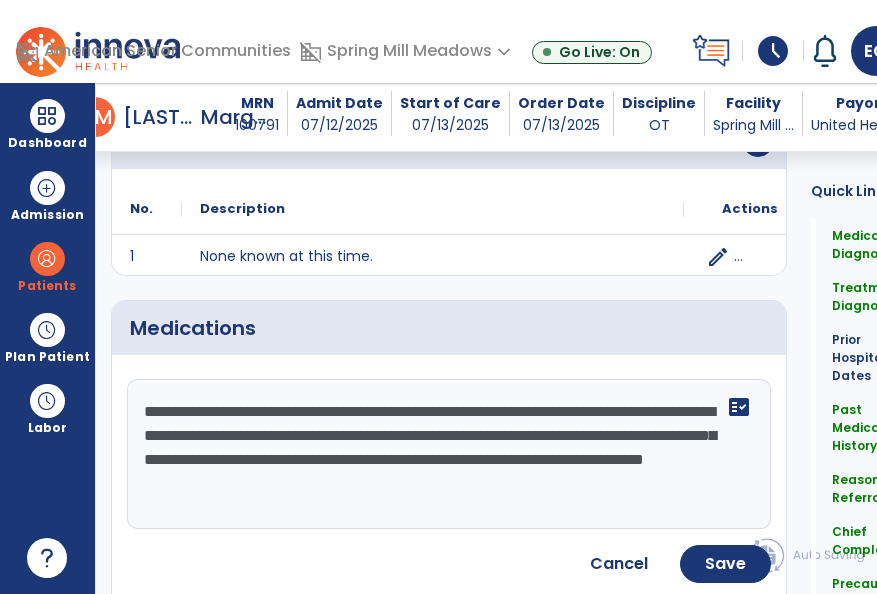 click on "**********" 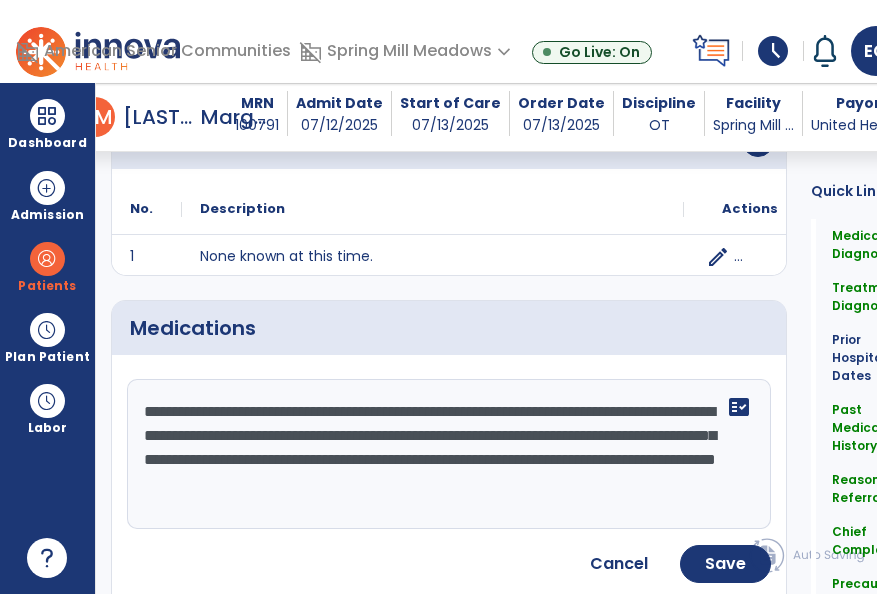 click on "**********" 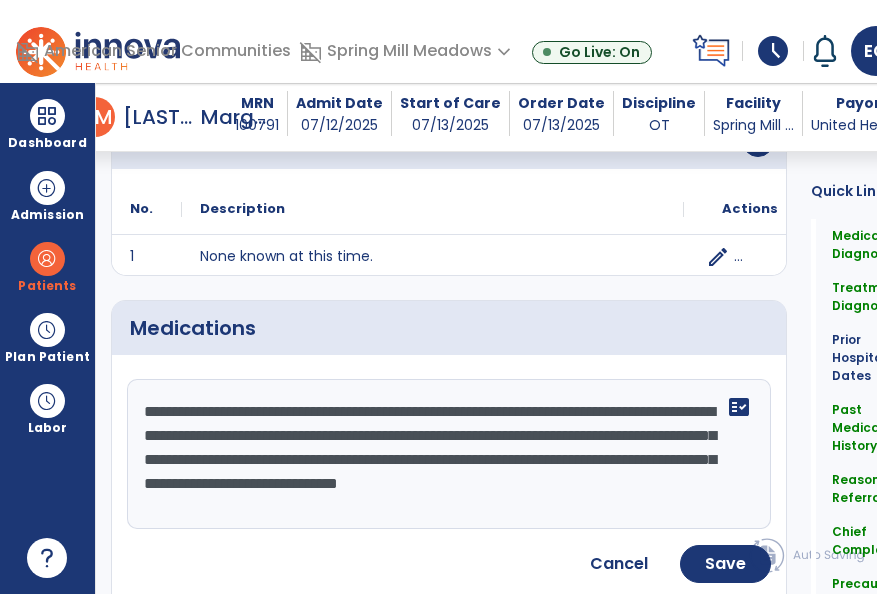 click on "**********" 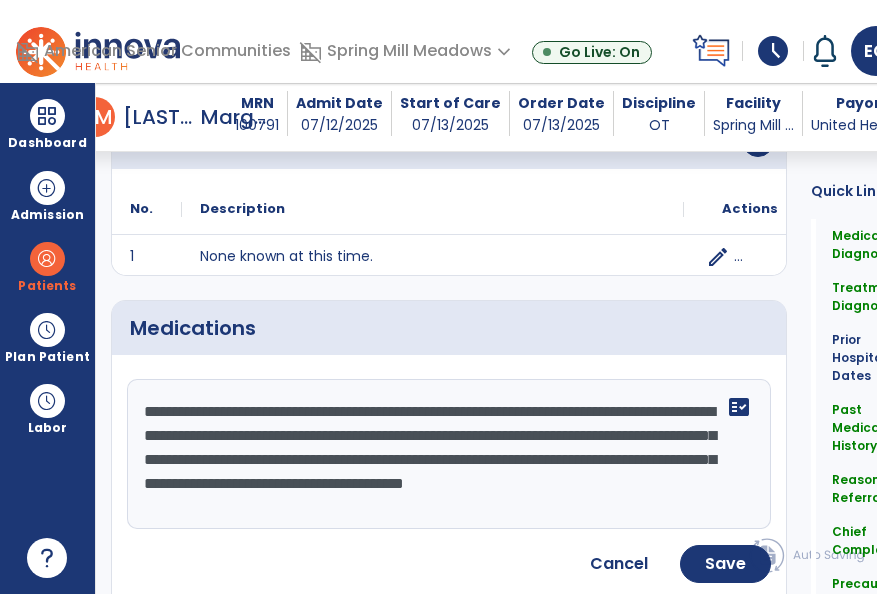 click on "**********" 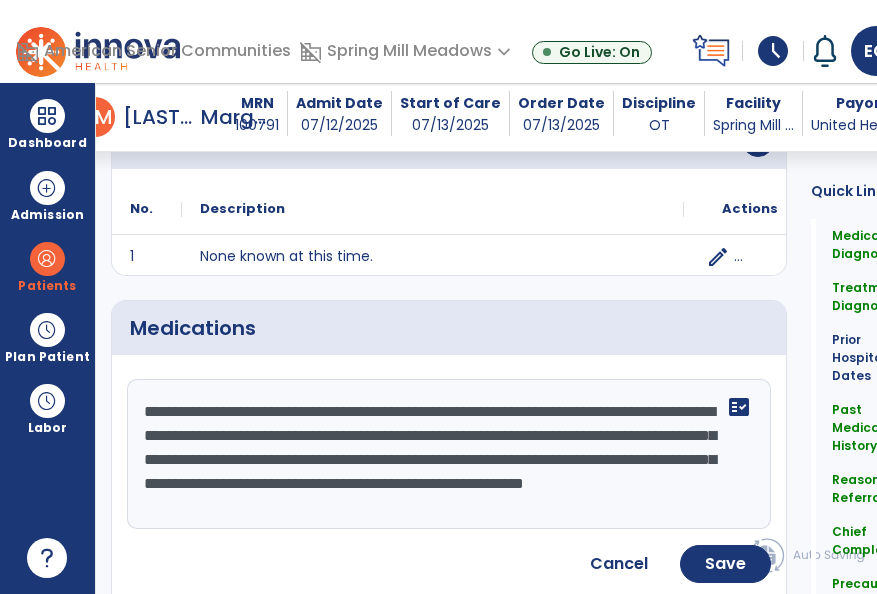scroll, scrollTop: 15, scrollLeft: 0, axis: vertical 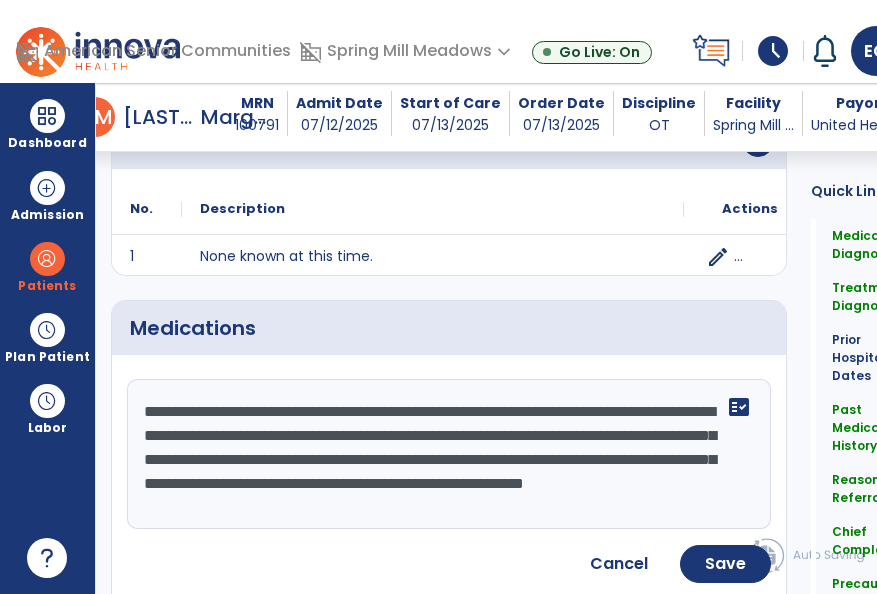 click on "**********" 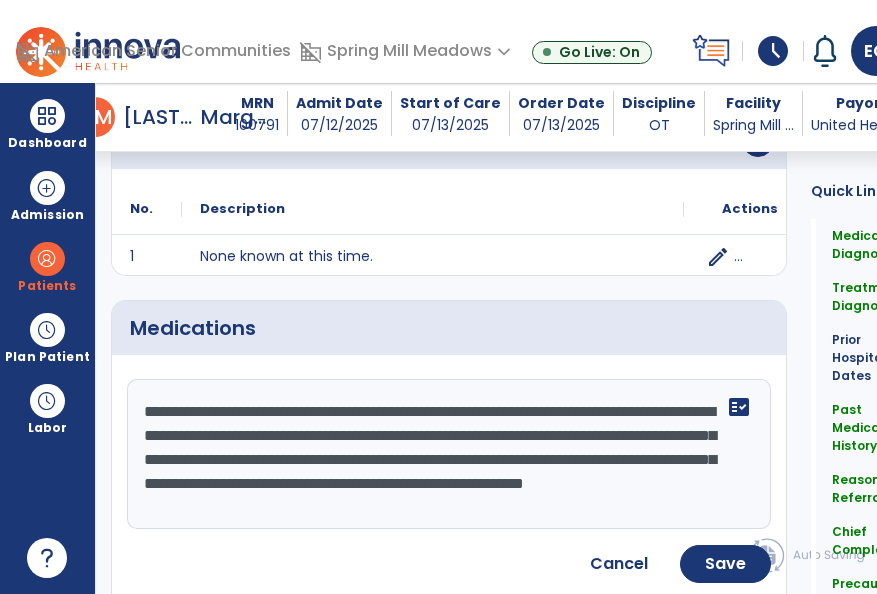 click on "**********" 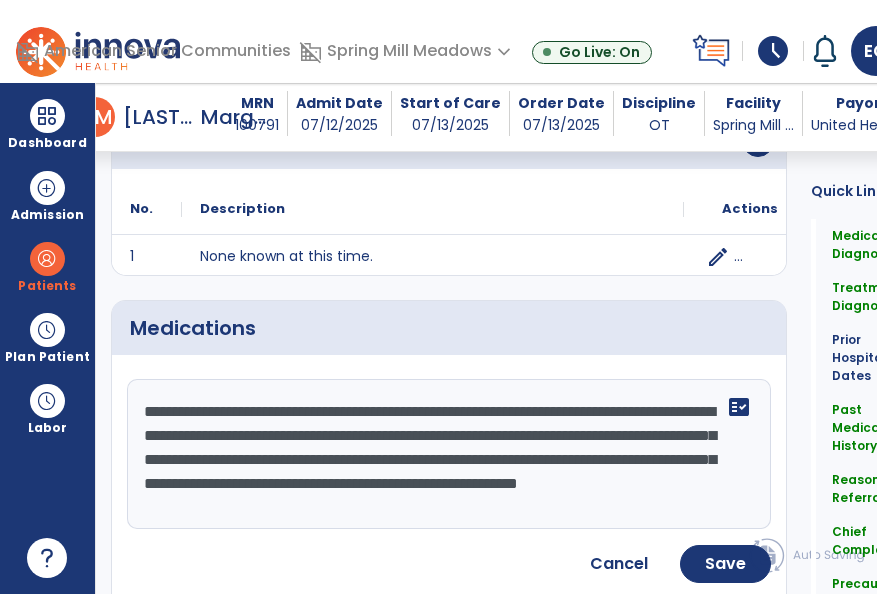 scroll, scrollTop: 0, scrollLeft: 0, axis: both 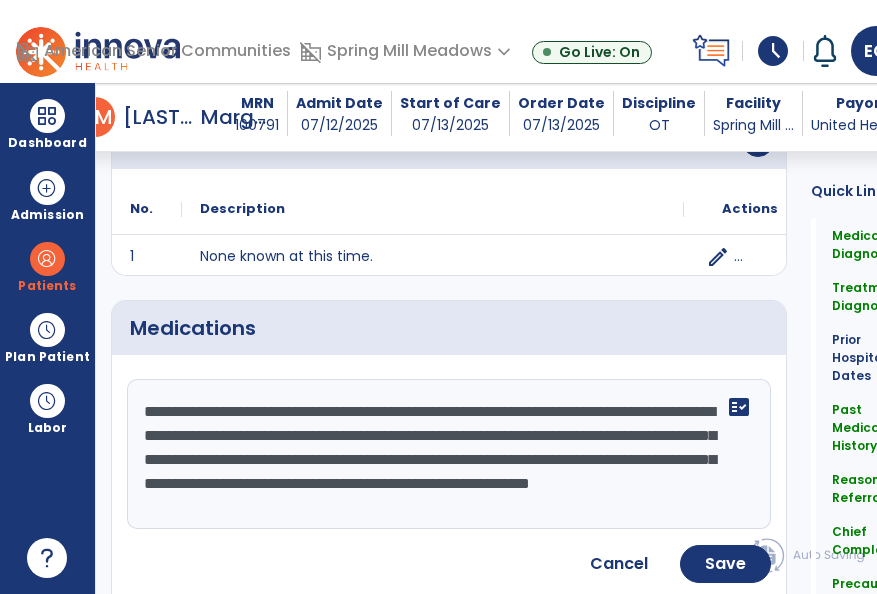 click on "**********" 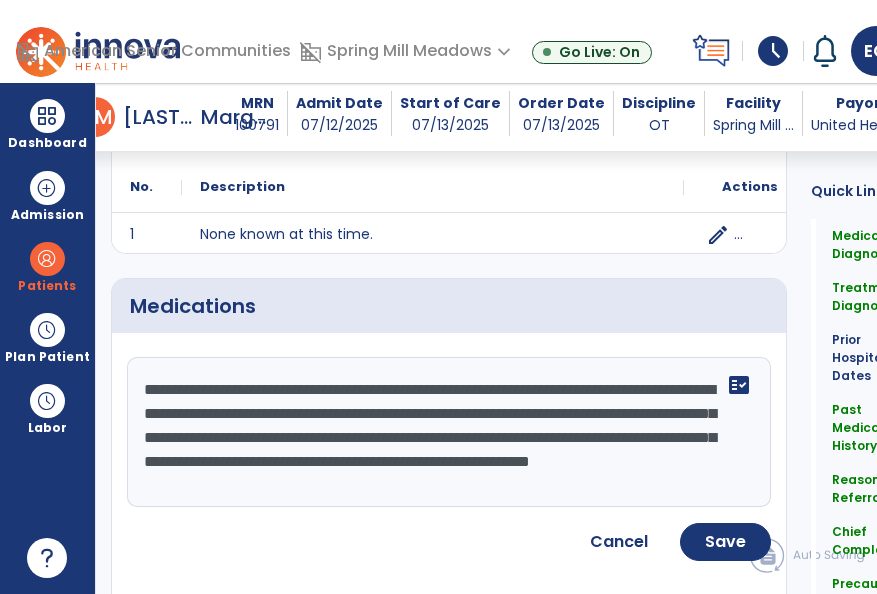 scroll, scrollTop: 1931, scrollLeft: 0, axis: vertical 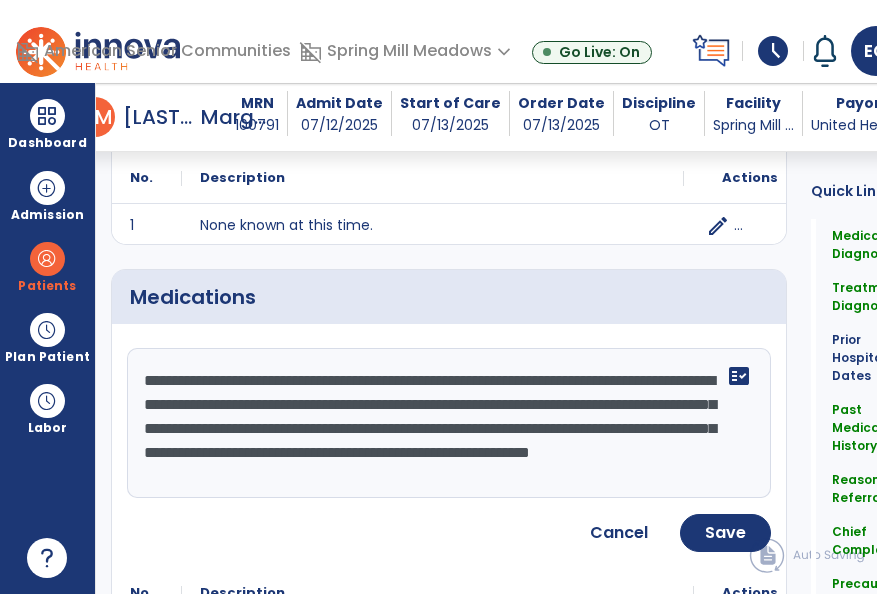 click on "**********" 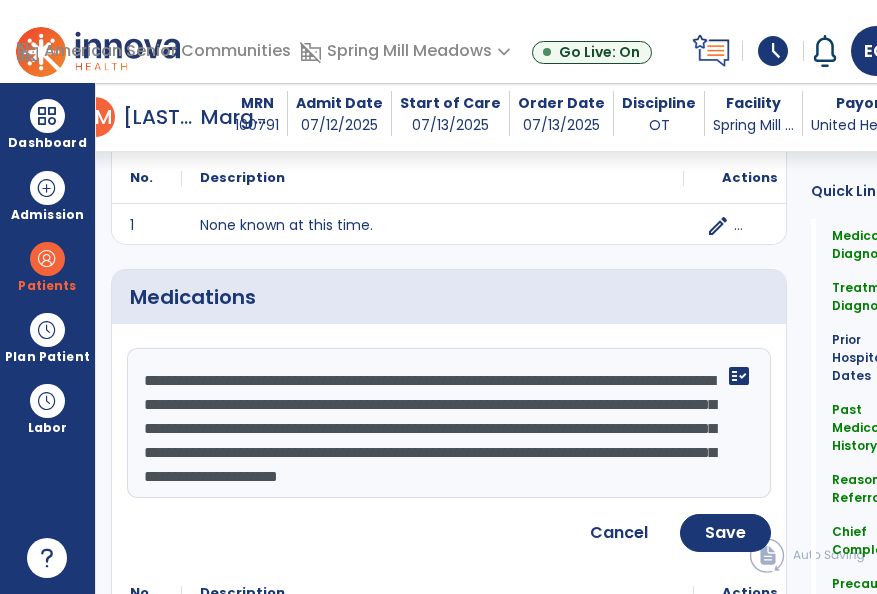 scroll, scrollTop: 15, scrollLeft: 0, axis: vertical 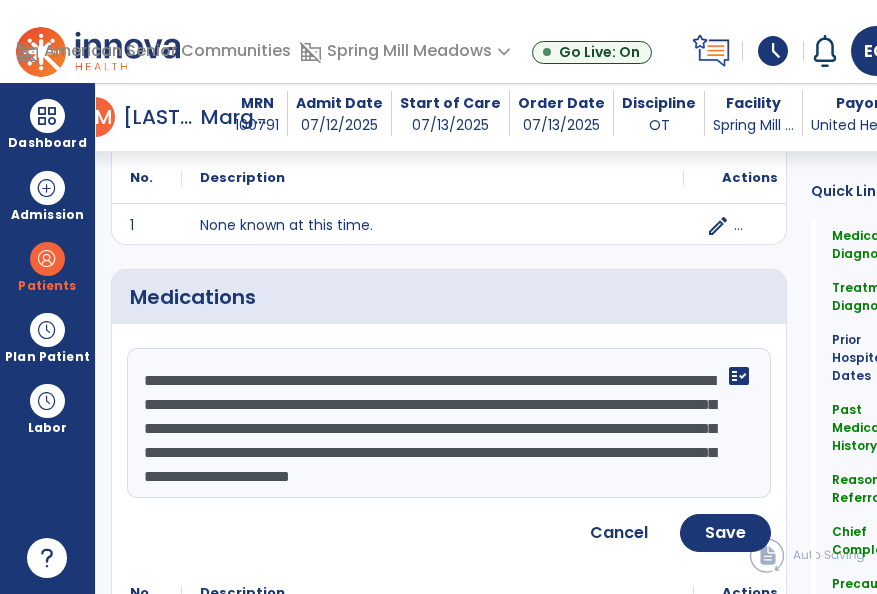 click on "**********" 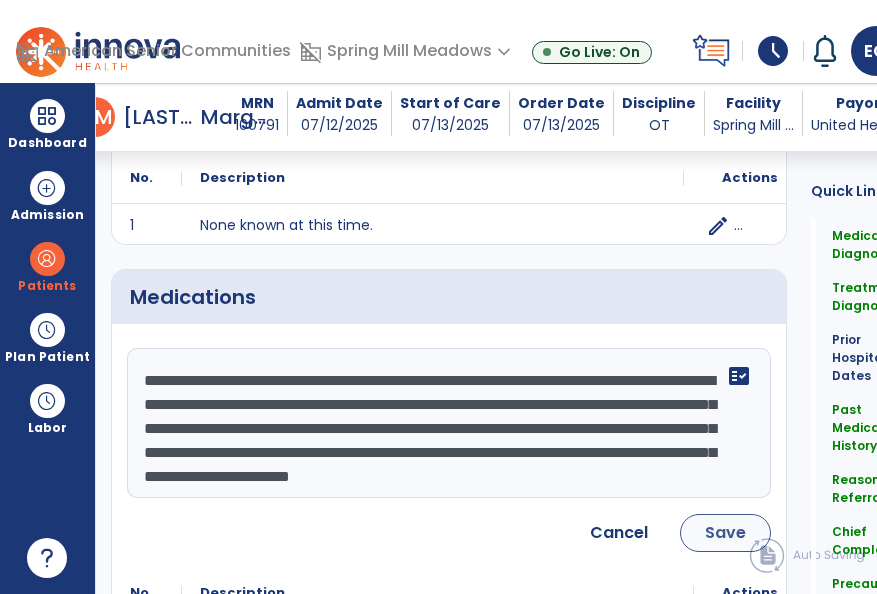 paste on "**********" 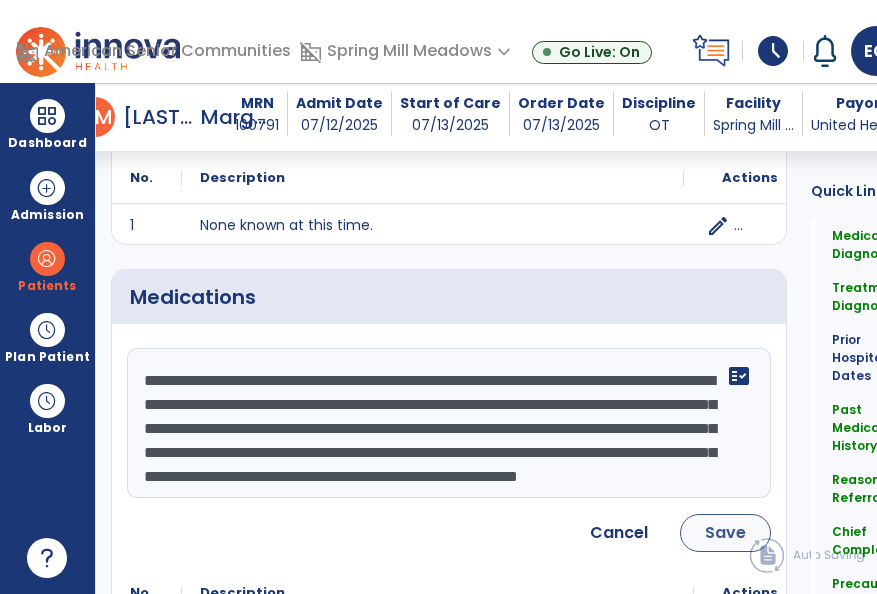 scroll, scrollTop: 39, scrollLeft: 0, axis: vertical 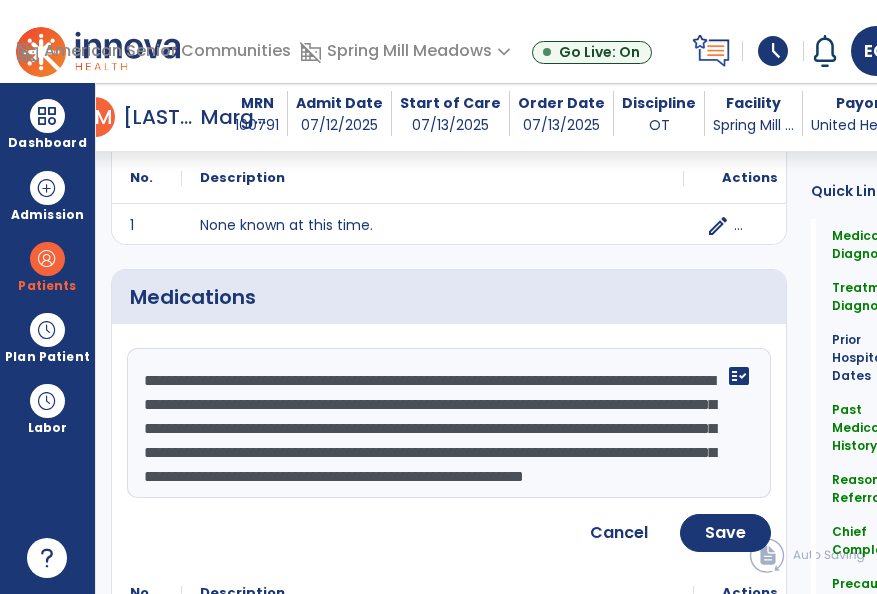 click on "**********" 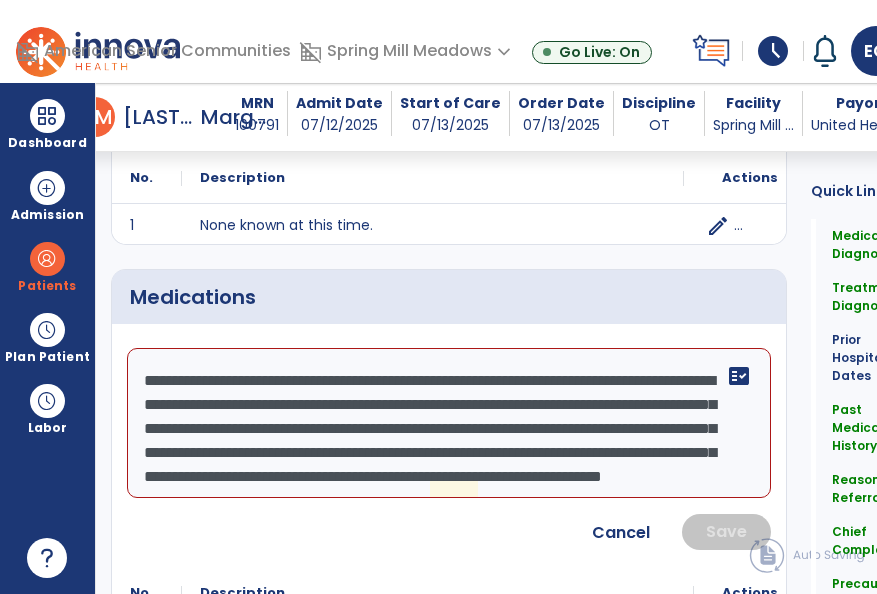 click on "**********" 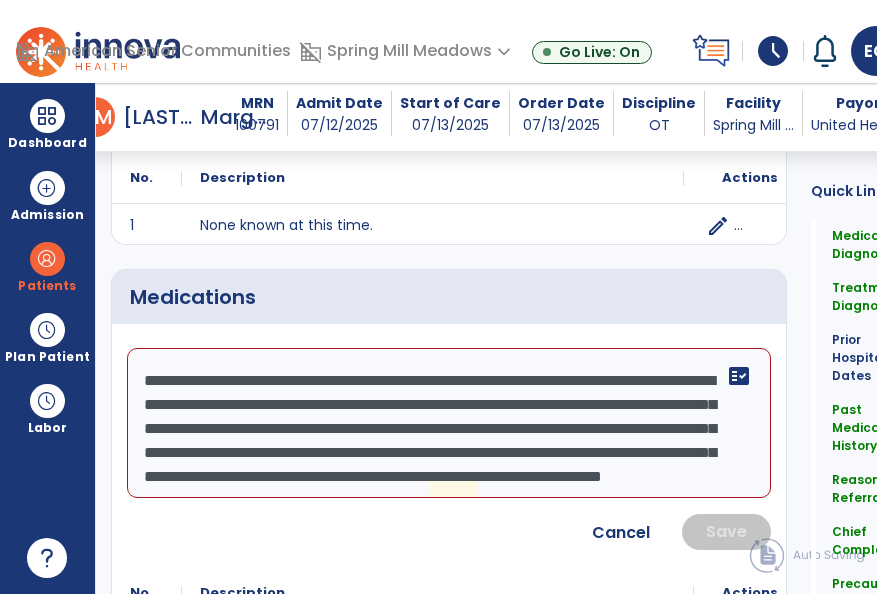 paste on "******" 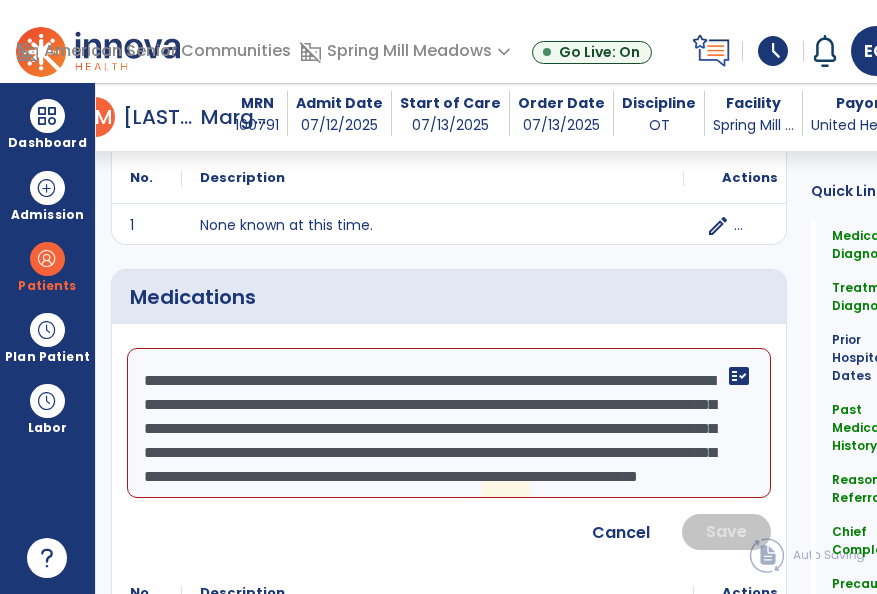 click on "**********" 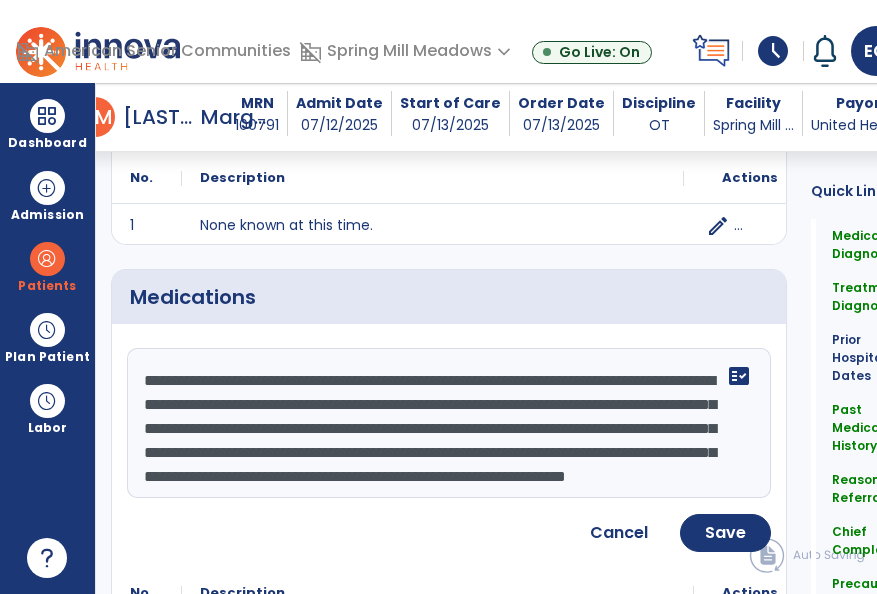 click on "**********" 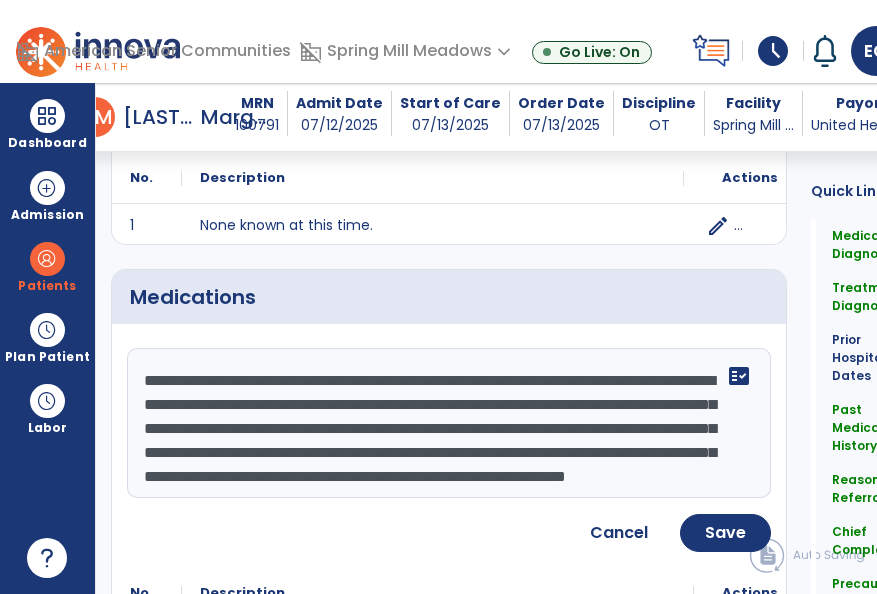 click on "**********" 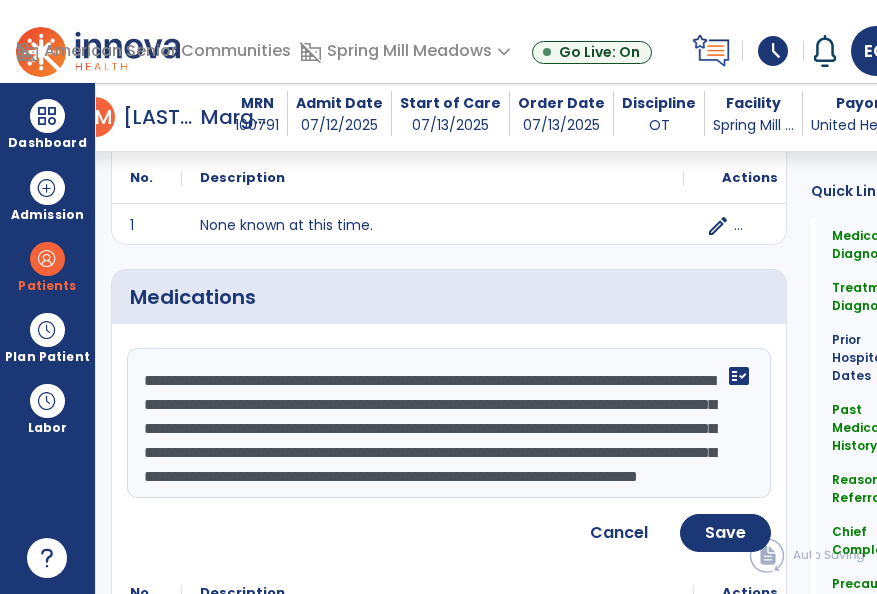 click on "**********" 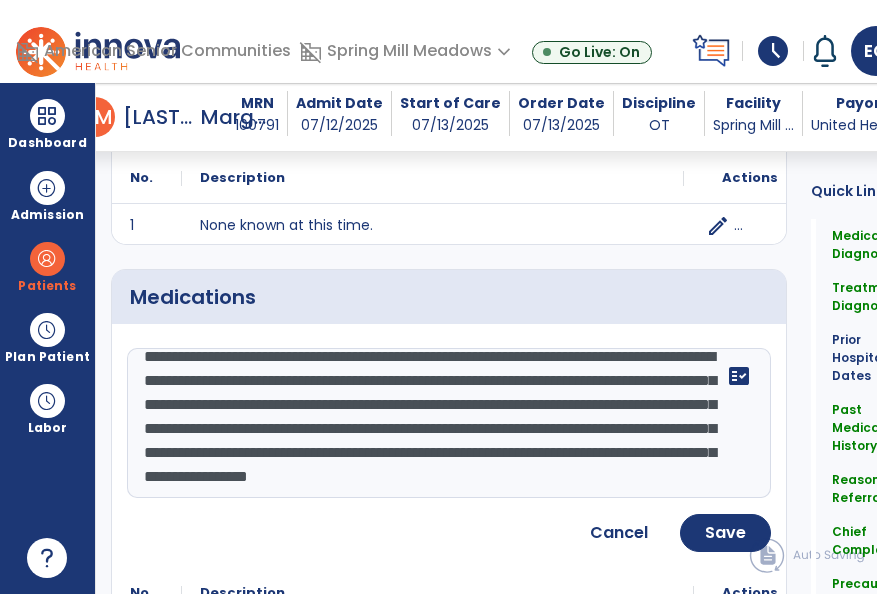 scroll, scrollTop: 63, scrollLeft: 0, axis: vertical 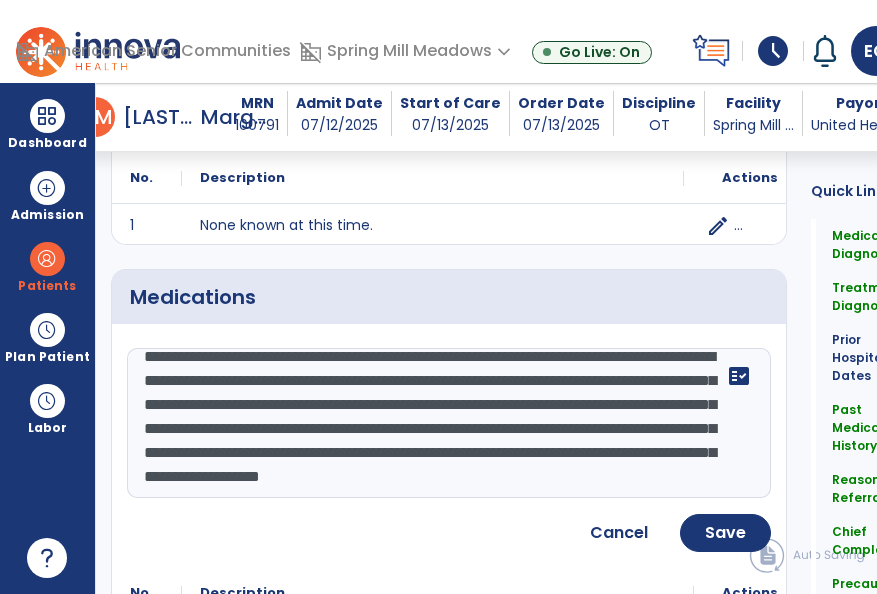 click on "**********" 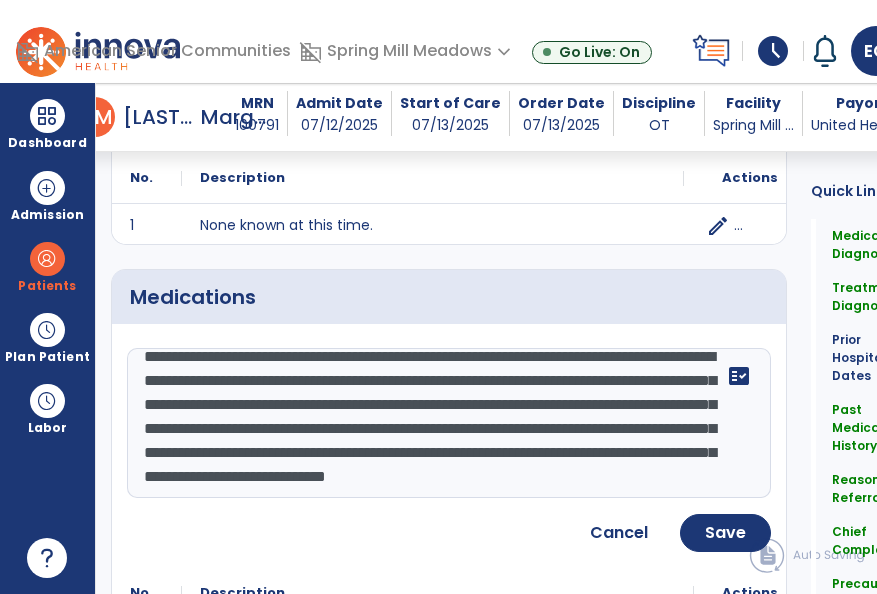 click on "**********" 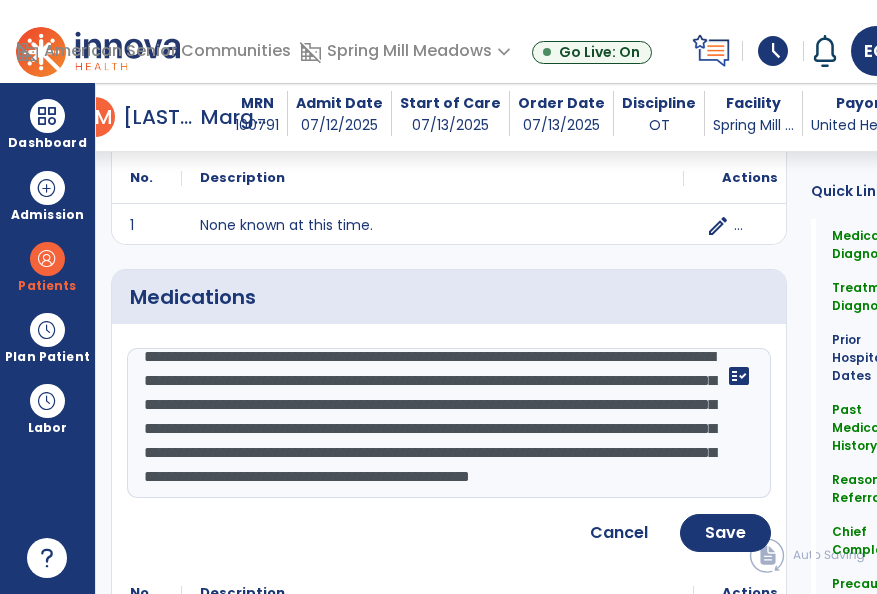 click on "**********" 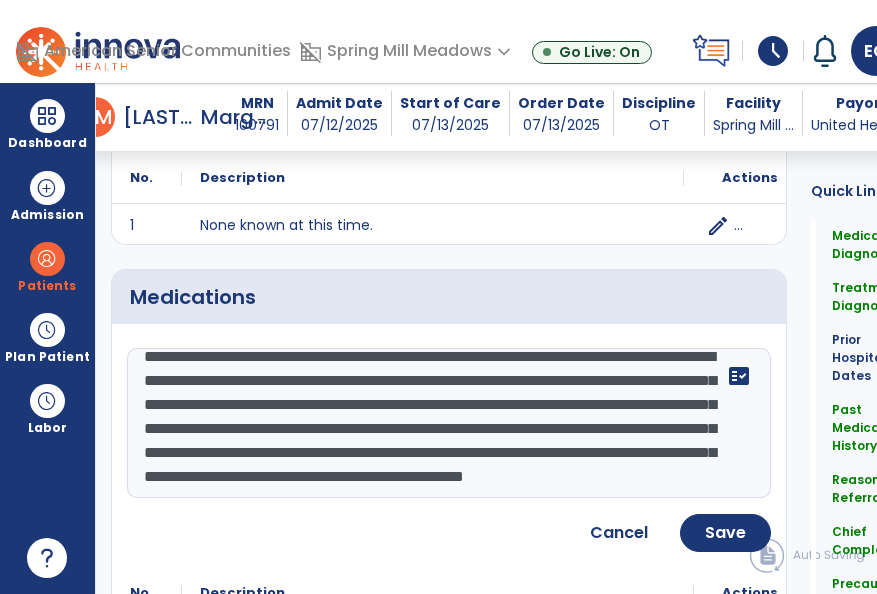 click on "**********" 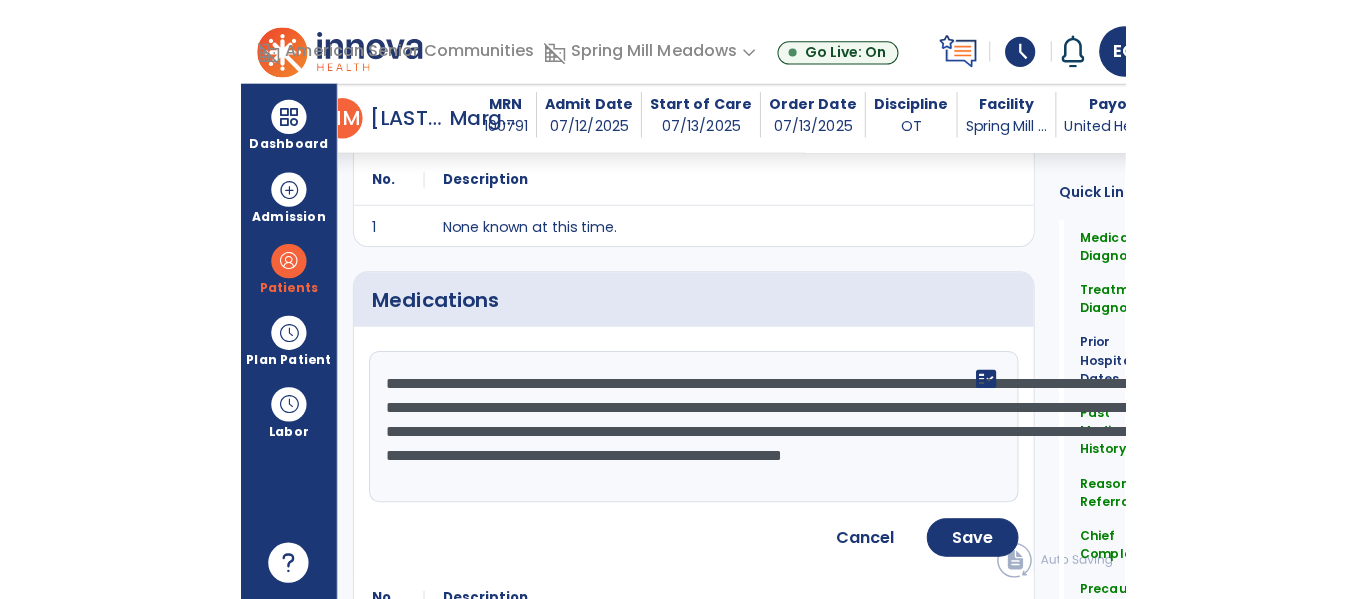 scroll, scrollTop: 0, scrollLeft: 0, axis: both 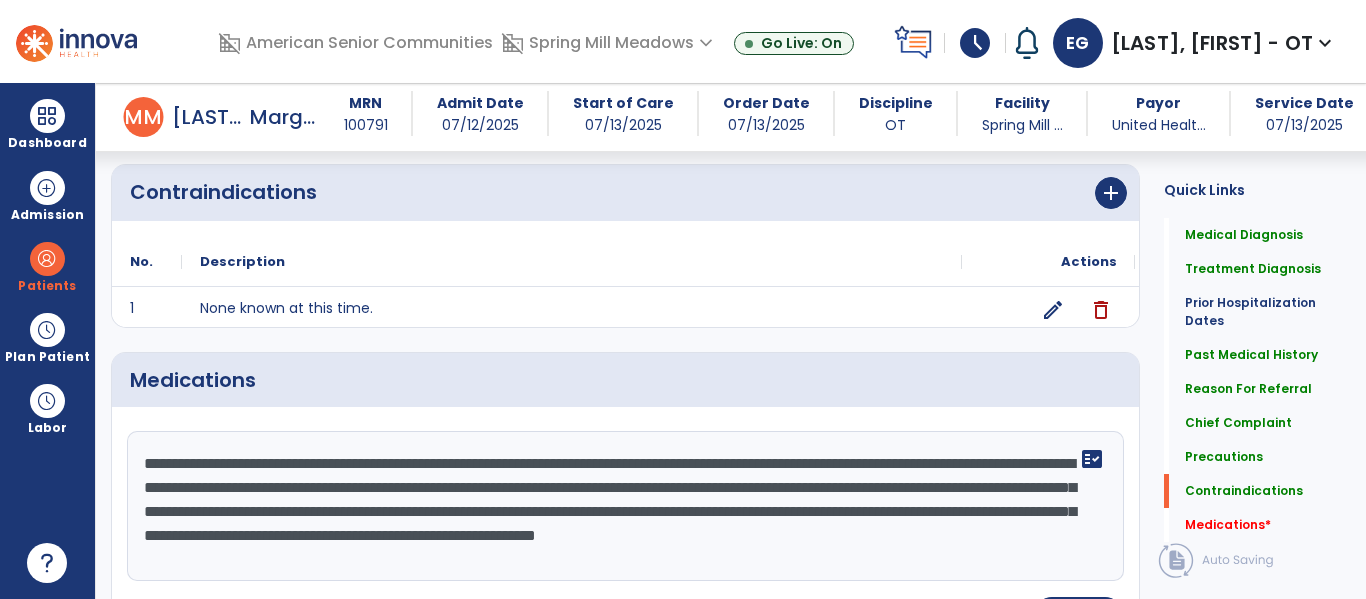 click on "**********" 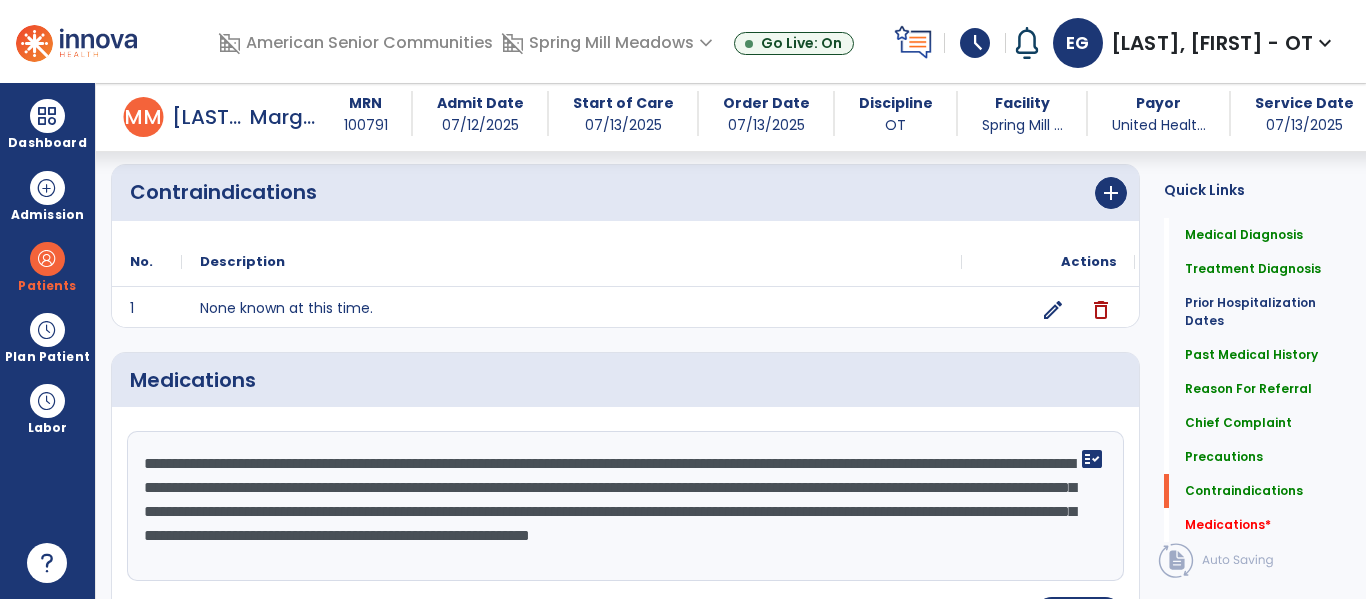 click on "**********" 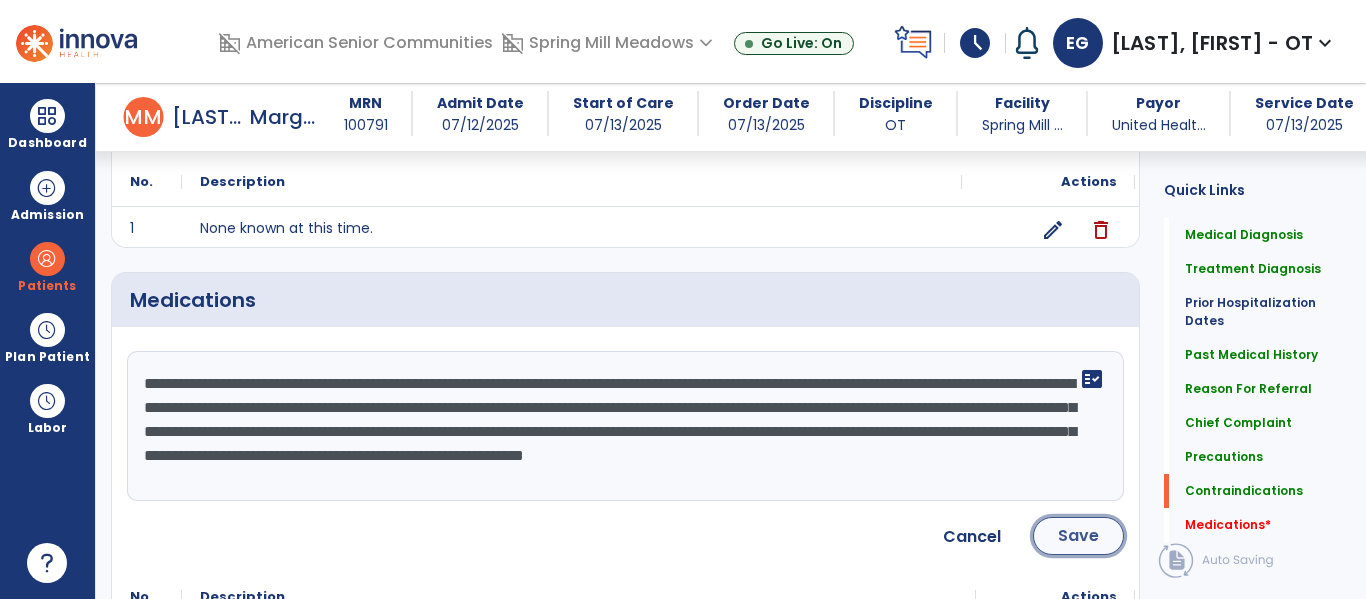 click on "Save" 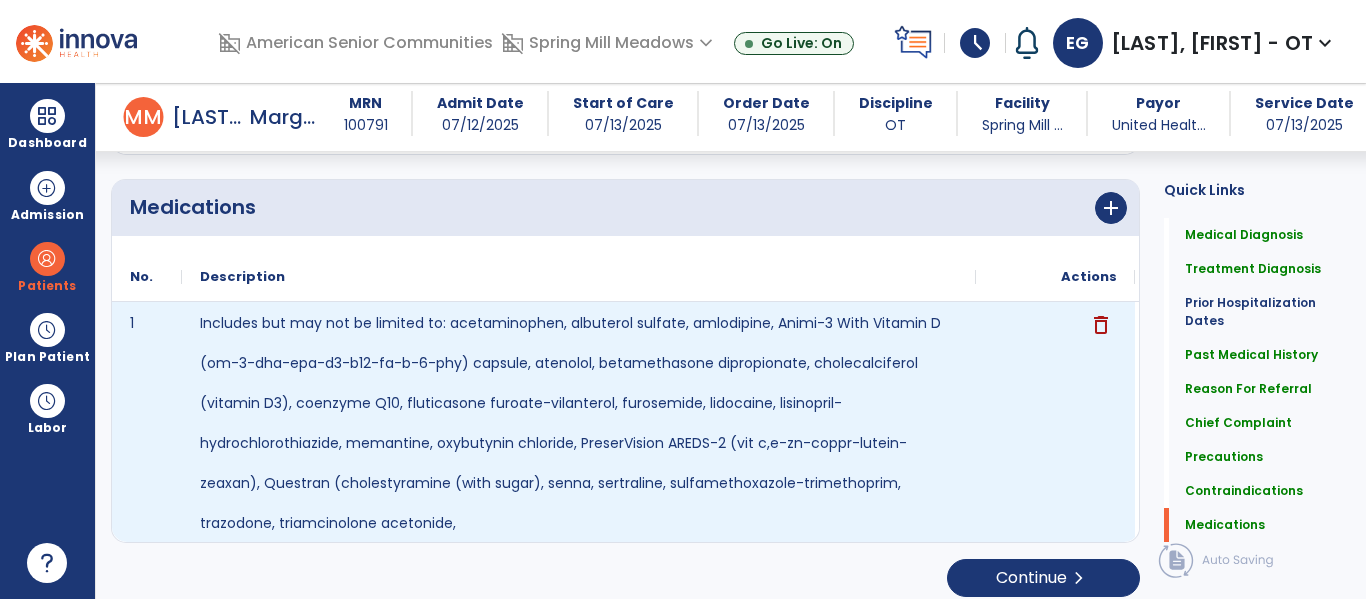 scroll, scrollTop: 1939, scrollLeft: 0, axis: vertical 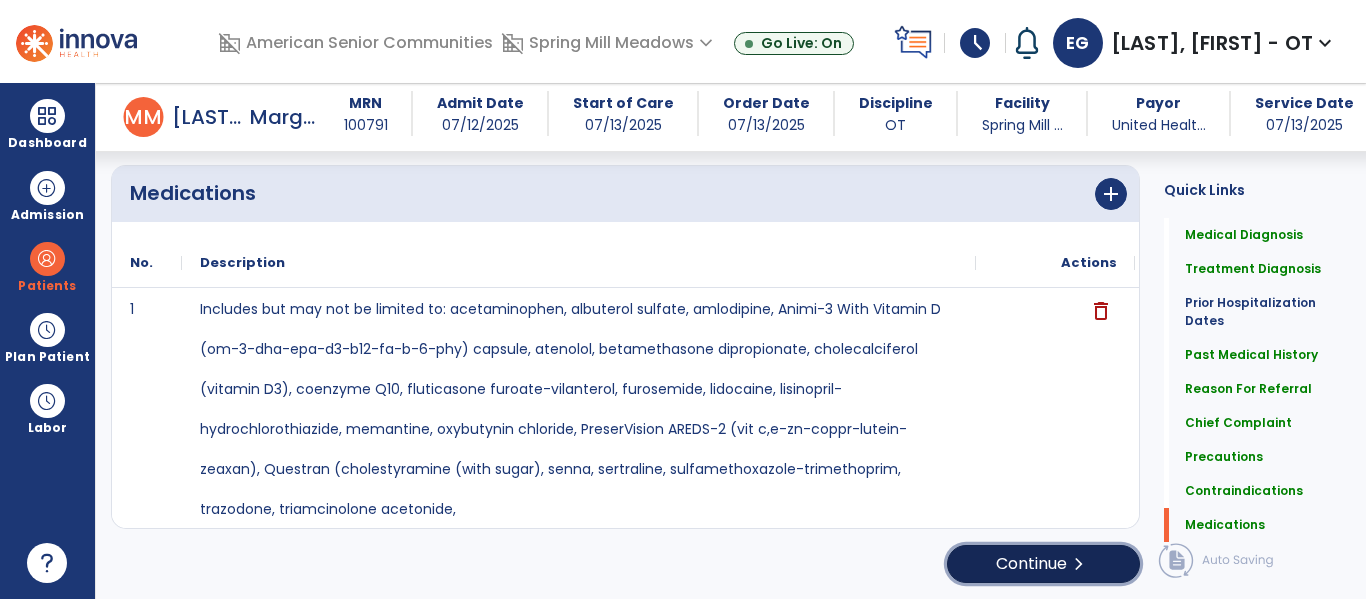 click on "Continue  chevron_right" 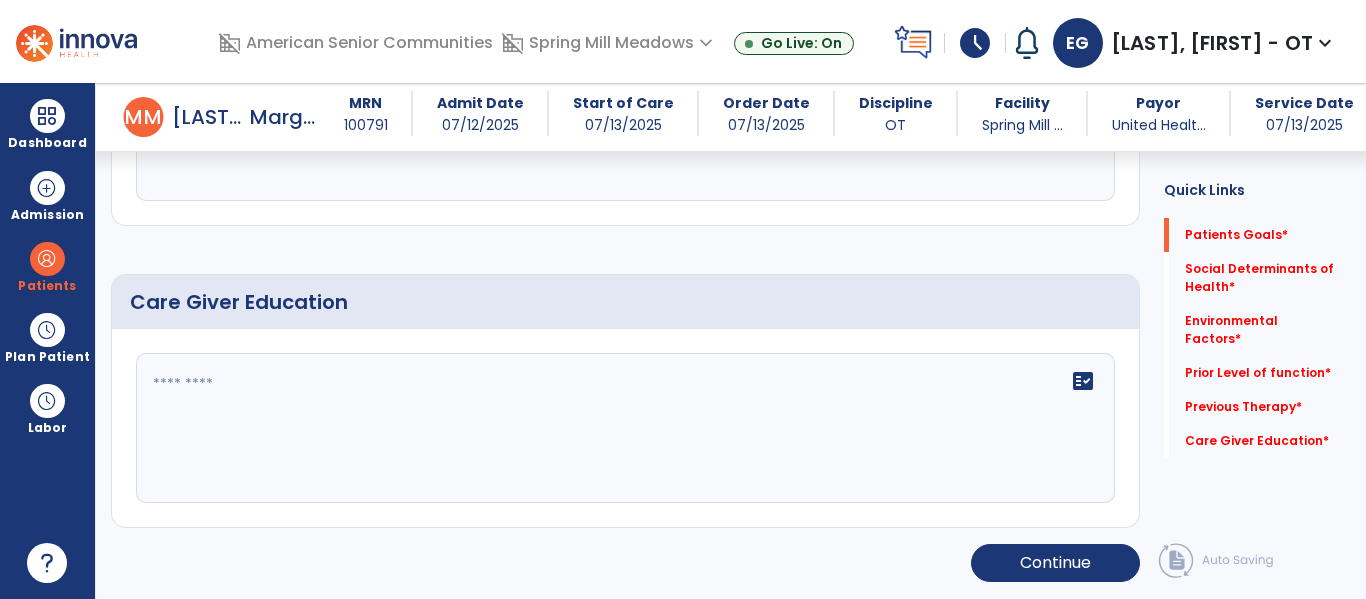 scroll, scrollTop: 85, scrollLeft: 0, axis: vertical 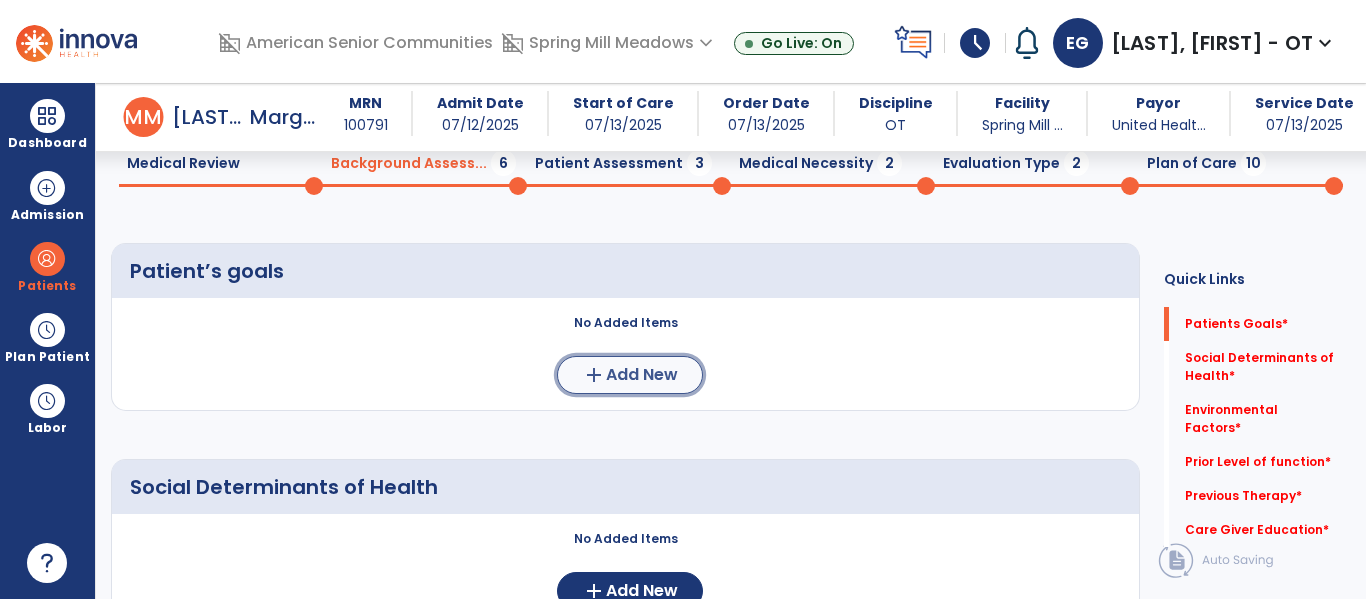 click on "Add New" 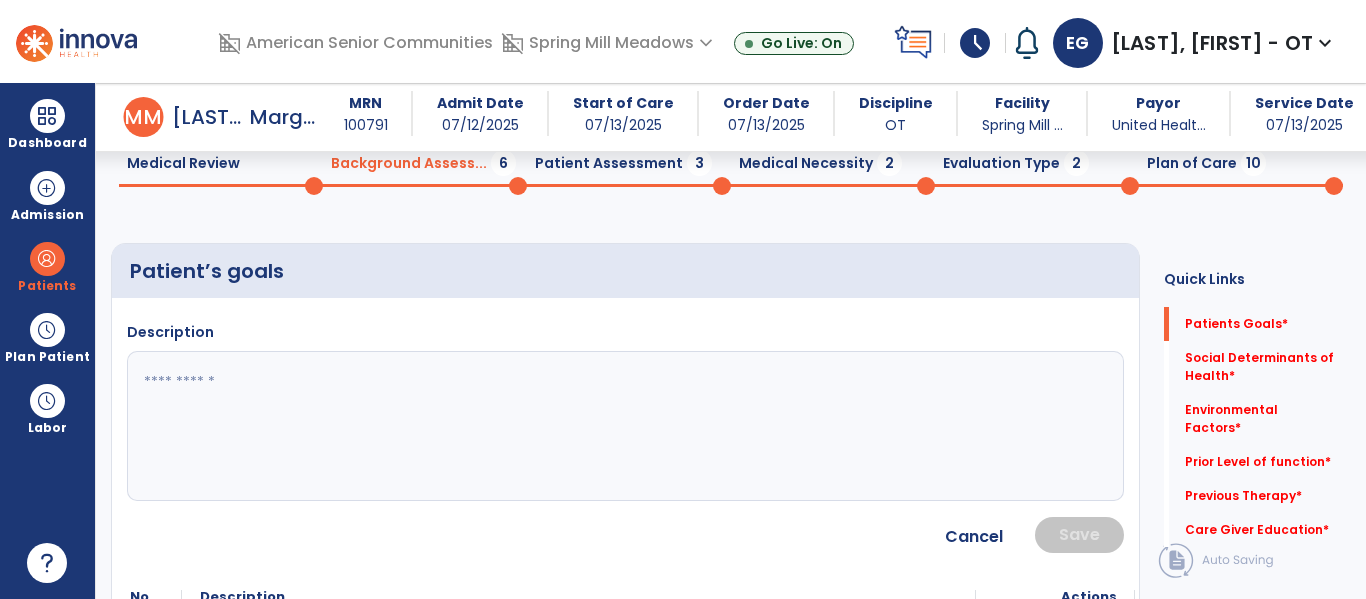 click 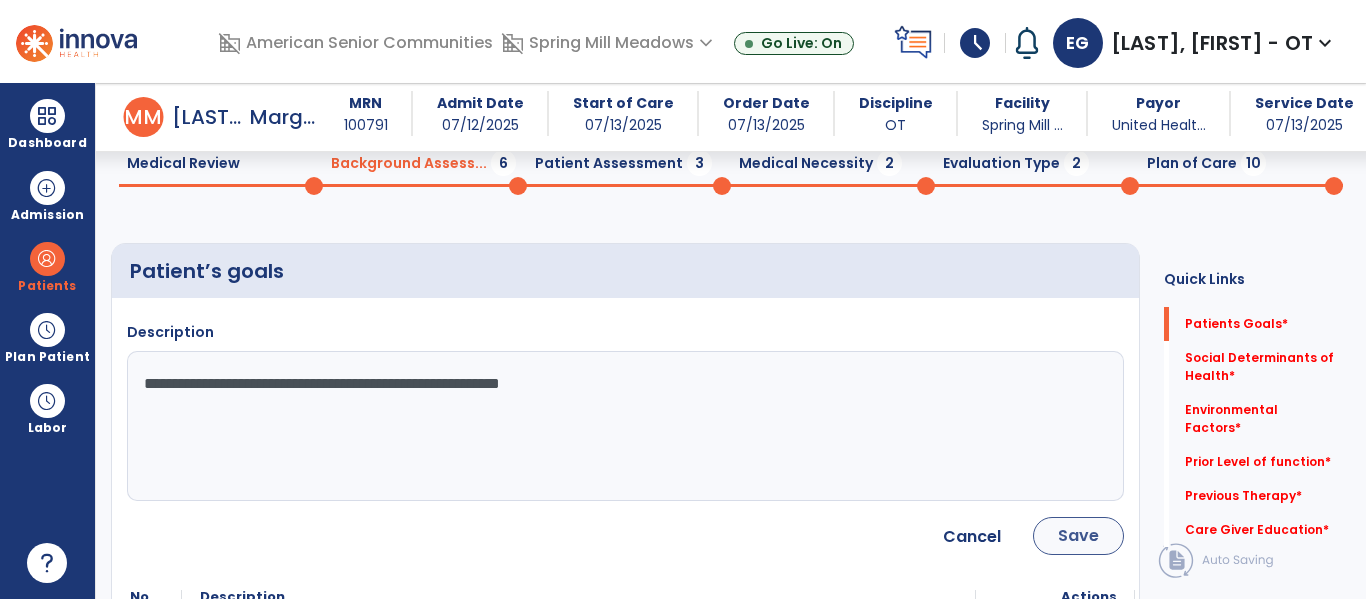 type on "**********" 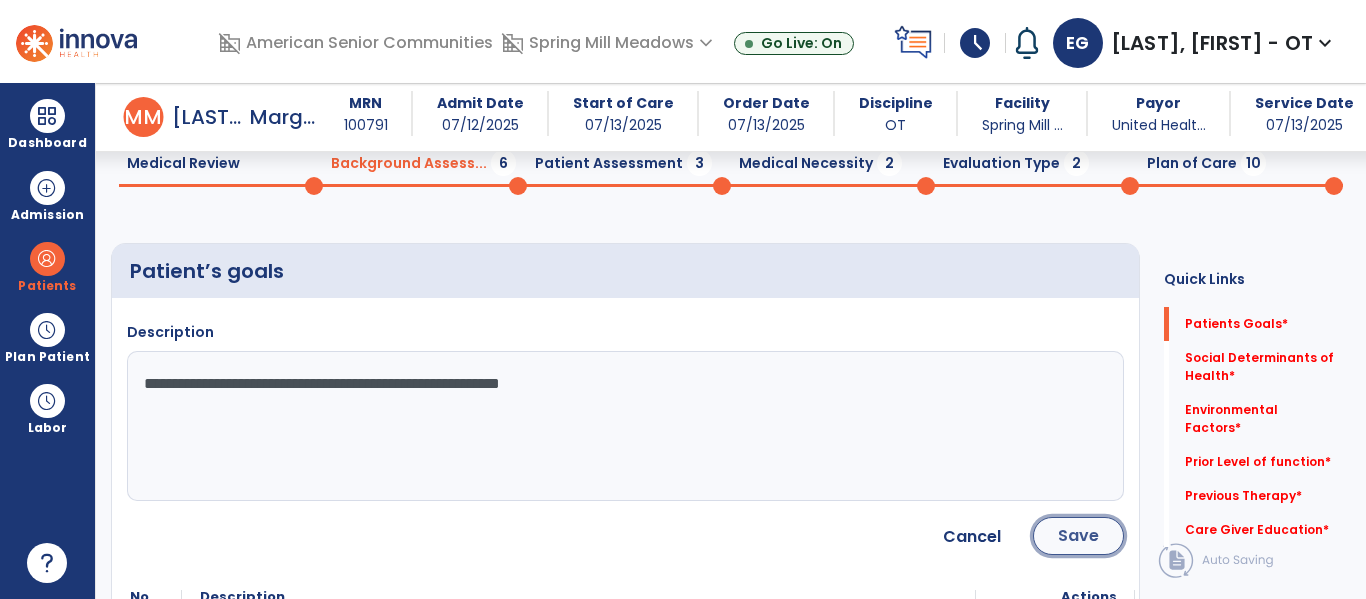 click on "Save" 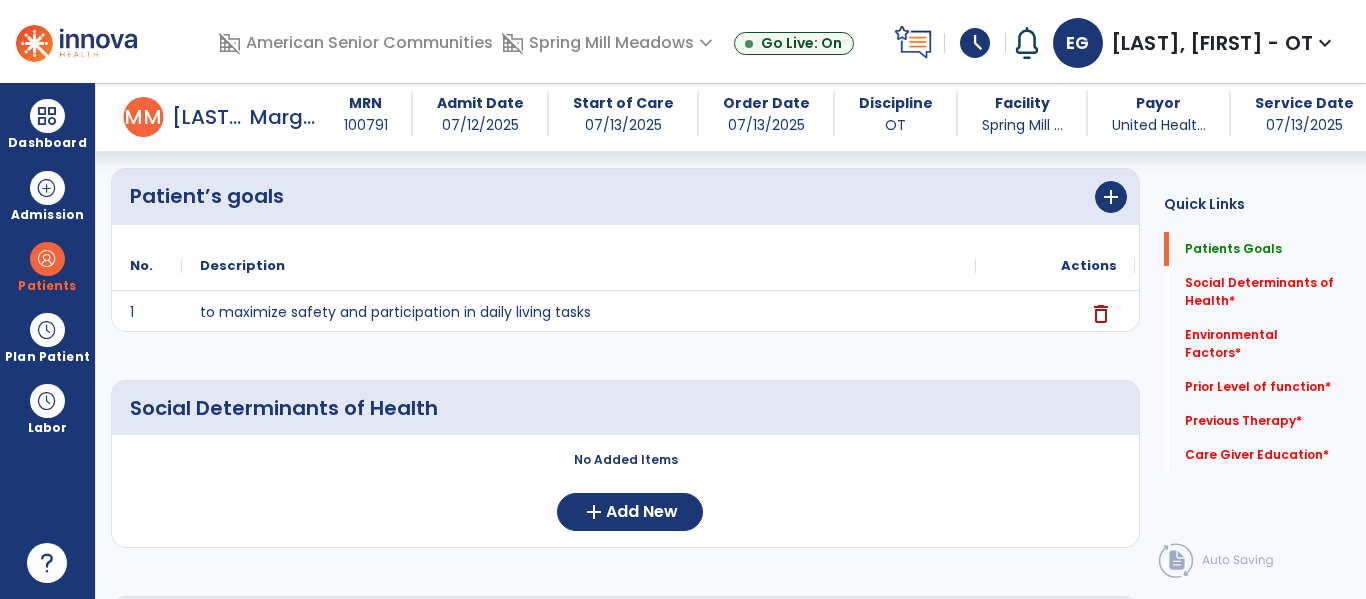 scroll, scrollTop: 163, scrollLeft: 0, axis: vertical 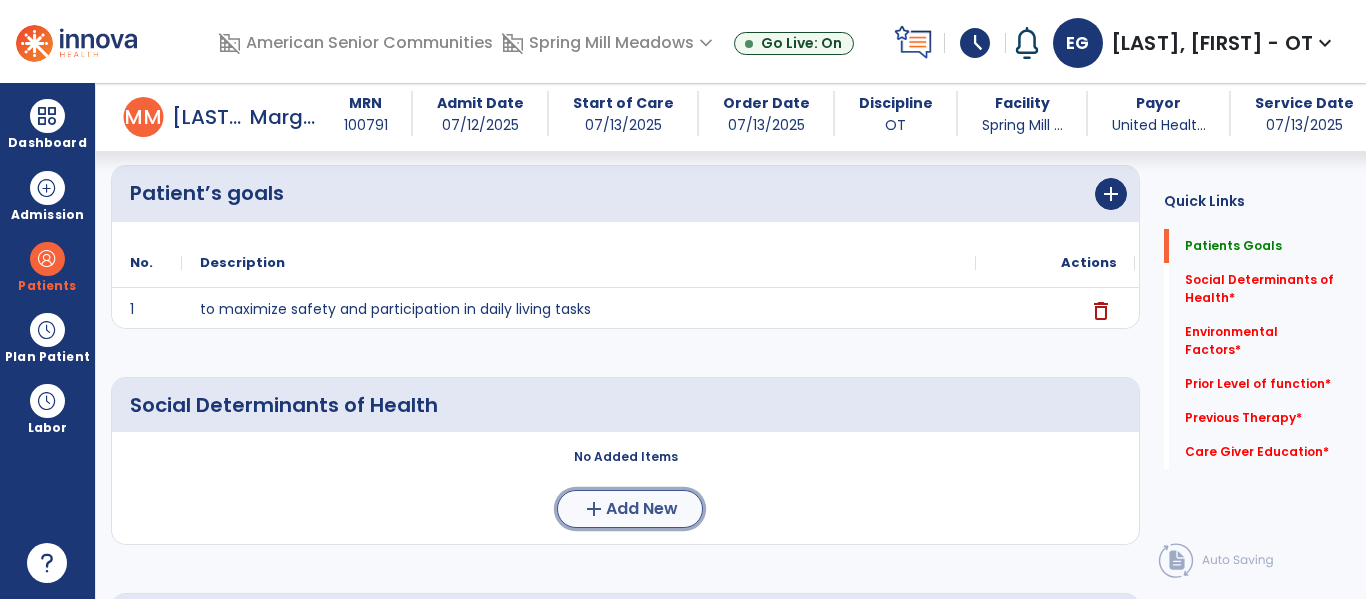 click on "Add New" 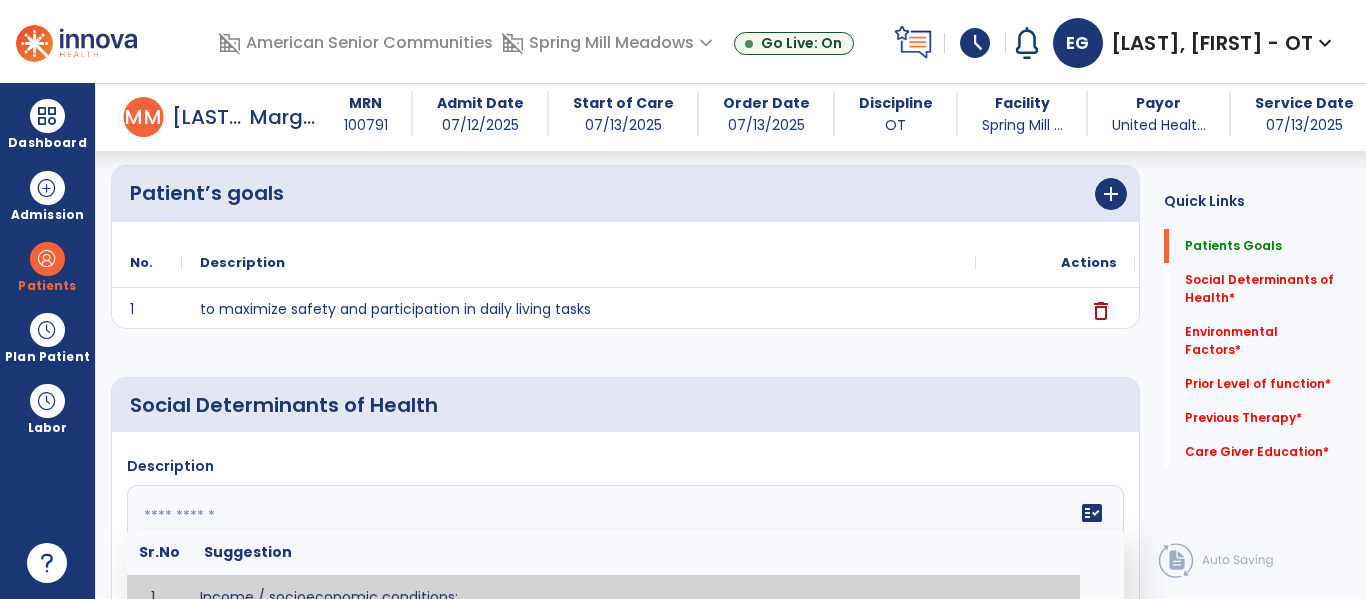click 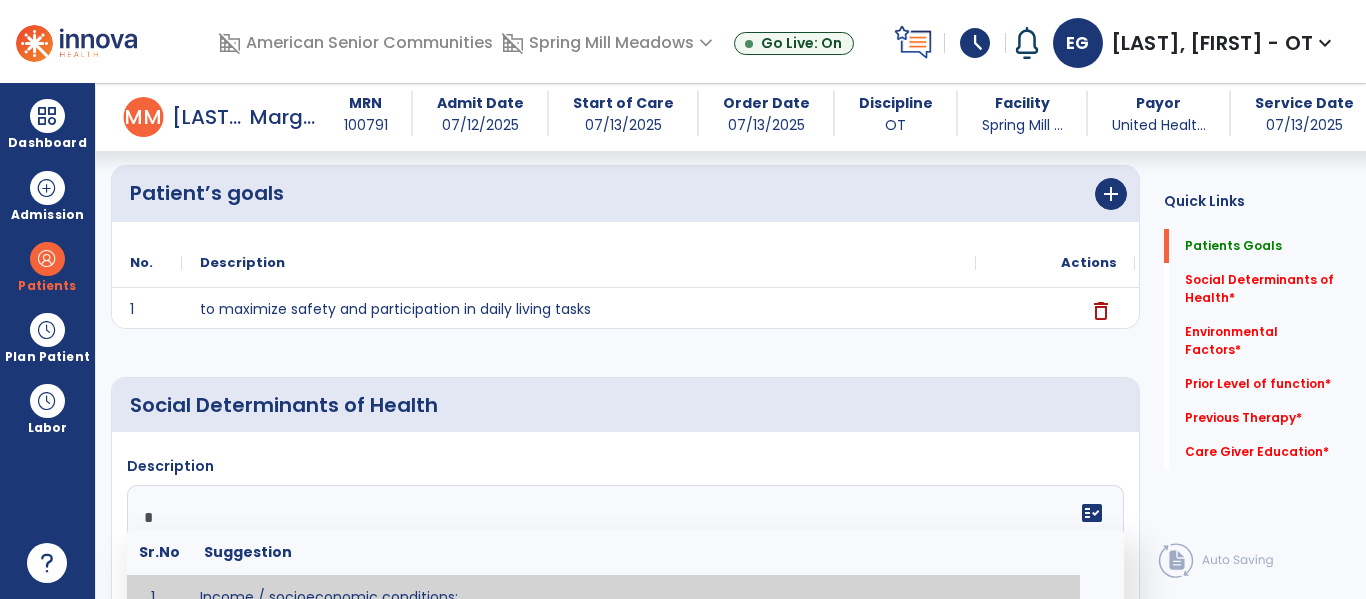 scroll, scrollTop: 185, scrollLeft: 0, axis: vertical 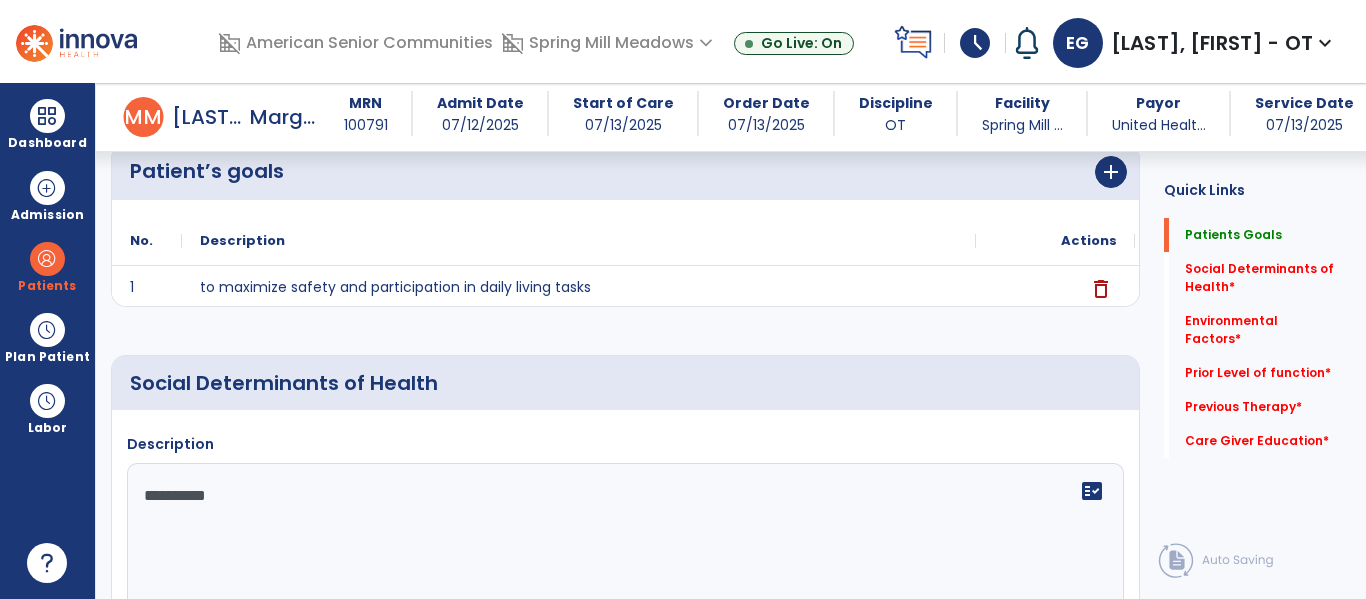 type on "**********" 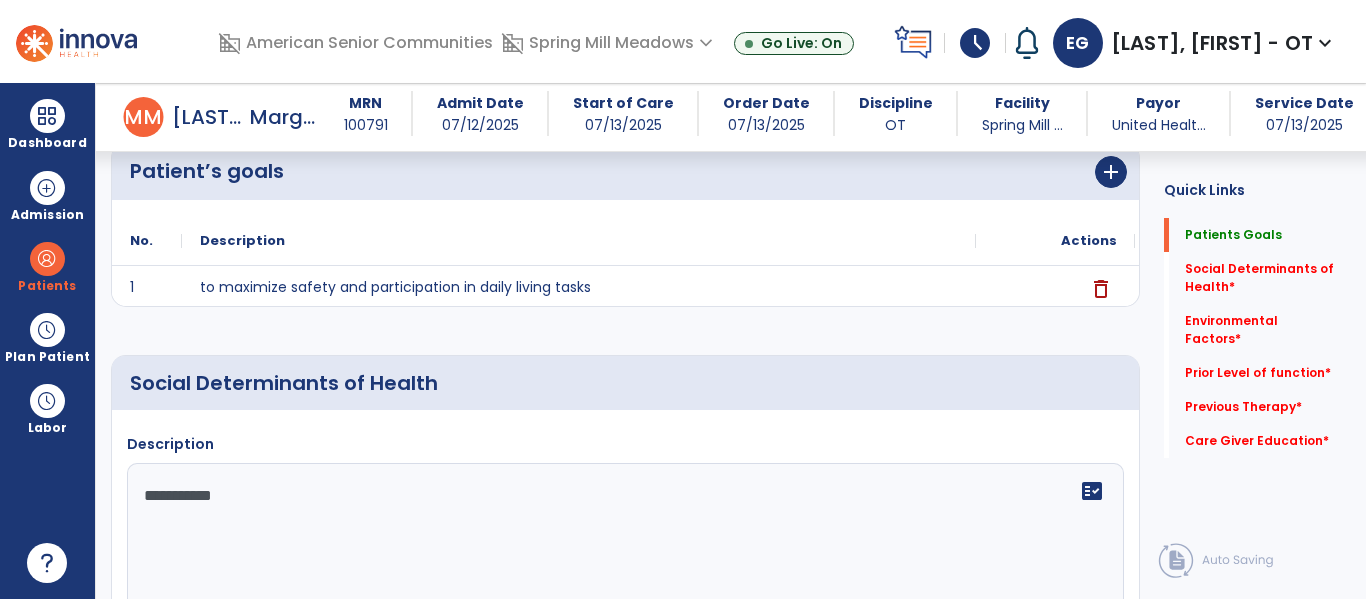 scroll, scrollTop: 673, scrollLeft: 0, axis: vertical 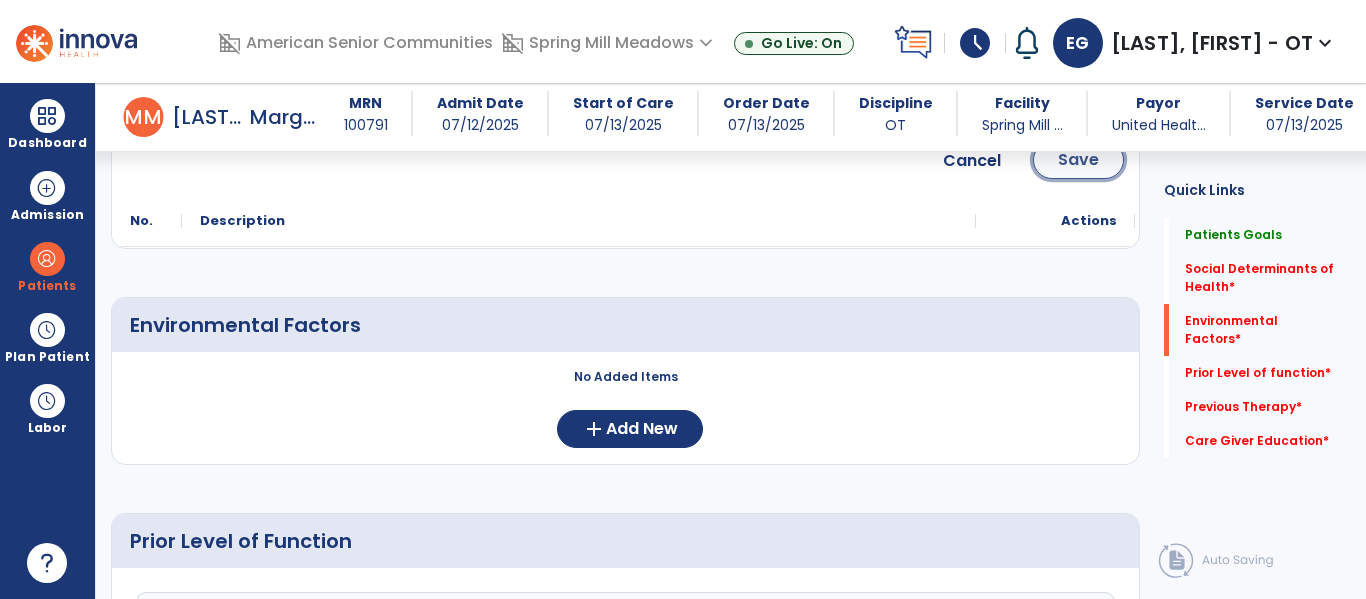 click on "Save" 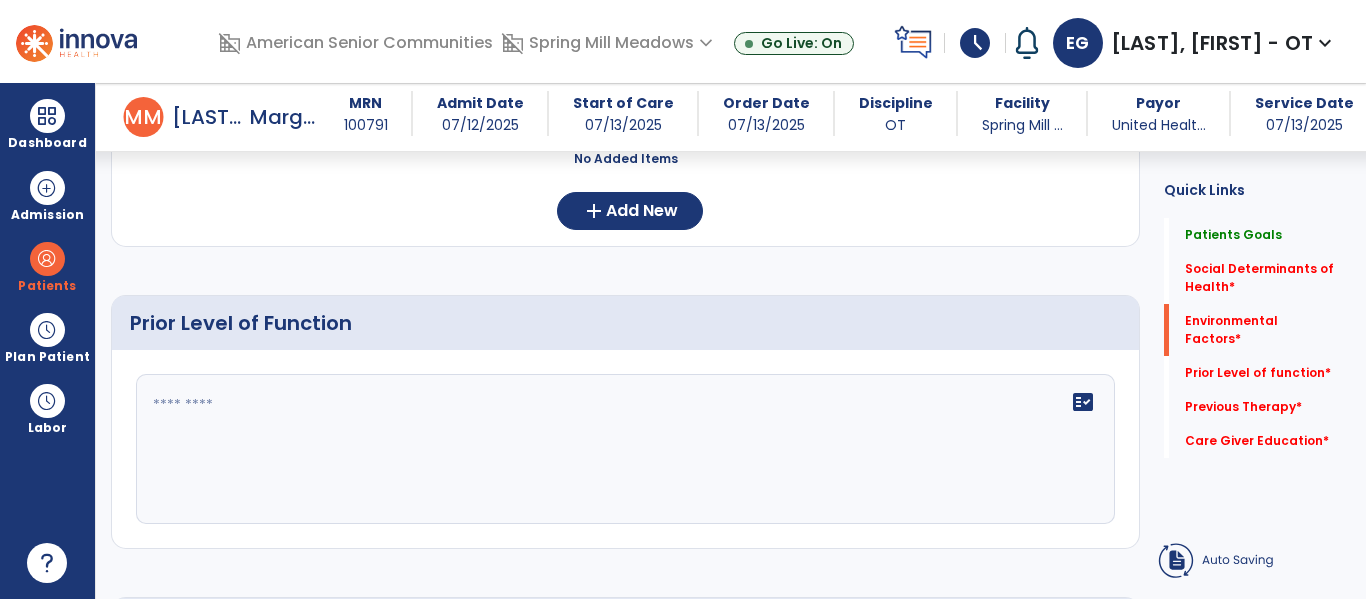 scroll, scrollTop: 464, scrollLeft: 0, axis: vertical 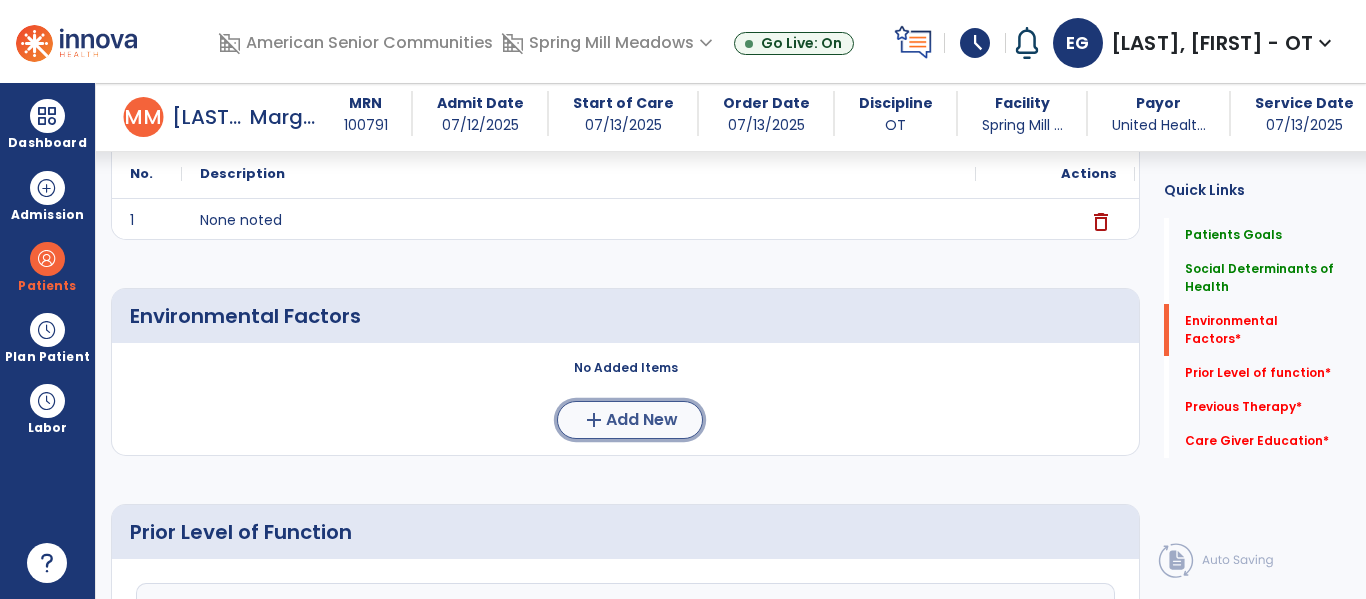 click on "Add New" 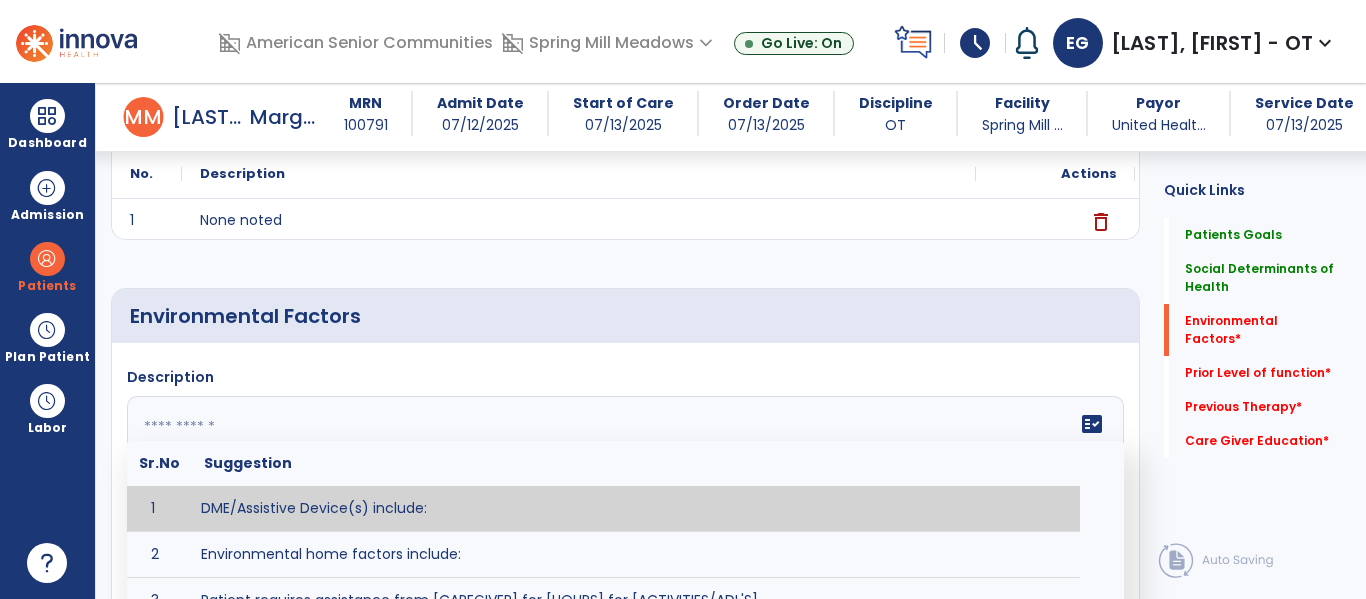 click on "fact_check  Sr.No Suggestion 1 DME/Assistive Device(s) include:  2 Environmental home factors include:  3 Patient requires assistance from [CAREGIVER] for [HOURS] for [ACTIVITIES/ADL'S]. 4 Patient did not use assistive devices or DME at home. 5 Patient had meals on wheels. 6 Patient has caregiver help at home who will be able to provide assistance upon discharge. 7 Patient lived alone at home prior to admission and will [HAVE or HAVE NOT] assistance at home from [CAREGIVER] upon discharge. 8 Patient lives alone. 9 Patient lives with caregiver who provides support/aid for ____________. 10 Patient lives with spouse/significant other. 11 Patient needs to clime [NUMBER] stairs [WITH/WITHOUT] railing in order to reach [ROOM]. 12 Patient uses adaptive equipment at home including [EQUIPMENT] and has the following home modifications __________. 13 Patient was able to complete community activities (driving, shopping, community ambulation, etc.) independently. 14 15 16 17" 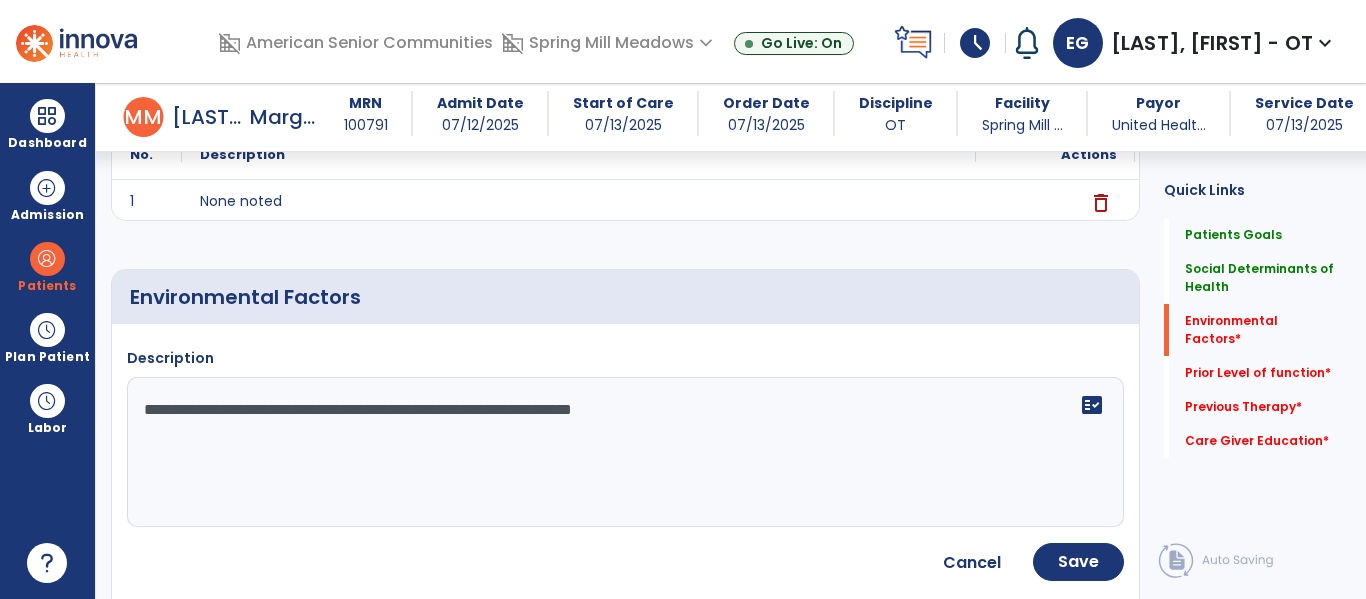scroll, scrollTop: 495, scrollLeft: 0, axis: vertical 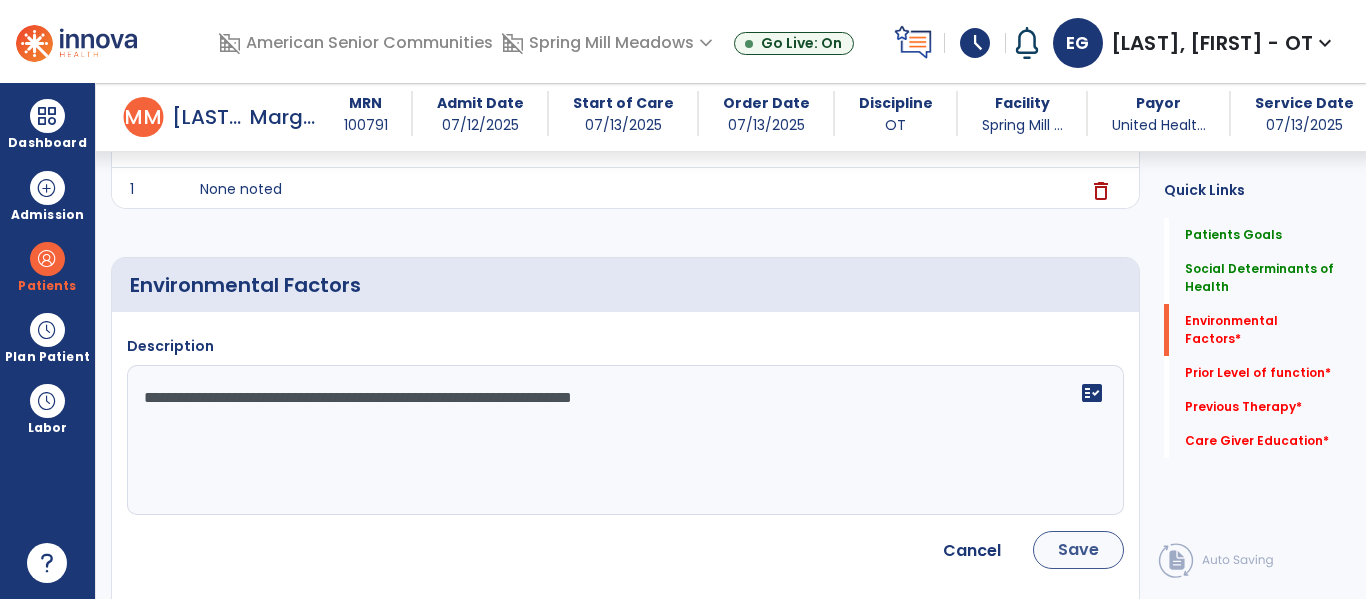 type on "**********" 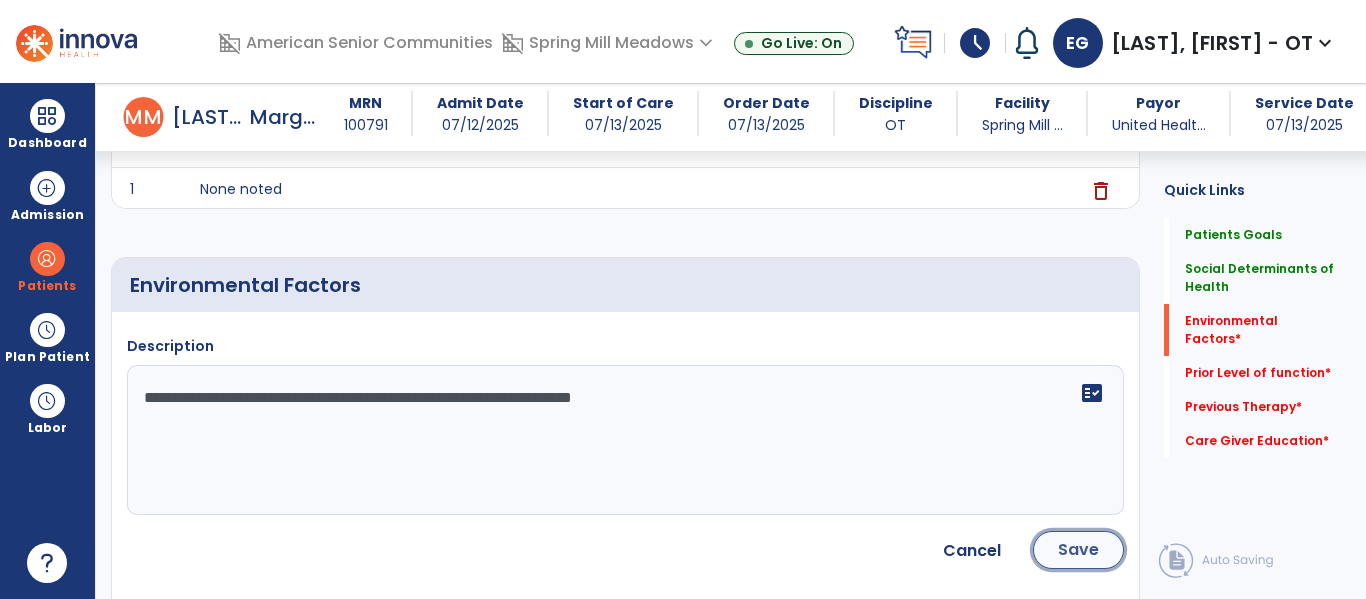 click on "Save" 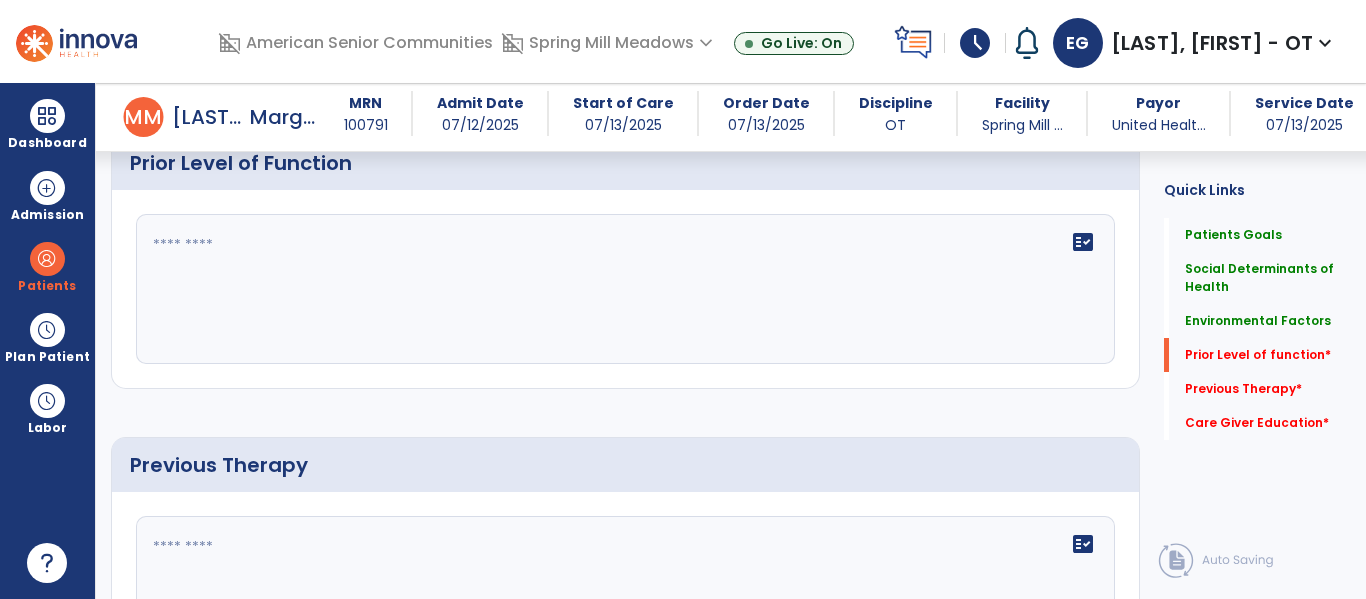 scroll, scrollTop: 884, scrollLeft: 0, axis: vertical 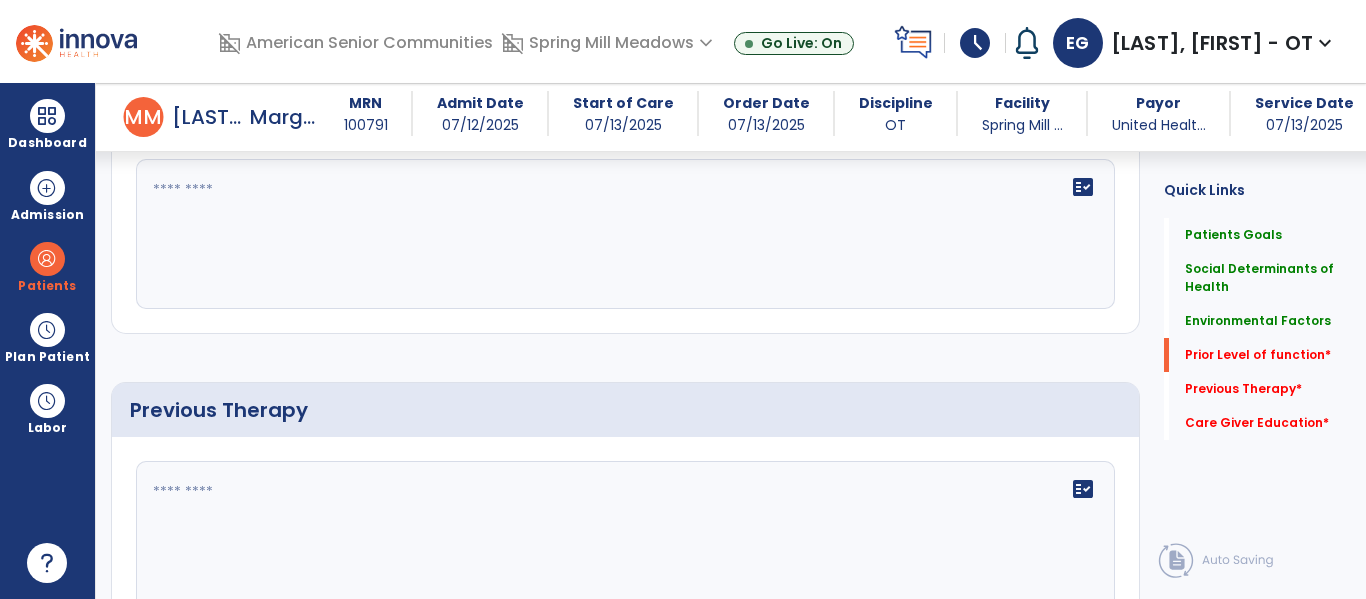 click on "fact_check" 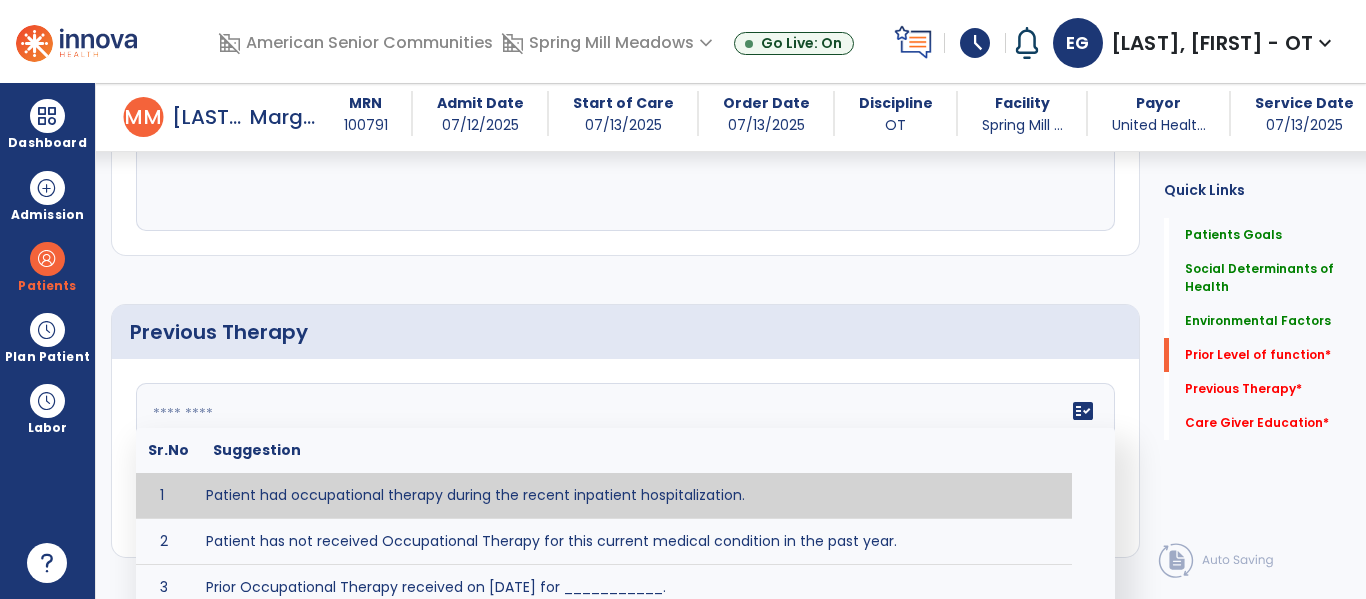 scroll, scrollTop: 964, scrollLeft: 0, axis: vertical 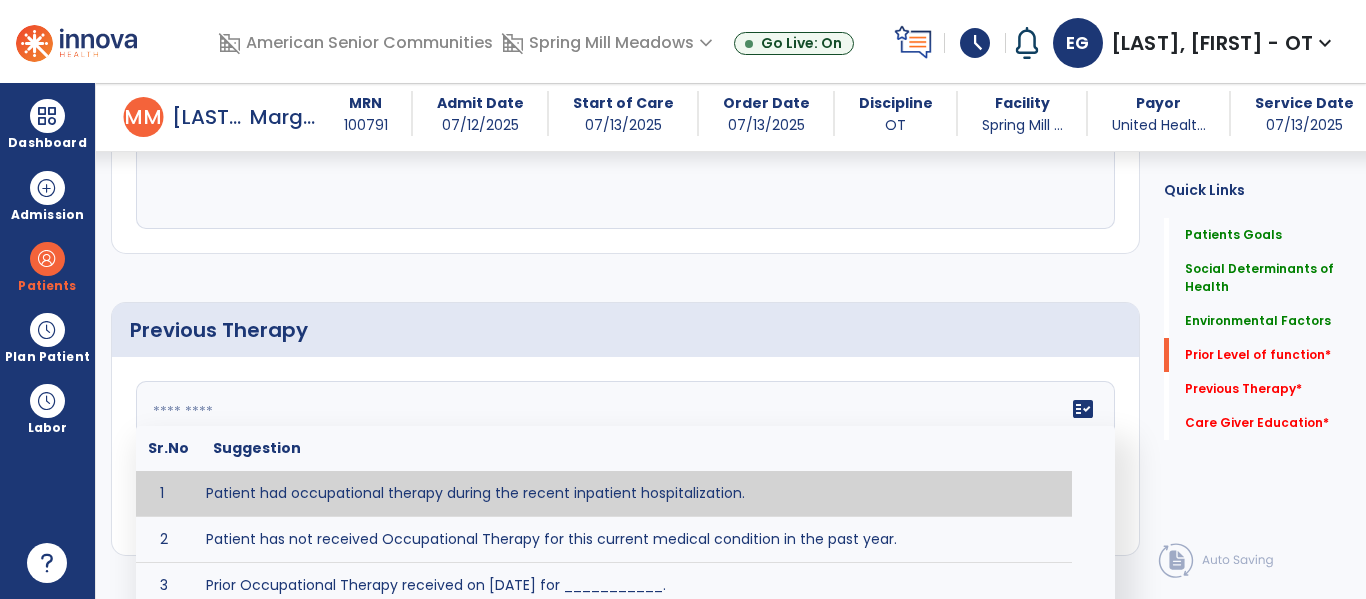 type on "**********" 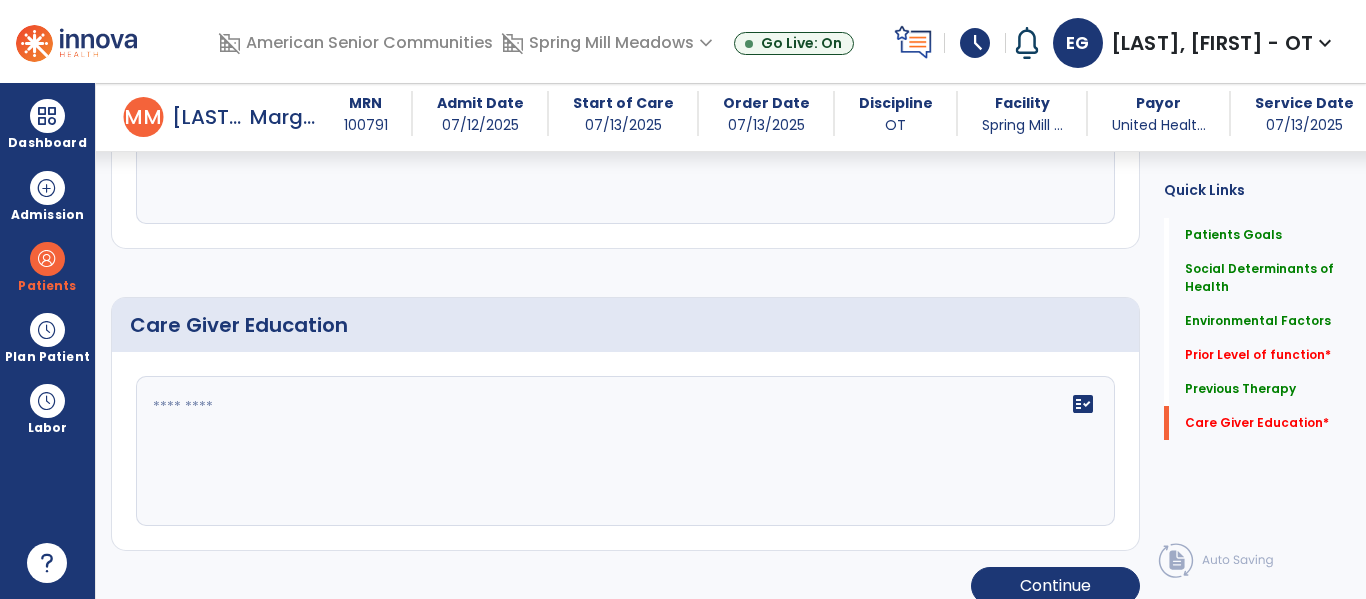 scroll, scrollTop: 1263, scrollLeft: 0, axis: vertical 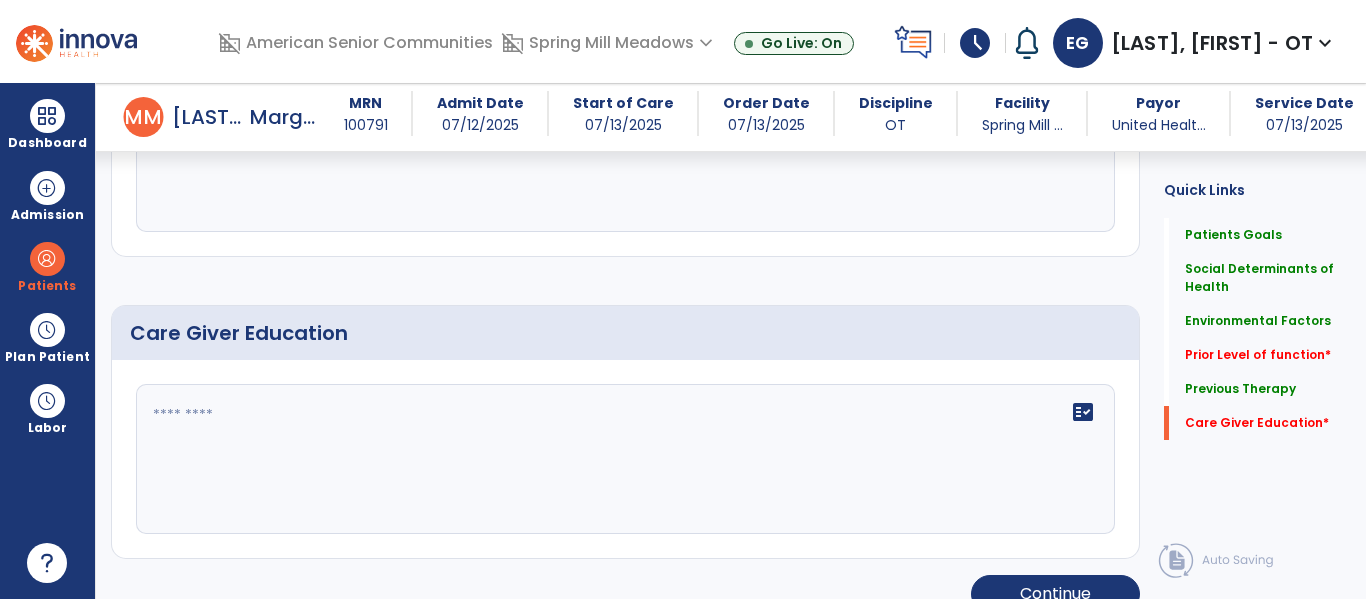 click on "fact_check" 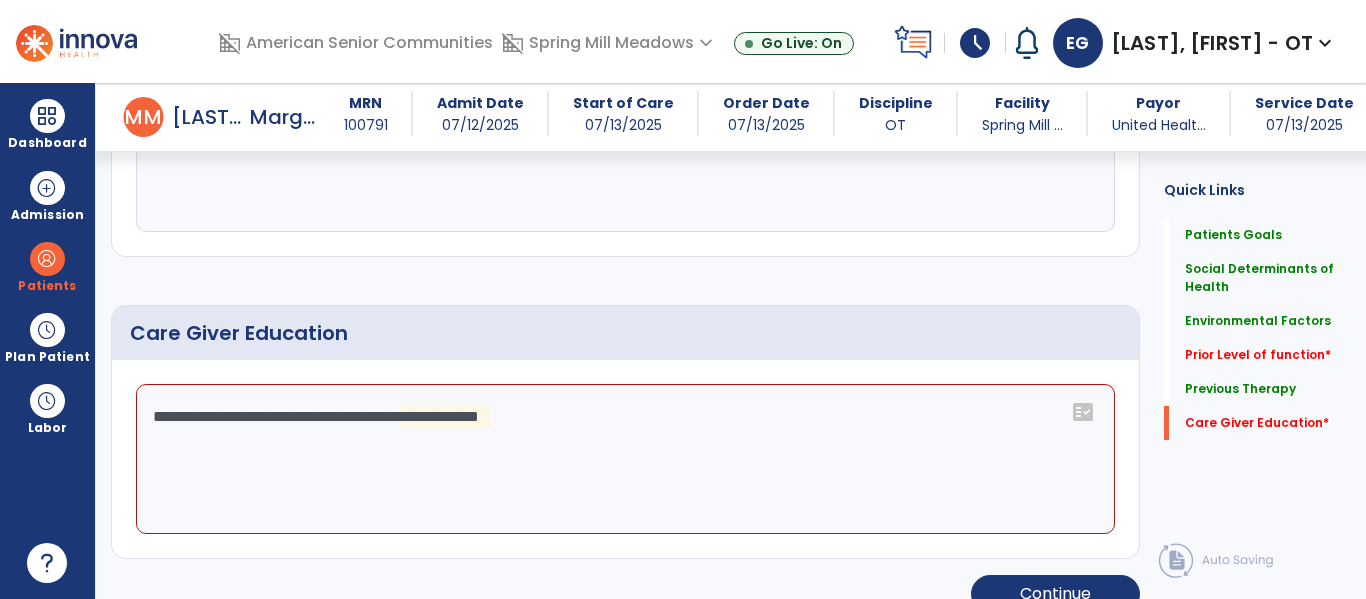 click on "**********" 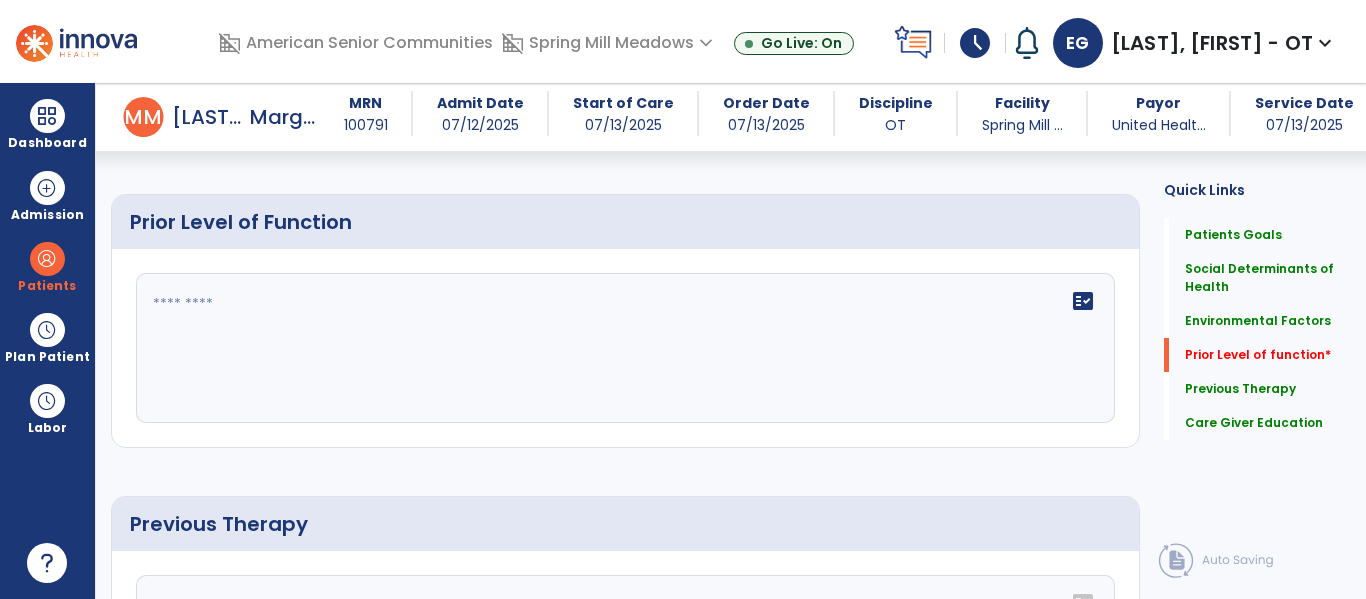 scroll, scrollTop: 769, scrollLeft: 0, axis: vertical 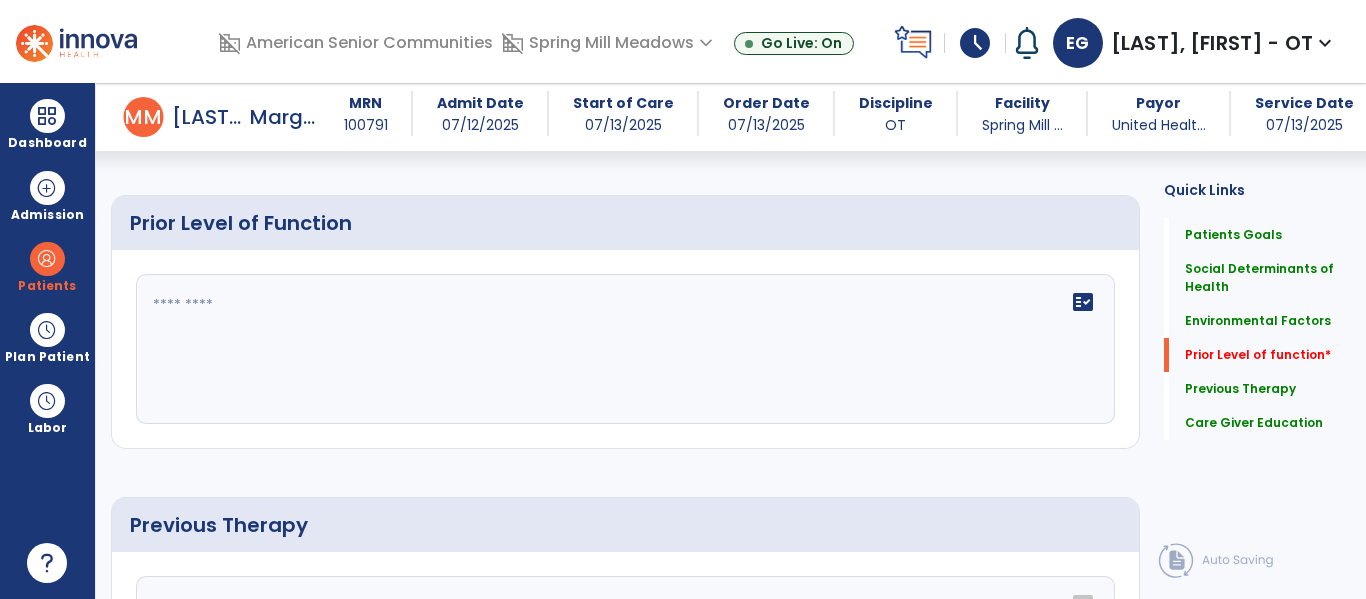 type on "**********" 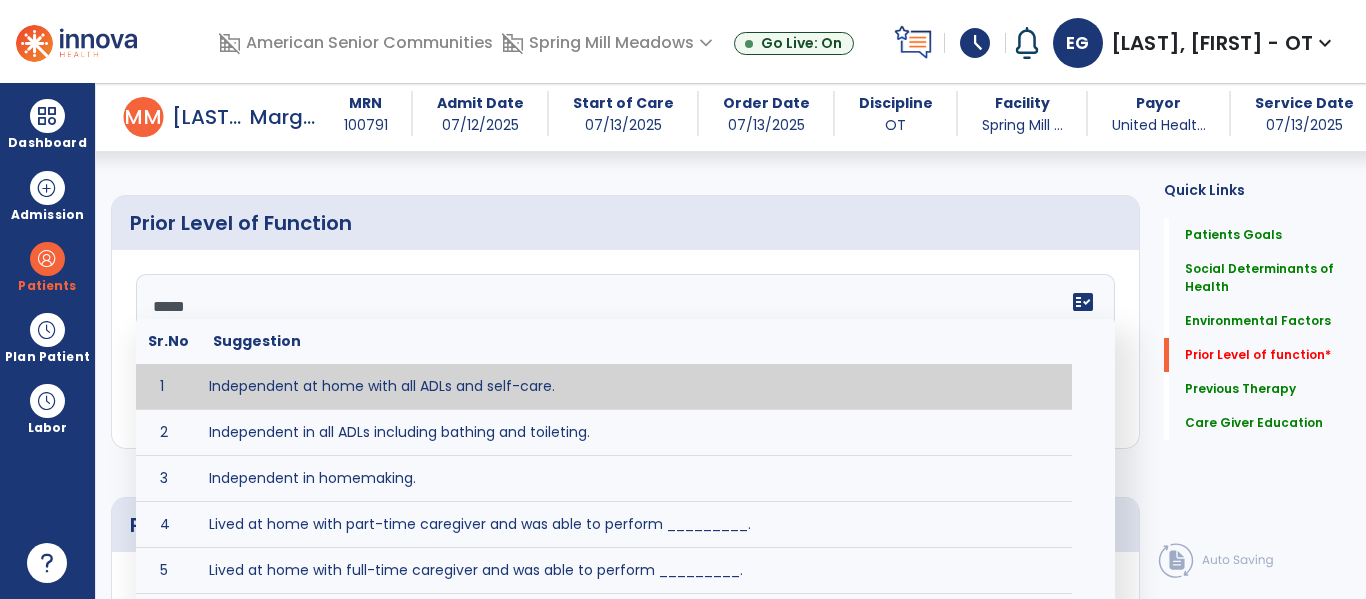 type on "******" 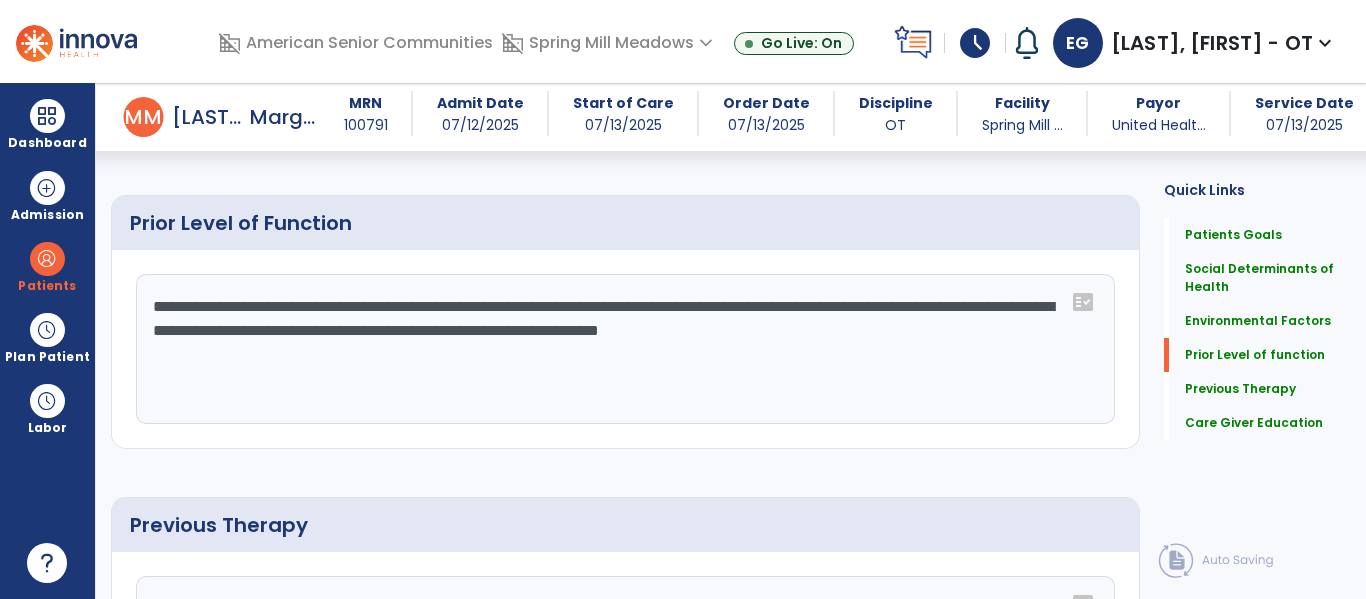 click on "**********" 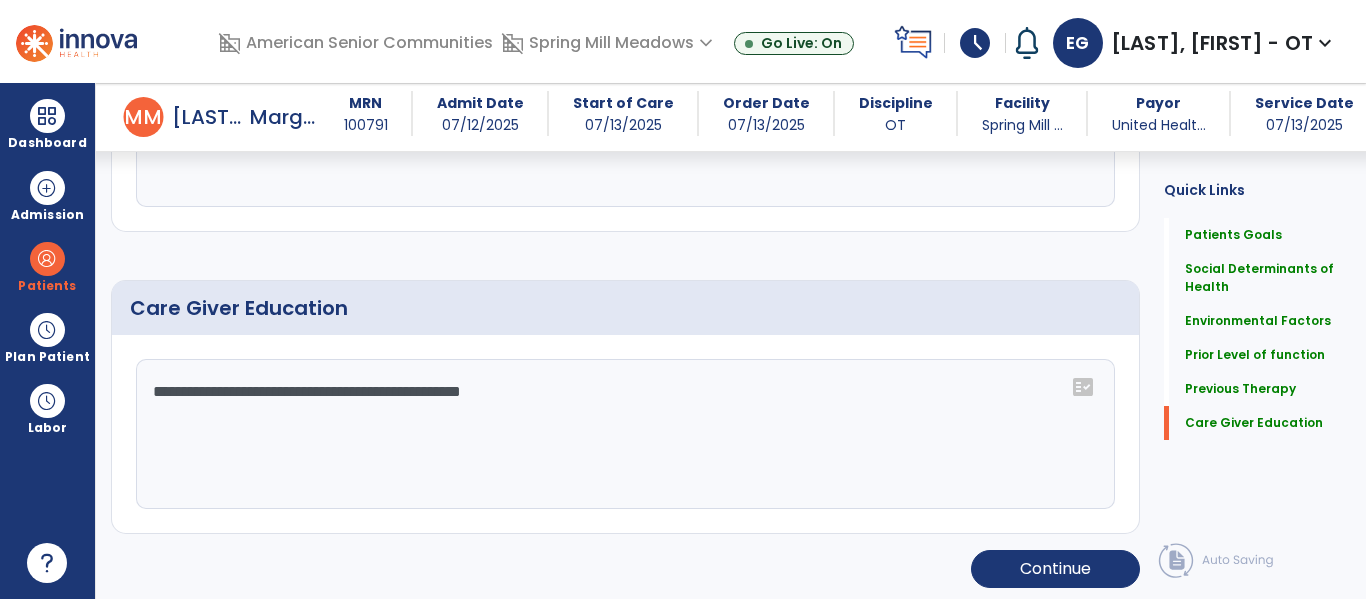 scroll, scrollTop: 1293, scrollLeft: 0, axis: vertical 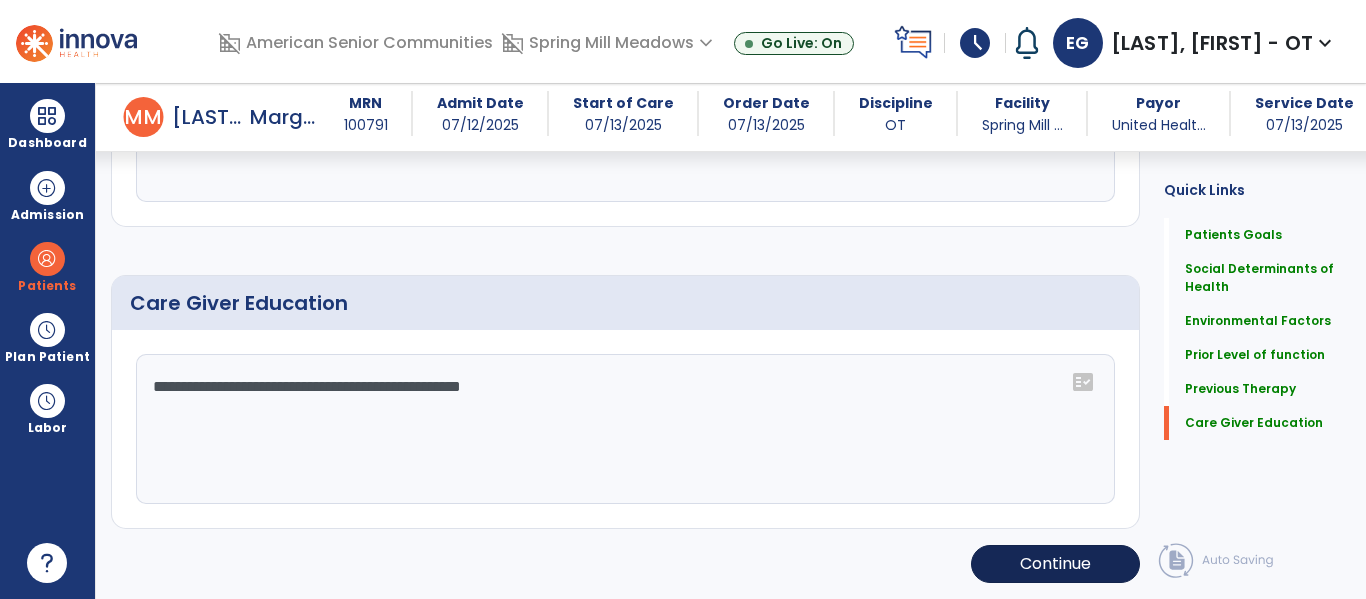 type on "**********" 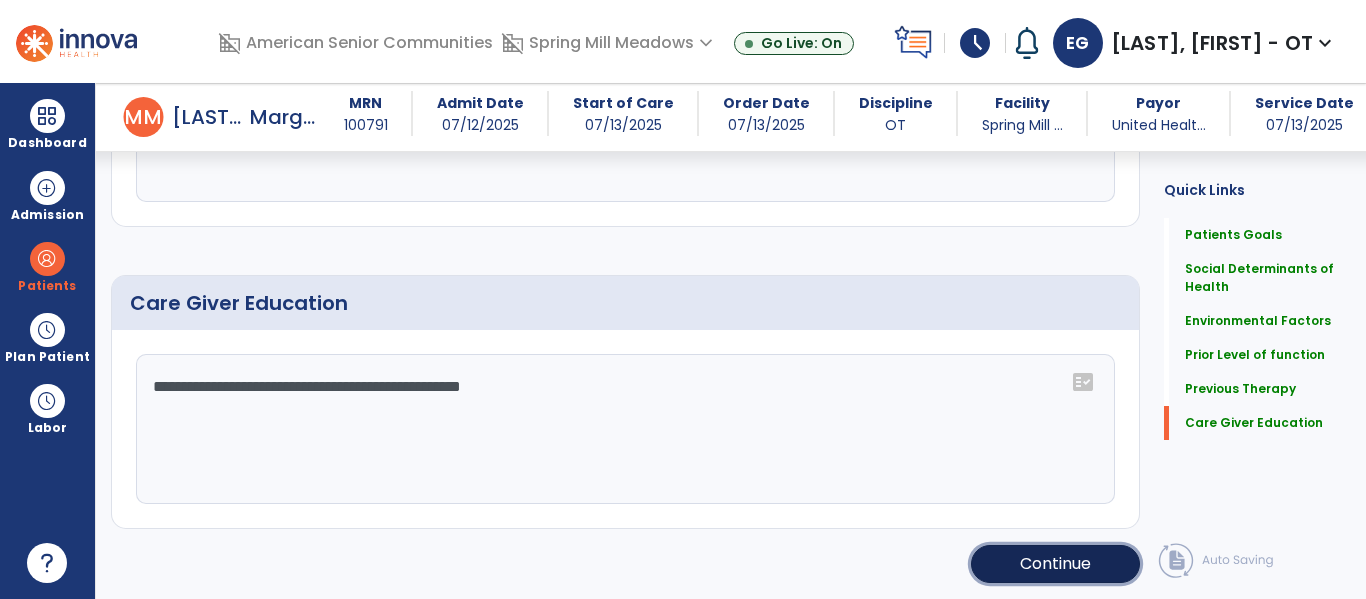 click on "Continue" 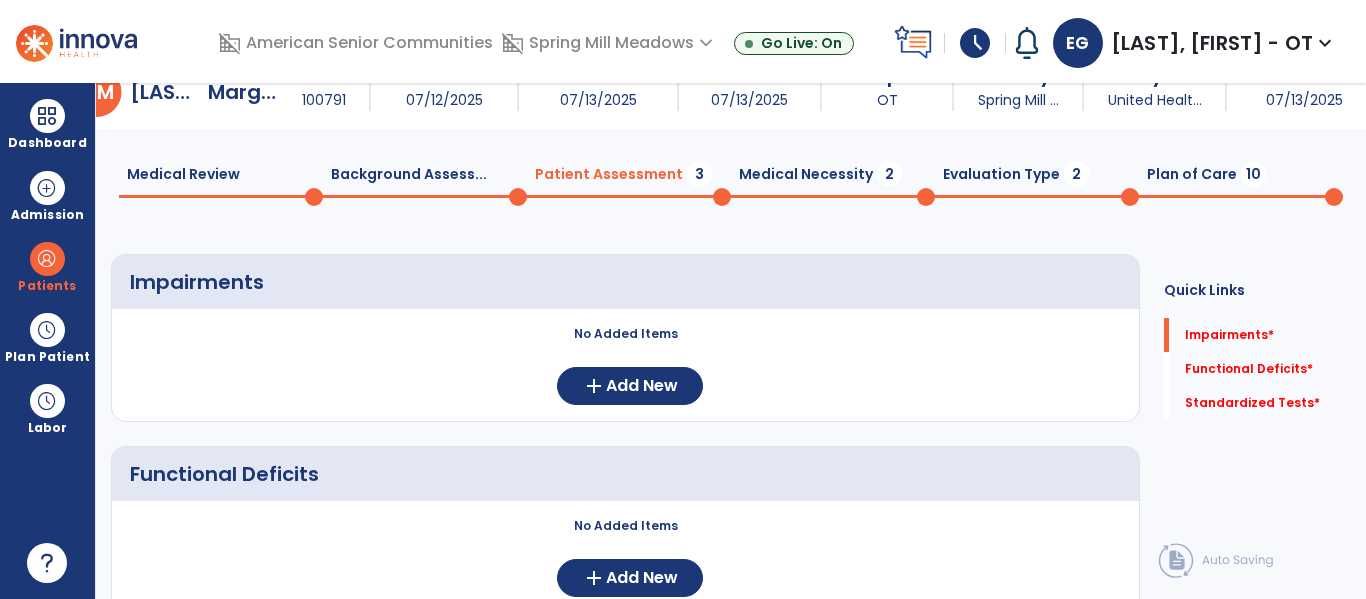 scroll, scrollTop: 0, scrollLeft: 0, axis: both 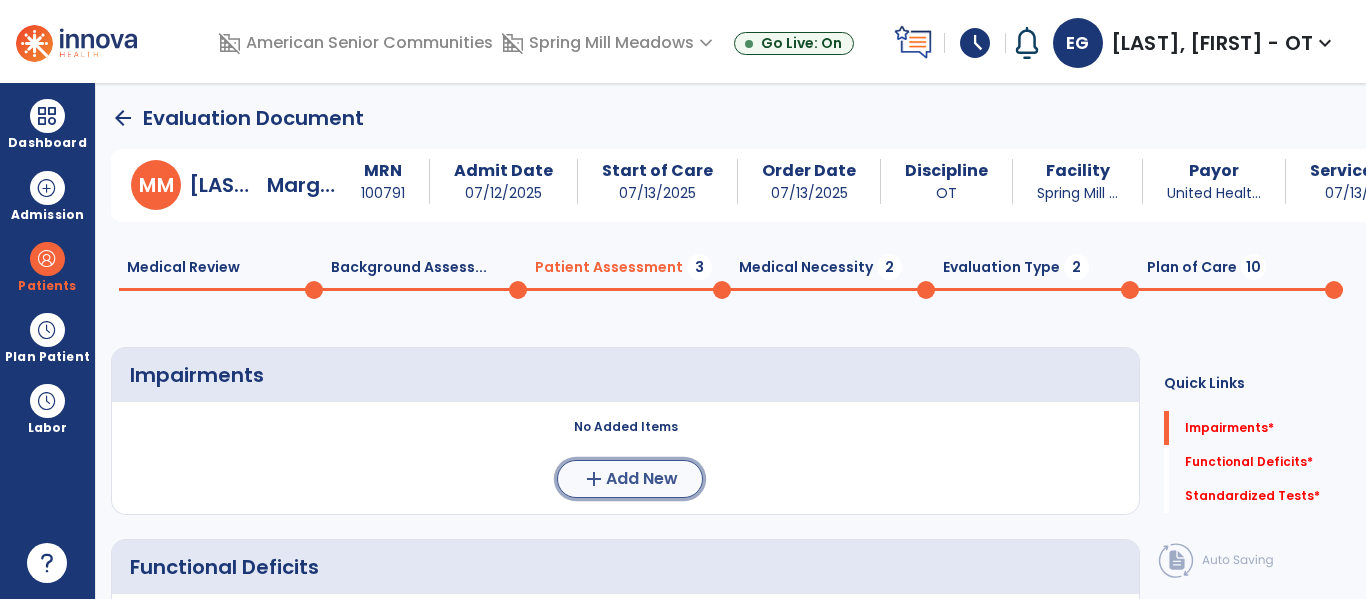 click on "Add New" 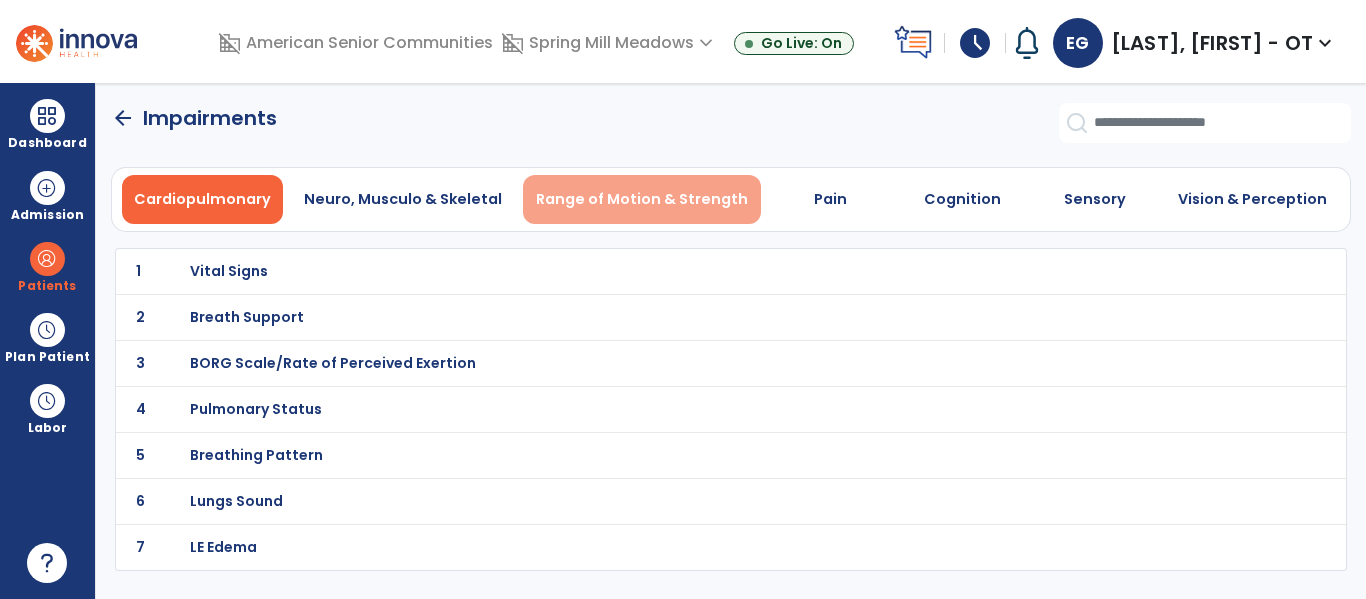 click on "Range of Motion & Strength" at bounding box center (642, 199) 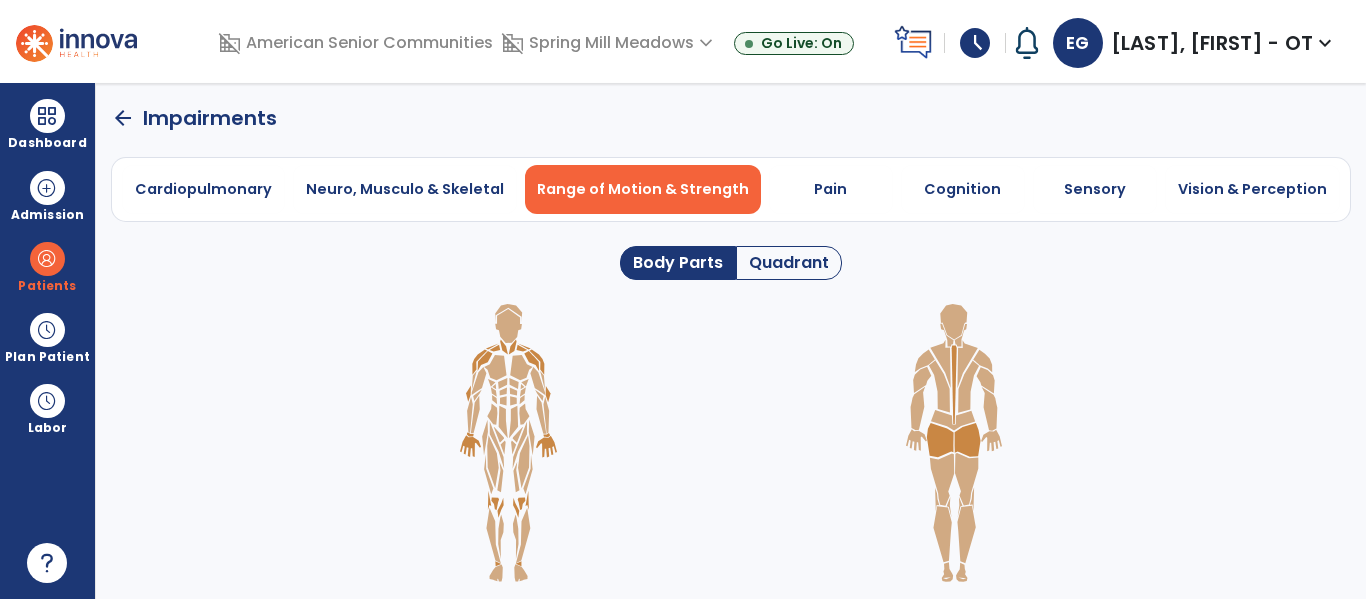 click on "Quadrant" 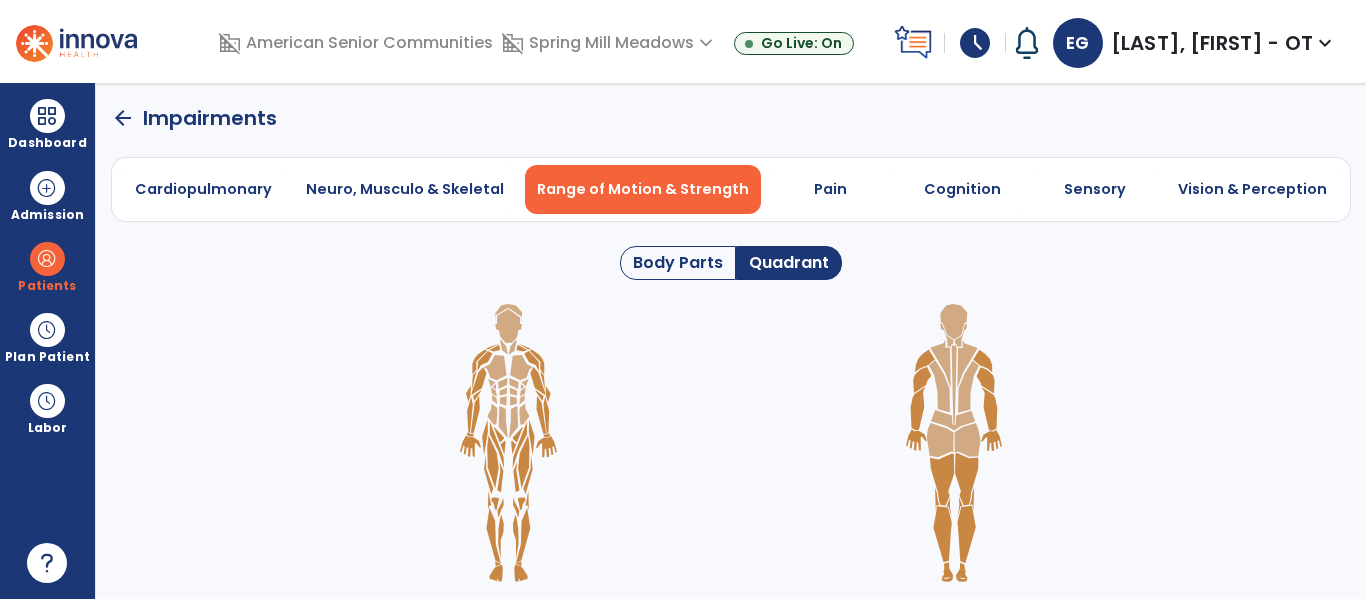 click 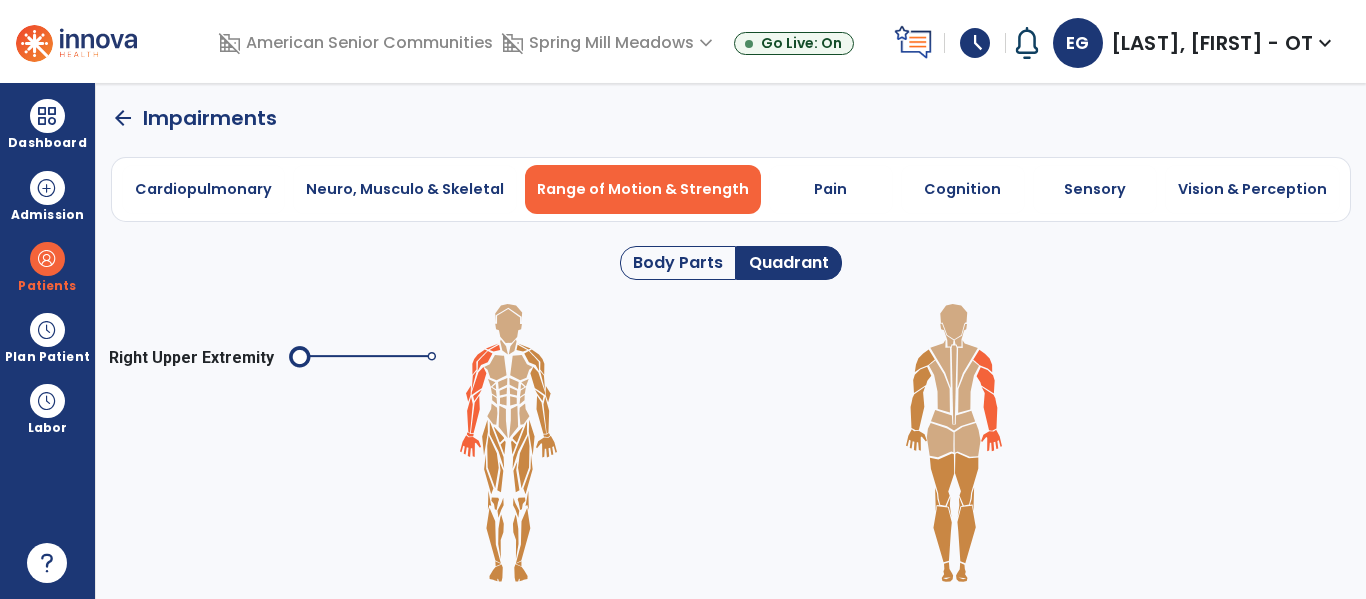 click 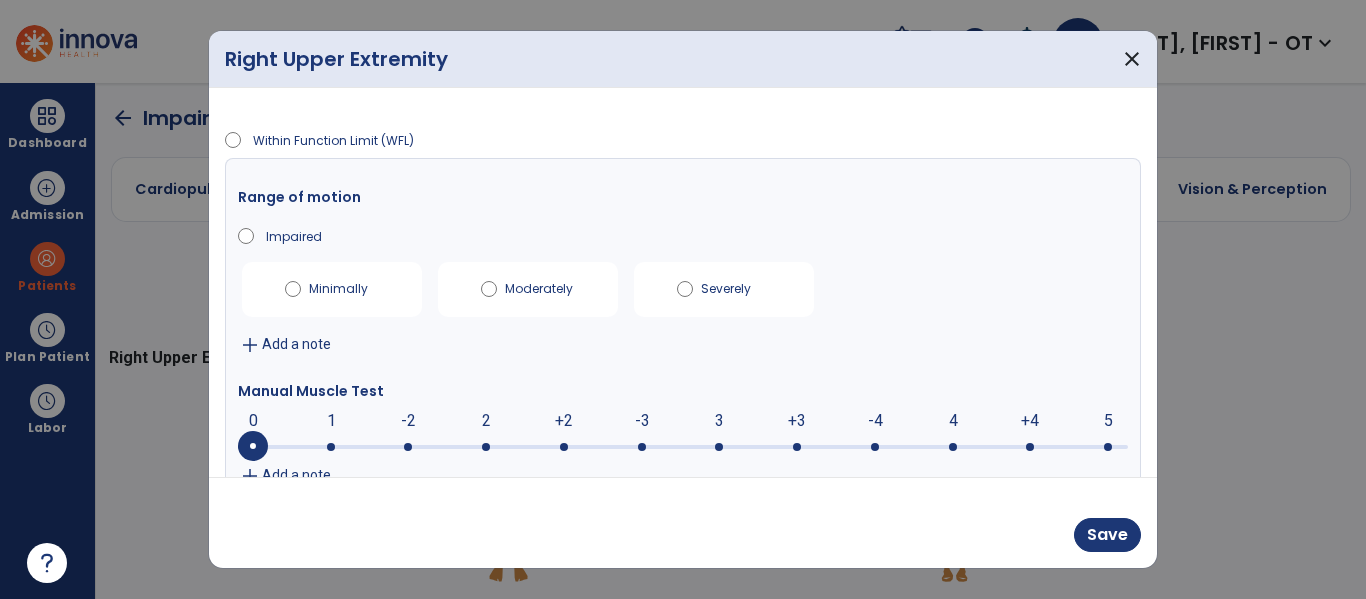 click on "+3" at bounding box center (797, 421) 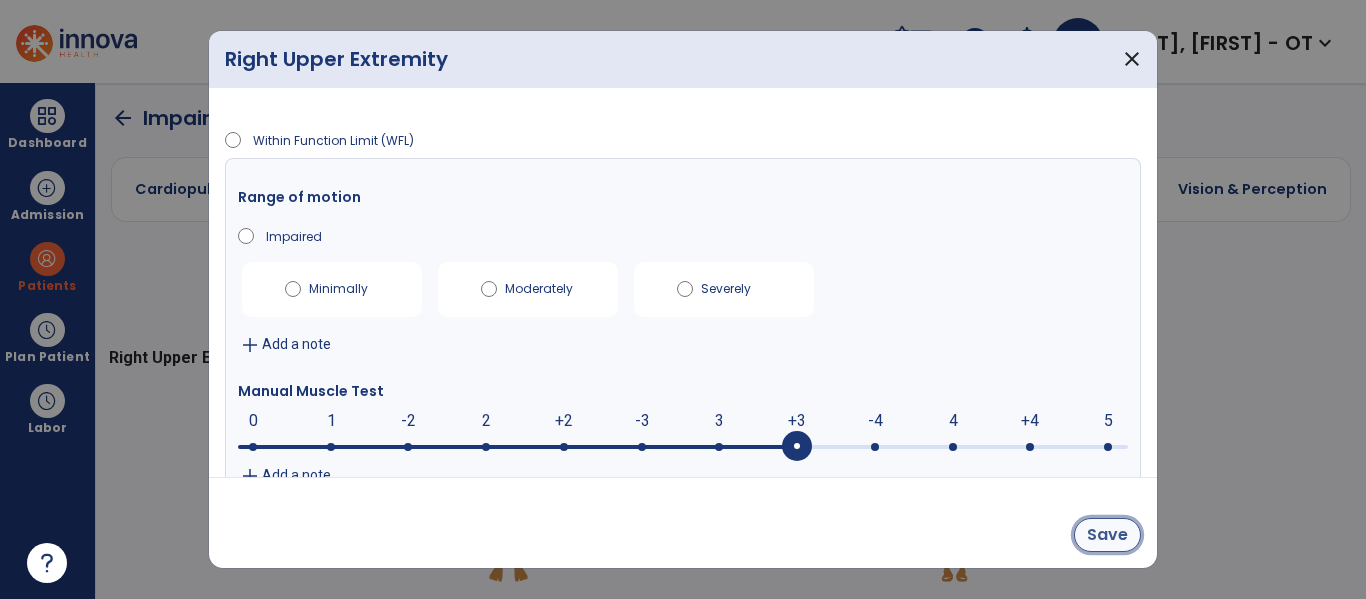 click on "Save" at bounding box center (1107, 535) 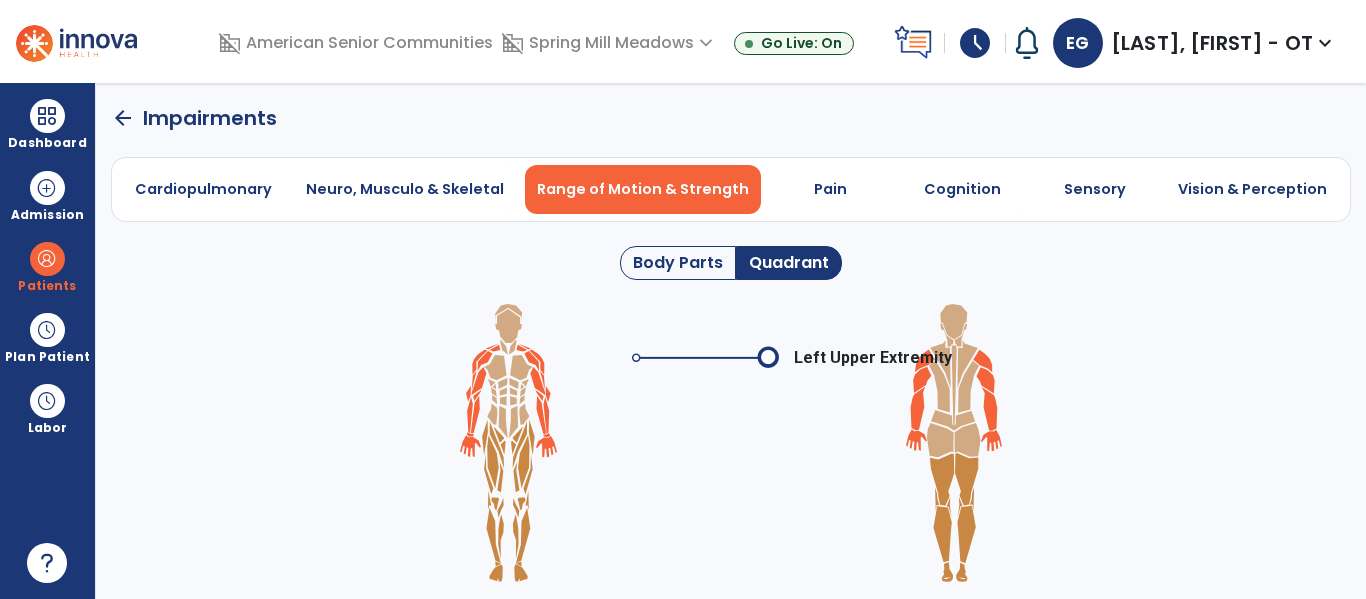 click 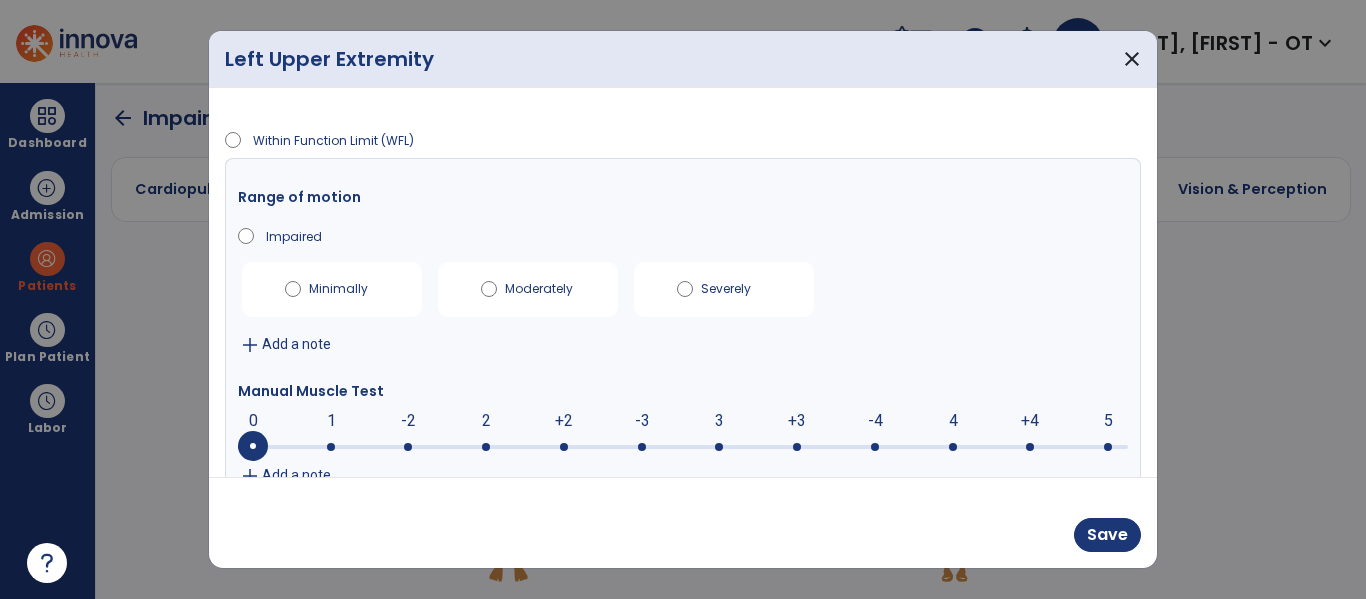 click on "+3" at bounding box center (797, 421) 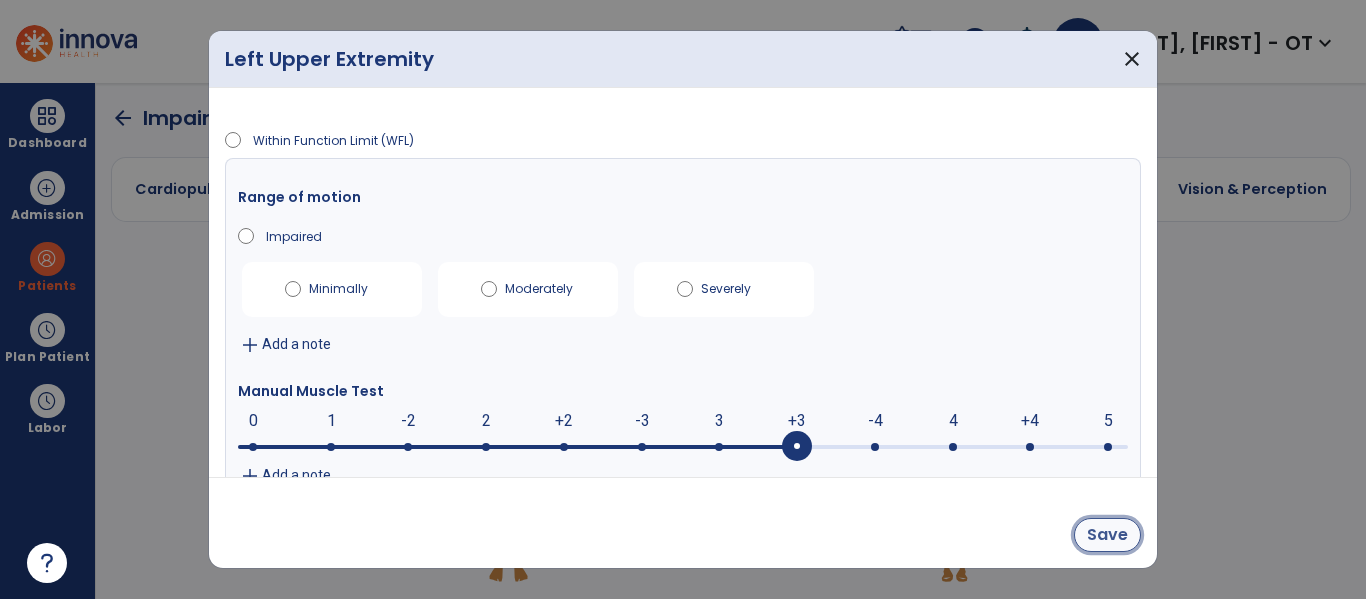 click on "Save" at bounding box center [1107, 535] 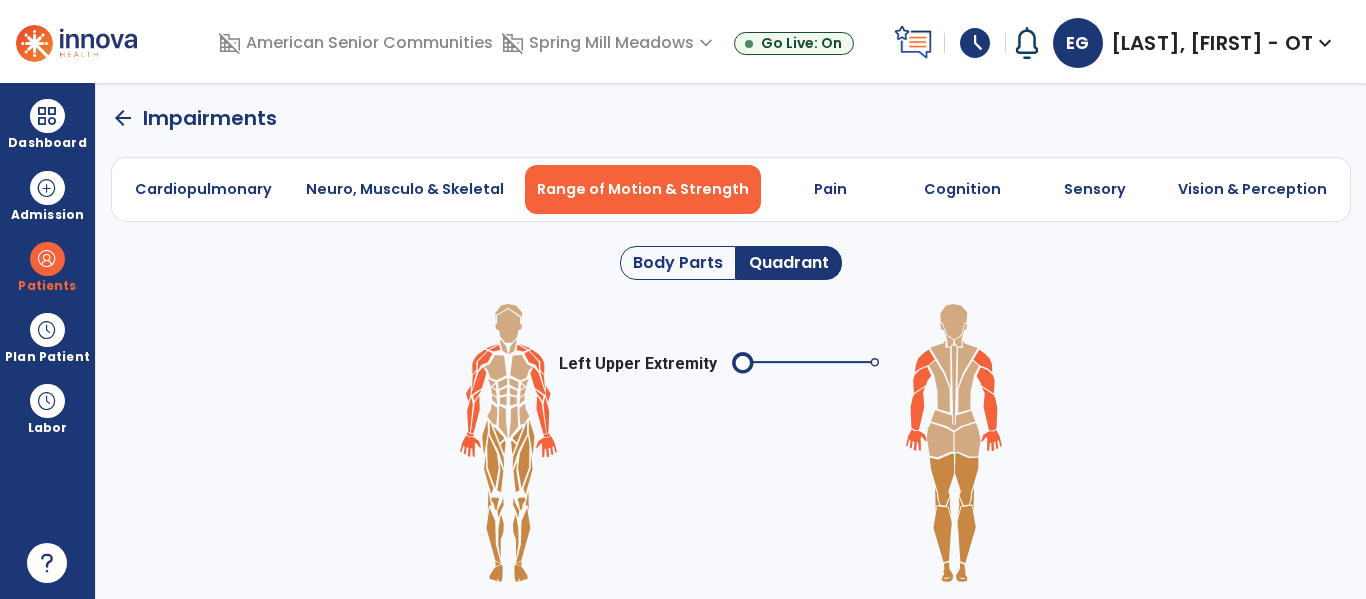 click 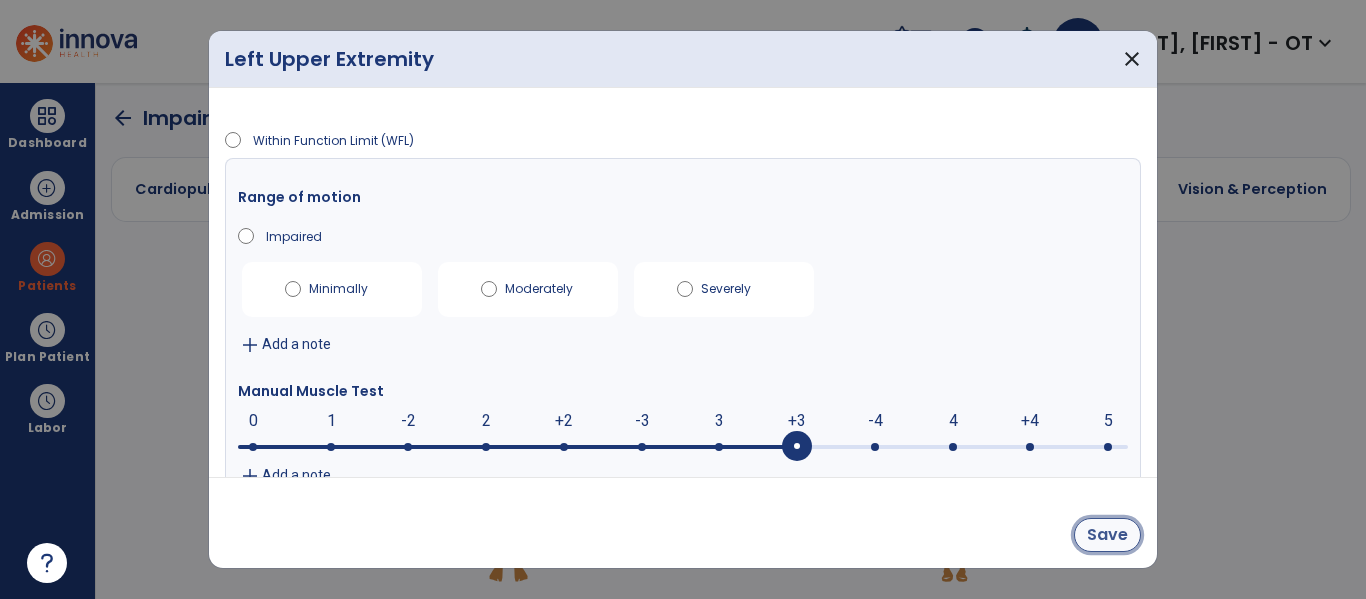 click on "Save" at bounding box center (1107, 535) 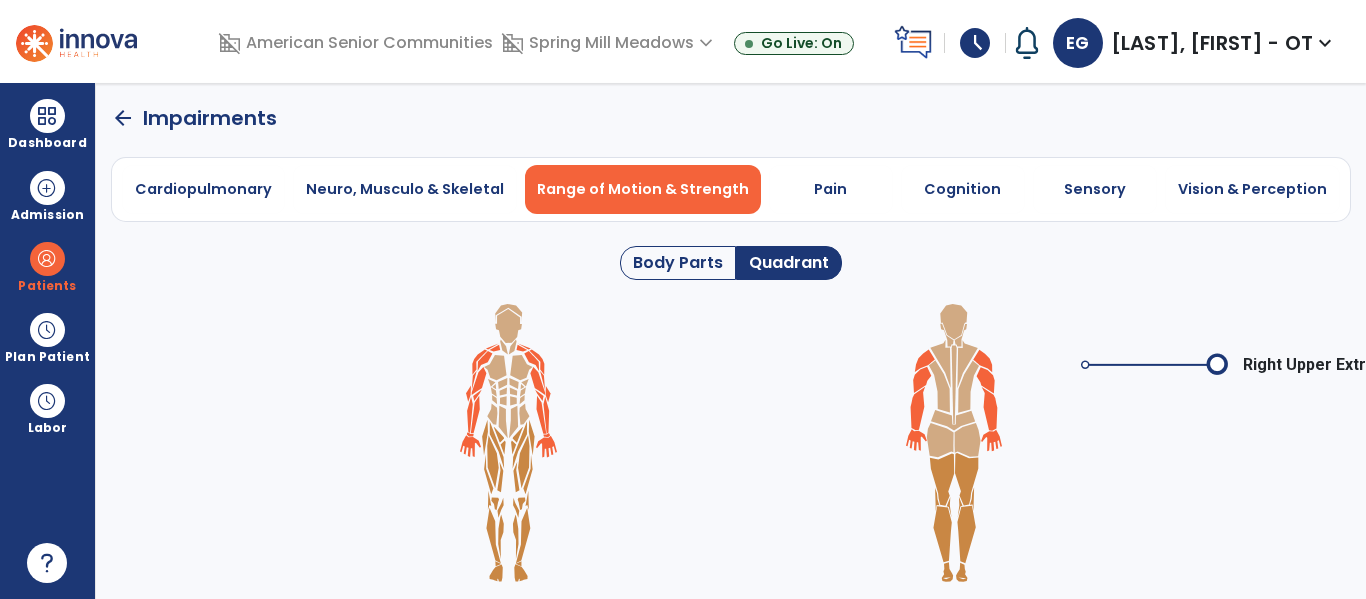 click on "arrow_back" 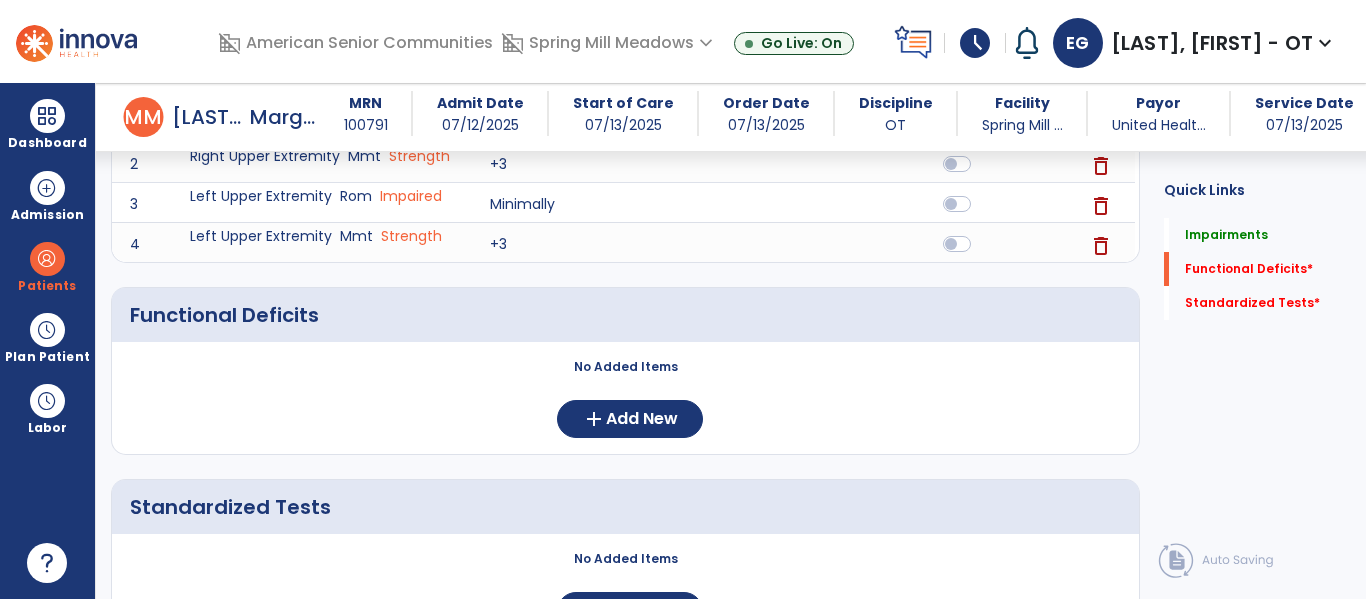 scroll, scrollTop: 344, scrollLeft: 0, axis: vertical 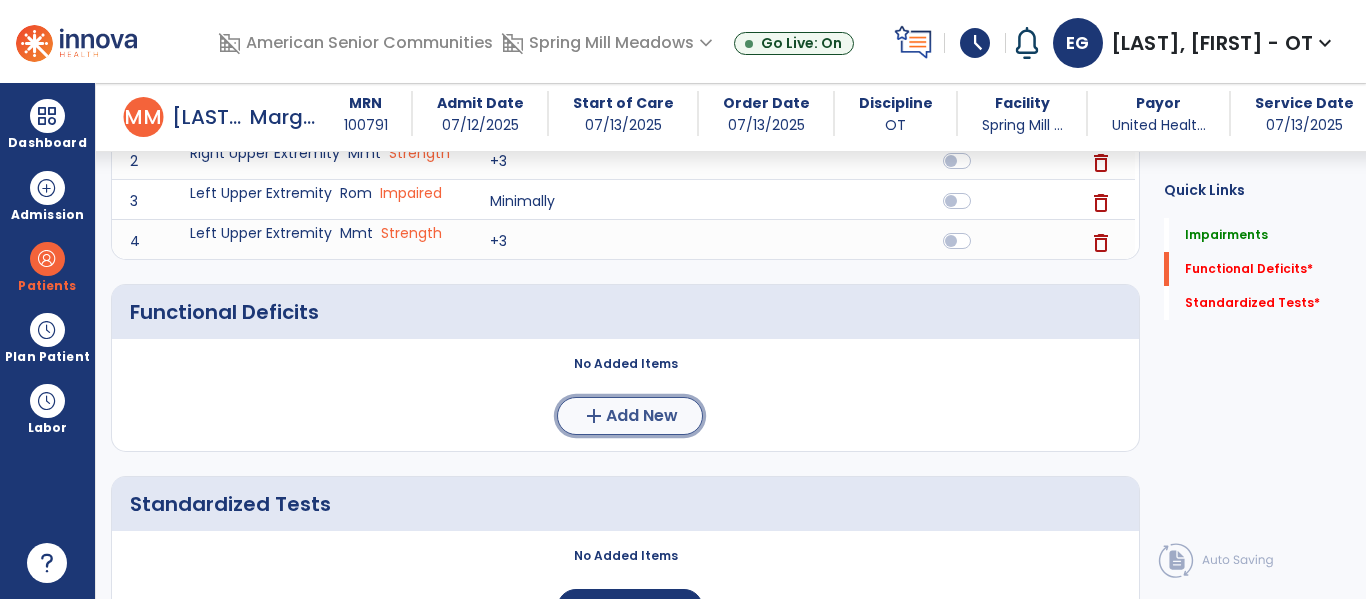 click on "Add New" 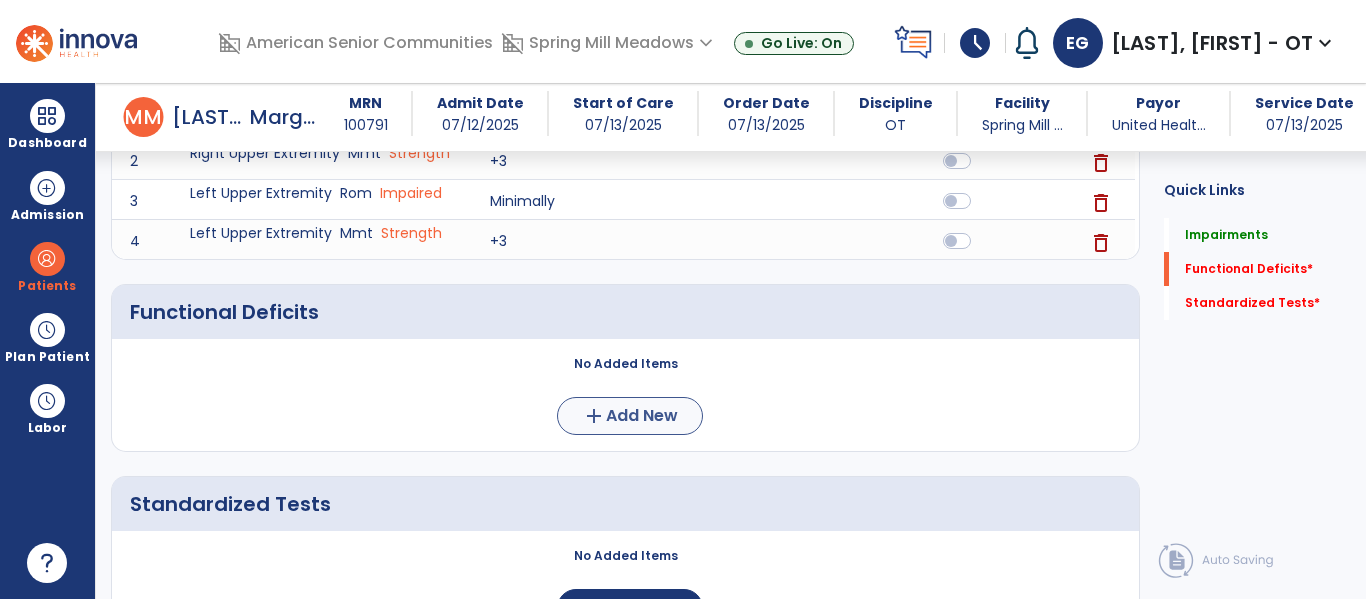 scroll, scrollTop: 0, scrollLeft: 0, axis: both 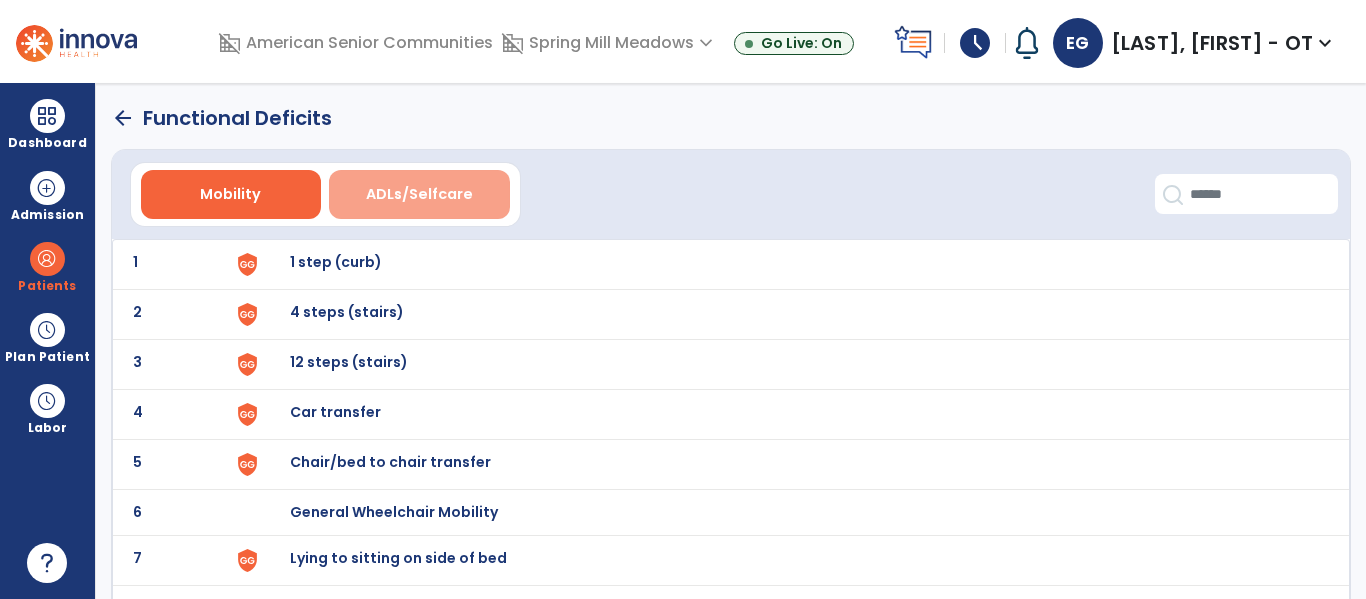 click on "ADLs/Selfcare" at bounding box center (419, 194) 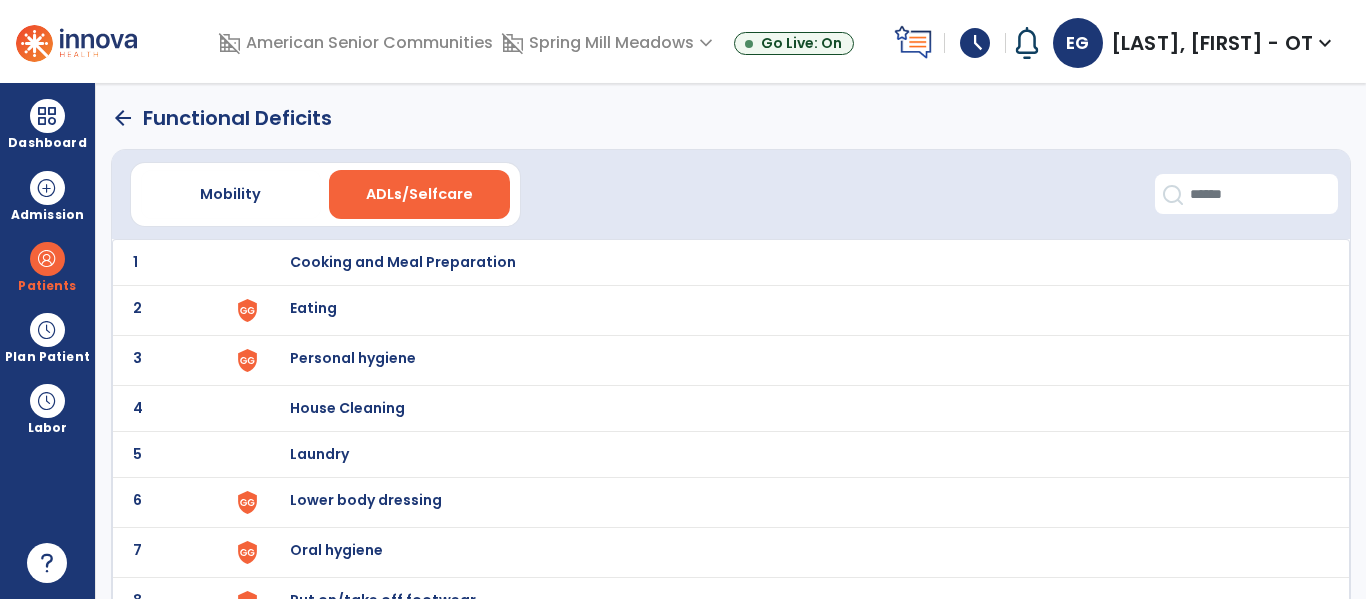 click on "2 Eating" 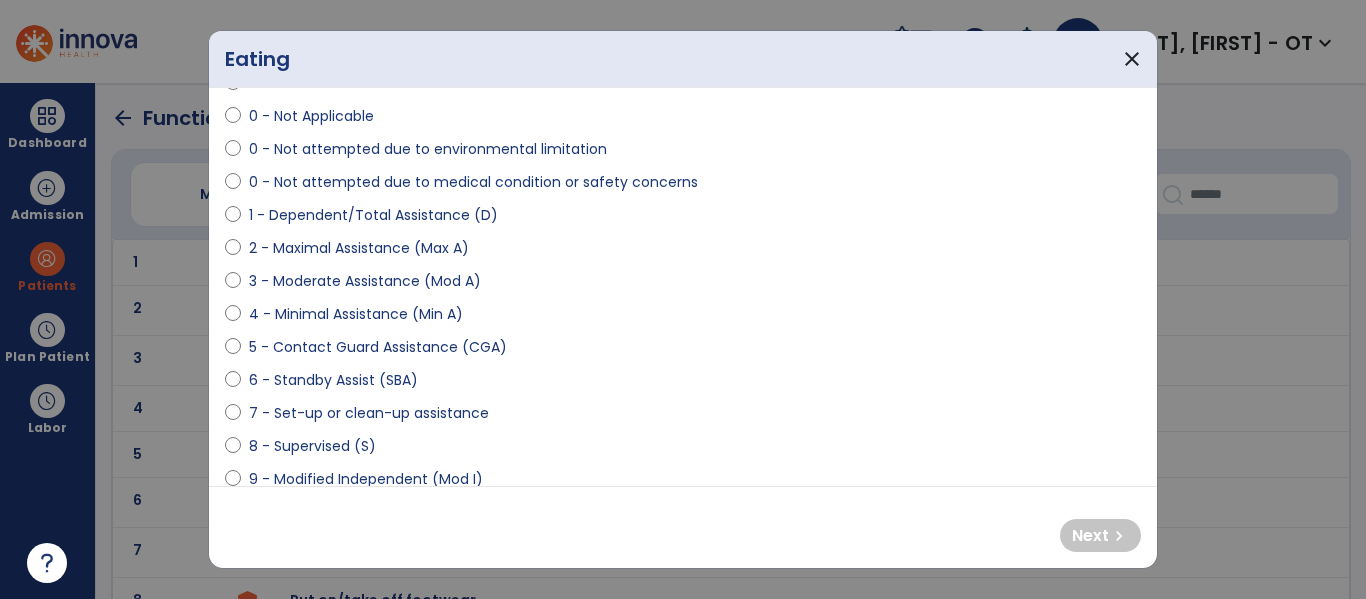scroll, scrollTop: 303, scrollLeft: 0, axis: vertical 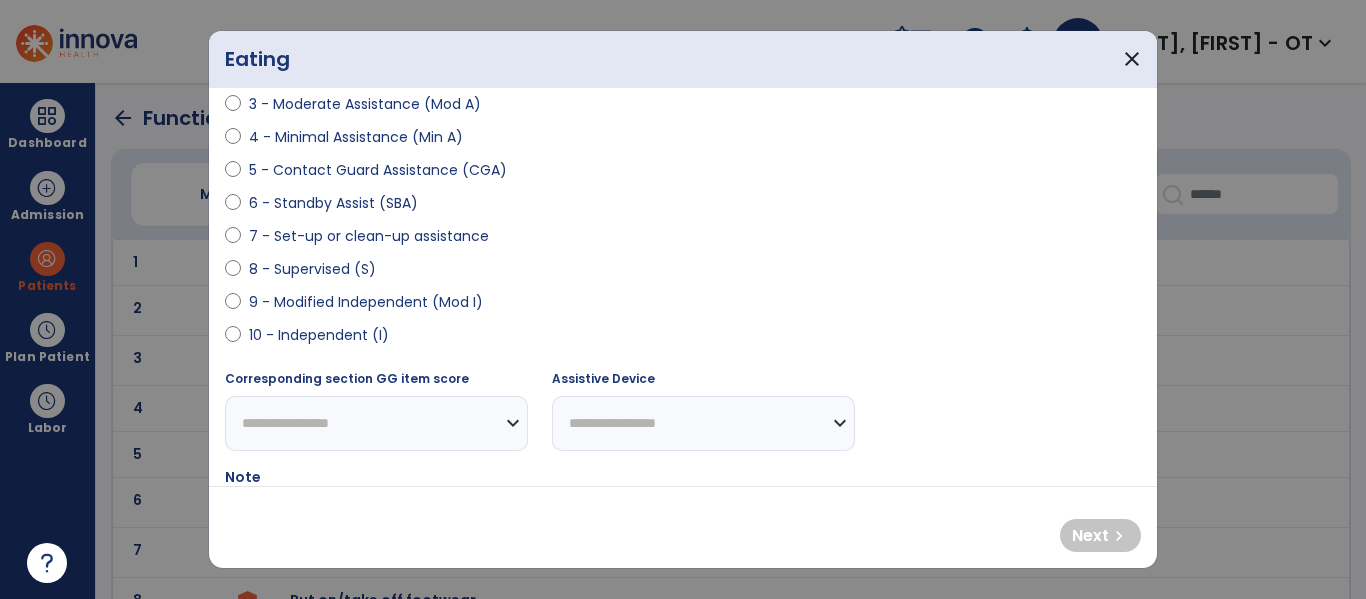 select on "**********" 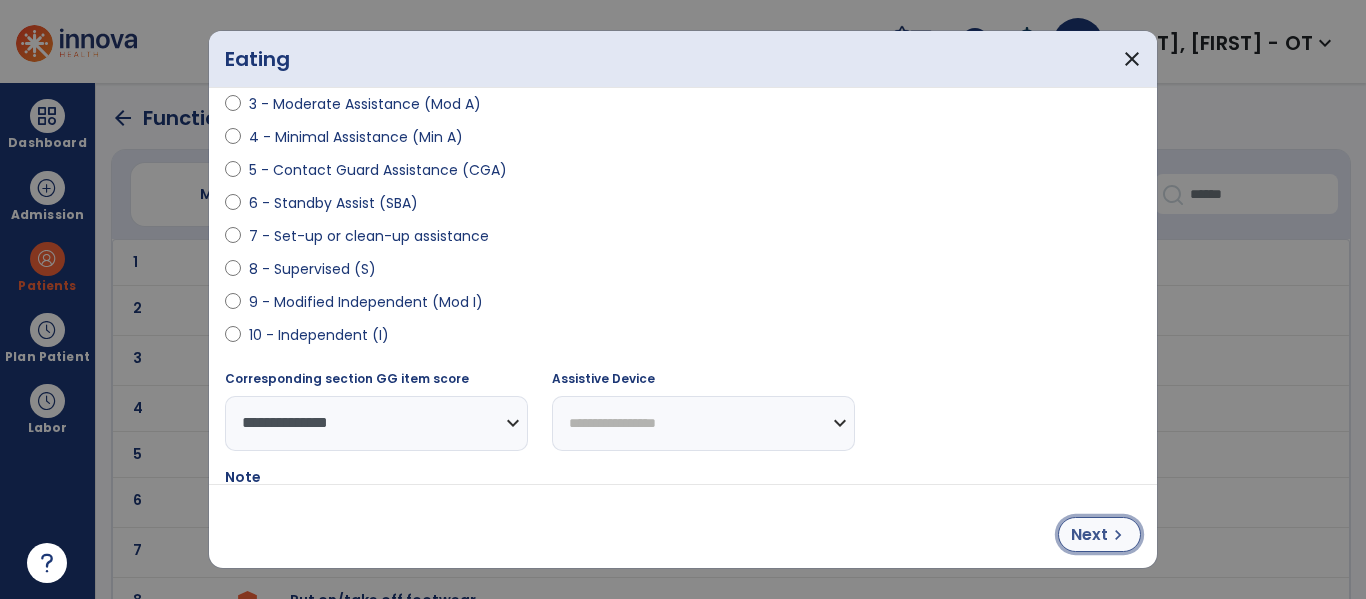 click on "chevron_right" at bounding box center [1118, 535] 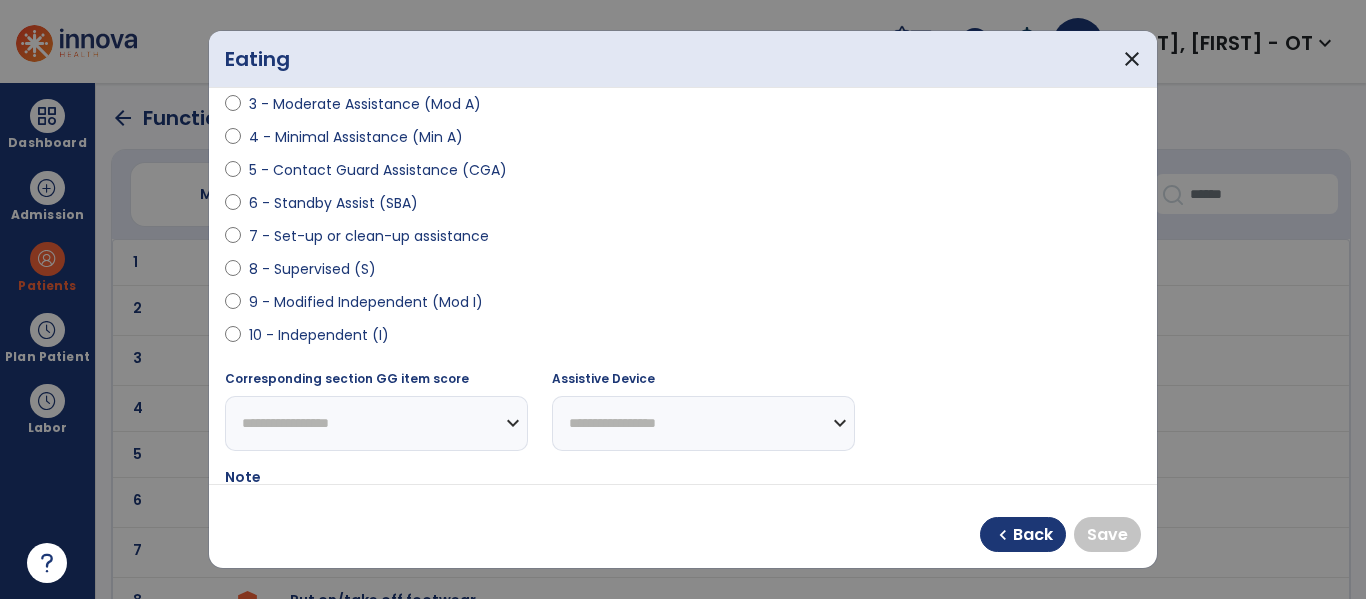 select on "**********" 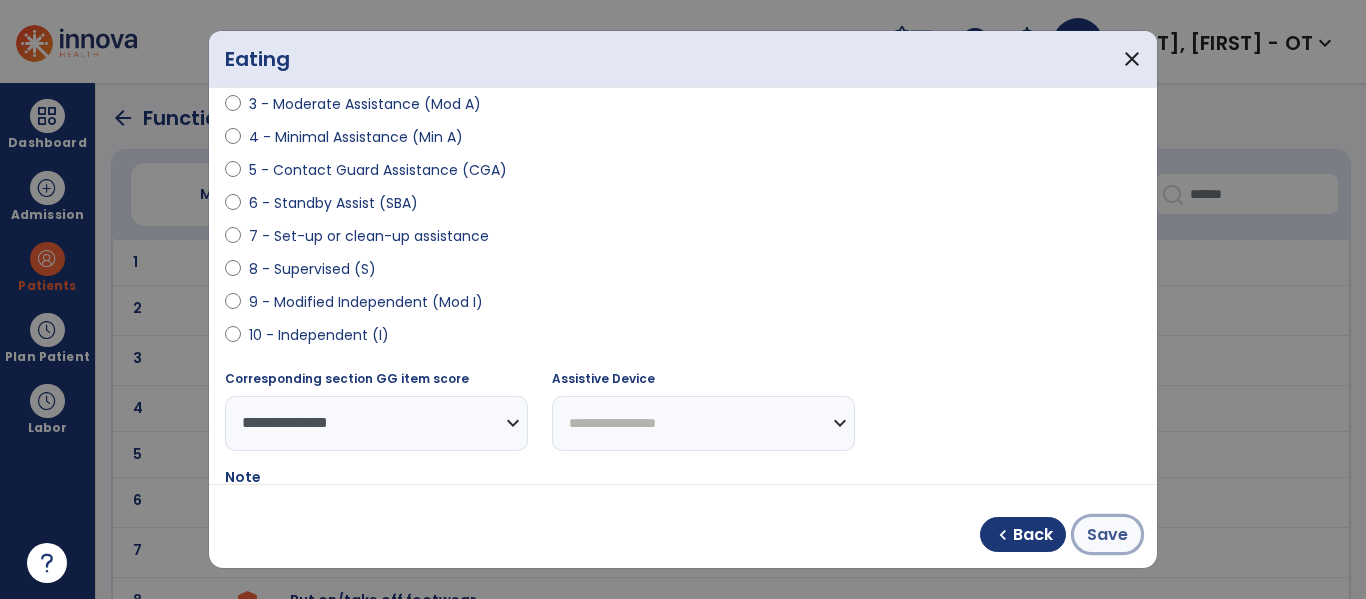 click on "Save" at bounding box center (1107, 535) 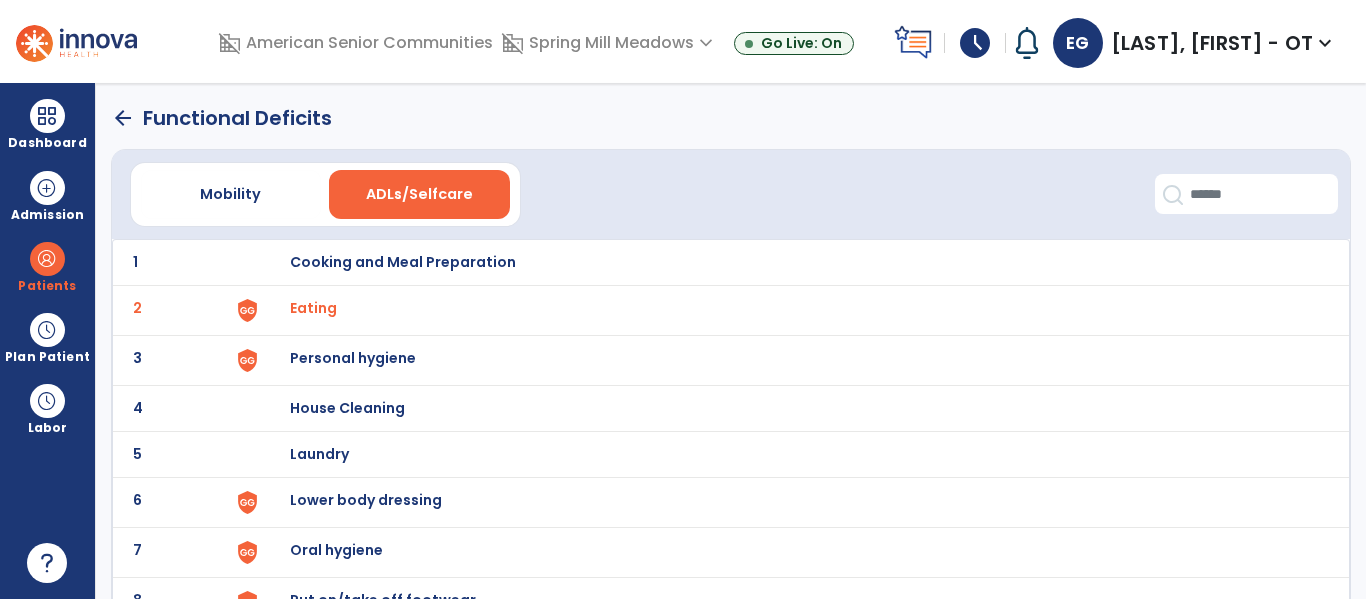 click on "Personal hygiene" at bounding box center (403, 262) 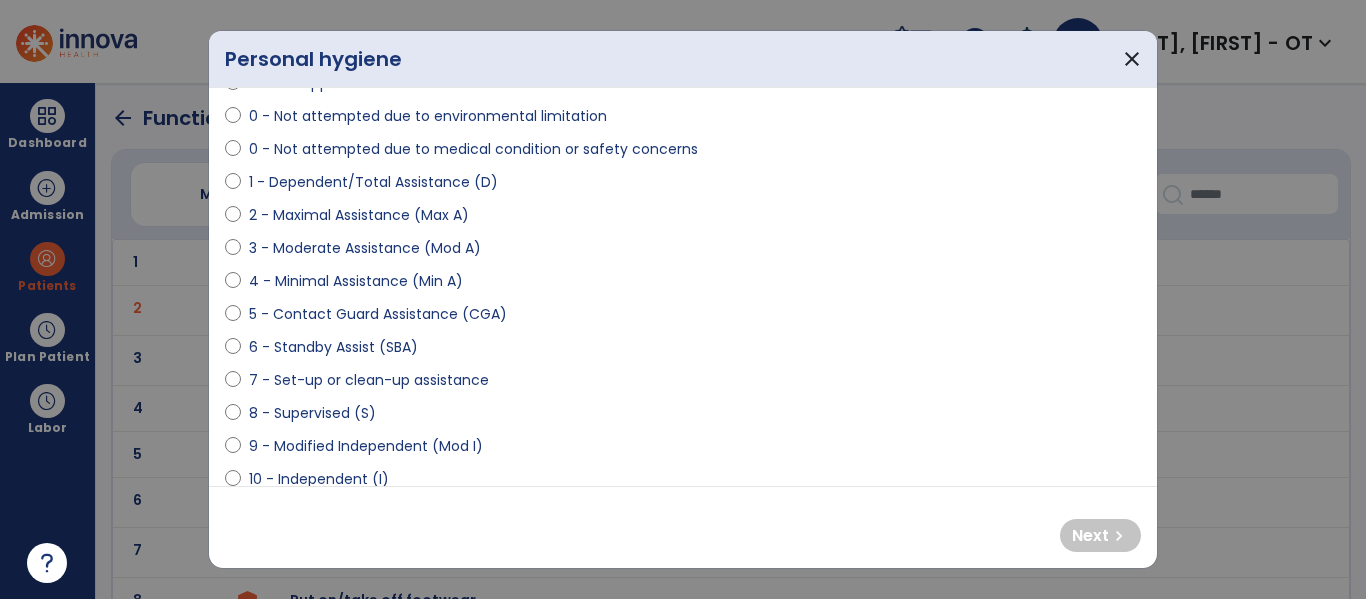 scroll, scrollTop: 268, scrollLeft: 0, axis: vertical 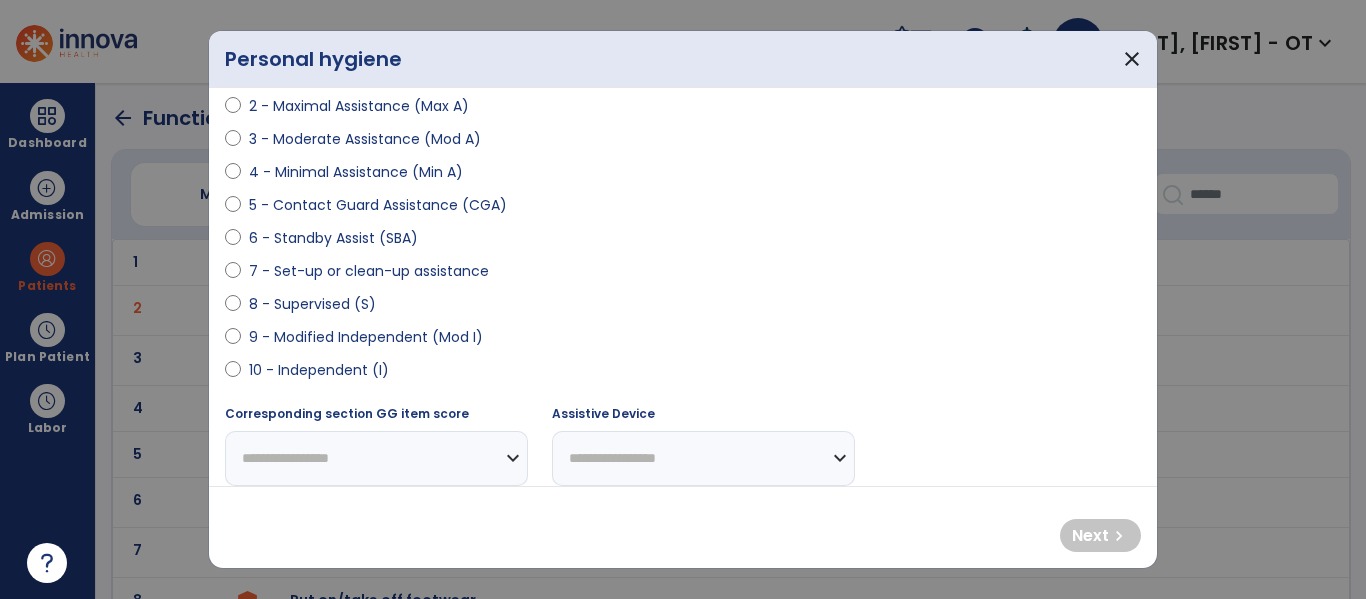 select on "**********" 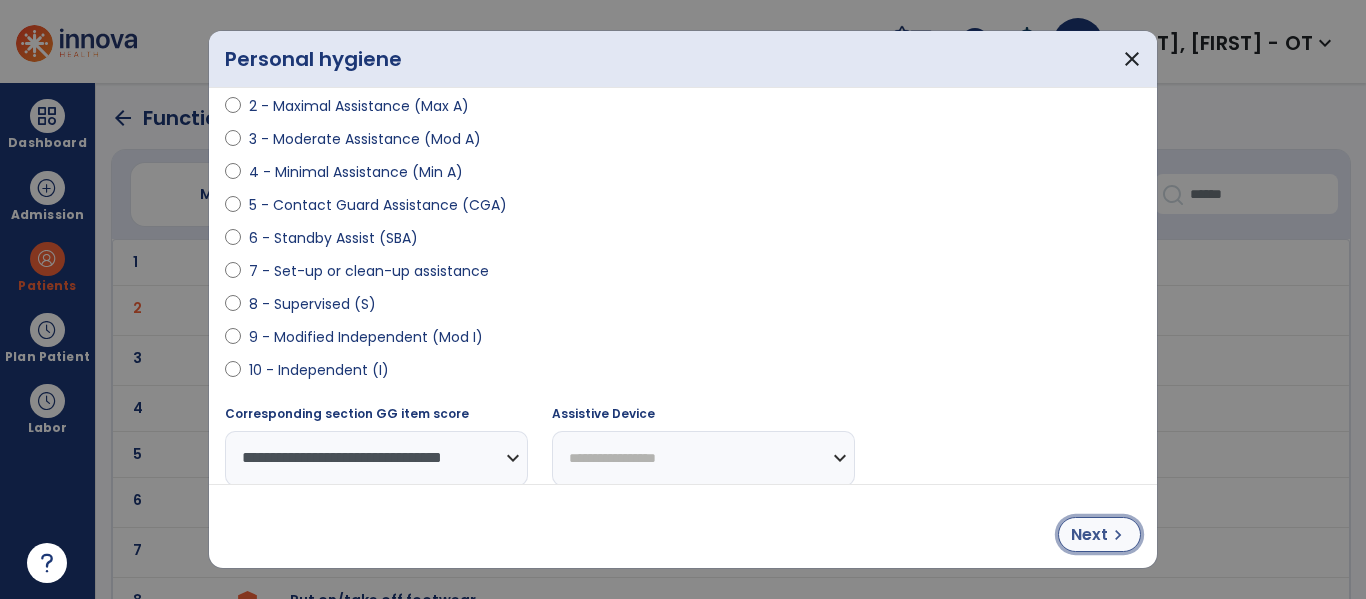 click on "chevron_right" at bounding box center [1118, 535] 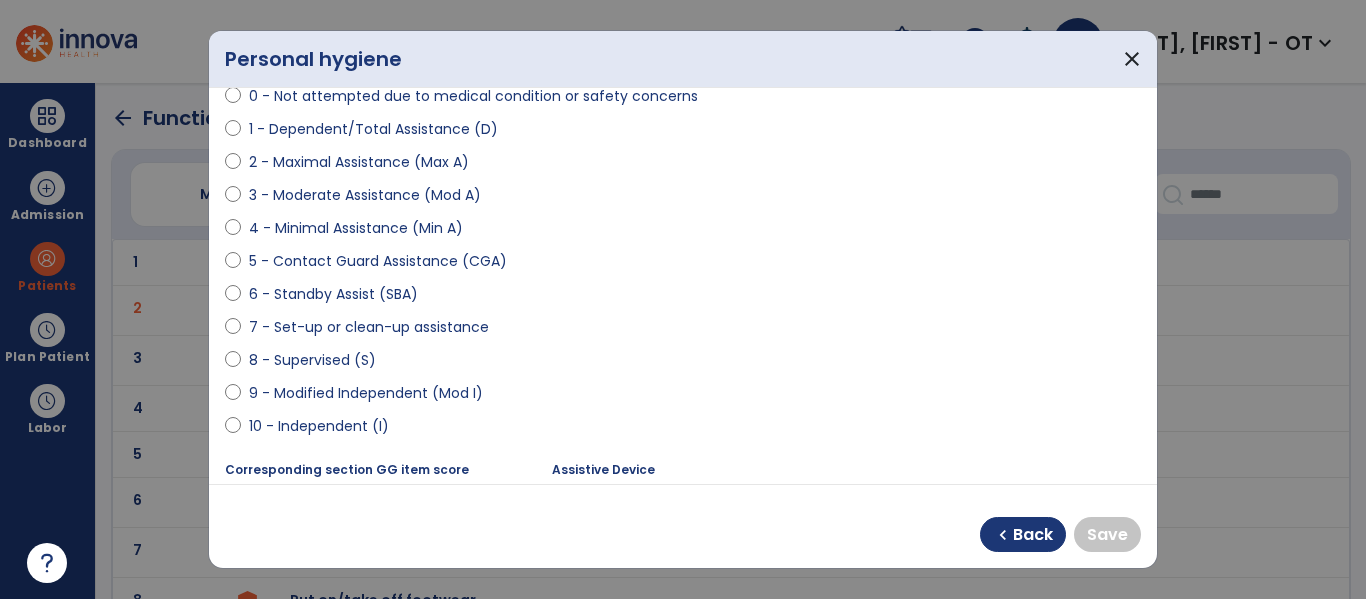scroll, scrollTop: 213, scrollLeft: 0, axis: vertical 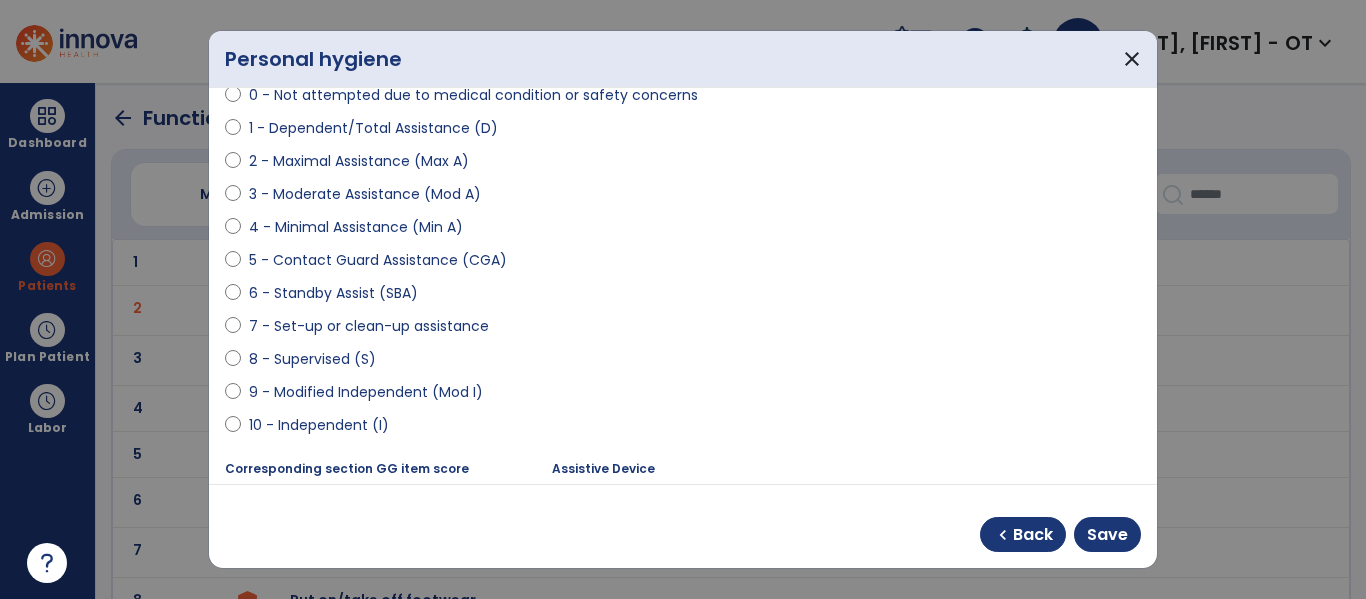 select on "**********" 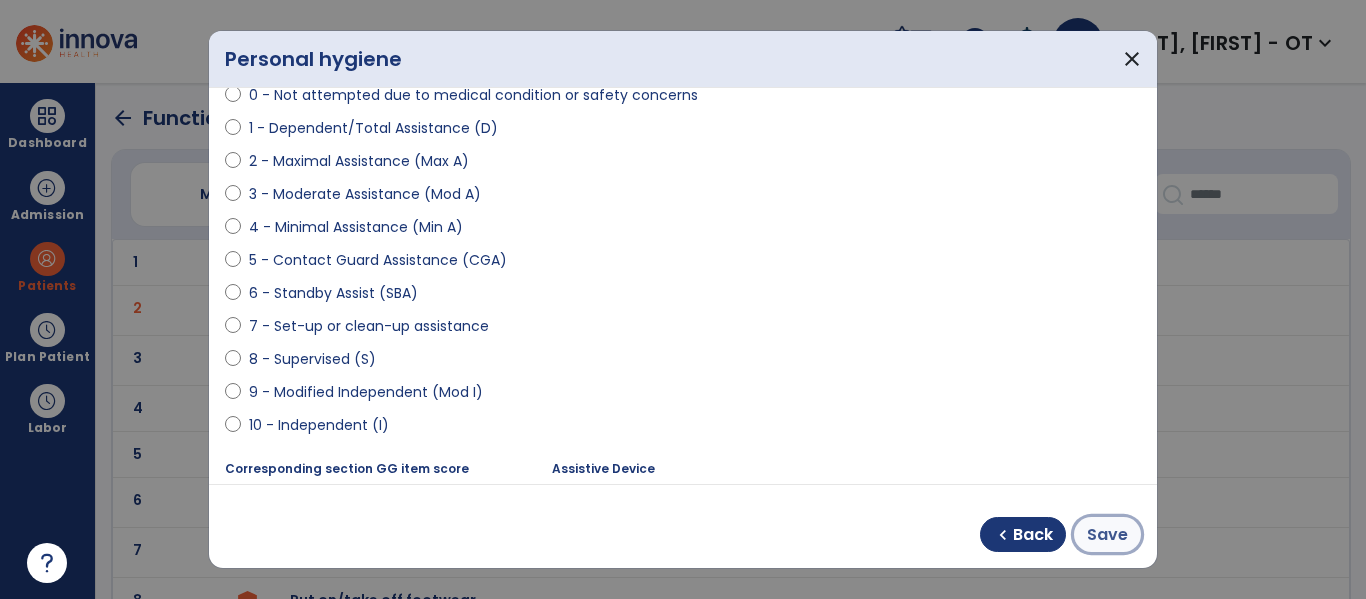 click on "Save" at bounding box center [1107, 534] 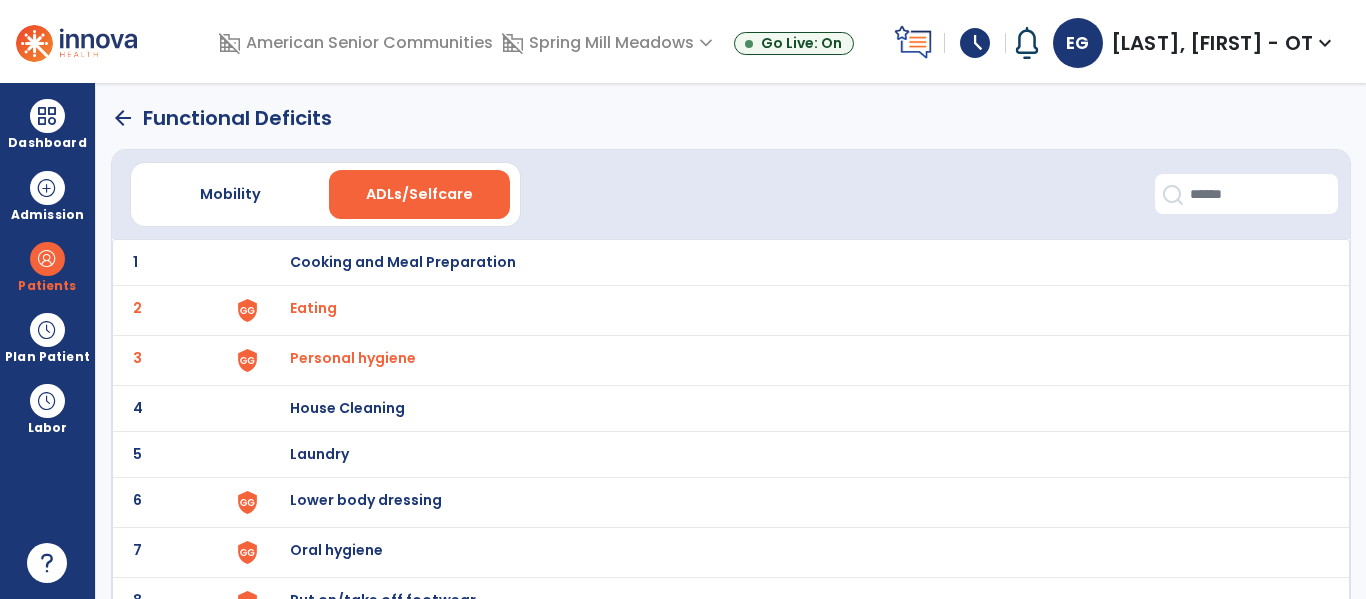 click on "Lower body dressing" at bounding box center (789, 262) 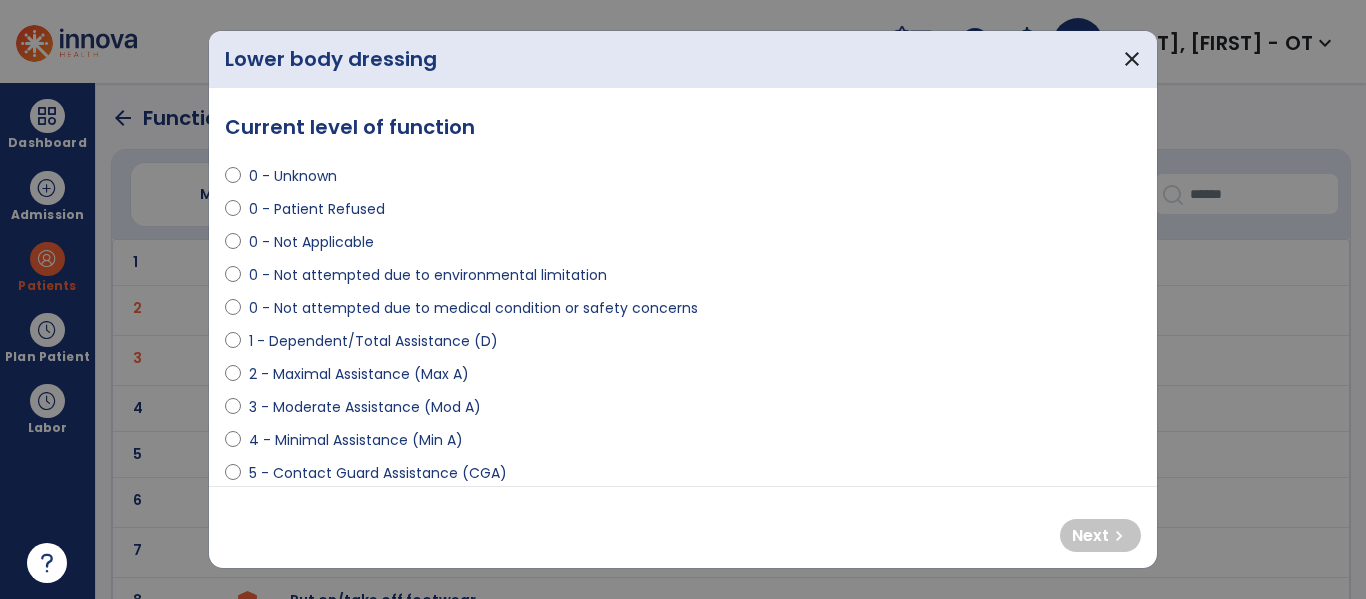 select on "**********" 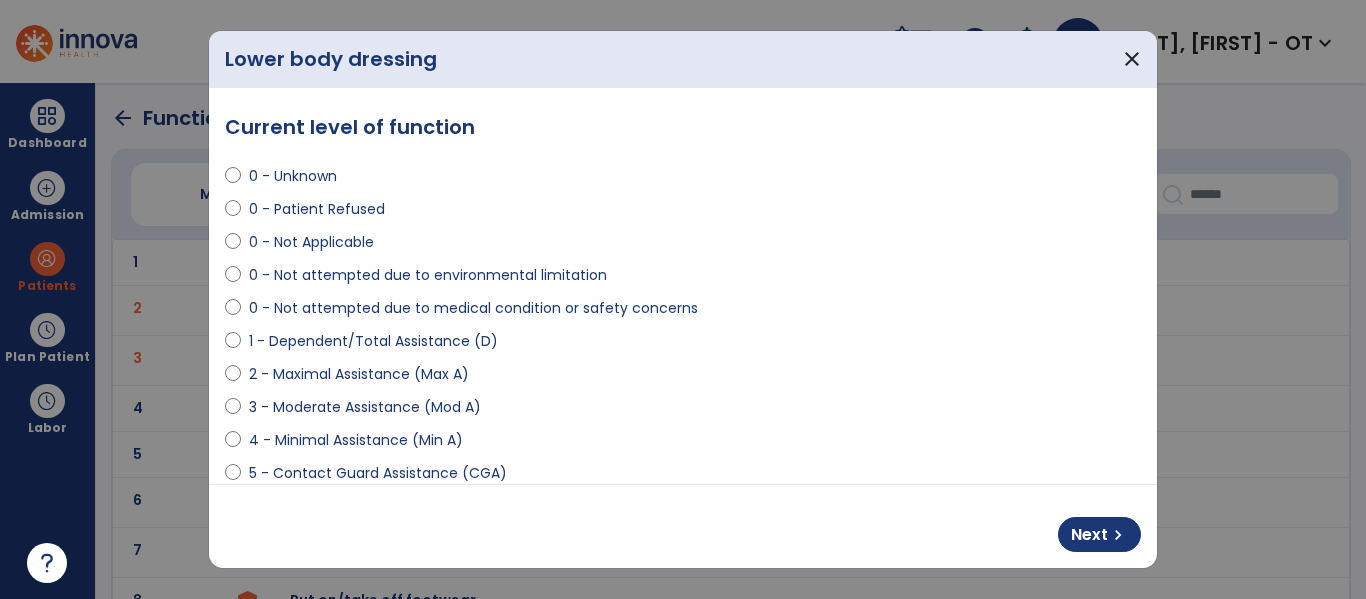 click on "Next  chevron_right" at bounding box center (683, 526) 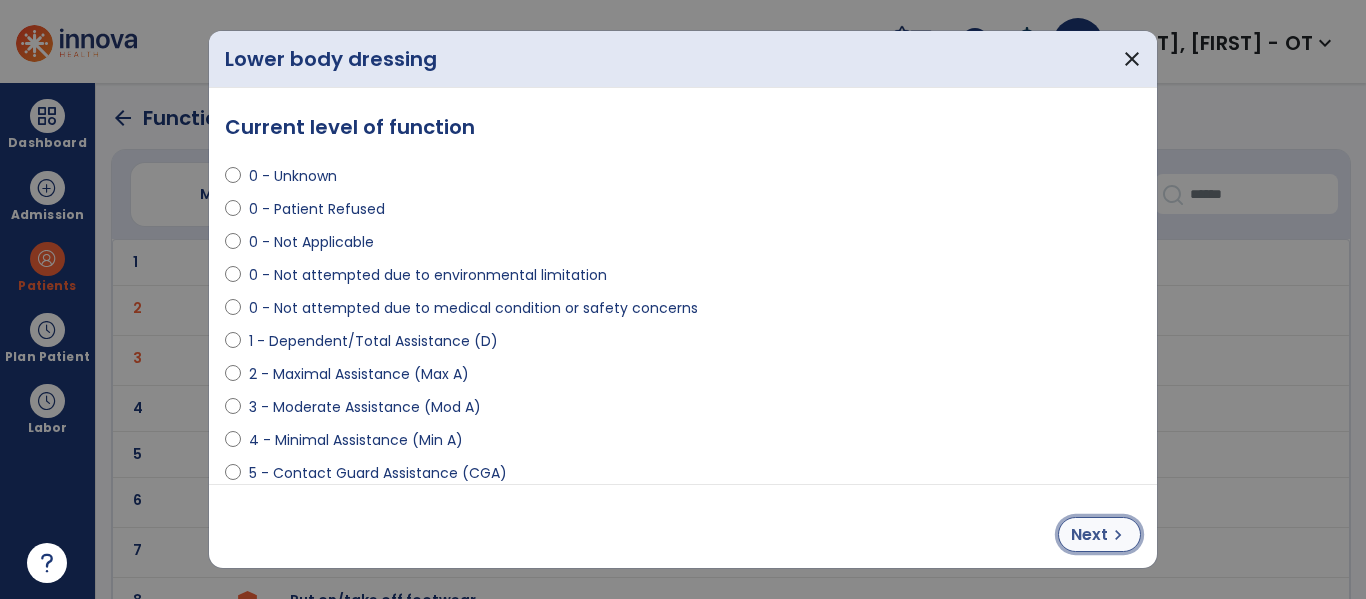 click on "Next  chevron_right" at bounding box center [1099, 534] 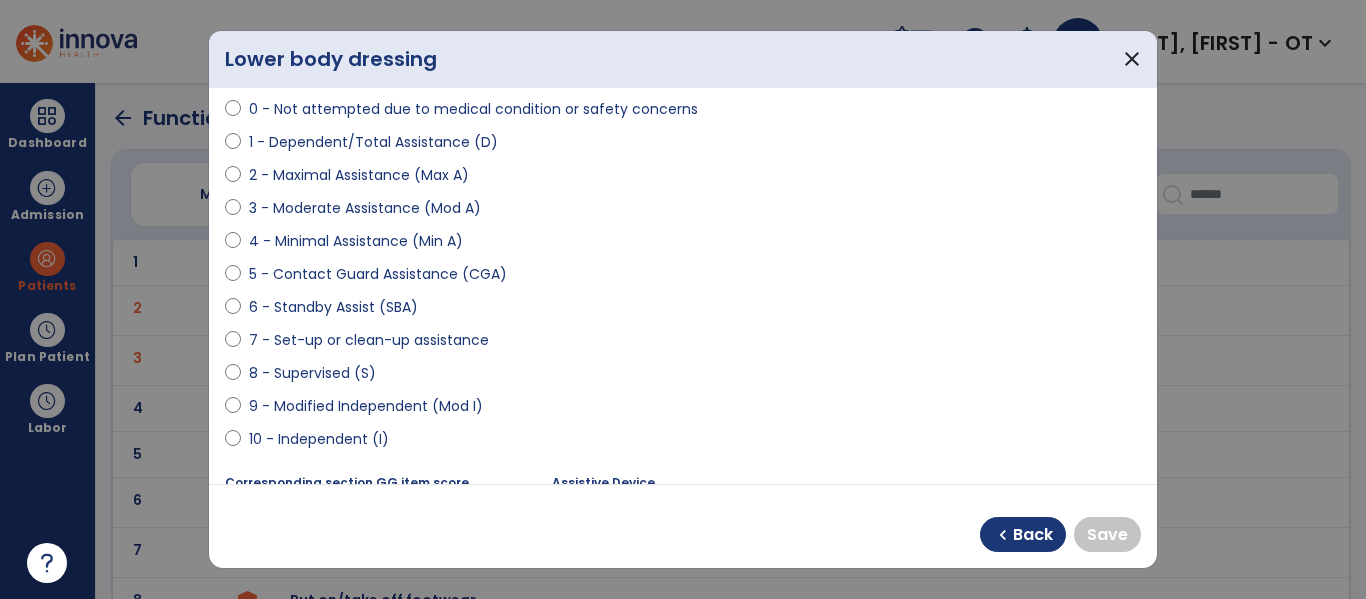 scroll, scrollTop: 205, scrollLeft: 0, axis: vertical 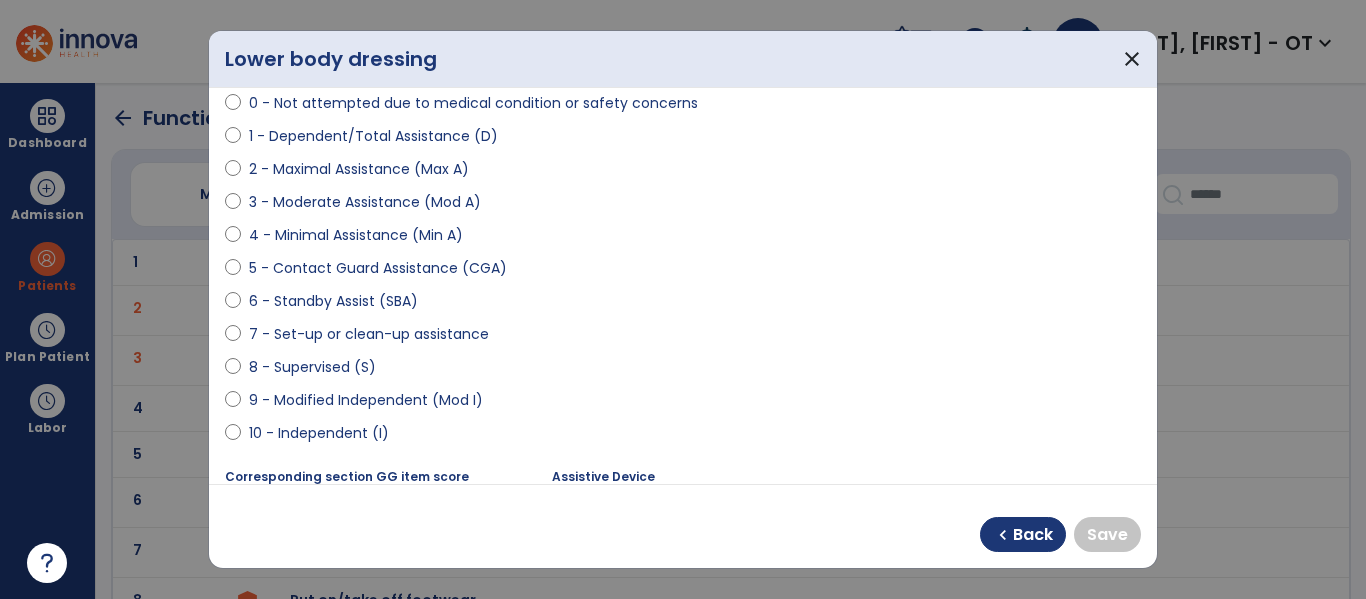 select on "**********" 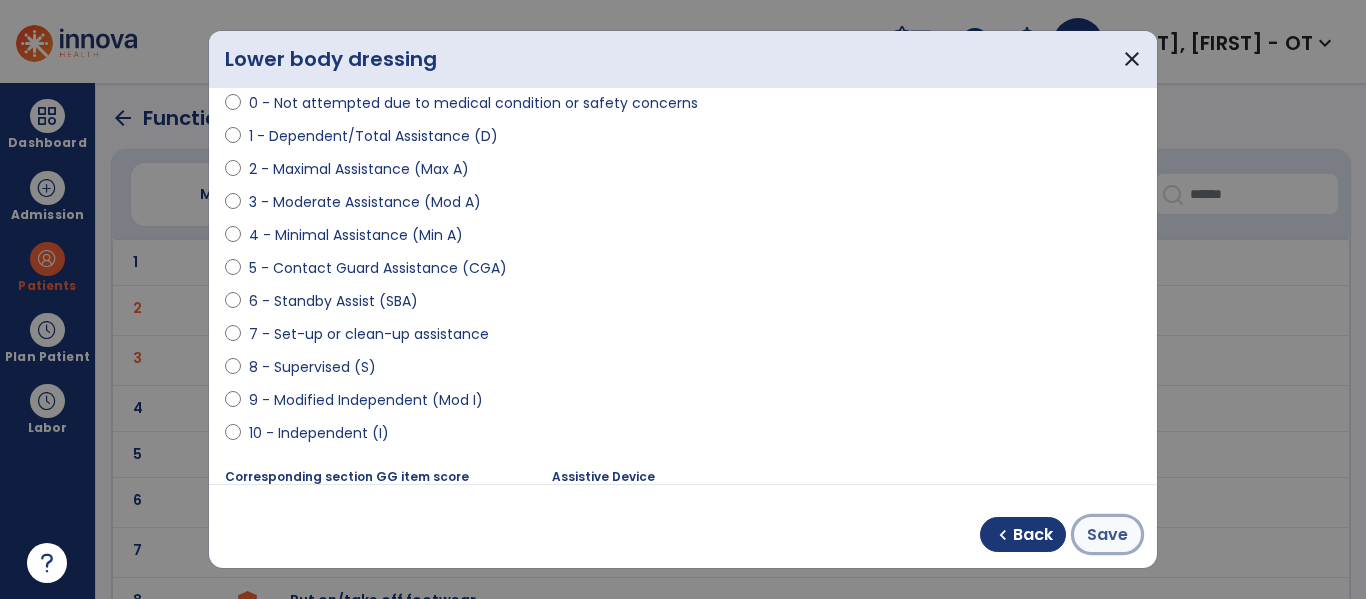 click on "Save" at bounding box center (1107, 535) 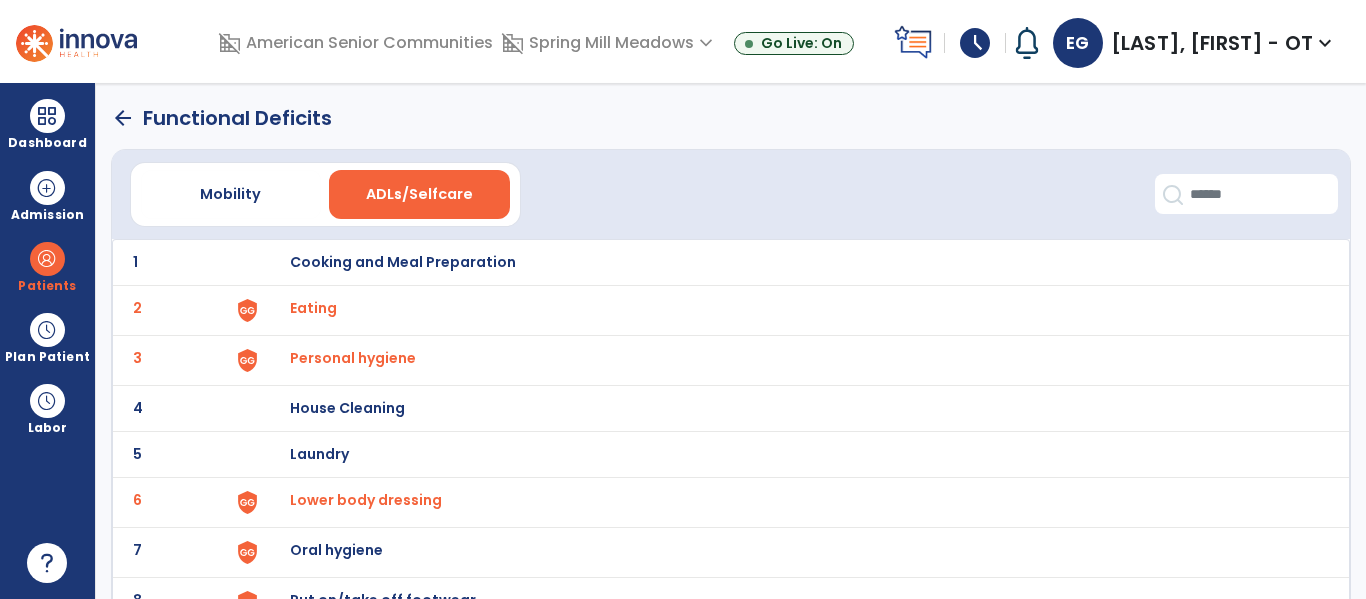 click on "Oral hygiene" at bounding box center (789, 262) 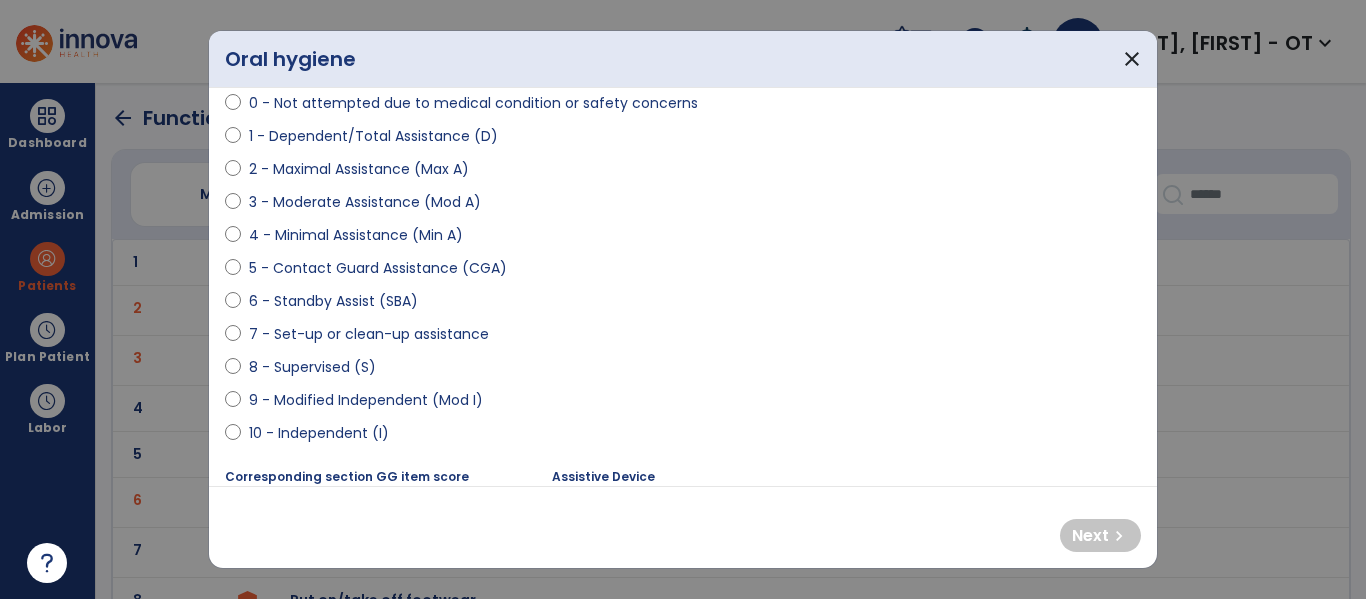 scroll, scrollTop: 216, scrollLeft: 0, axis: vertical 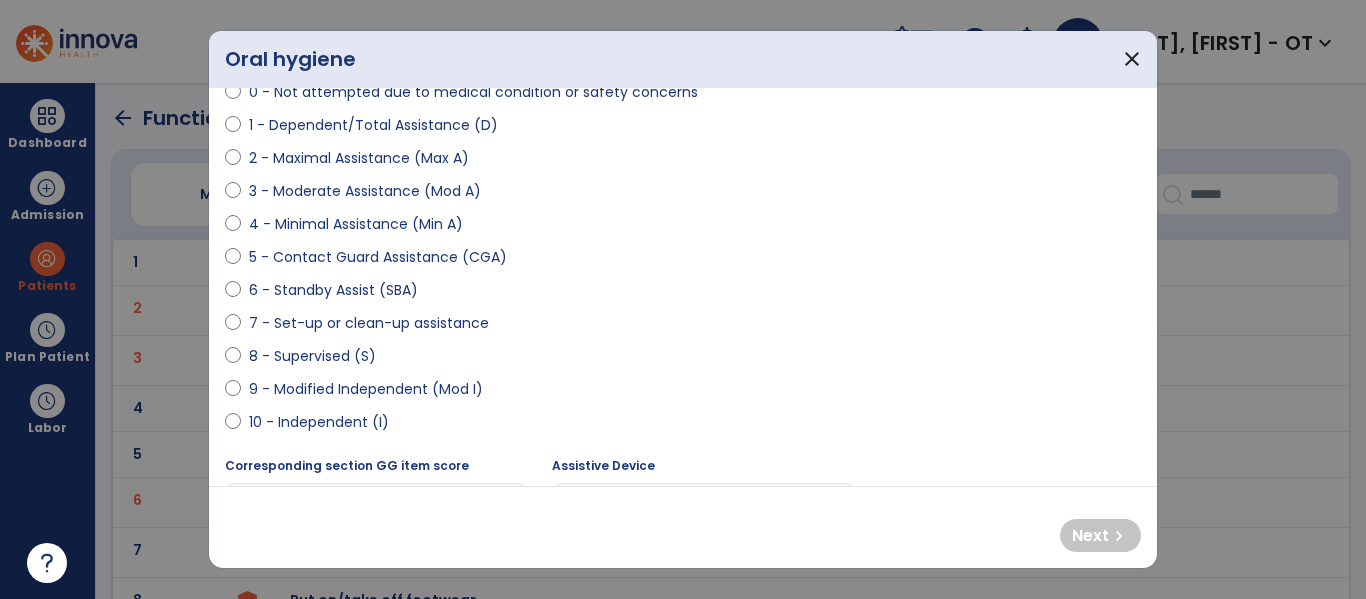 select on "**********" 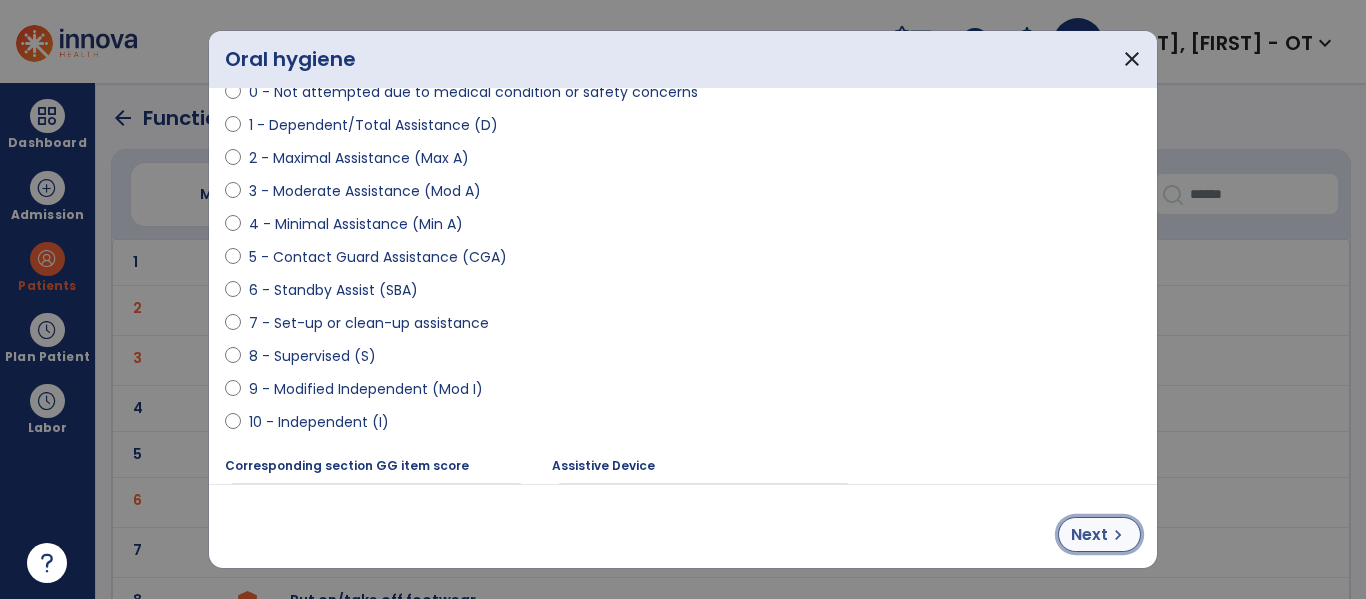 click on "chevron_right" at bounding box center (1118, 535) 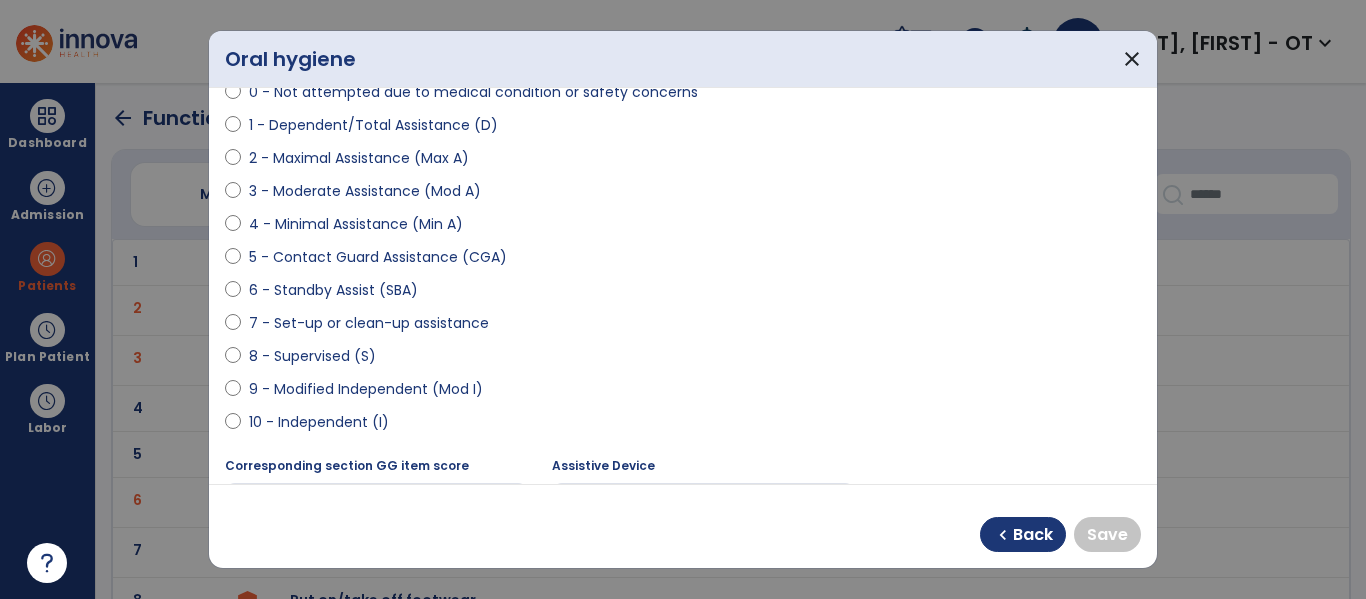 select on "**********" 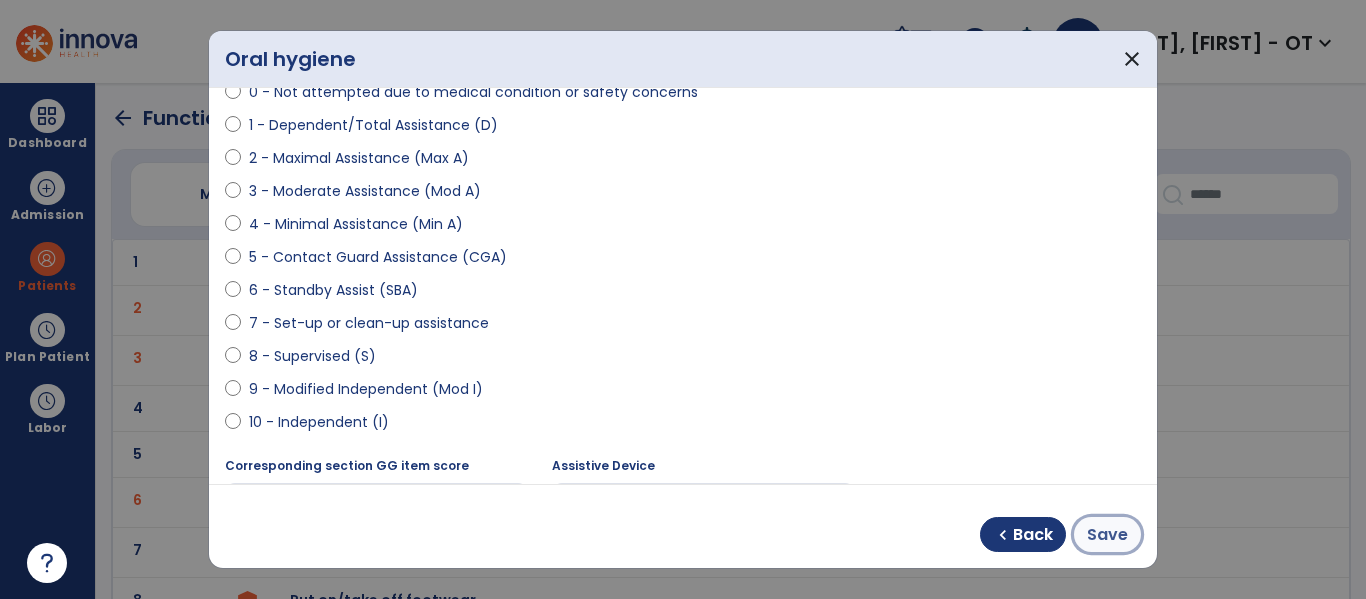 click on "Save" at bounding box center (1107, 535) 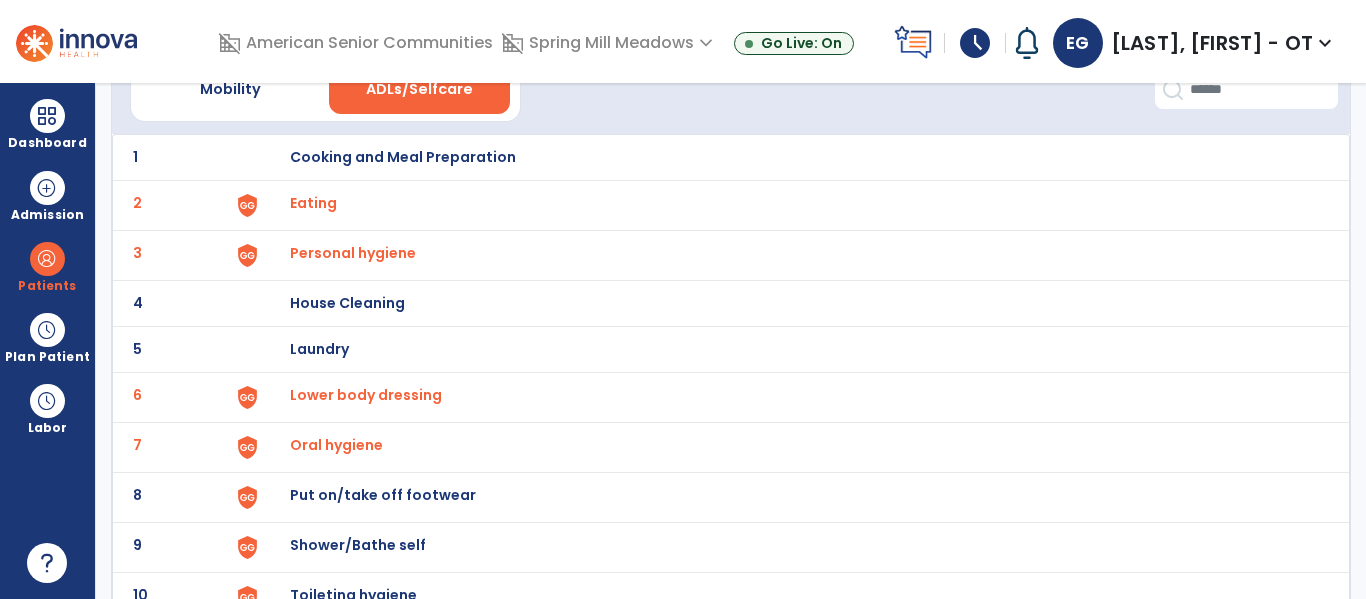 scroll, scrollTop: 110, scrollLeft: 0, axis: vertical 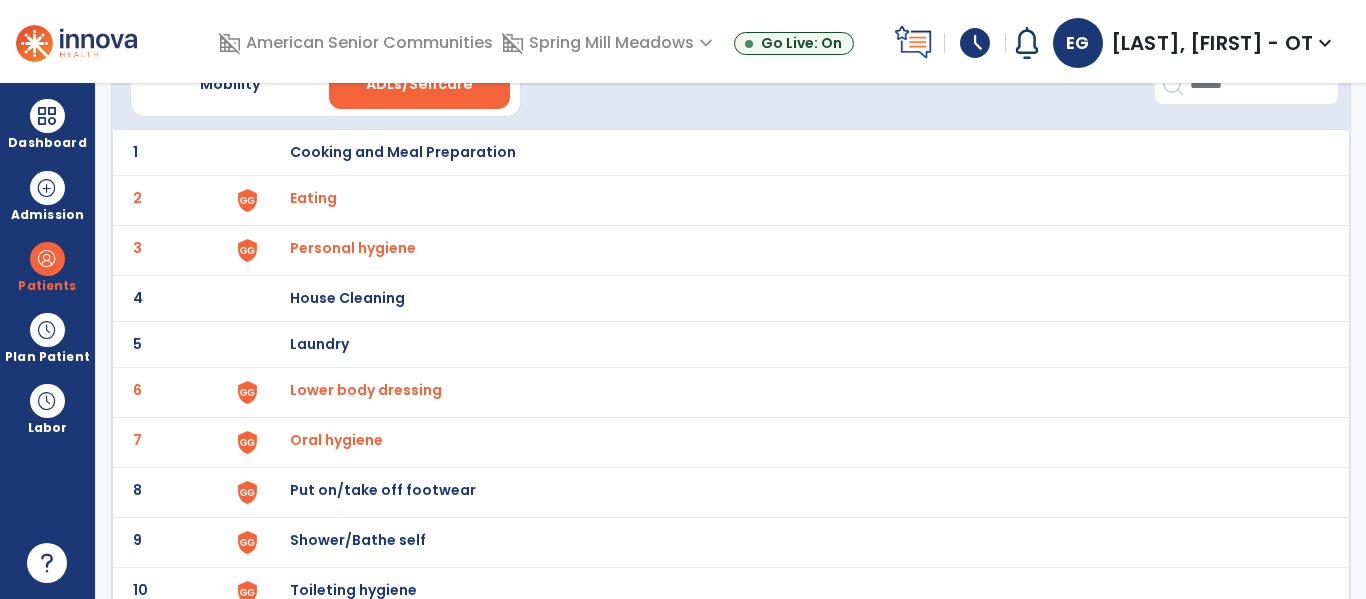 click on "Put on/take off footwear" at bounding box center (403, 152) 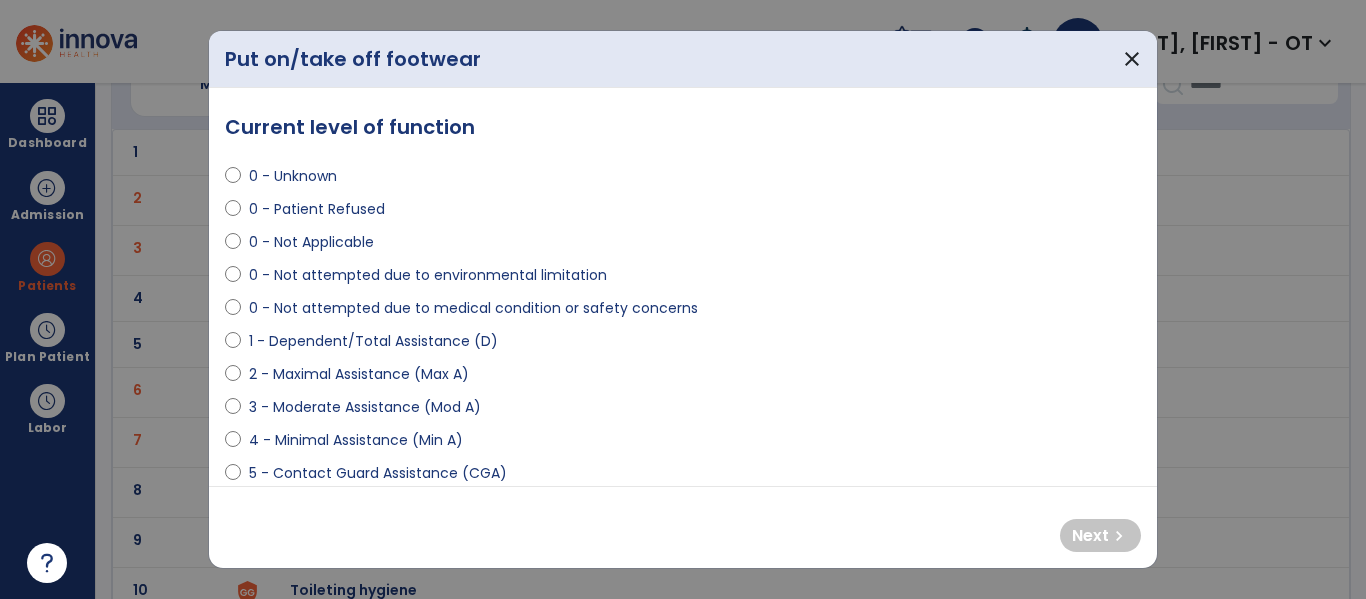 select on "**********" 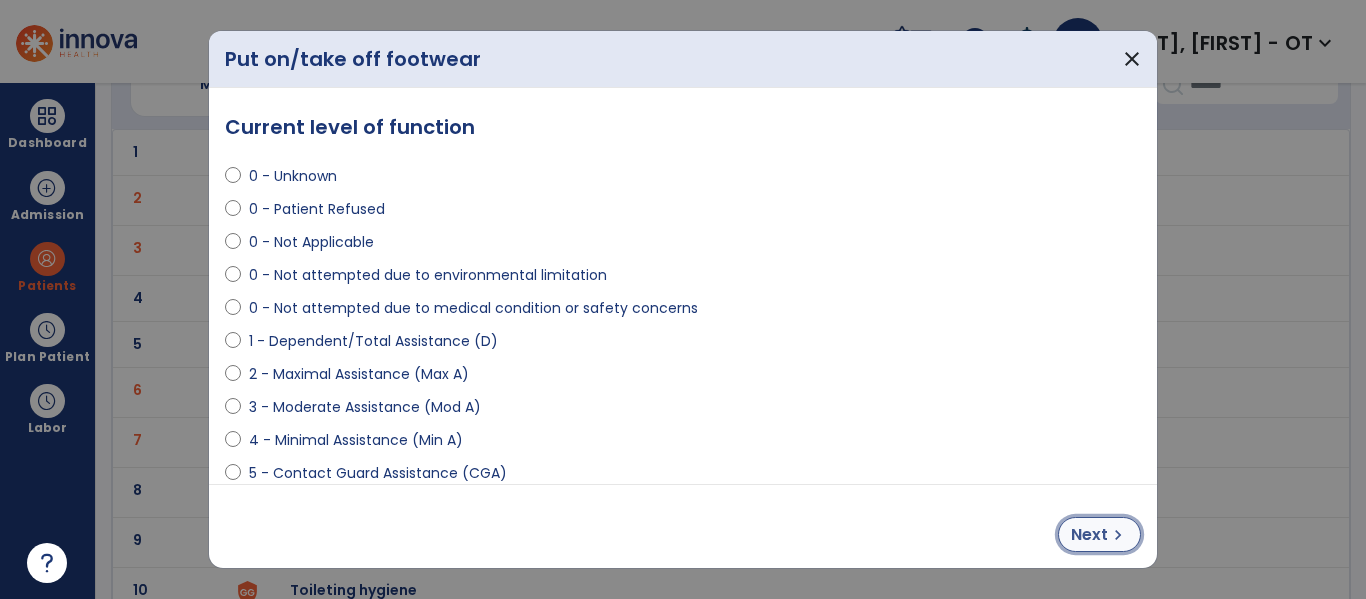click on "chevron_right" at bounding box center (1118, 535) 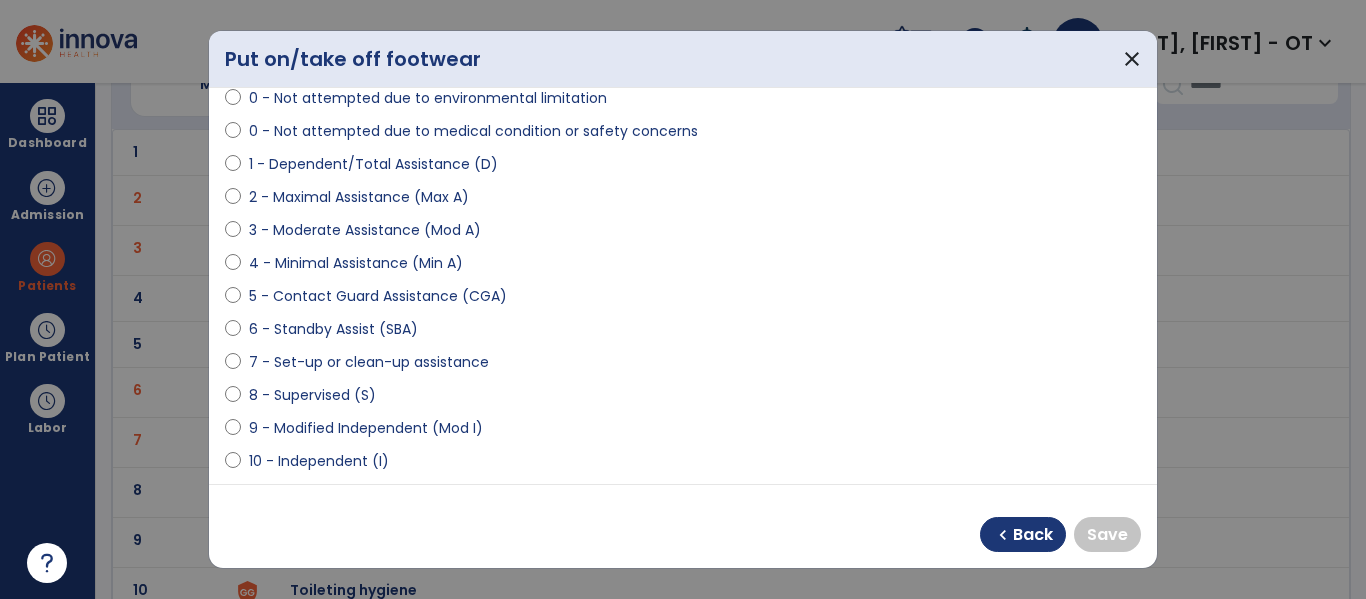 scroll, scrollTop: 255, scrollLeft: 0, axis: vertical 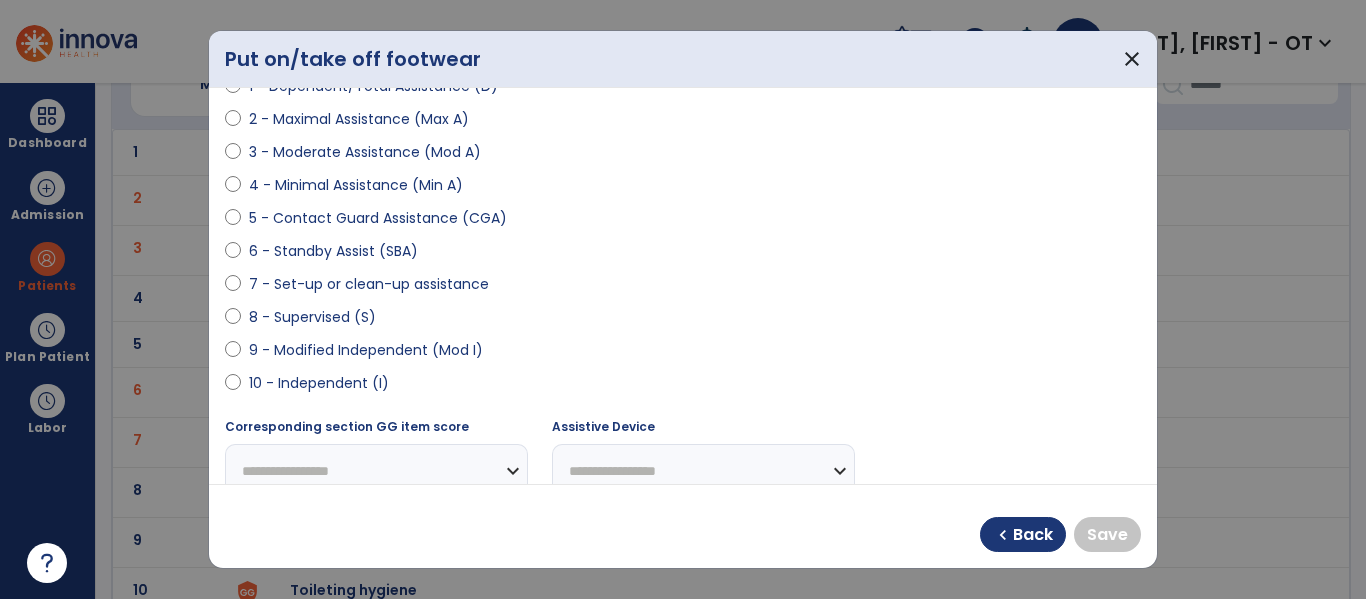 select on "**********" 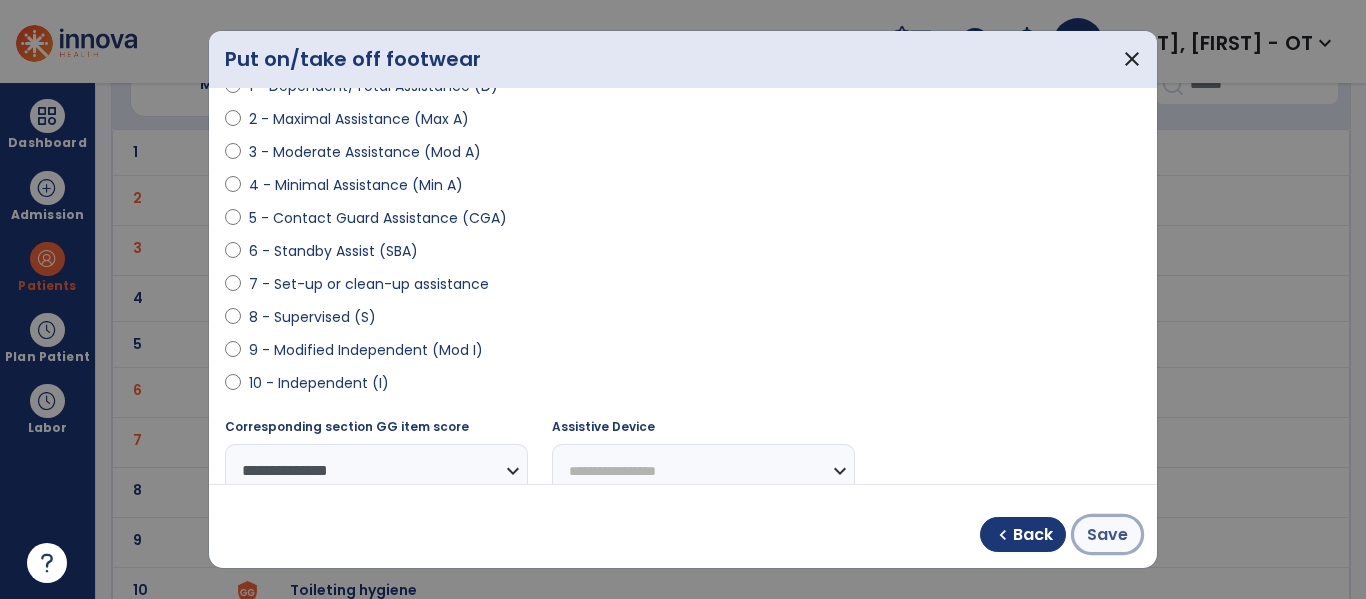 click on "Save" at bounding box center (1107, 535) 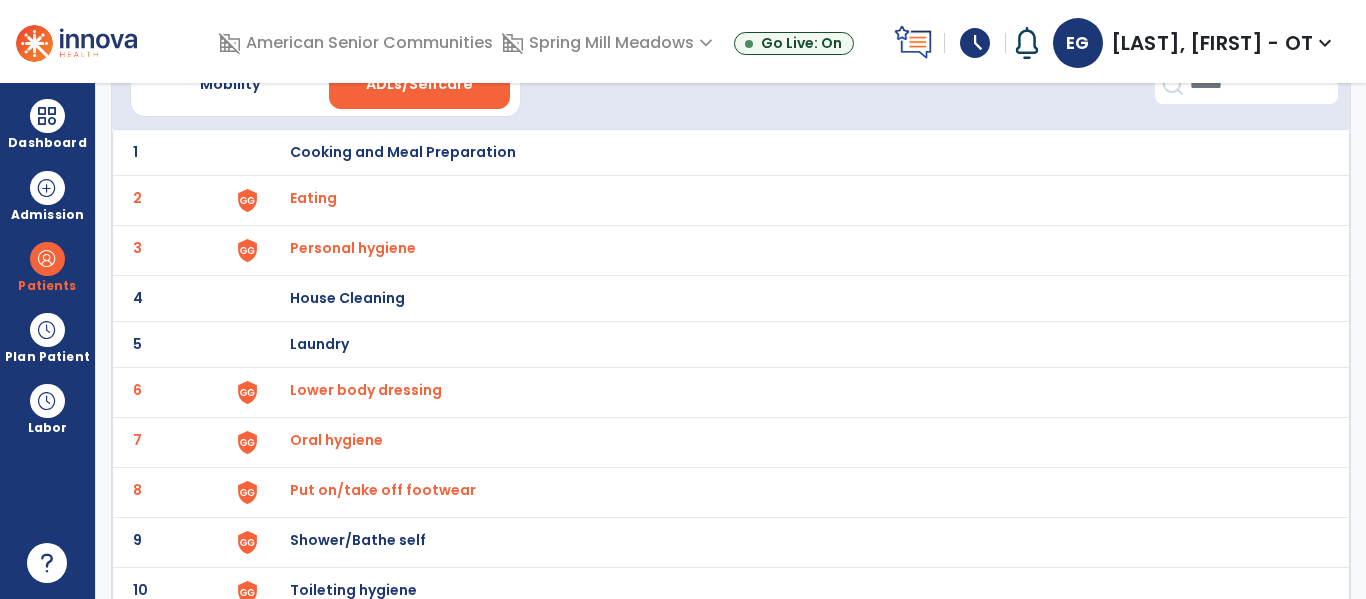 click on "Shower/Bathe self" at bounding box center [403, 152] 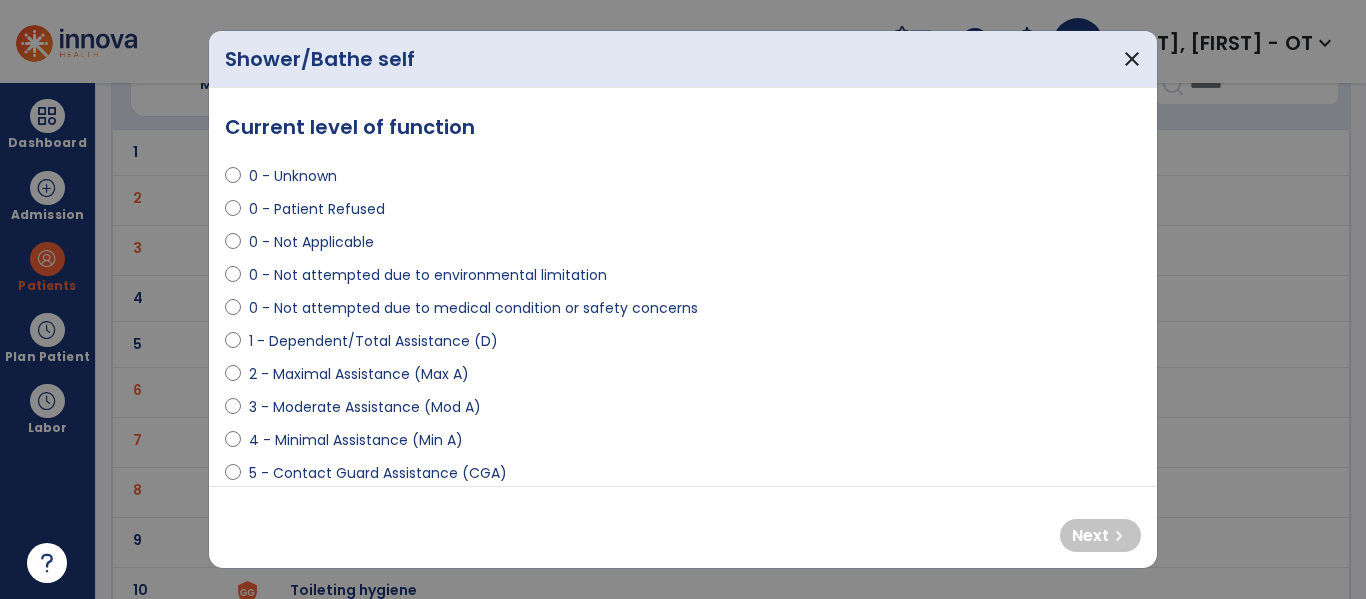select on "**********" 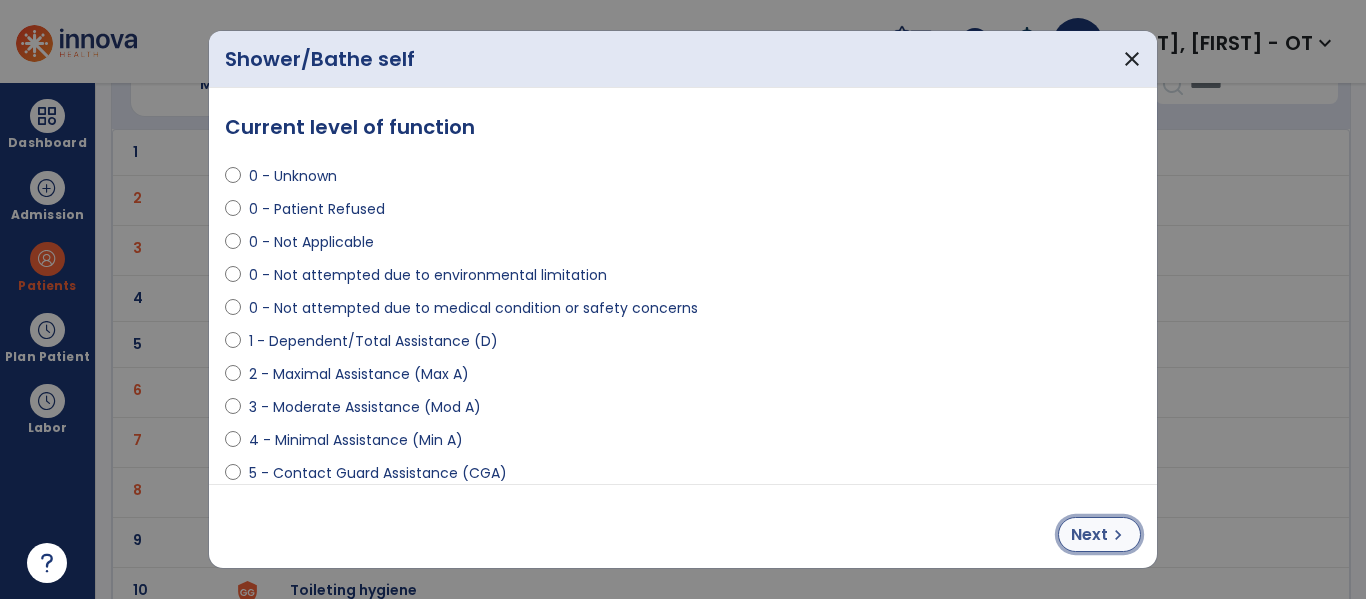 click on "Next" at bounding box center [1089, 535] 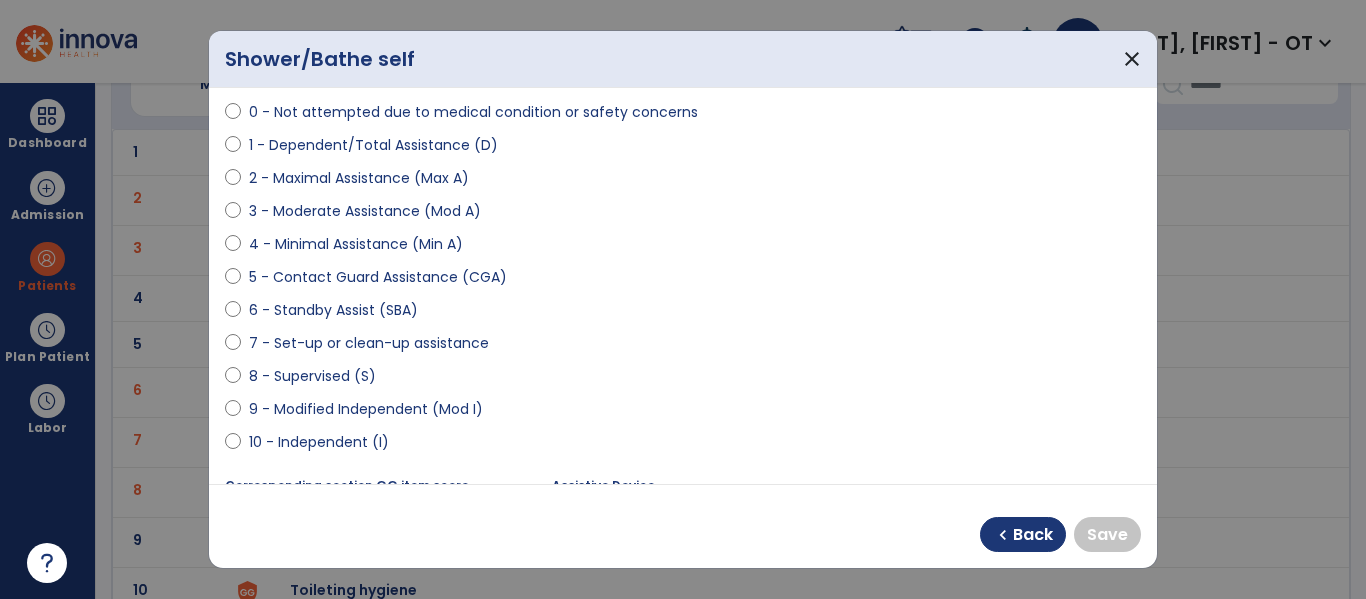 scroll, scrollTop: 366, scrollLeft: 0, axis: vertical 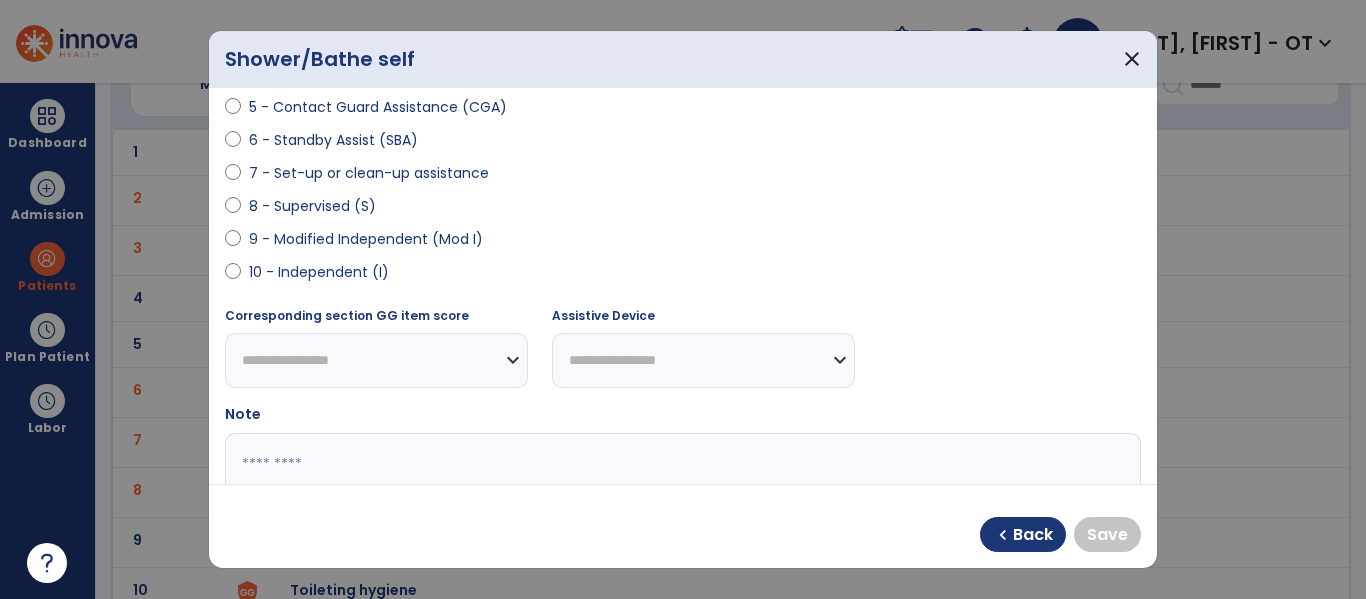 select on "**********" 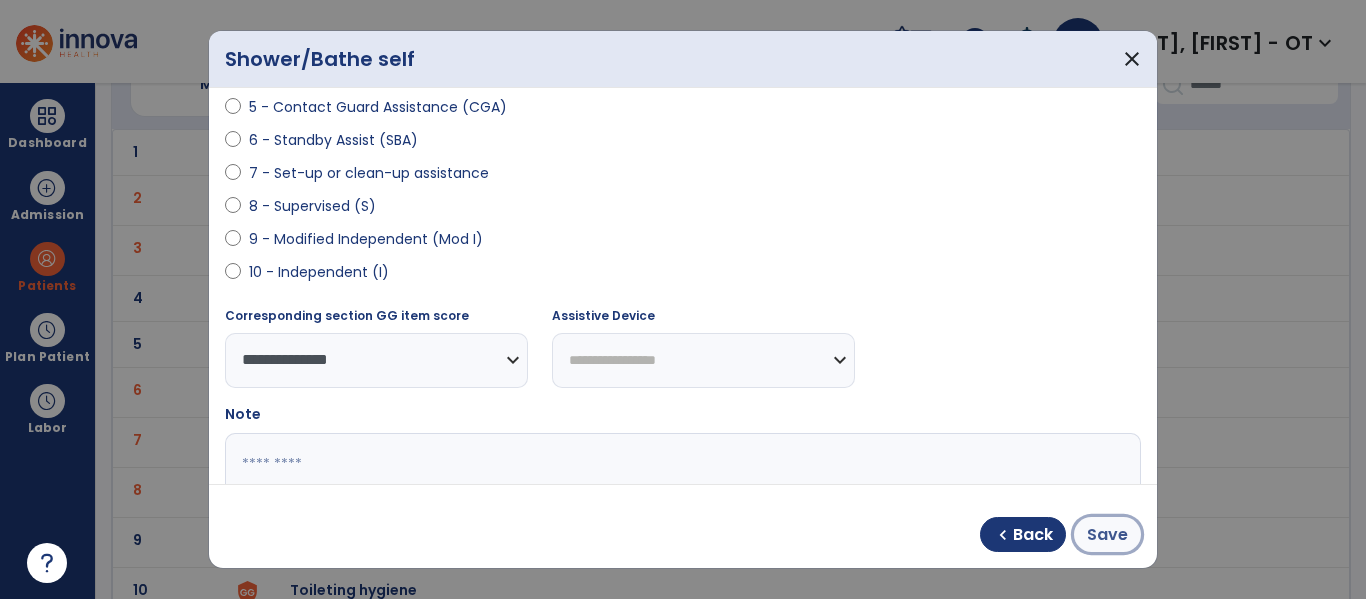 click on "Save" at bounding box center (1107, 534) 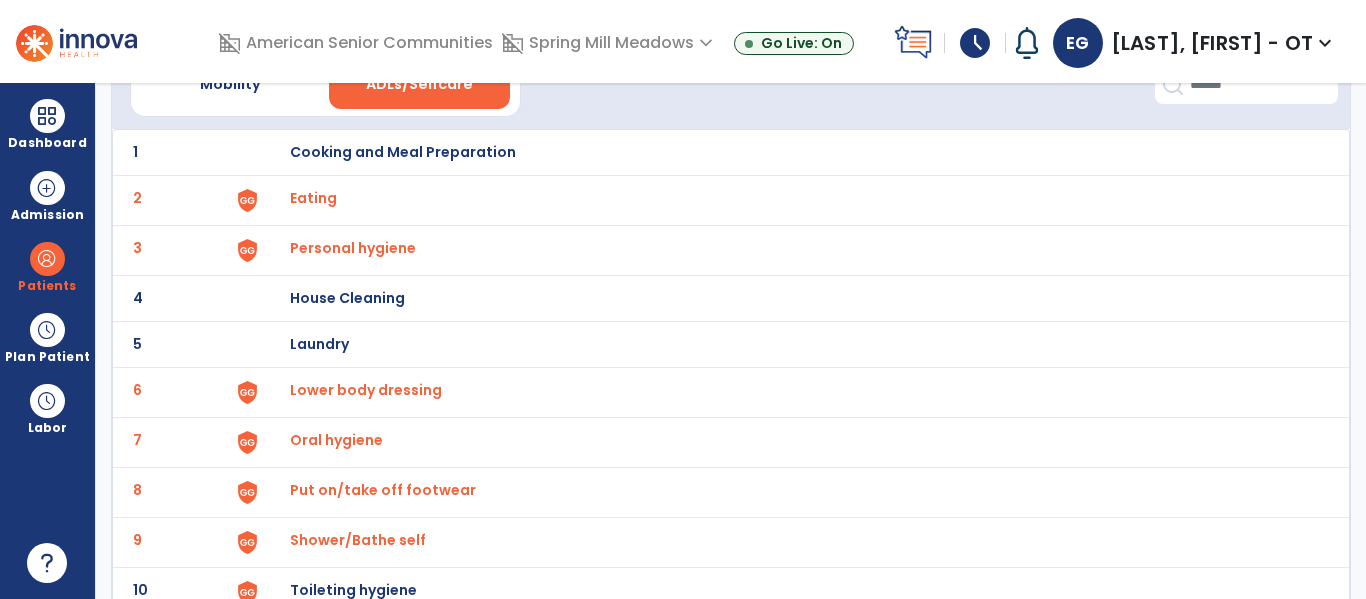 scroll, scrollTop: 209, scrollLeft: 0, axis: vertical 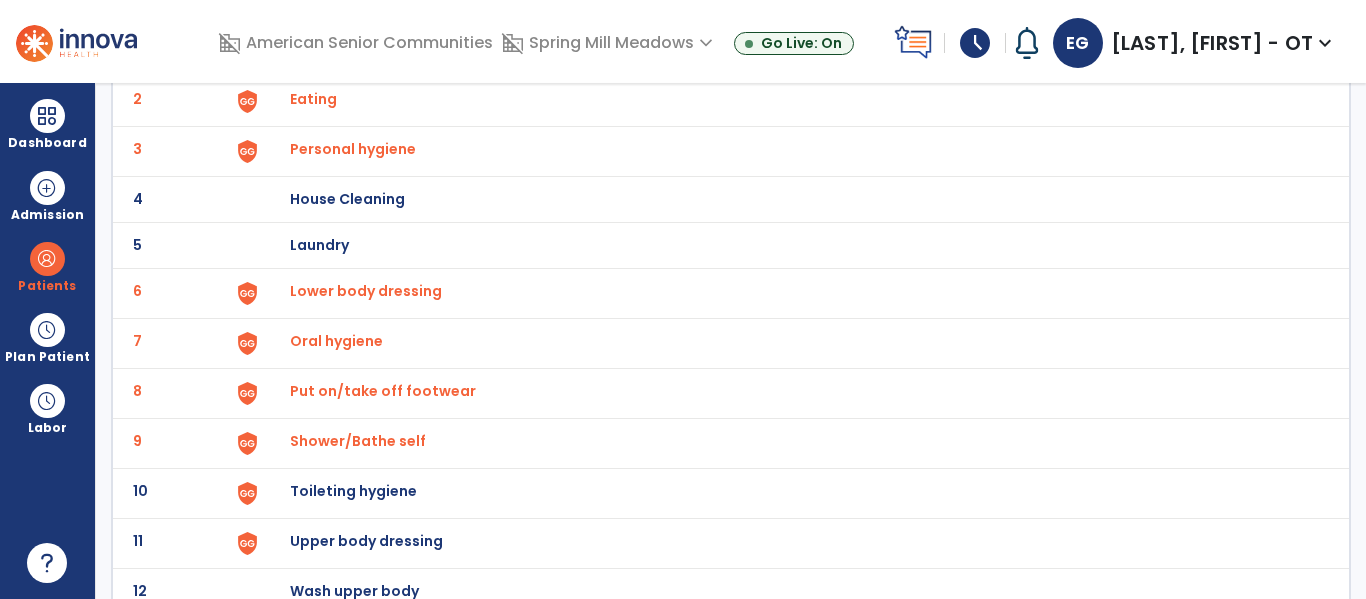click on "10 Toileting hygiene" 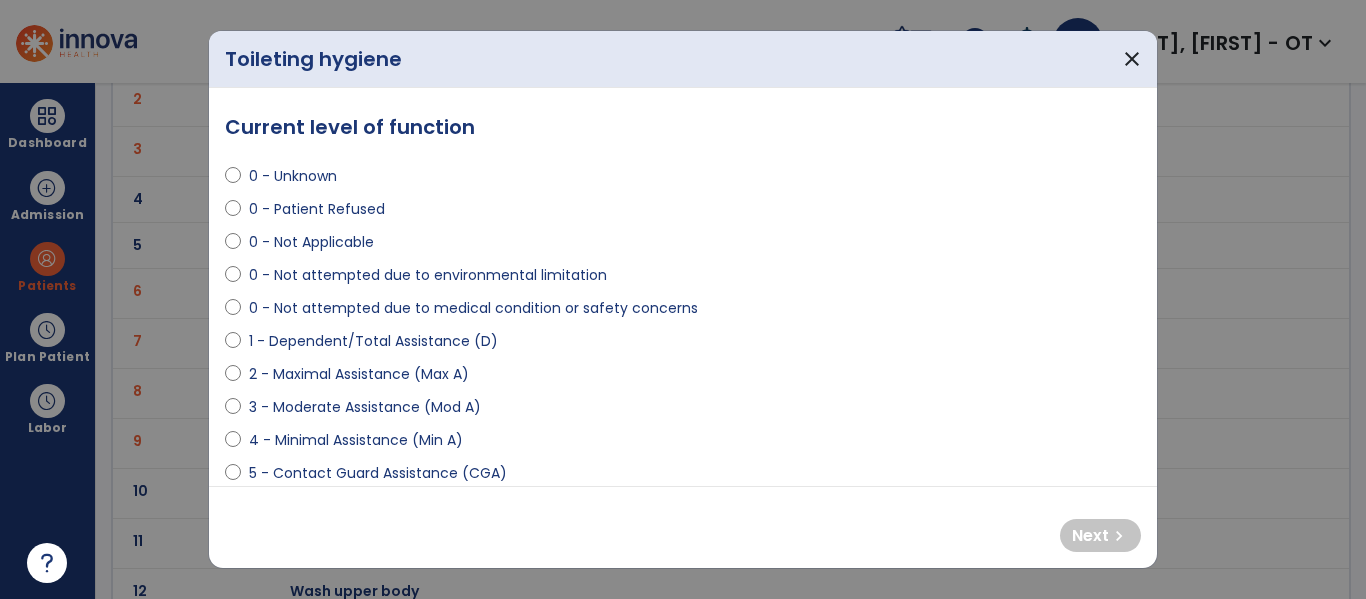 select on "**********" 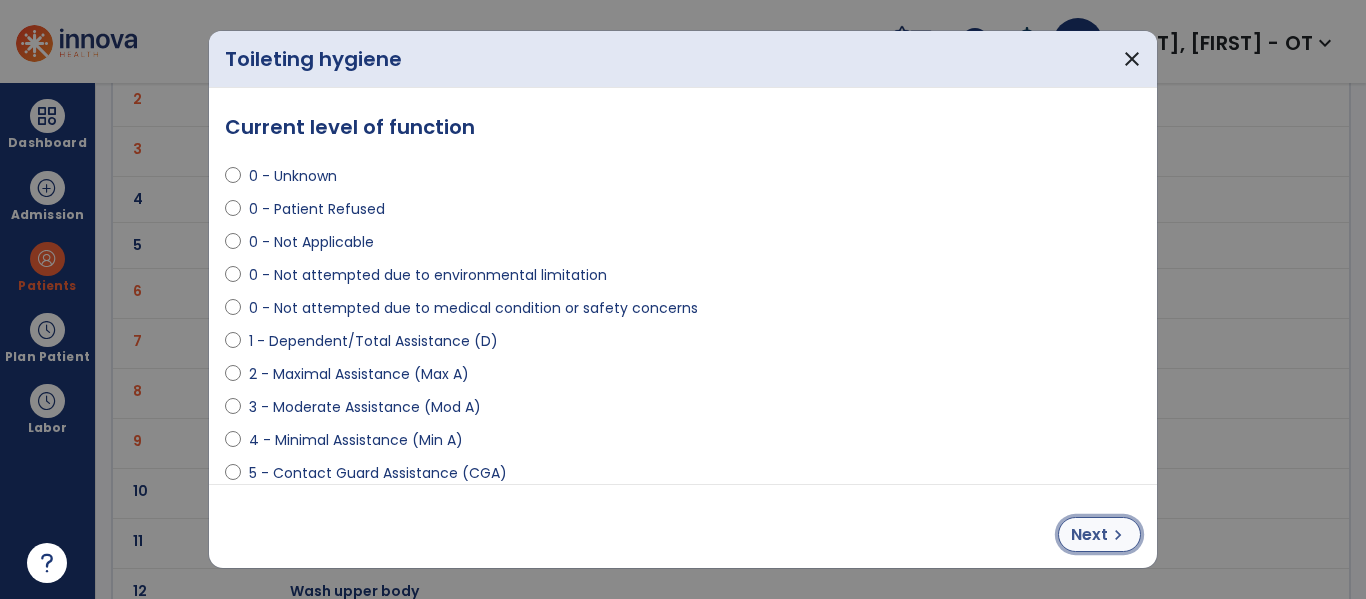 click on "Next" at bounding box center [1089, 535] 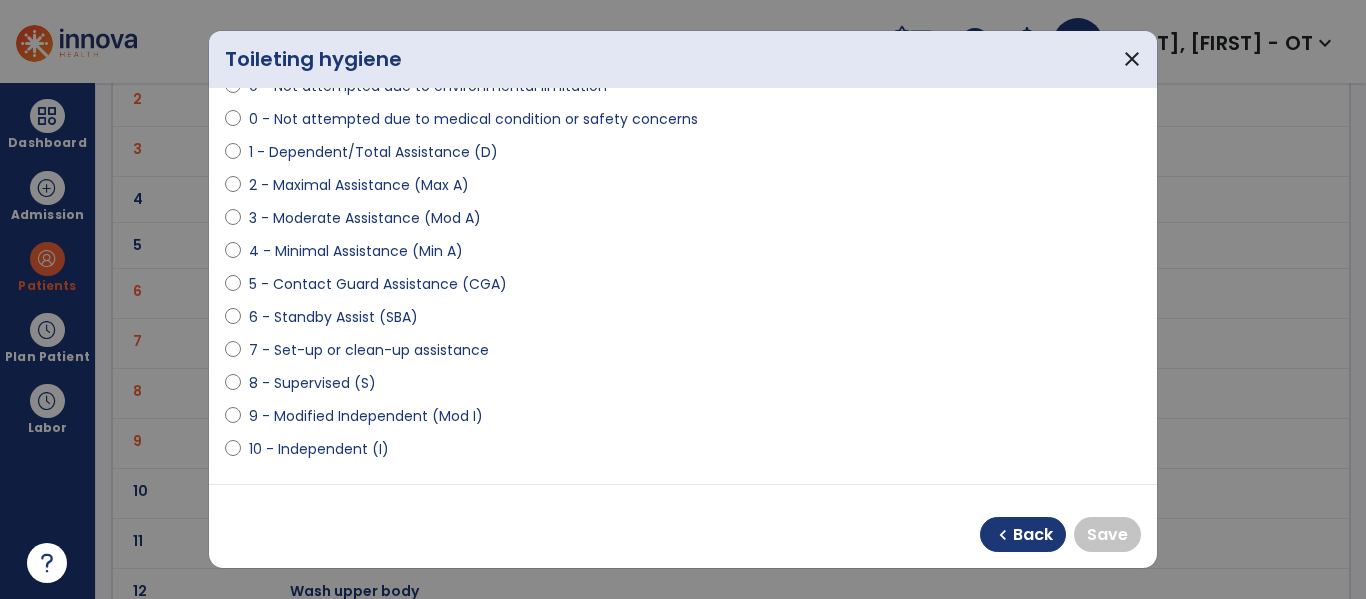 scroll, scrollTop: 392, scrollLeft: 0, axis: vertical 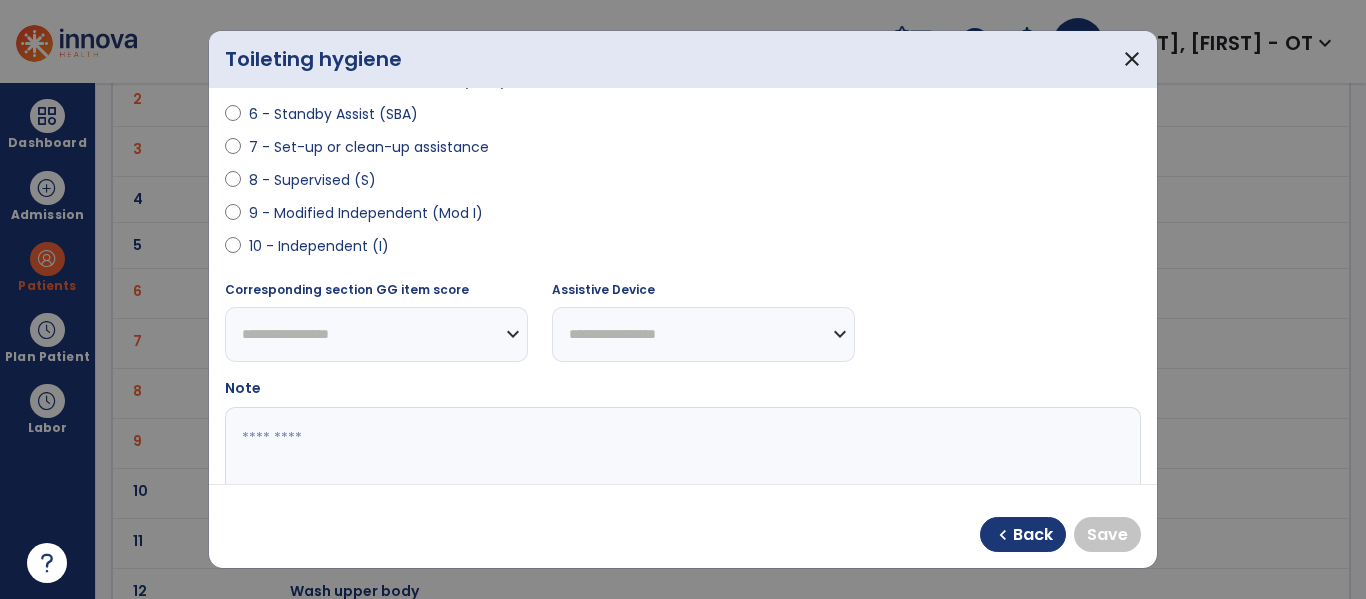 select on "**********" 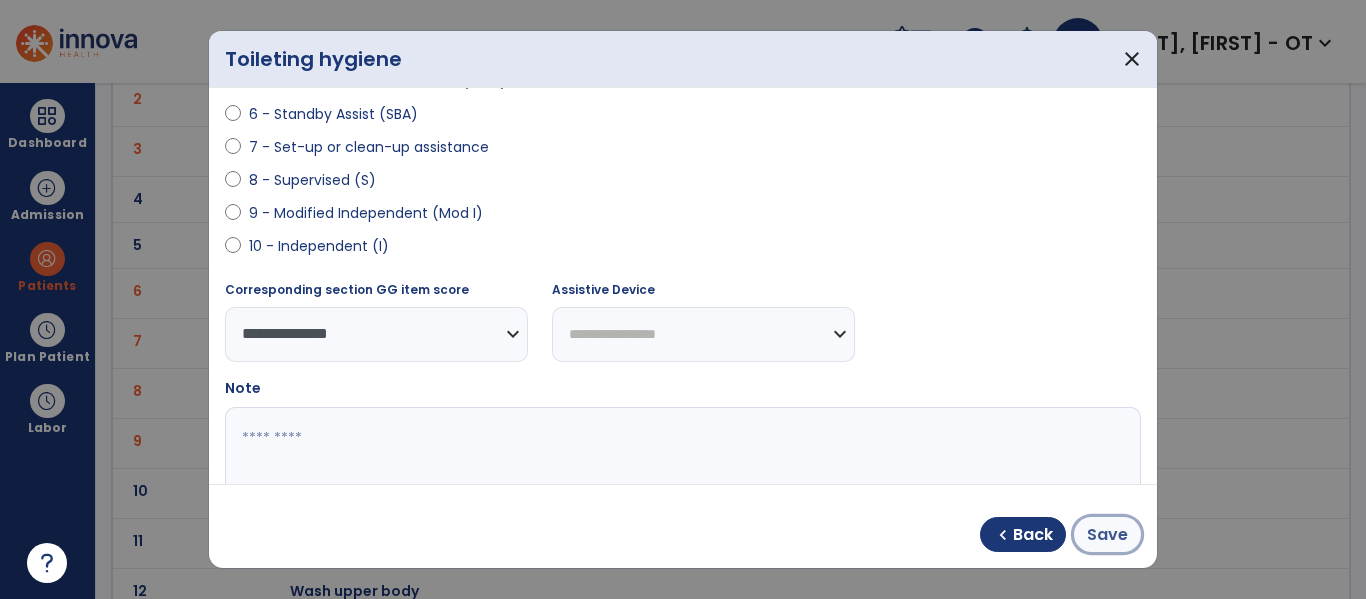 click on "Save" at bounding box center (1107, 535) 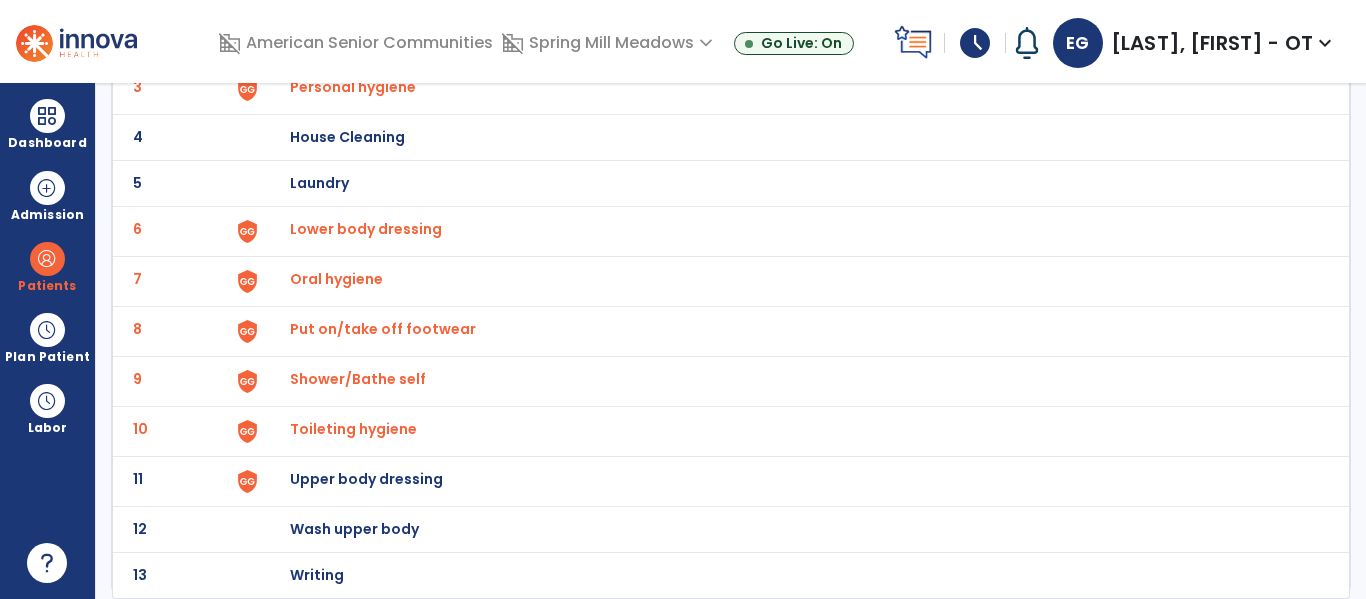 scroll, scrollTop: 272, scrollLeft: 0, axis: vertical 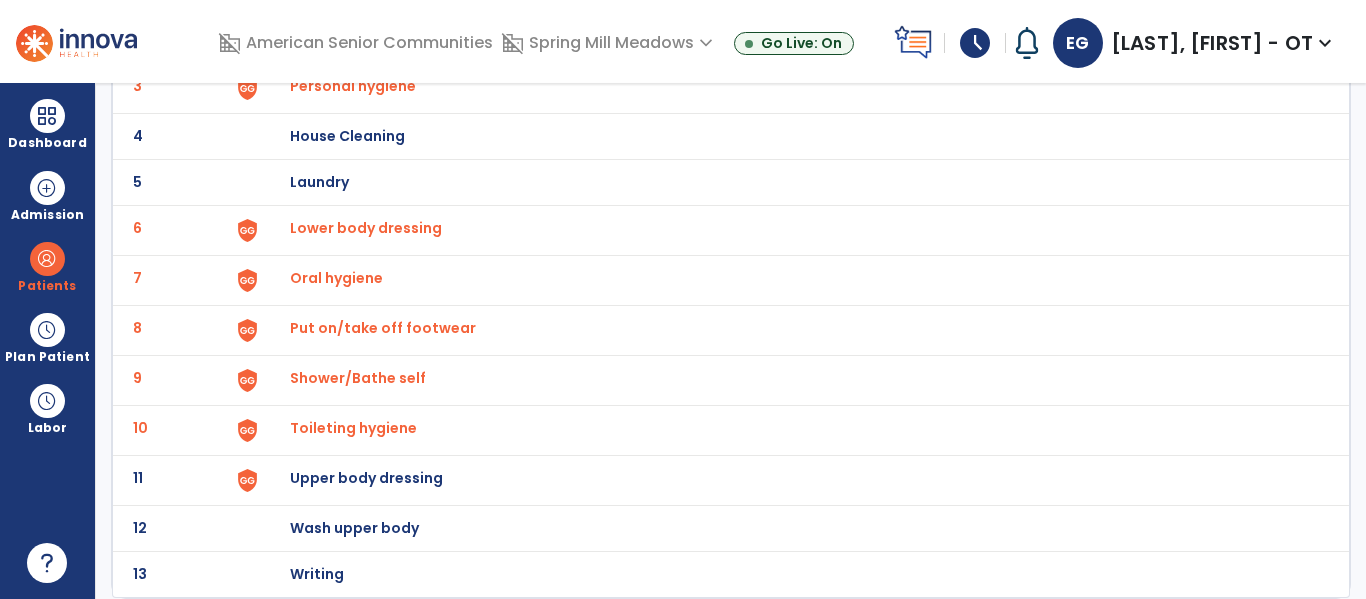 click on "Upper body dressing" at bounding box center [403, -10] 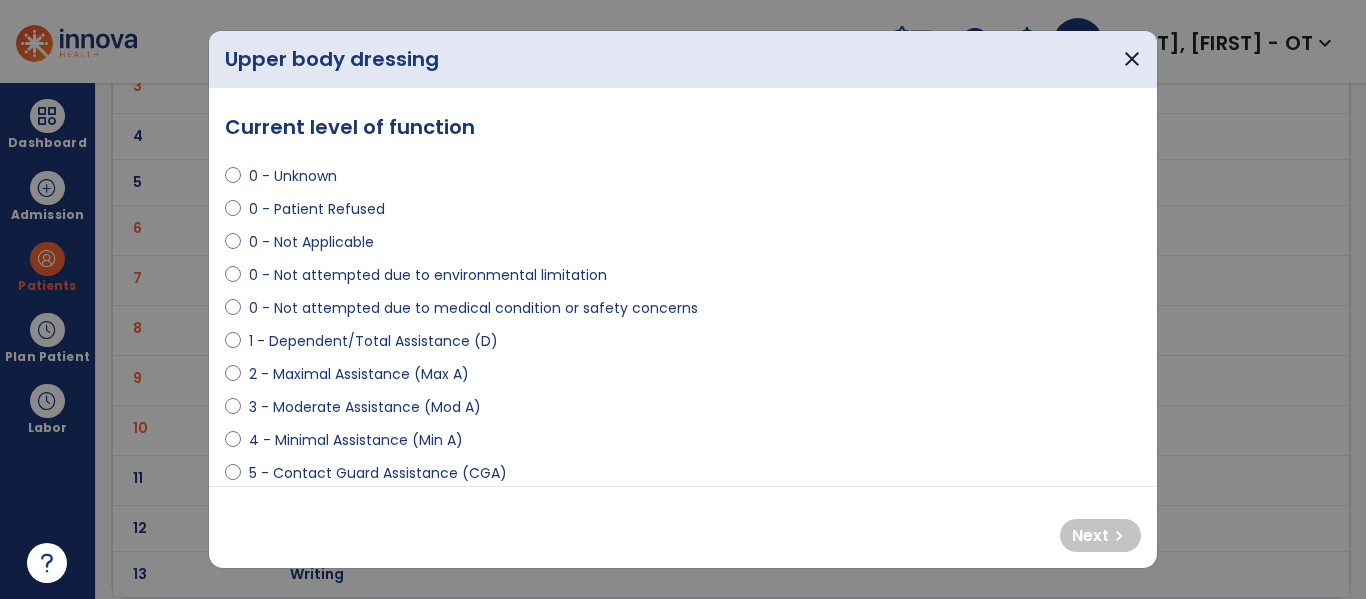 select on "**********" 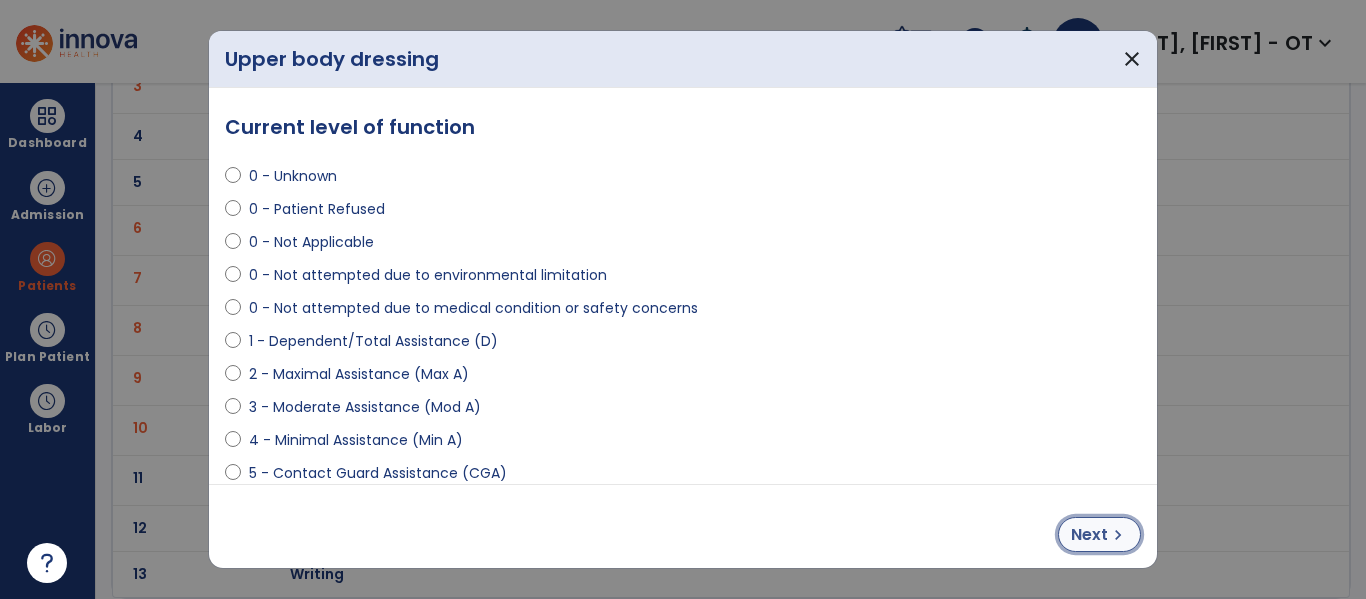 click on "Next" at bounding box center [1089, 535] 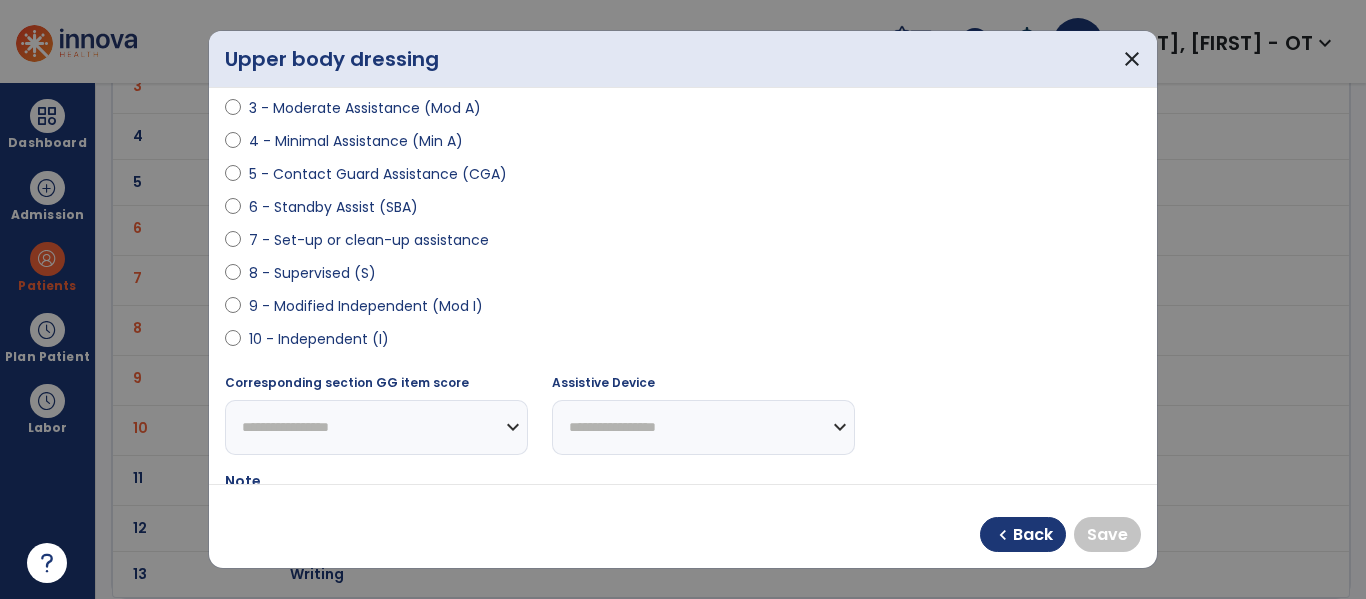 scroll, scrollTop: 399, scrollLeft: 0, axis: vertical 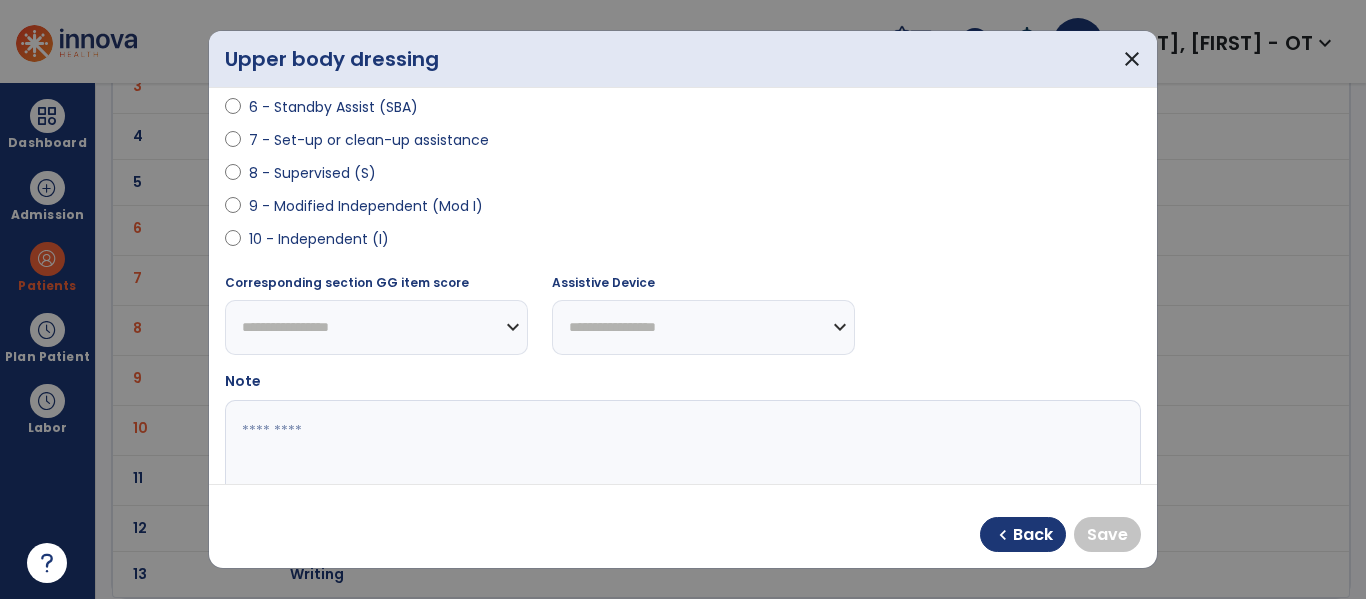 select on "**********" 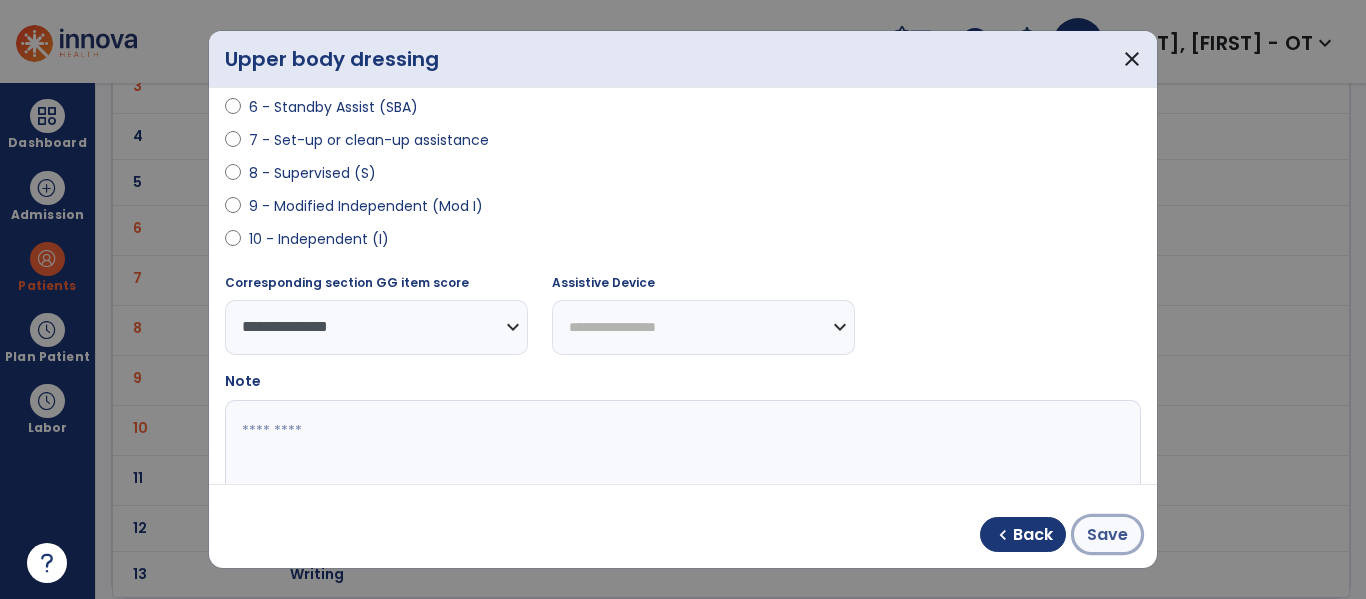 click on "Save" at bounding box center [1107, 535] 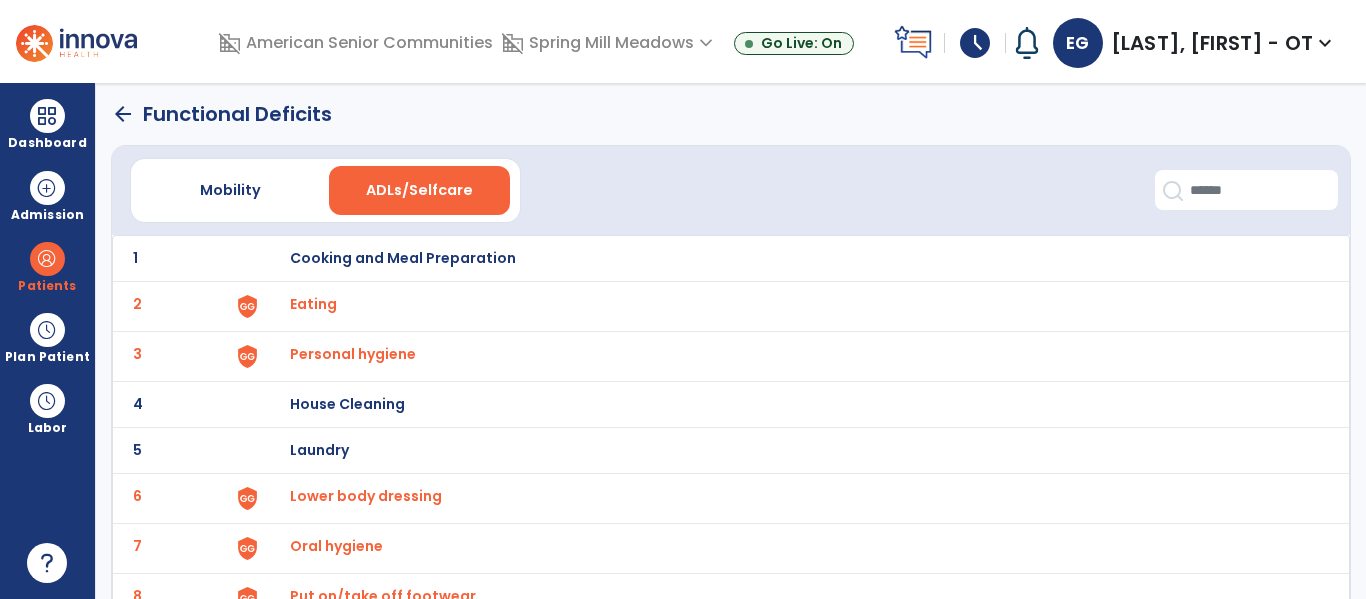 scroll, scrollTop: 0, scrollLeft: 0, axis: both 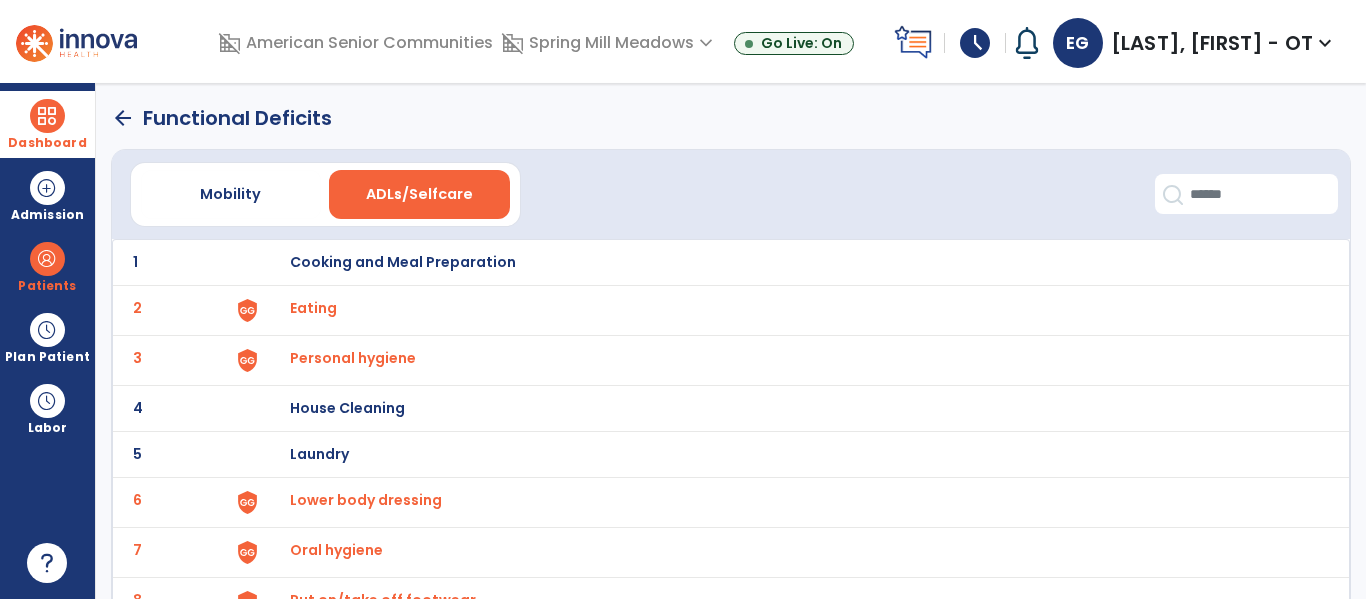 click at bounding box center [47, 116] 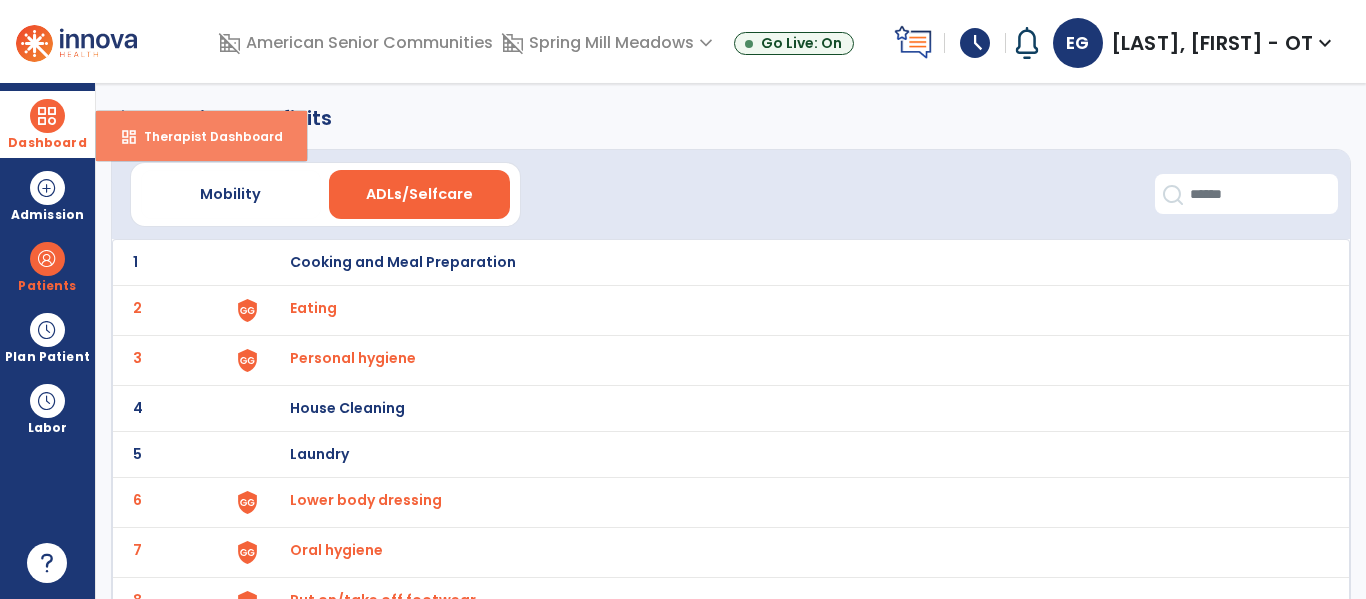 click on "Therapist Dashboard" at bounding box center [205, 136] 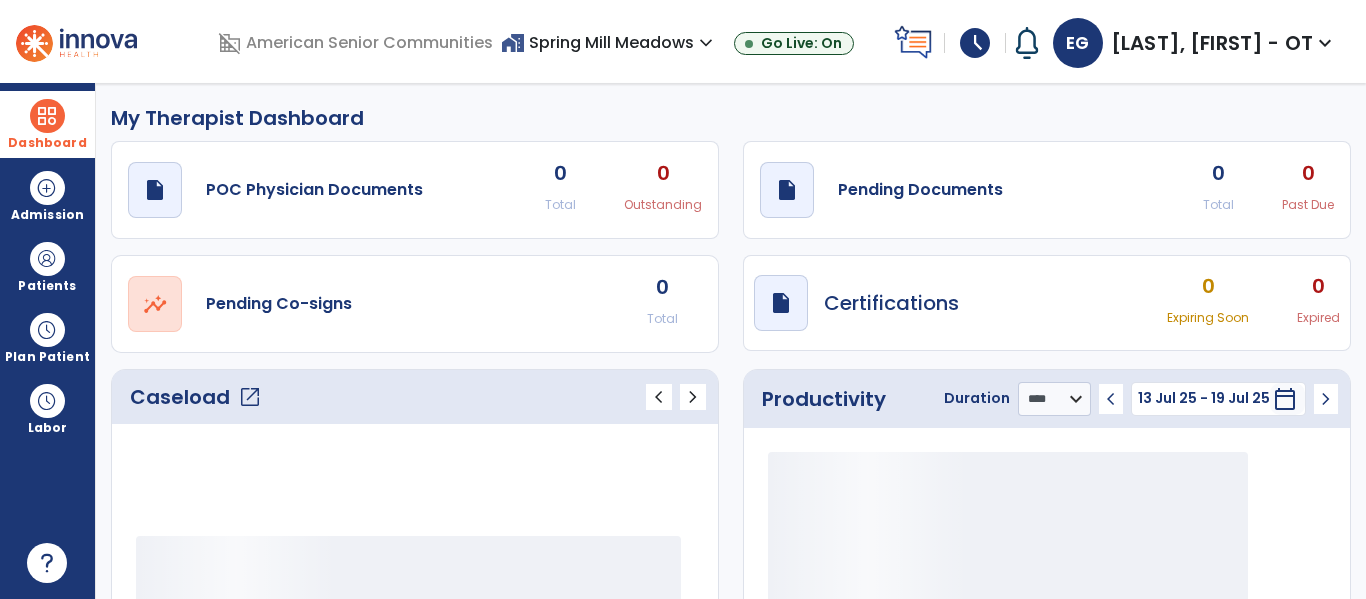 scroll, scrollTop: 20, scrollLeft: 0, axis: vertical 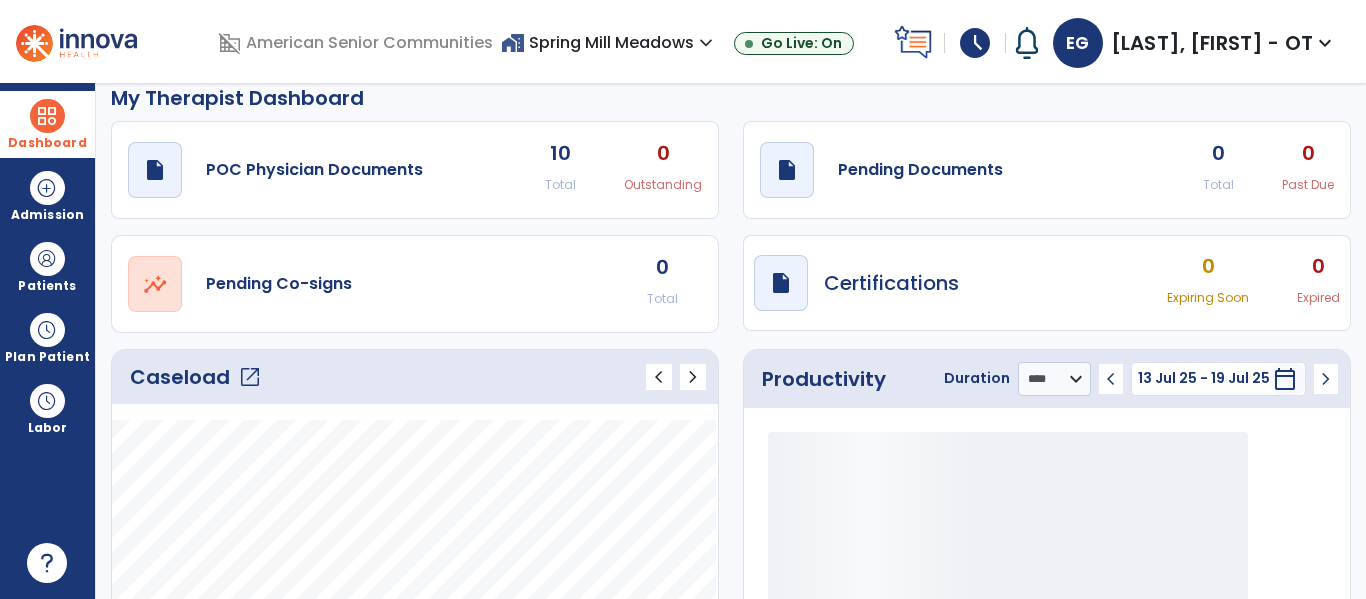 click on "open_in_new  Pending Co-signs 0 Total" 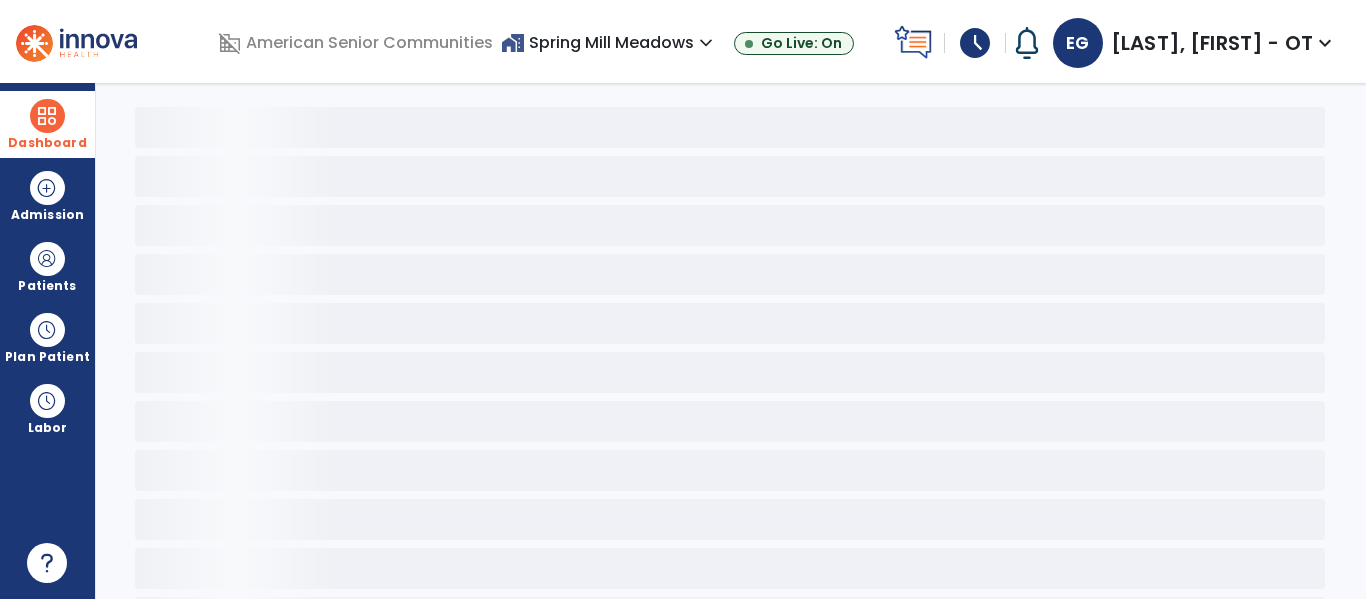 scroll, scrollTop: 0, scrollLeft: 0, axis: both 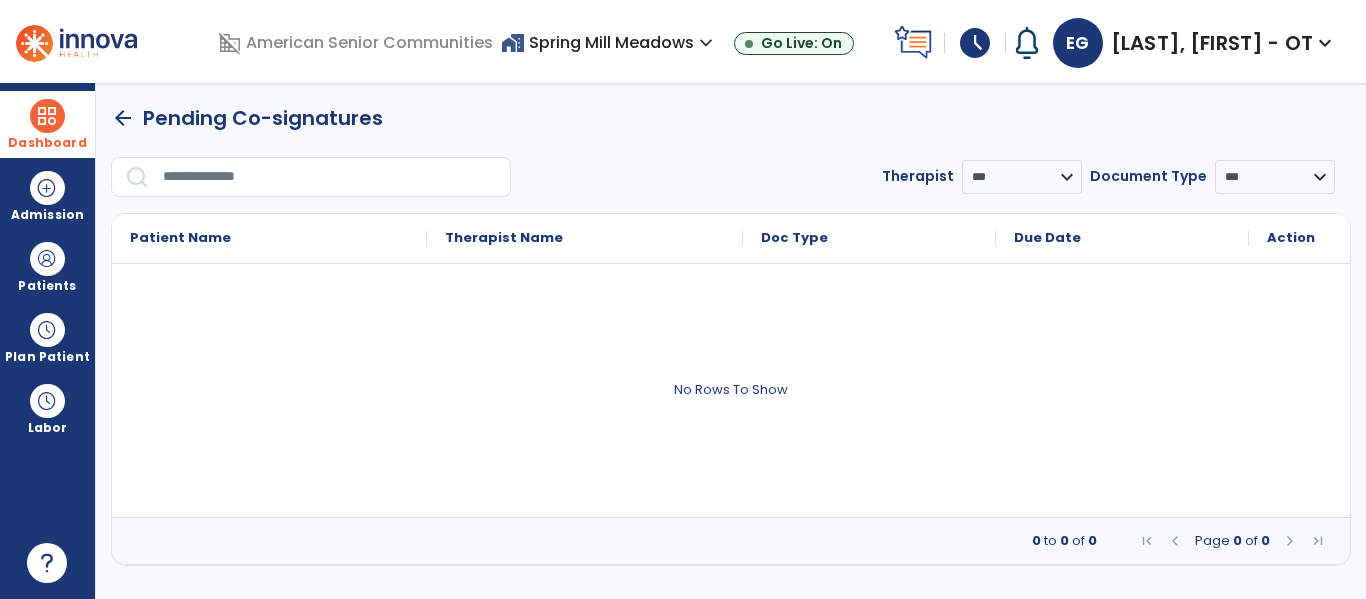 click at bounding box center (47, 116) 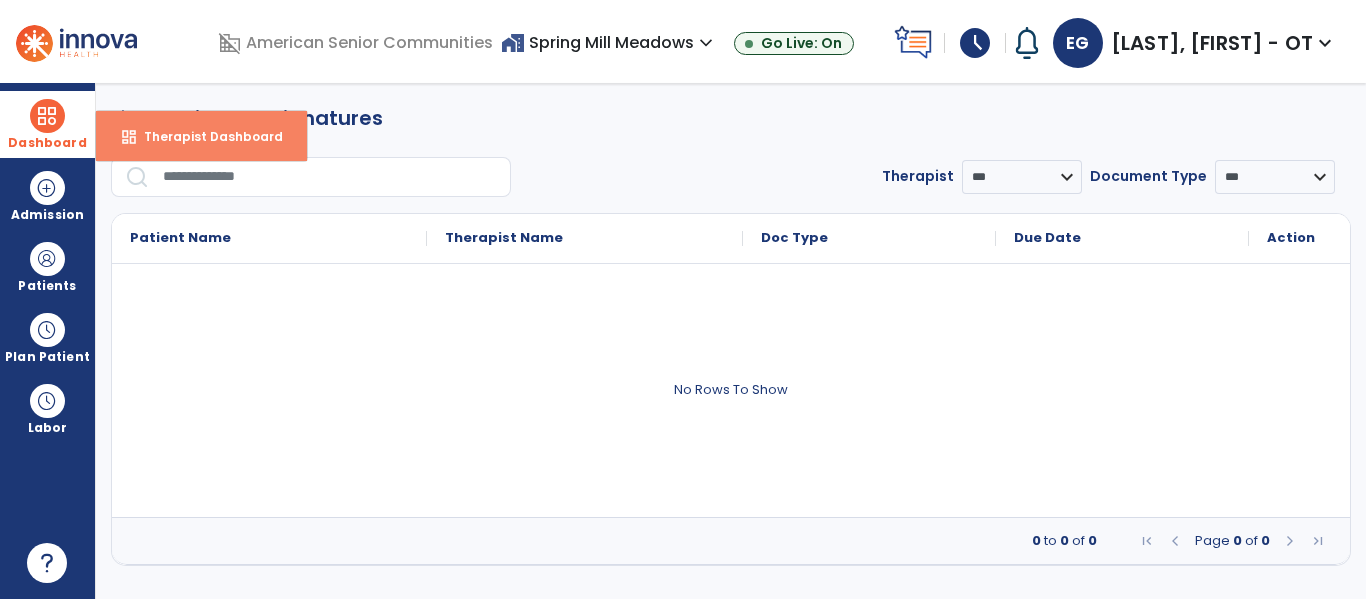 click on "dashboard  Therapist Dashboard" at bounding box center [201, 136] 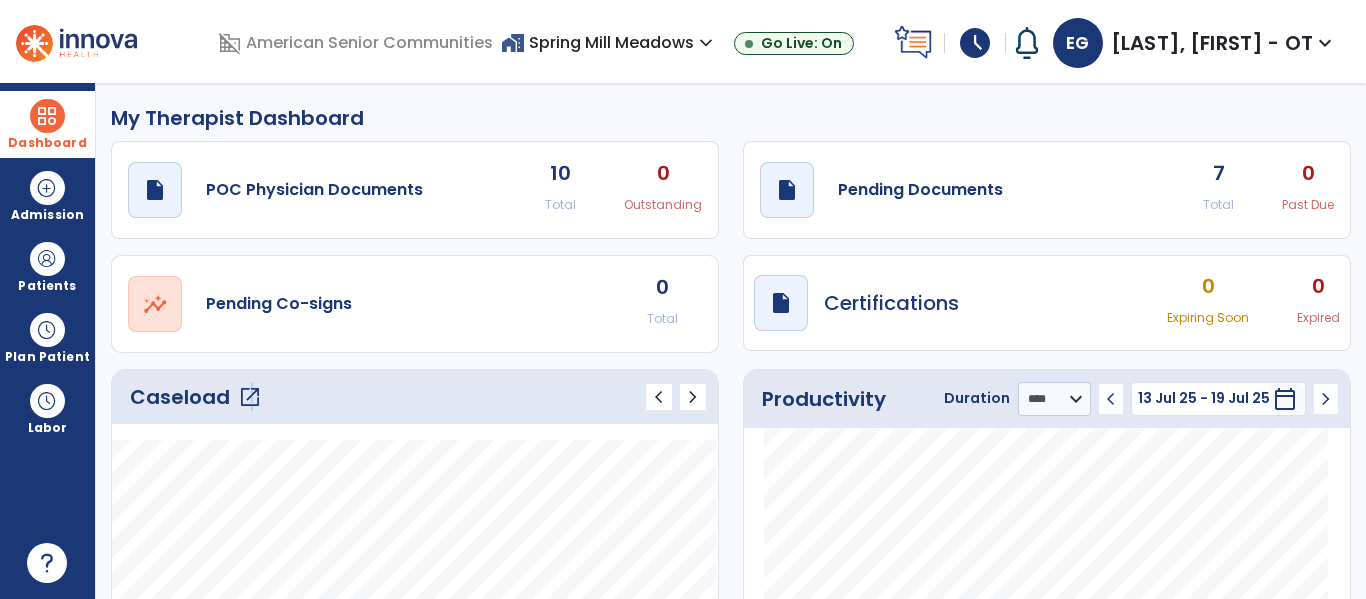 click on "open_in_new" 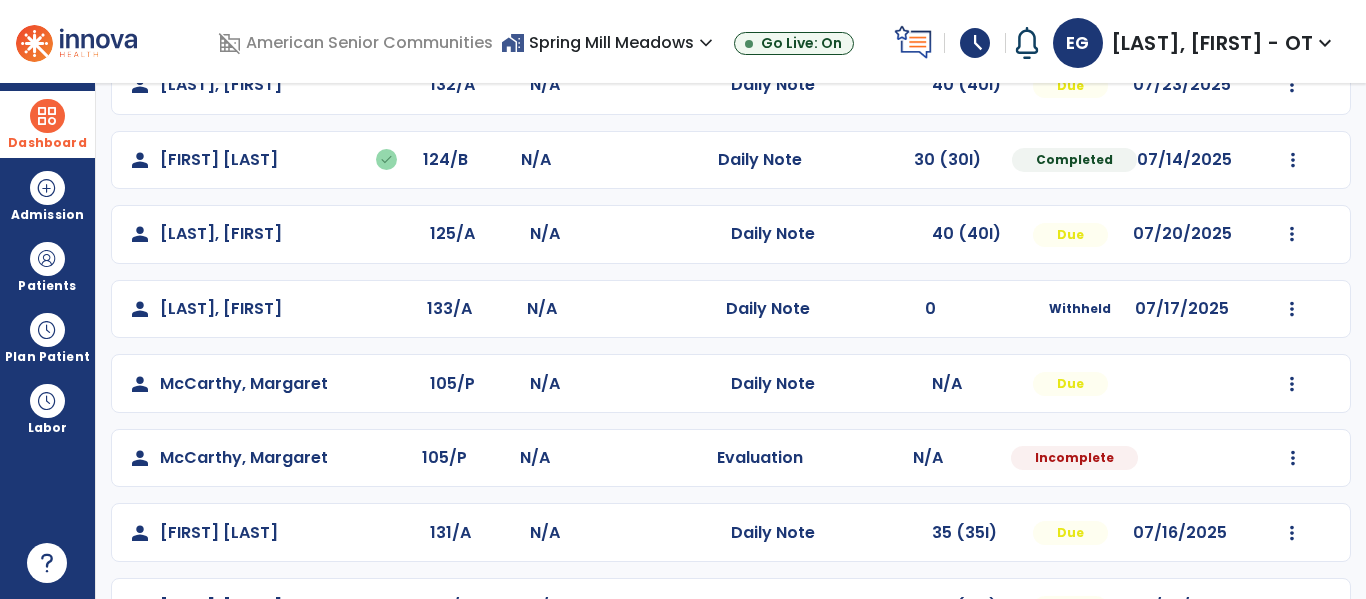 scroll, scrollTop: 584, scrollLeft: 0, axis: vertical 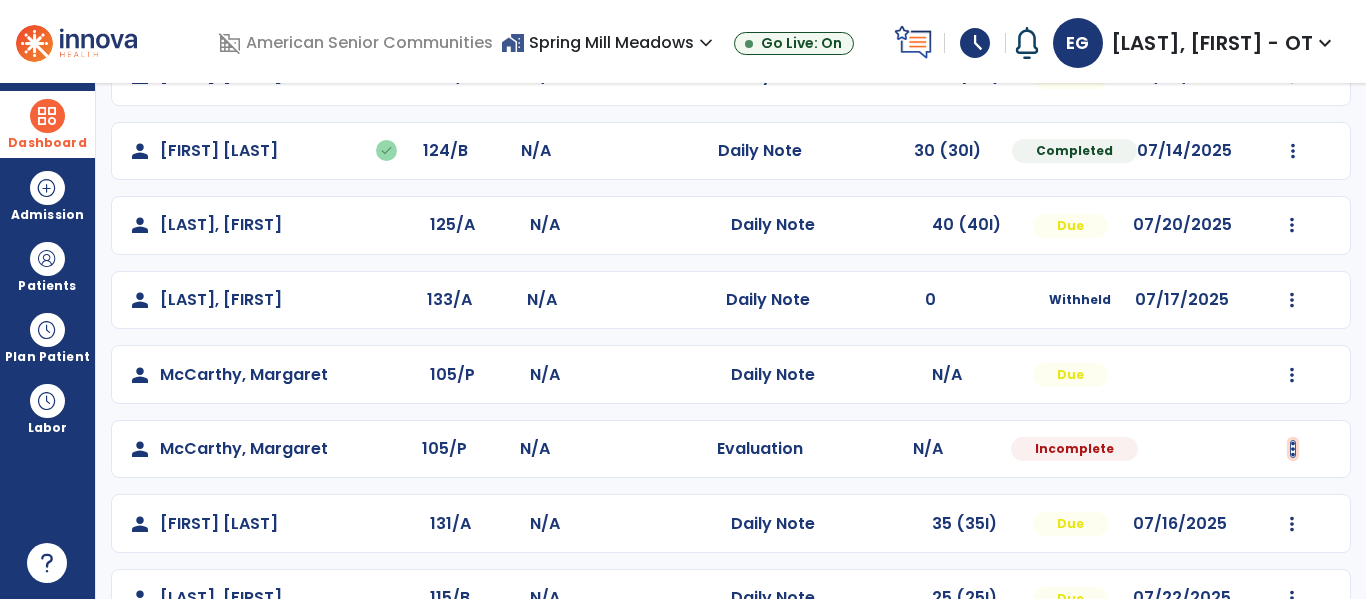 click at bounding box center [1293, -296] 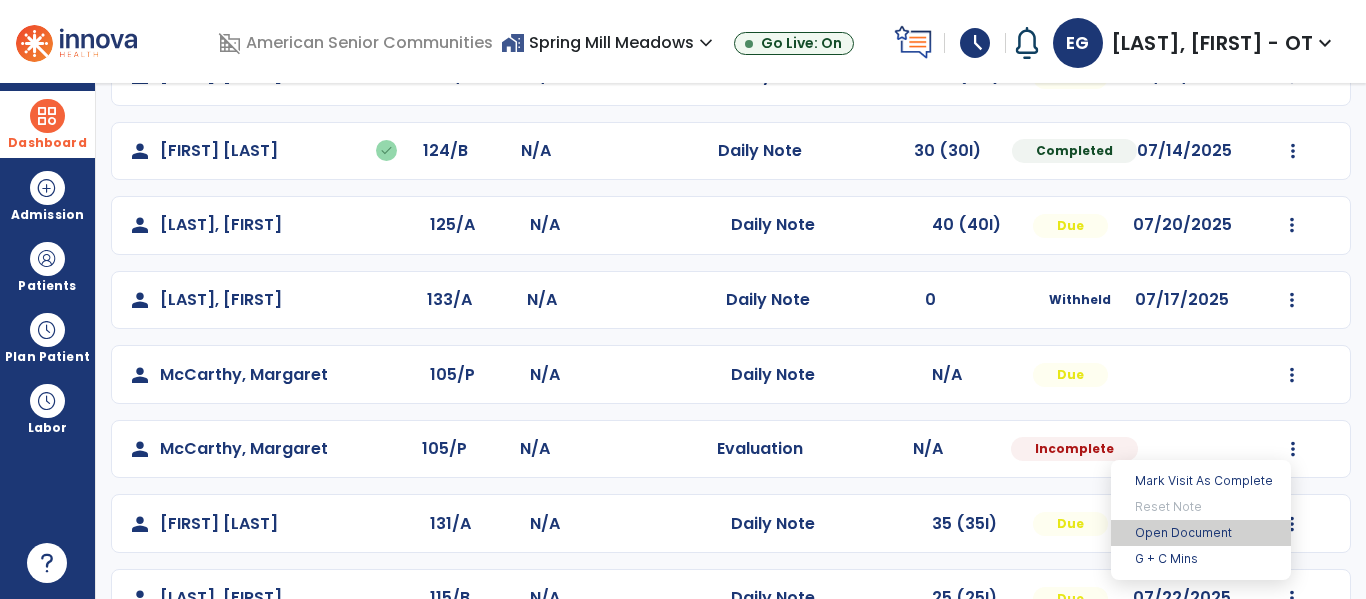 click on "Open Document" at bounding box center [1201, 533] 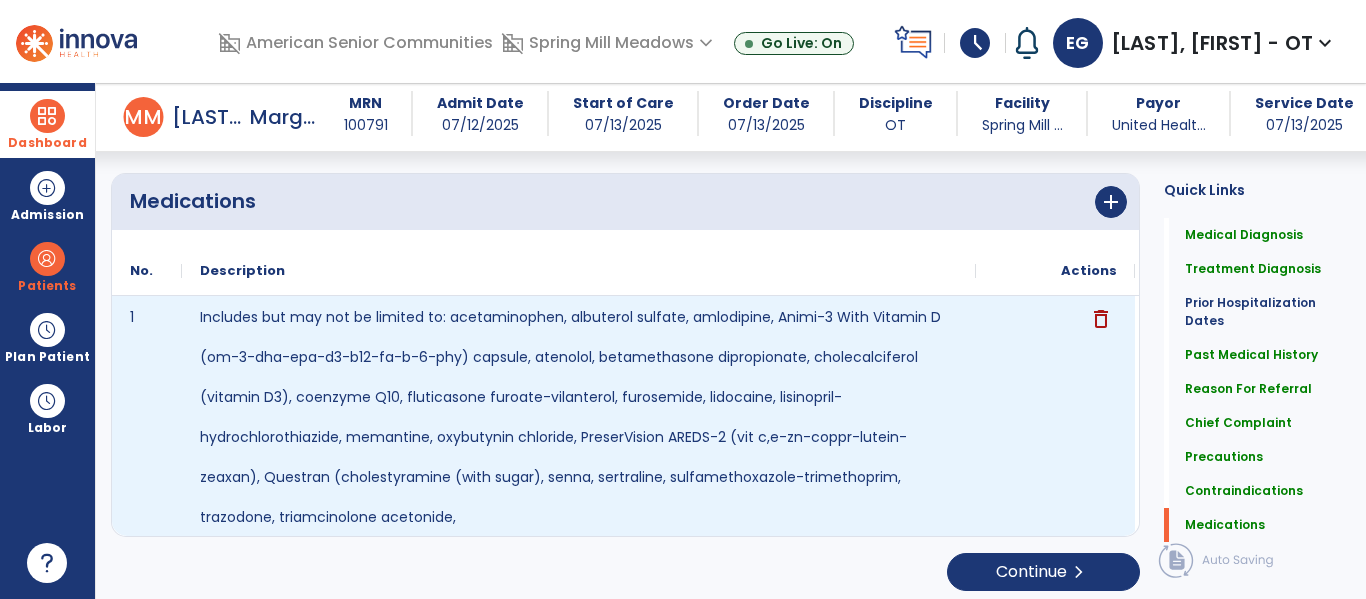 scroll, scrollTop: 1939, scrollLeft: 0, axis: vertical 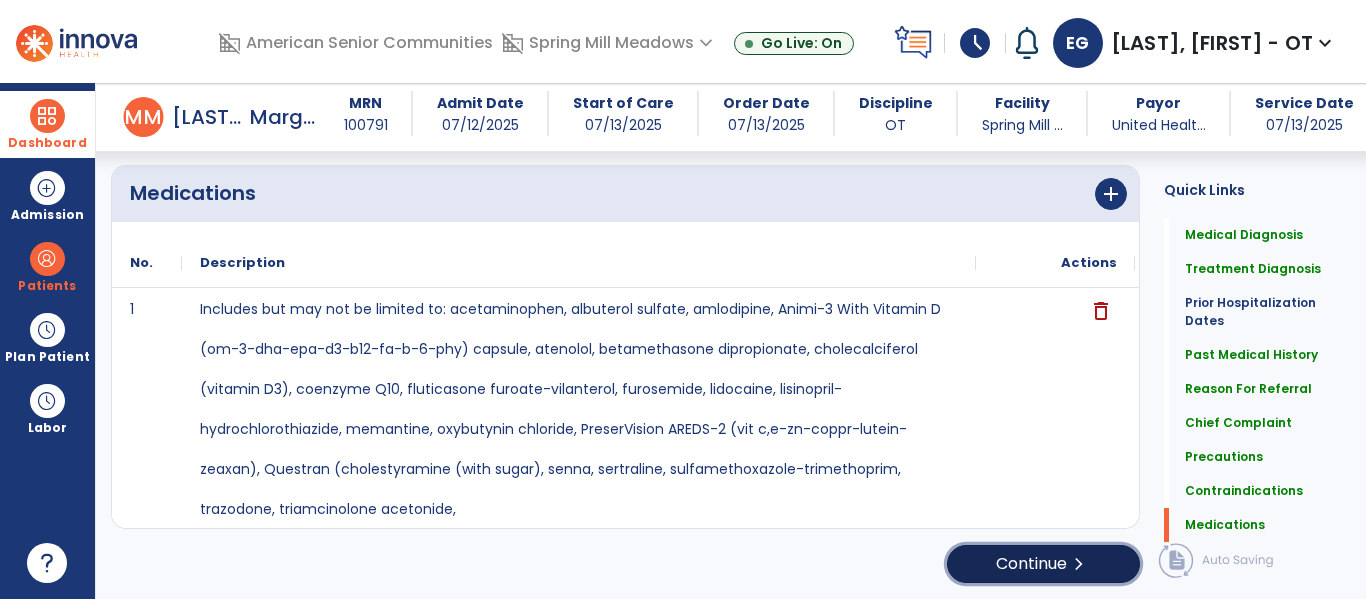 click on "Continue  chevron_right" 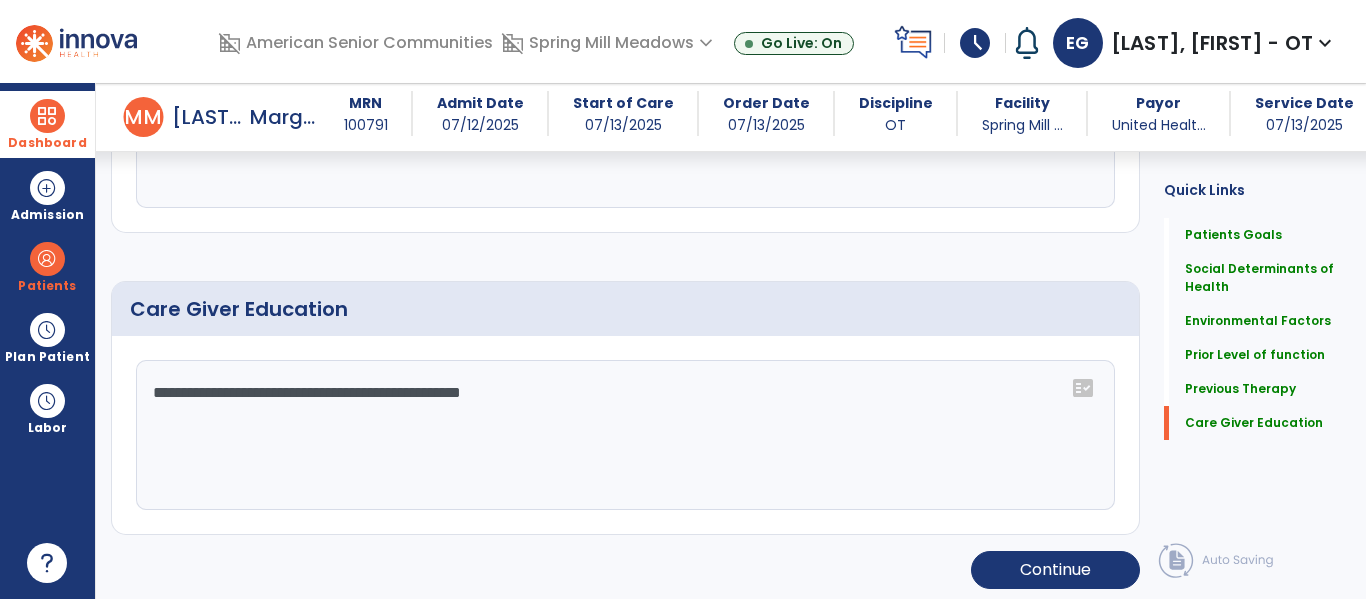 scroll, scrollTop: 1293, scrollLeft: 0, axis: vertical 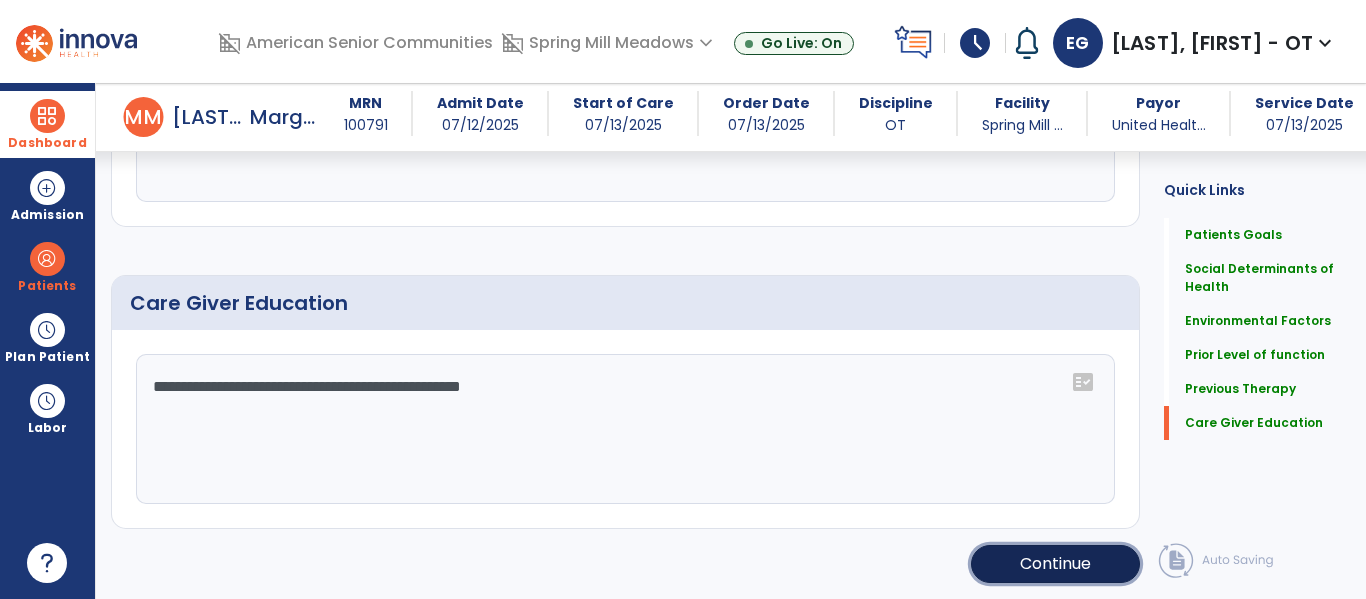 click on "Continue" 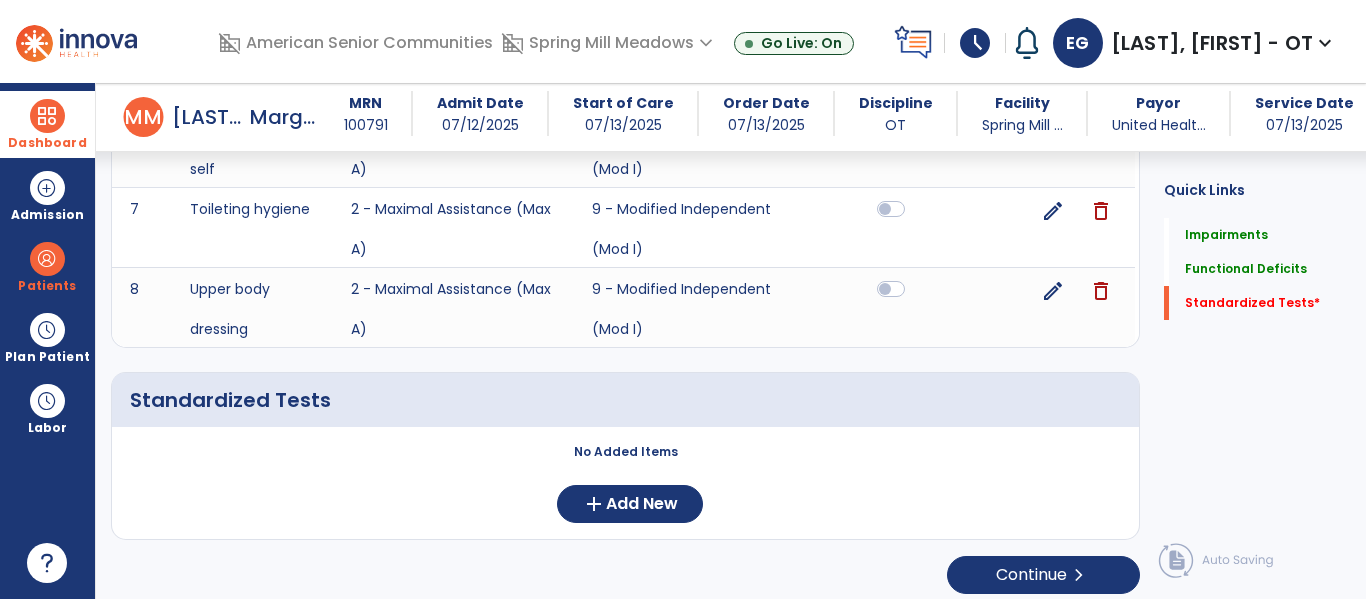scroll, scrollTop: 1007, scrollLeft: 0, axis: vertical 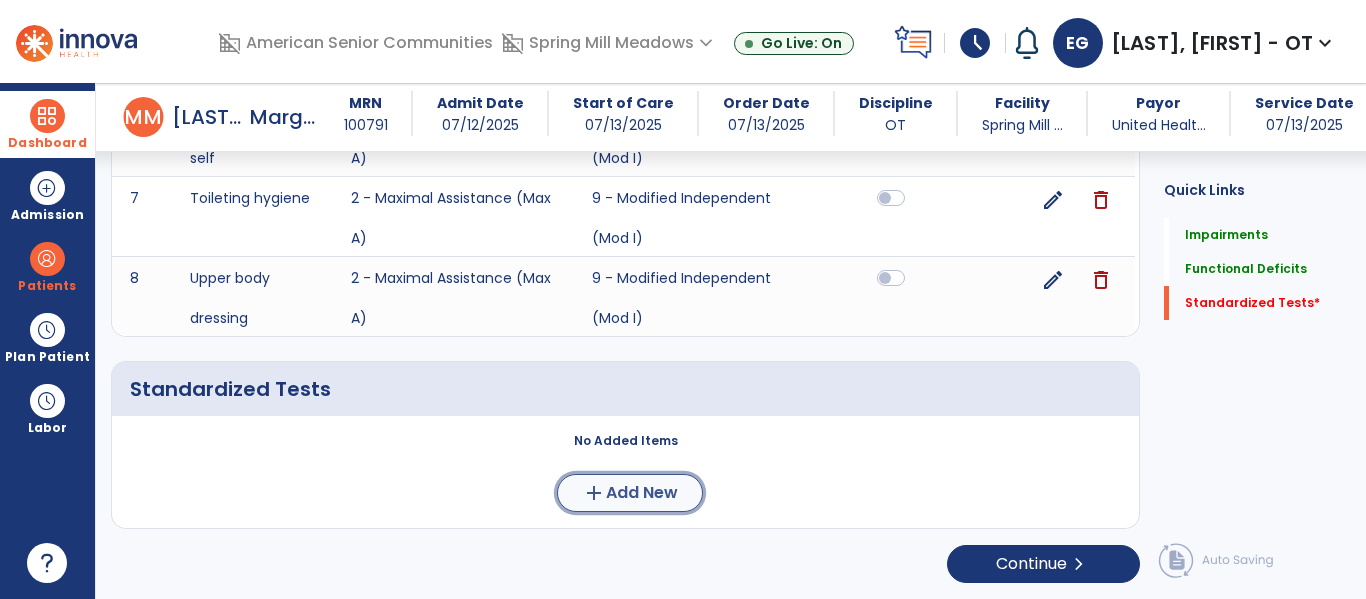 click on "Add New" 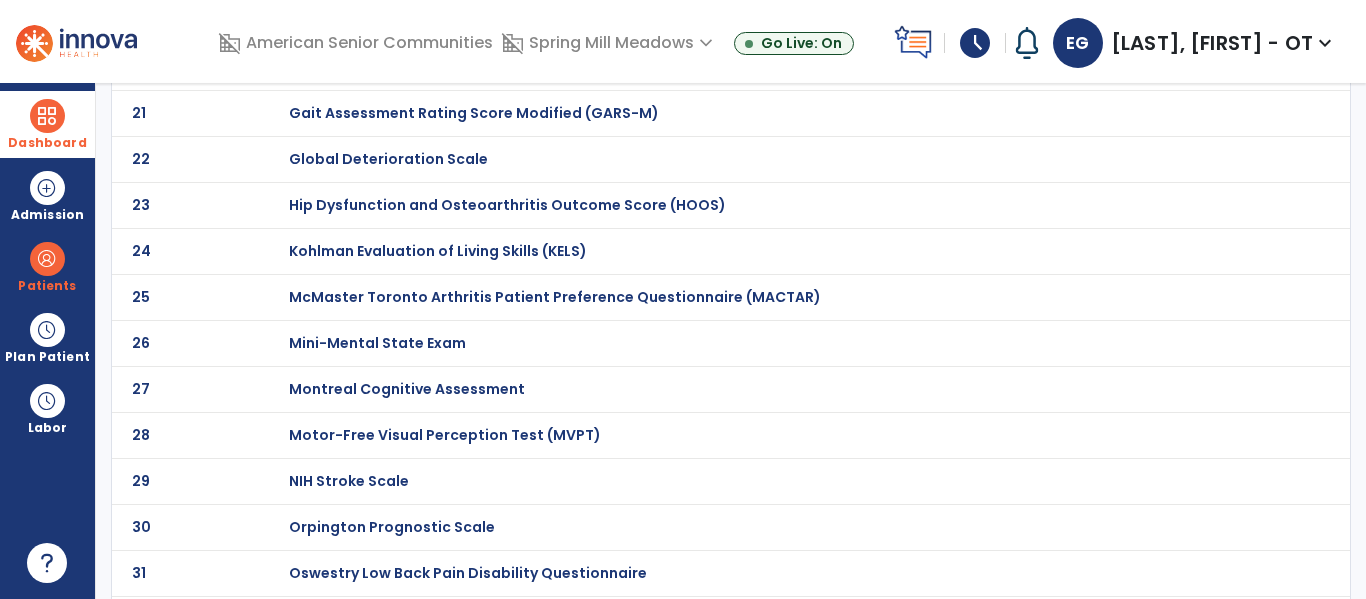 scroll, scrollTop: 0, scrollLeft: 0, axis: both 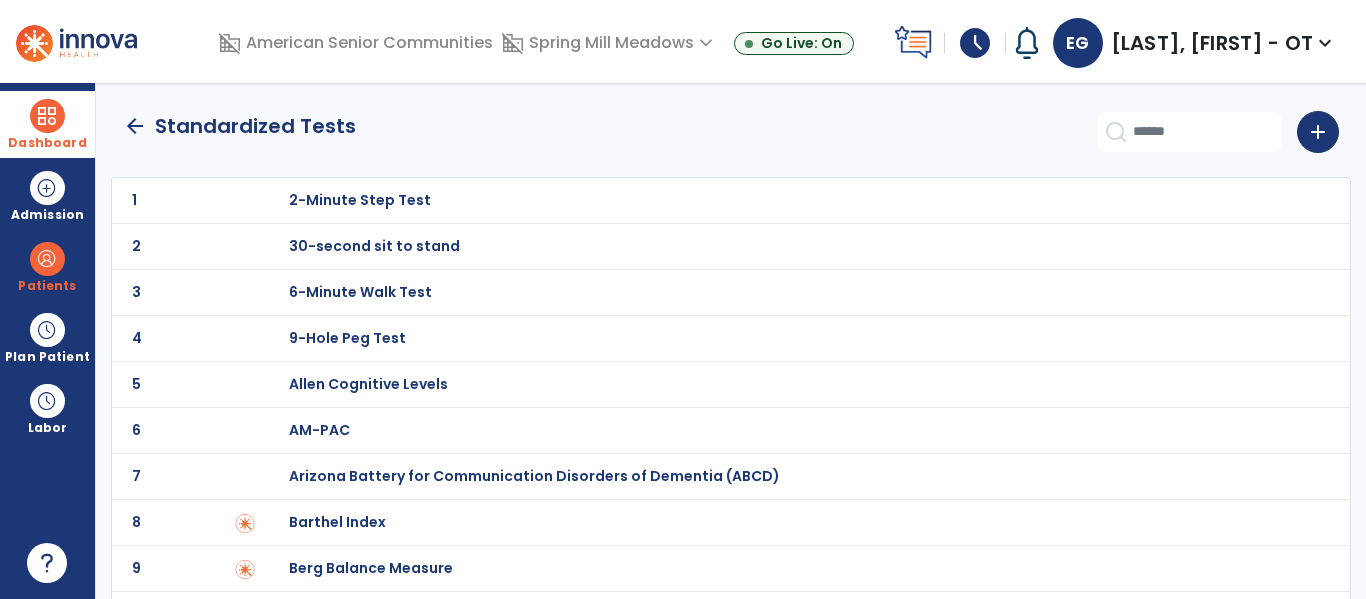 click at bounding box center [274, 200] 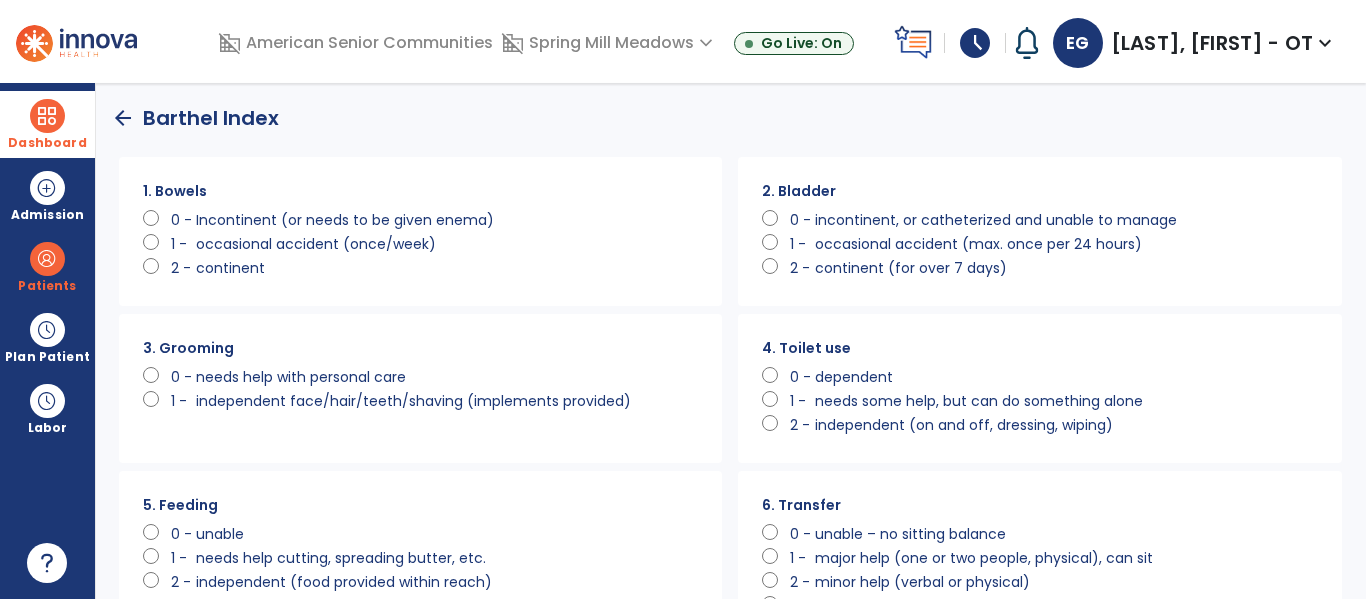 scroll, scrollTop: 0, scrollLeft: 0, axis: both 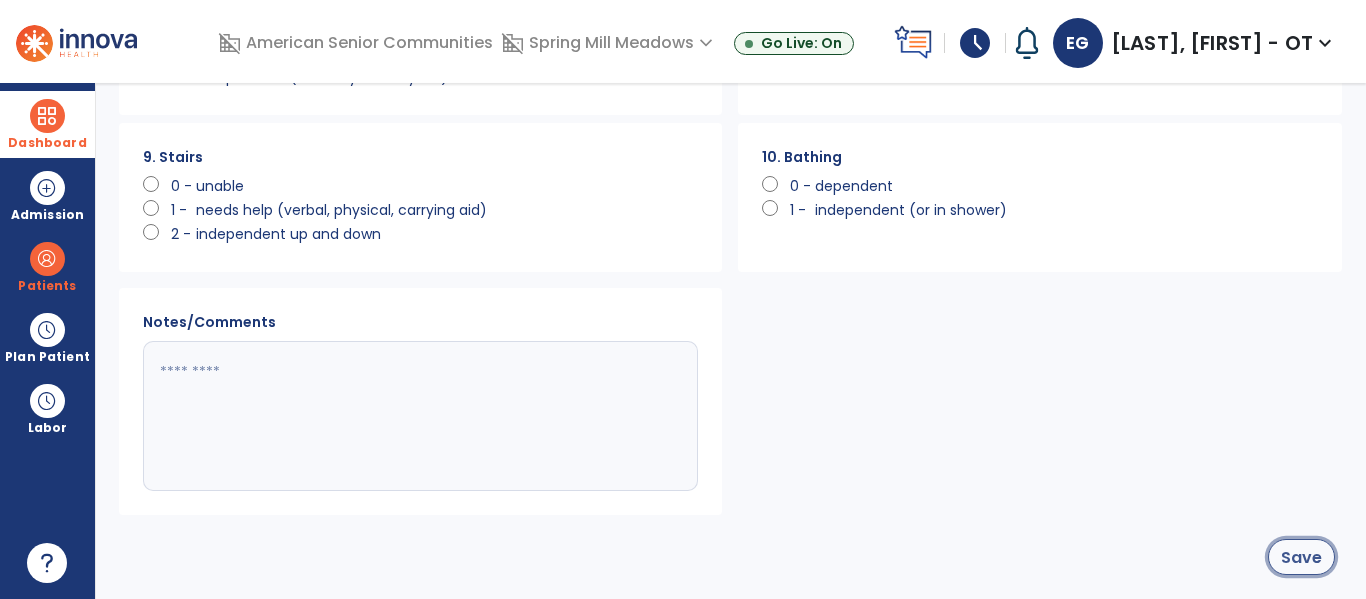 click on "Save" 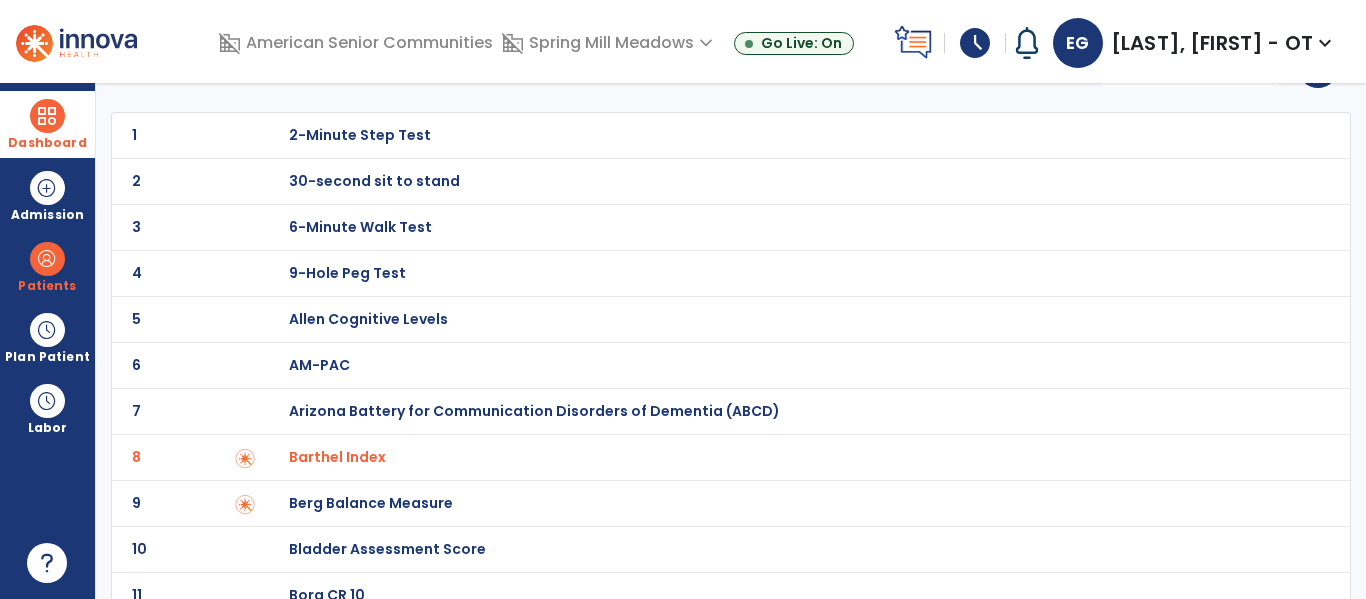 scroll, scrollTop: 0, scrollLeft: 0, axis: both 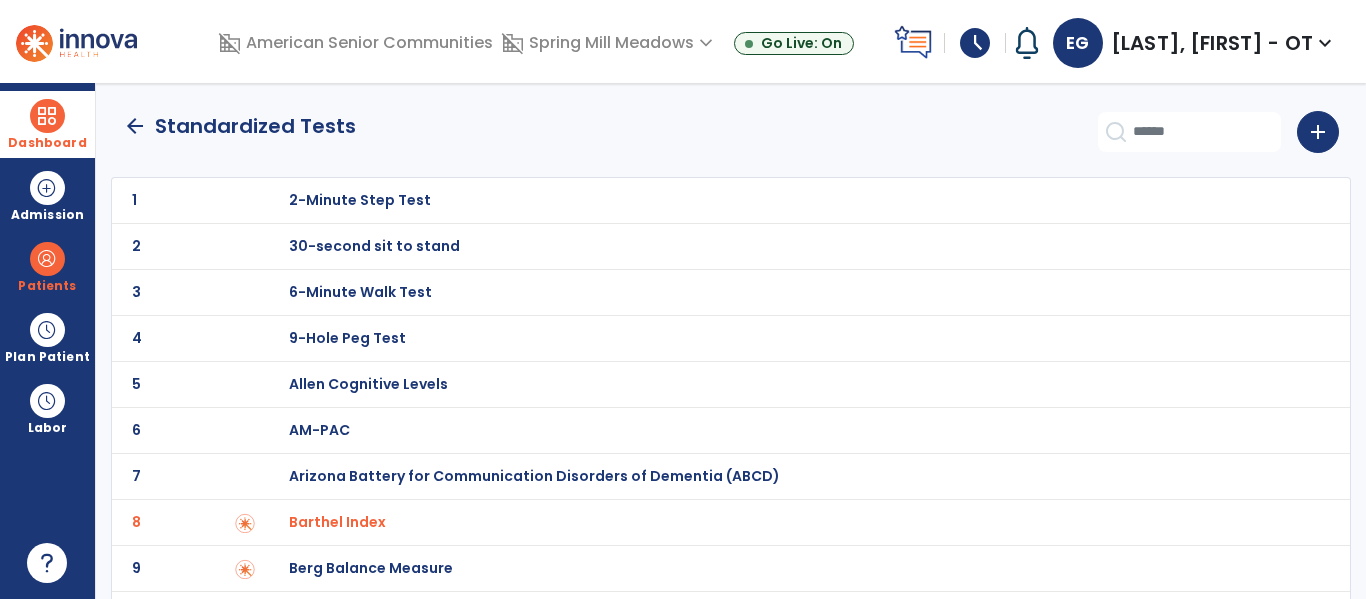 click on "arrow_back" 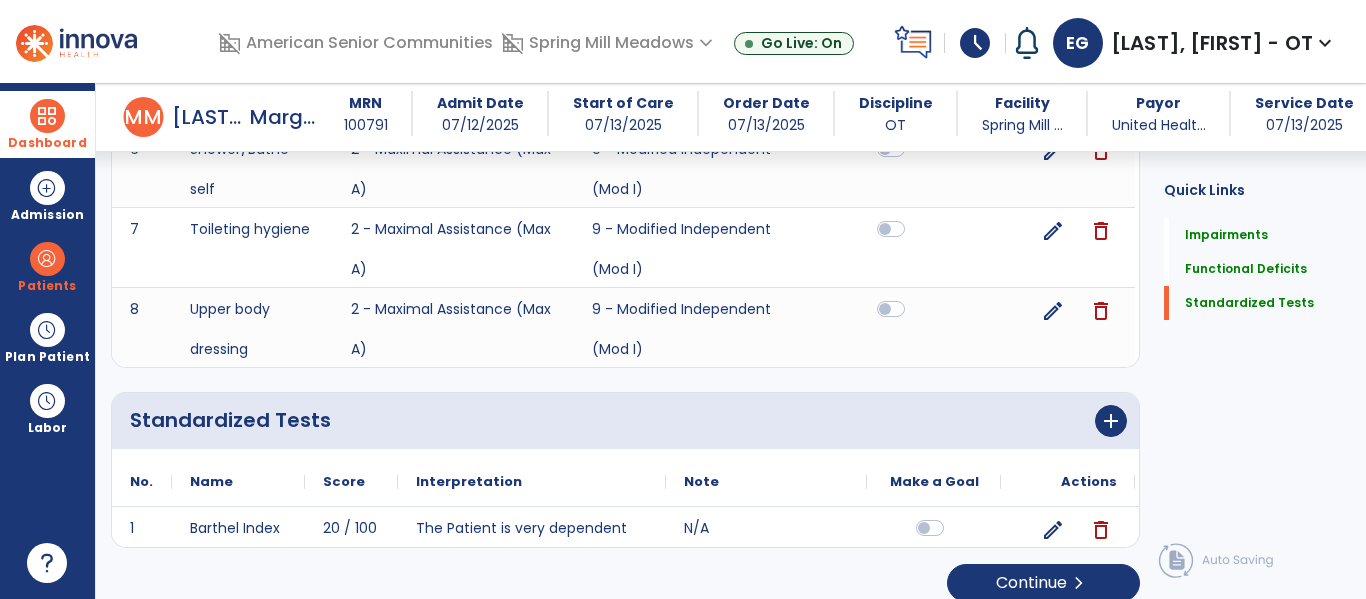 scroll, scrollTop: 995, scrollLeft: 0, axis: vertical 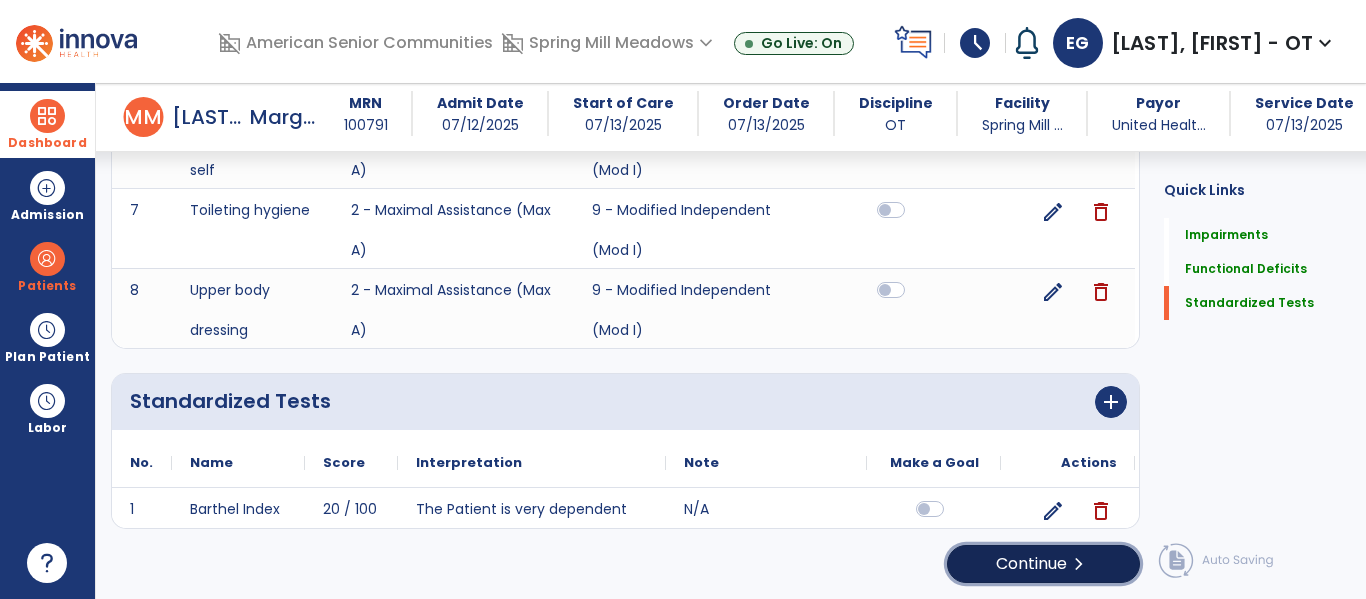 click on "Continue  chevron_right" 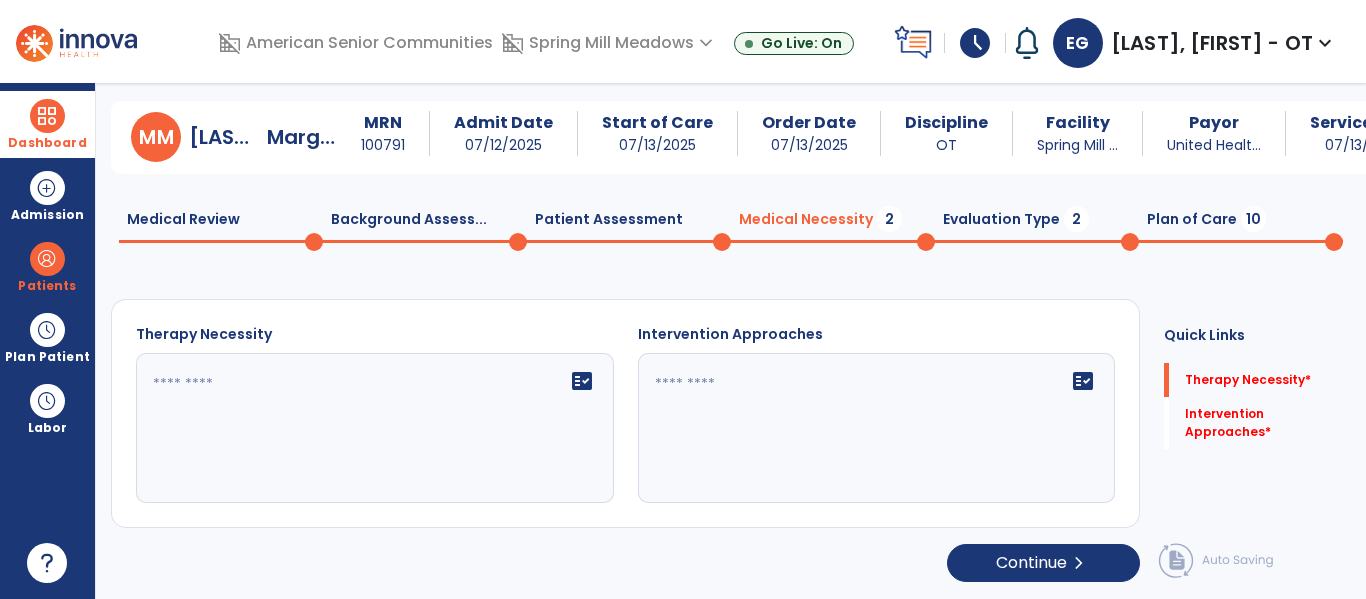 scroll, scrollTop: 29, scrollLeft: 0, axis: vertical 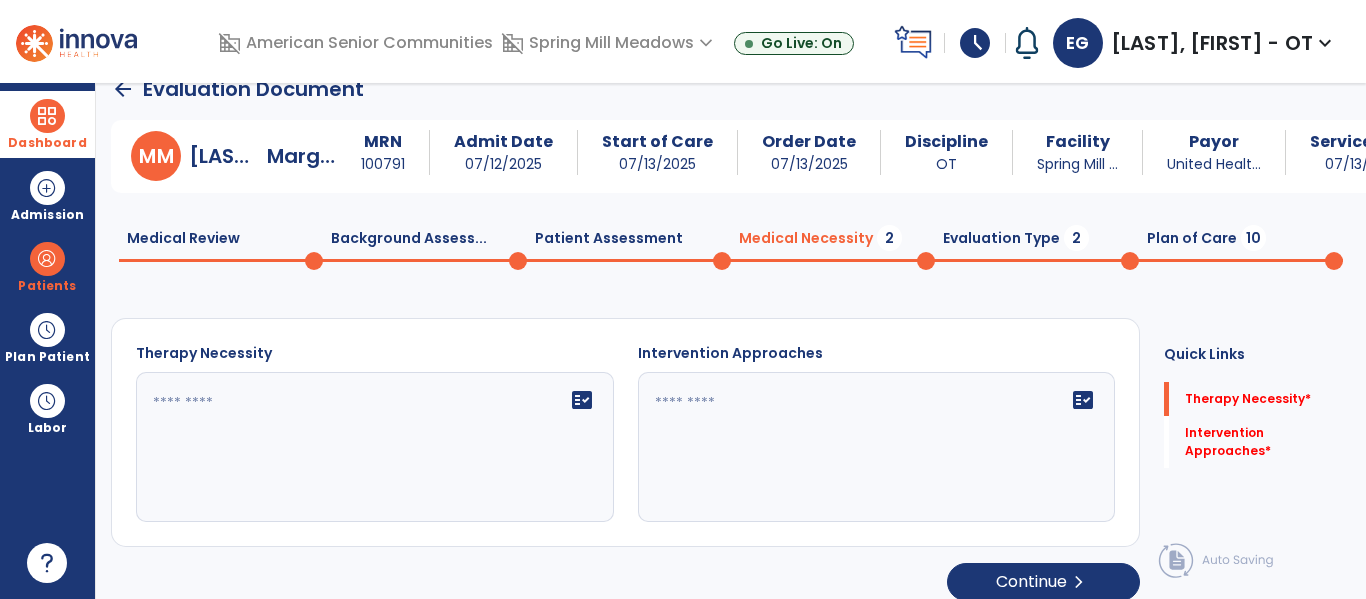 click on "fact_check" 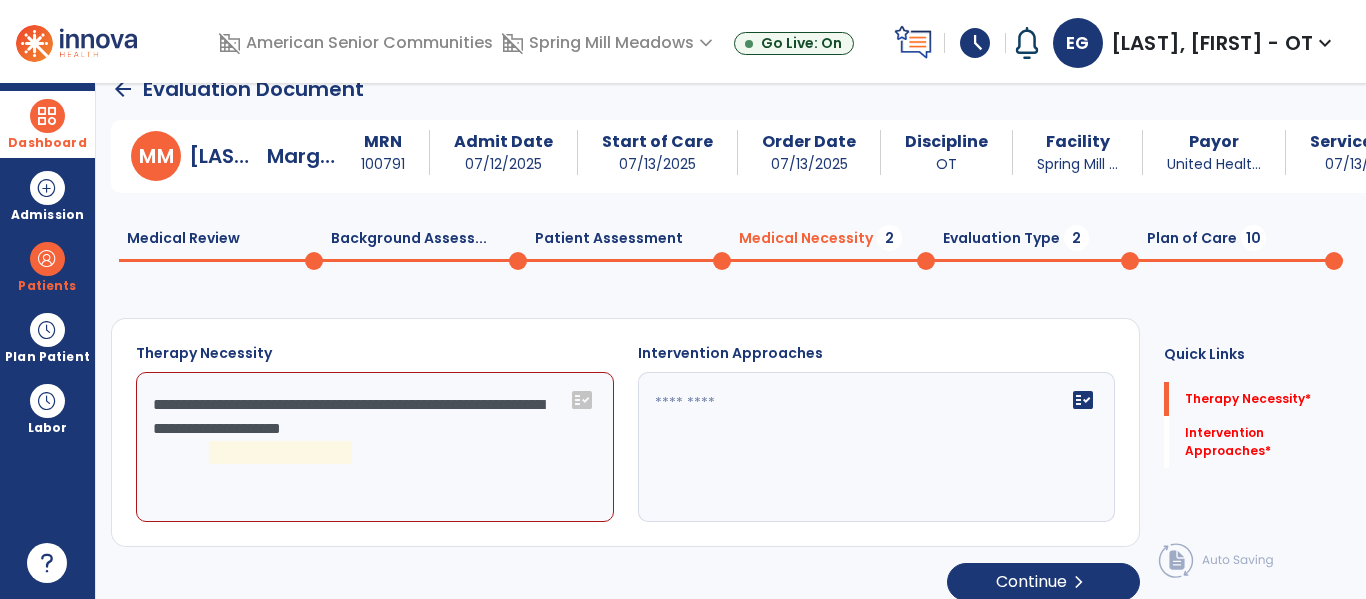 drag, startPoint x: 386, startPoint y: 452, endPoint x: 126, endPoint y: 401, distance: 264.9547 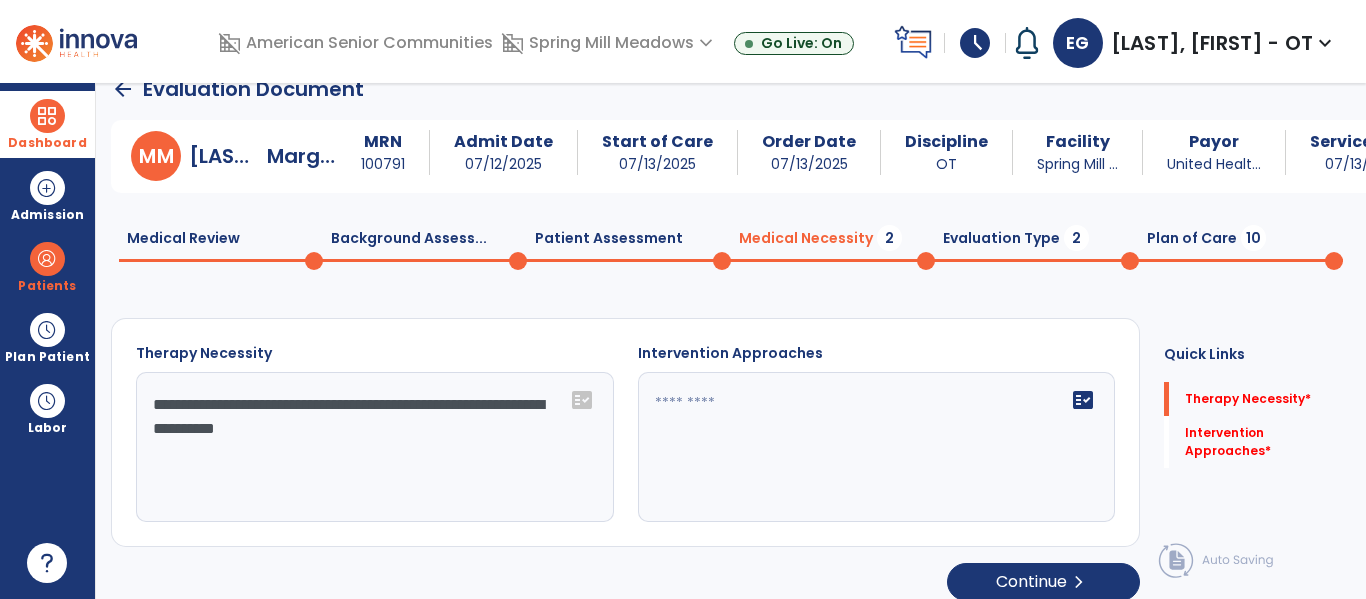 click on "**********" 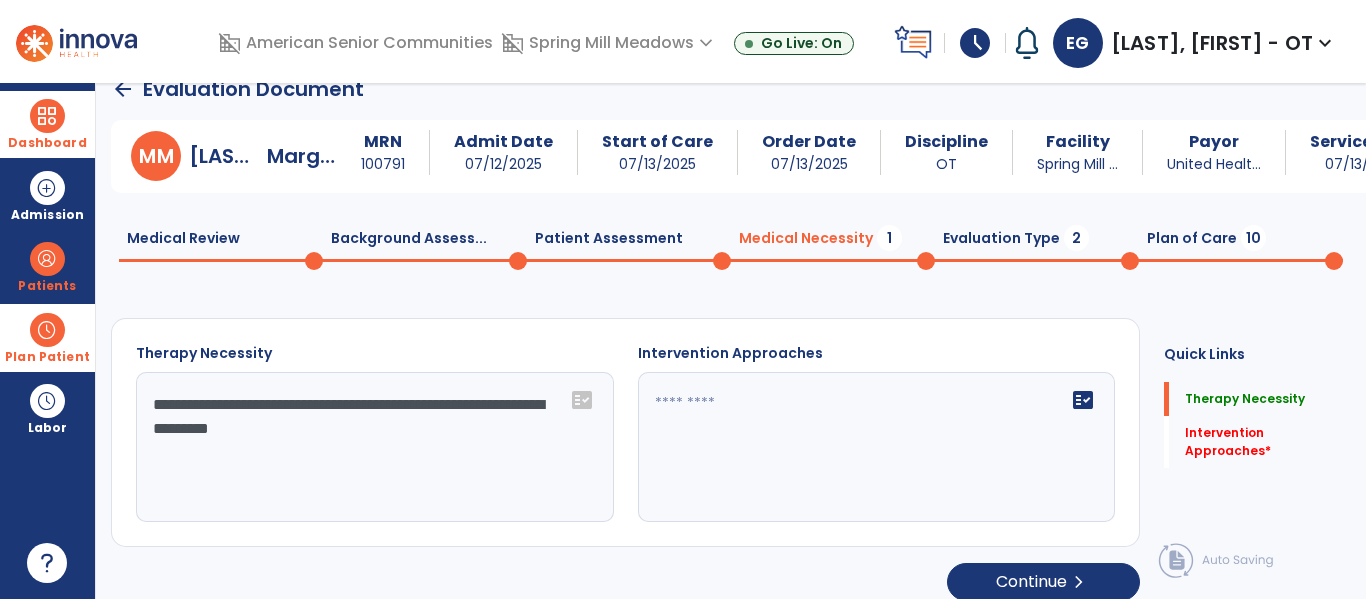 drag, startPoint x: 457, startPoint y: 441, endPoint x: 32, endPoint y: 344, distance: 435.9289 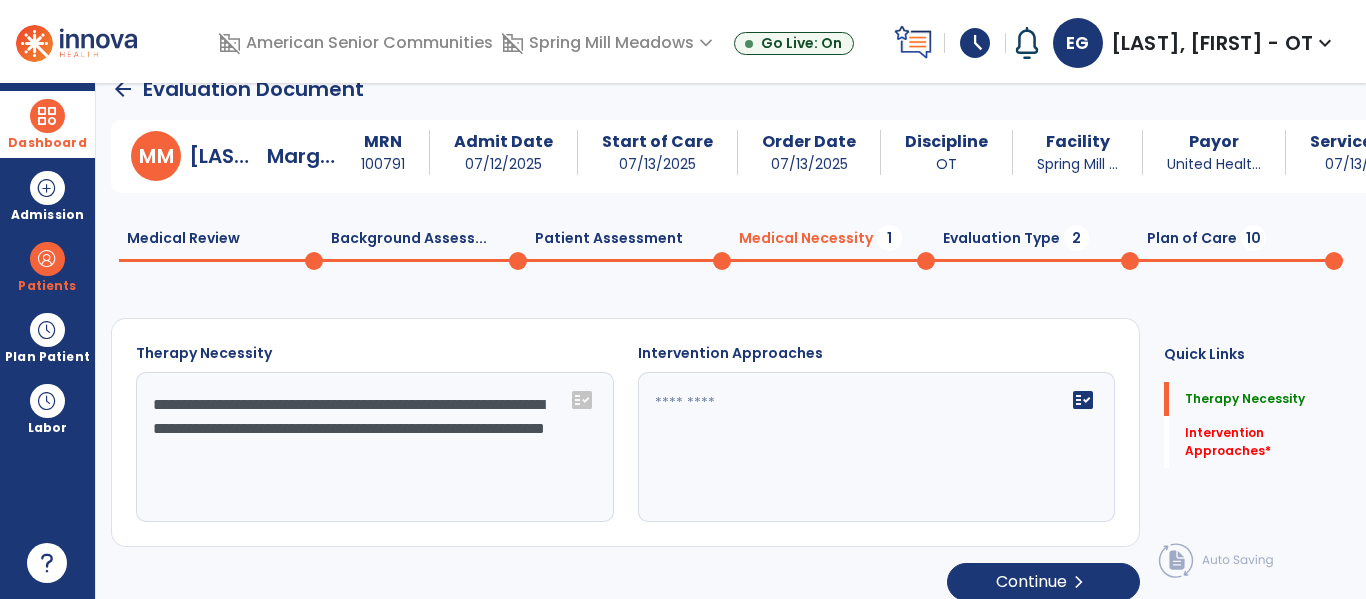type on "**********" 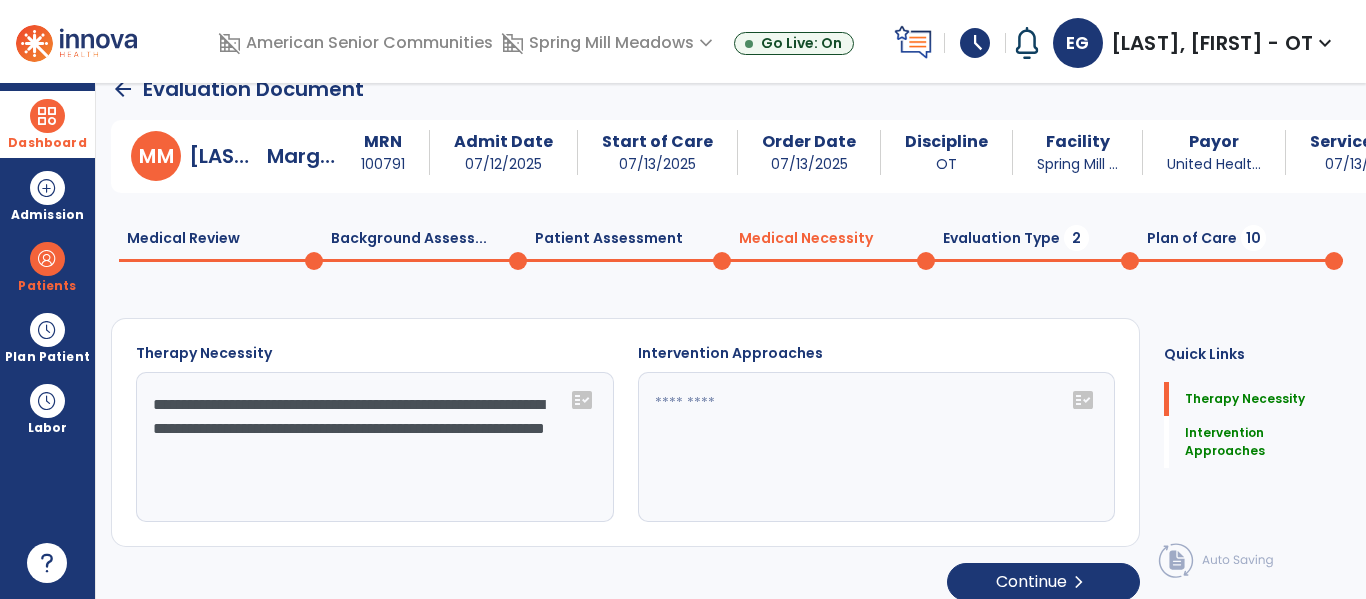 type on "**********" 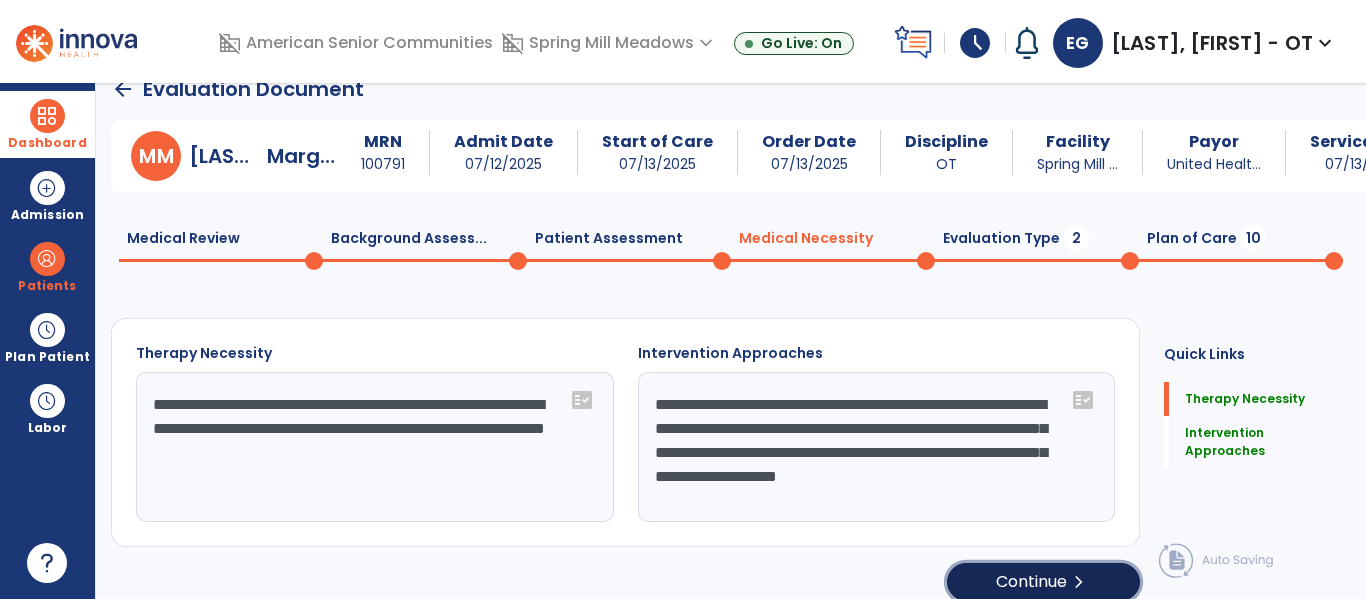click on "Continue  chevron_right" 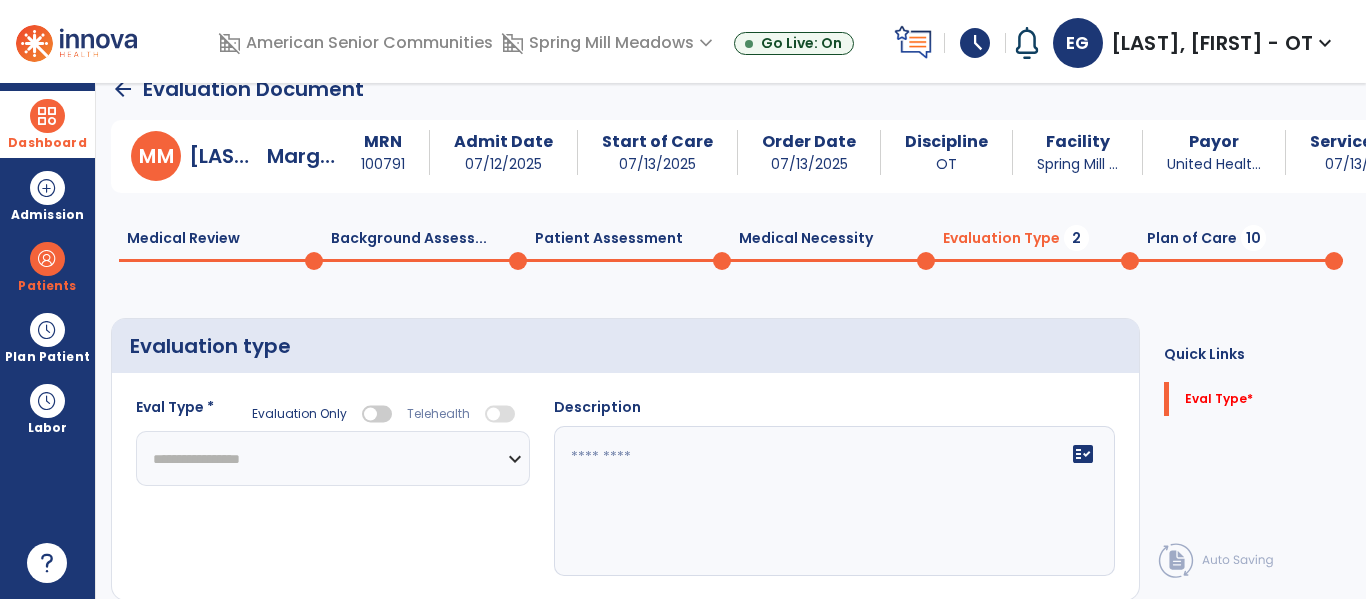 click on "**********" 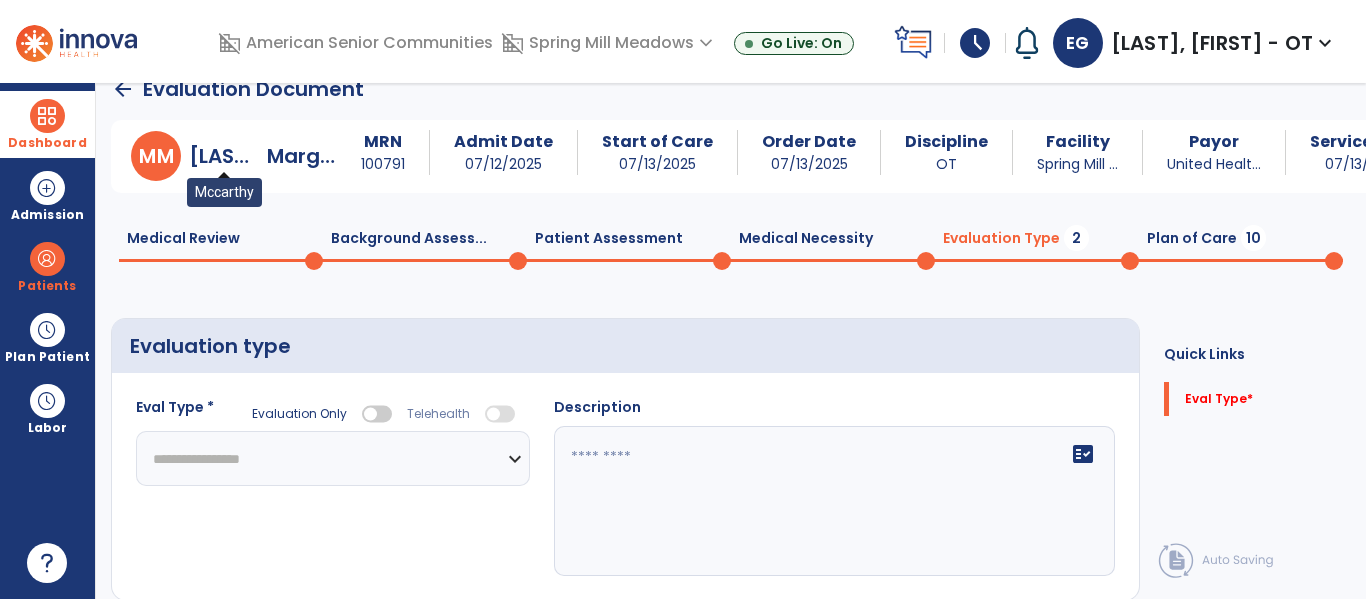 select on "**********" 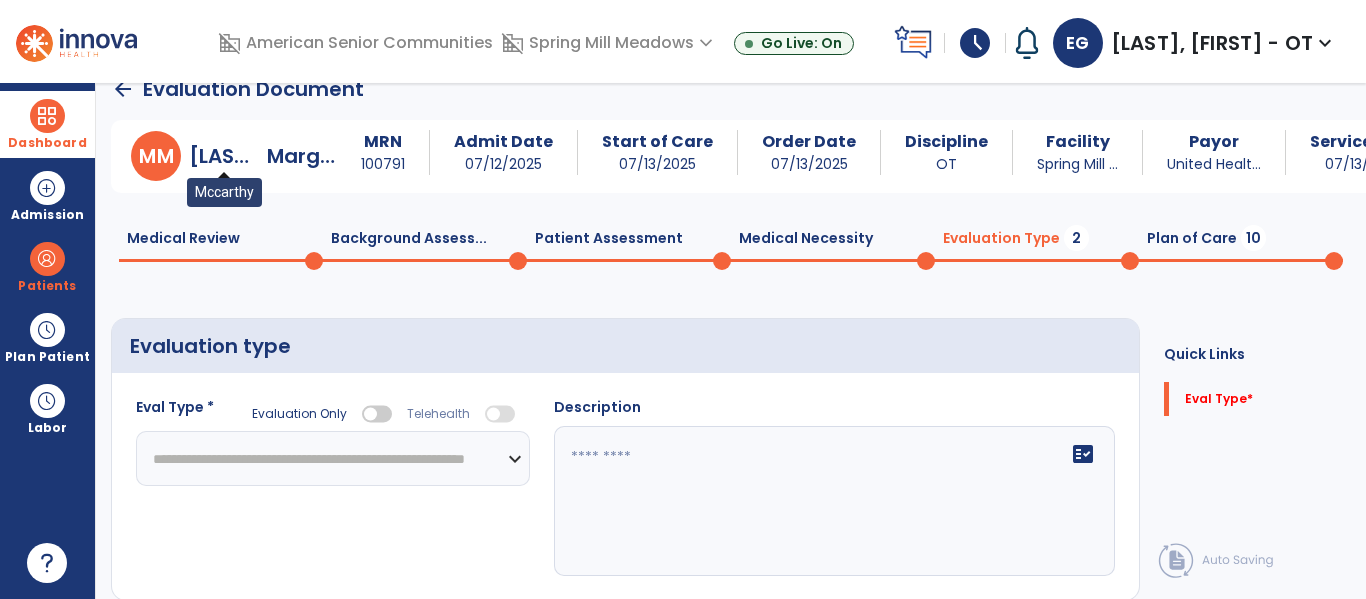 click on "**********" 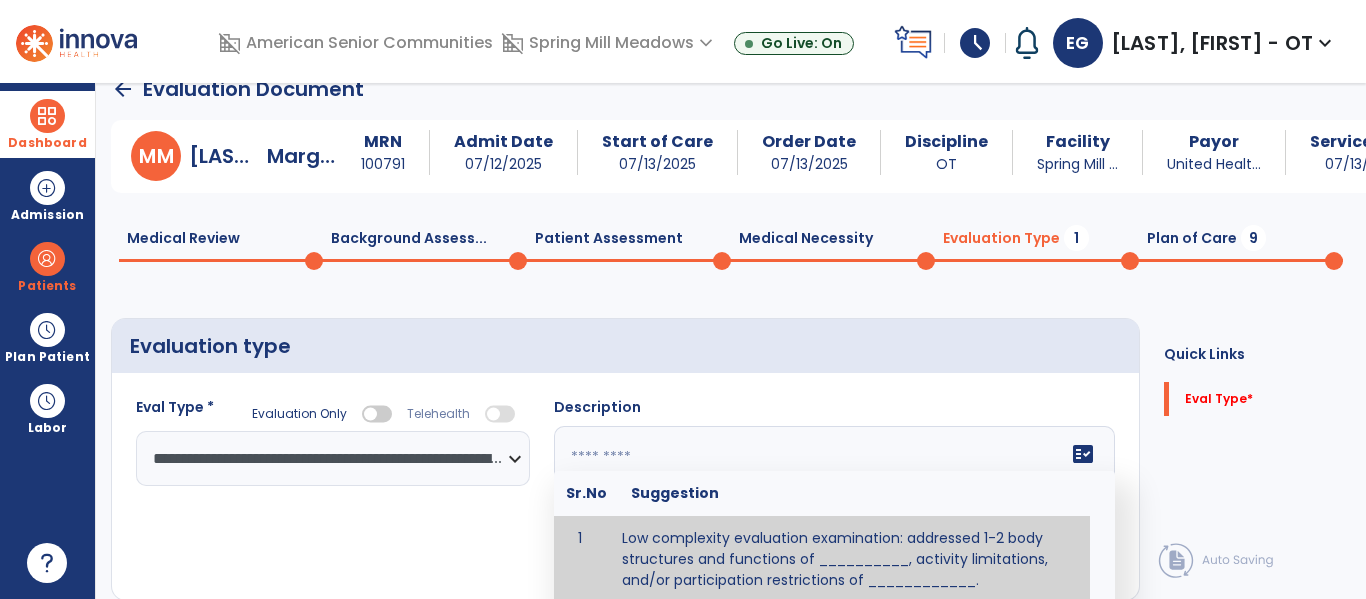 click on "fact_check  Sr.No Suggestion 1 Low complexity evaluation examination: addressed 1-2 body structures and functions of __________, activity limitations, and/or participation restrictions of ____________. 2 Moderate Complexity evaluation examination: addressed 3 or more body structures and functions of ________, activity limitations, and/or participation restrictions of _______. 3 High Complexity evaluation examination: addressed 4 or more body structures and functions of _______, activity limitations, and/or participation restrictions of _________" 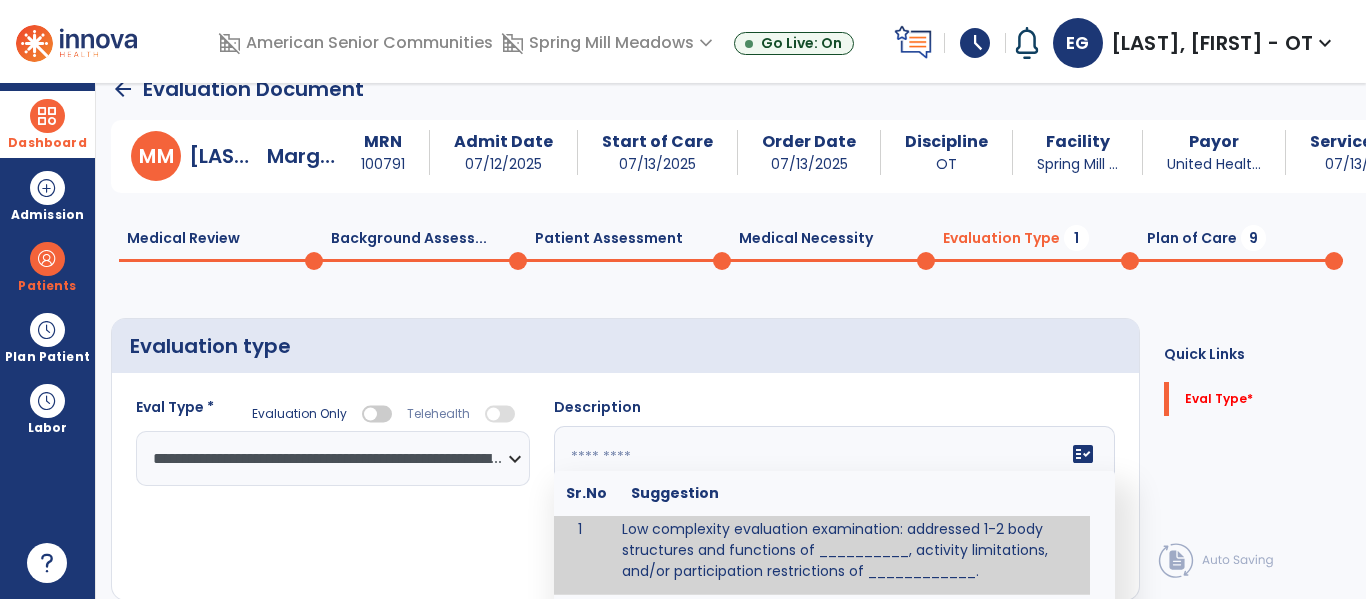 scroll, scrollTop: 14, scrollLeft: 0, axis: vertical 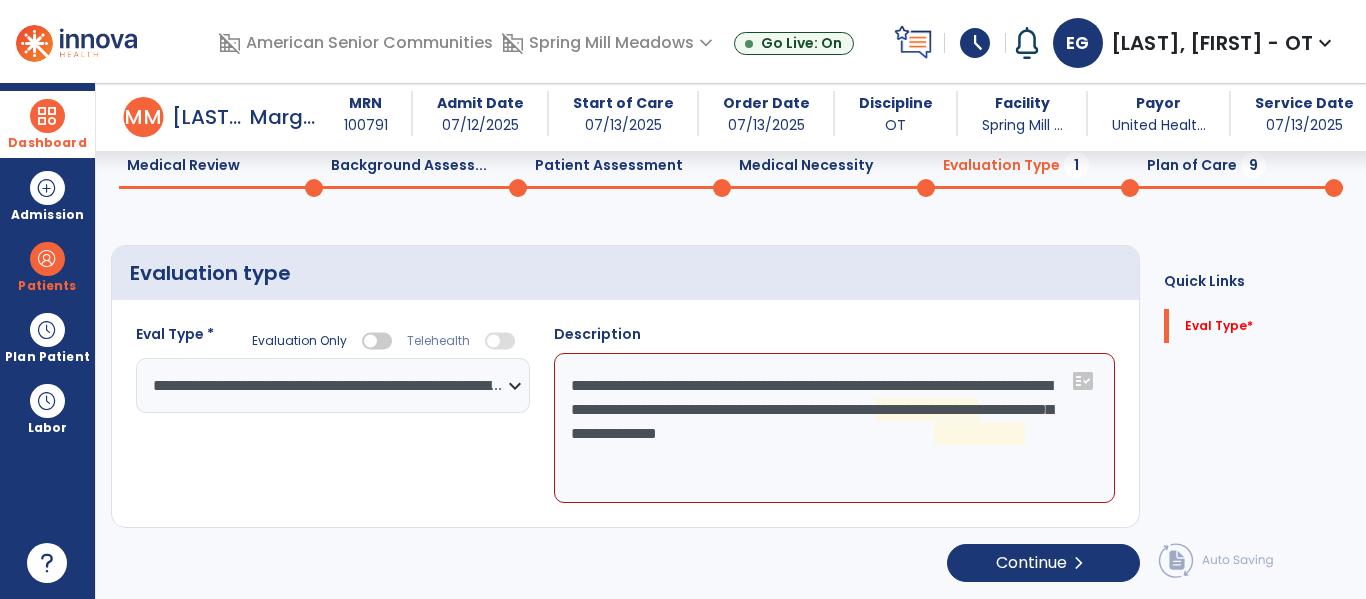 click on "**********" 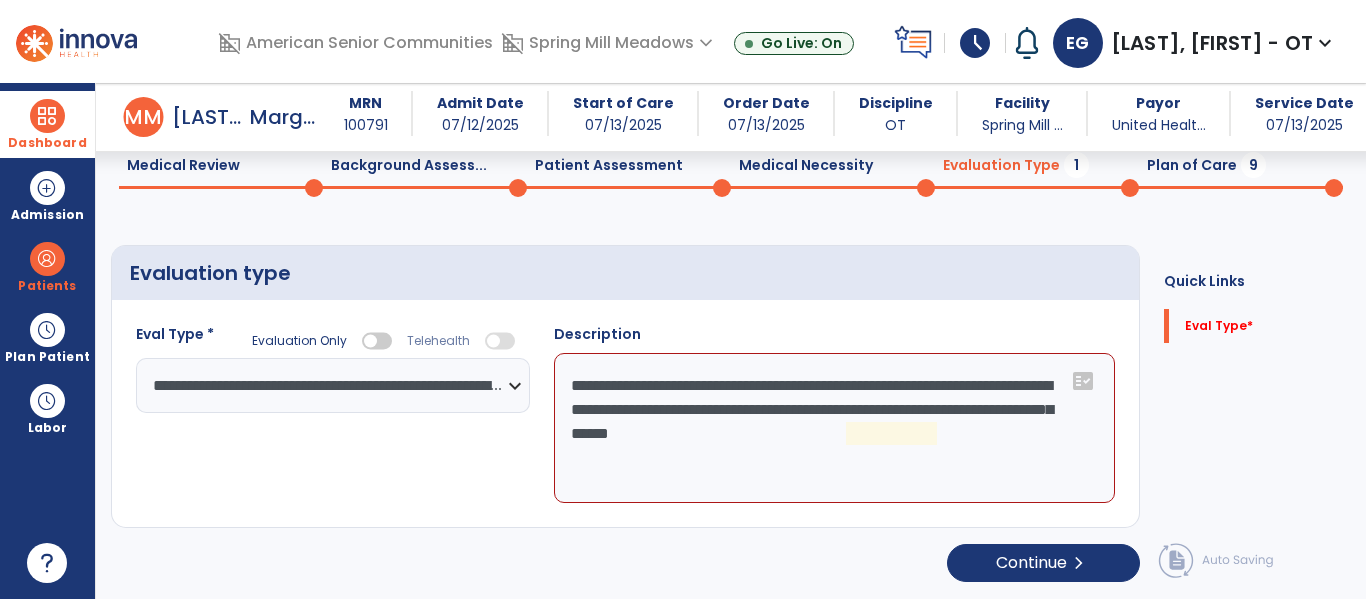 drag, startPoint x: 1007, startPoint y: 446, endPoint x: 899, endPoint y: 402, distance: 116.61904 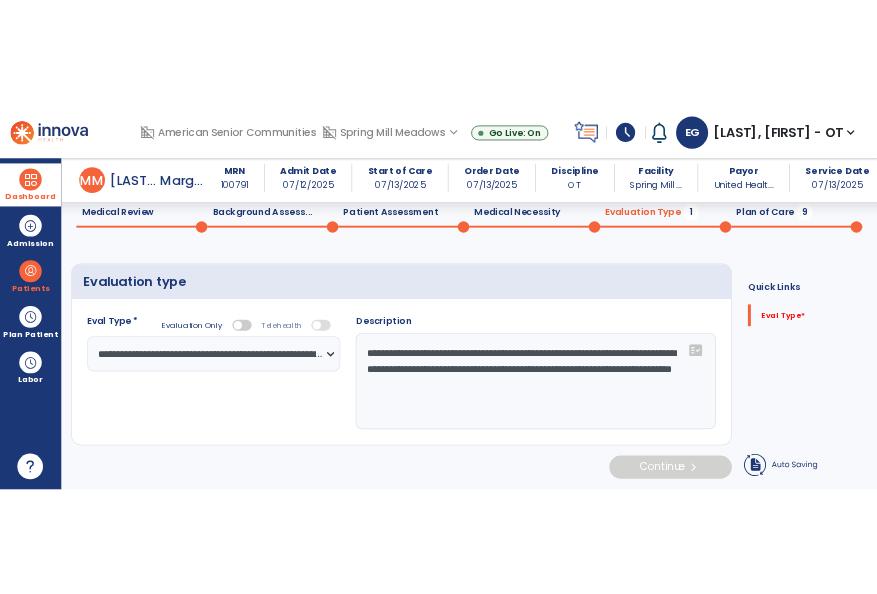 scroll, scrollTop: 83, scrollLeft: 0, axis: vertical 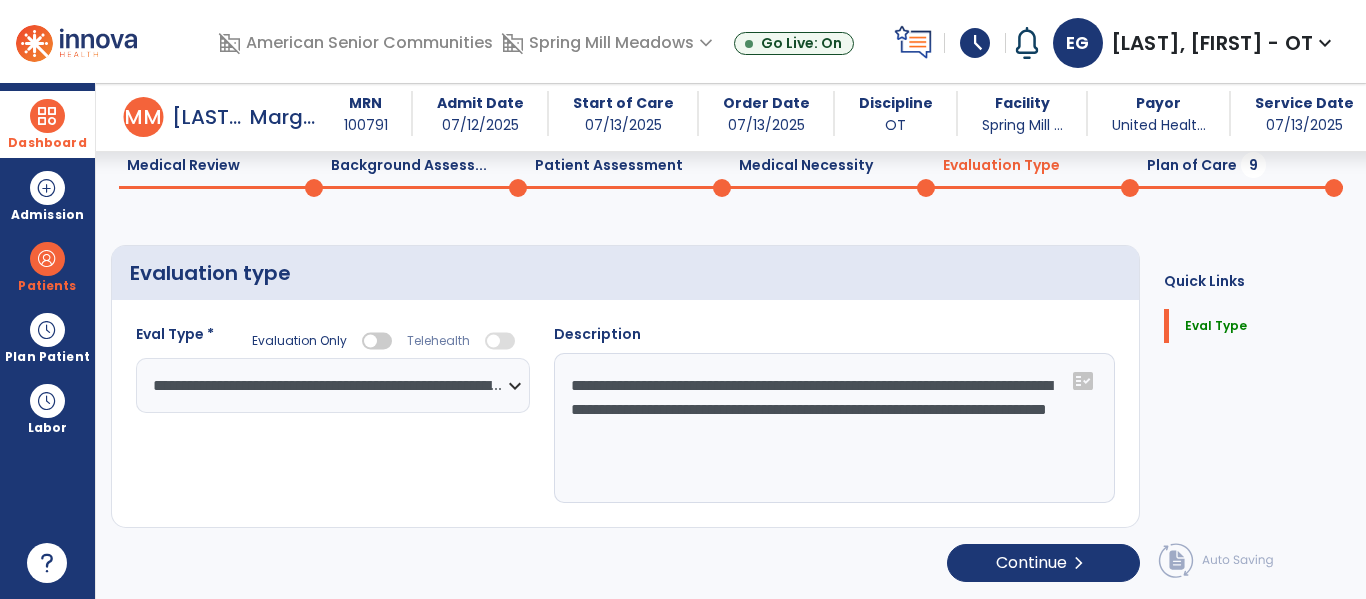 drag, startPoint x: 904, startPoint y: 408, endPoint x: 934, endPoint y: 439, distance: 43.13931 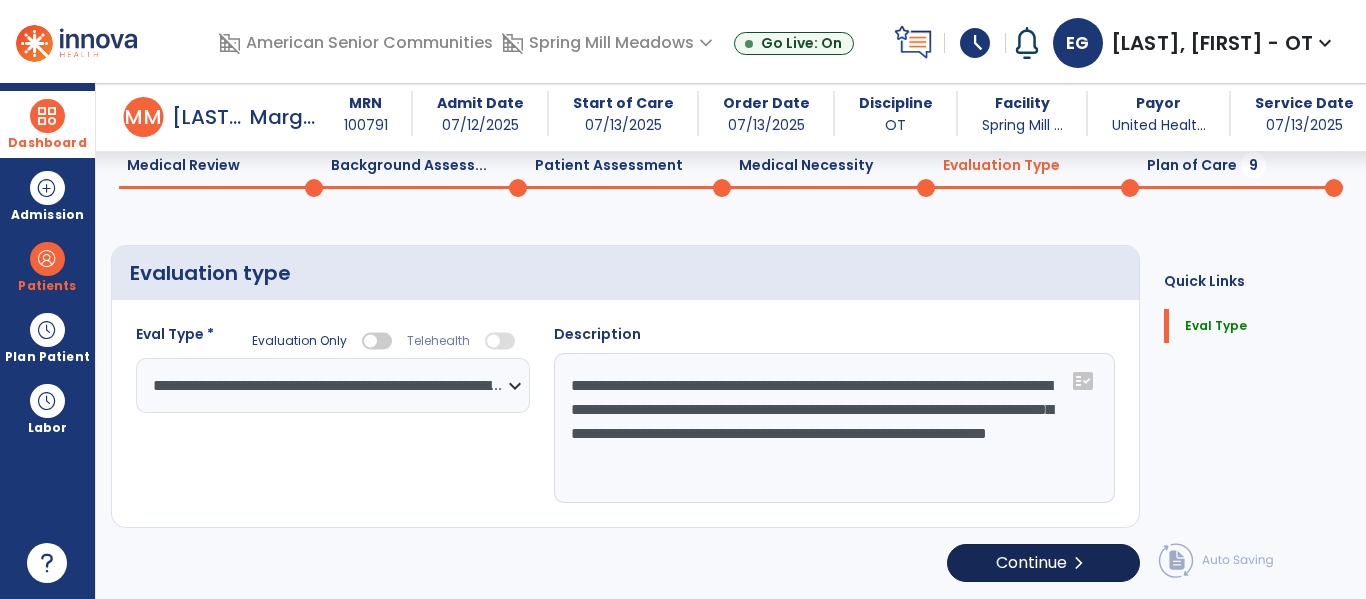 type on "**********" 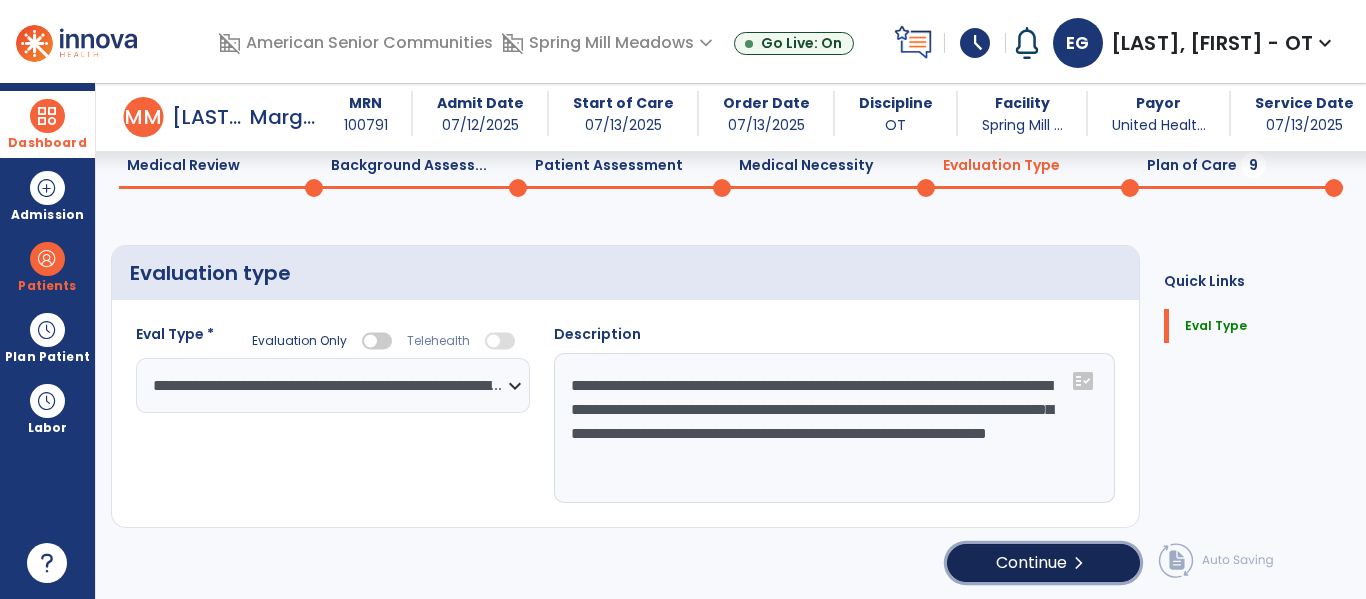 click on "Continue  chevron_right" 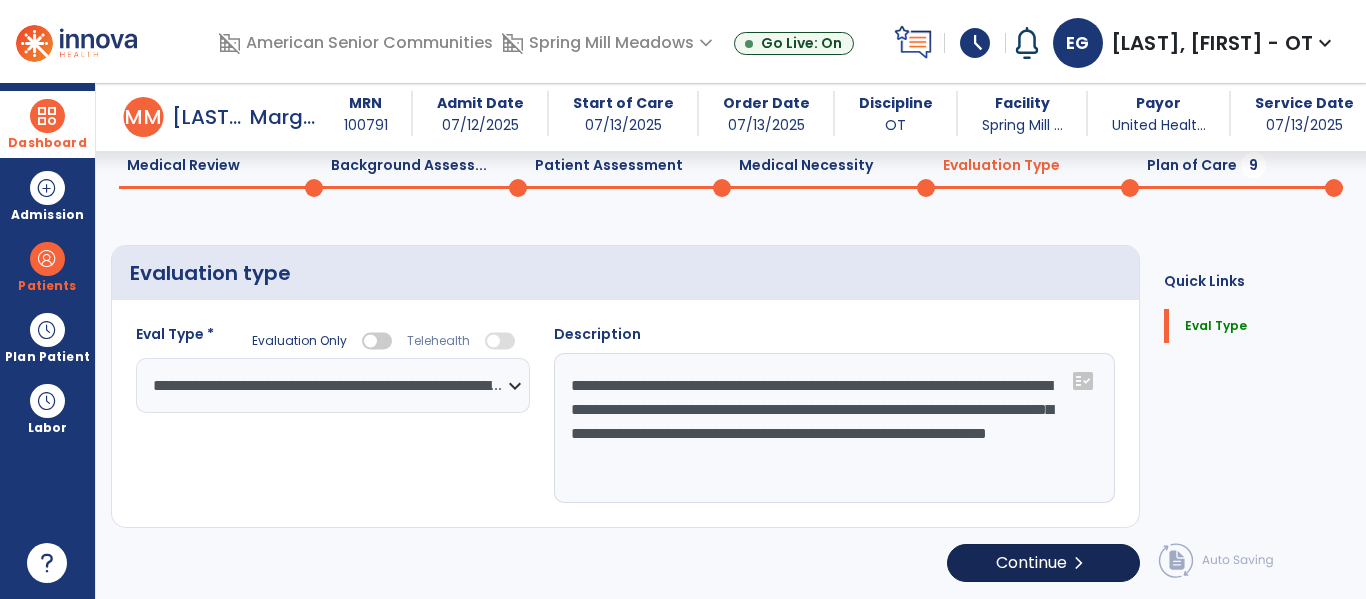 select on "*****" 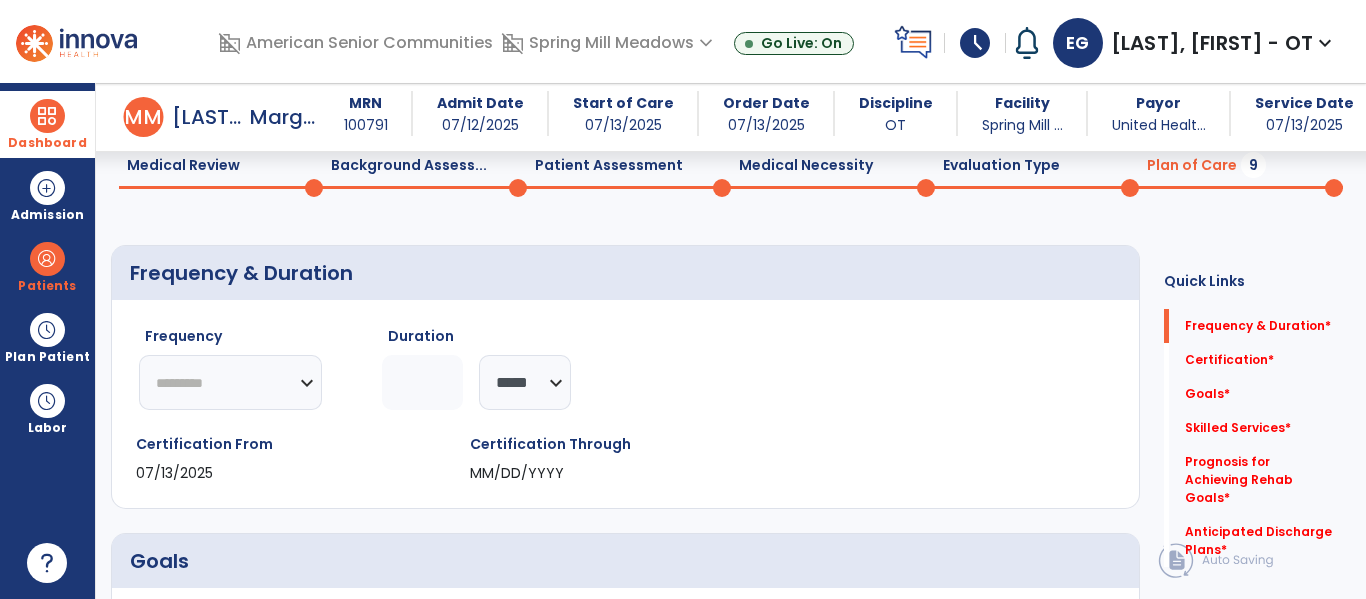 click on "********* ** ** ** ** ** ** **" 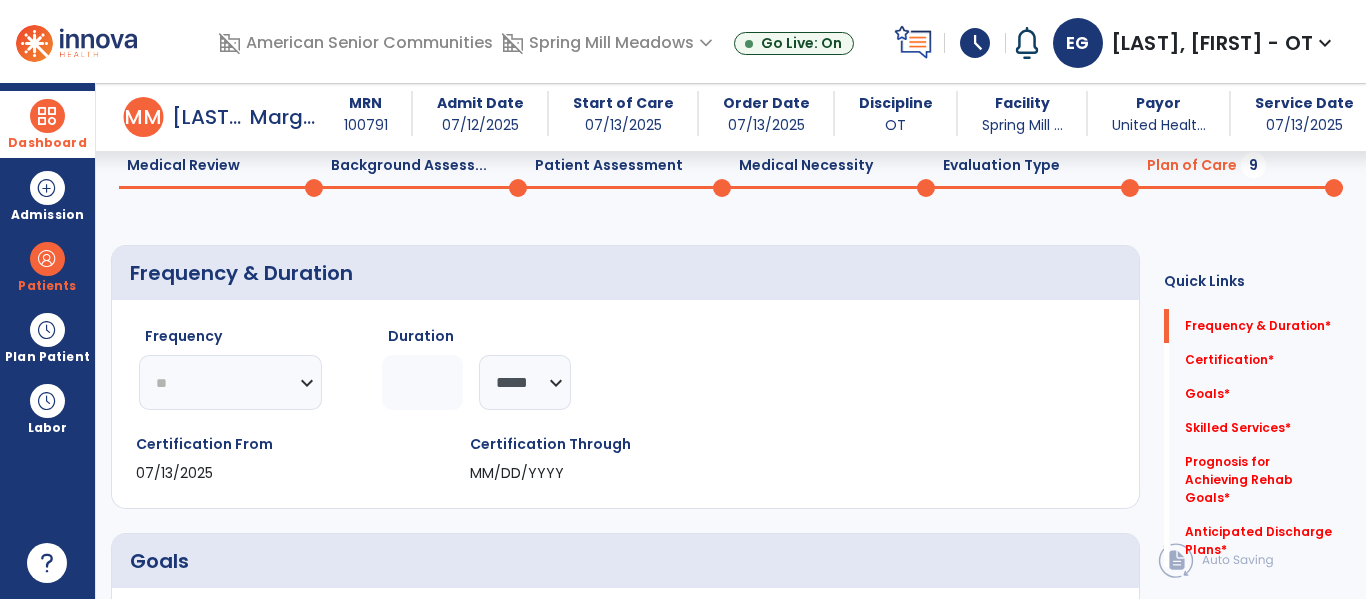 click on "********* ** ** ** ** ** ** **" 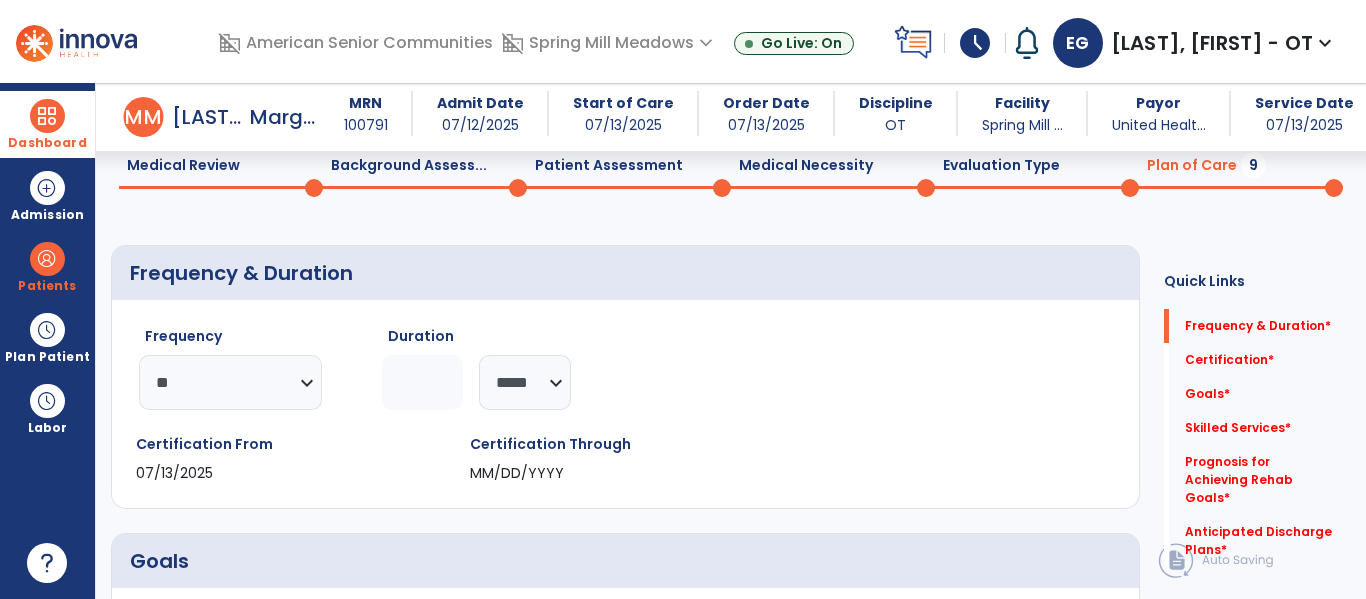click 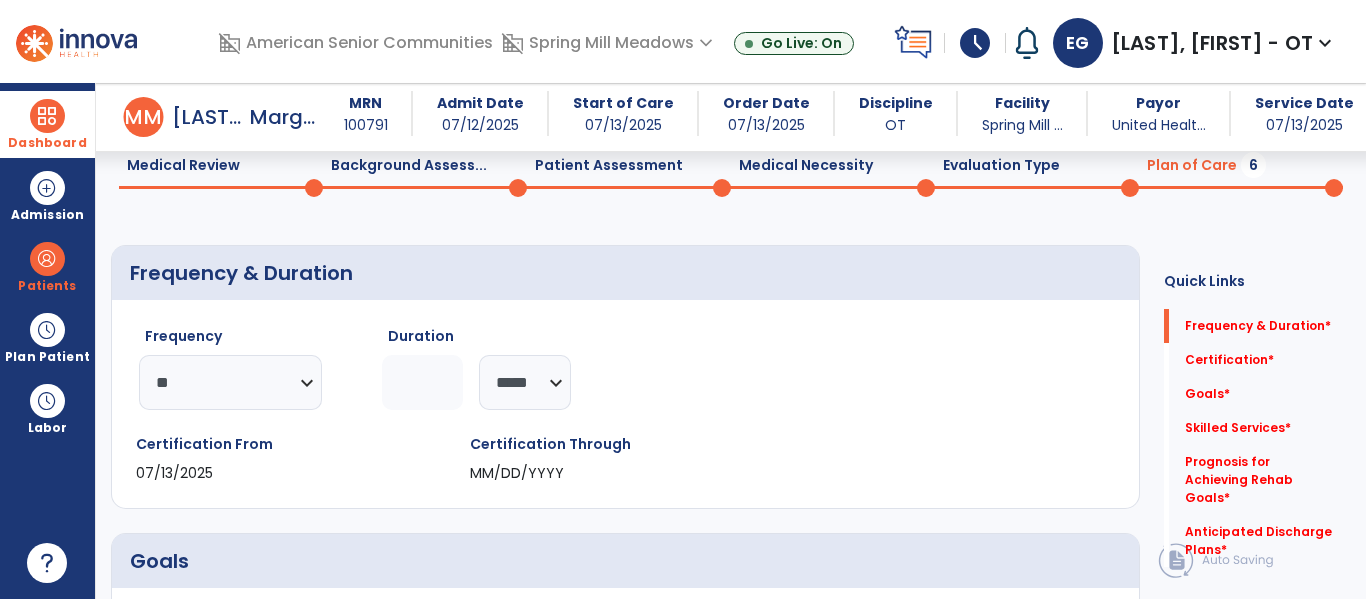 type on "**" 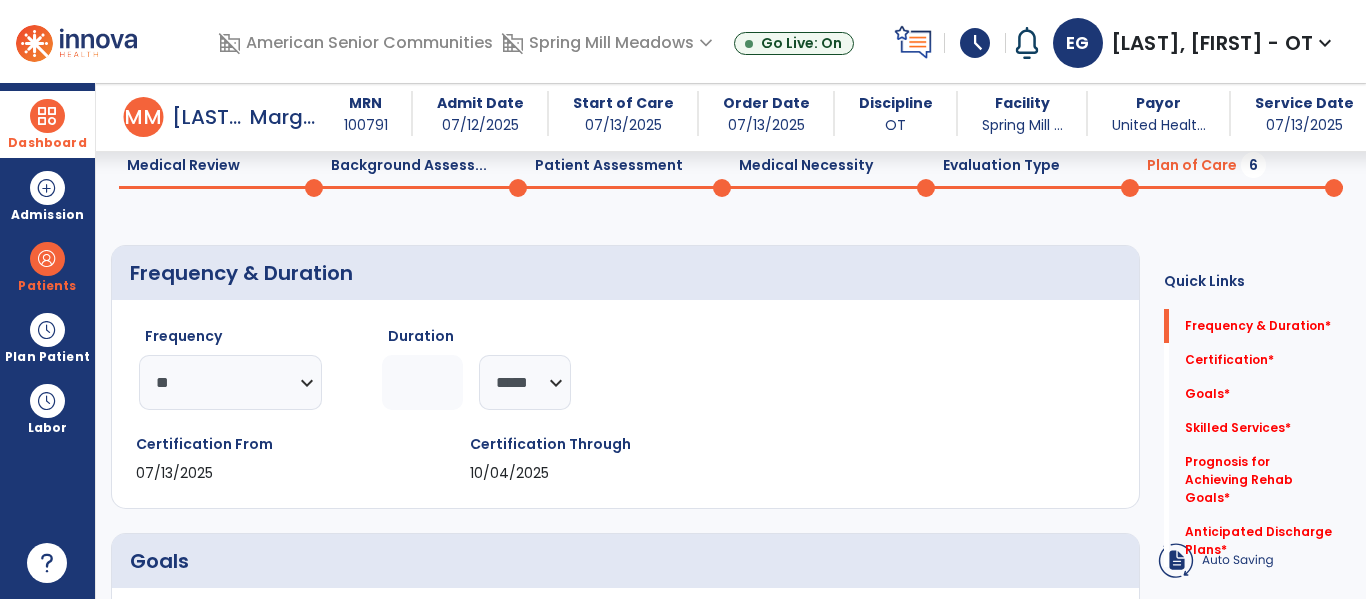 click on "Frequency  ********* ** ** ** ** ** ** **  Duration  ** ******** *****" 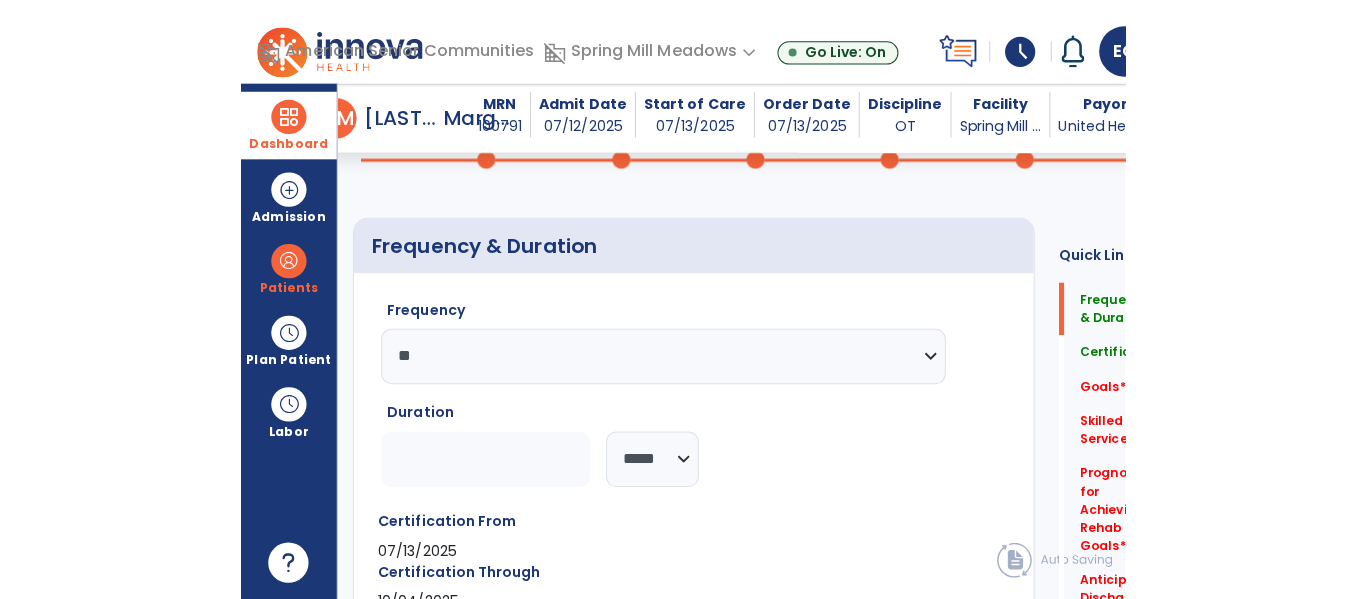 scroll, scrollTop: 287, scrollLeft: 0, axis: vertical 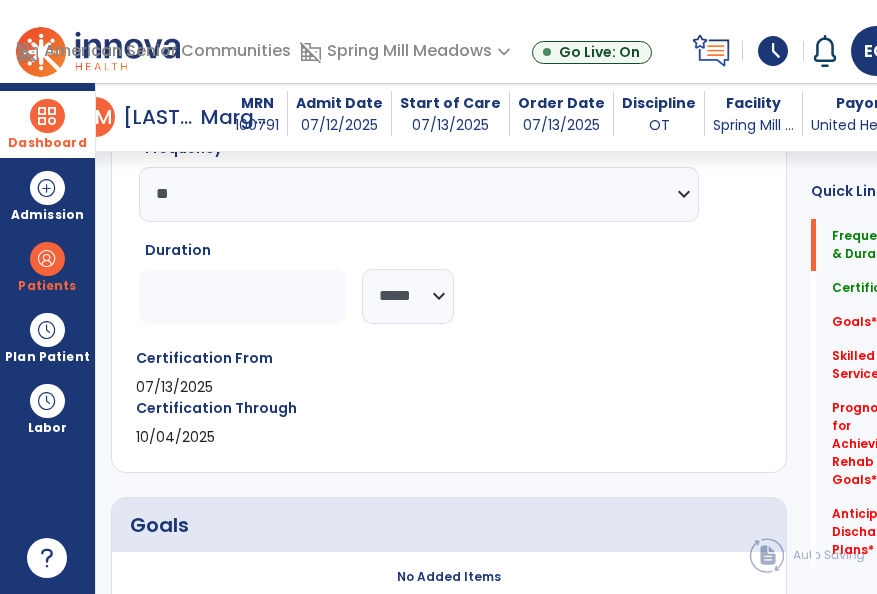 click on "**" 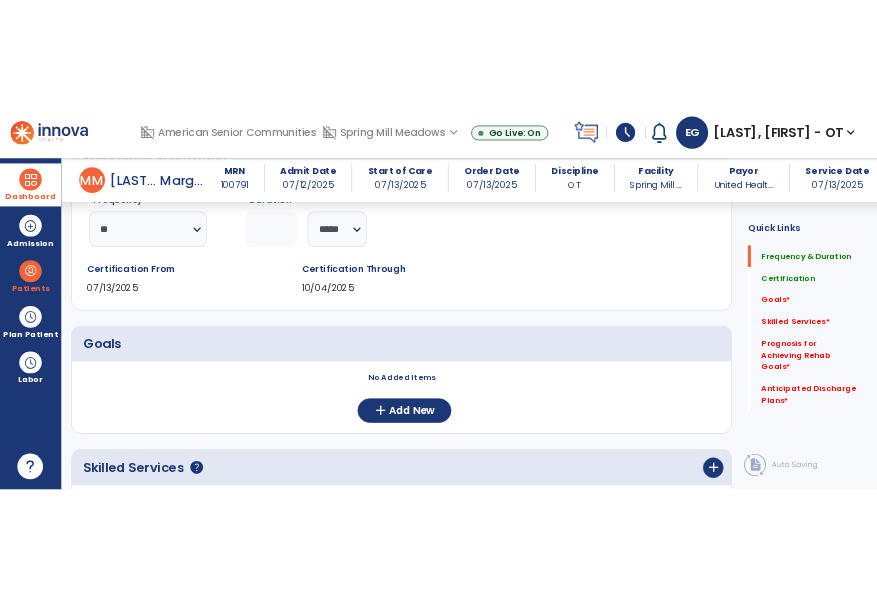 scroll, scrollTop: 666, scrollLeft: 0, axis: vertical 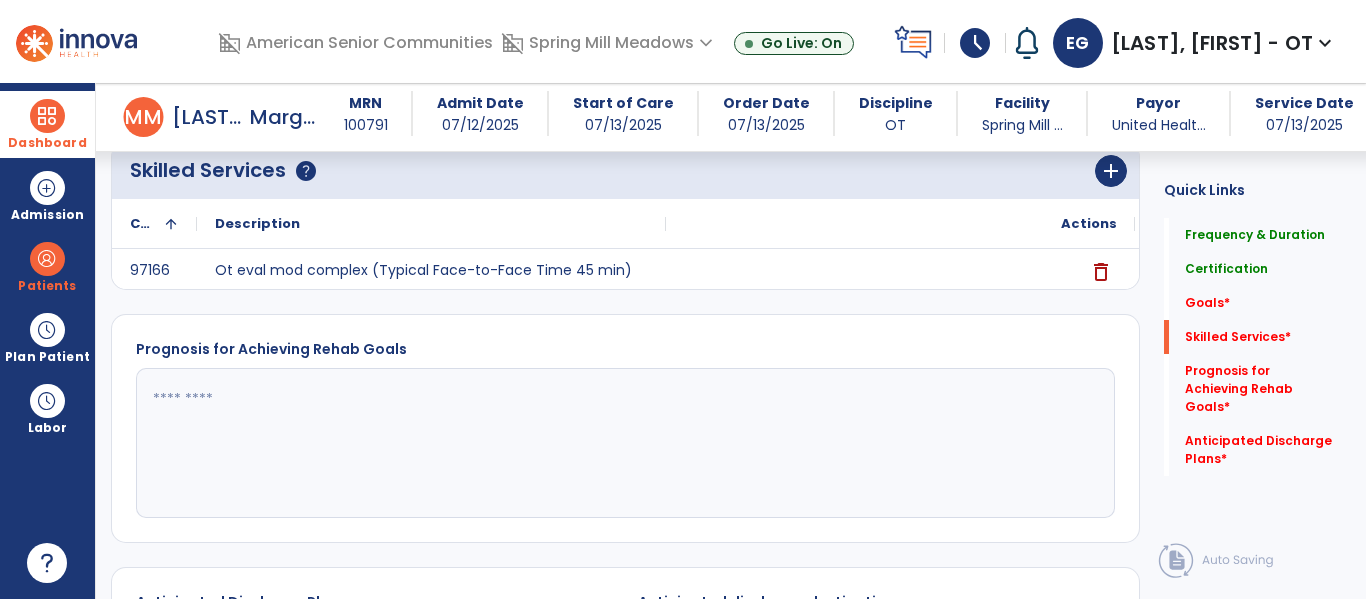 drag, startPoint x: 600, startPoint y: 408, endPoint x: 602, endPoint y: 424, distance: 16.124516 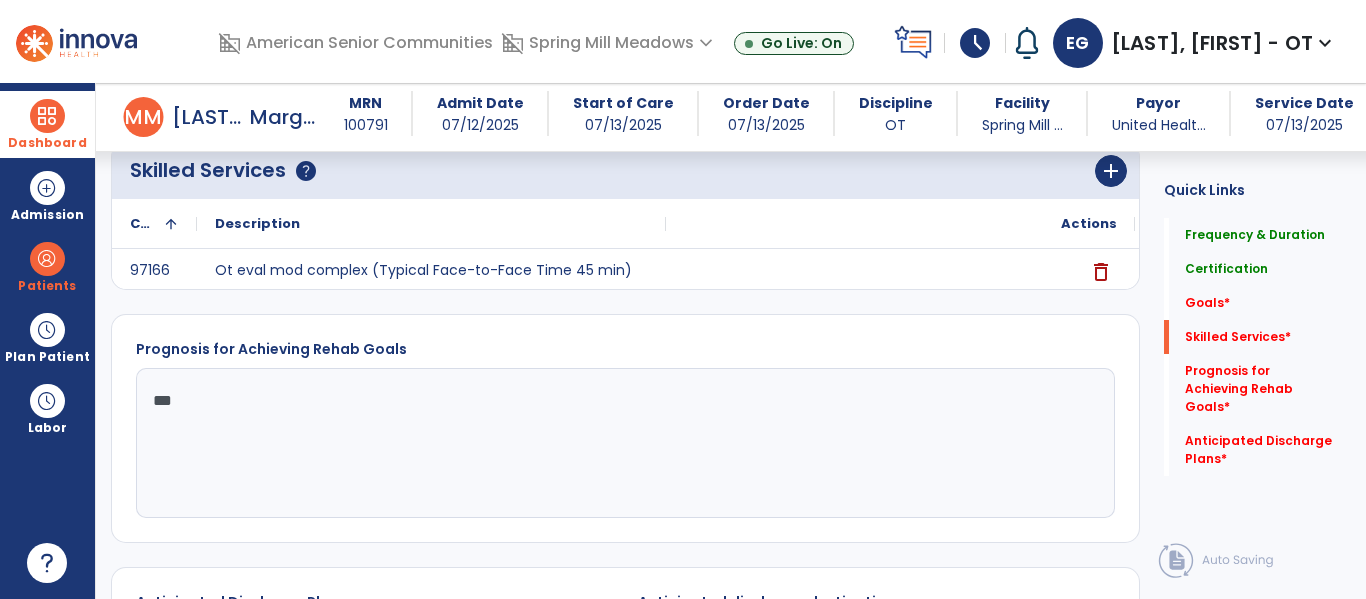 type on "****" 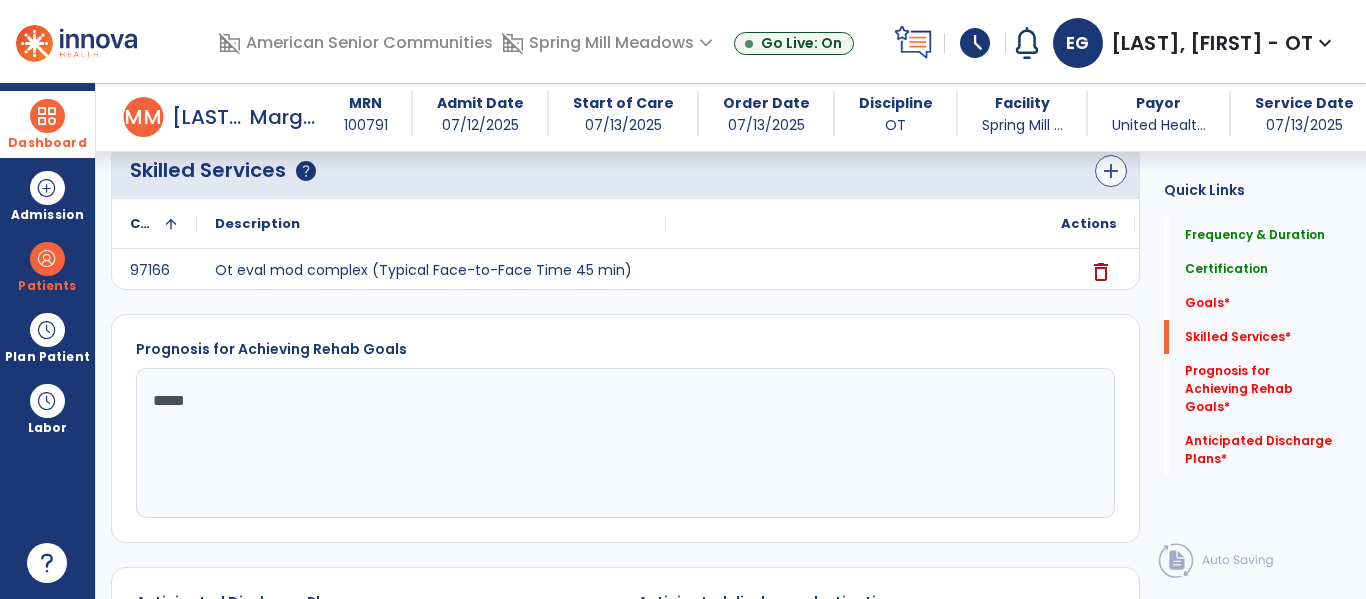 type on "****" 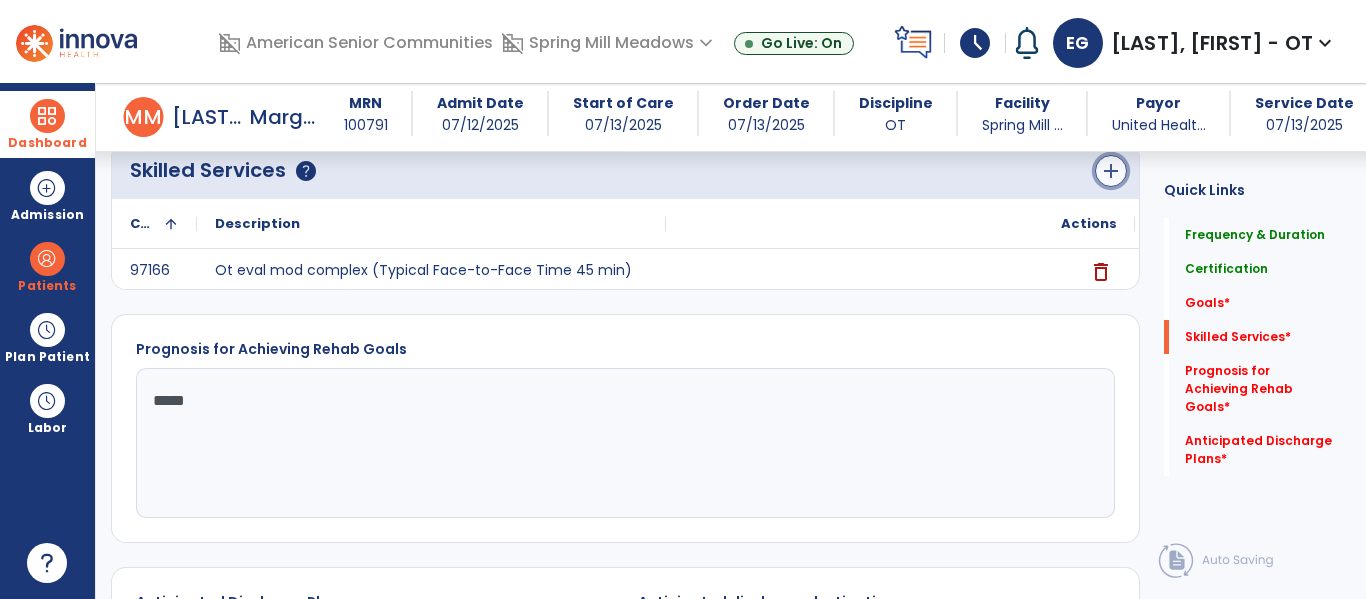 click on "add" 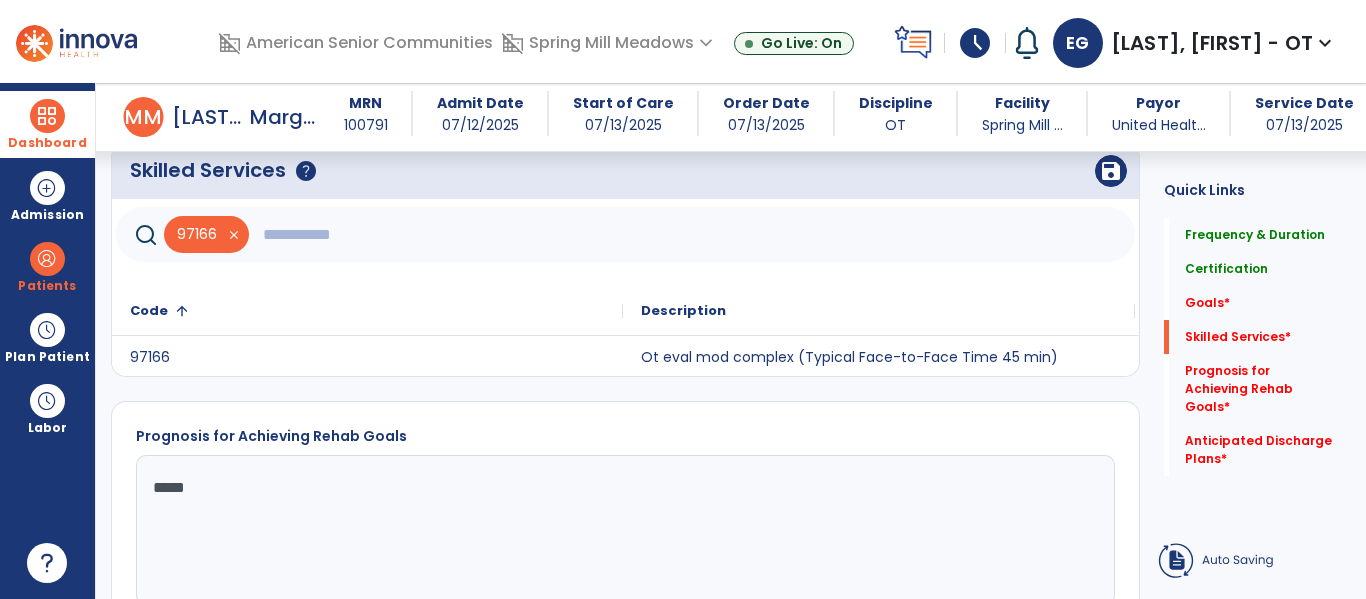 click 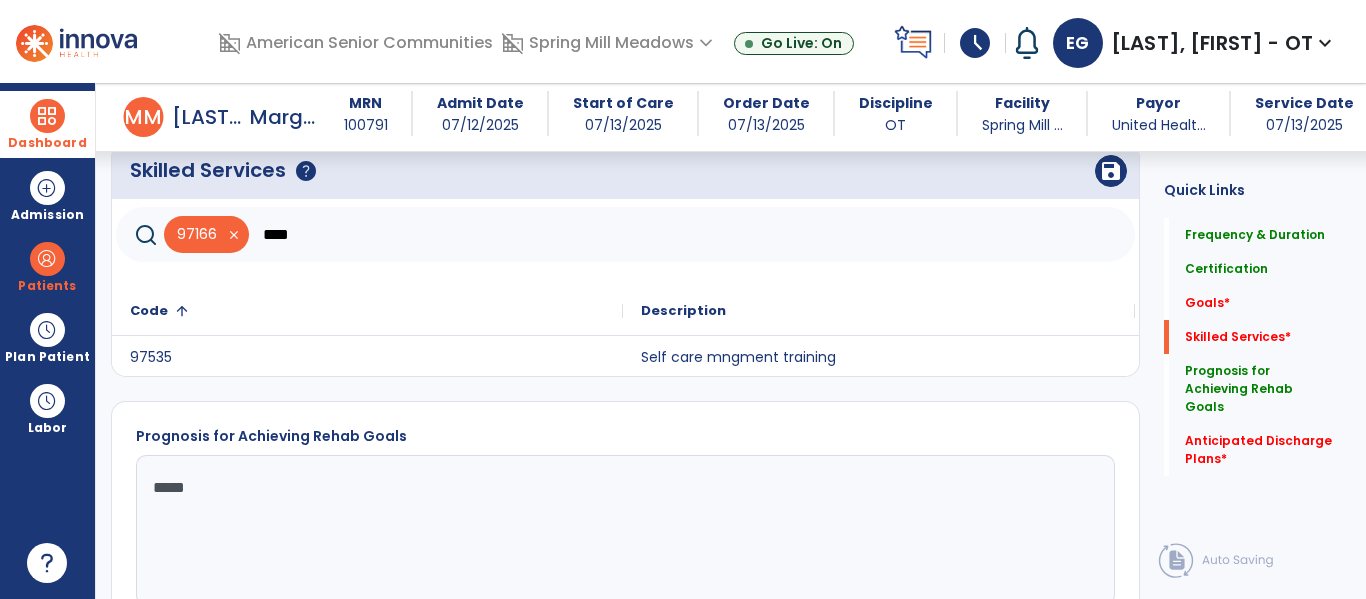 type on "****" 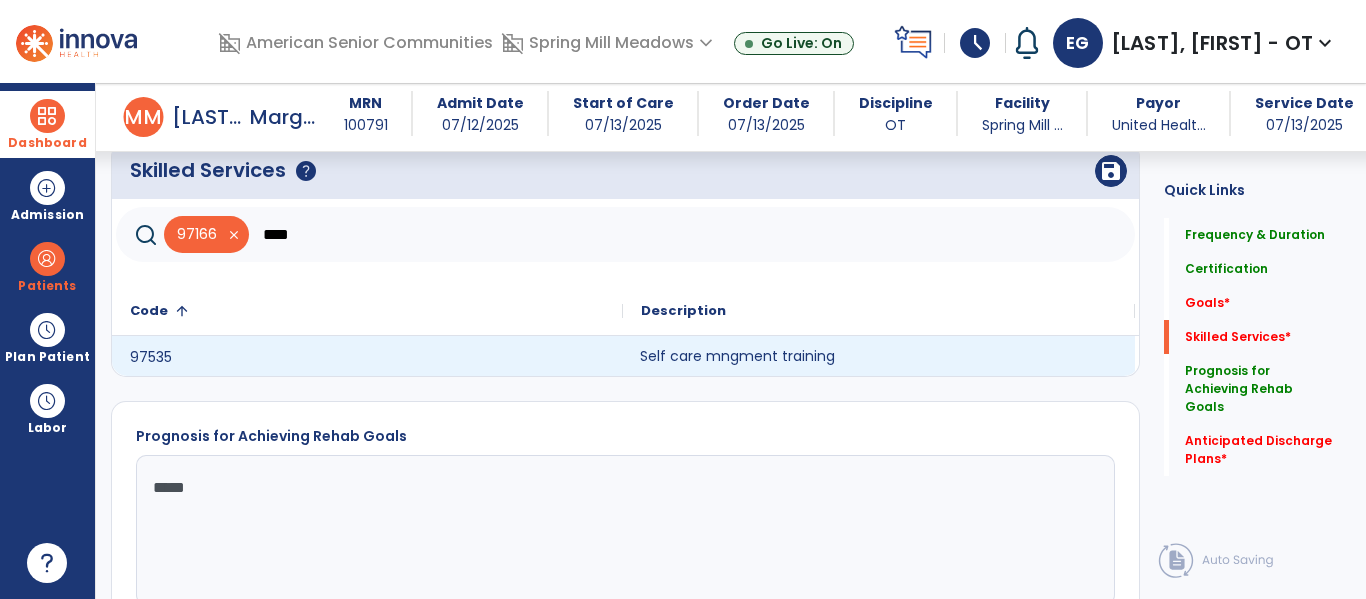click on "Self care mngment training" 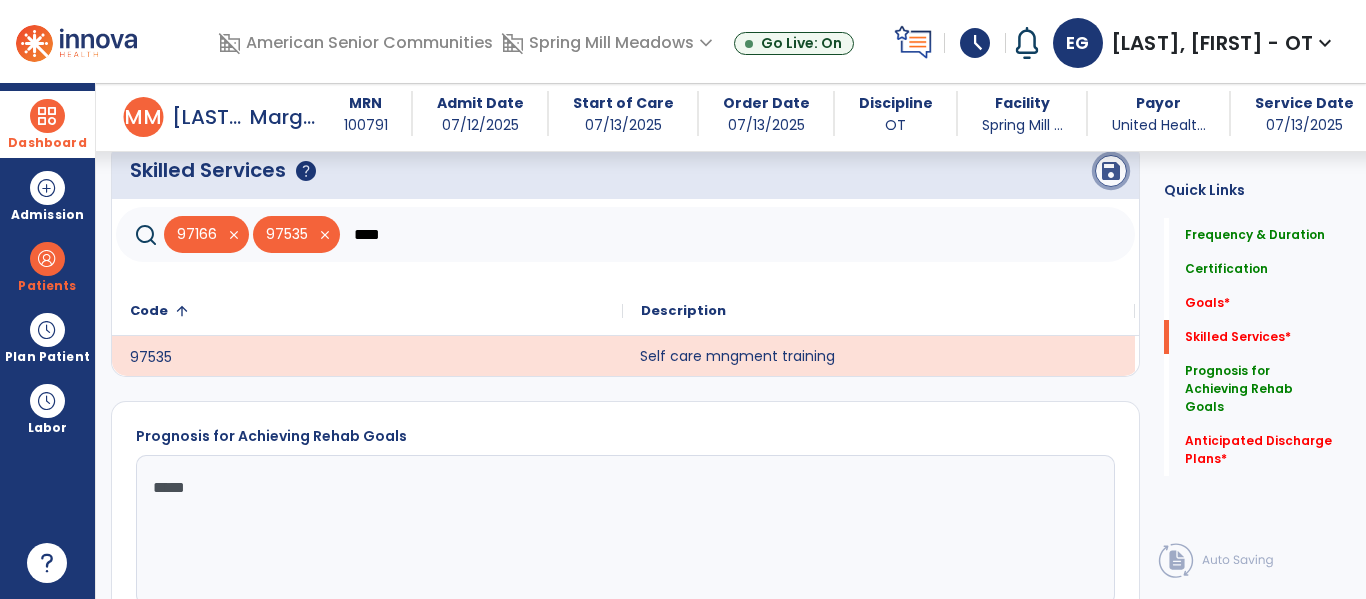 click on "save" 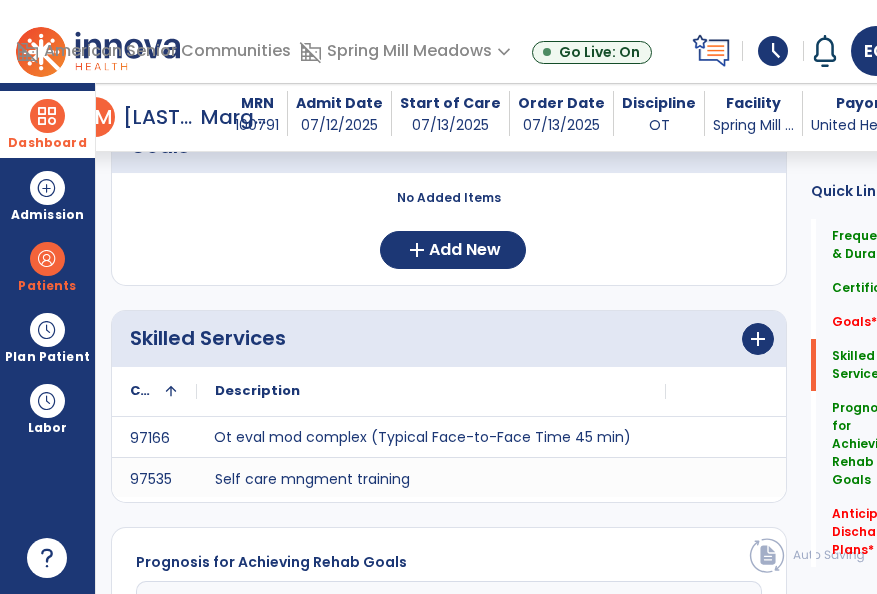 scroll, scrollTop: 833, scrollLeft: 0, axis: vertical 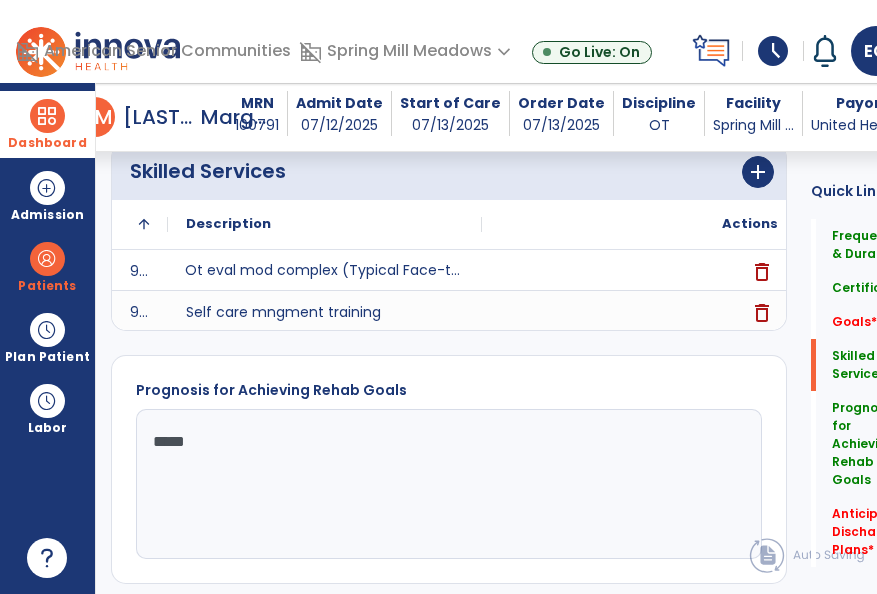 click on "****" 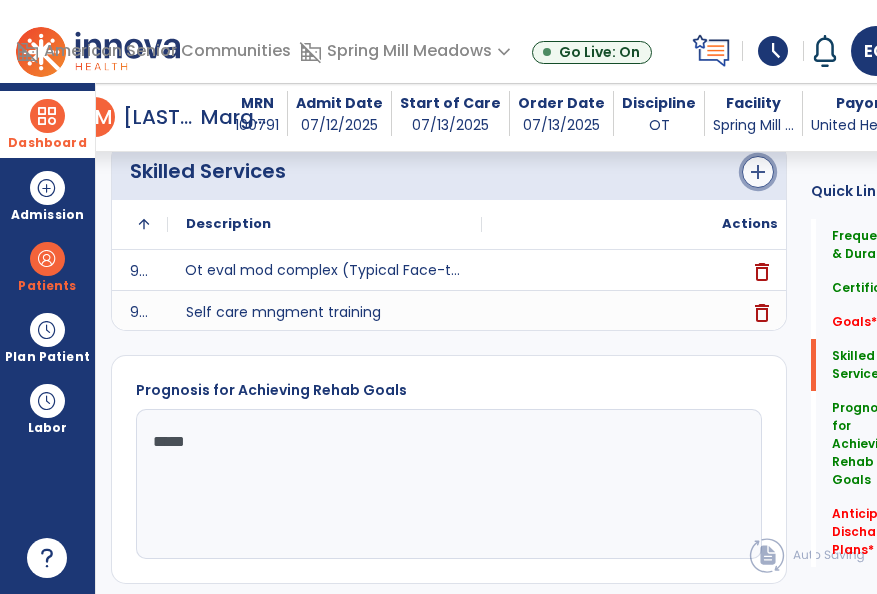click on "add" 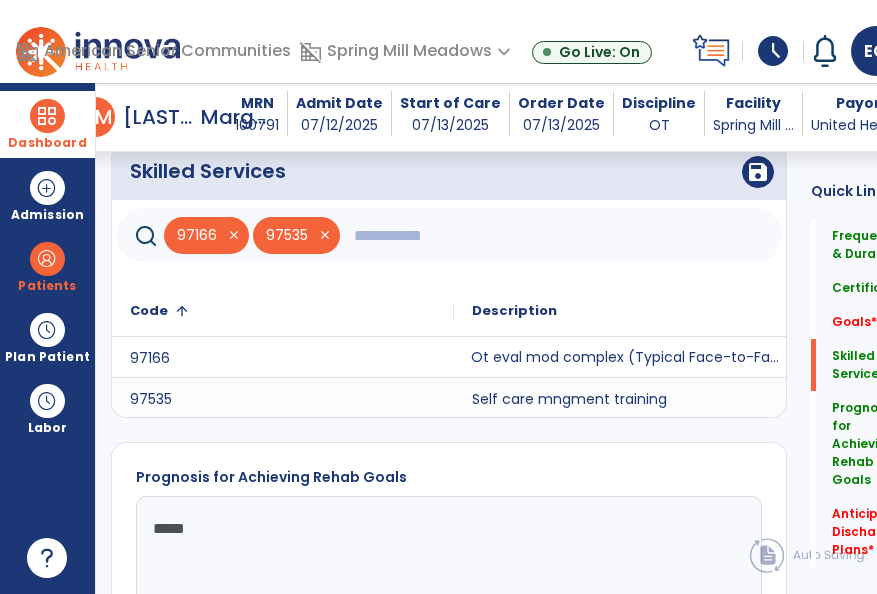 click 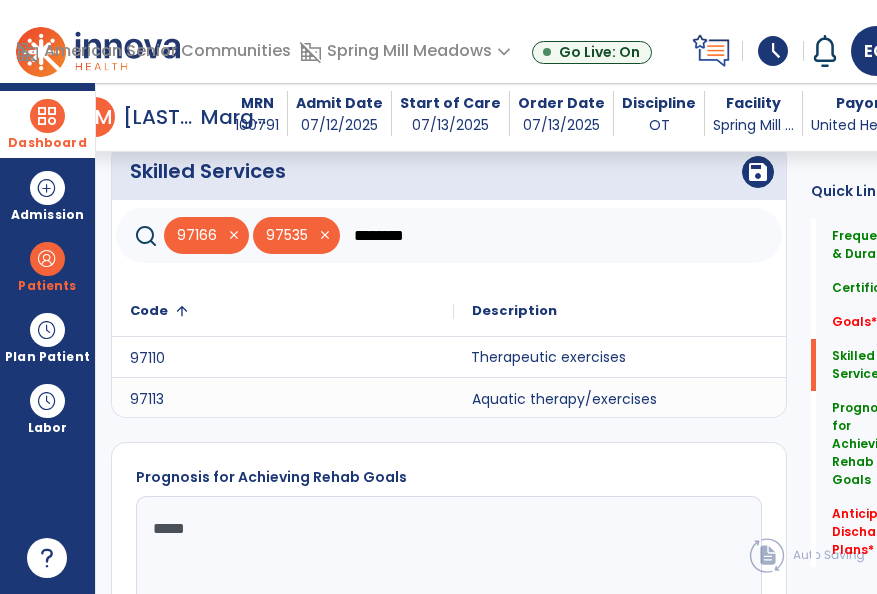 type on "********" 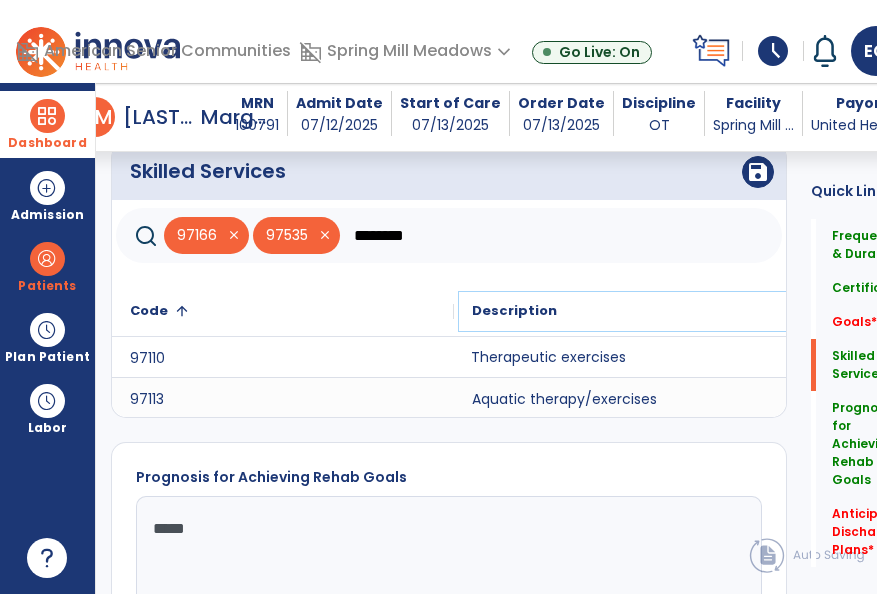 click on "Description" 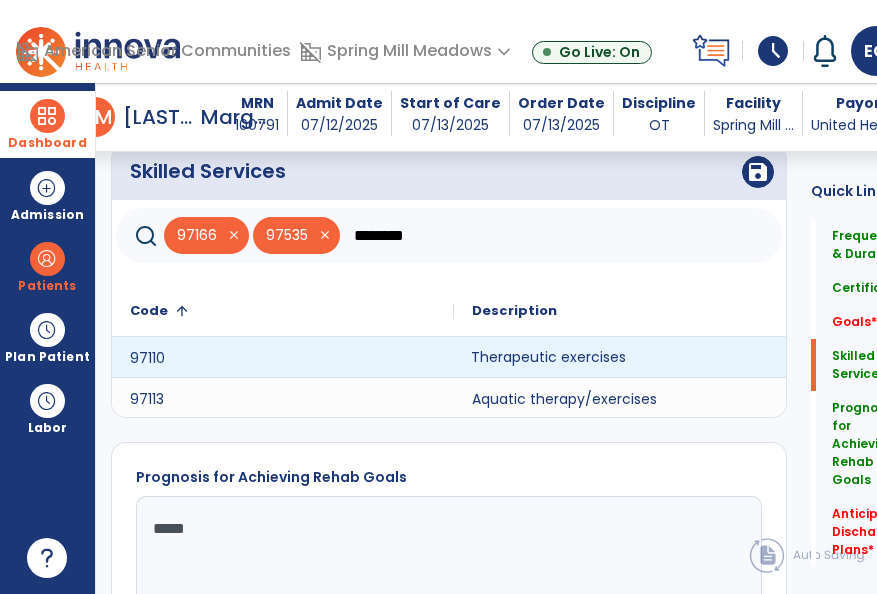 click on "Therapeutic exercises" 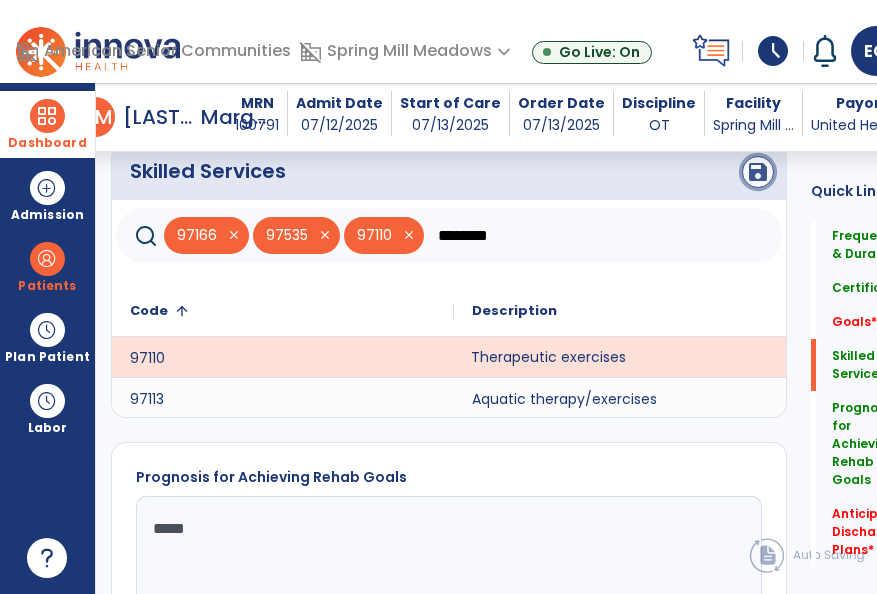 click on "save" 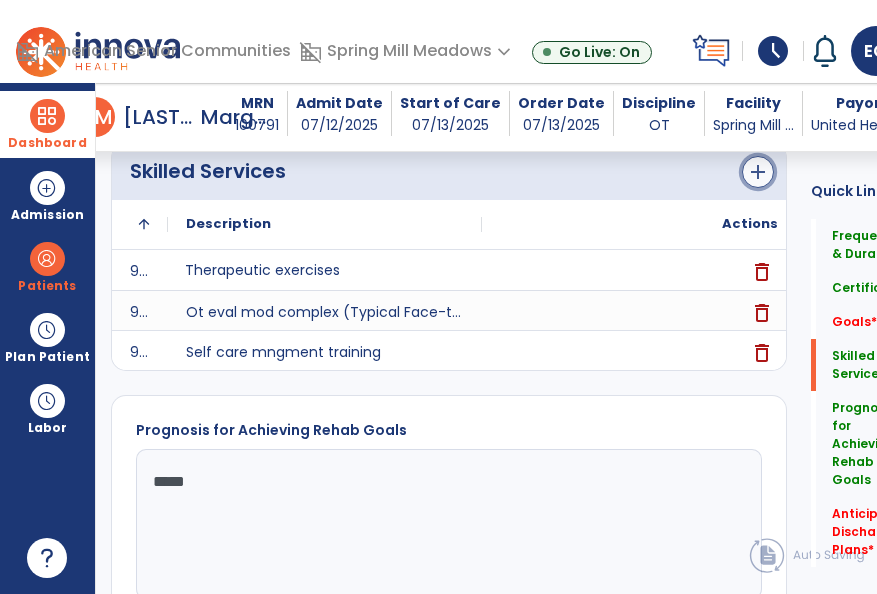 click on "add" 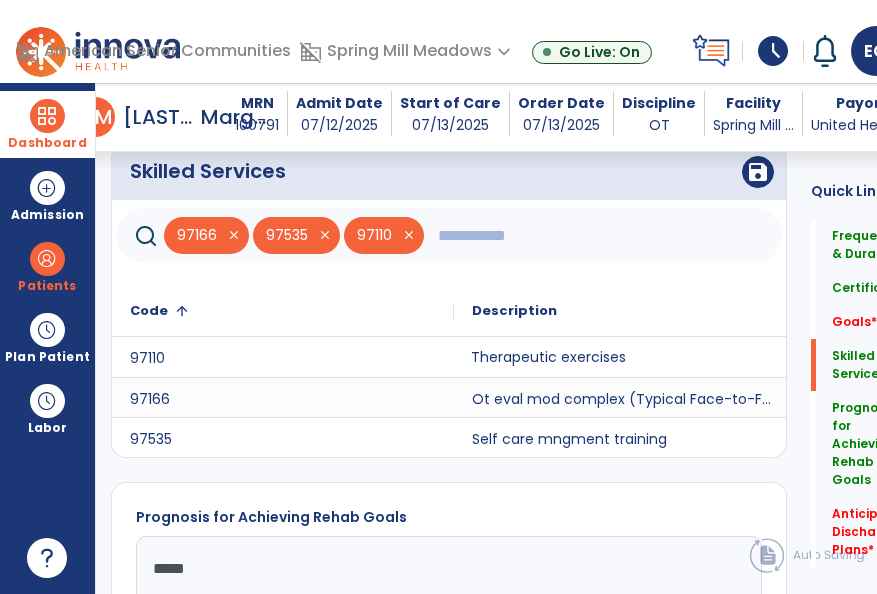 click 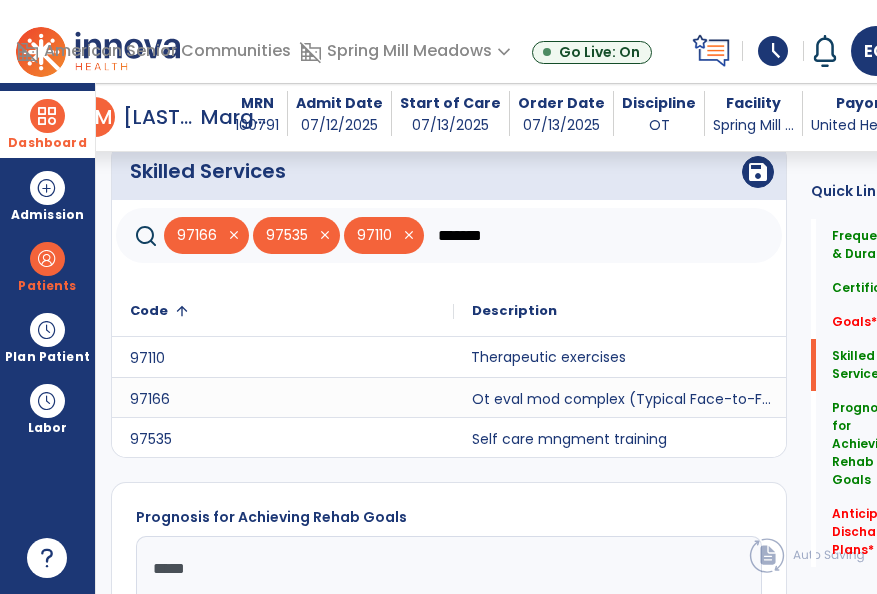 type on "********" 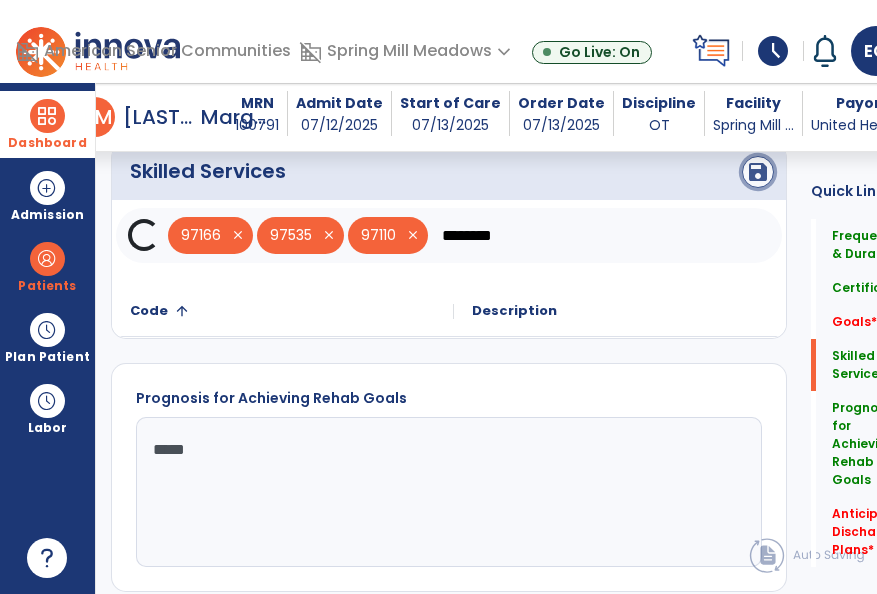 click on "save" 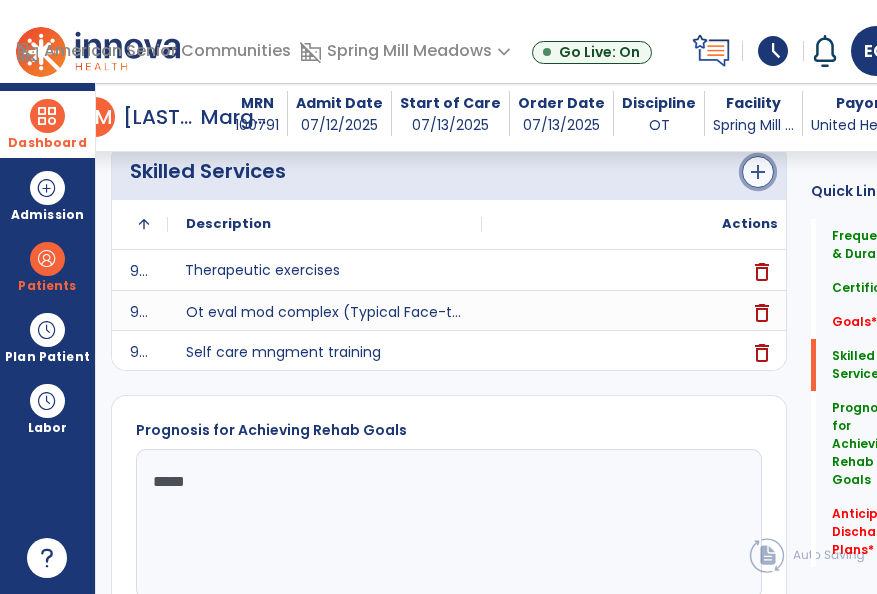 click on "add" 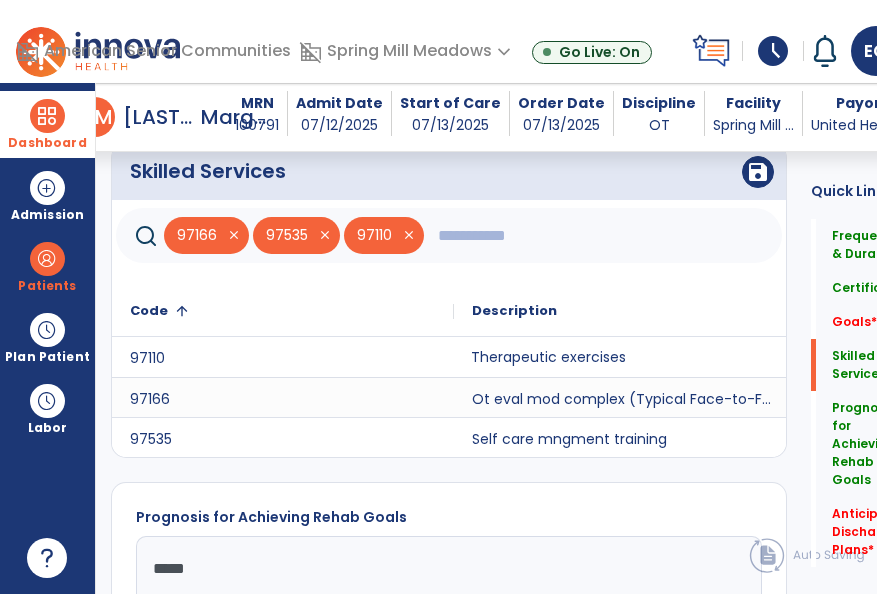 click 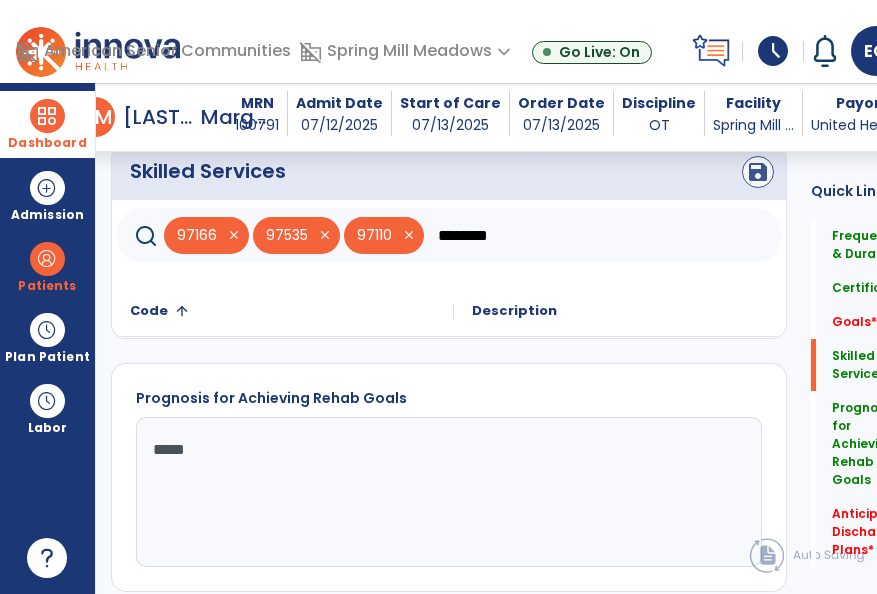 type on "********" 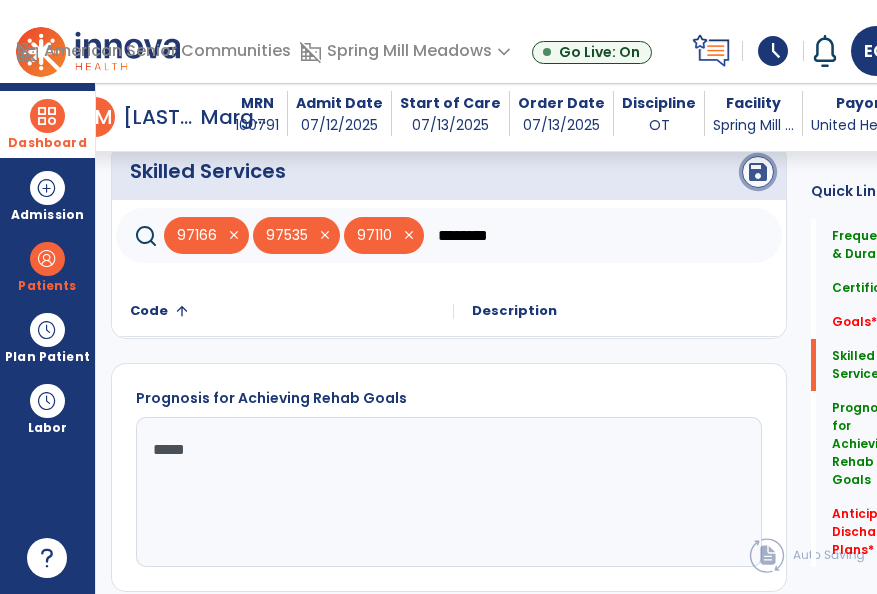 click on "save" 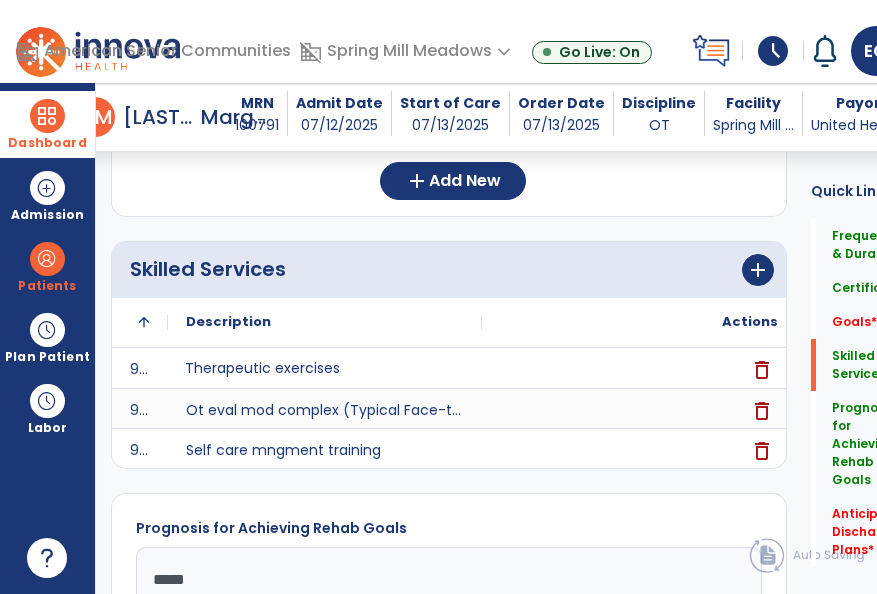 scroll, scrollTop: 568, scrollLeft: 0, axis: vertical 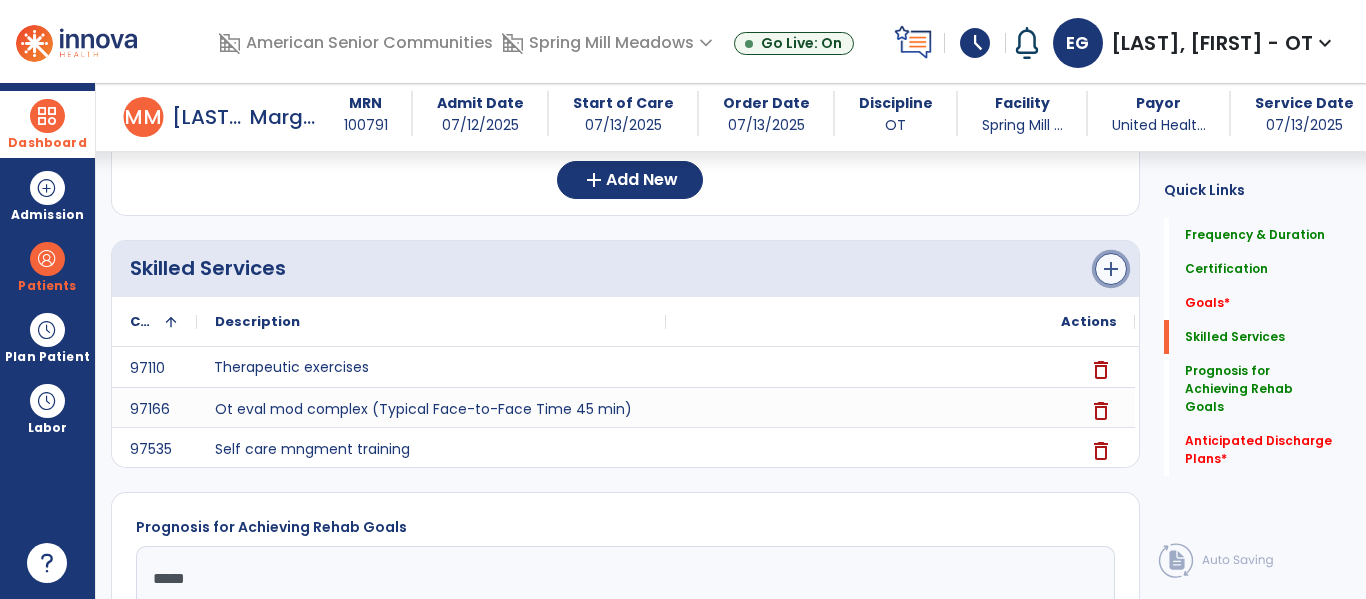 click on "add" 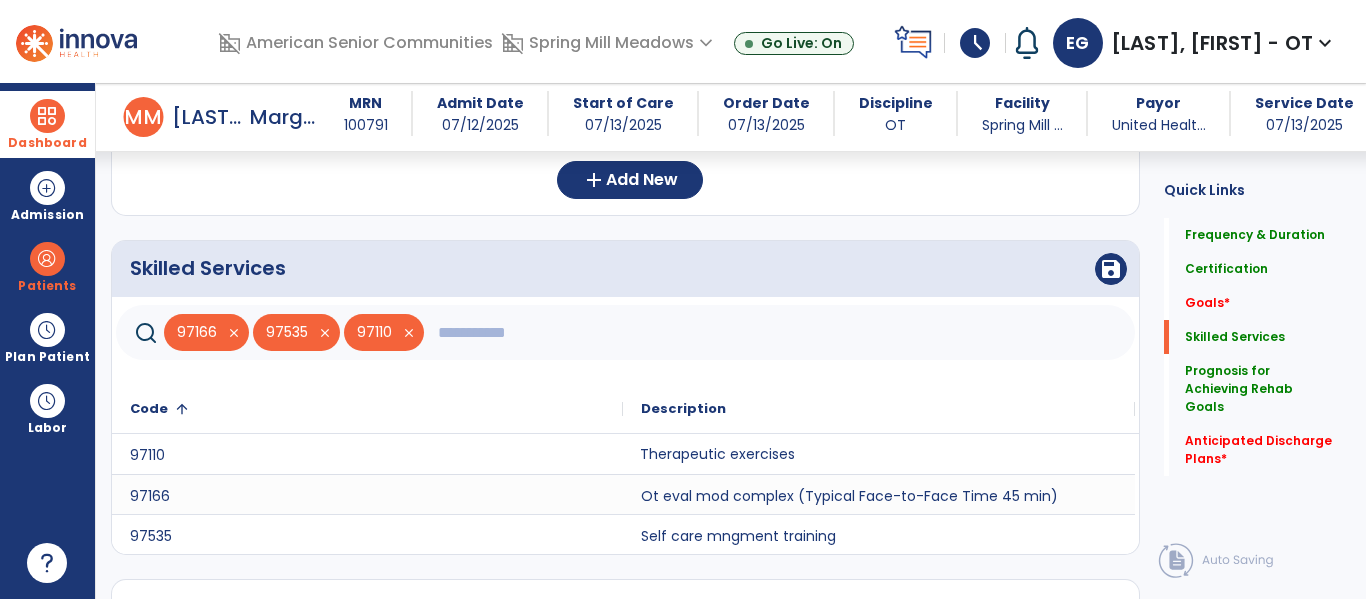 click 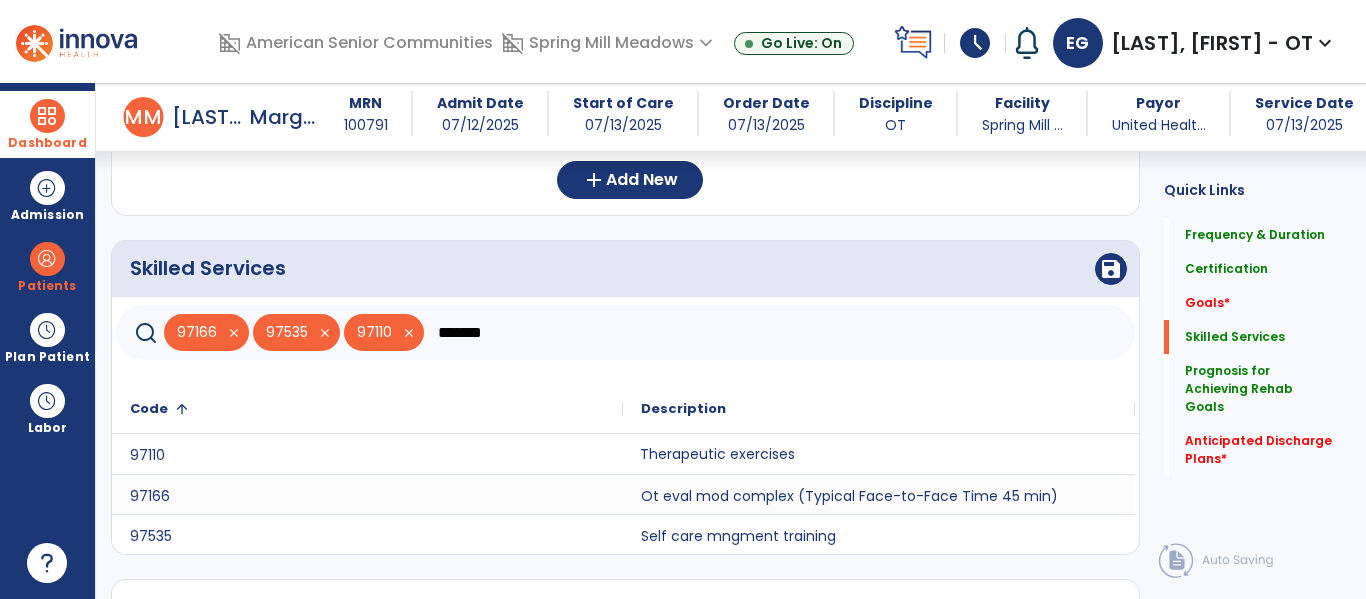 type on "********" 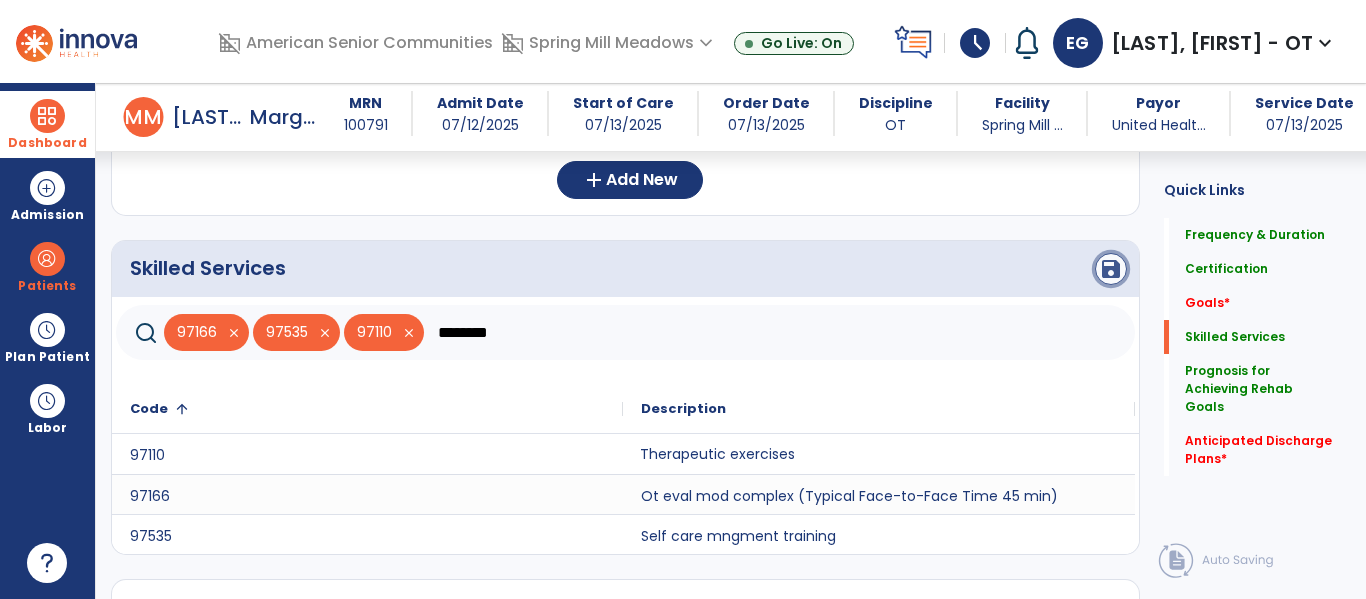 click on "save" 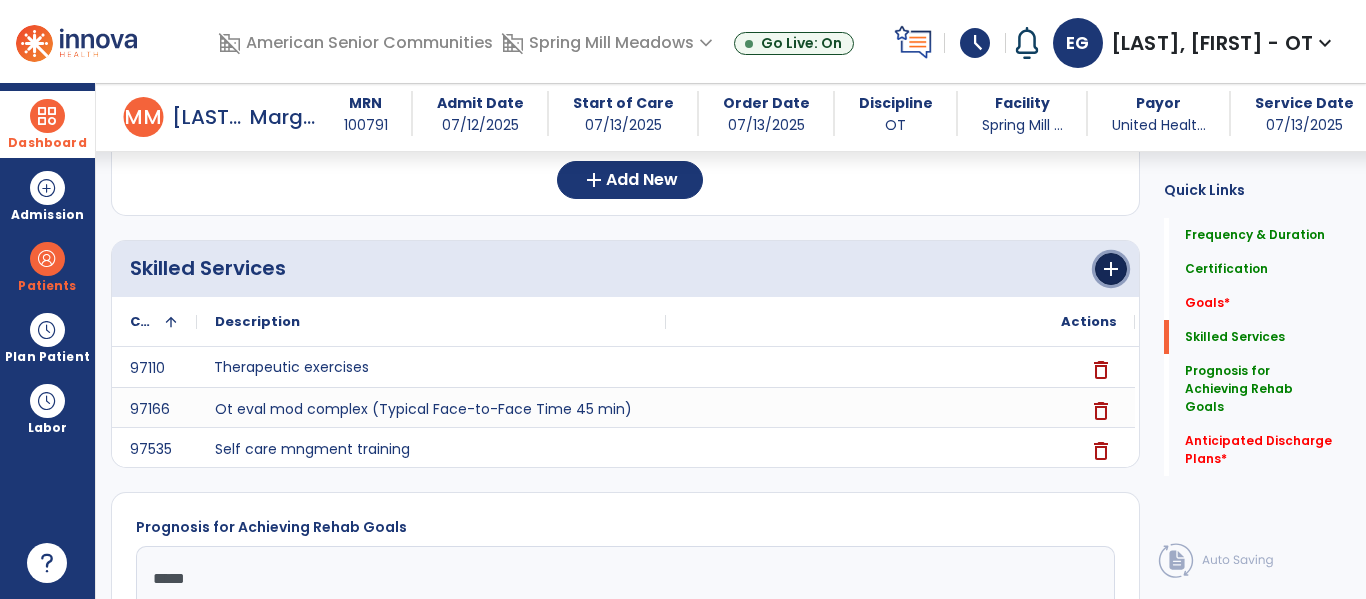 click on "add" 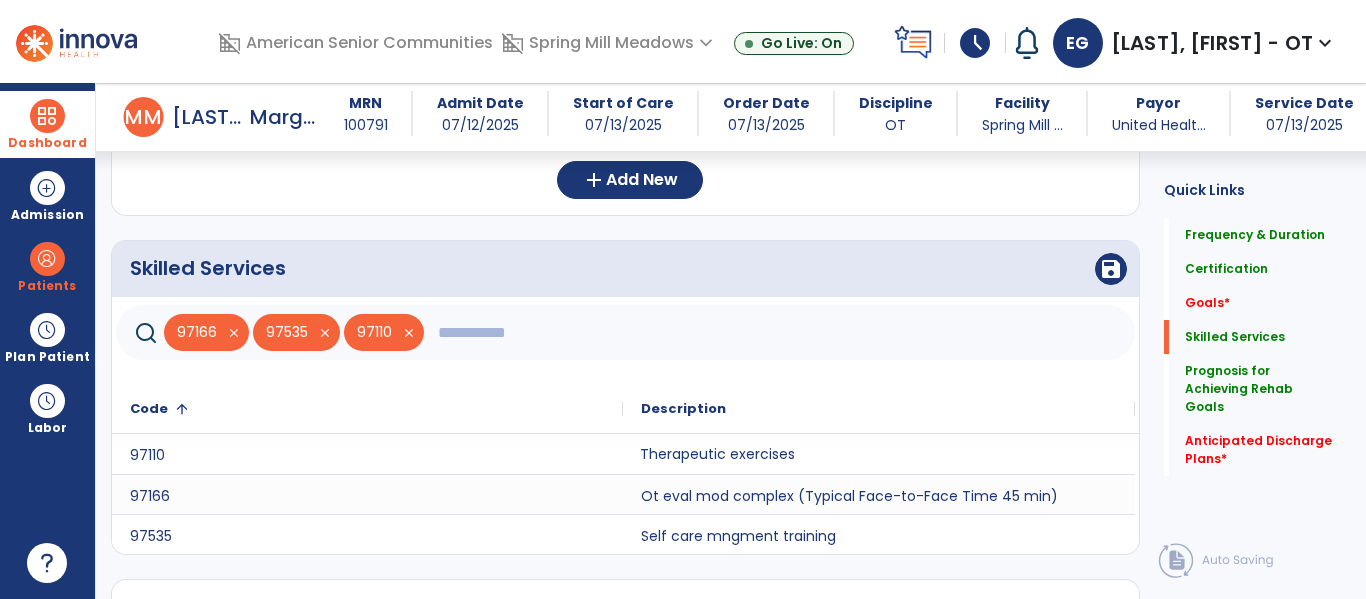 click 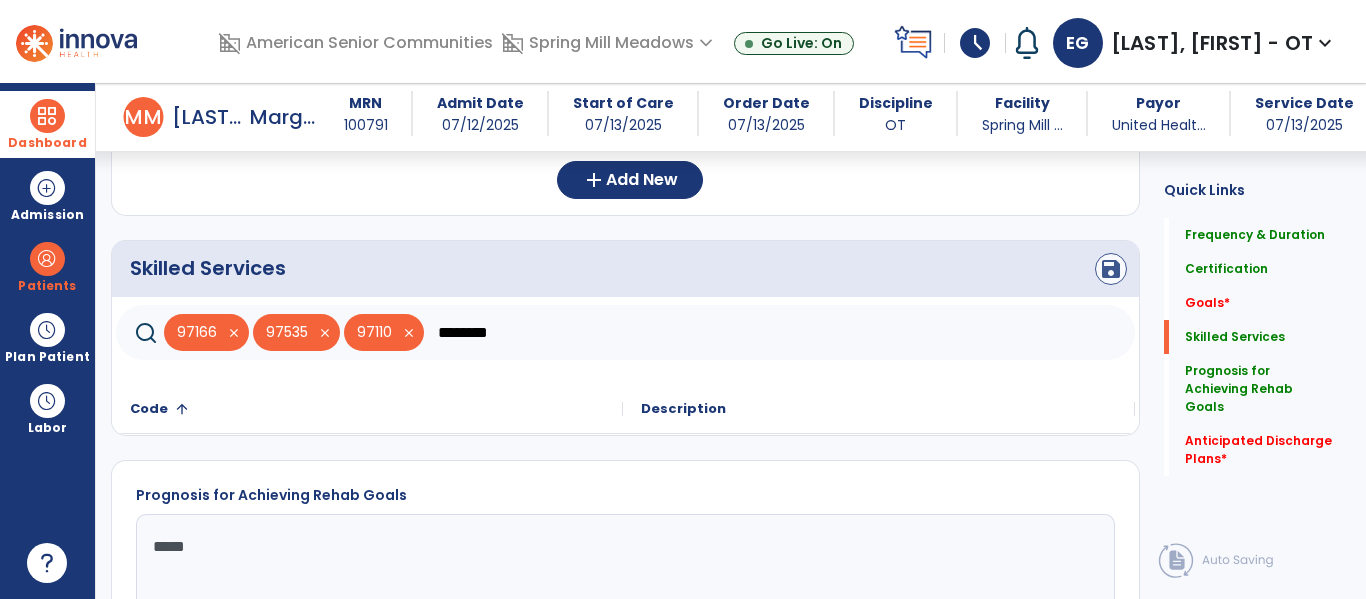 type on "********" 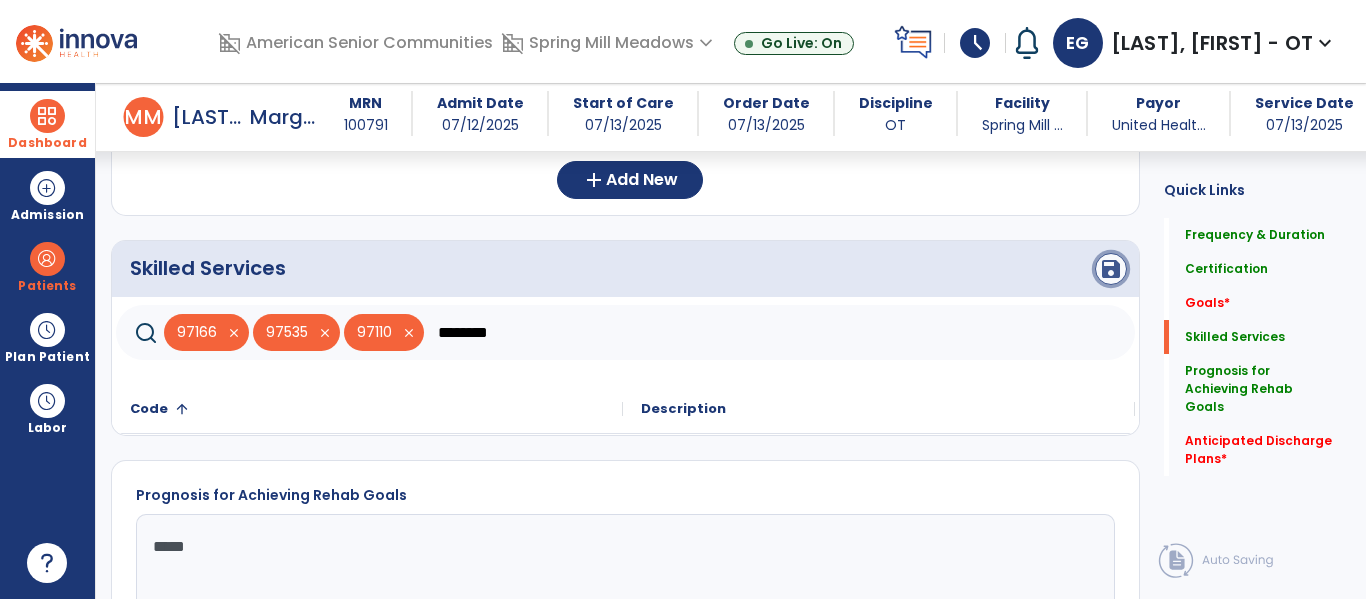 click on "save" 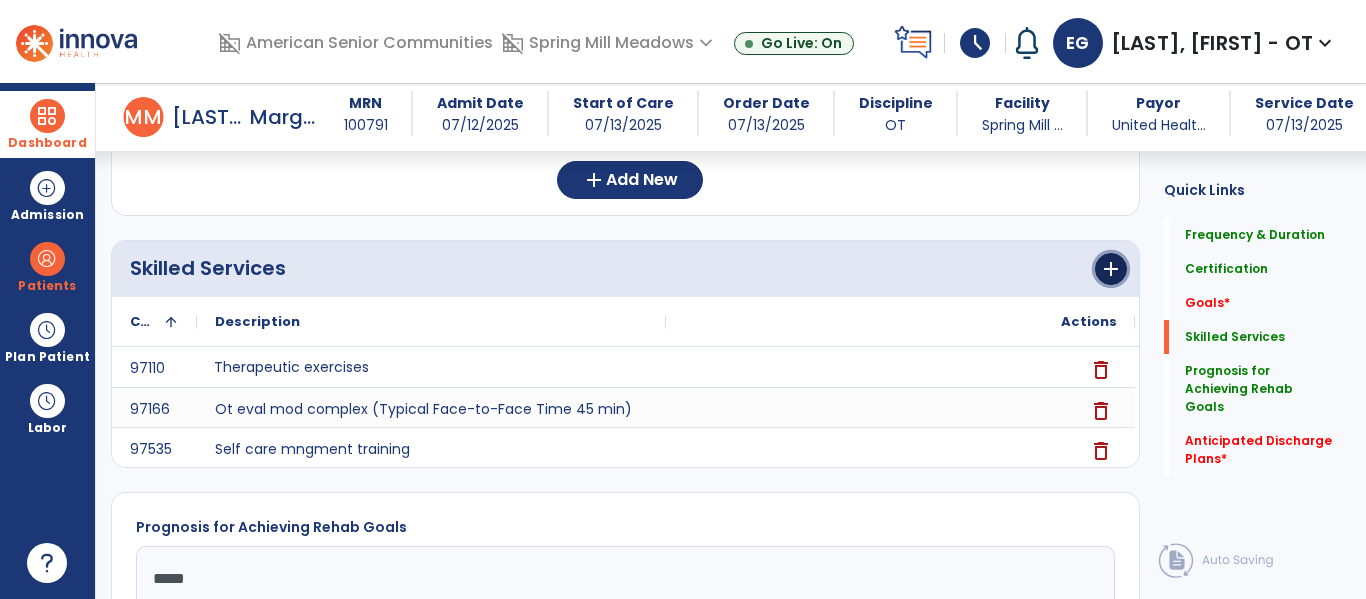 click on "add" 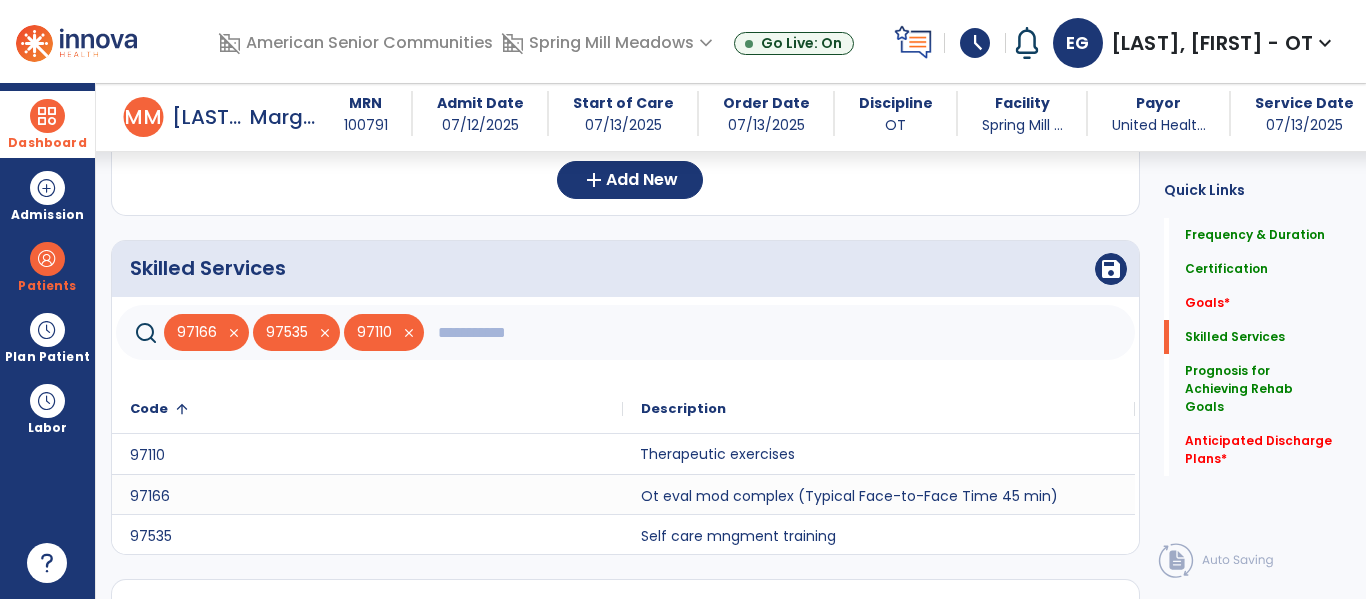 click 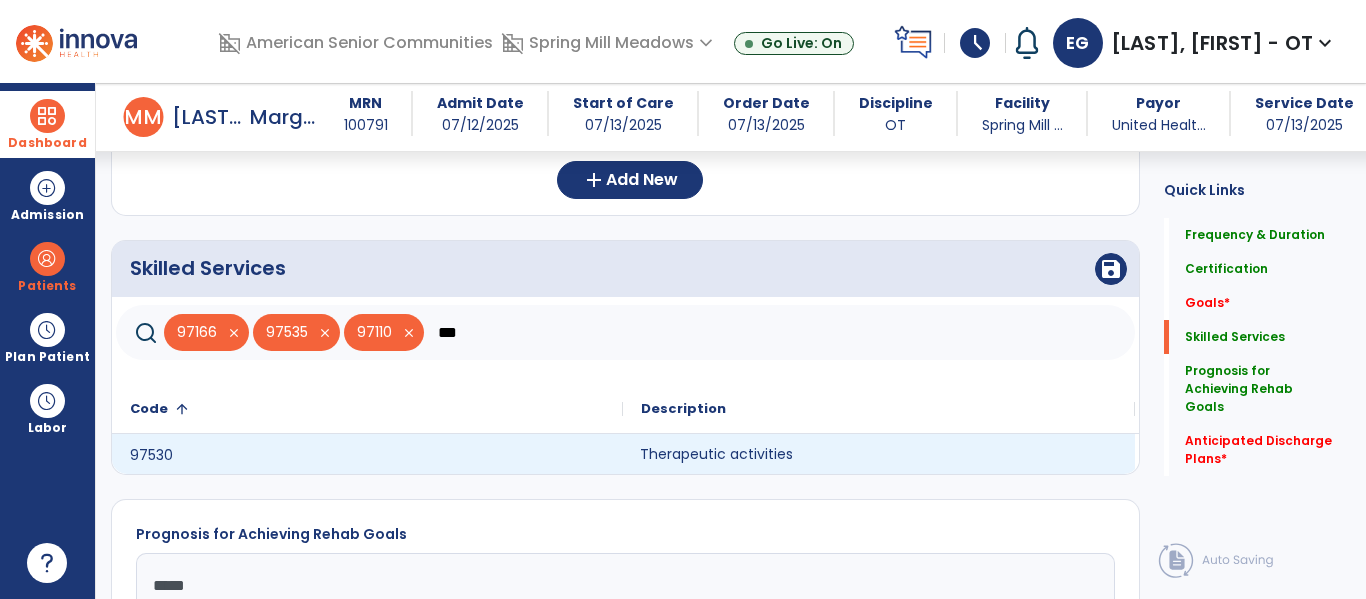 type on "***" 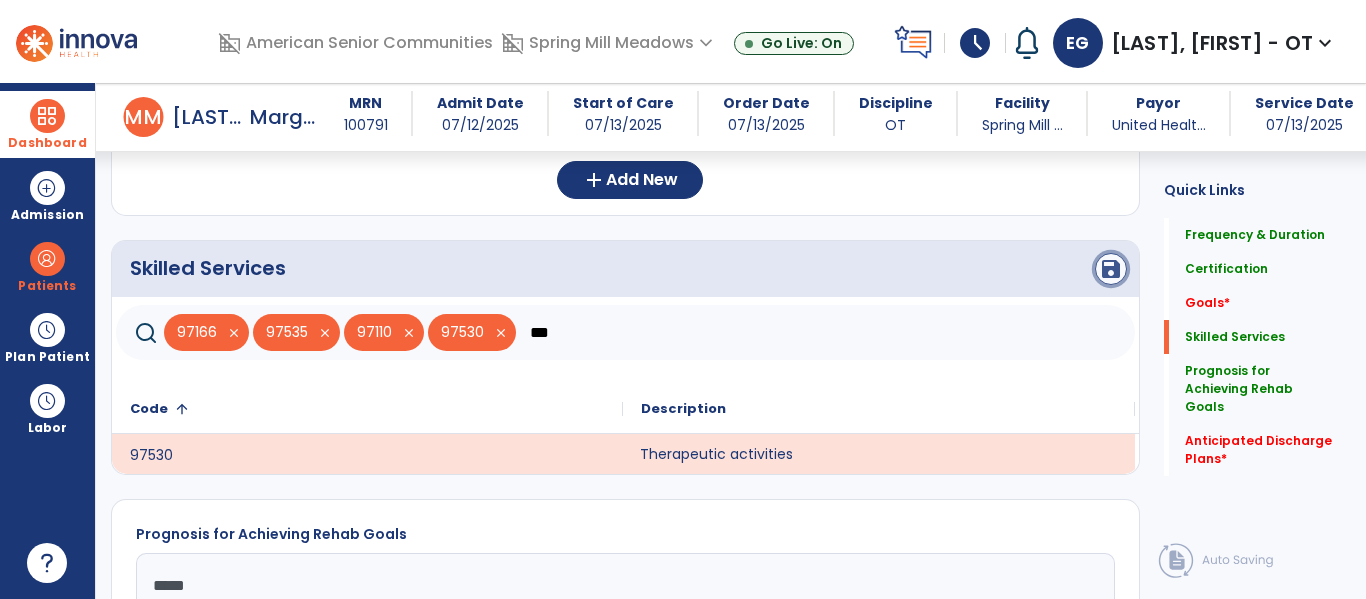 click on "save" 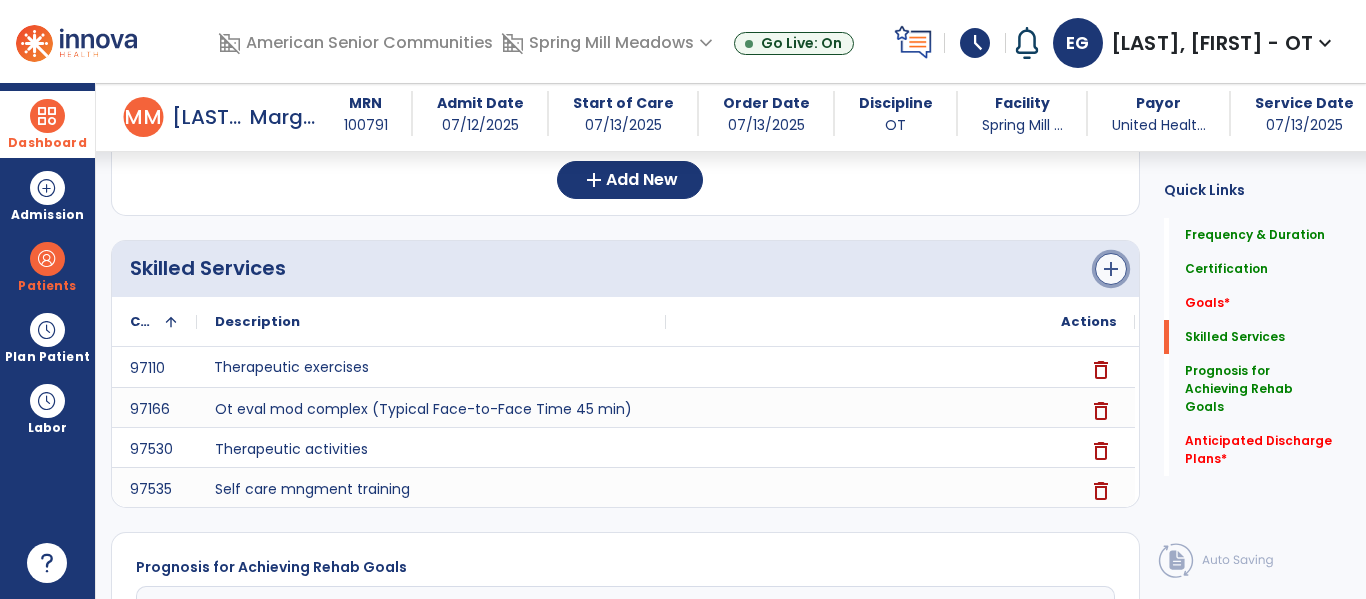 click on "add" 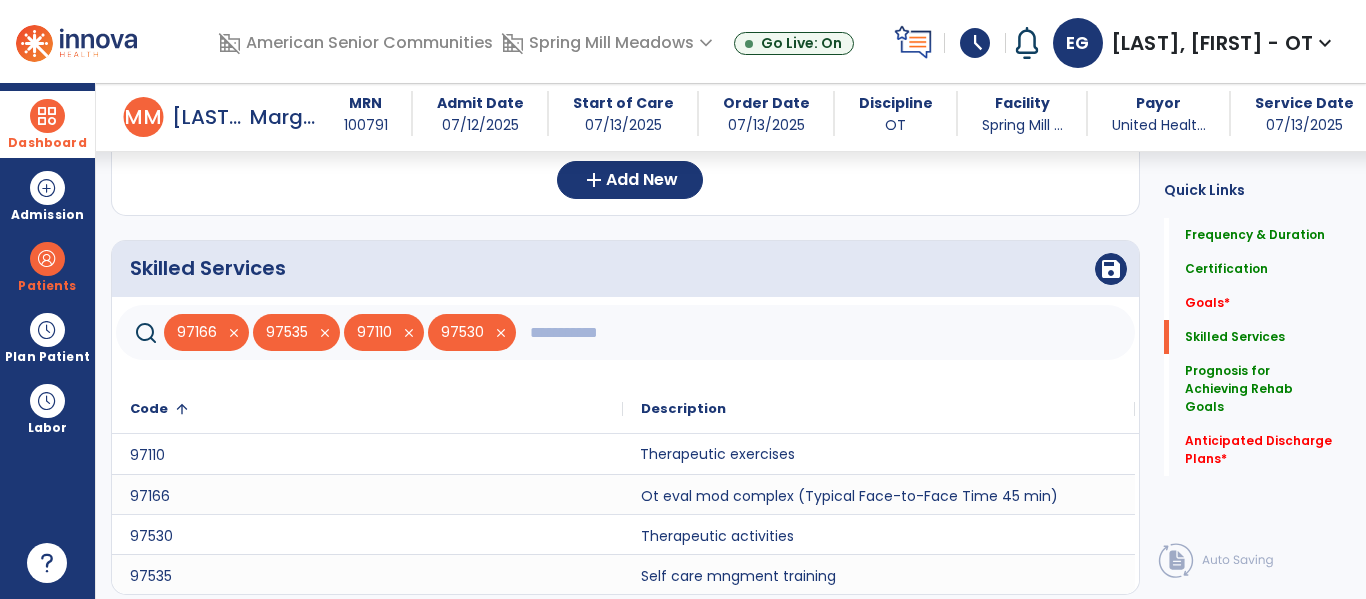 click 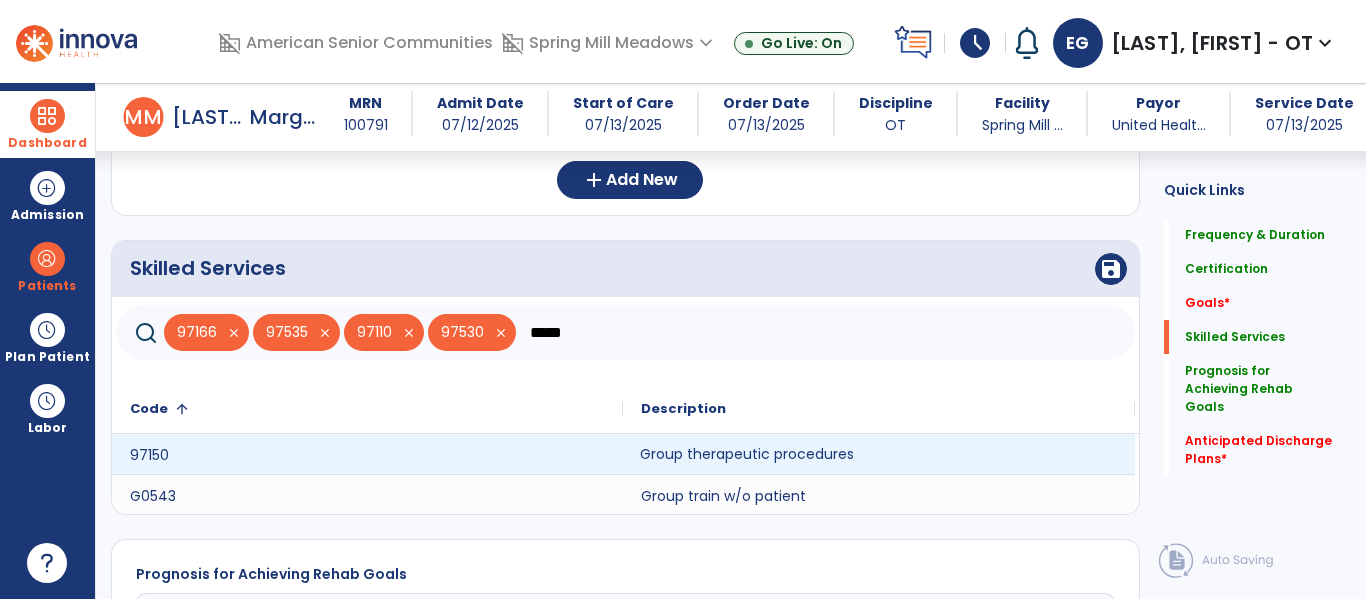 type on "*****" 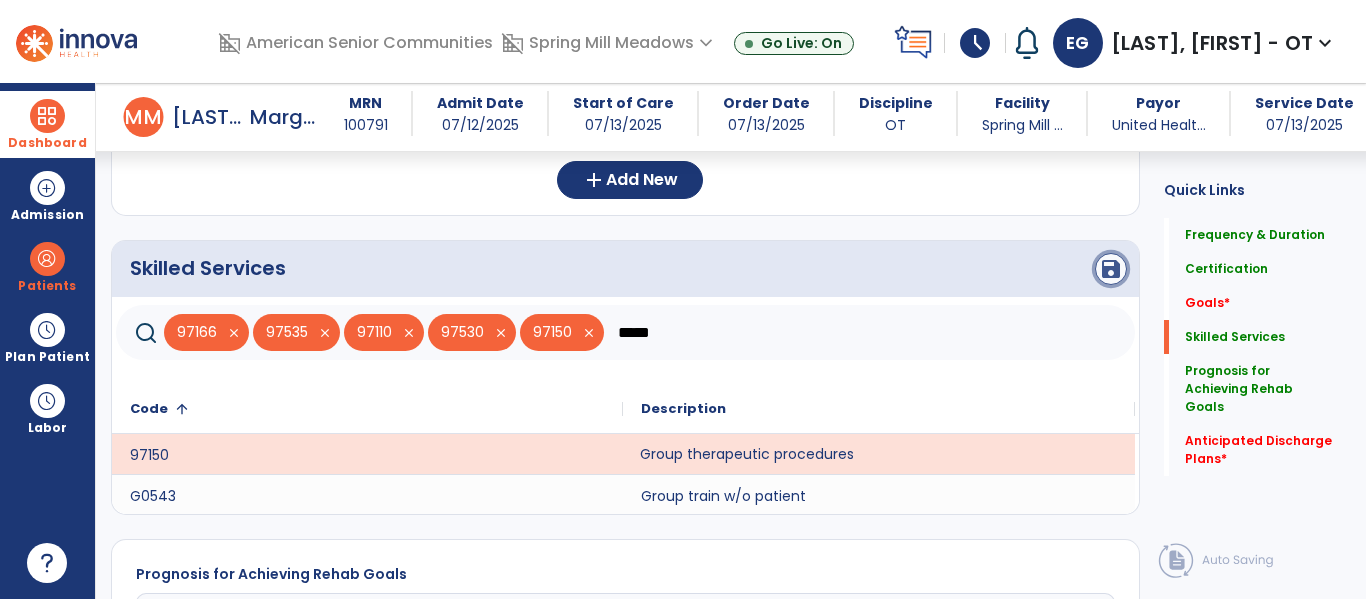 click on "save" 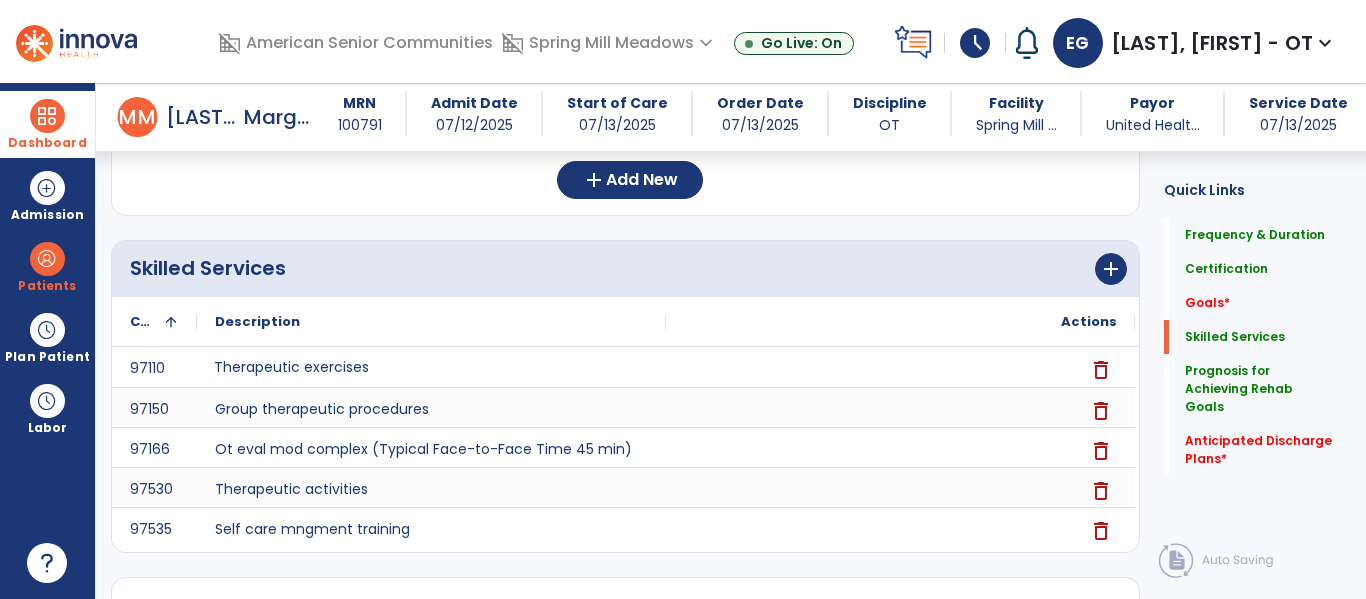 scroll, scrollTop: 735, scrollLeft: 0, axis: vertical 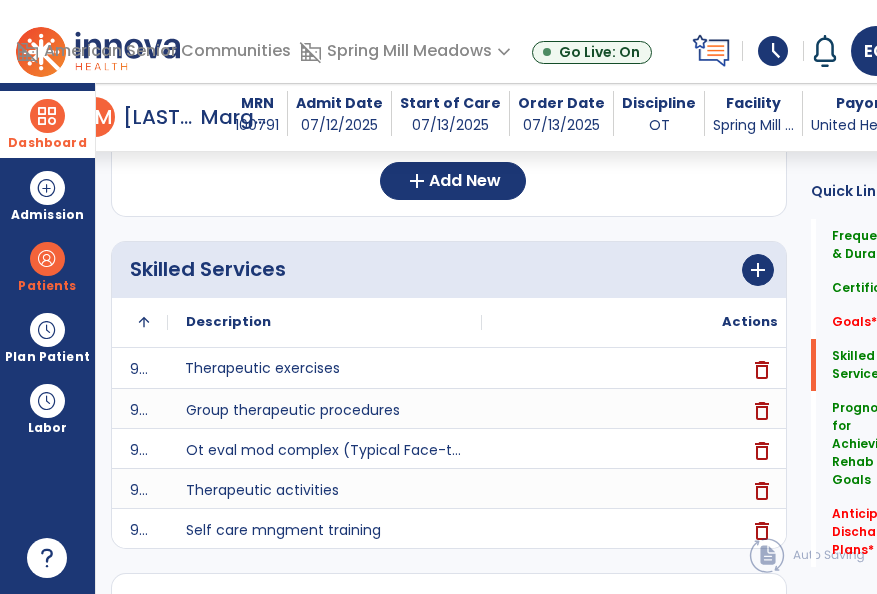 click on "No Added Items  add  Add New" at bounding box center [449, 160] 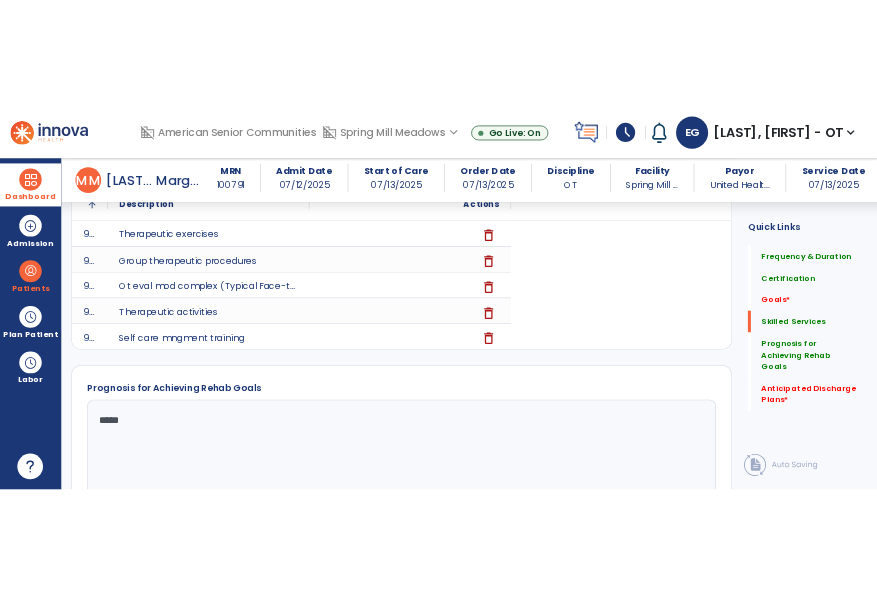 scroll, scrollTop: 568, scrollLeft: 0, axis: vertical 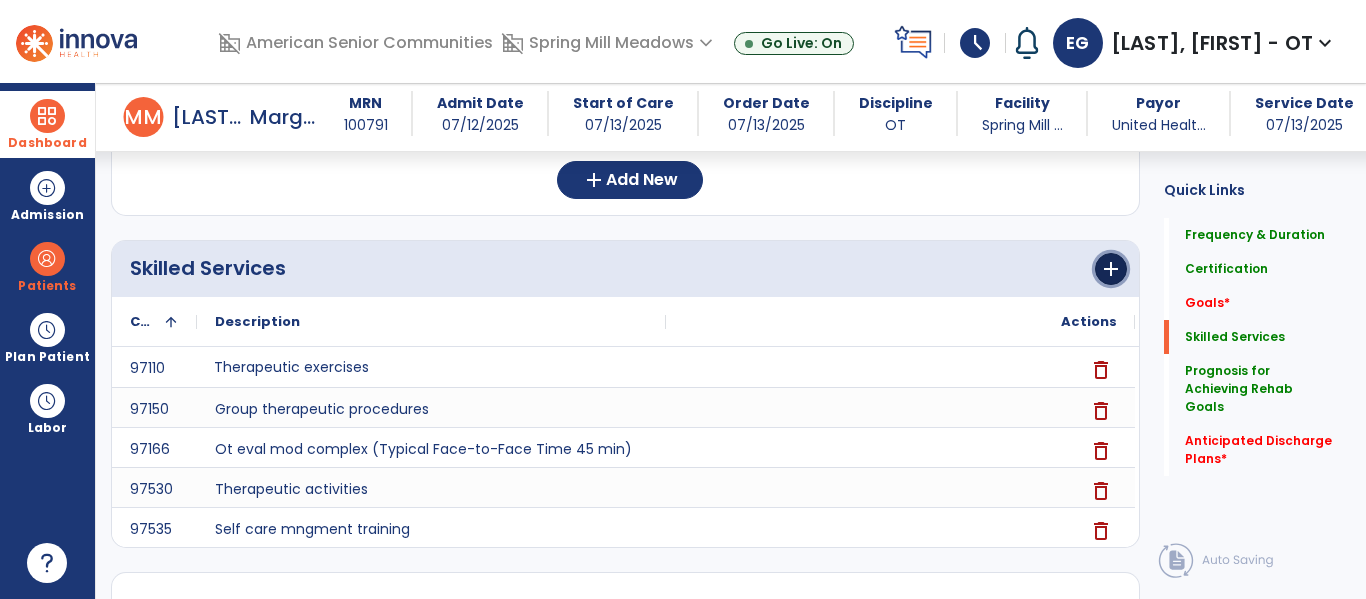 click on "add" 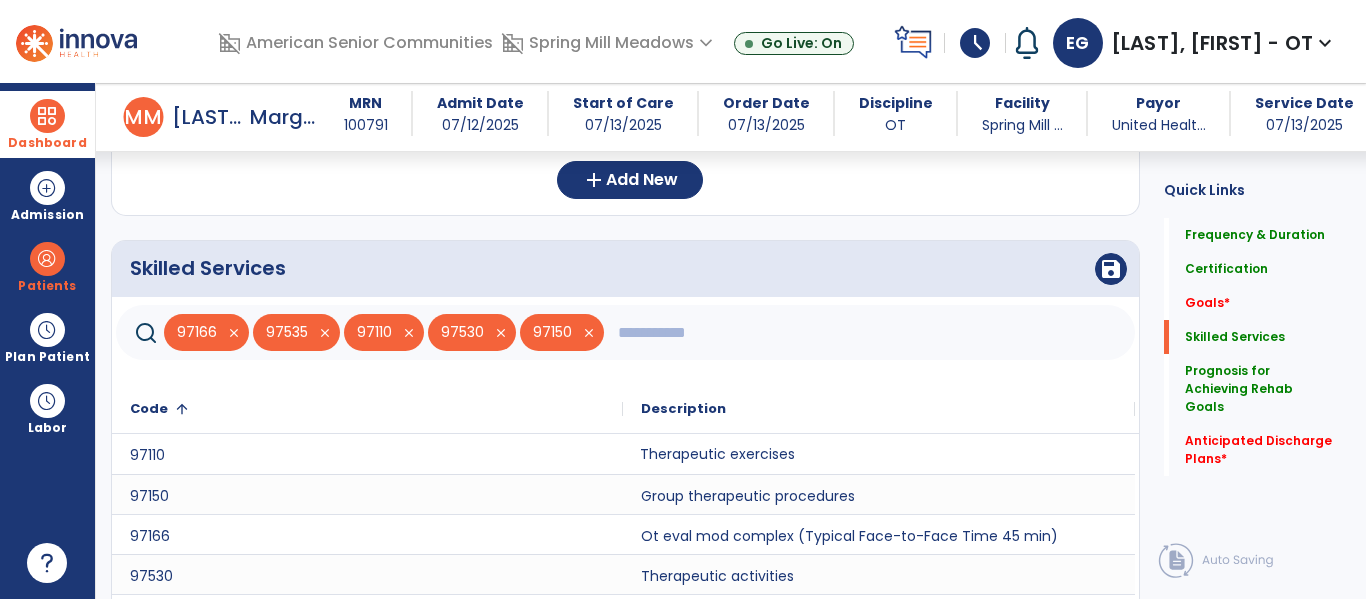 click 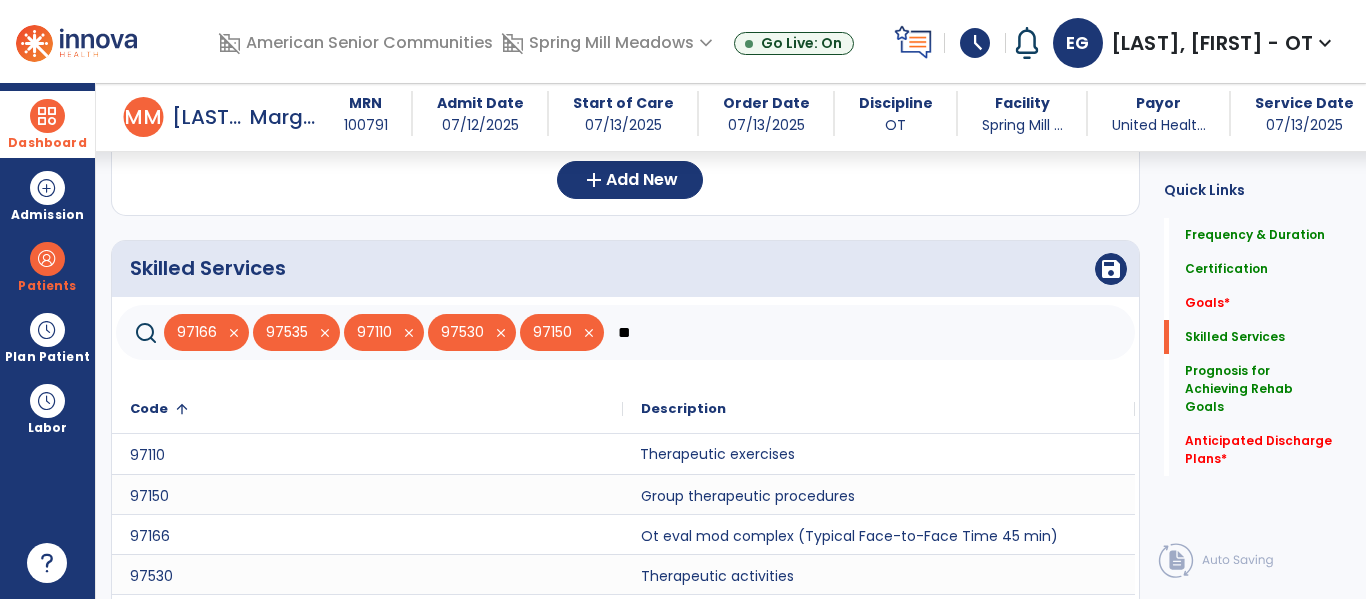 type on "*" 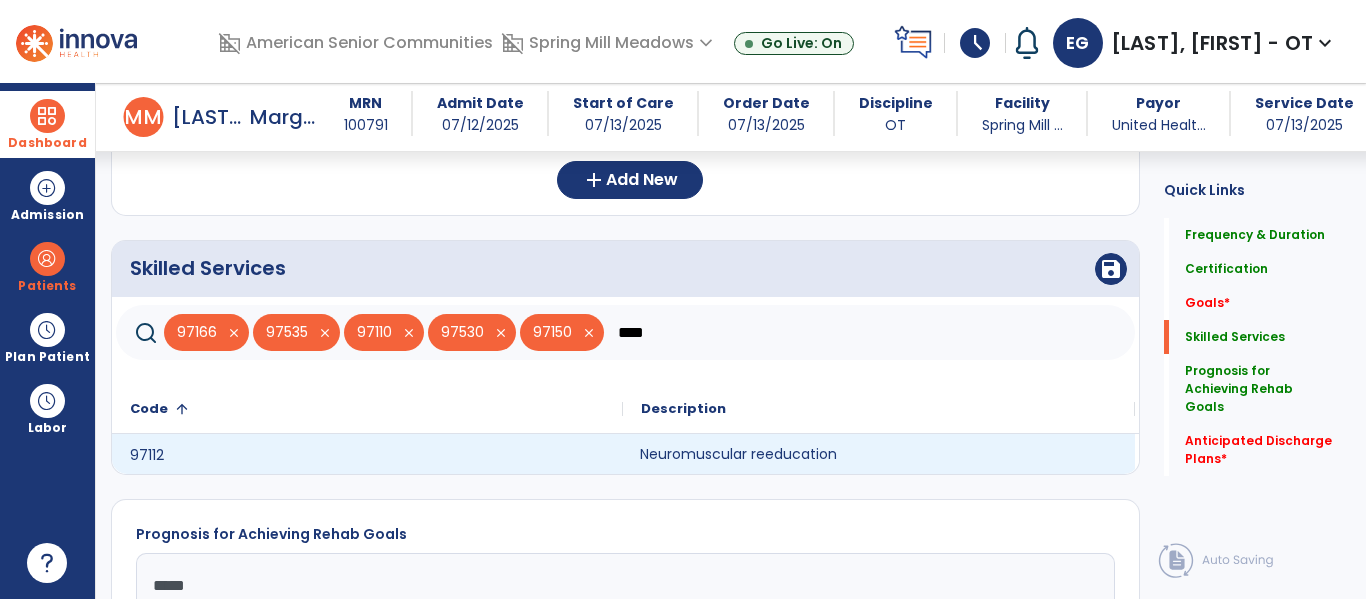 type on "****" 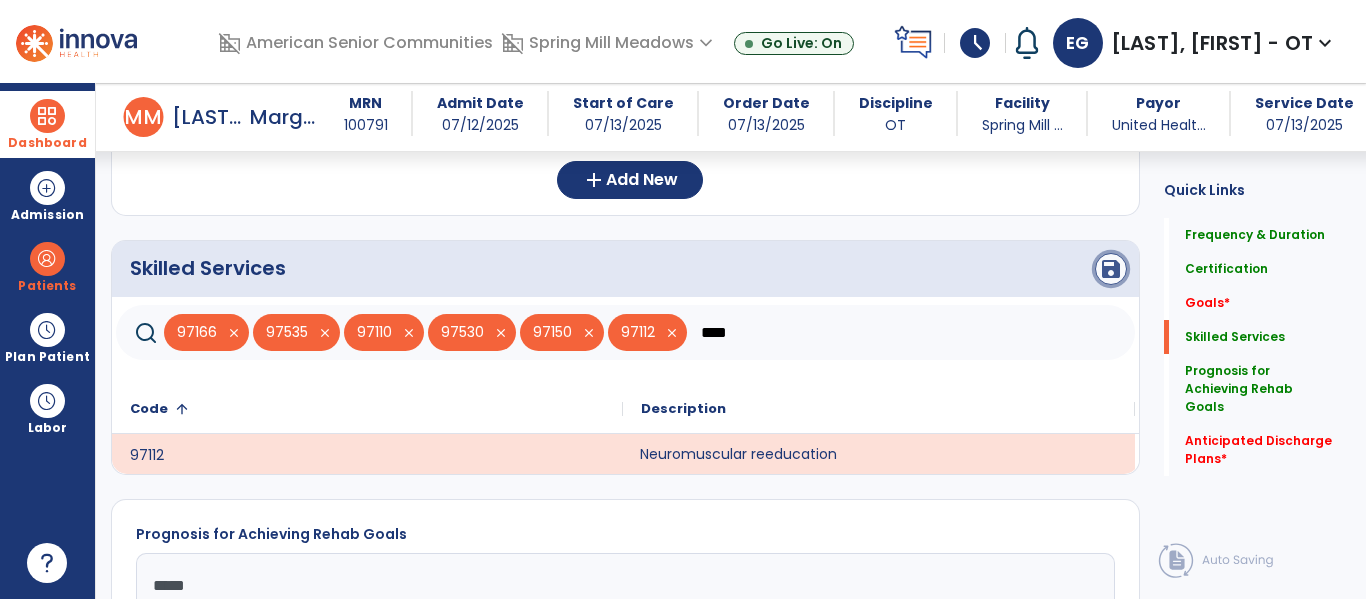 click on "save" 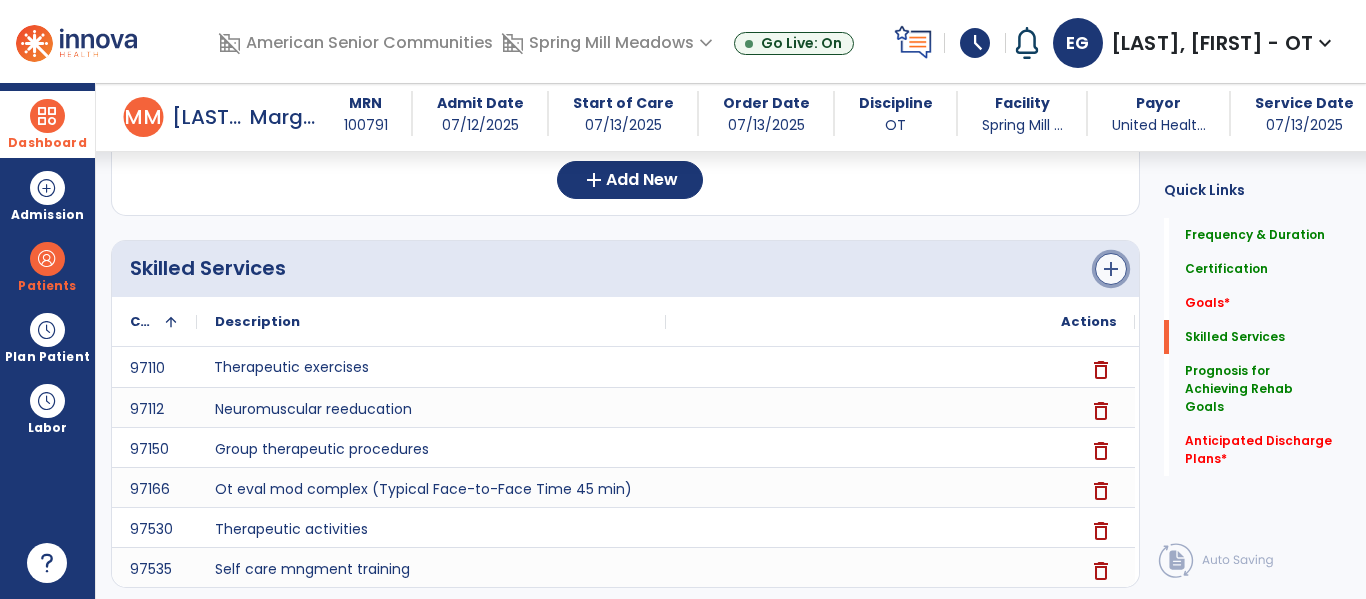click on "add" 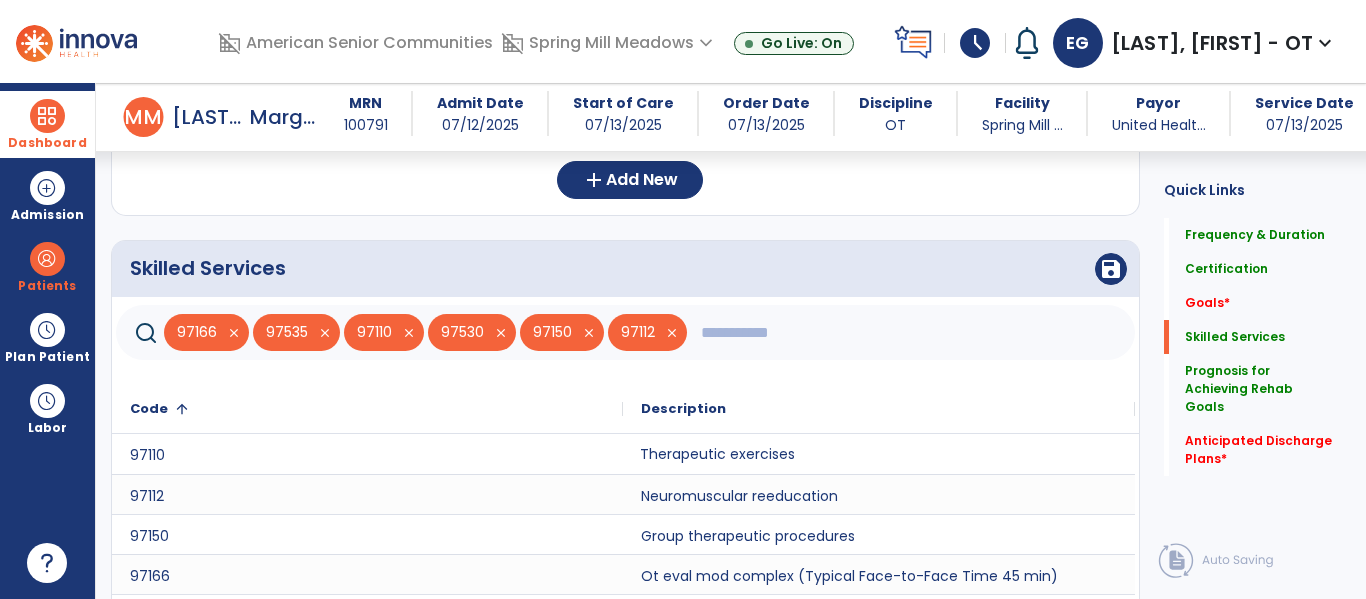 click 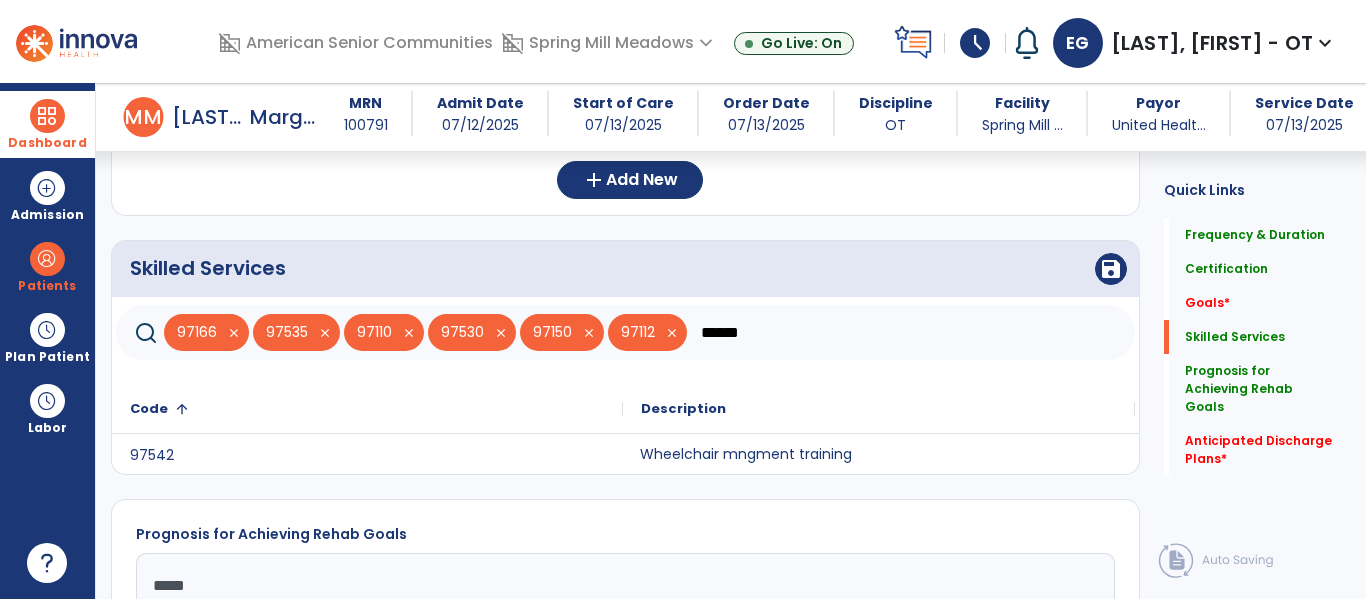 type on "******" 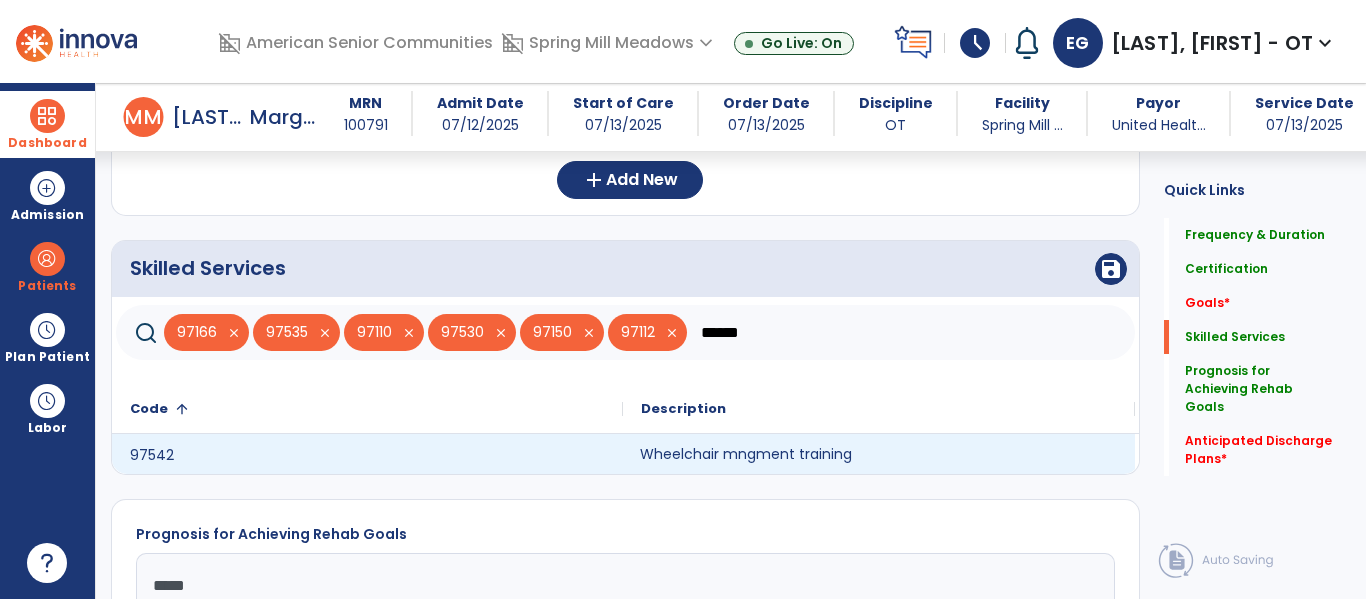 click on "Wheelchair mngment training" 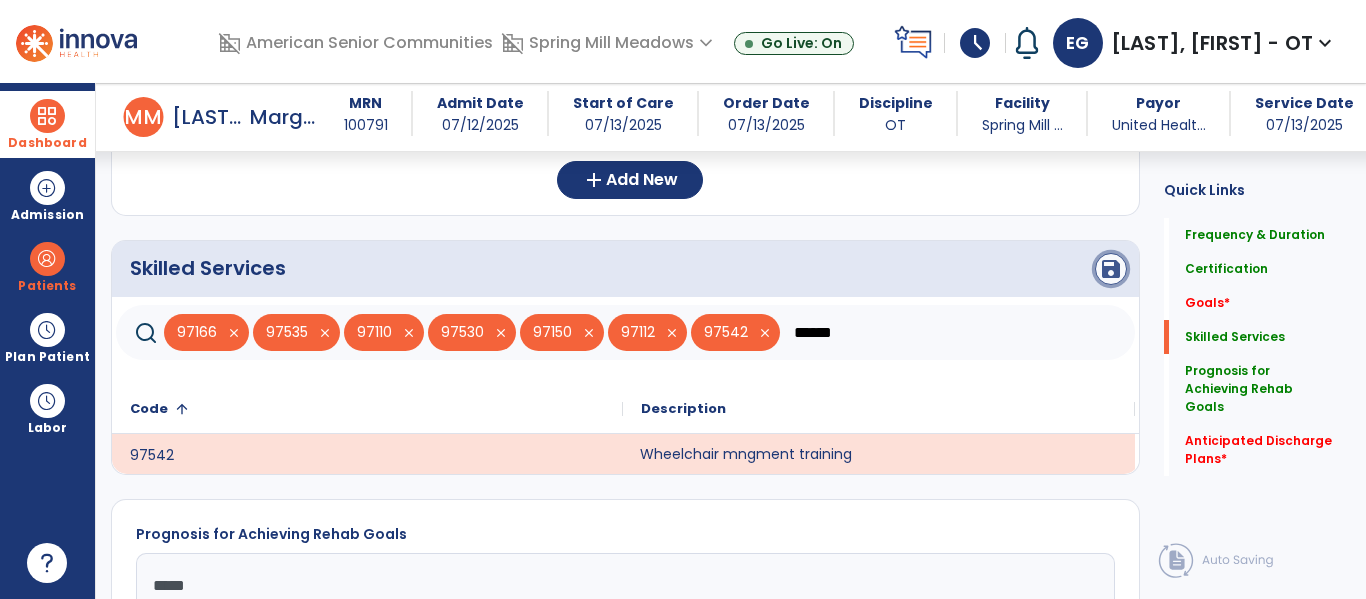 click on "save" 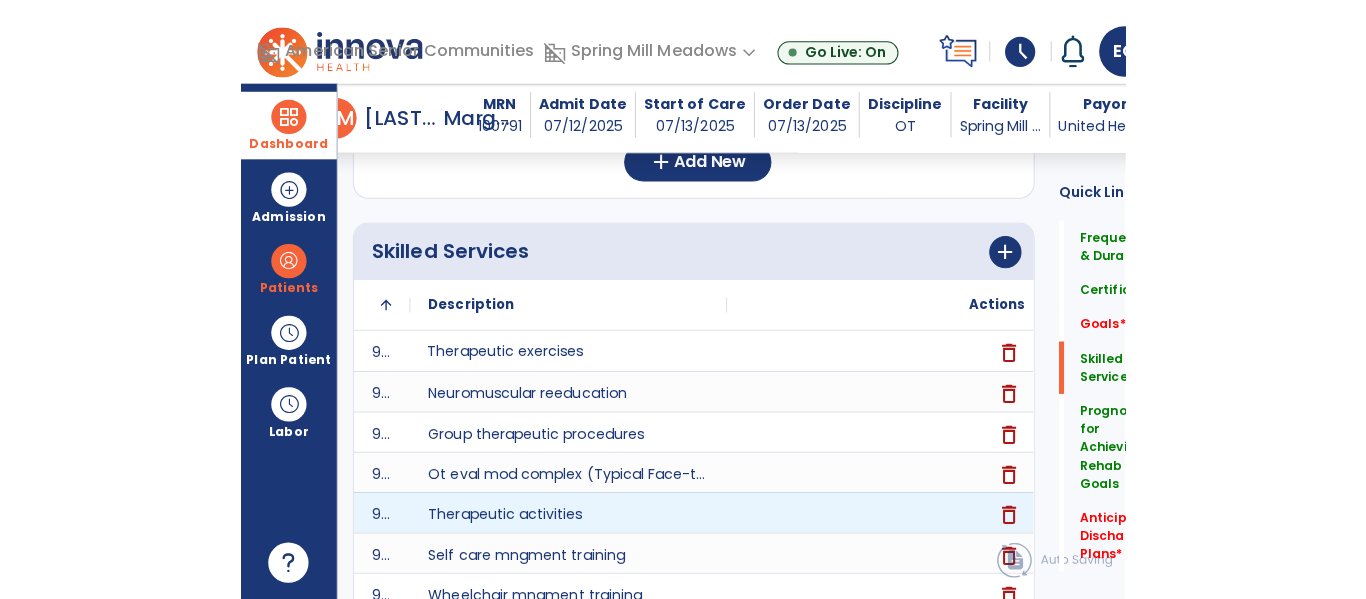 scroll, scrollTop: 796, scrollLeft: 0, axis: vertical 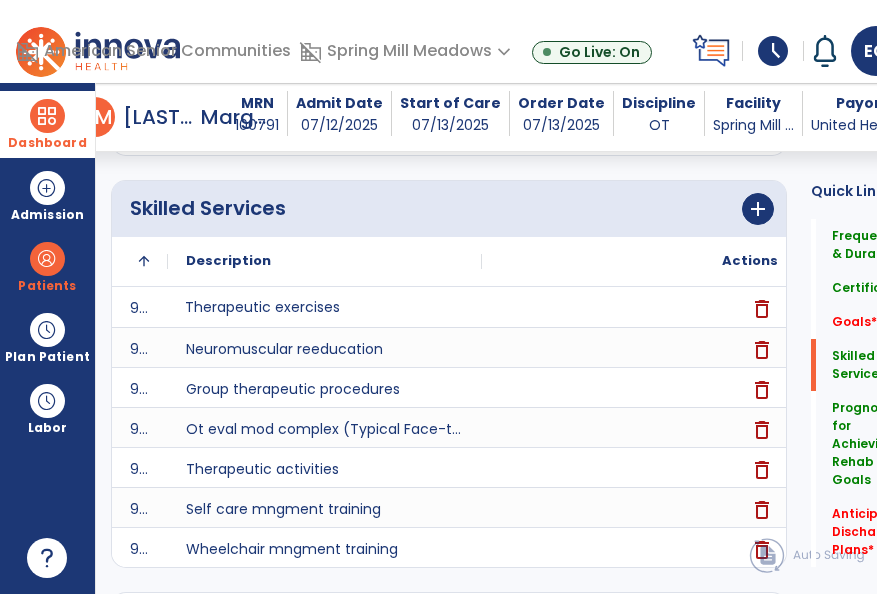 click on "domain_disabled   American Senior Communities   domain_disabled   Spring Mill Meadows   expand_more   Allisonville Meadows   American Village   Beech Grove Meadows   CORE-The Commons on Meridian  Show All Go Live: On schedule My Time:   Sunday, Jul 13   Open your timecard  arrow_right Notifications  No Notifications yet   EG   Goldman, Elaina   expand_more   home   Home   person   Profile   help   Help   logout   Log out" at bounding box center [471, 41] 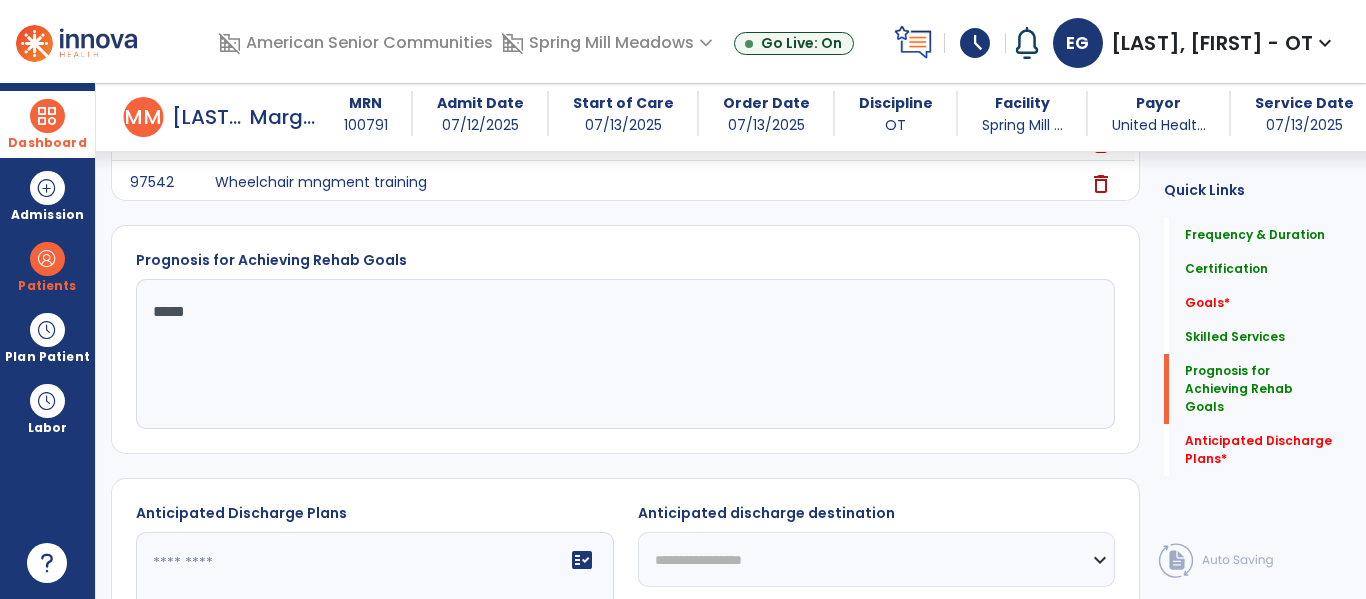 scroll, scrollTop: 1083, scrollLeft: 0, axis: vertical 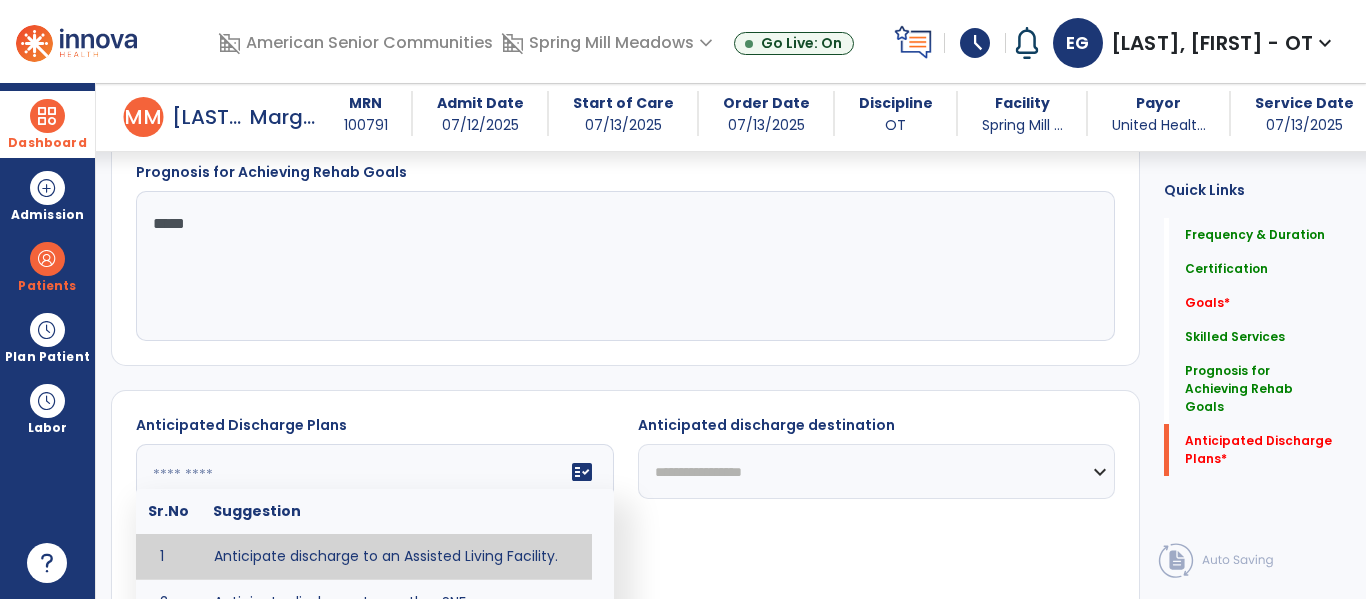 click on "fact_check  Sr.No Suggestion 1 Anticipate discharge to an Assisted Living Facility. 2 Anticipate discharge to another SNF. 3 Anticipate discharge to home. 4 Anticipate discharge to hospice care. 5 Anticipate discharge to this SNF. 6 Anticipate patient will need [FULL/PART TIME] caregiver assistance. 7 Anticipate patient will need [ASSISTANCE LEVEL] assistance from [CAREGIVER]. 8 Anticipate patient will need 24-hour caregiver assistance. 9 Anticipate patient will need no caregiver assistance. 10 Discharge home and independent with caregiver. 11 Discharge home and independent without caregiver. 12 Discharge home and return to community activities. 13 Discharge home and return to vocational activities. 14 Discharge to home with patient continuing therapy services with out patient therapy. 15 Discharge to home with patient continuing therapy with Home Health. 16 Discharge to home with patient planning to live alone. 17 DME - the following DME for this patient is recommended by Occupational Therapy: 18 19 20 21" 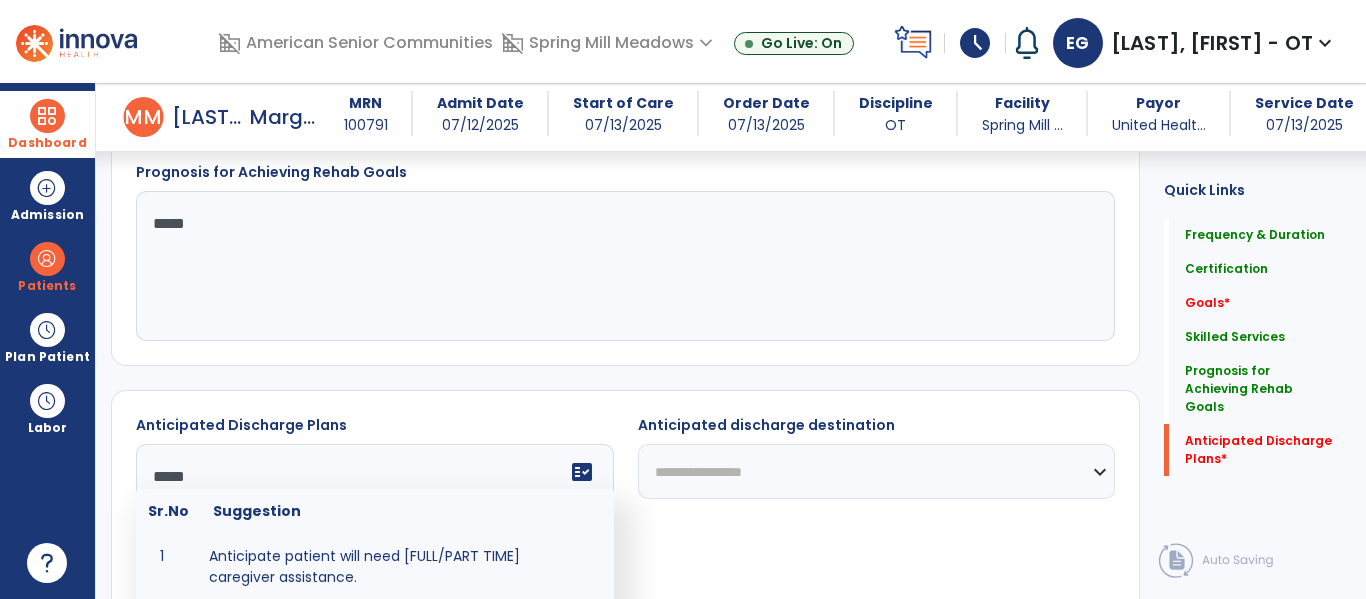 type on "******" 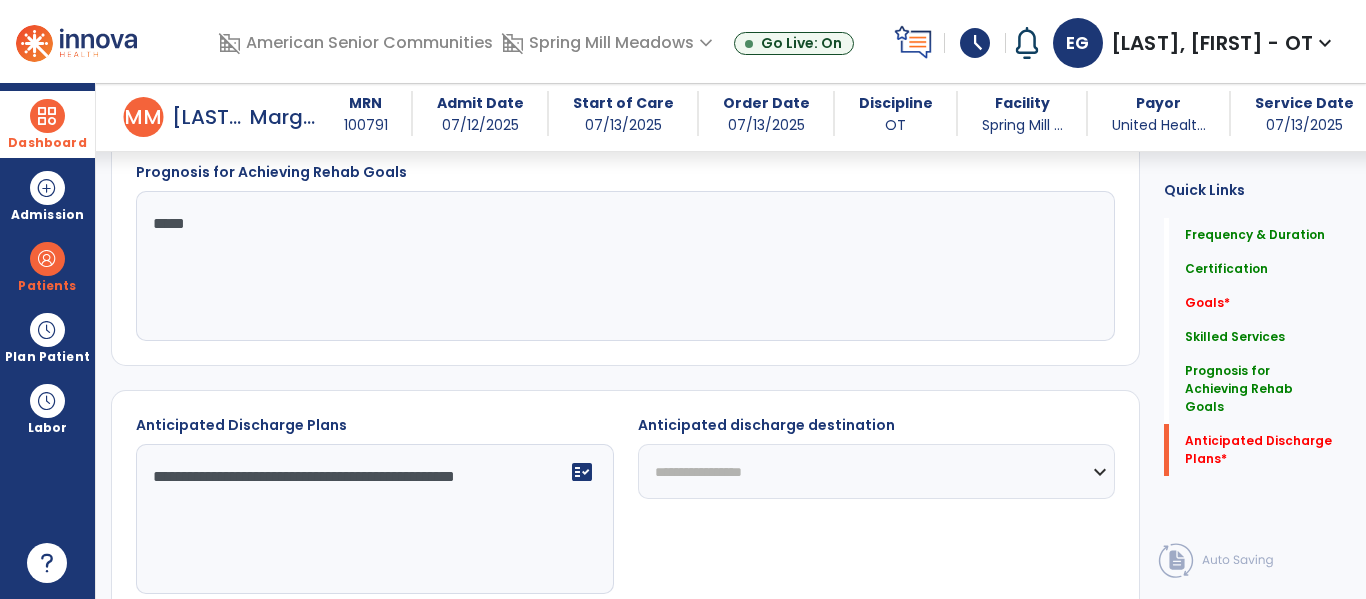 type on "**********" 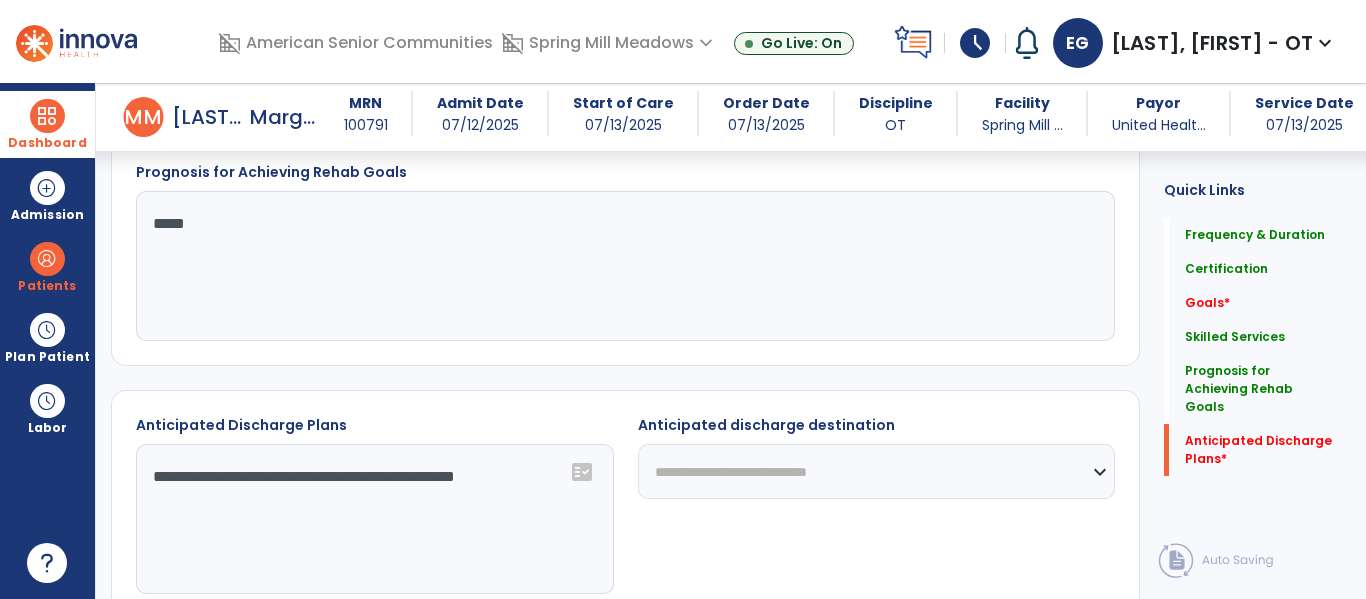 click on "**********" 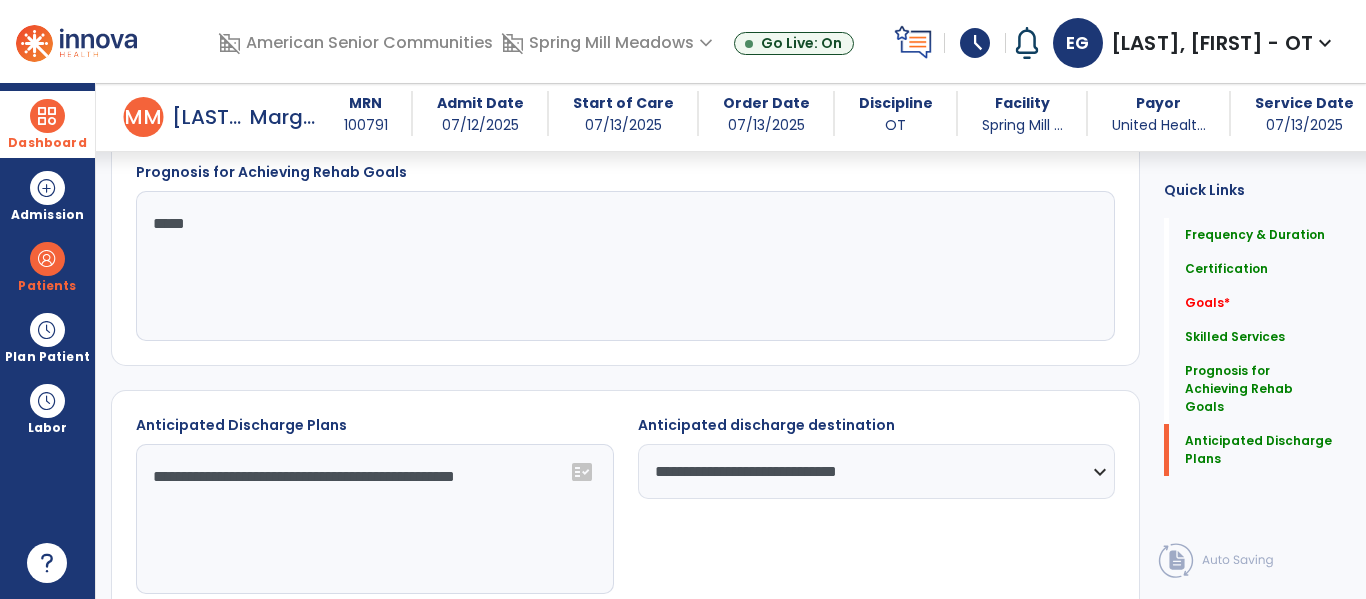 click on "**********" 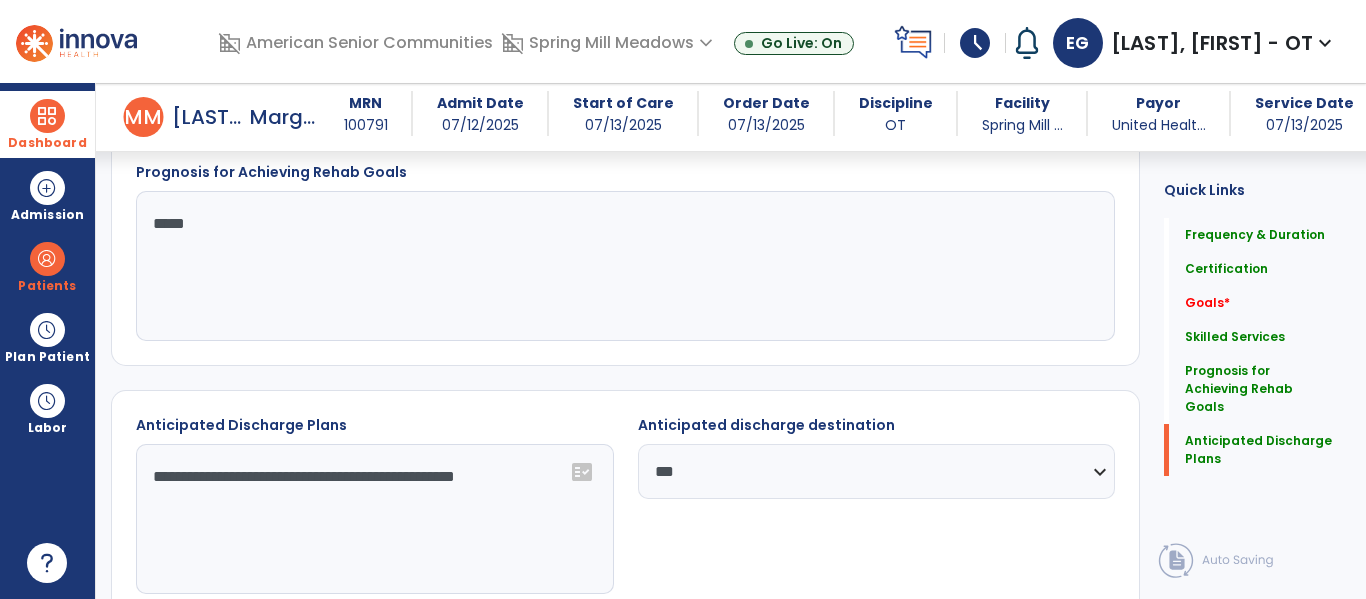 click on "**********" 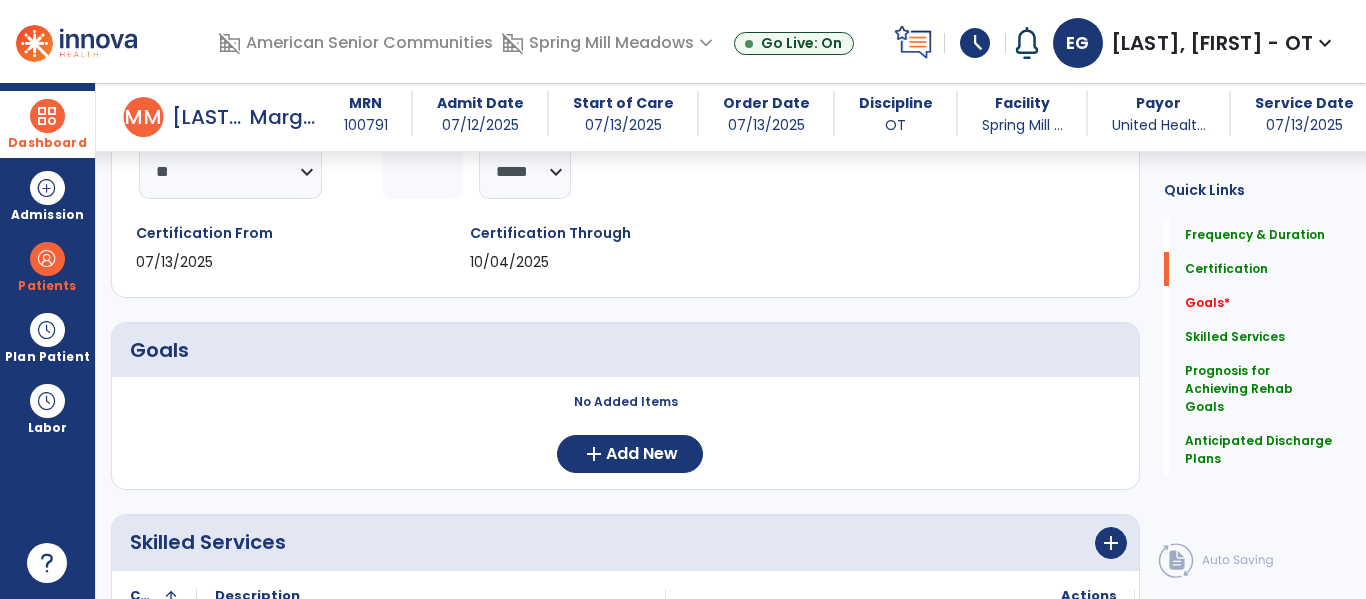 scroll, scrollTop: 295, scrollLeft: 0, axis: vertical 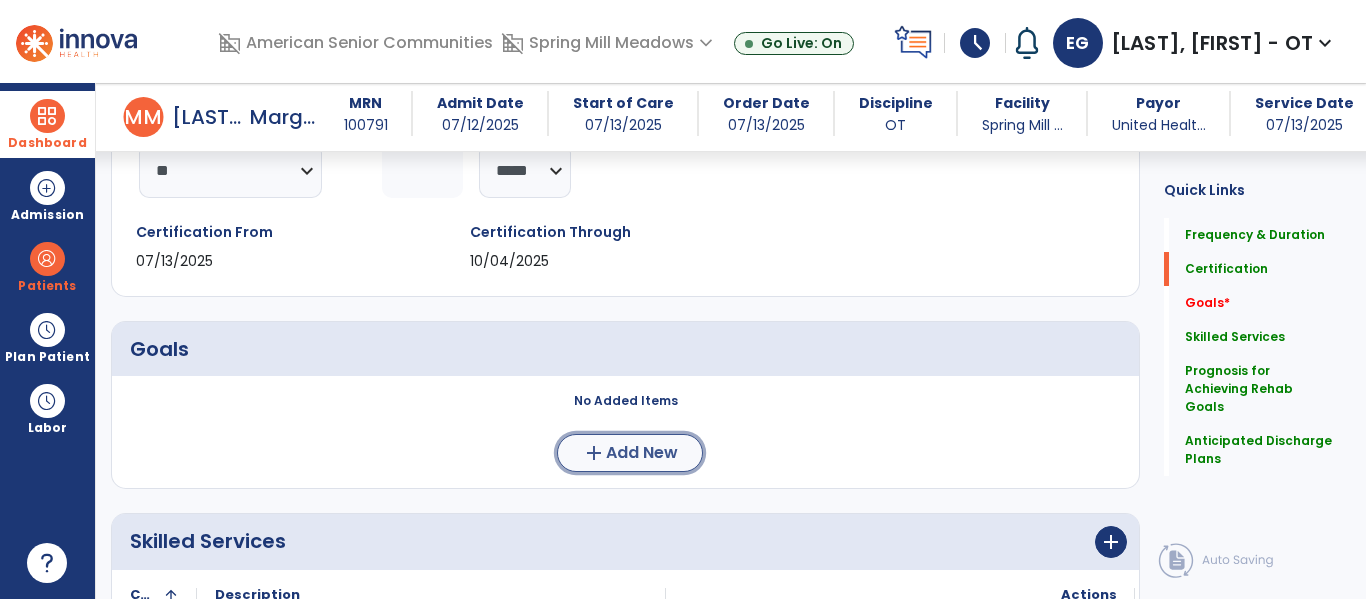 click on "Add New" at bounding box center (642, 453) 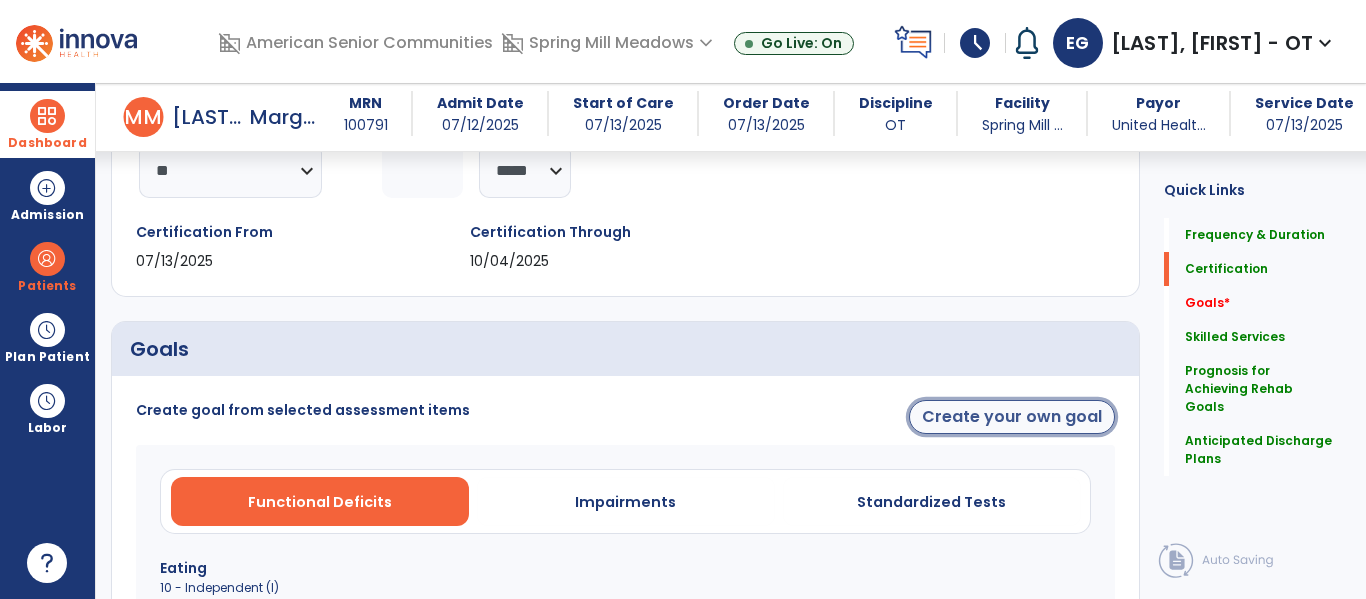 click on "Create your own goal" at bounding box center (1012, 417) 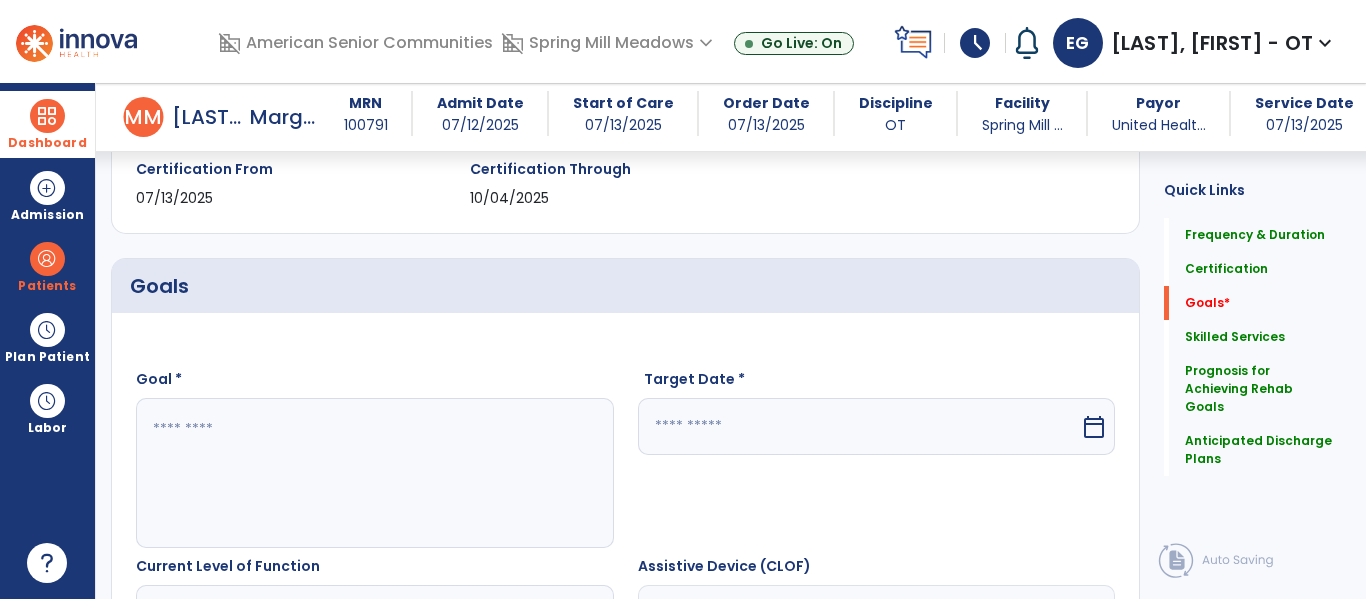 scroll, scrollTop: 410, scrollLeft: 0, axis: vertical 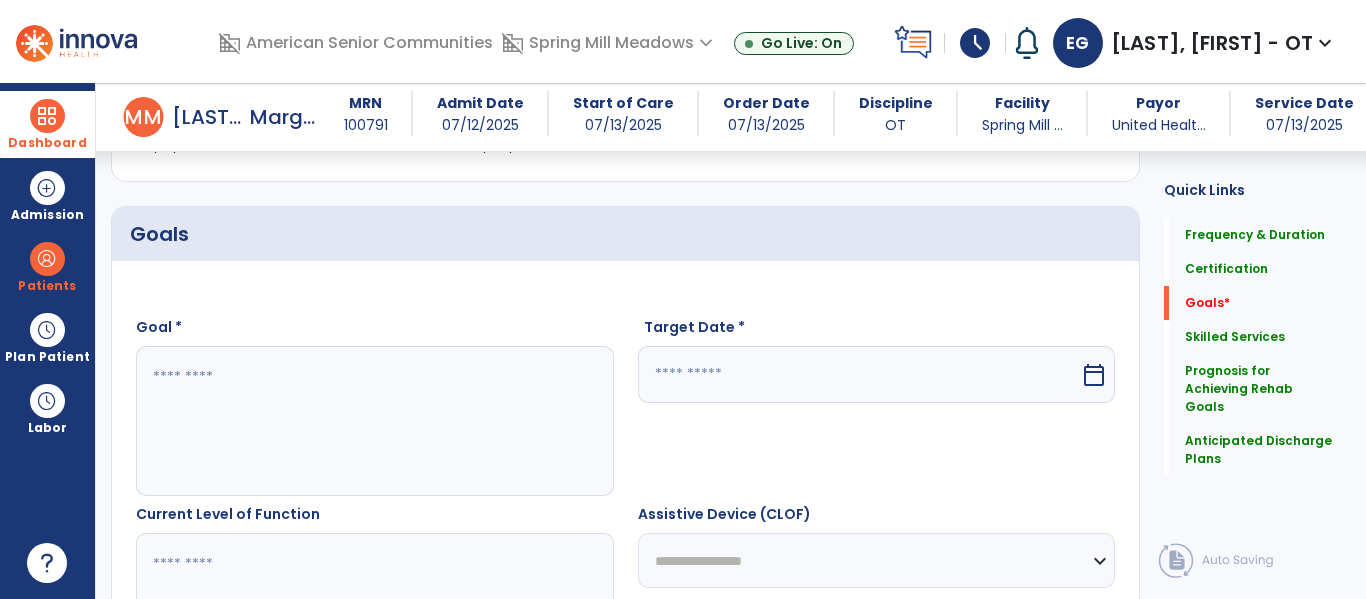 click at bounding box center (374, 421) 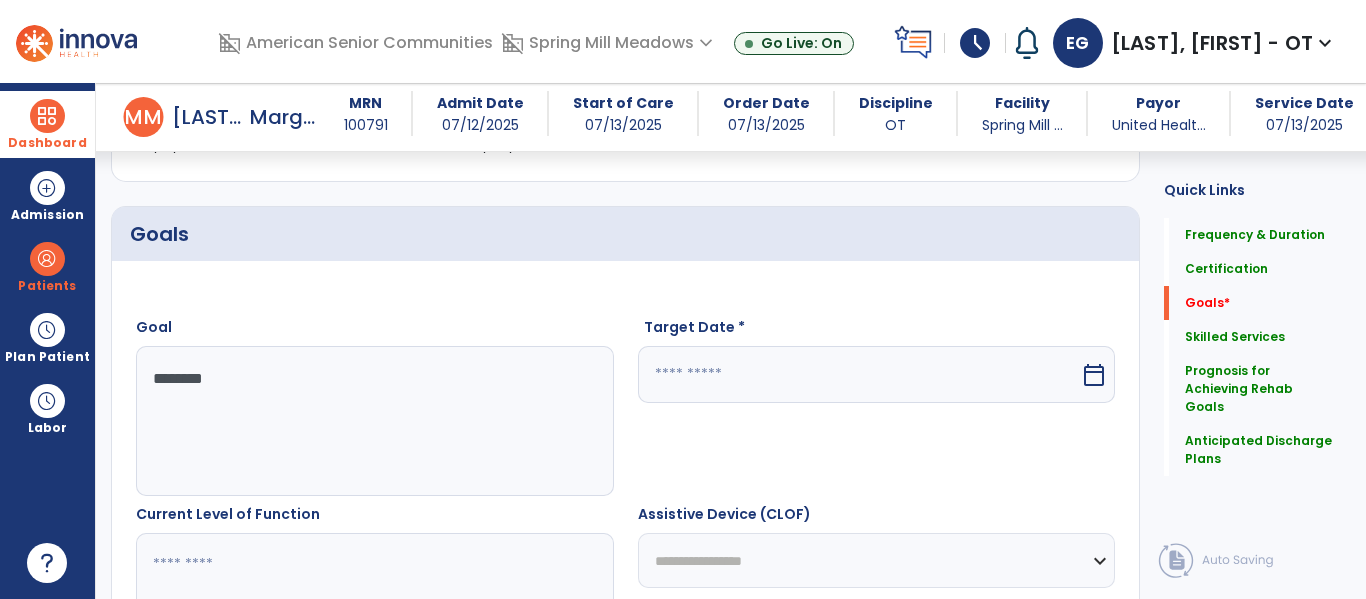type on "*********" 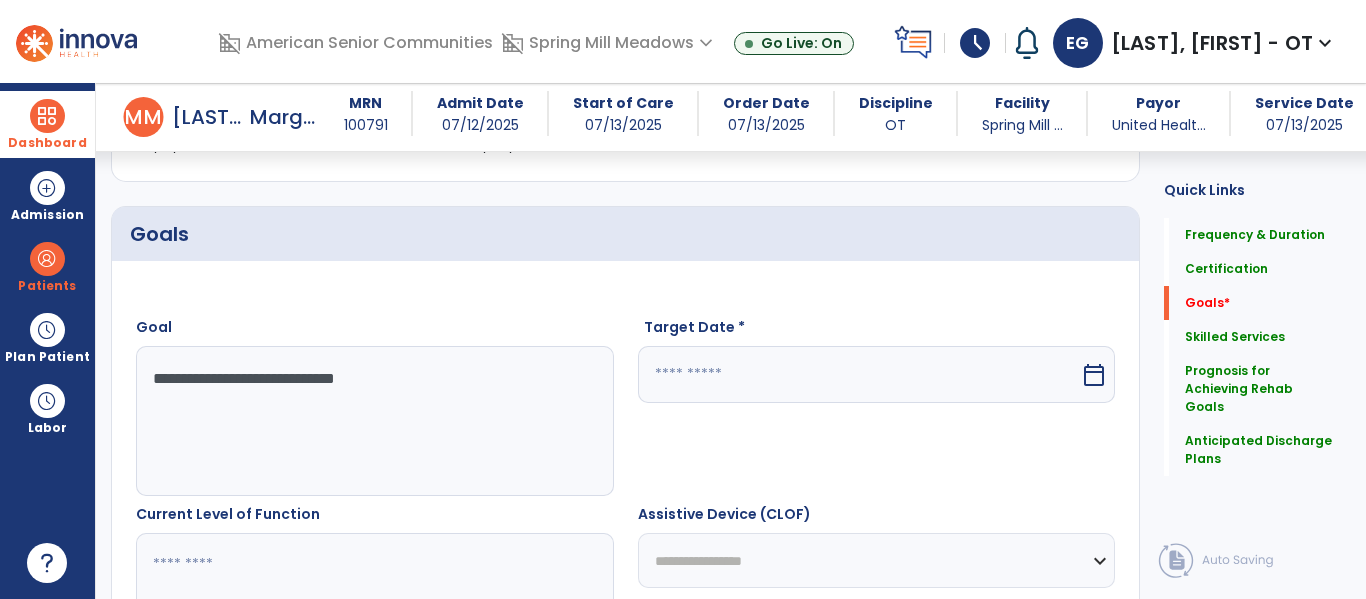 type on "**********" 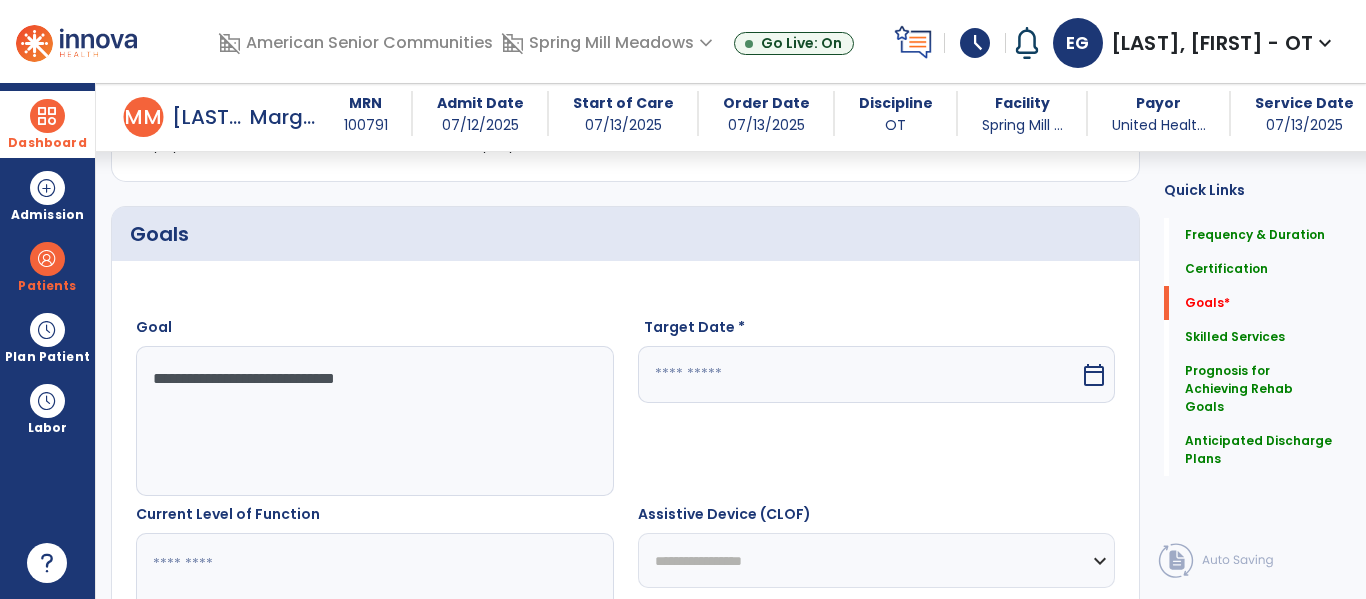 click at bounding box center (859, 374) 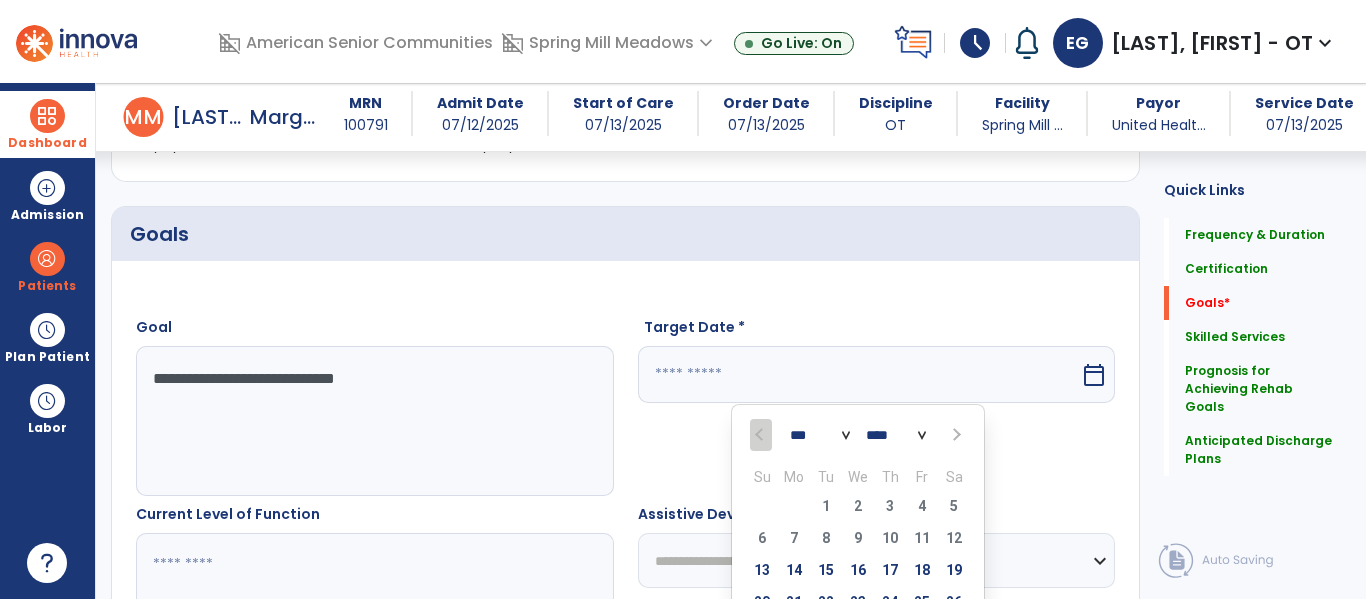 click on "**********" at bounding box center [625, 801] 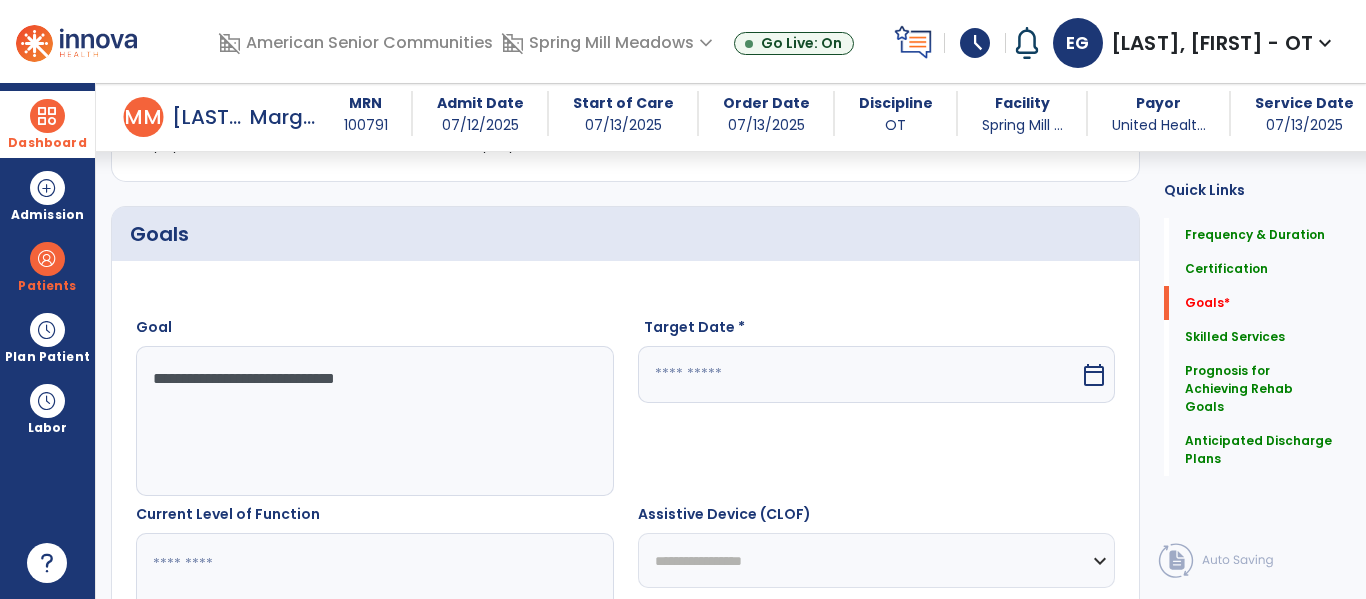 click at bounding box center (859, 374) 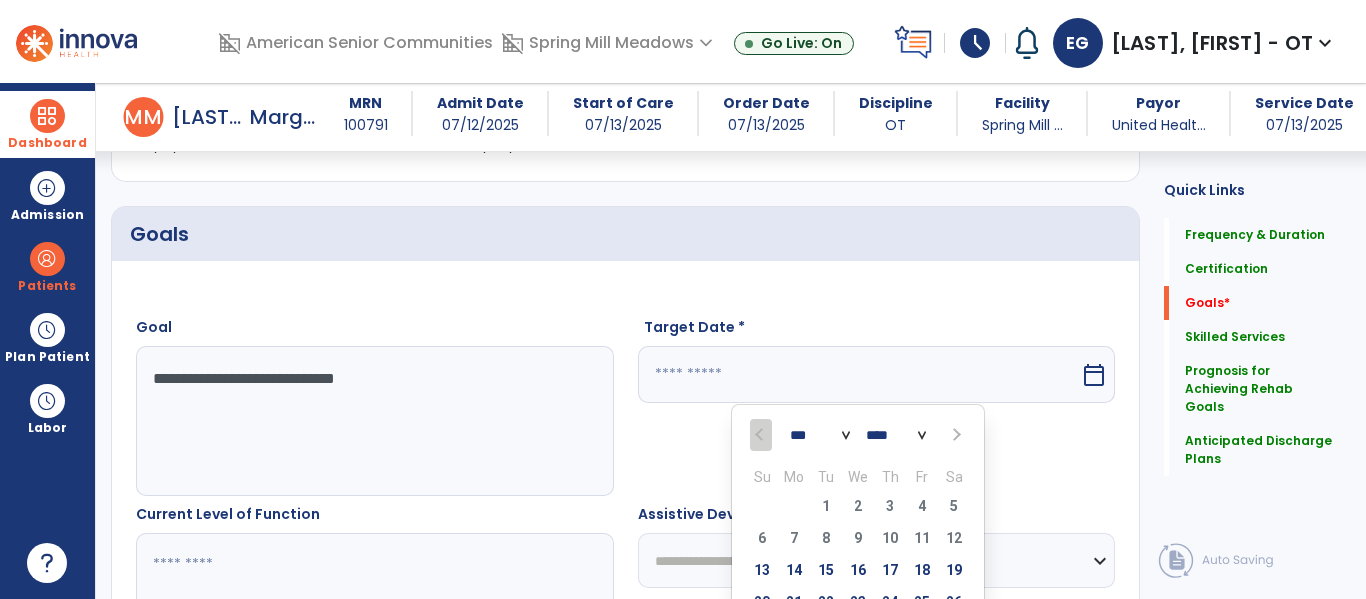 click on "*** *** *** ***" at bounding box center (820, 436) 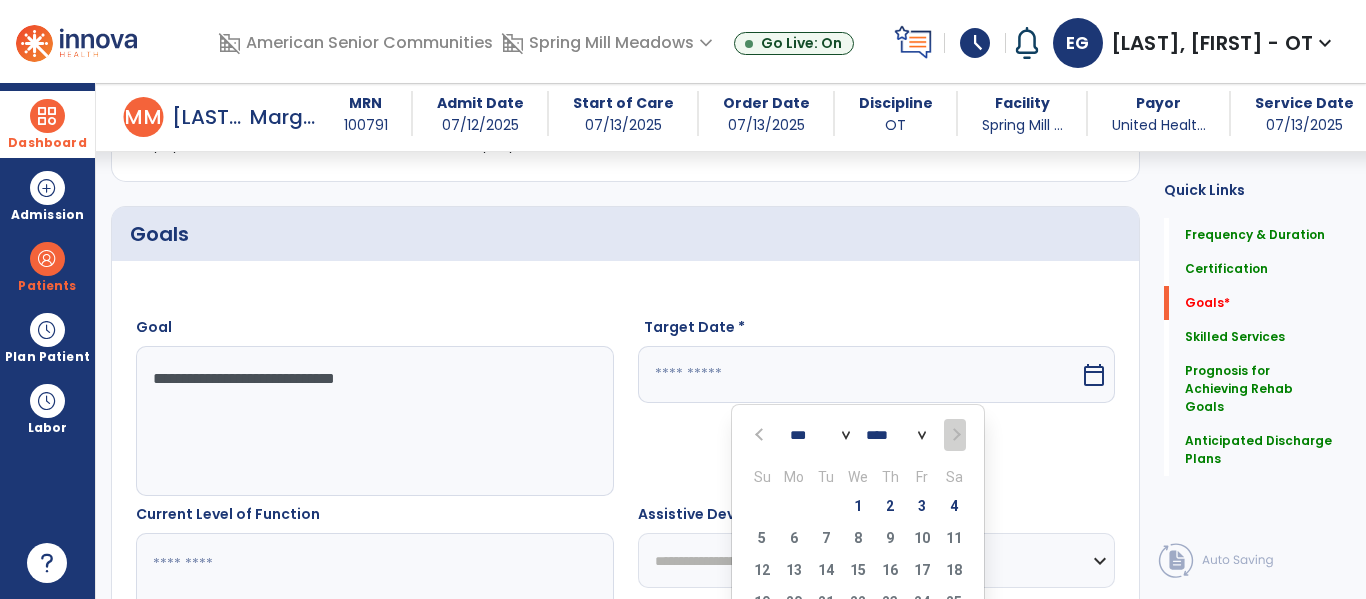 scroll, scrollTop: 441, scrollLeft: 0, axis: vertical 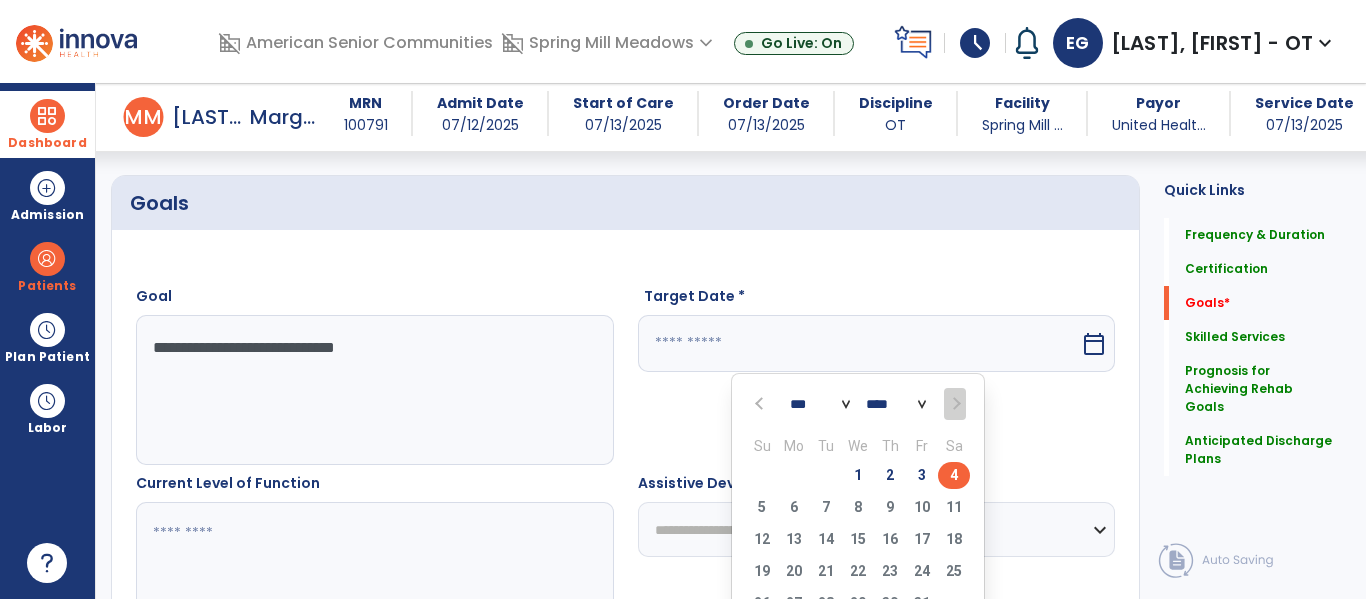 click on "4" at bounding box center [954, 475] 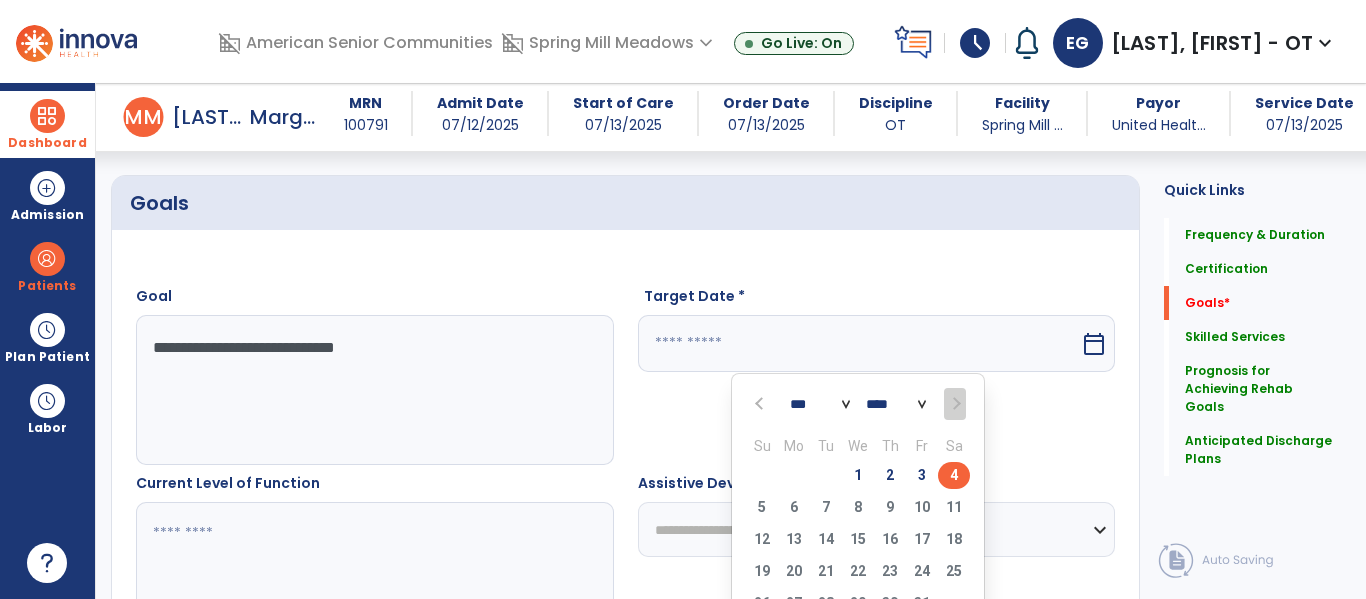 type on "*********" 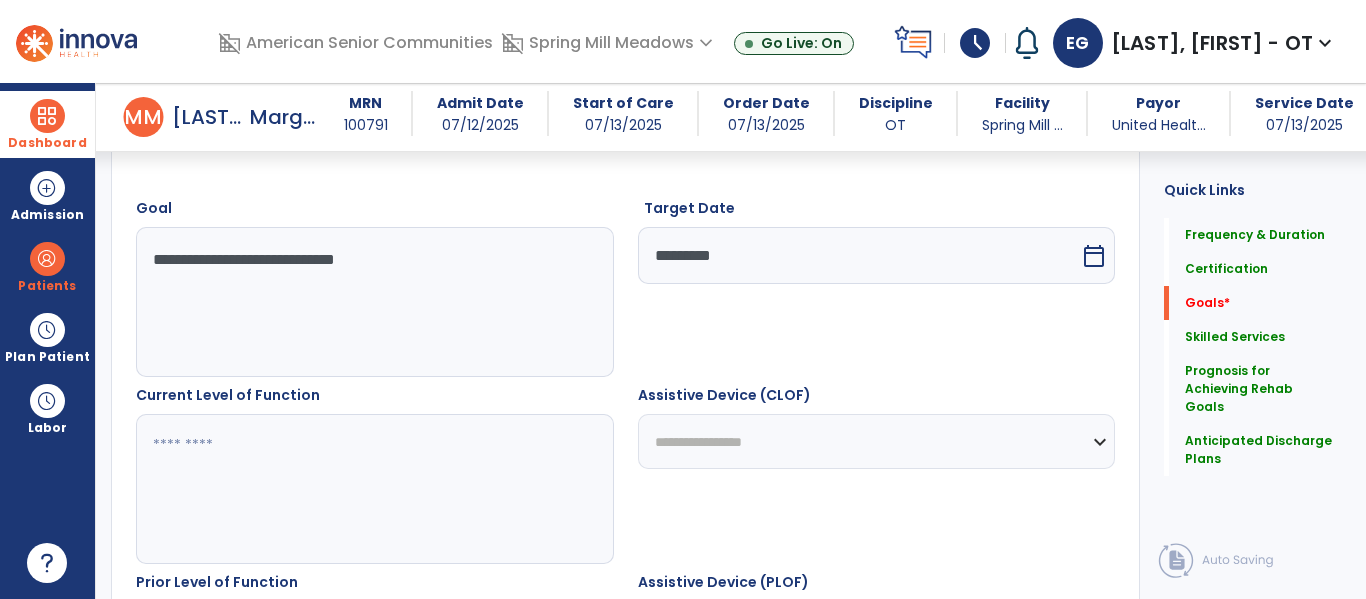 scroll, scrollTop: 533, scrollLeft: 0, axis: vertical 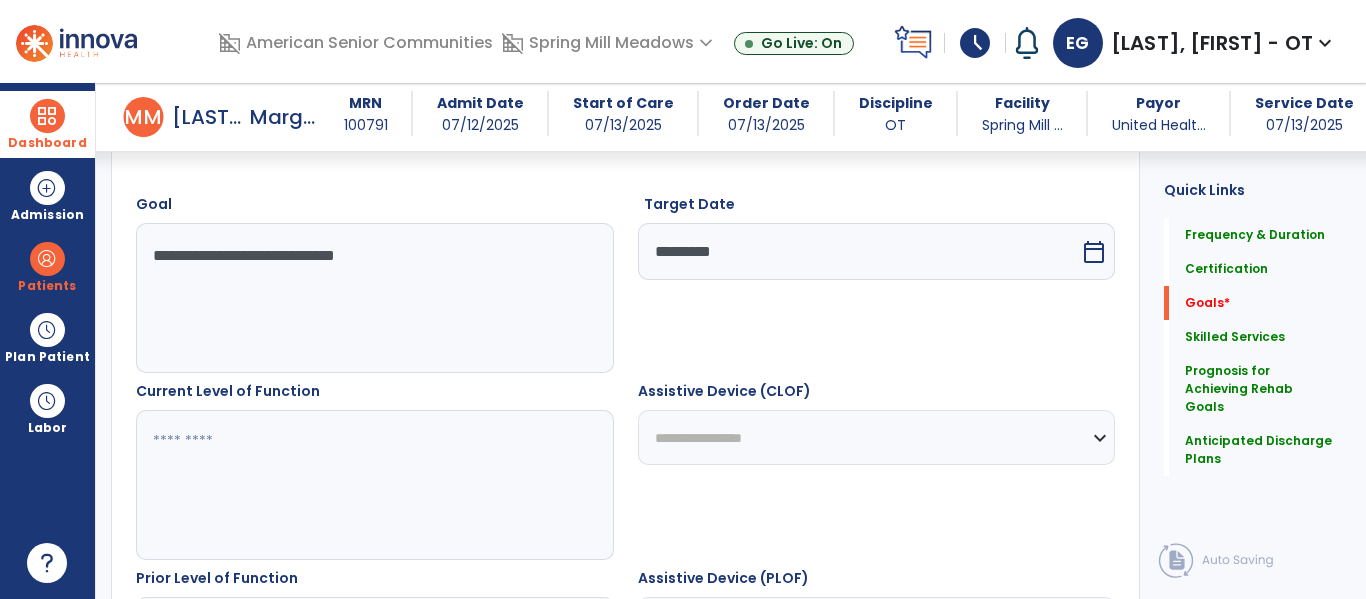 click at bounding box center (374, 485) 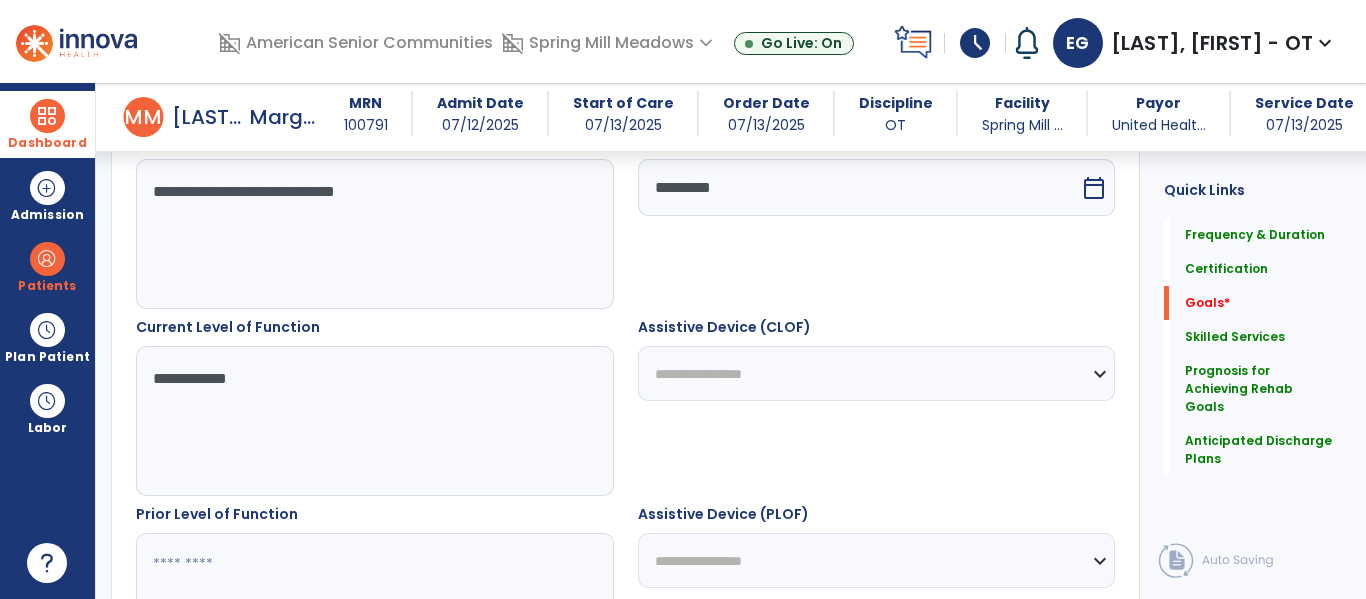 scroll, scrollTop: 647, scrollLeft: 0, axis: vertical 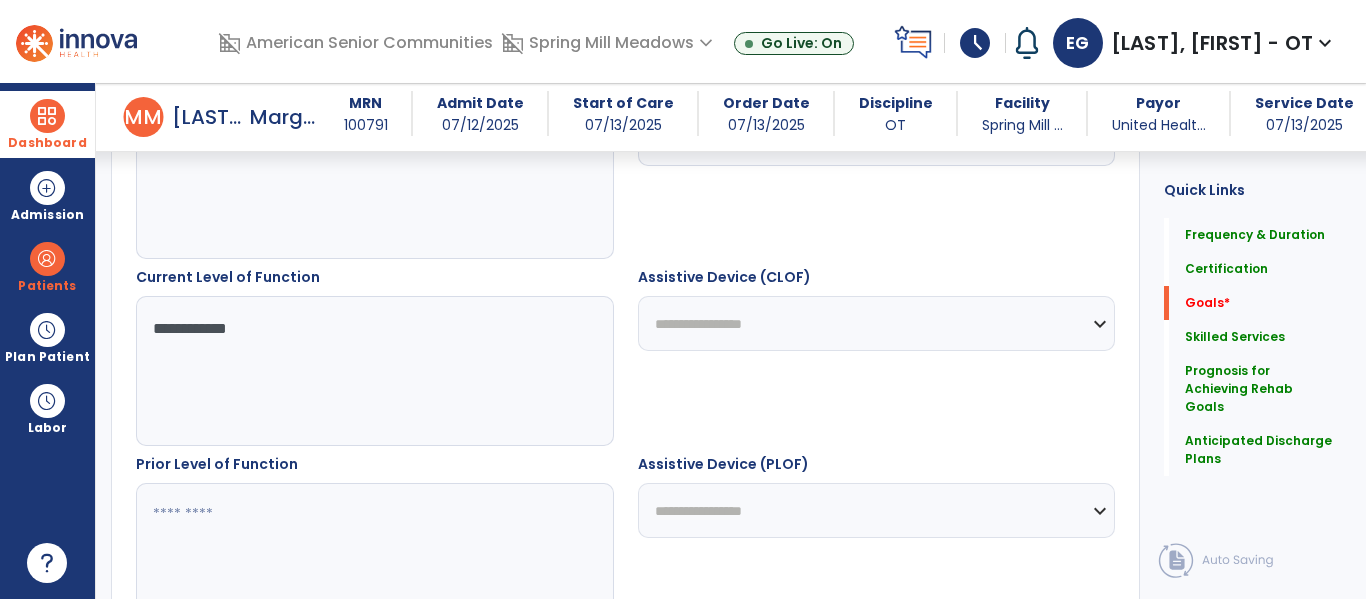 type on "**********" 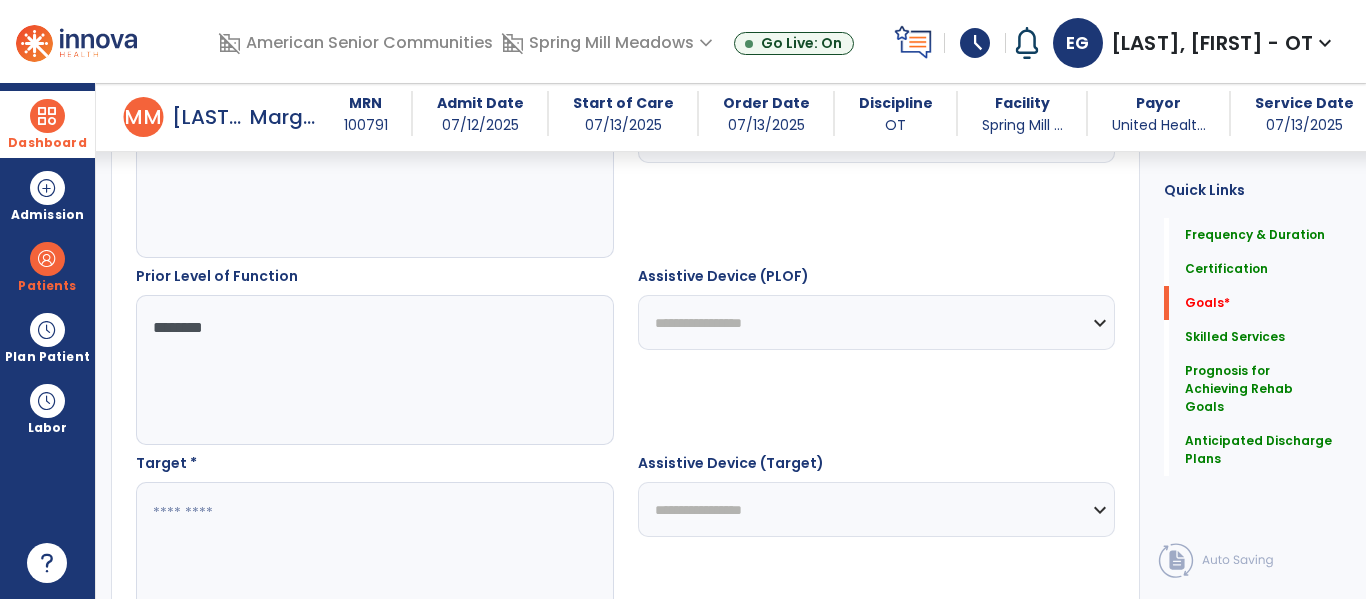 scroll, scrollTop: 852, scrollLeft: 0, axis: vertical 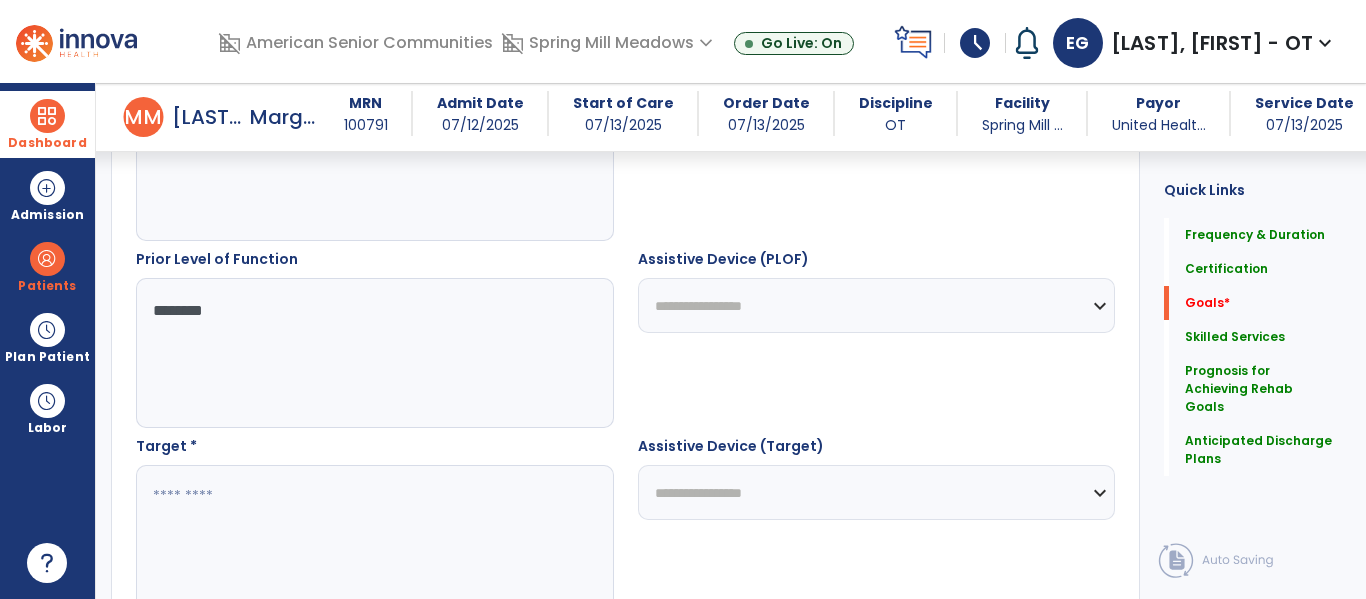 type on "*******" 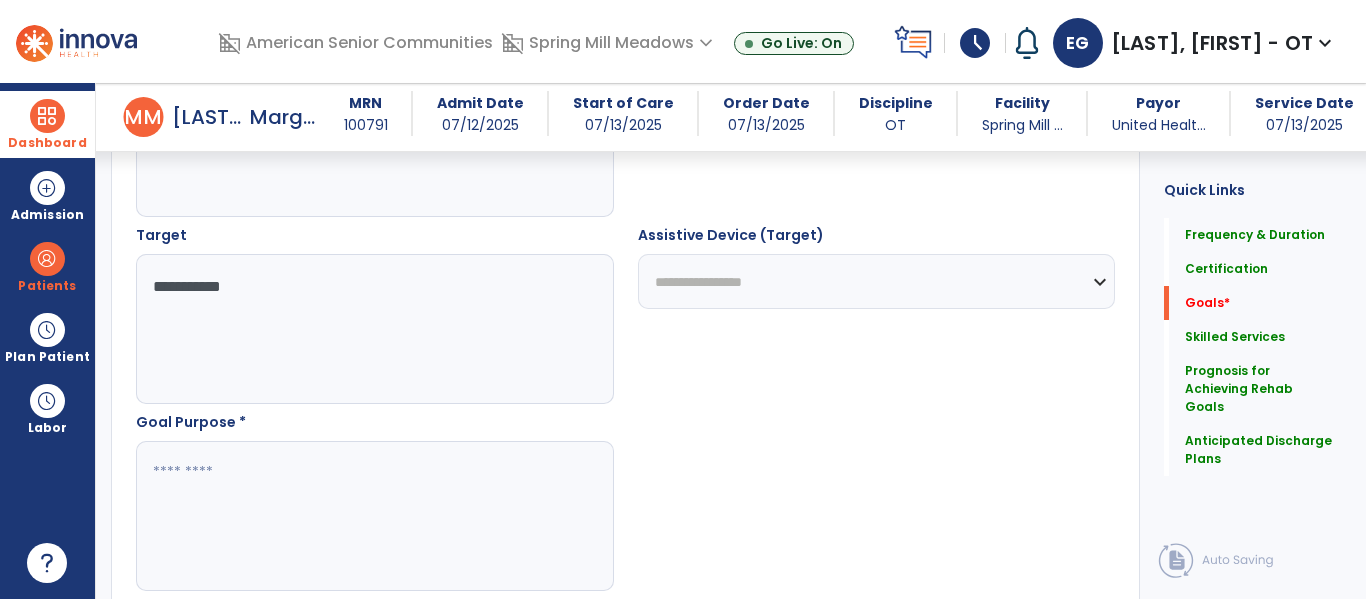 scroll, scrollTop: 1107, scrollLeft: 0, axis: vertical 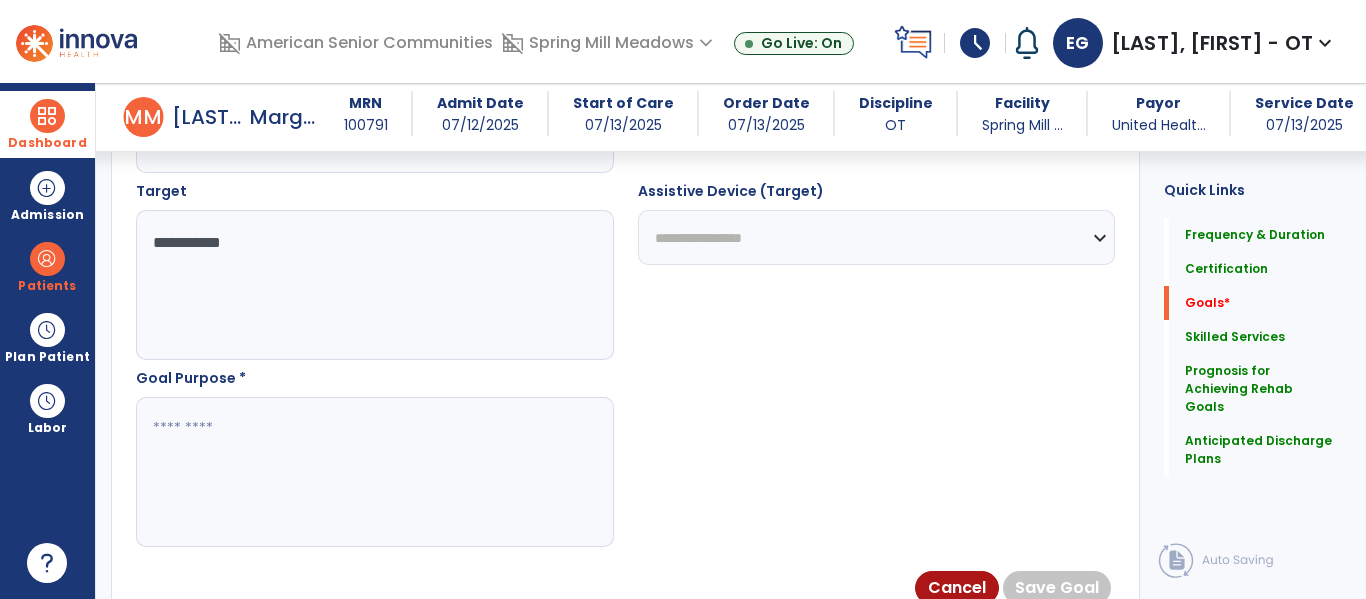 type on "**********" 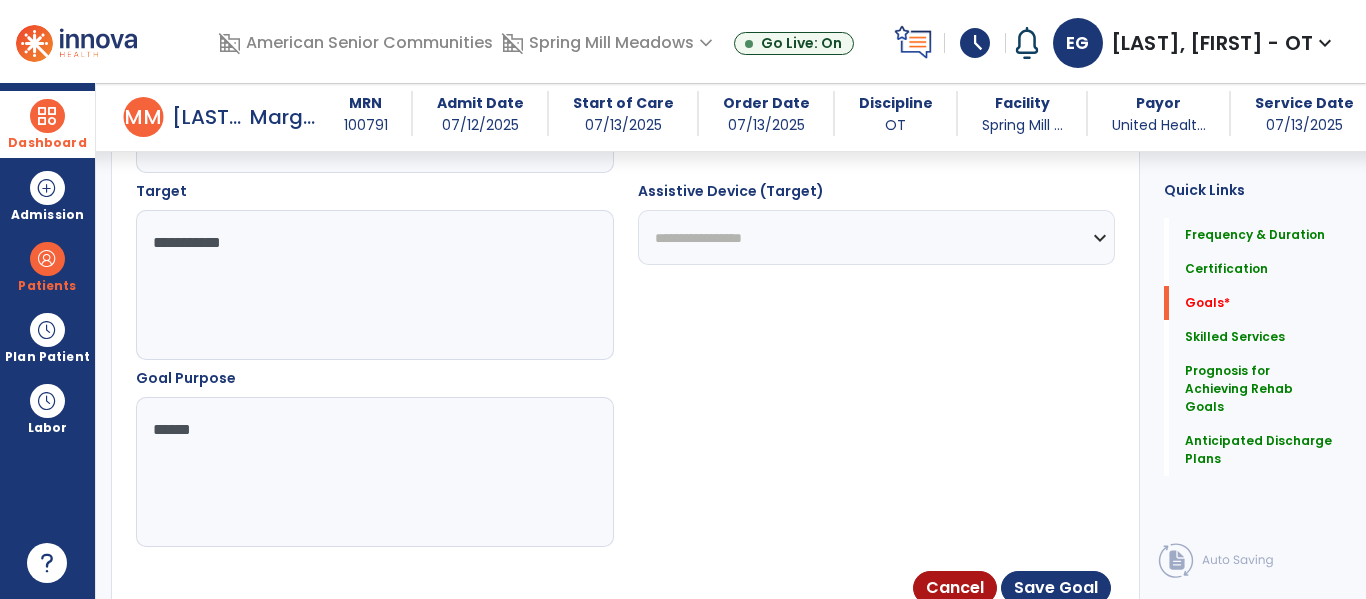 type on "*******" 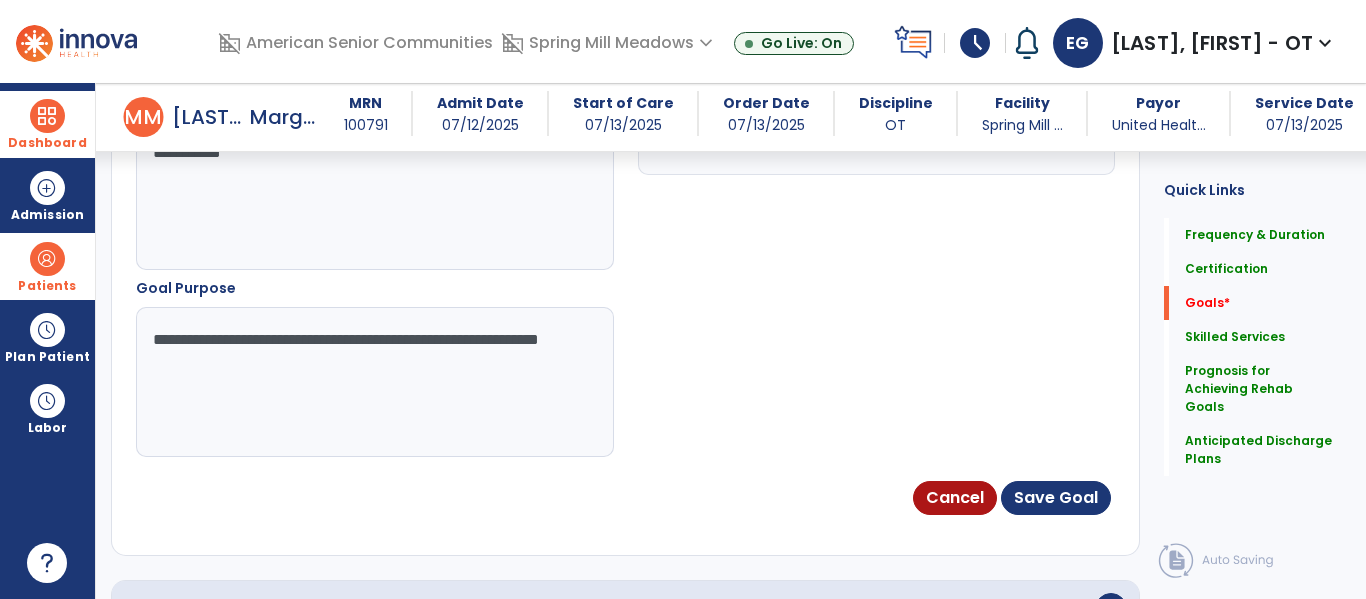 scroll, scrollTop: 1220, scrollLeft: 0, axis: vertical 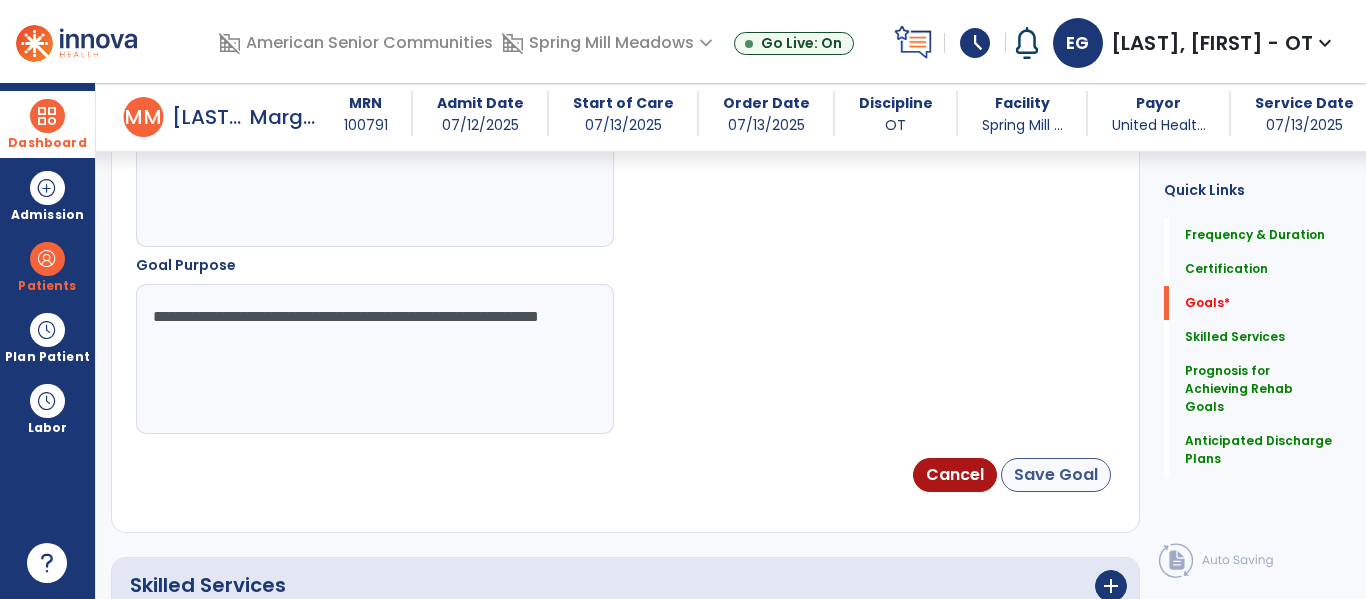 type on "**********" 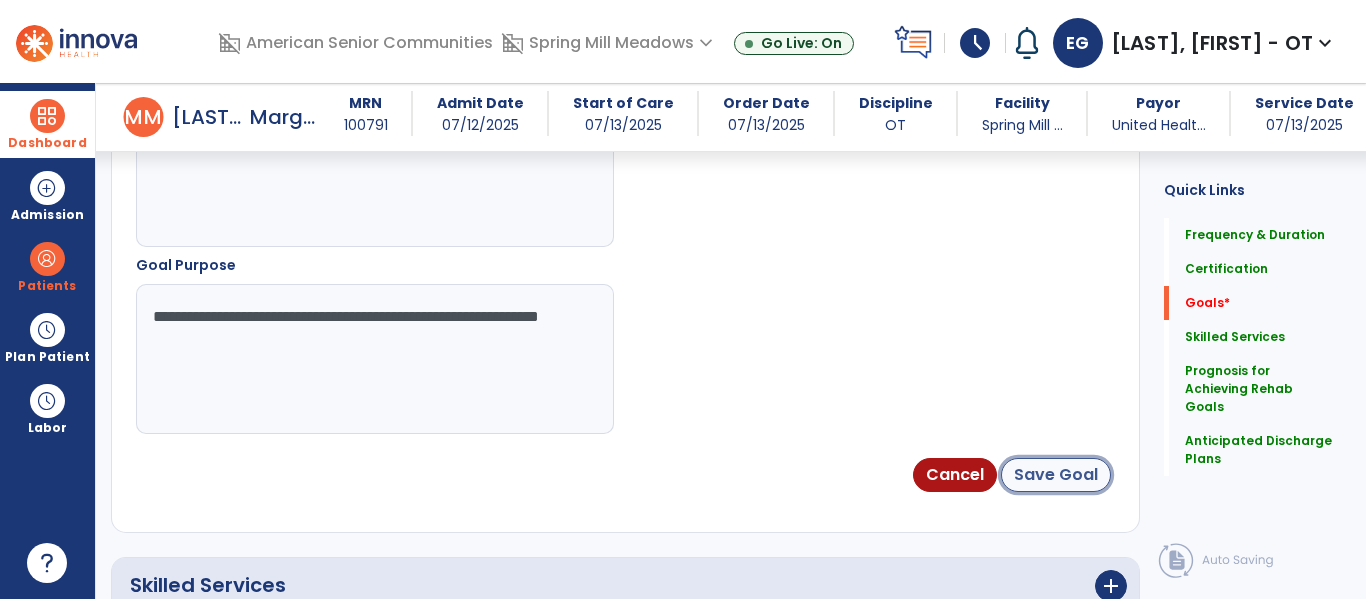 click on "Save Goal" at bounding box center (1056, 475) 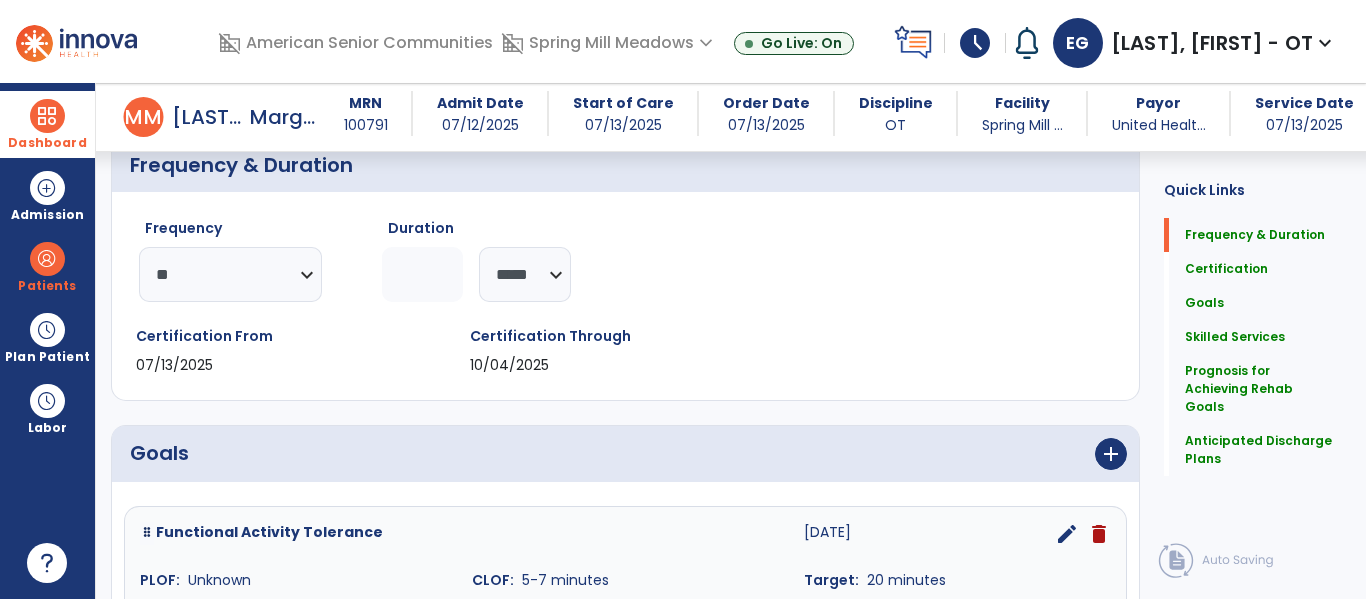 scroll, scrollTop: 386, scrollLeft: 0, axis: vertical 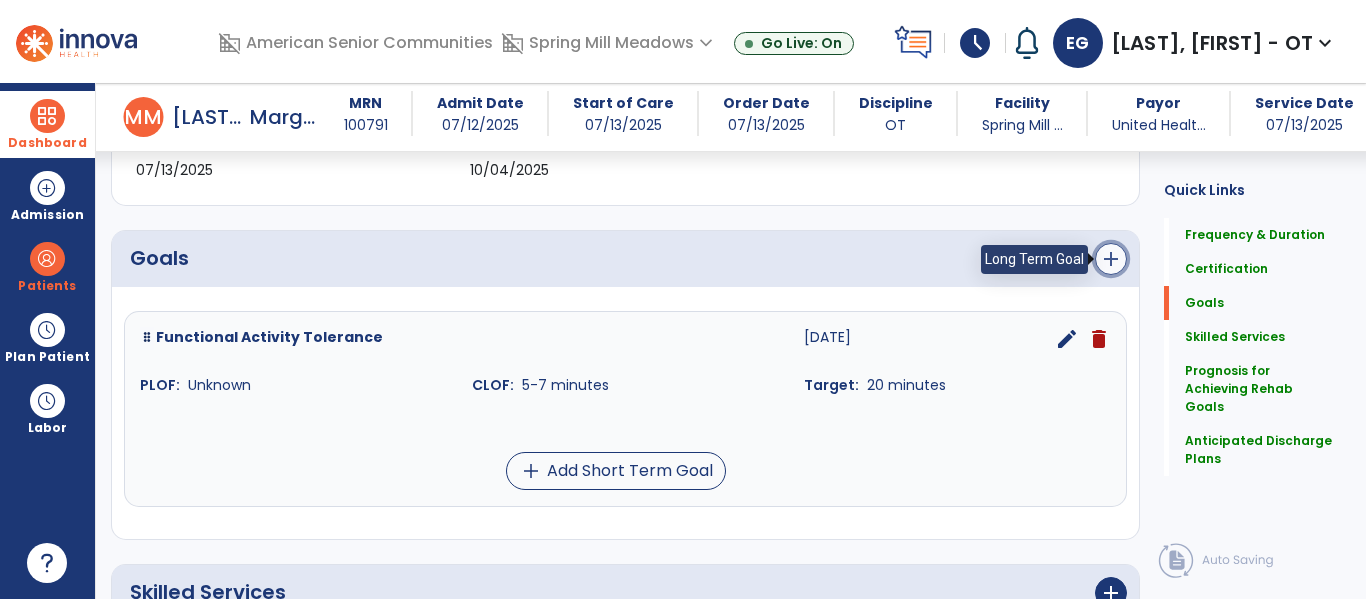 click on "add" at bounding box center (1111, 259) 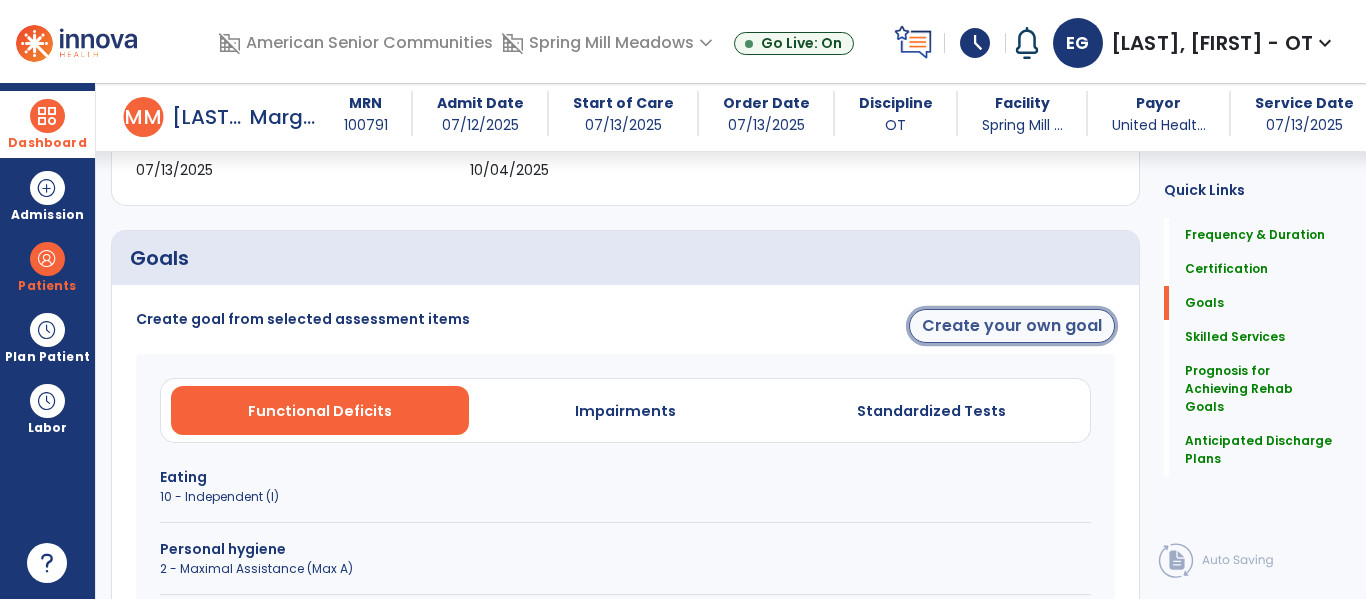 click on "Create your own goal" at bounding box center (1012, 326) 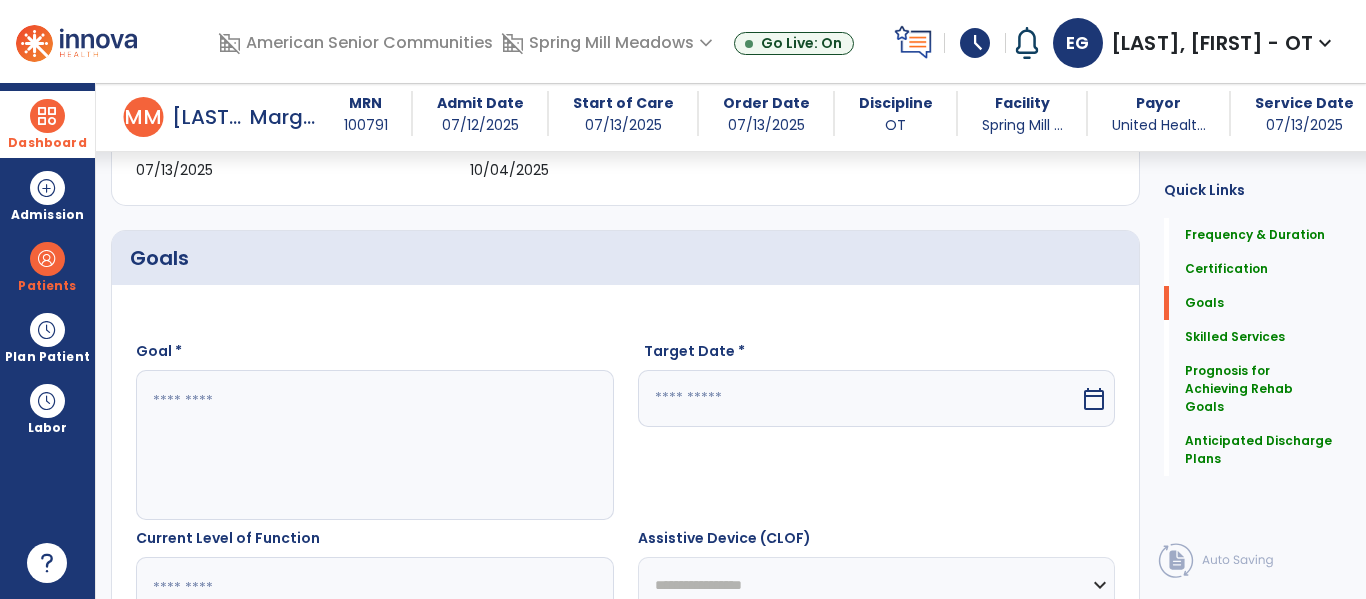 click at bounding box center (374, 445) 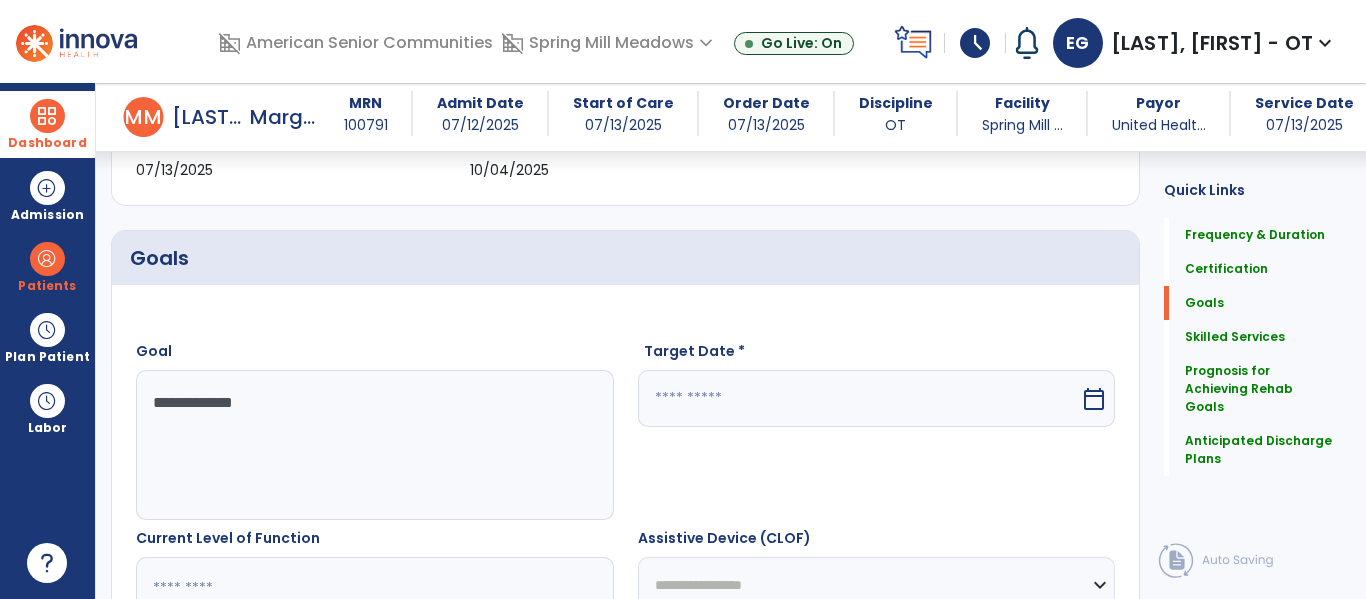 type on "**********" 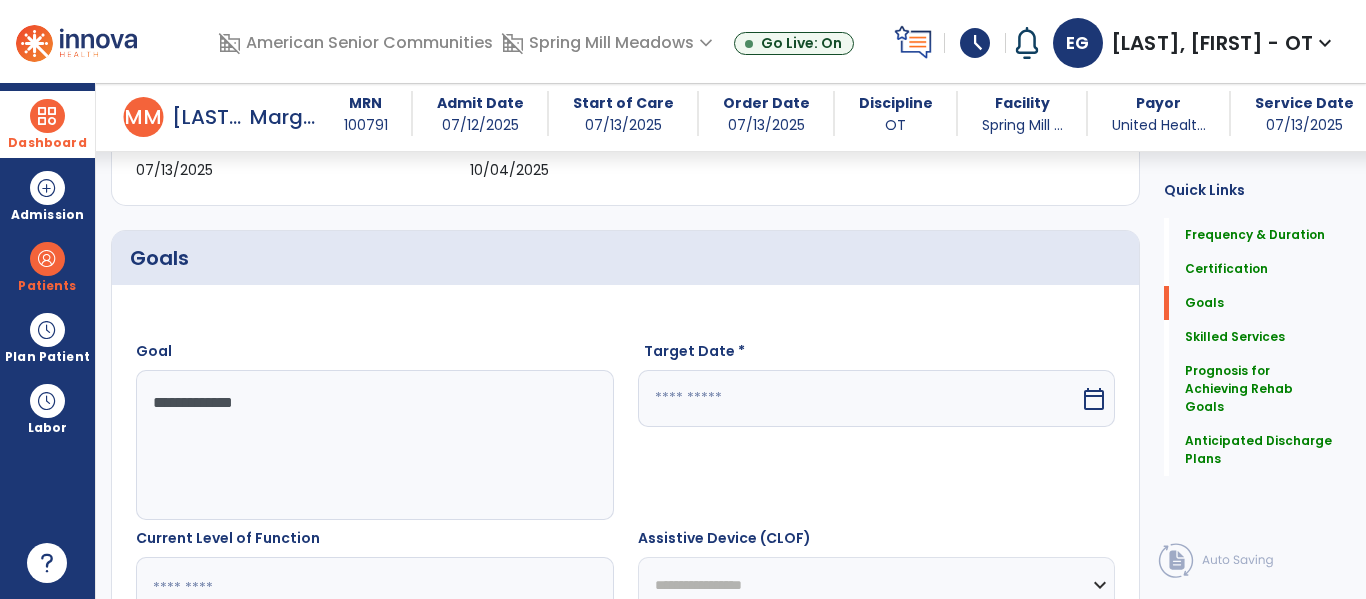 click at bounding box center (859, 398) 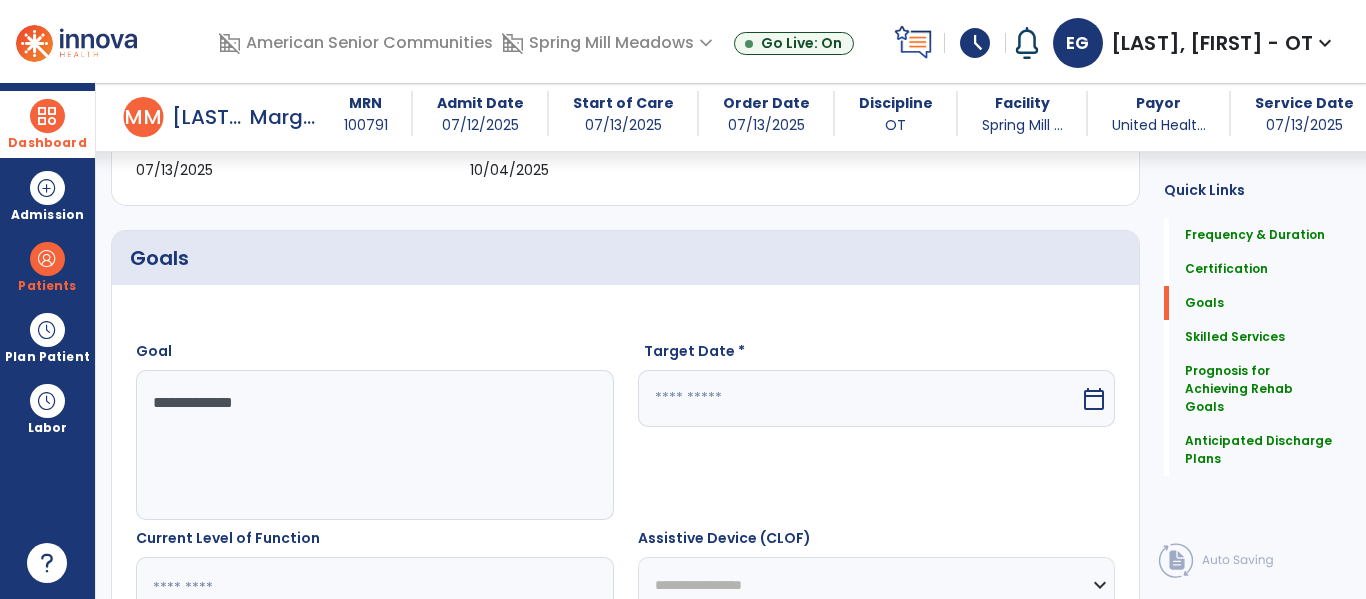 scroll, scrollTop: 400, scrollLeft: 0, axis: vertical 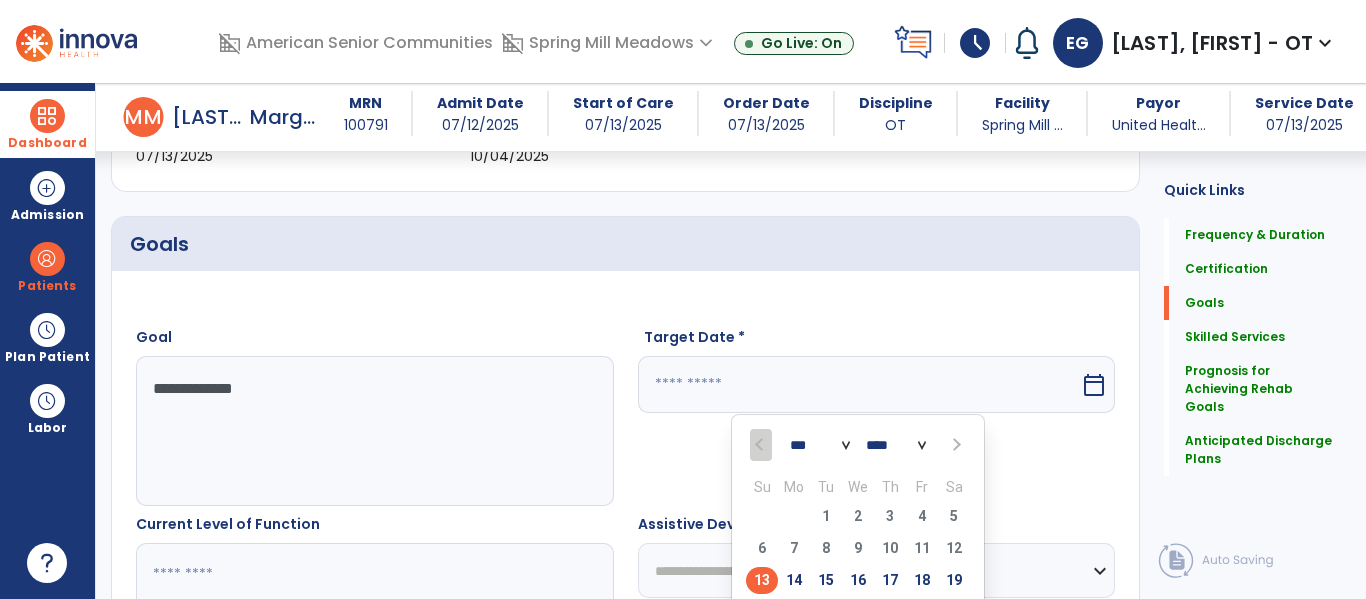 click on "*** *** *** ***" at bounding box center (820, 446) 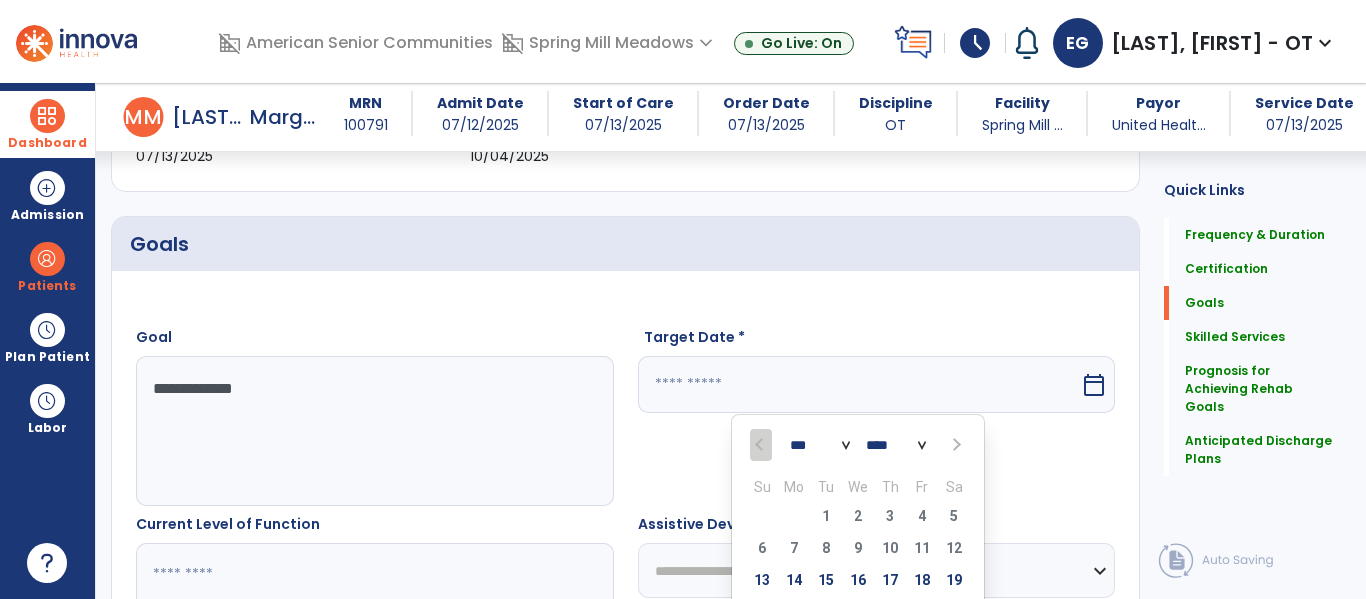 select on "**" 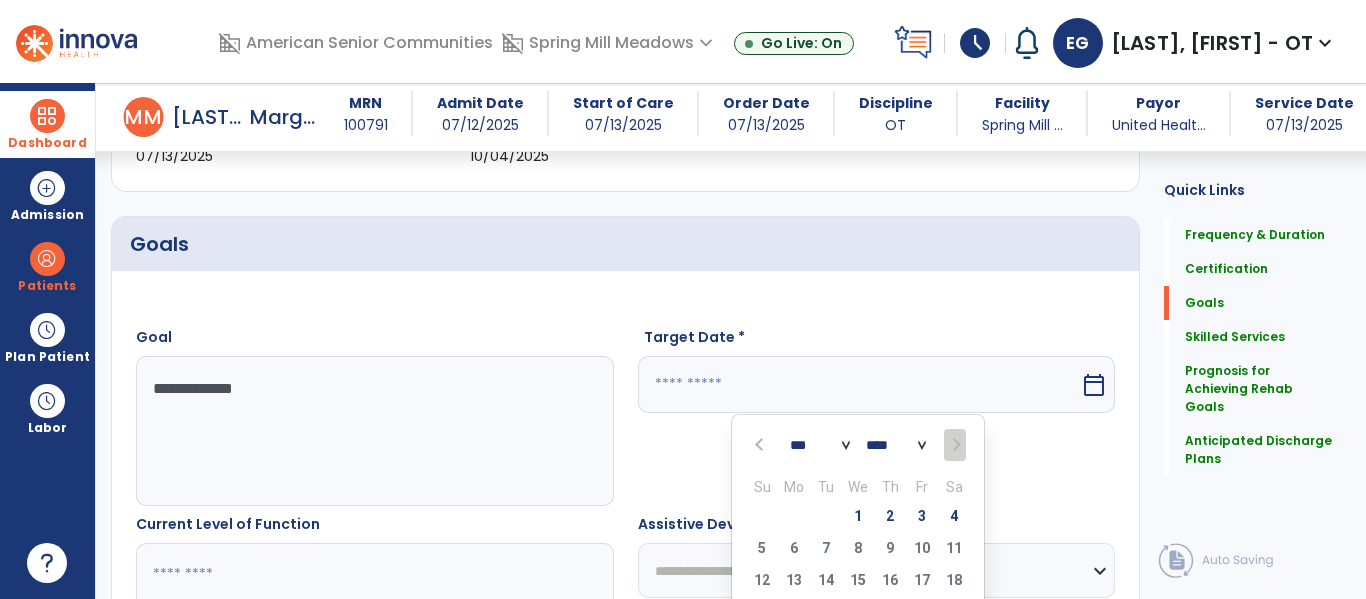 click on "28   29   30   1   2   3   4" at bounding box center [858, 519] 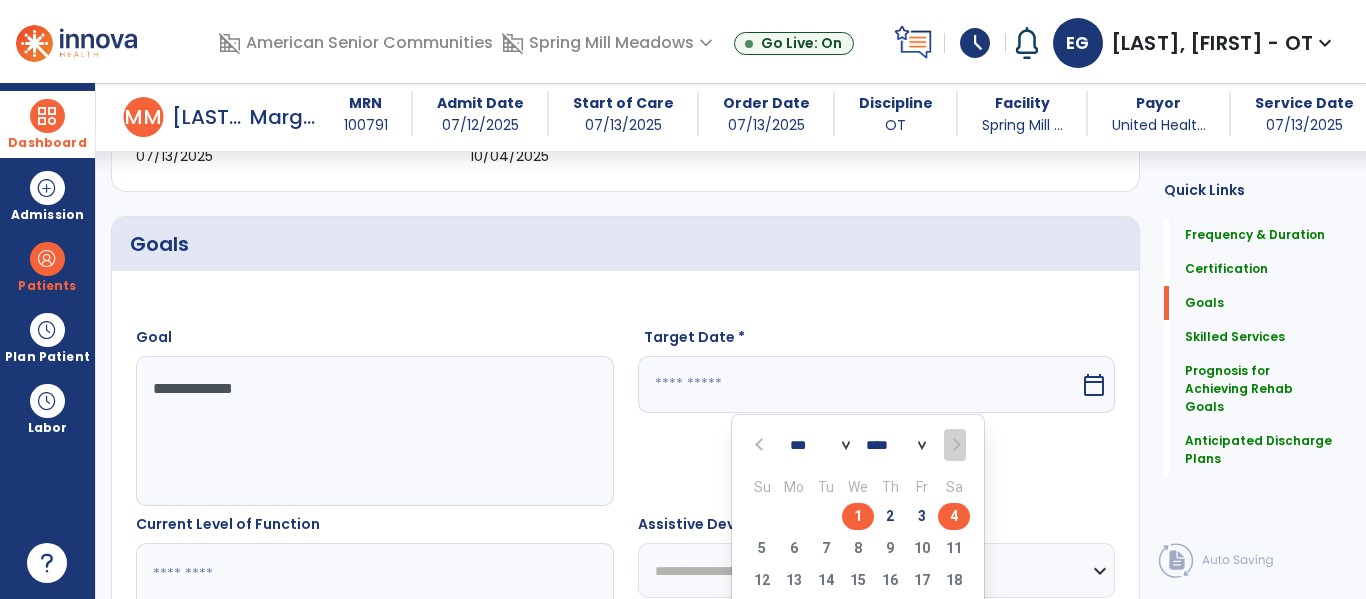click on "4" at bounding box center (954, 516) 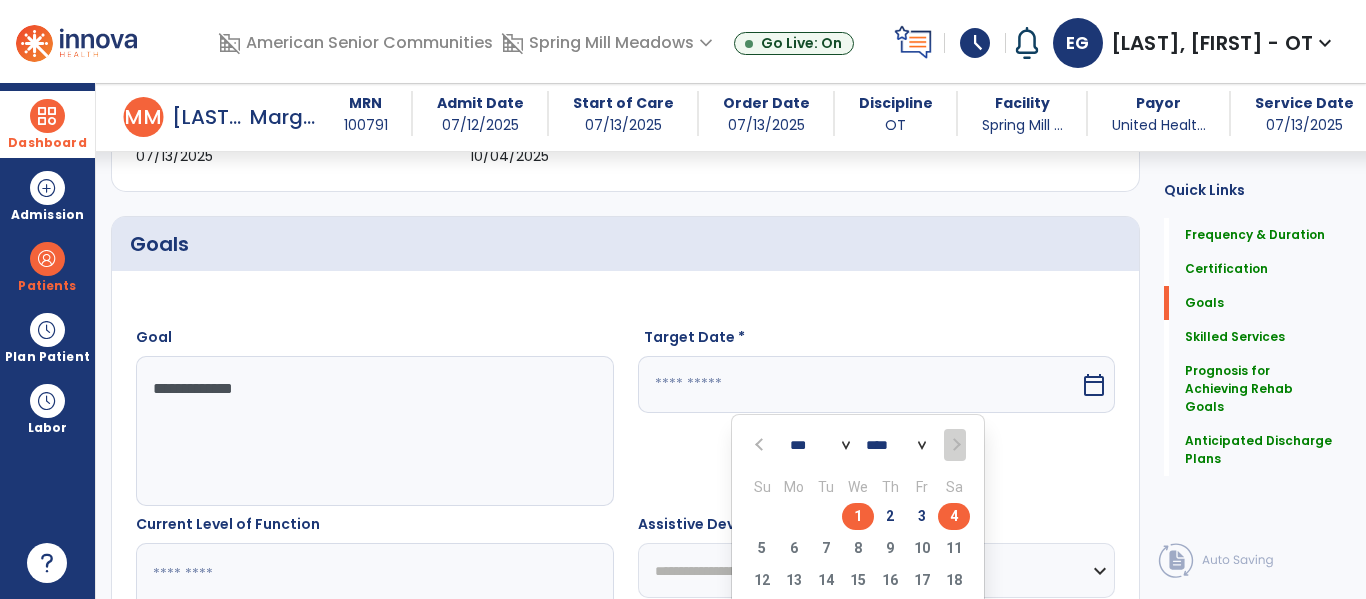 type on "*********" 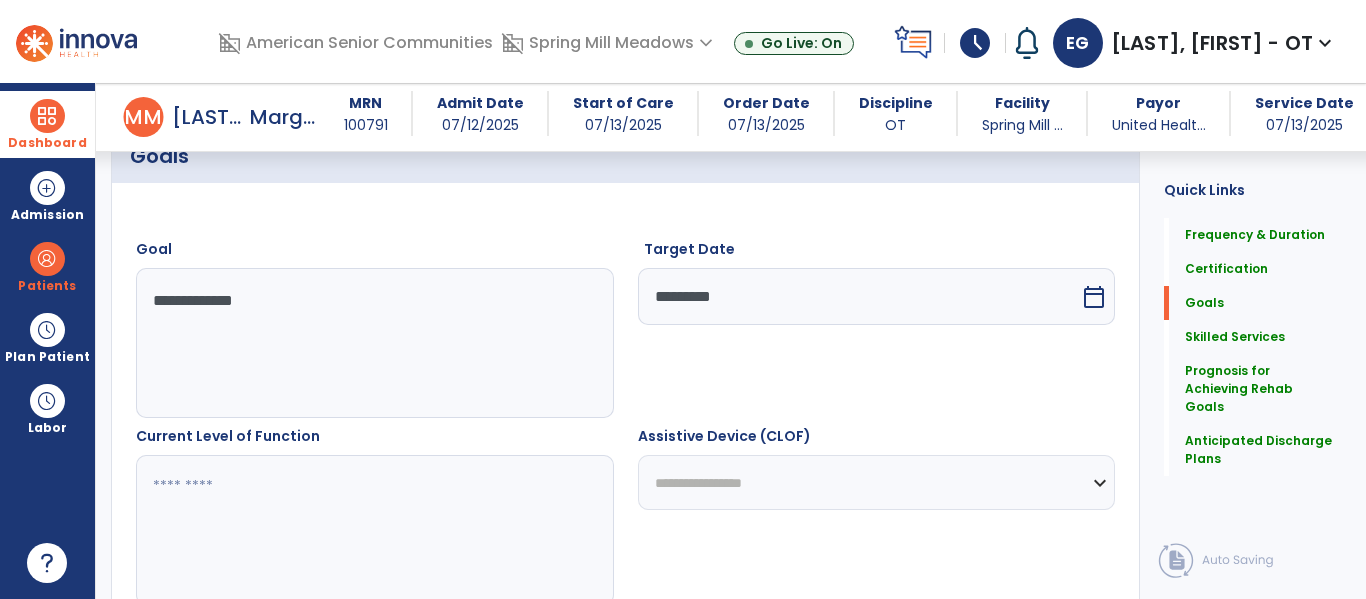 scroll, scrollTop: 489, scrollLeft: 0, axis: vertical 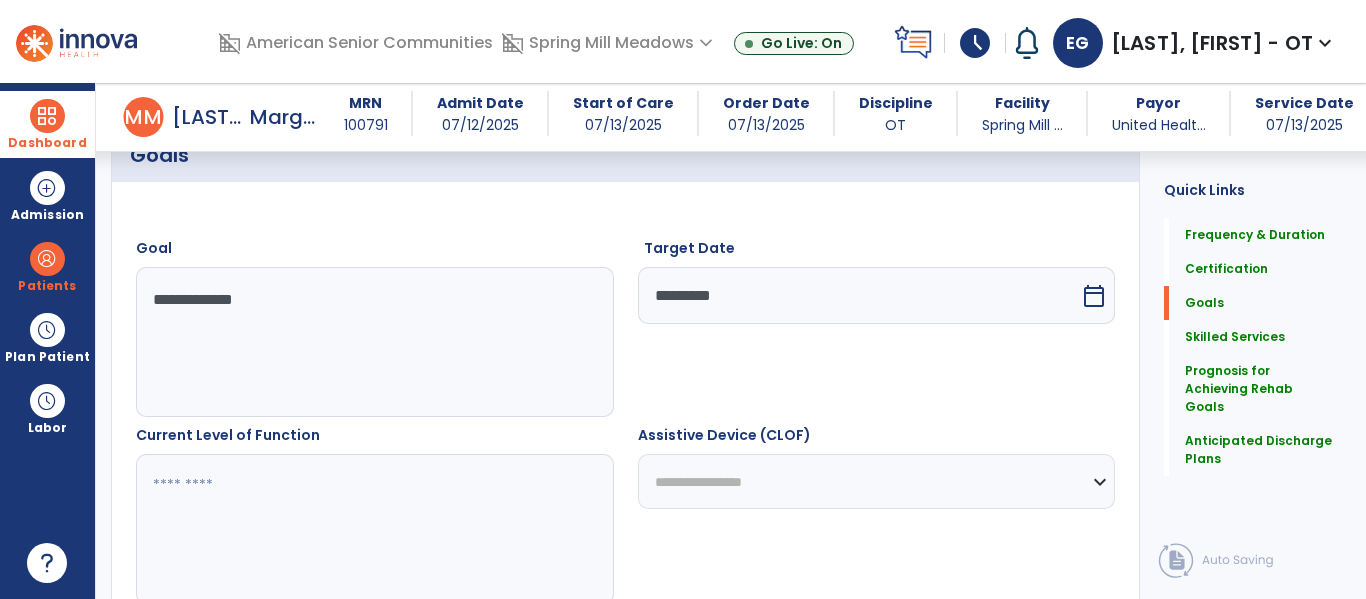 click at bounding box center (374, 529) 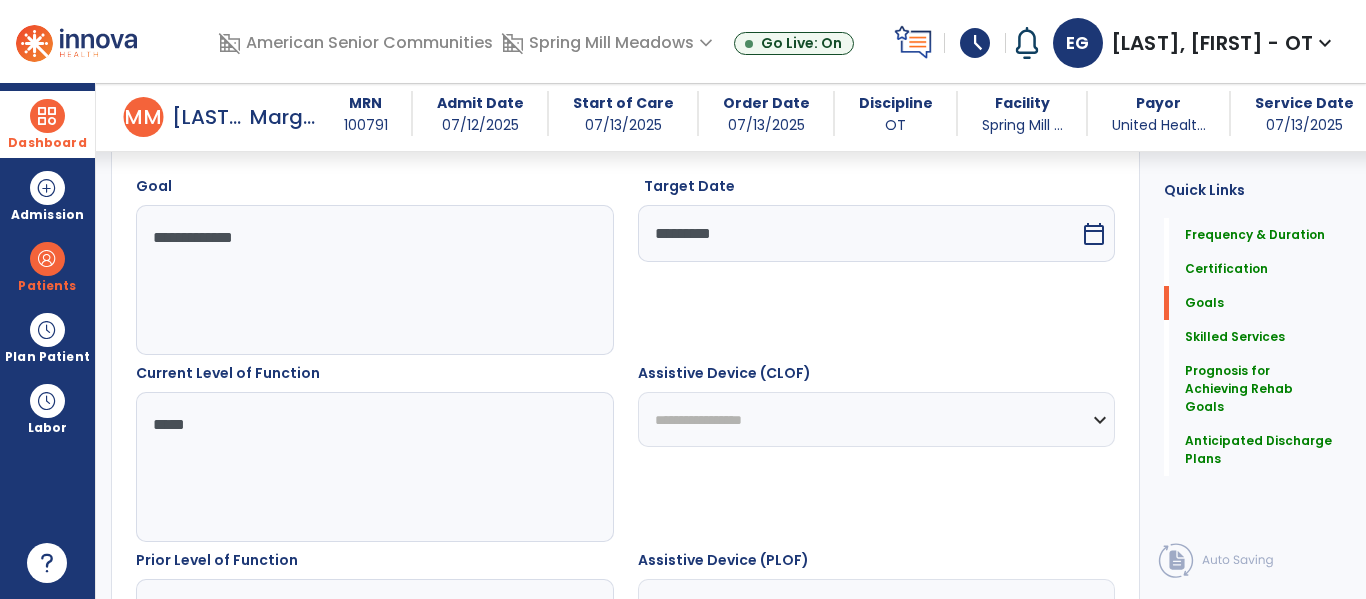scroll, scrollTop: 658, scrollLeft: 0, axis: vertical 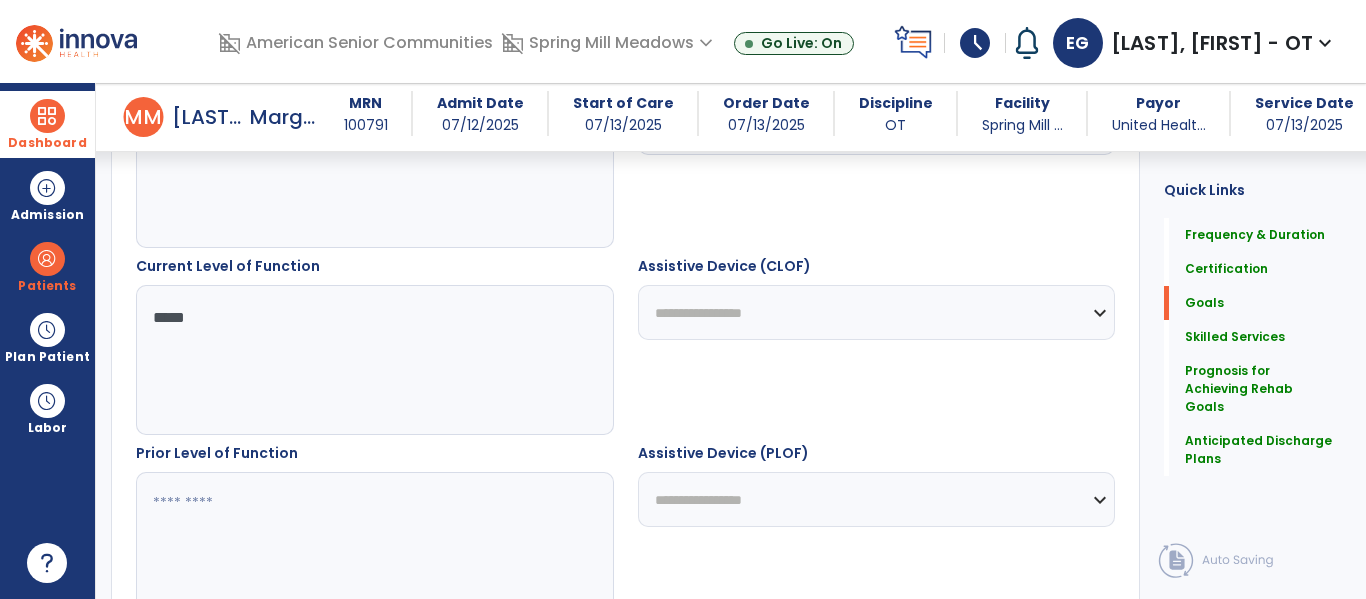 type on "****" 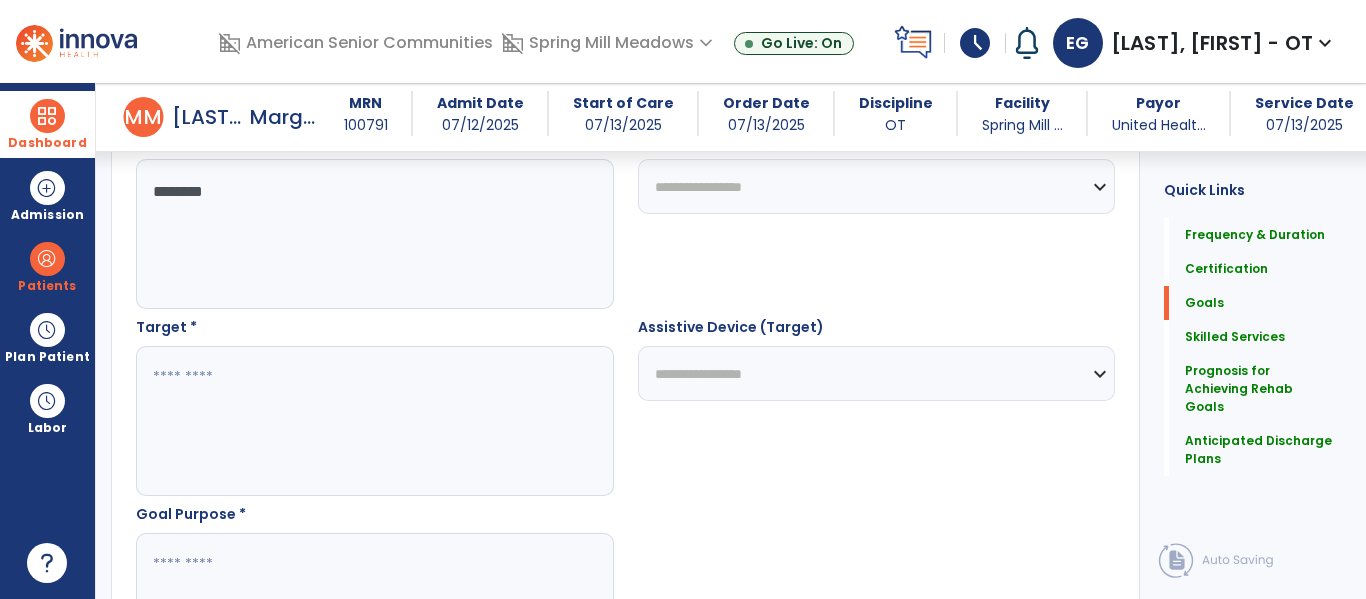 scroll, scrollTop: 1144, scrollLeft: 0, axis: vertical 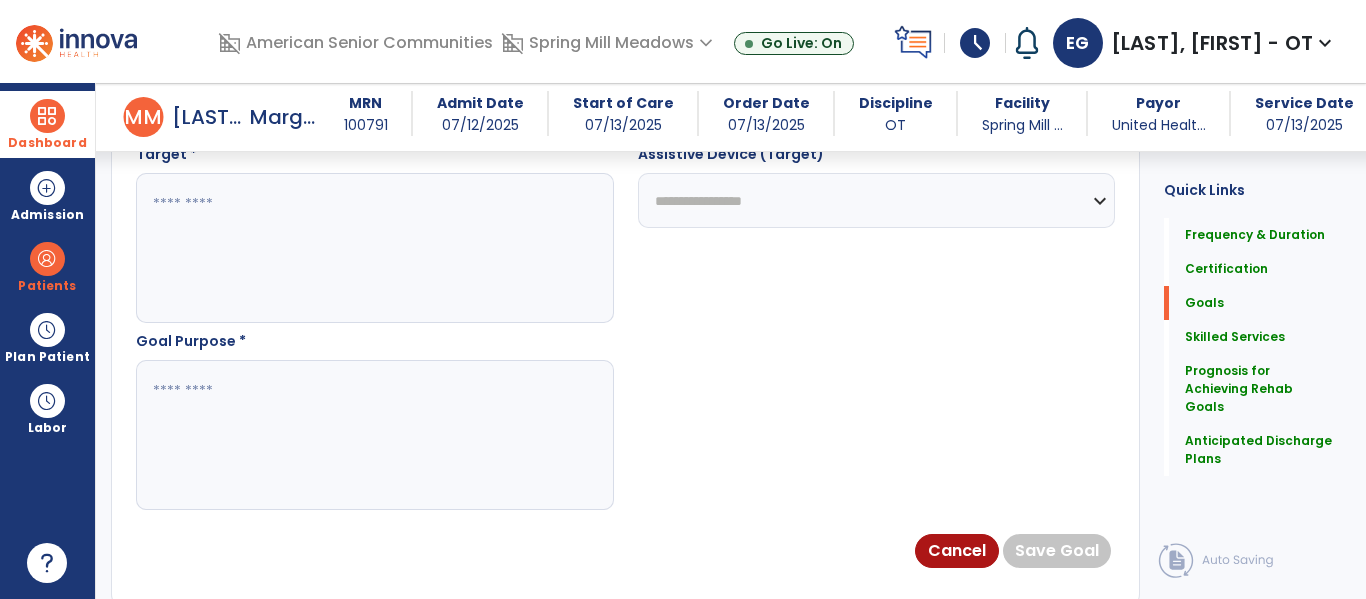 type on "*******" 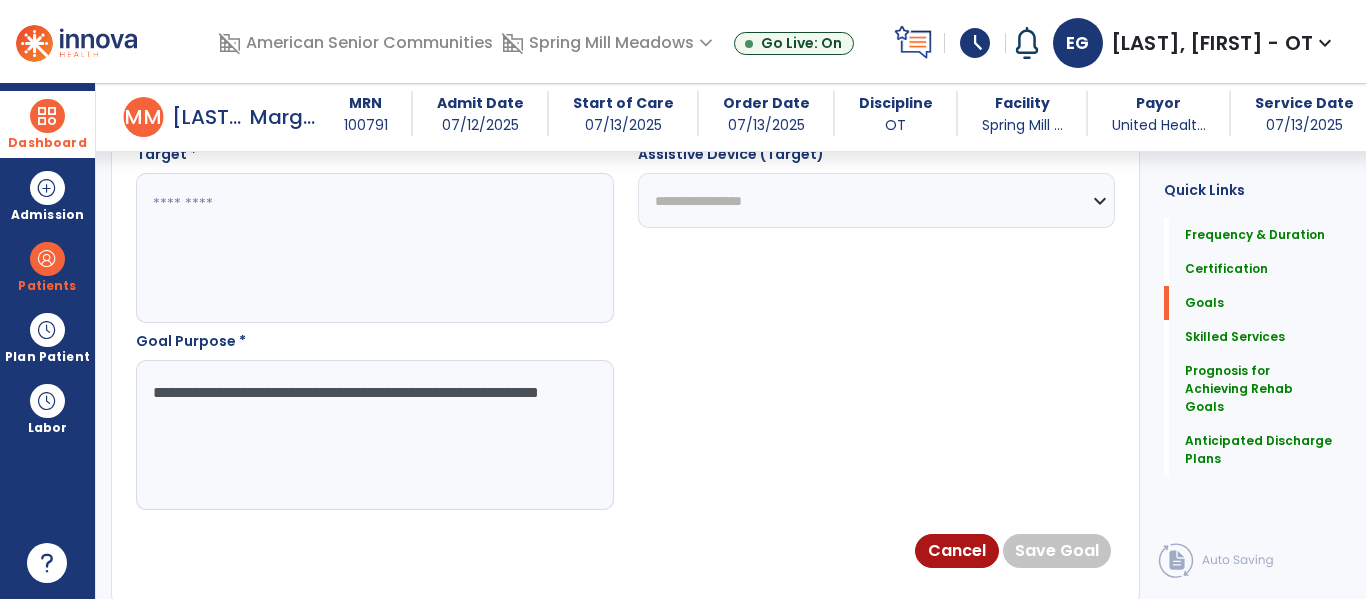 click at bounding box center [374, 435] 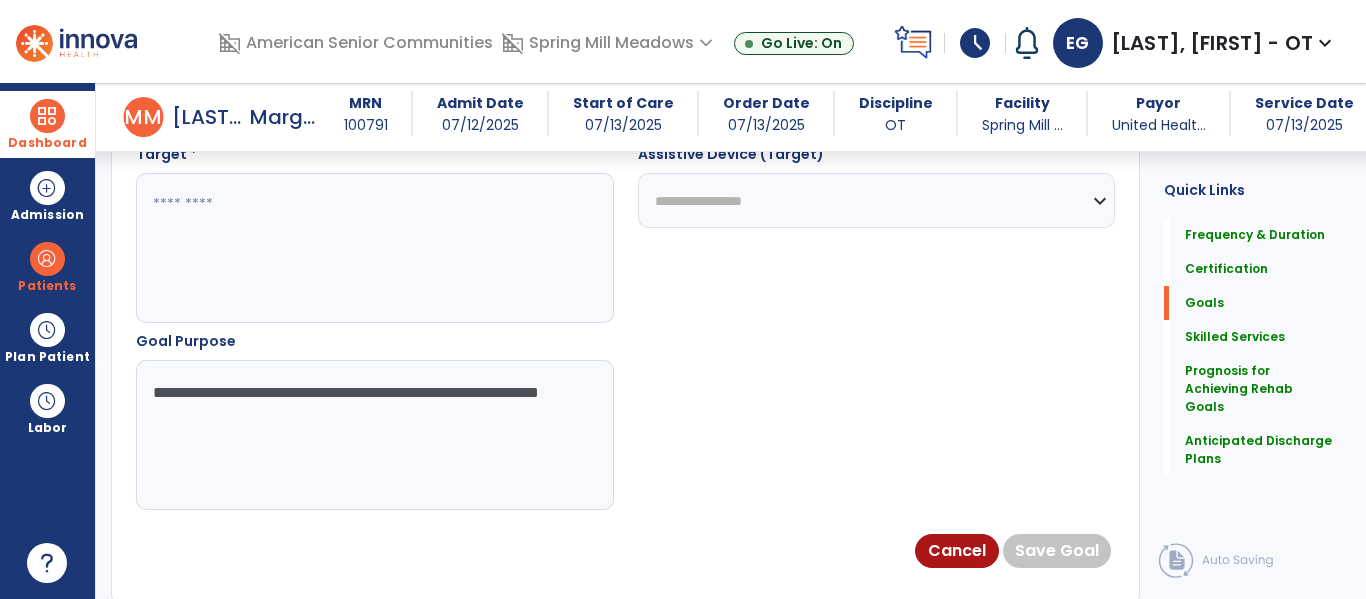 type on "**********" 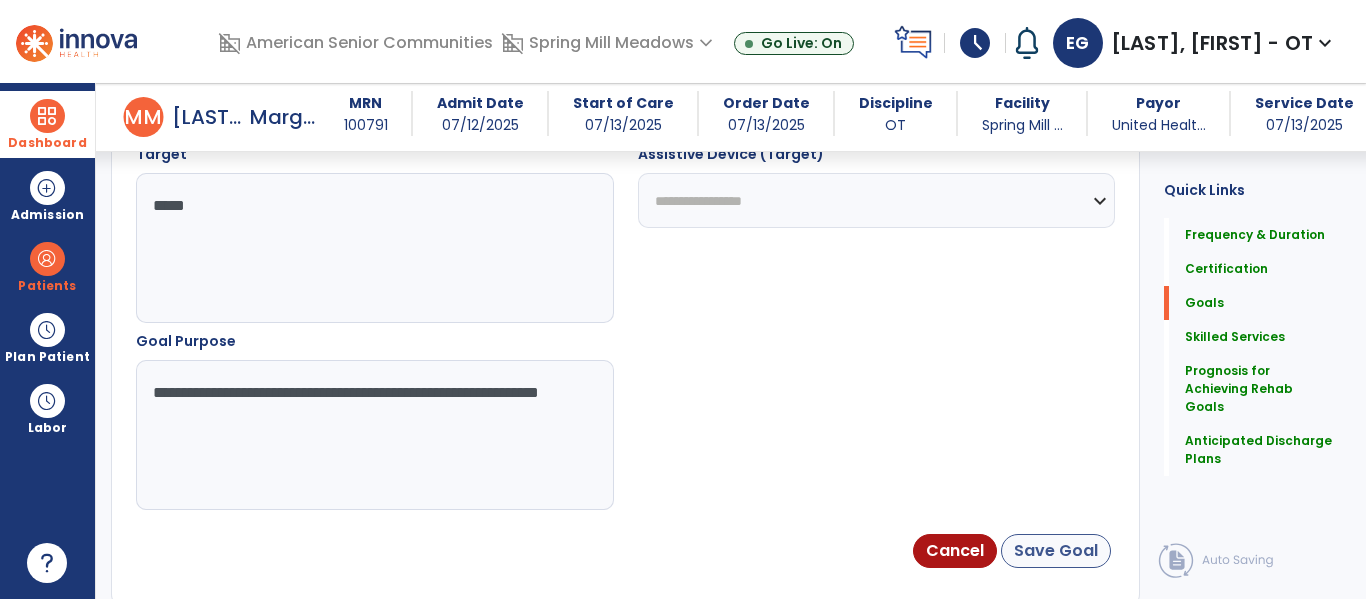 type on "****" 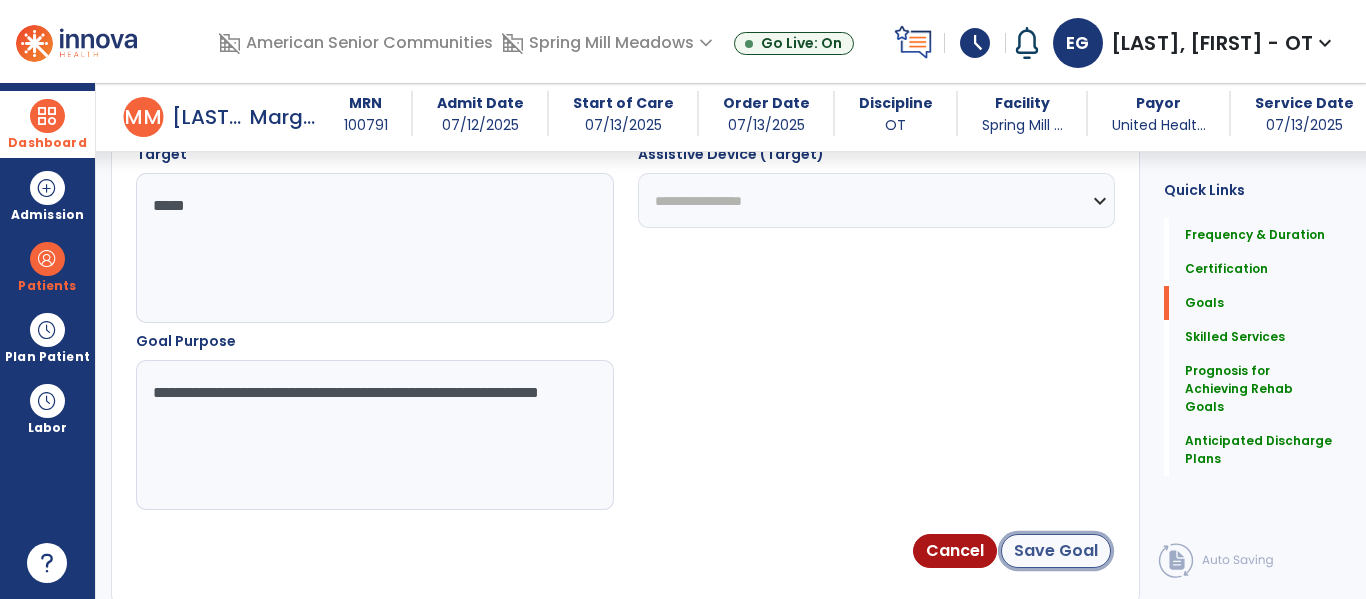 click on "Save Goal" at bounding box center (1056, 551) 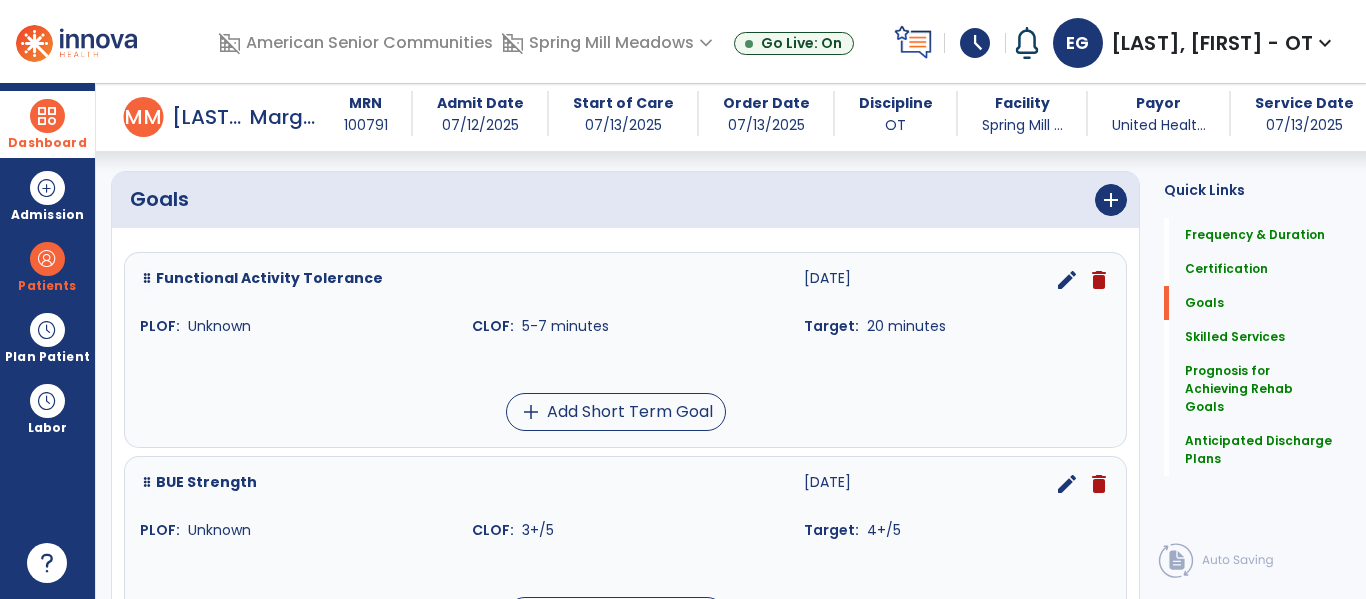 scroll, scrollTop: 447, scrollLeft: 0, axis: vertical 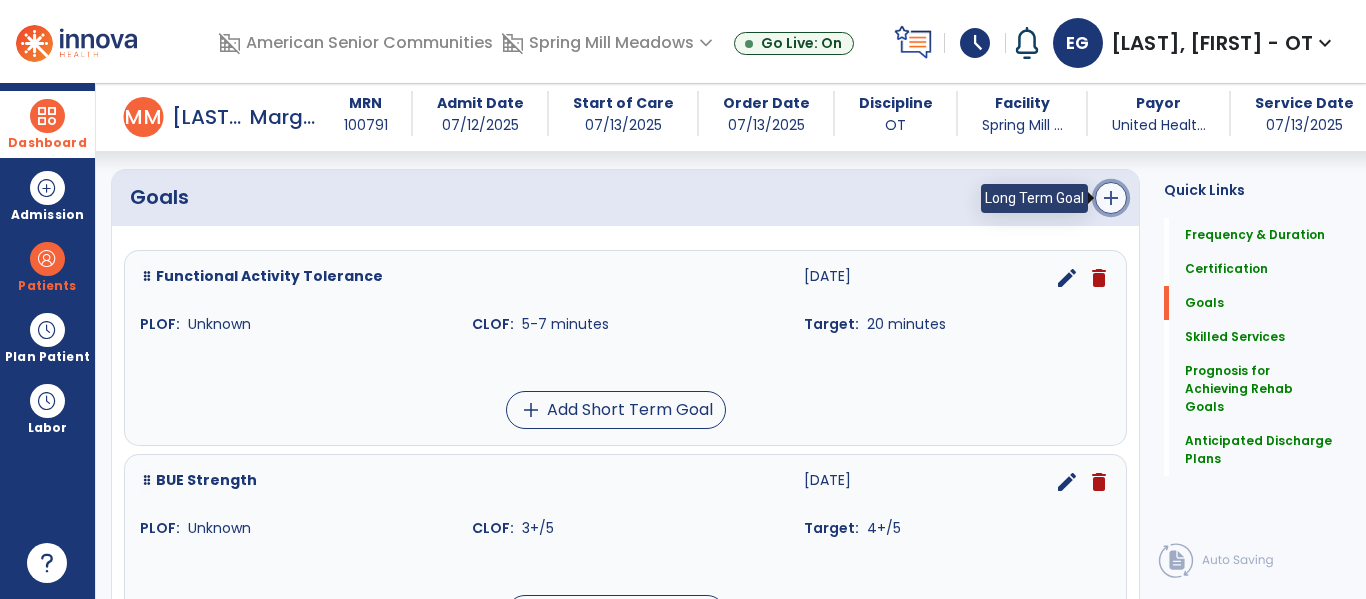 click on "add" at bounding box center (1111, 198) 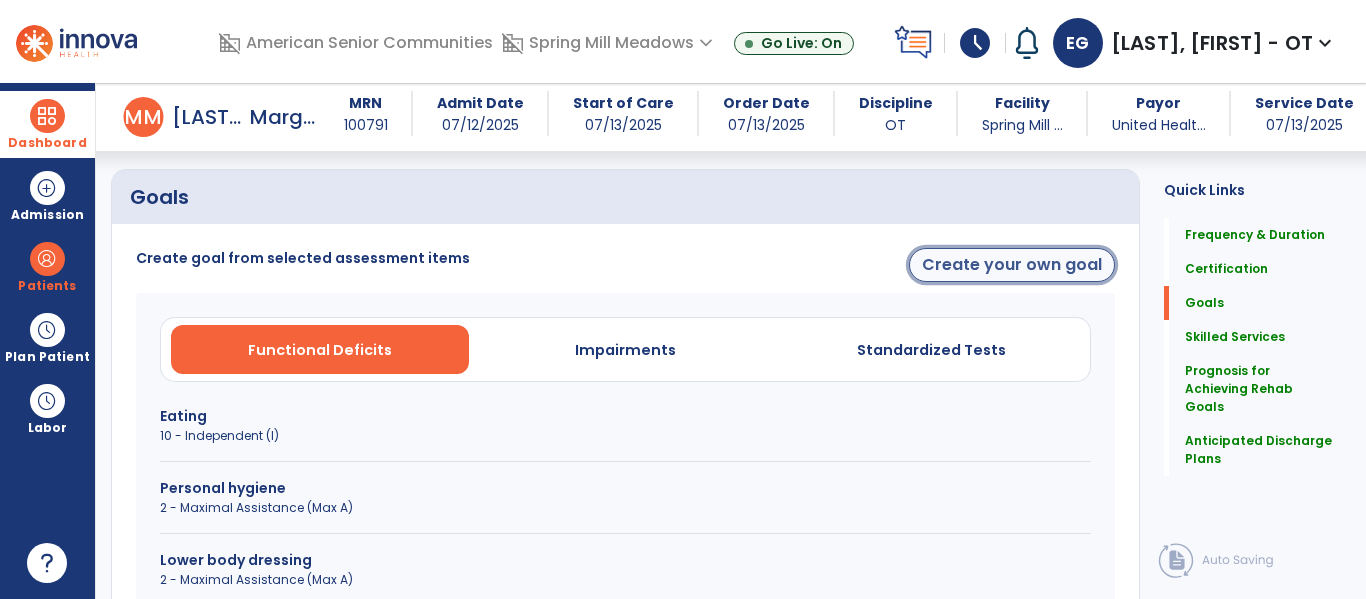 click on "Create your own goal" at bounding box center (1012, 265) 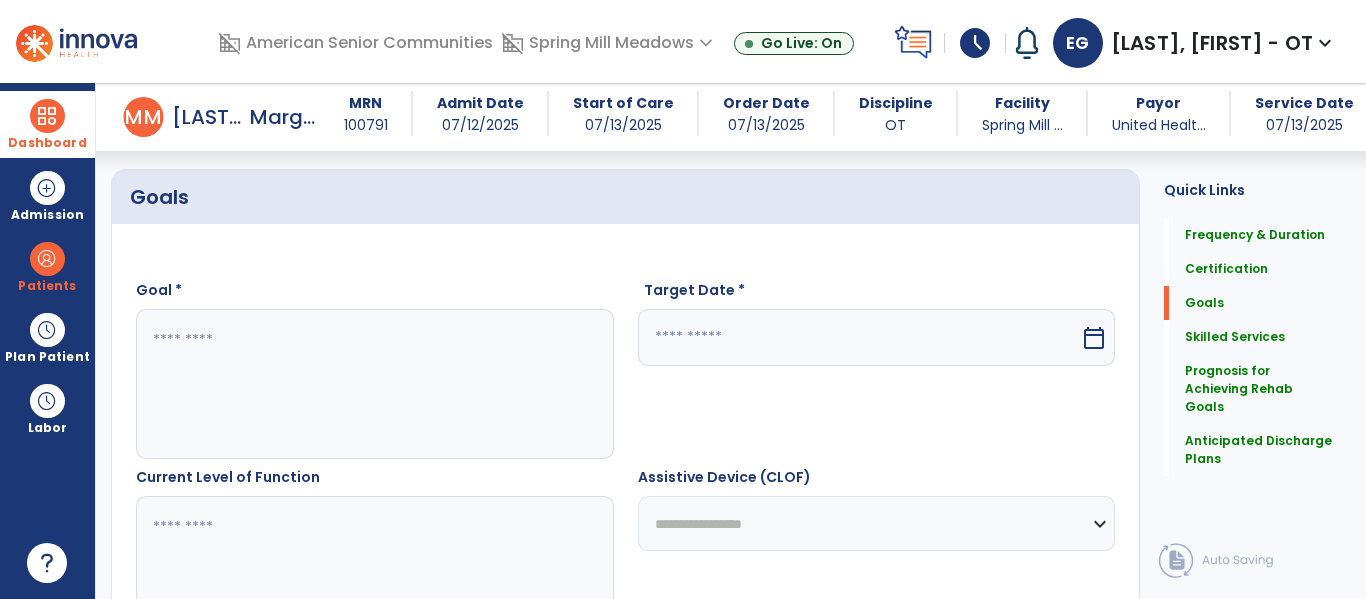 click at bounding box center [859, 337] 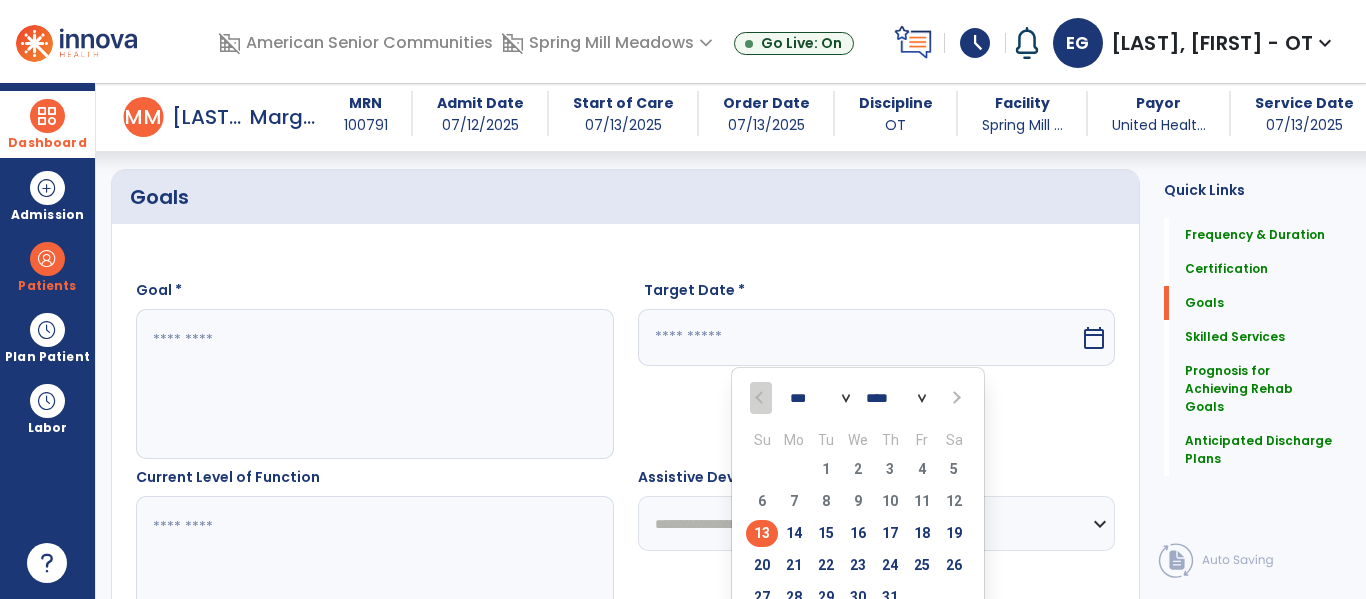 click on "*** *** *** ***" at bounding box center [820, 399] 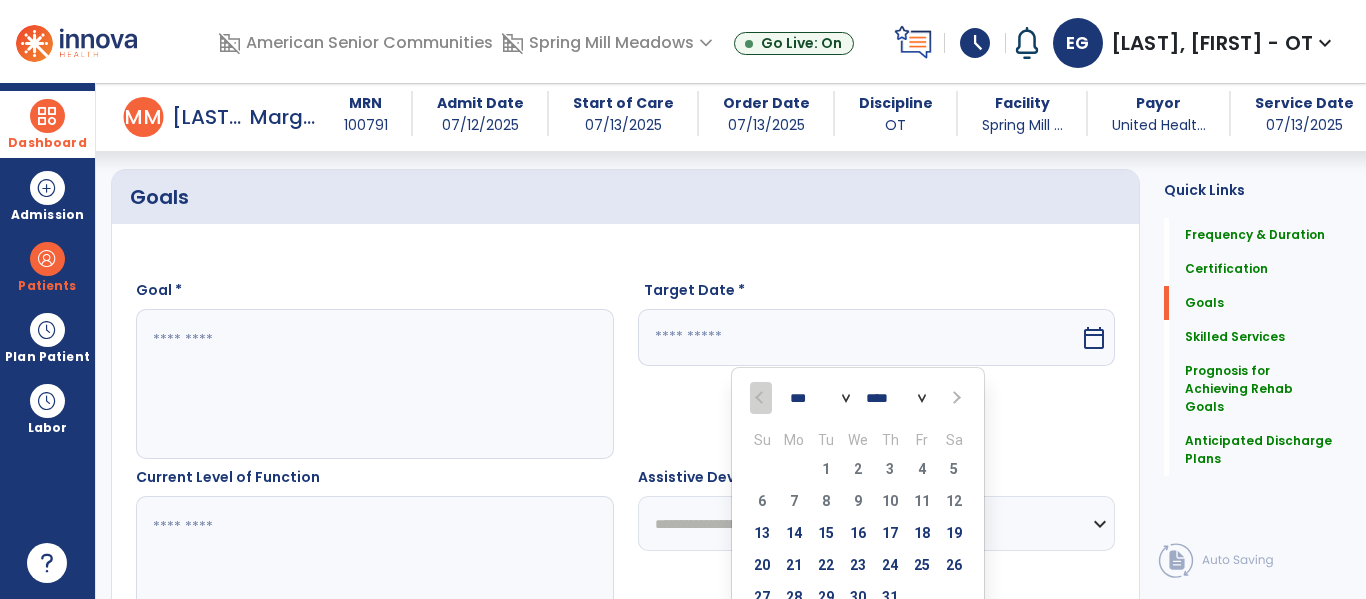 select on "**" 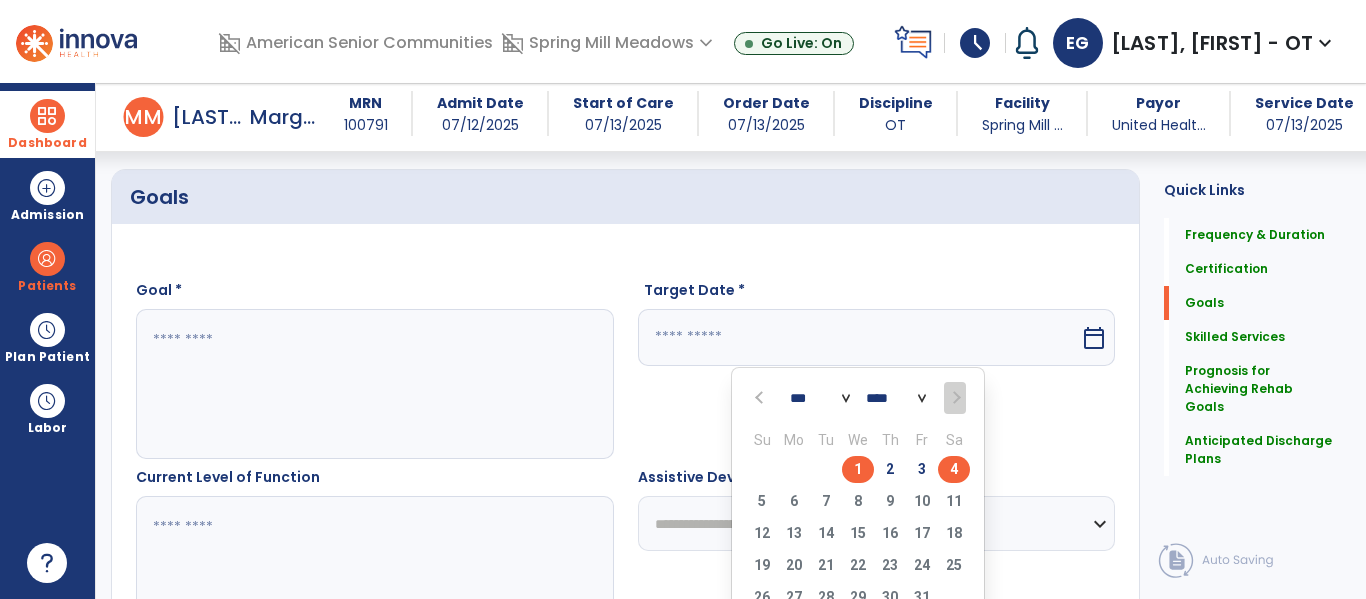 click on "4" at bounding box center (954, 469) 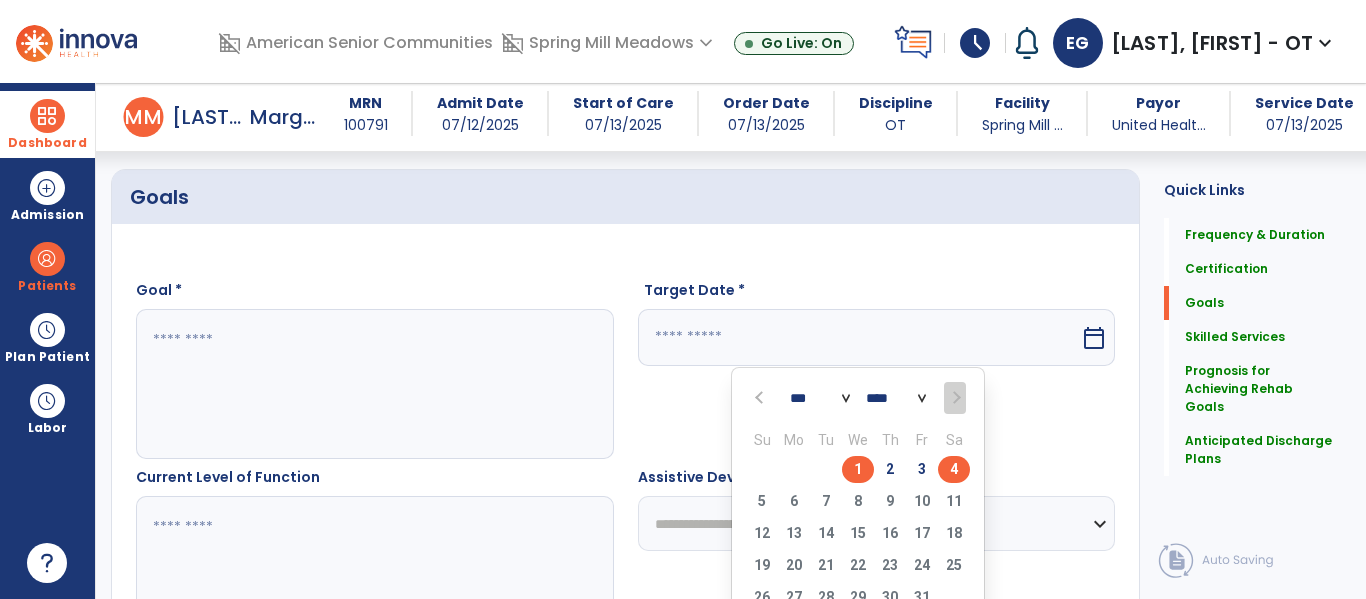 type on "*********" 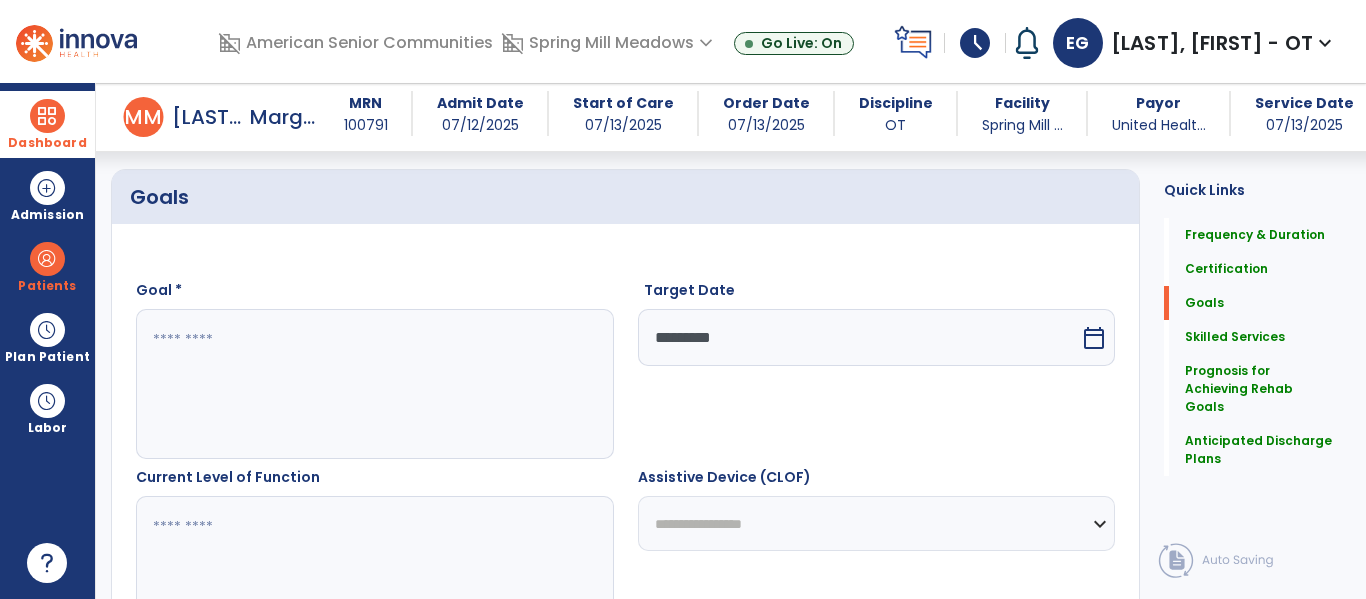 click at bounding box center (374, 384) 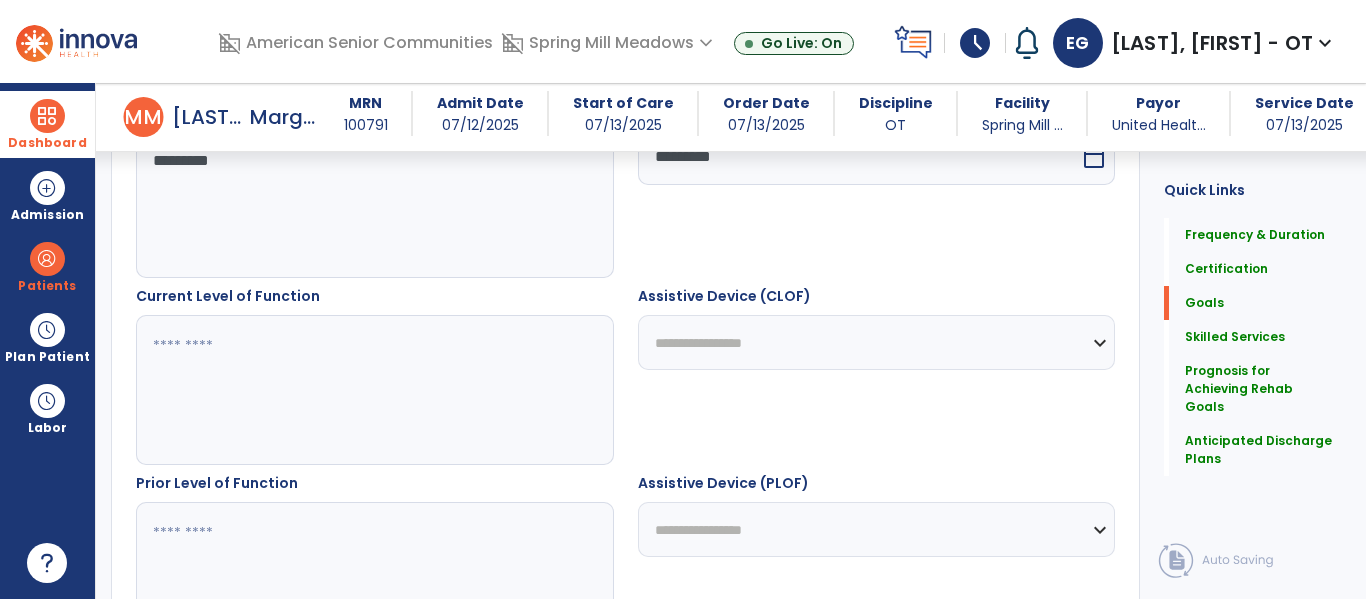 scroll, scrollTop: 636, scrollLeft: 0, axis: vertical 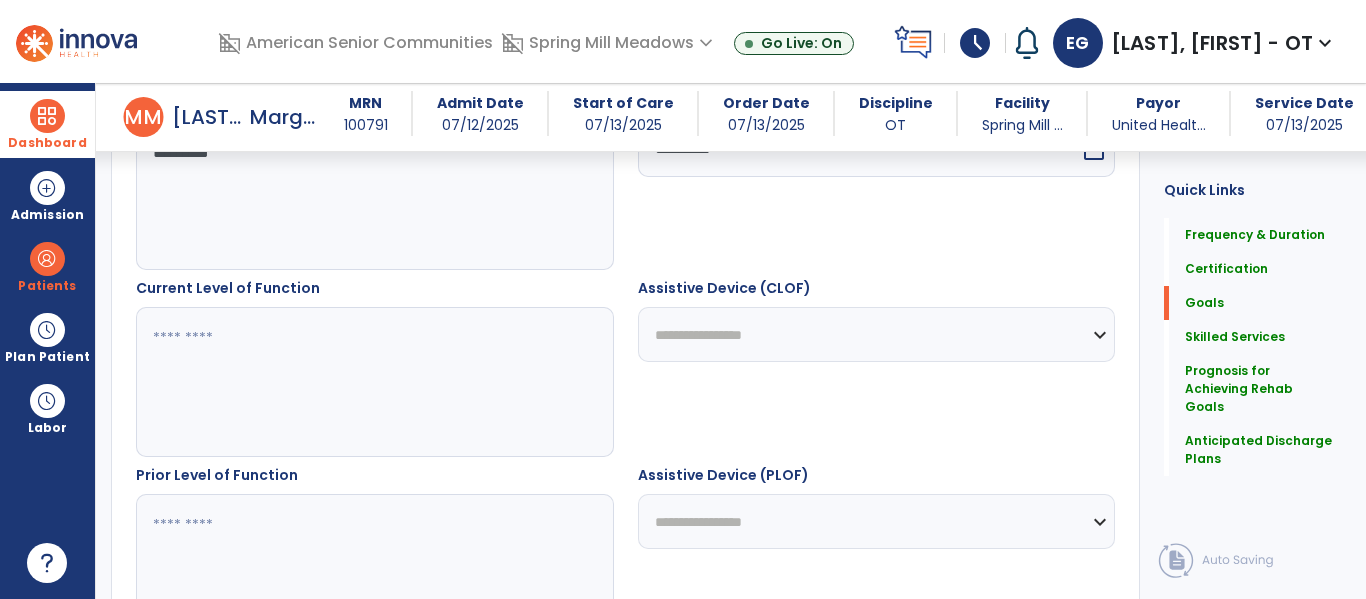 type on "********" 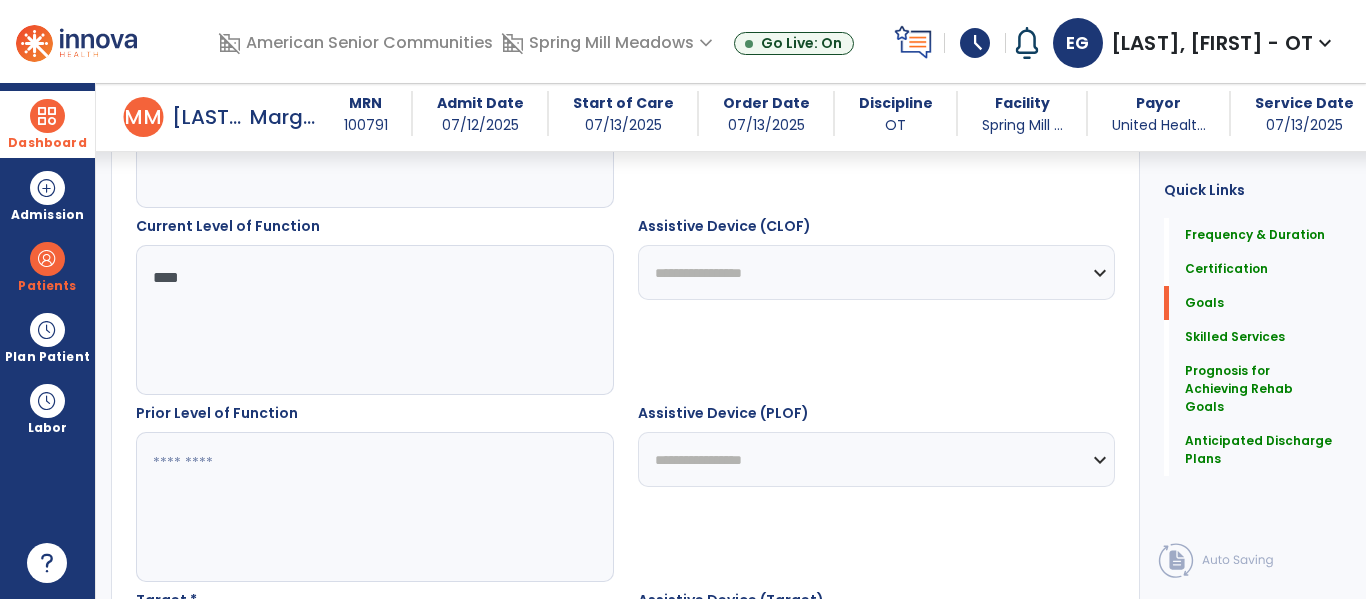 scroll, scrollTop: 727, scrollLeft: 0, axis: vertical 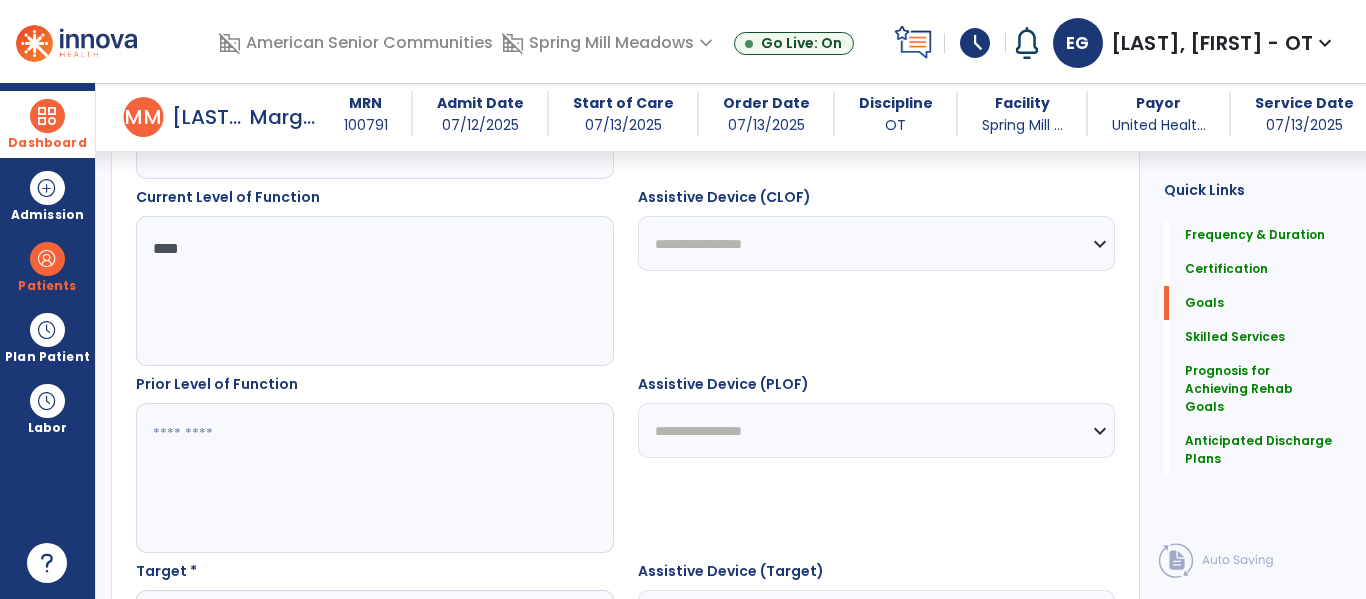 type on "***" 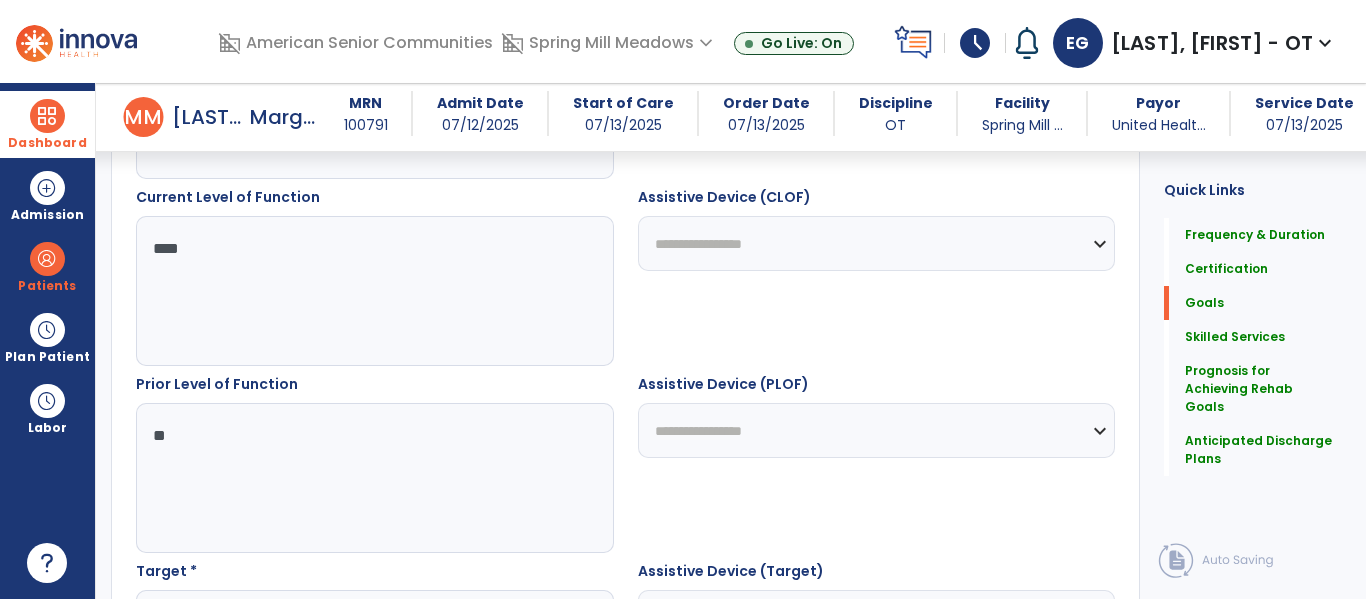 type on "*" 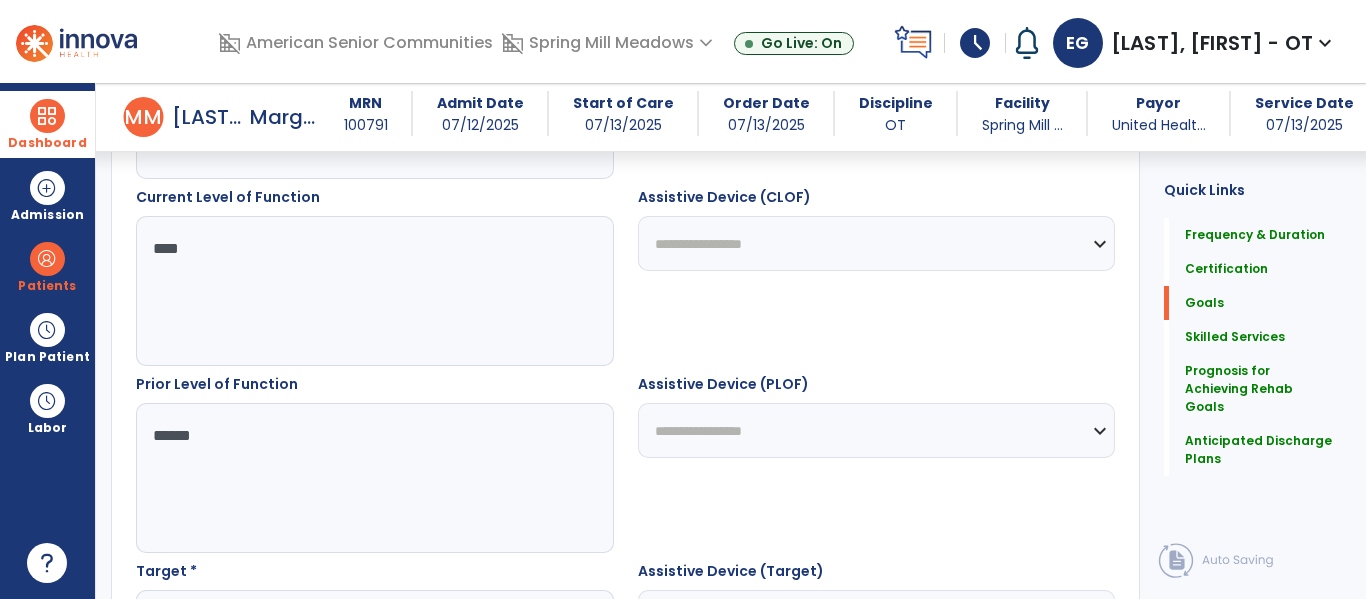 scroll, scrollTop: 995, scrollLeft: 0, axis: vertical 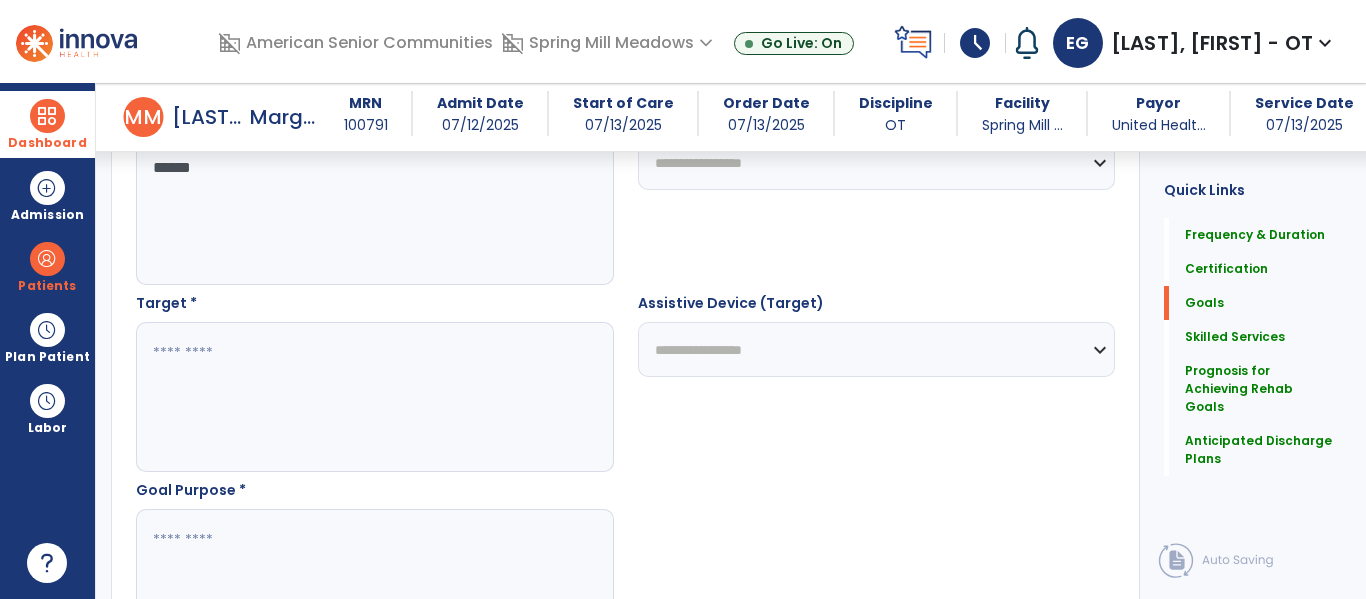 type on "*****" 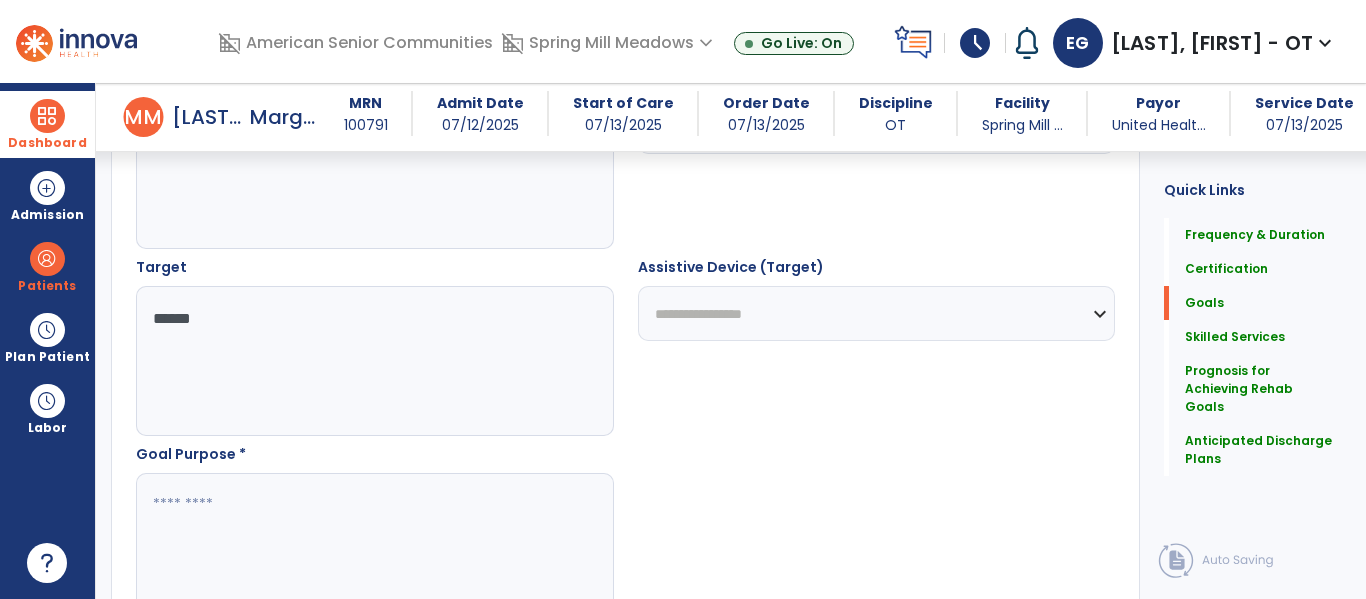 scroll, scrollTop: 1189, scrollLeft: 0, axis: vertical 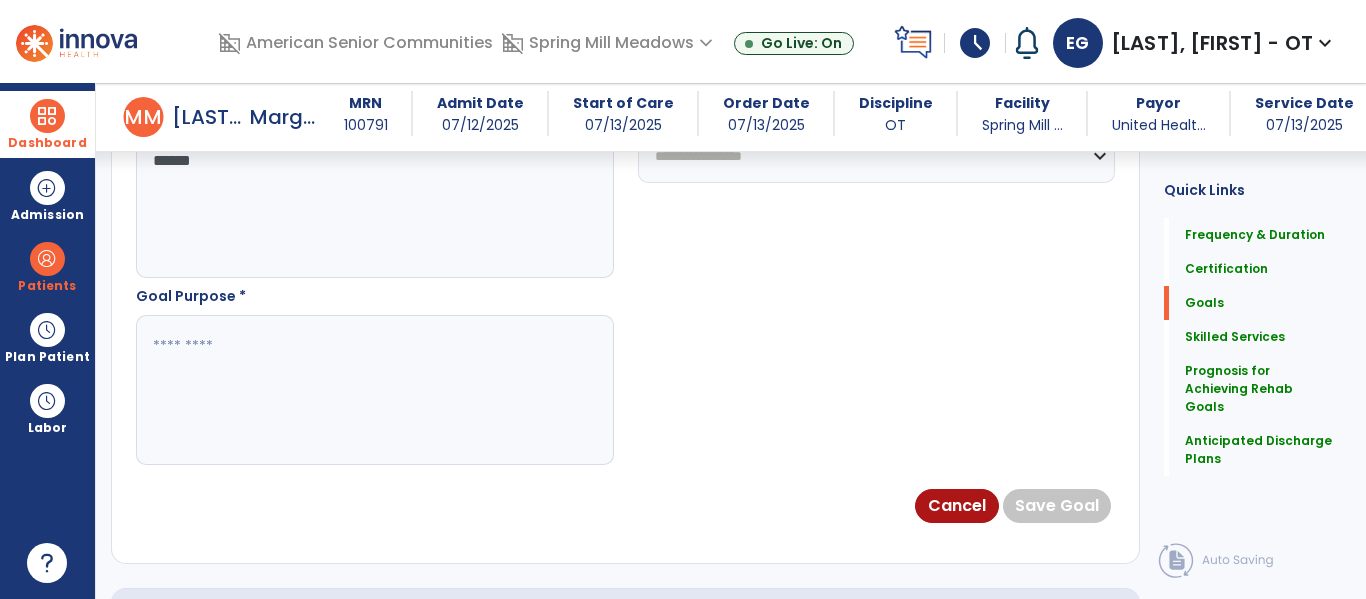 type on "*****" 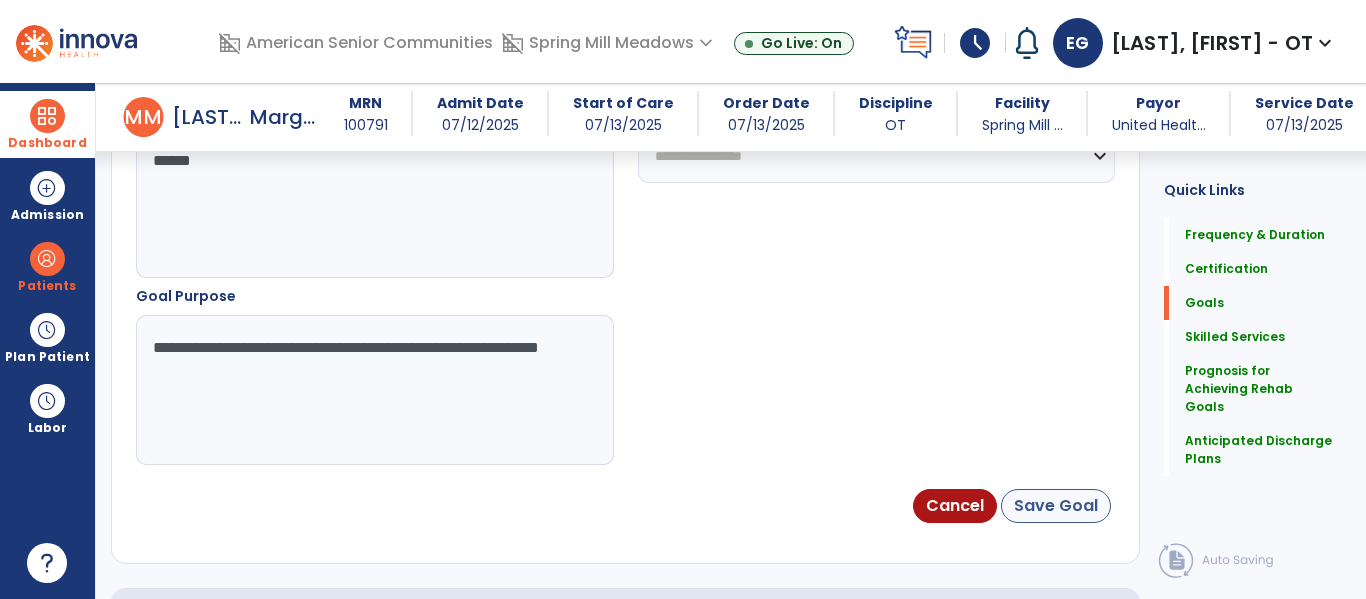 type on "**********" 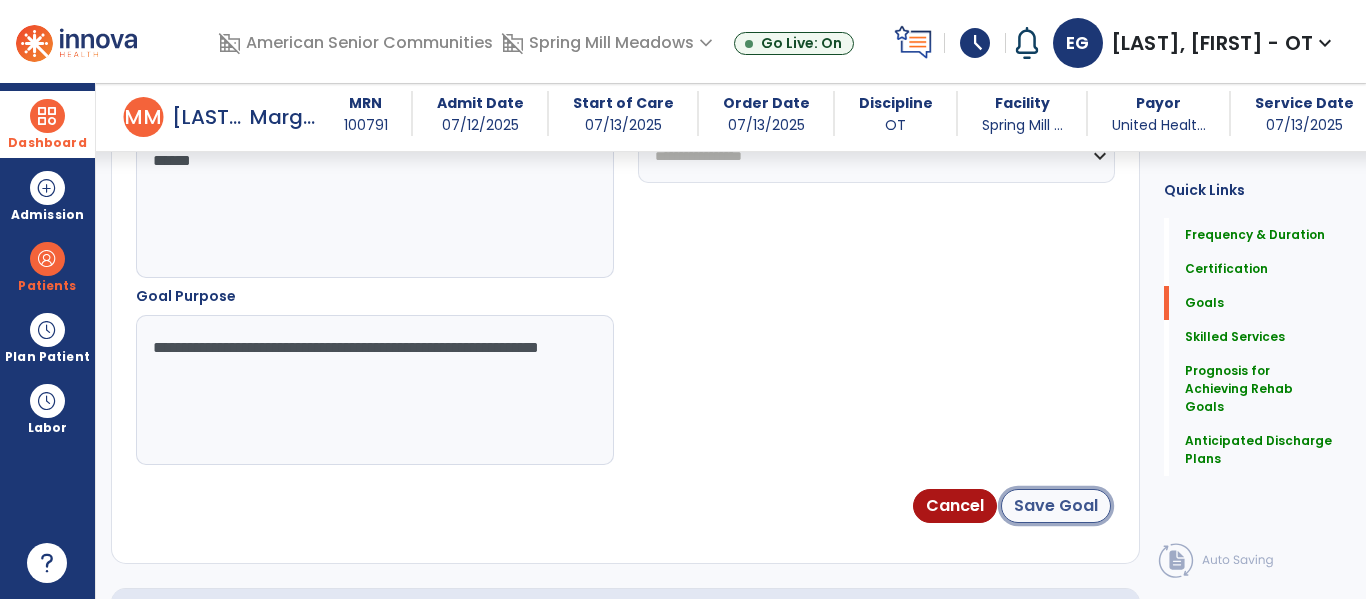 click on "Save Goal" at bounding box center (1056, 506) 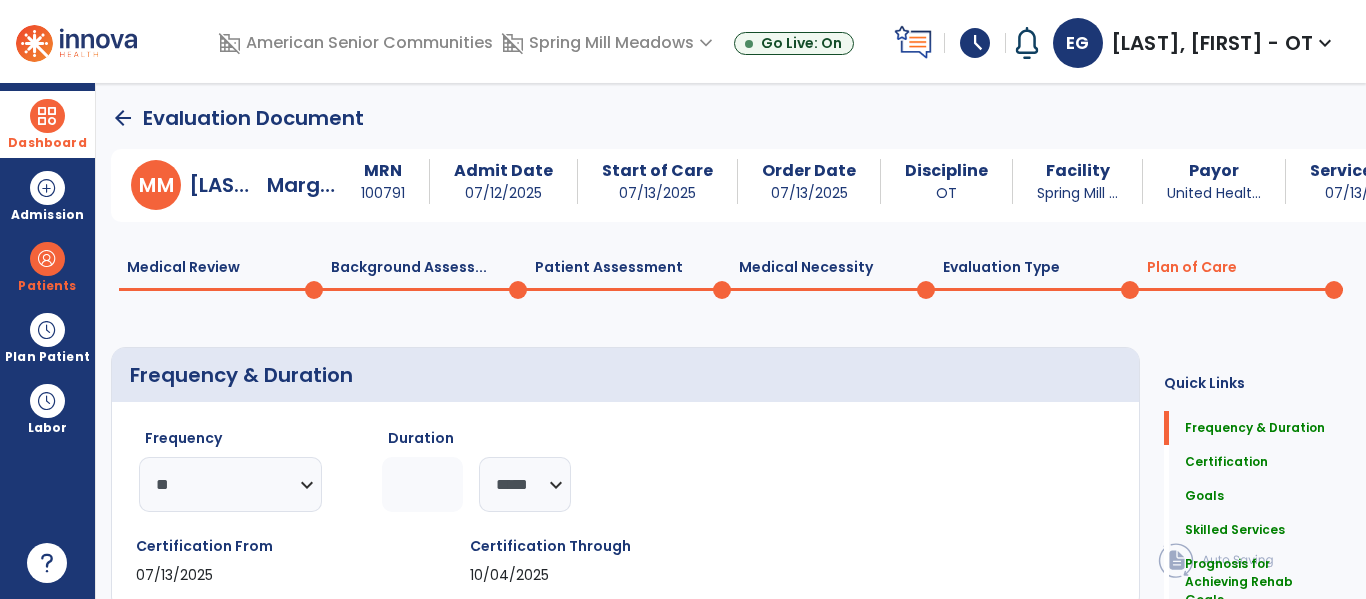 scroll, scrollTop: 295, scrollLeft: 0, axis: vertical 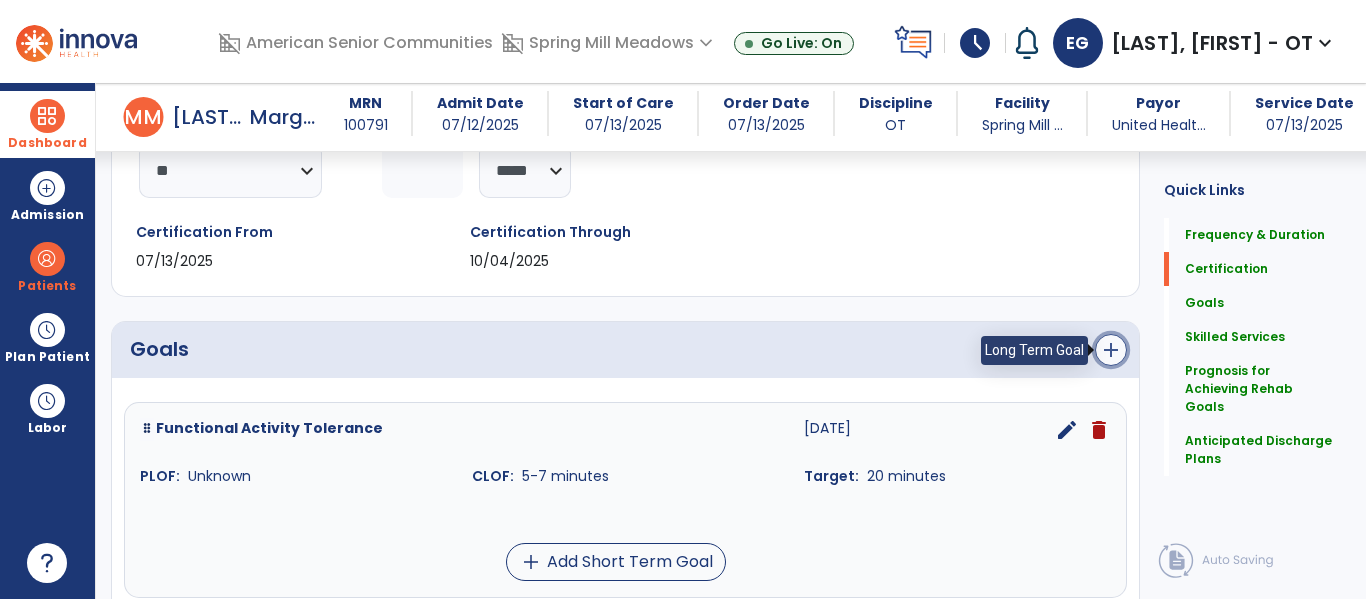 click on "add" at bounding box center [1111, 350] 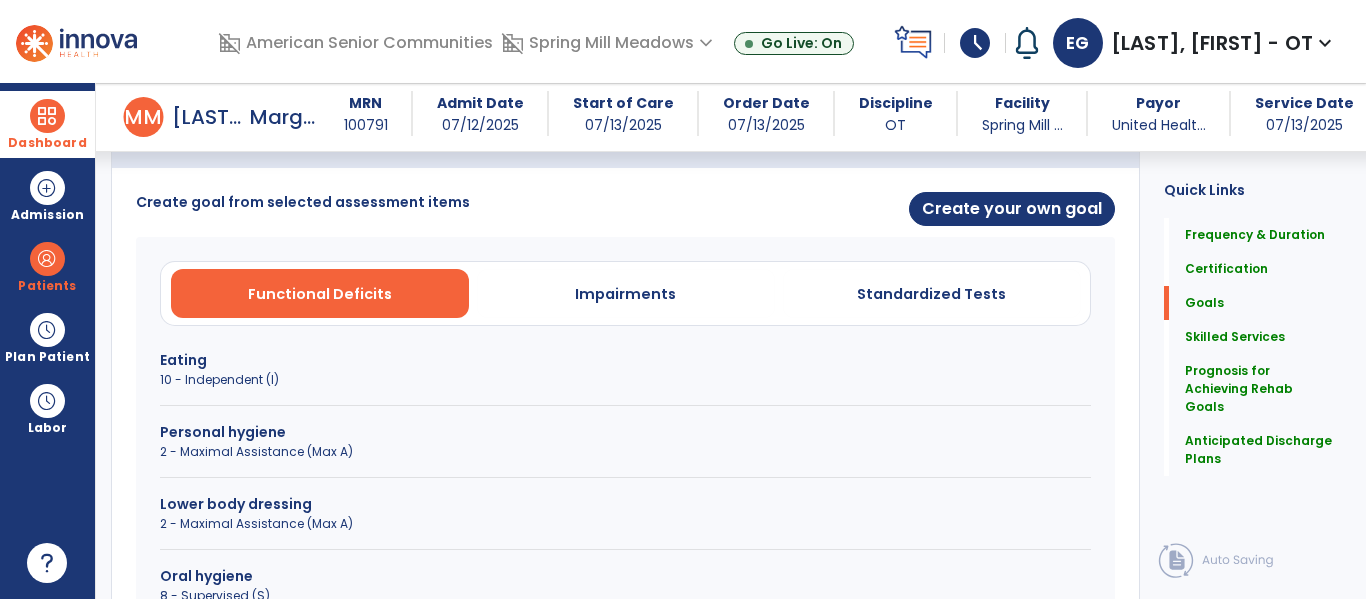 scroll, scrollTop: 508, scrollLeft: 0, axis: vertical 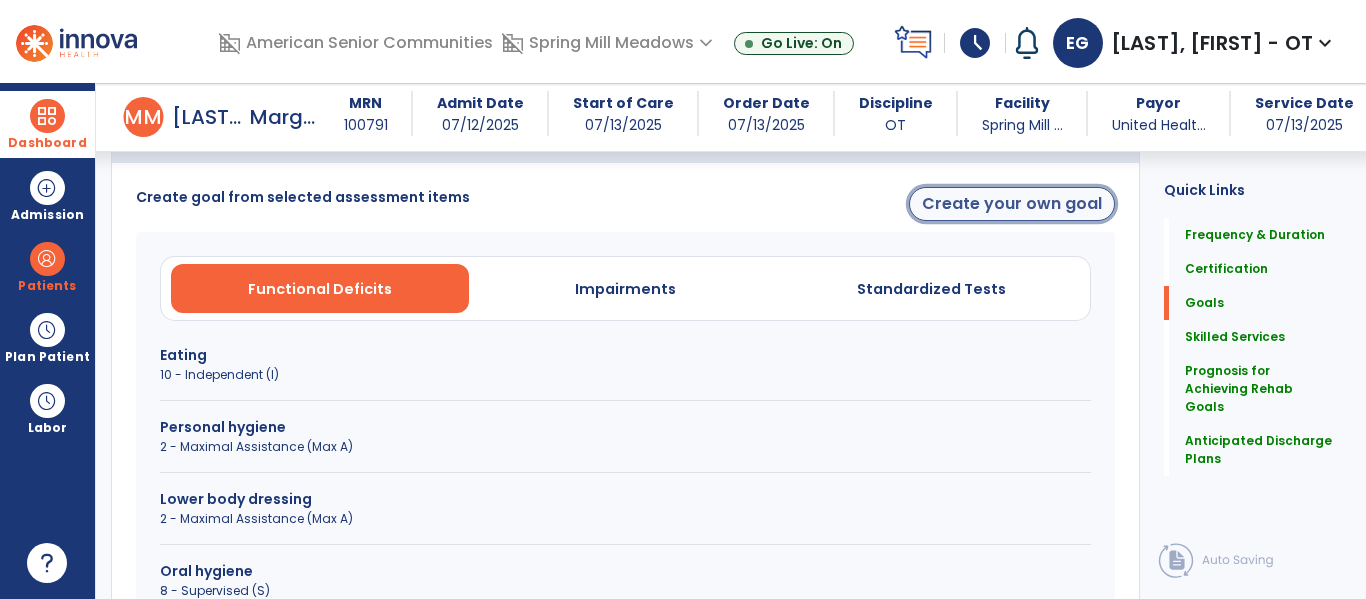 click on "Create your own goal" at bounding box center [1012, 204] 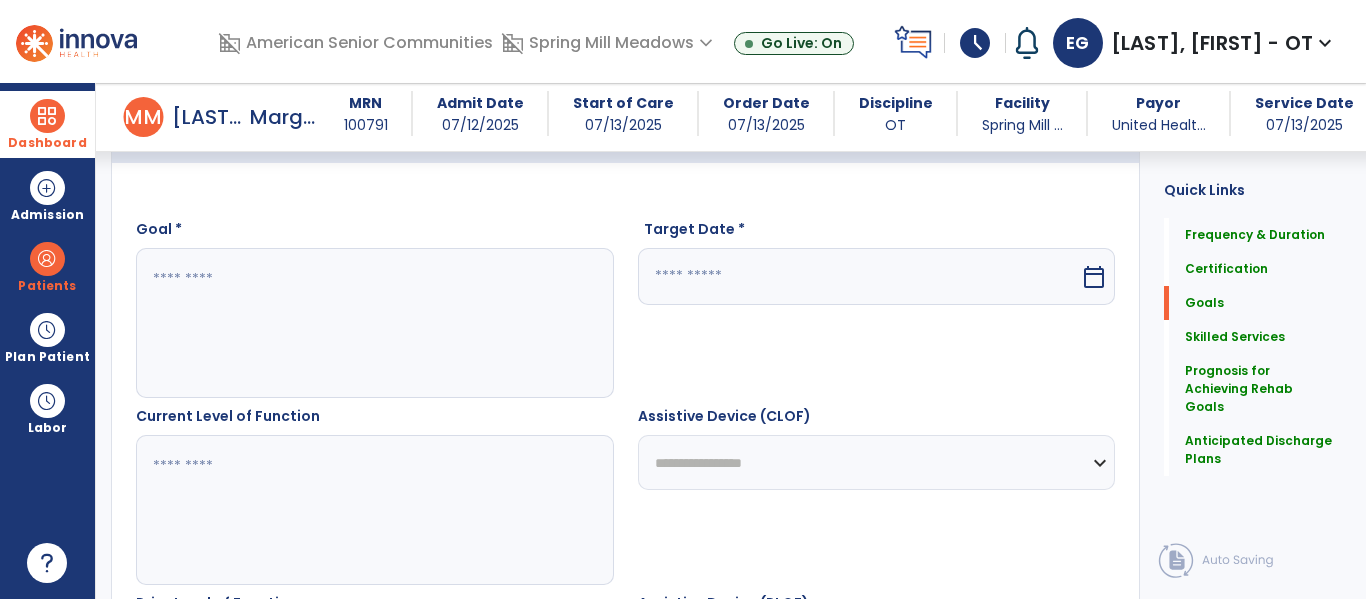 click at bounding box center (374, 323) 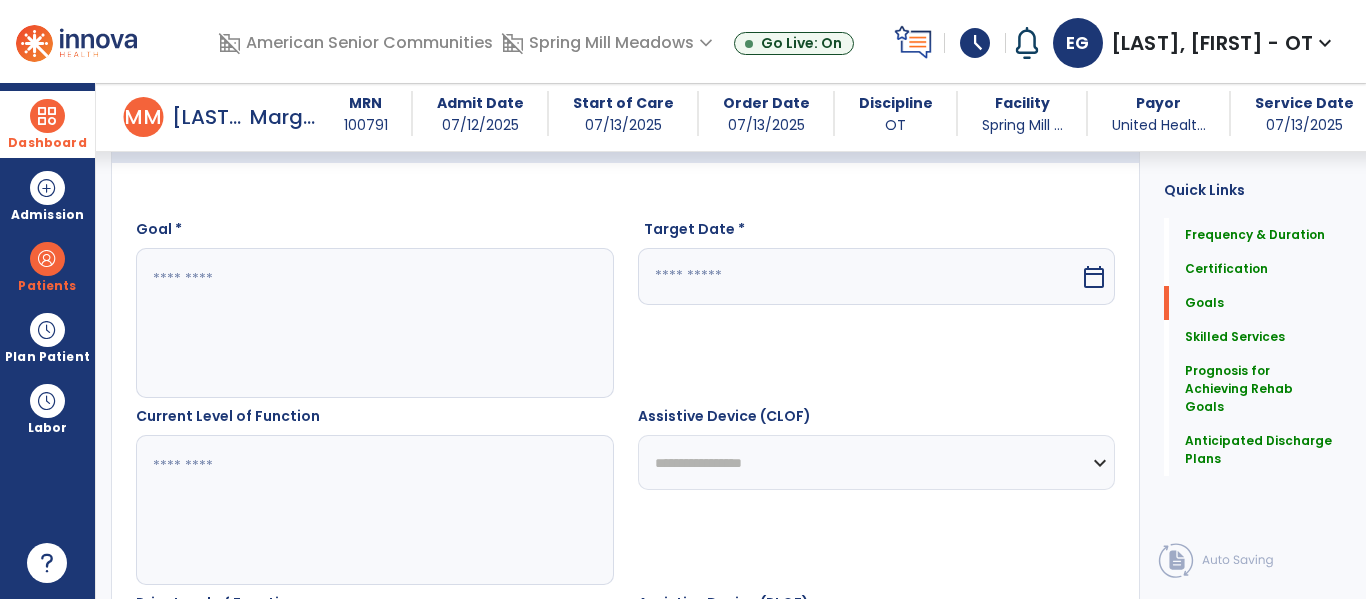 click at bounding box center [374, 323] 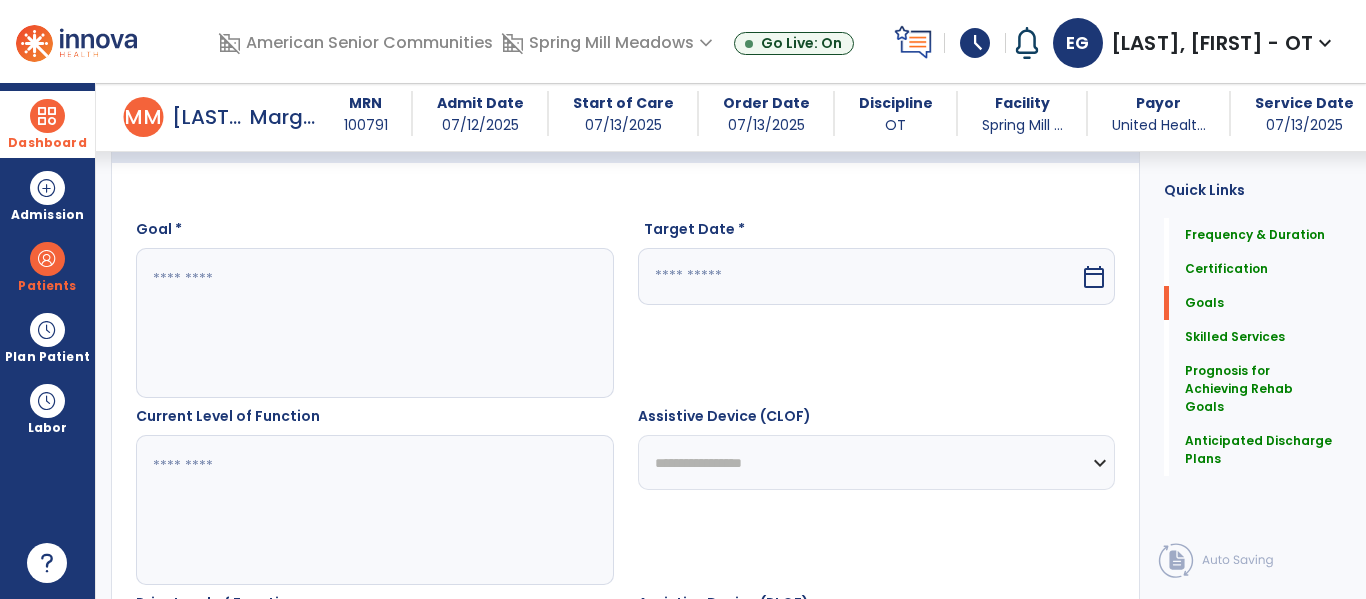 click at bounding box center (374, 323) 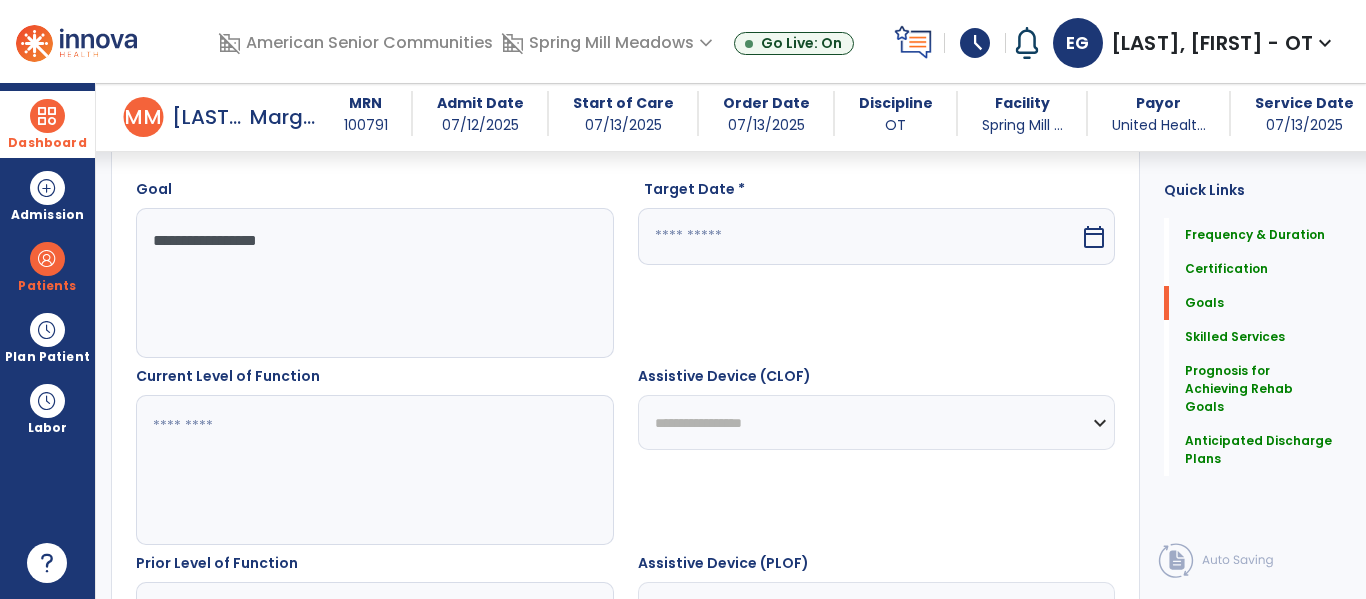 scroll, scrollTop: 606, scrollLeft: 0, axis: vertical 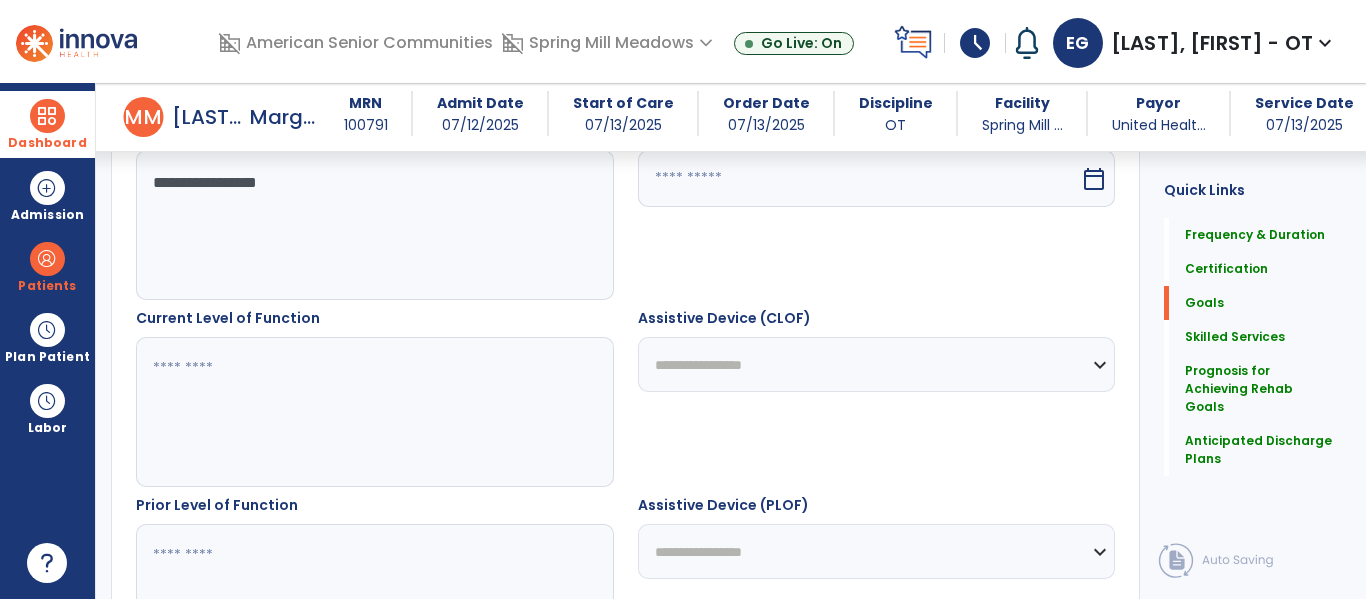 type on "**********" 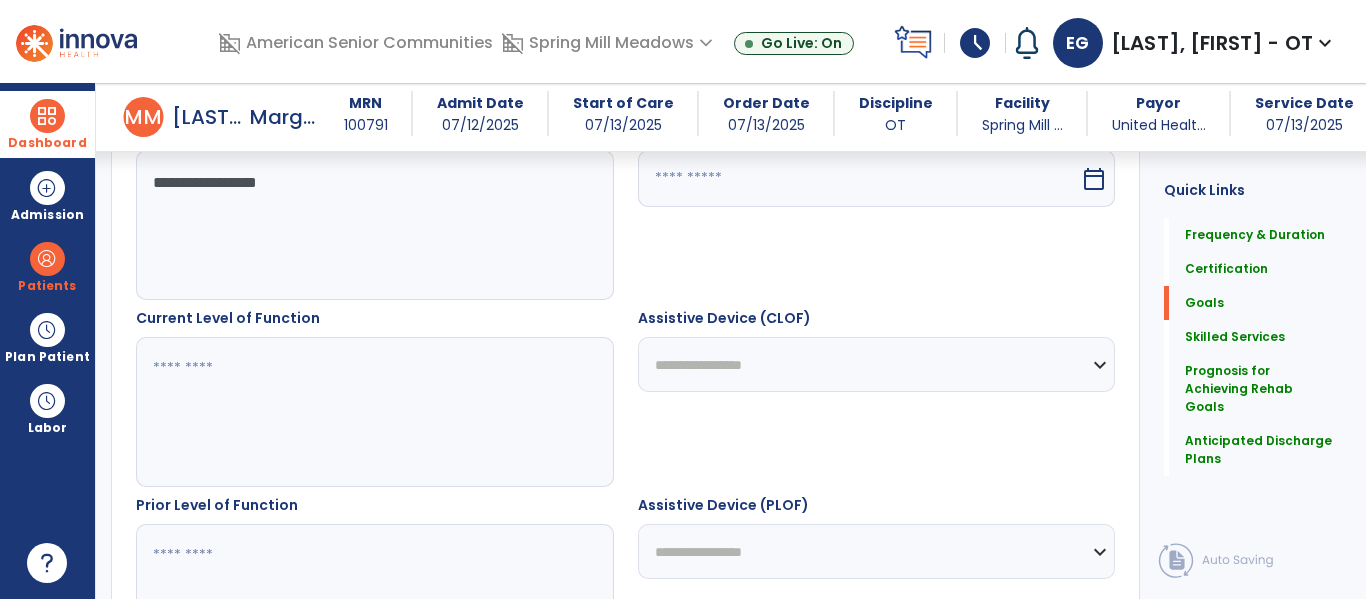 click at bounding box center [374, 412] 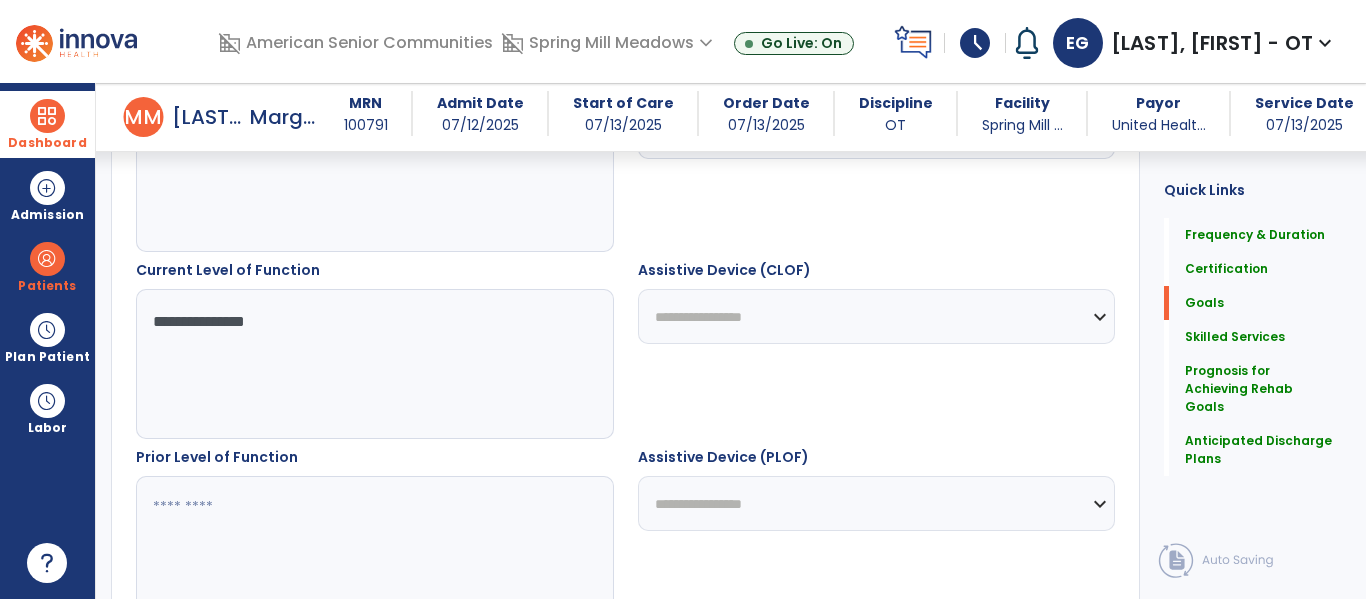 scroll, scrollTop: 696, scrollLeft: 0, axis: vertical 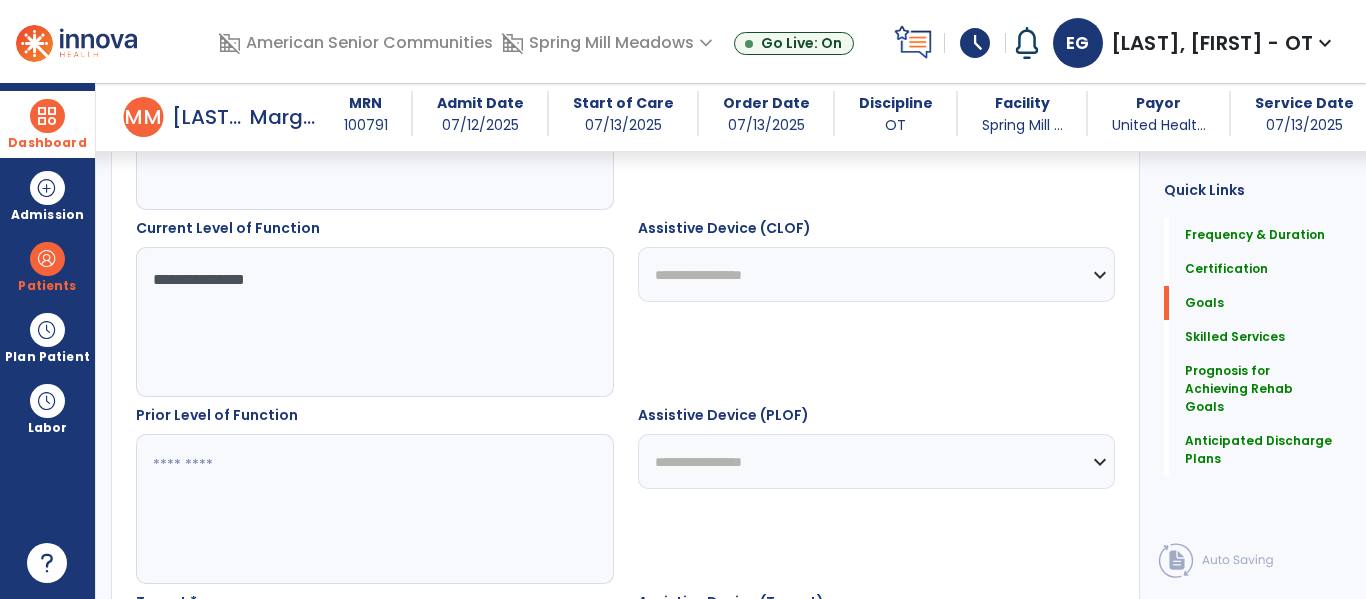 type on "**********" 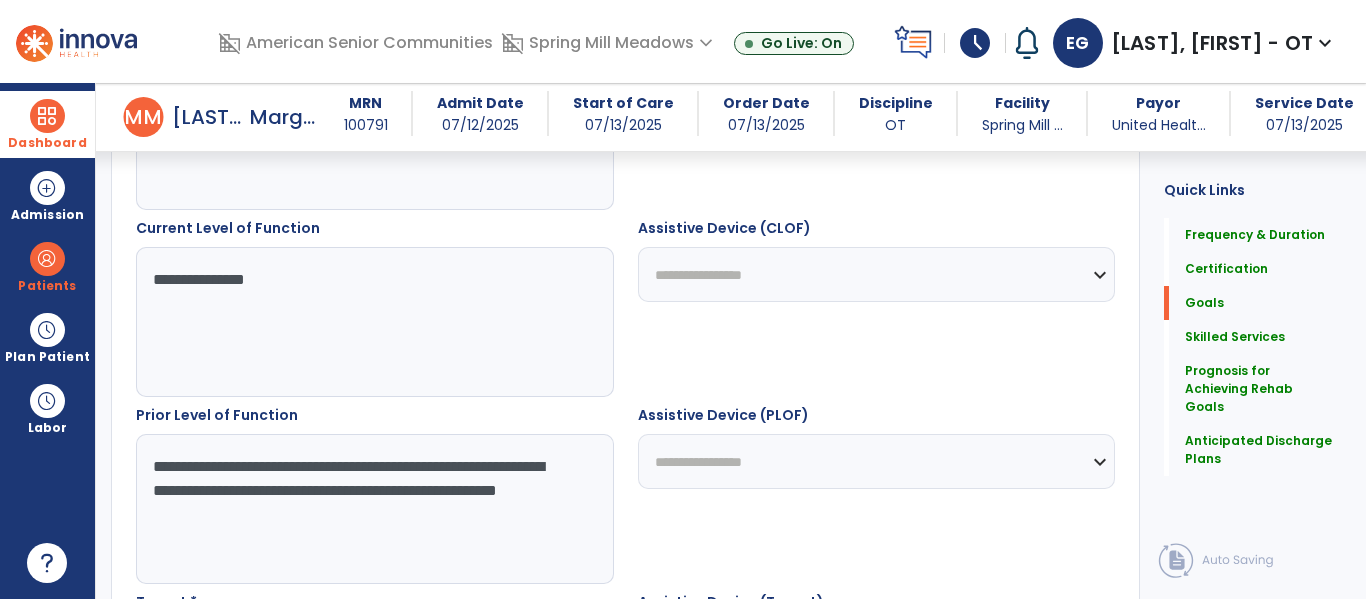 scroll, scrollTop: 900, scrollLeft: 0, axis: vertical 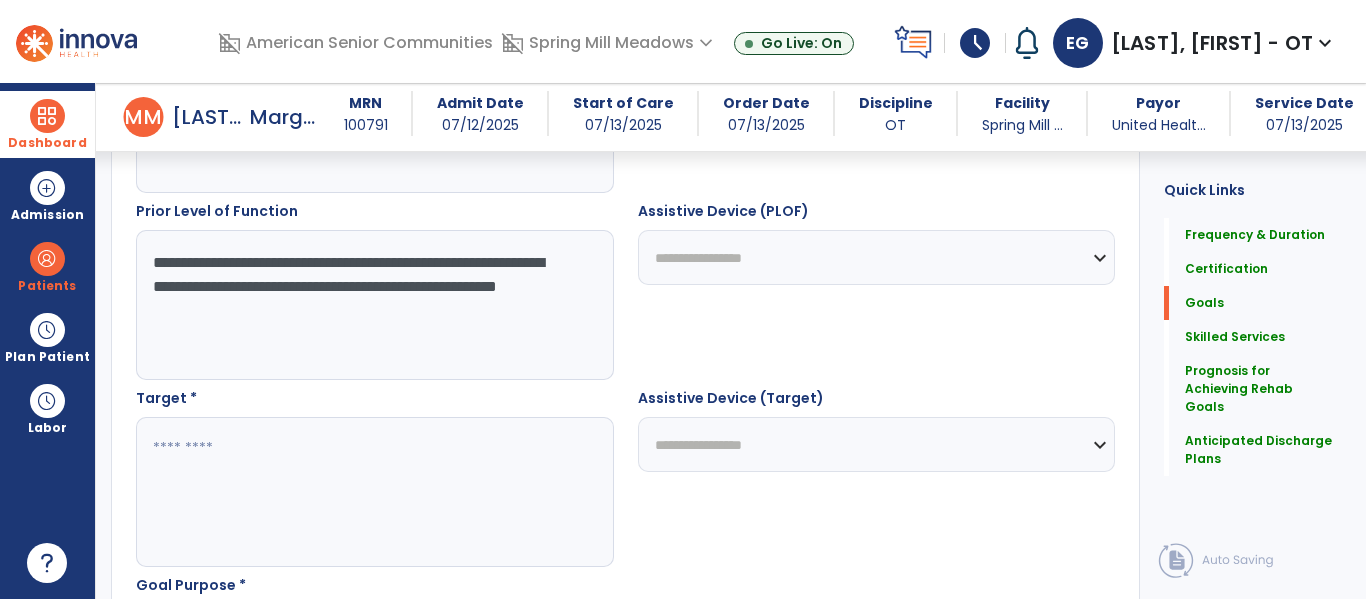 type on "**********" 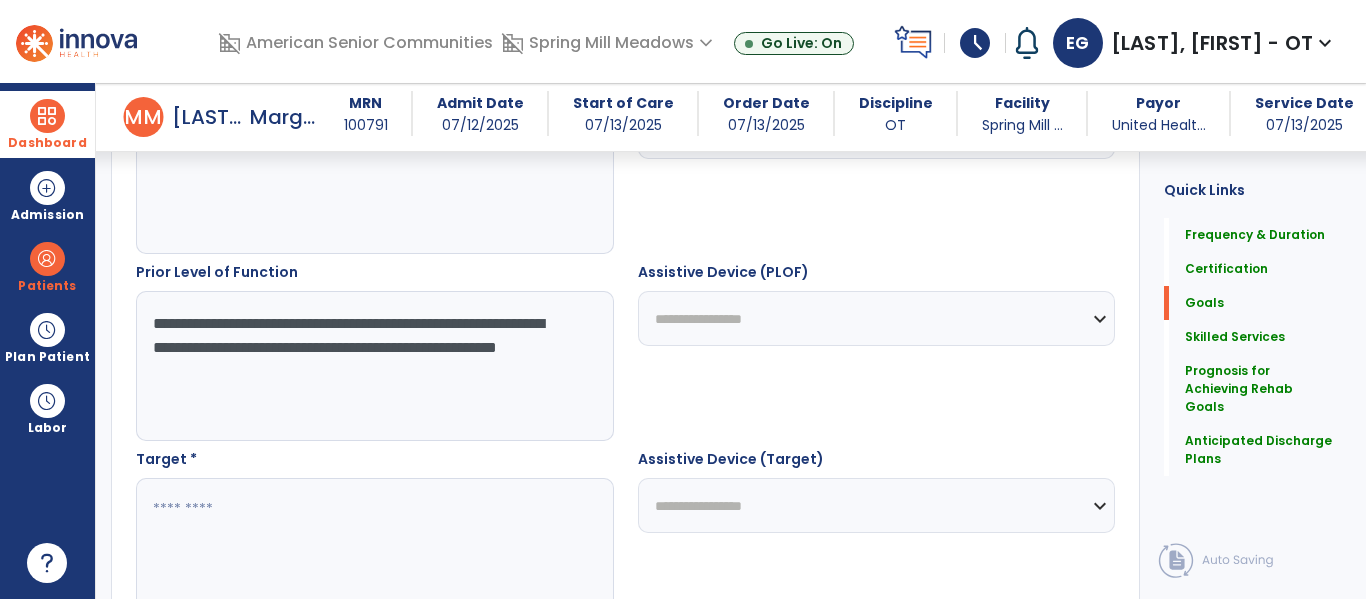 scroll, scrollTop: 841, scrollLeft: 0, axis: vertical 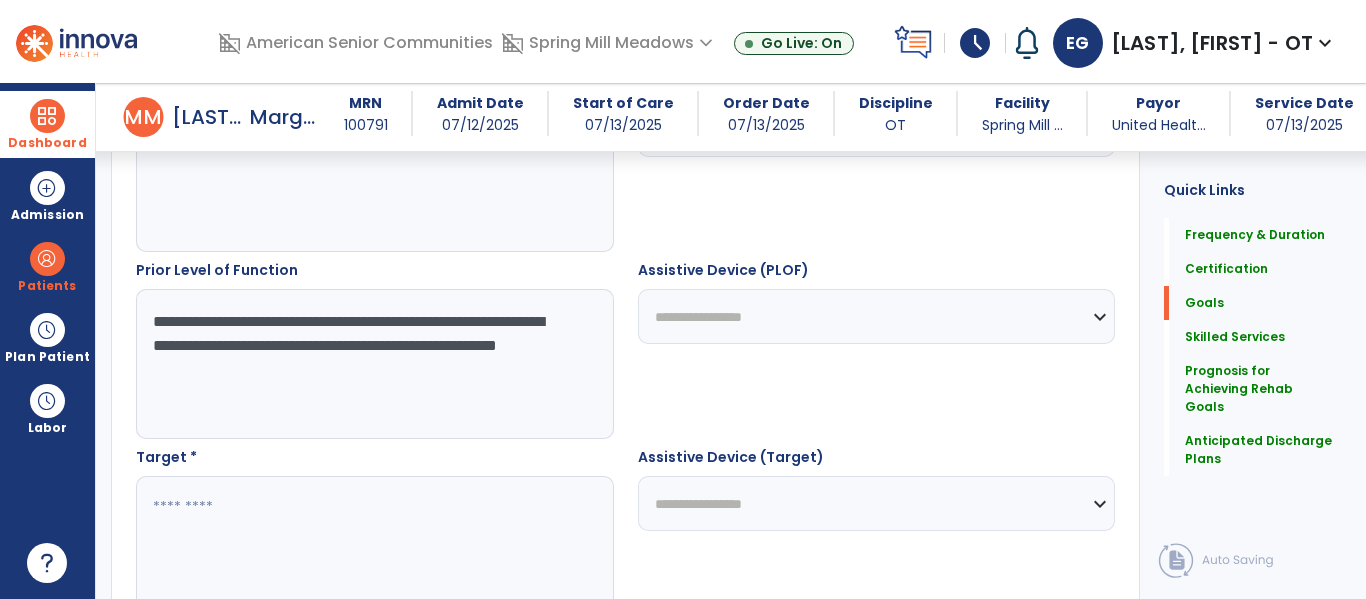click at bounding box center [374, 551] 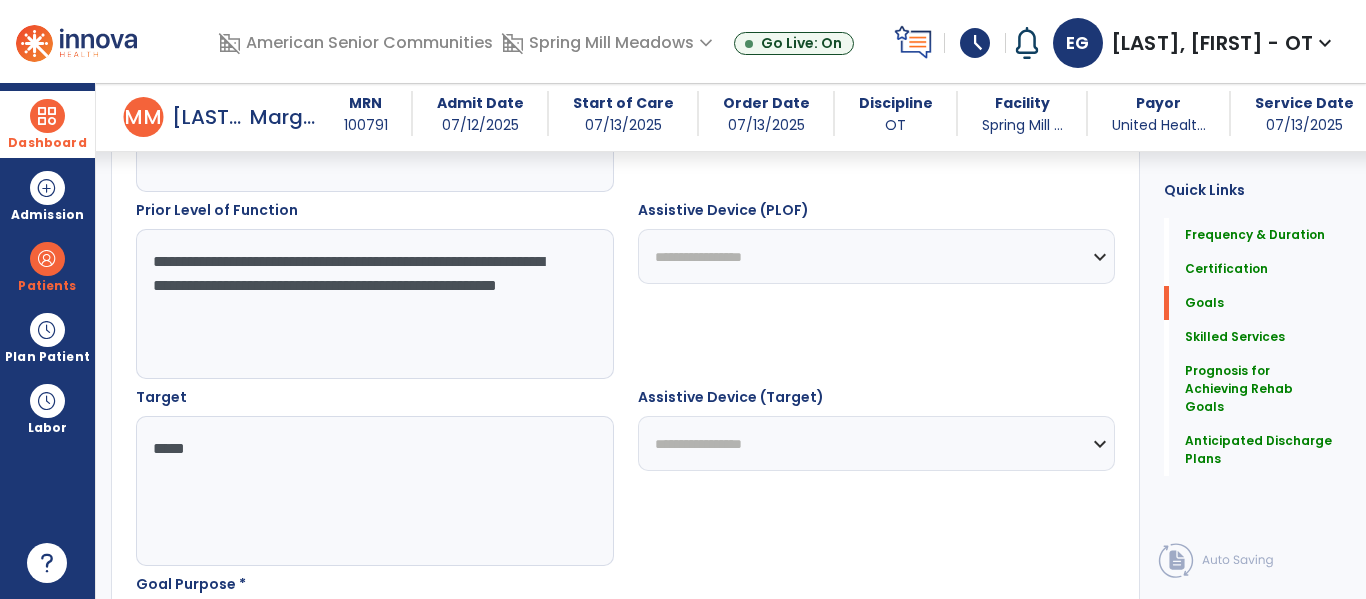 scroll, scrollTop: 1032, scrollLeft: 0, axis: vertical 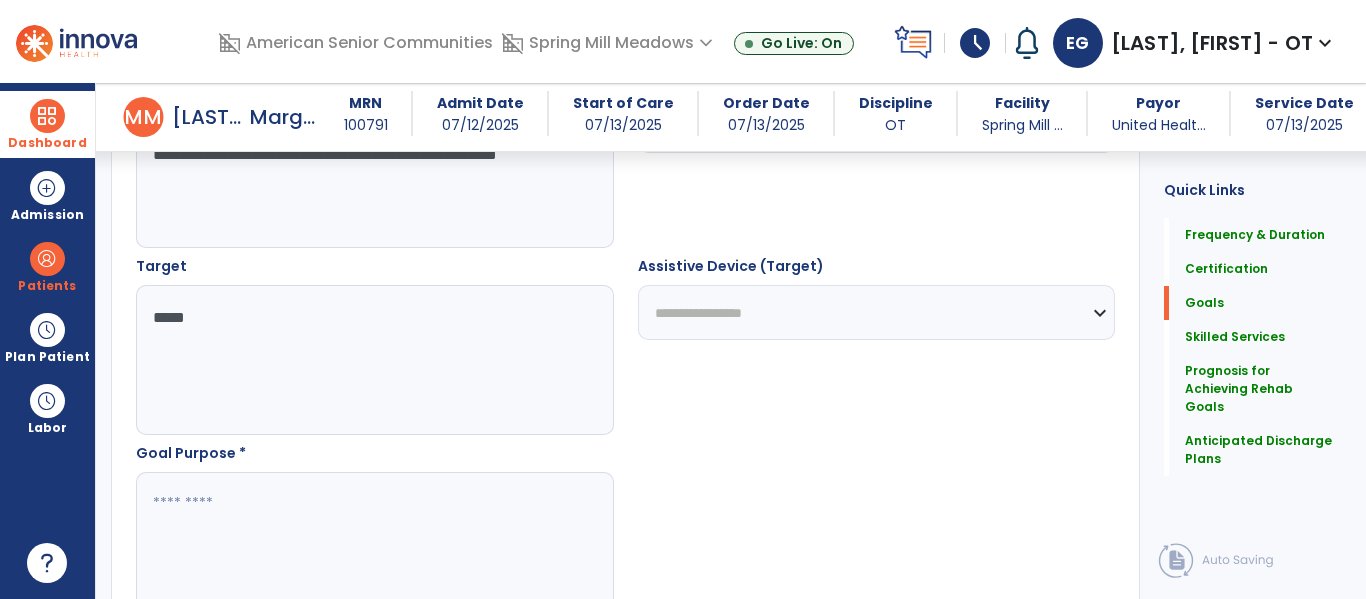 type on "****" 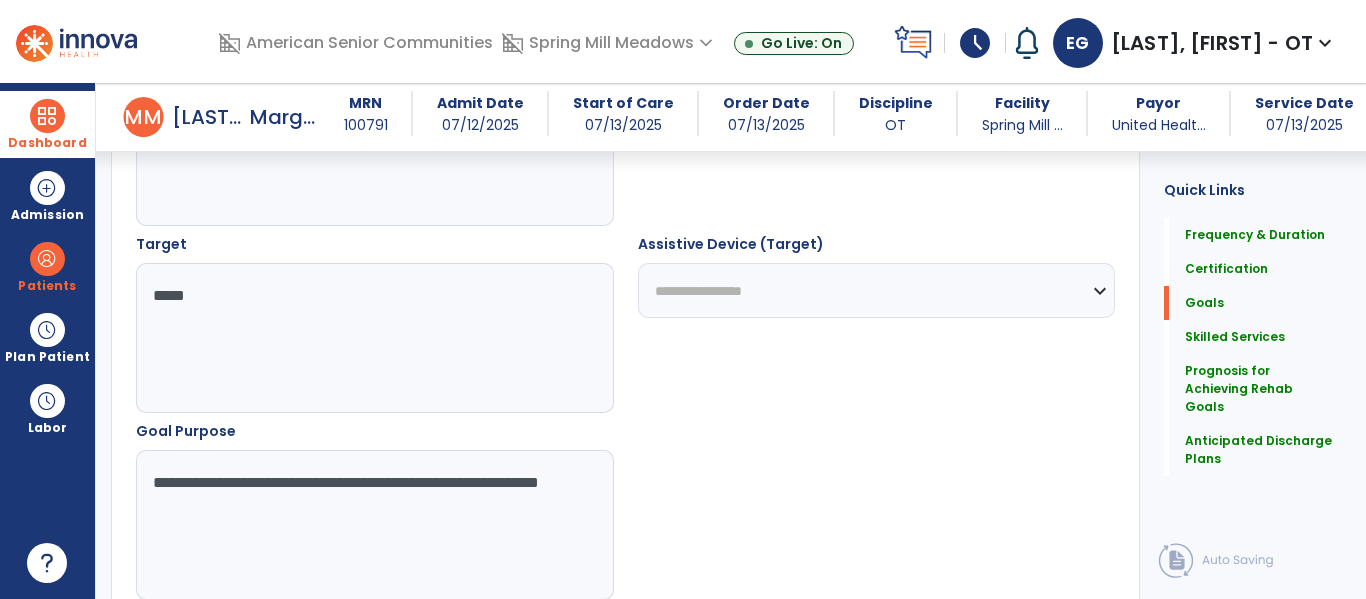 scroll, scrollTop: 488, scrollLeft: 0, axis: vertical 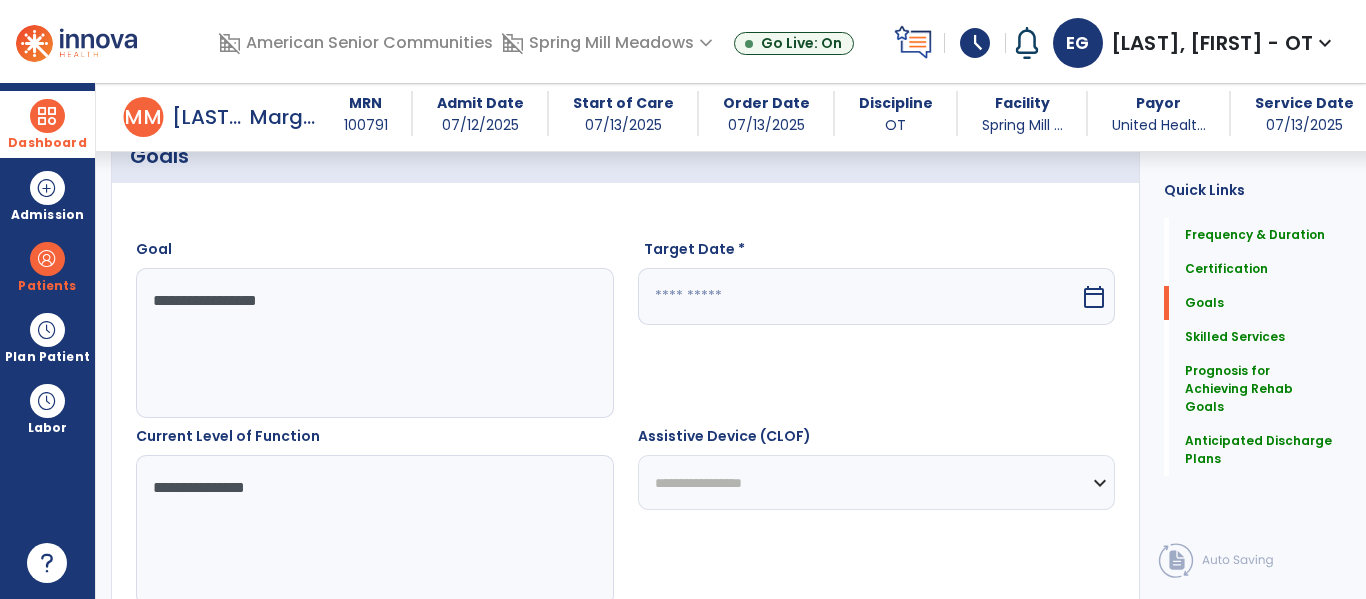 type on "**********" 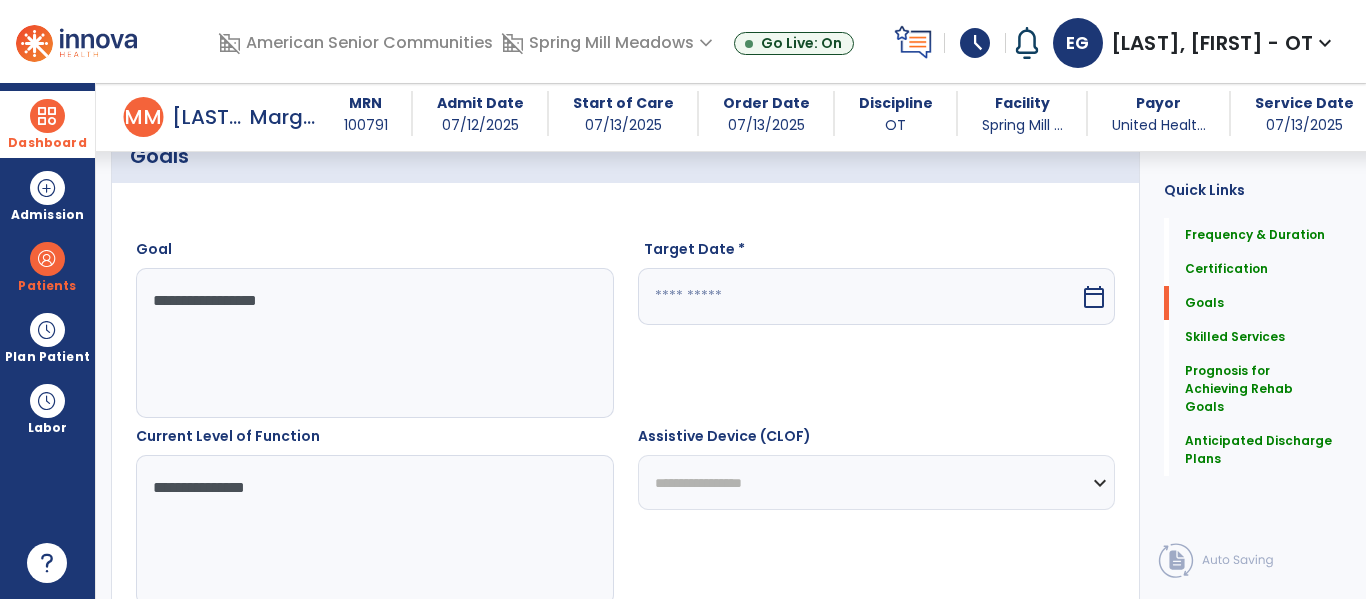 click at bounding box center (859, 296) 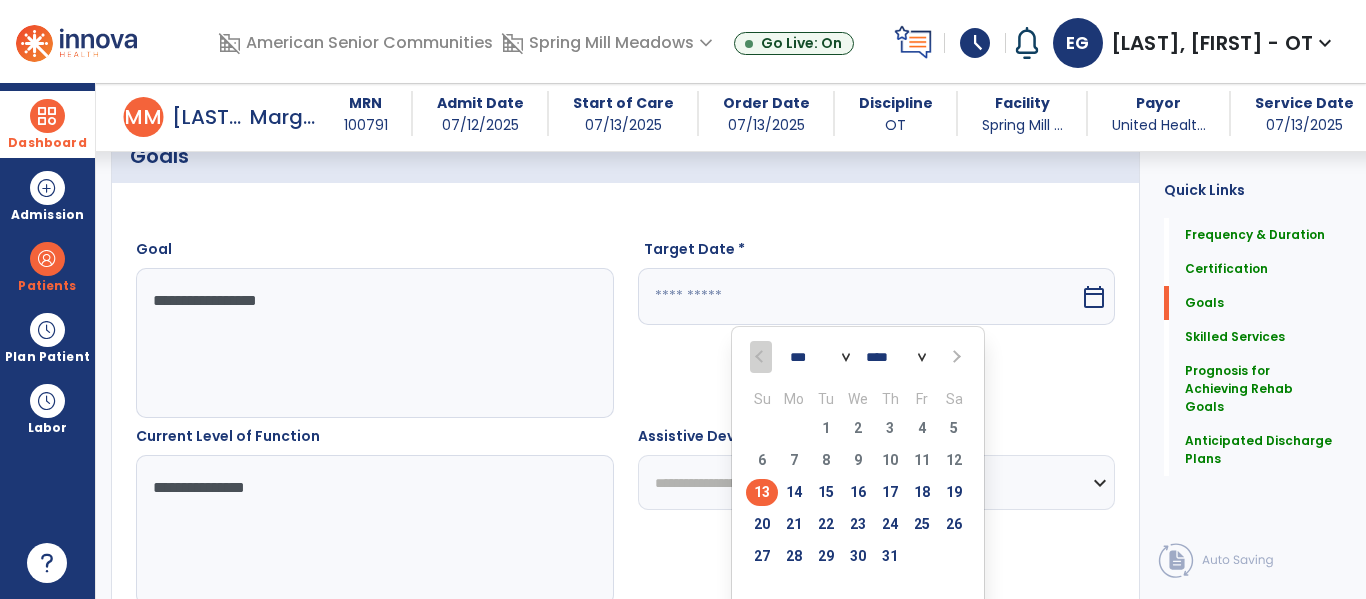 click on "*** *** *** ***" at bounding box center (820, 358) 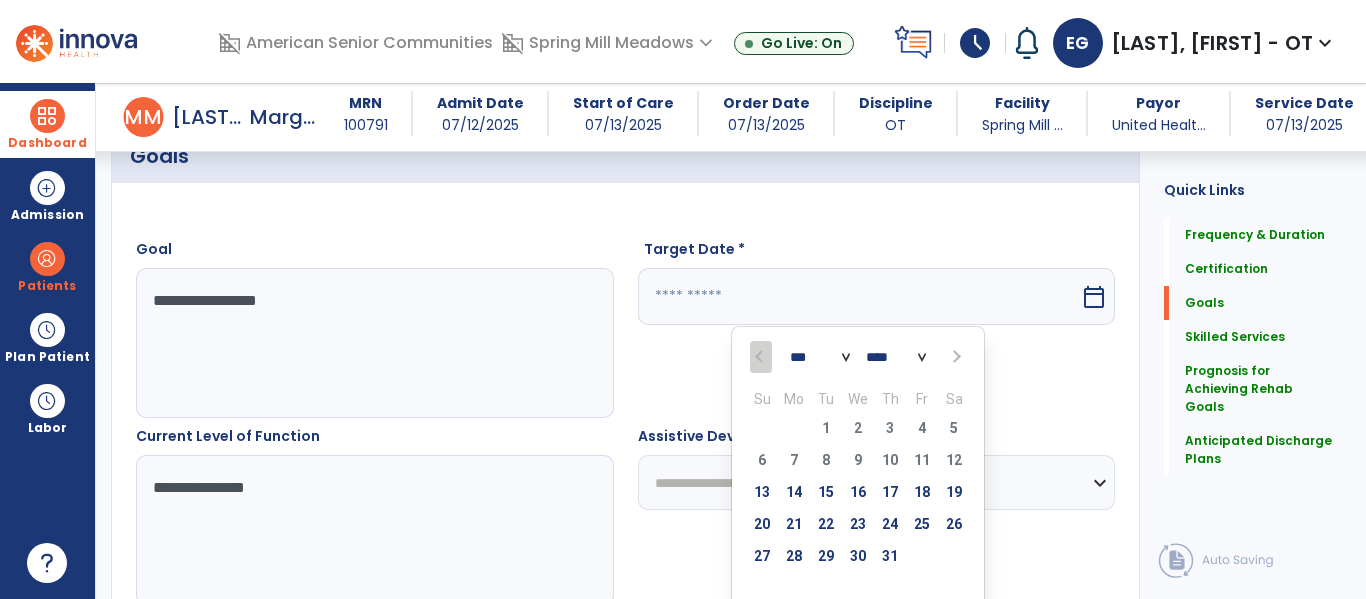 select on "**" 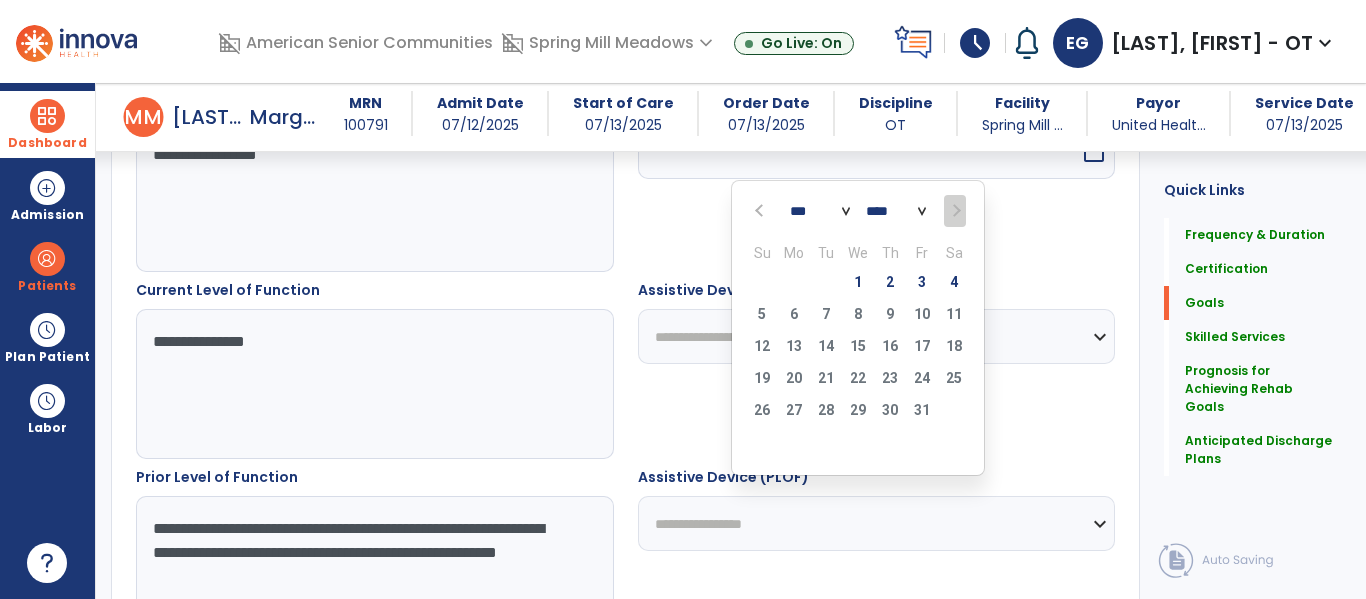 scroll, scrollTop: 616, scrollLeft: 0, axis: vertical 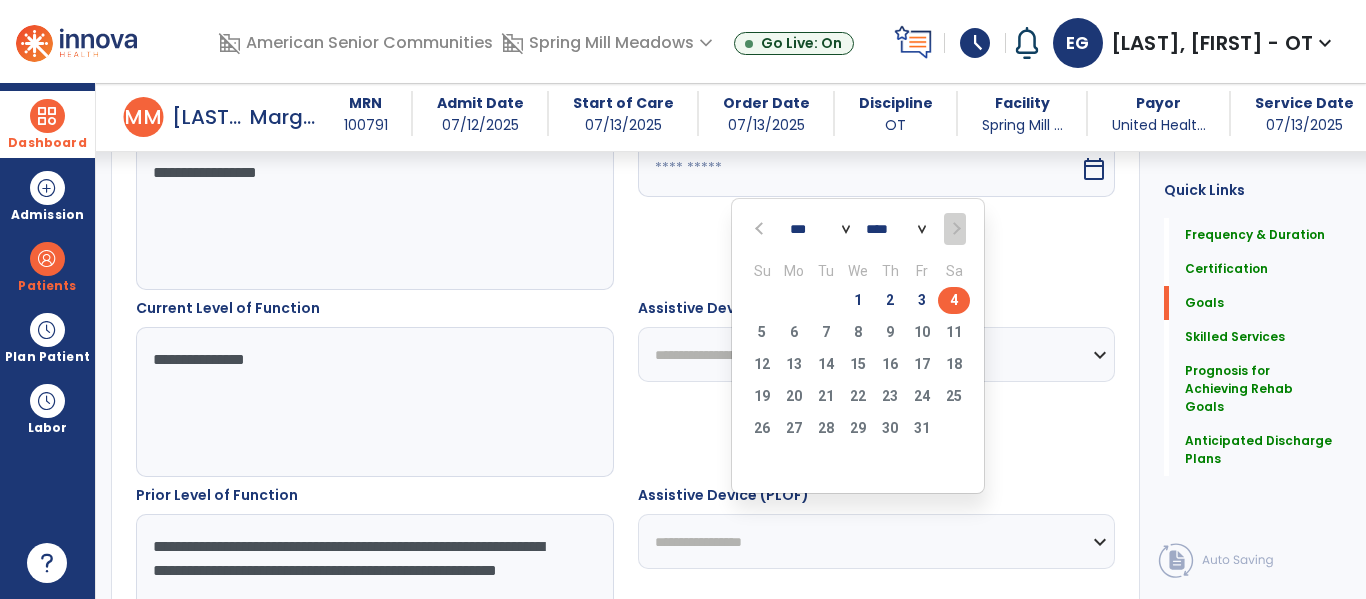 click on "4" at bounding box center [954, 300] 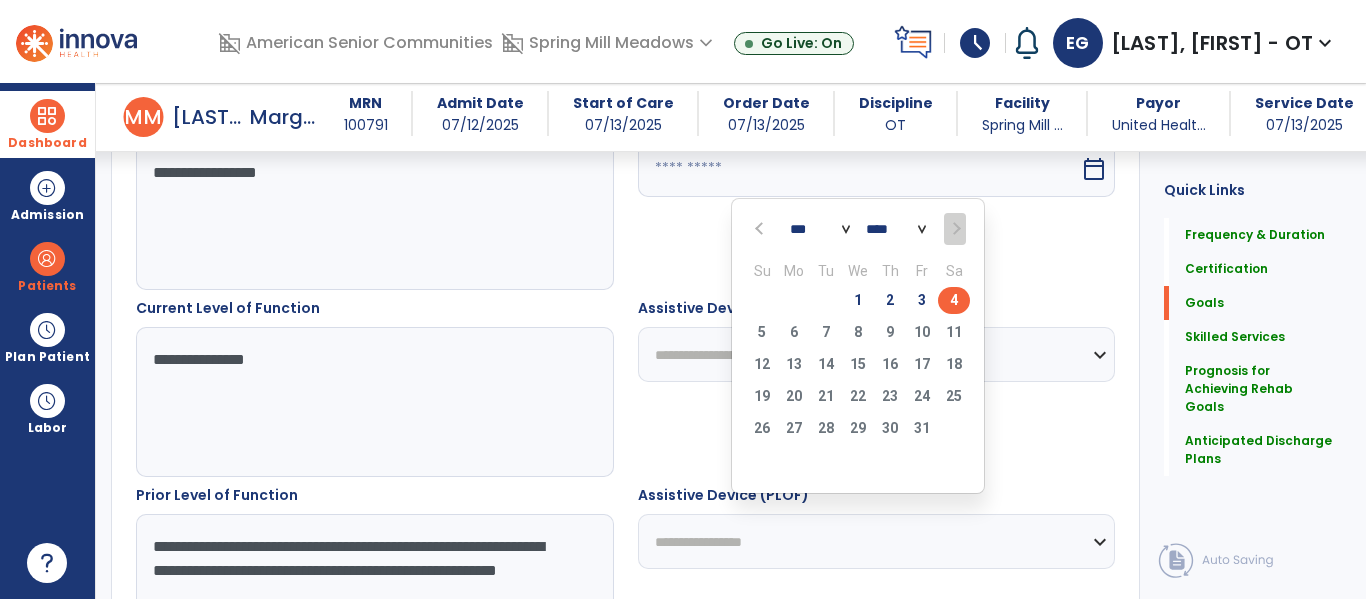 type on "*********" 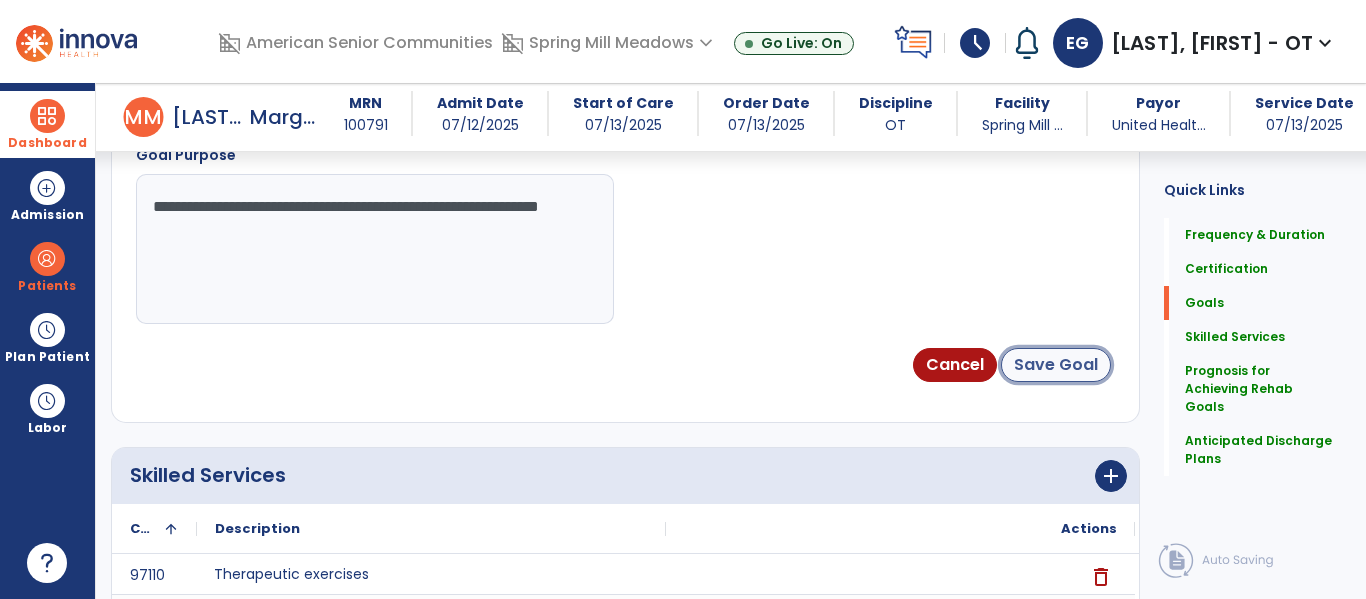 click on "Save Goal" at bounding box center (1056, 365) 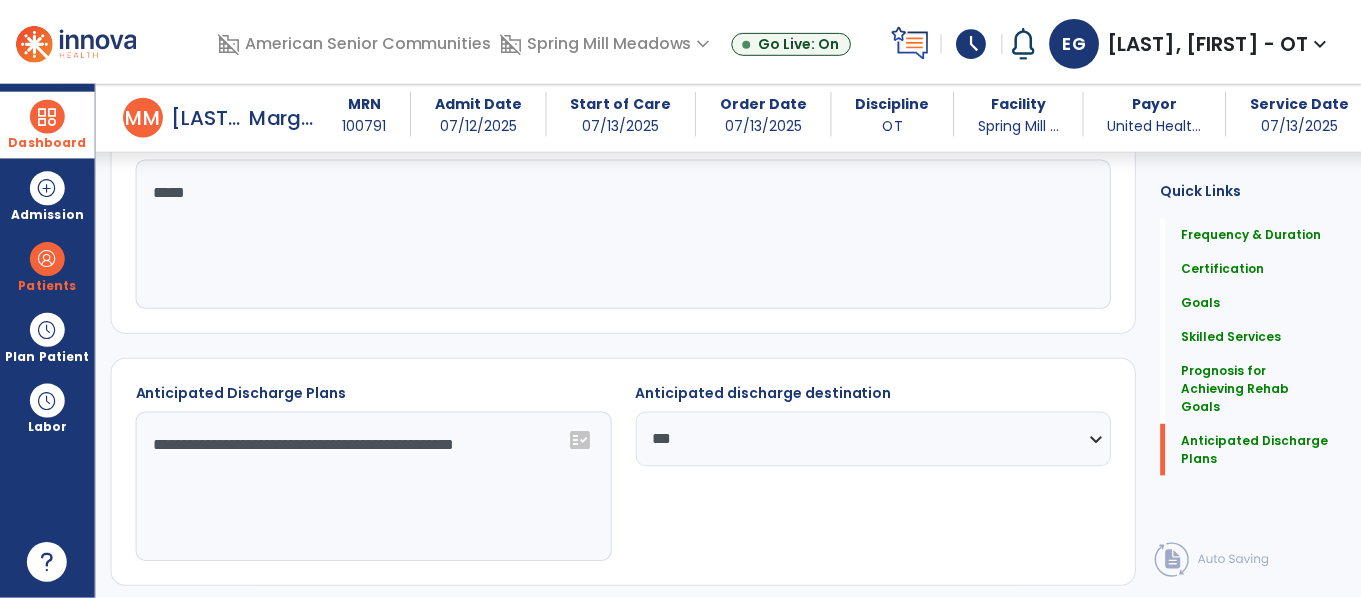 scroll, scrollTop: 1997, scrollLeft: 0, axis: vertical 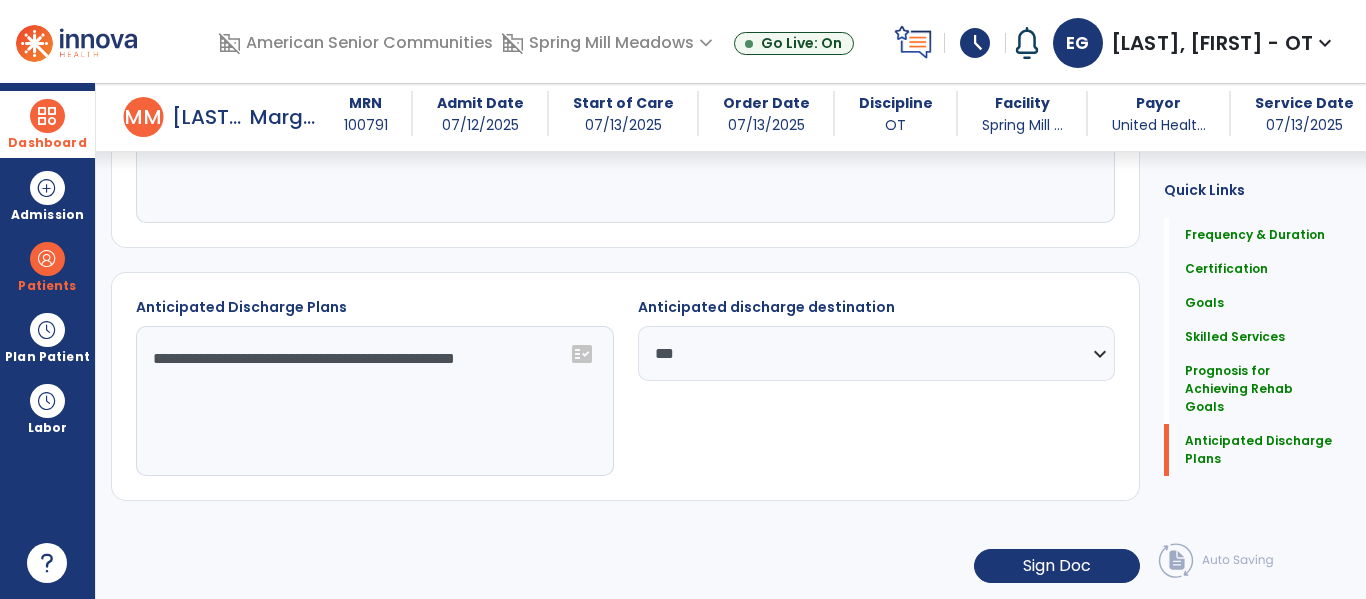 click on "Frequency & Duration  Frequency  ********* ** ** ** ** ** ** **  Duration  ** ******** ***** Certification From 07/13/2025 Certification Through 10/04/2025 Goals      add  Functional Activity Tolerance   10-04-2025  edit delete PLOF:    Unknown  CLOF:    5-7 minutes  Target:    20 minutes  add  Add Short Term Goal  BUE Strength   10-04-2025  edit delete PLOF:    Unknown  CLOF:    3+/5  Target:    4+/5  add  Add Short Term Goal  Dressing   10-04-2025  edit delete PLOF:    MOD I  CLOF:    MAX  Target:    MOD I  add  Add Short Term Goal  Safety Awareness   10-04-2025  edit delete PLOF:    Uknown-pt reports she did utilize a walker and perform all daily living tasks via MOD I (however, did have several falls)  CLOF:    Impaired (Poor) Target:    Good  add  Add Short Term Goal  Skilled Services      add" 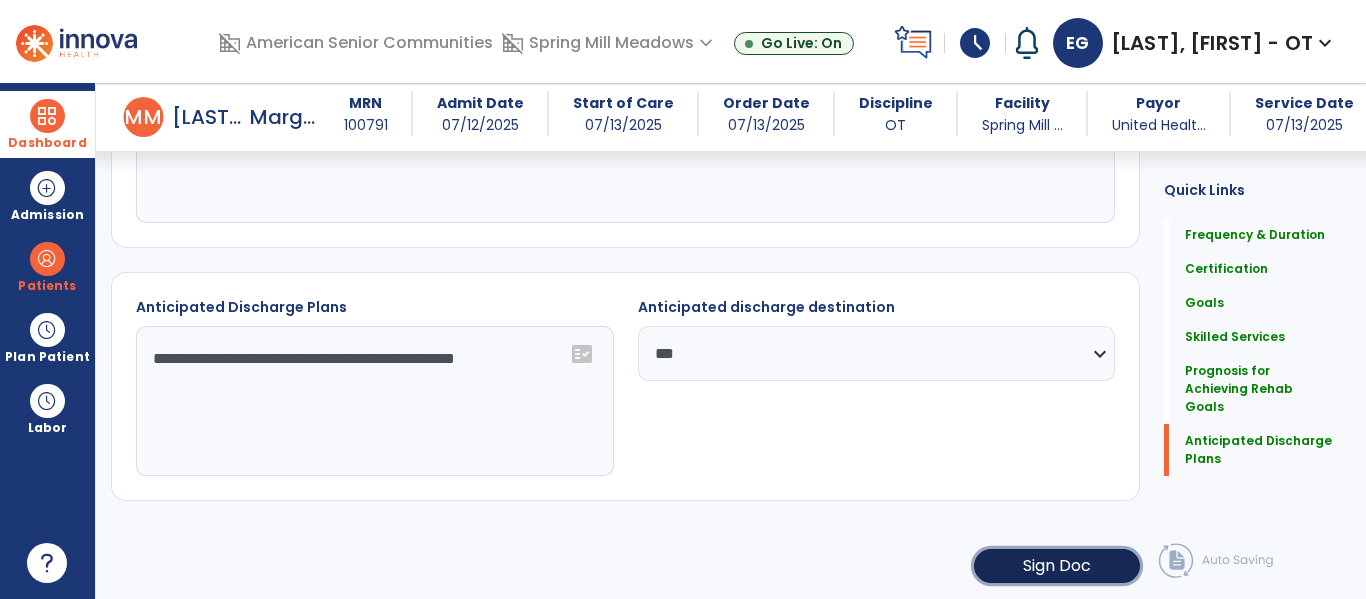 click on "Sign Doc" 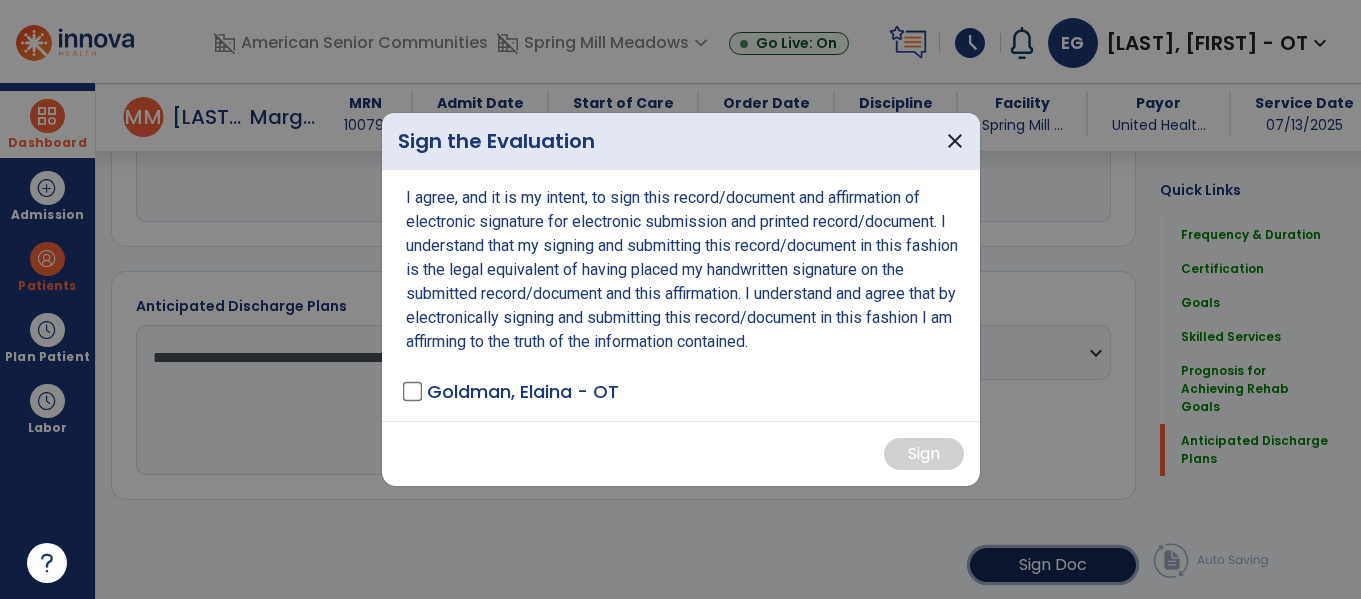 scroll, scrollTop: 1997, scrollLeft: 0, axis: vertical 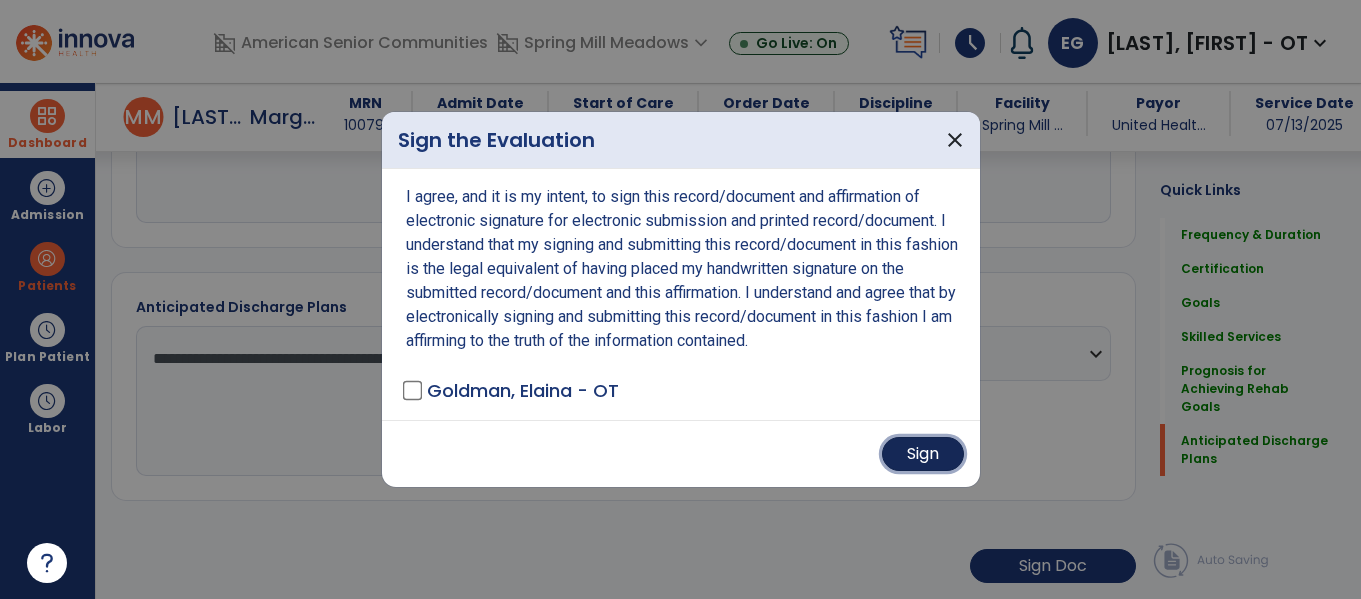 click on "Sign" at bounding box center (923, 454) 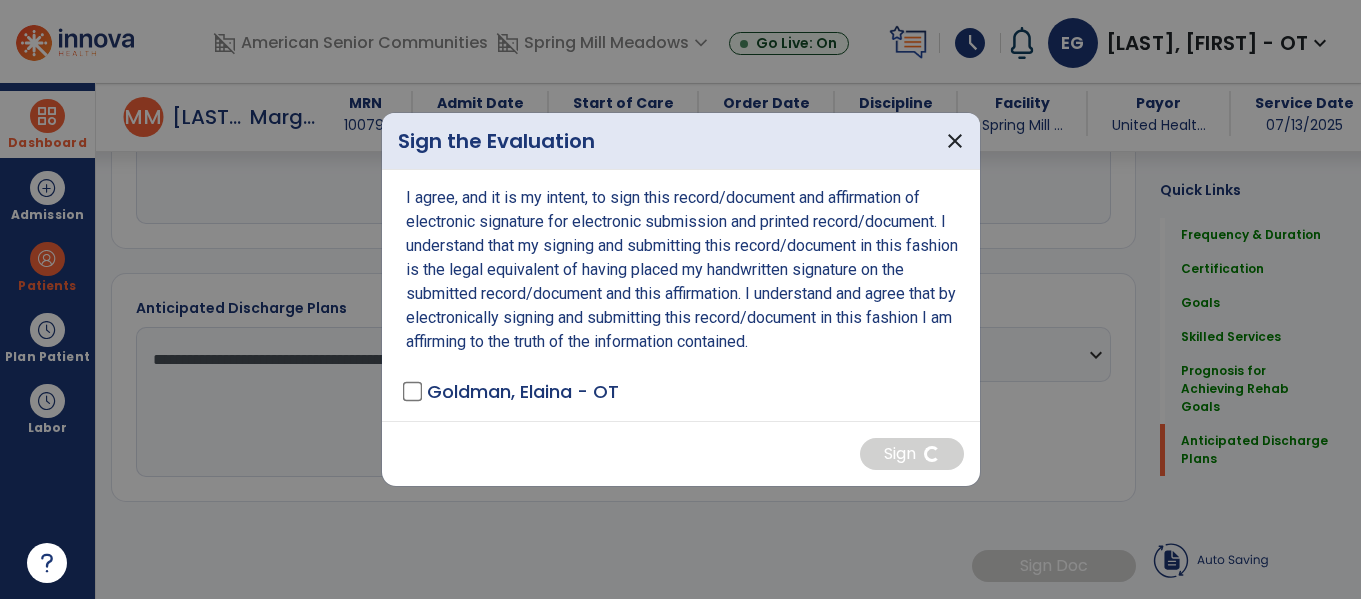 scroll, scrollTop: 1996, scrollLeft: 0, axis: vertical 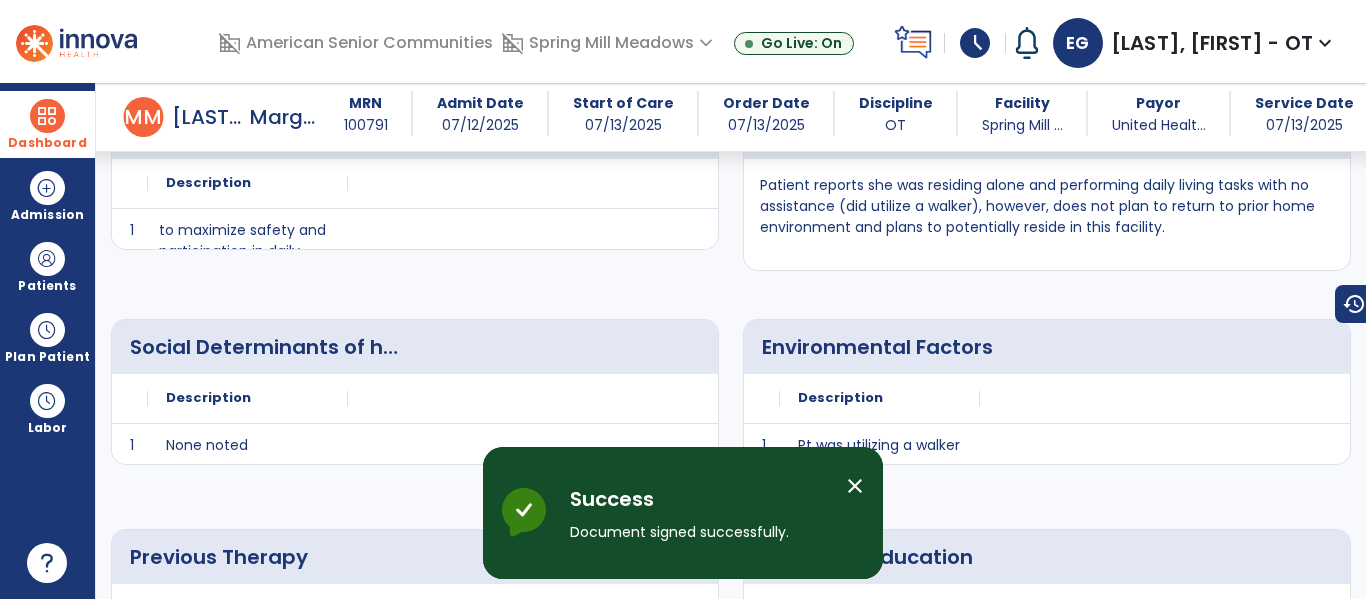 click at bounding box center (47, 116) 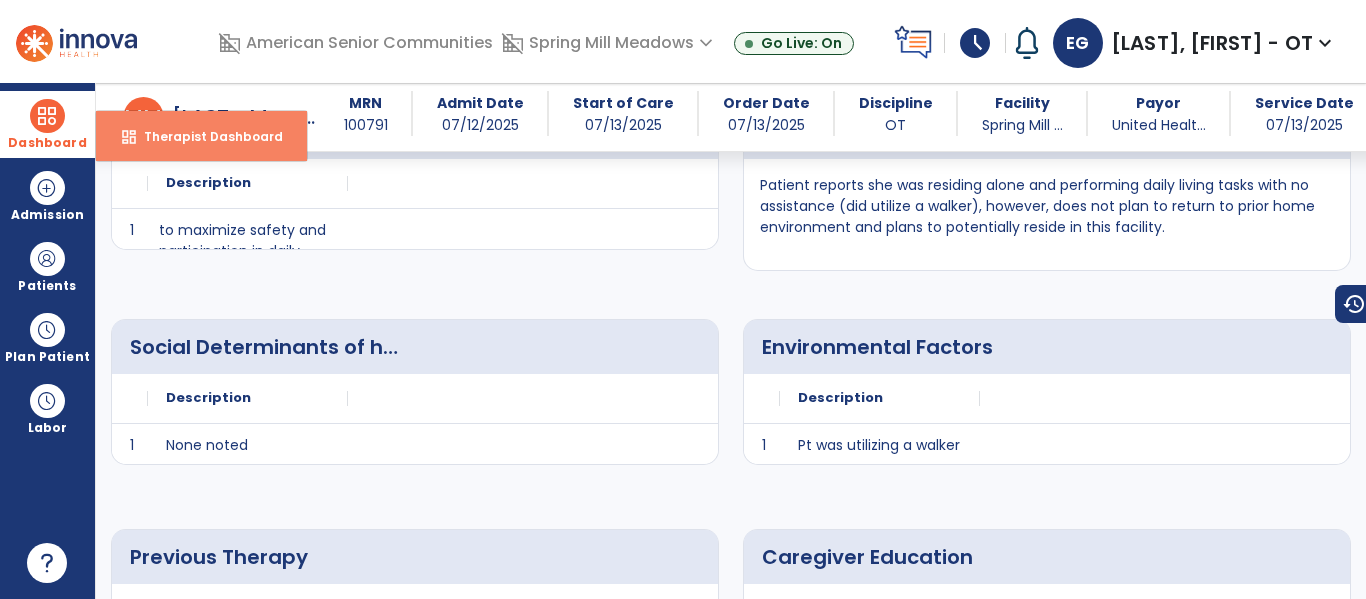 click on "Therapist Dashboard" at bounding box center (205, 136) 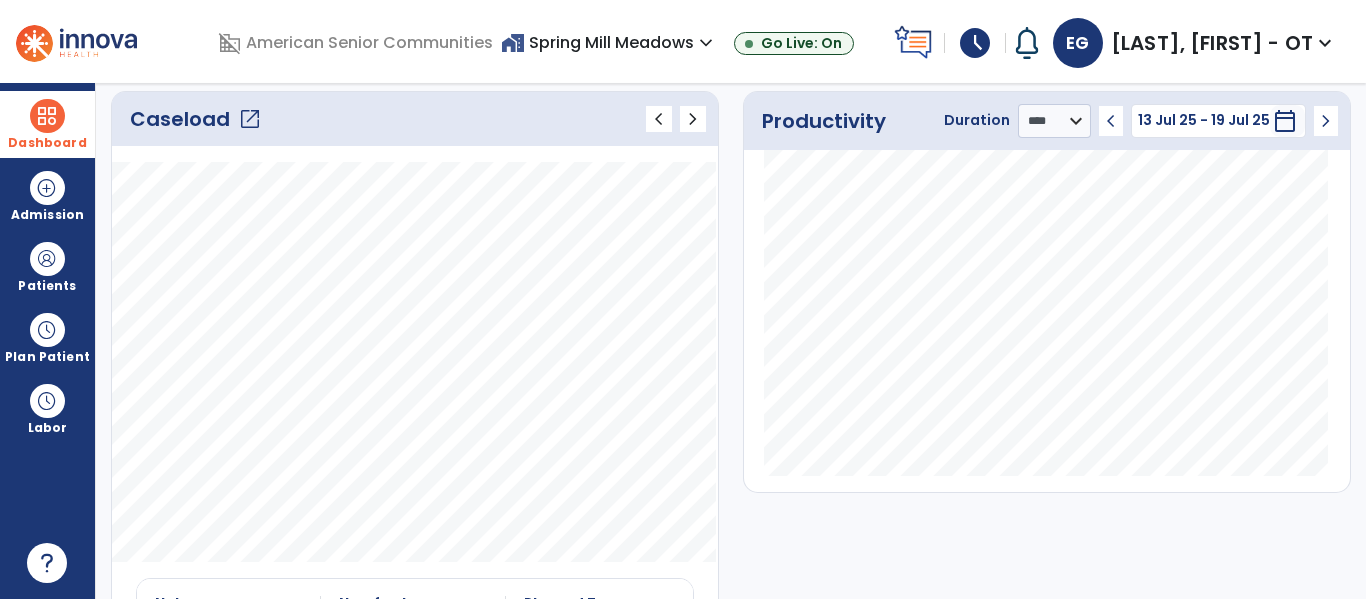 click on "open_in_new" 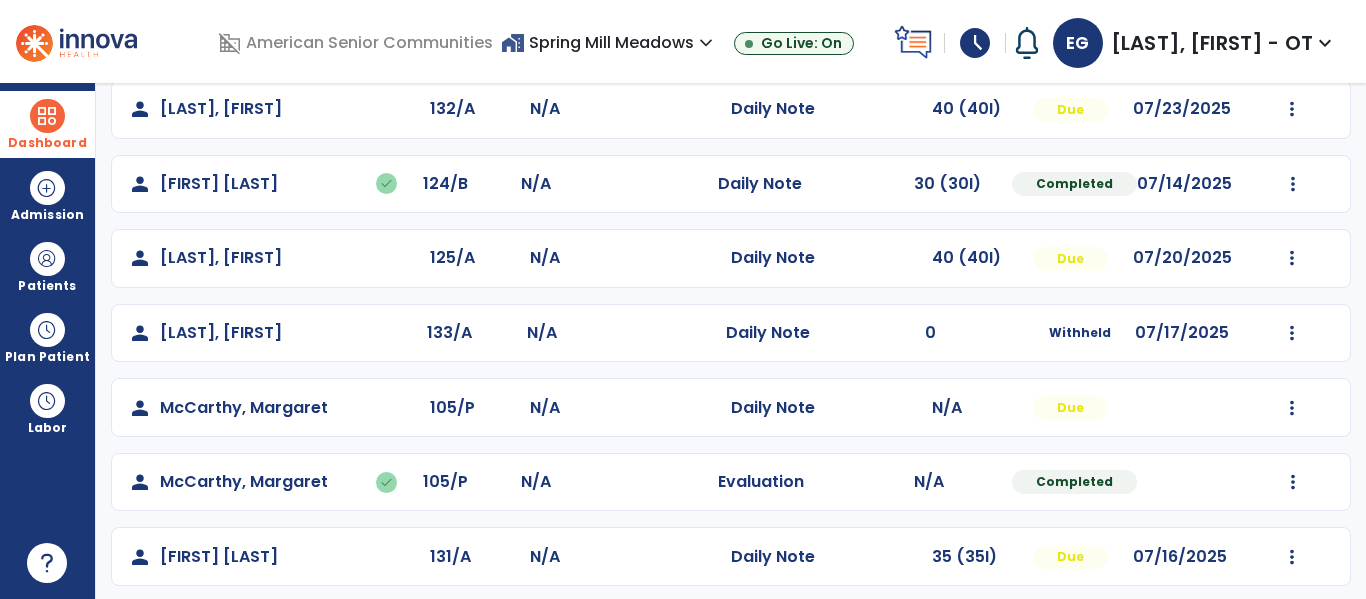 scroll, scrollTop: 555, scrollLeft: 0, axis: vertical 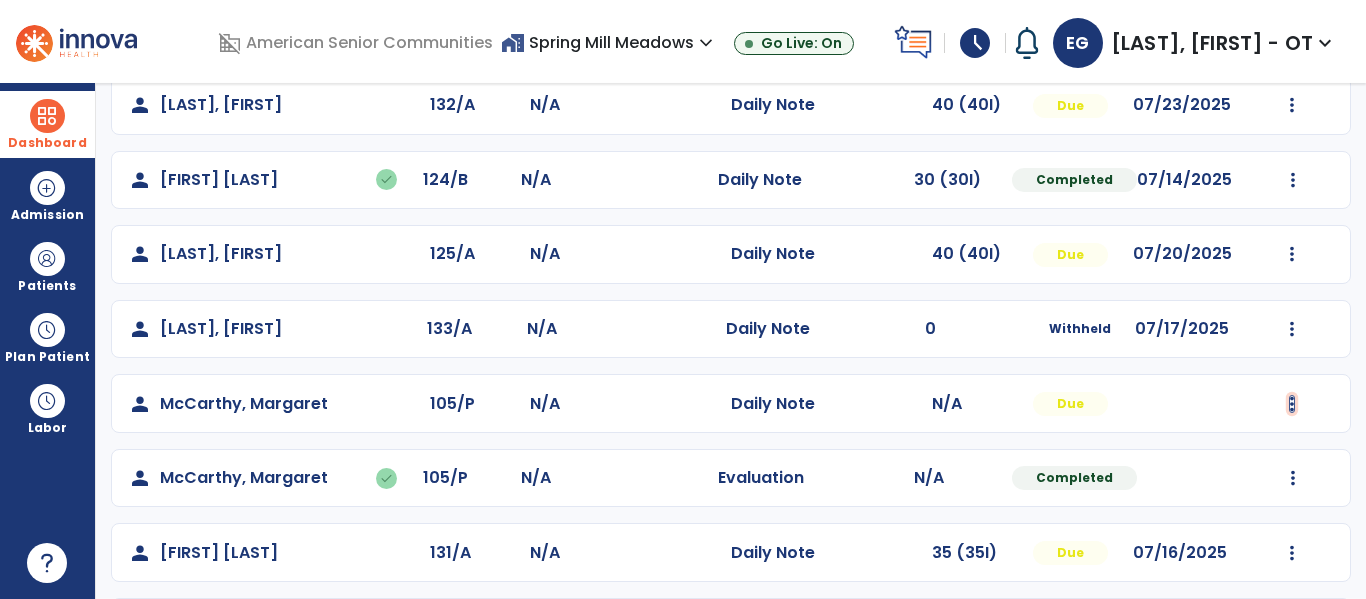 click at bounding box center (1293, -267) 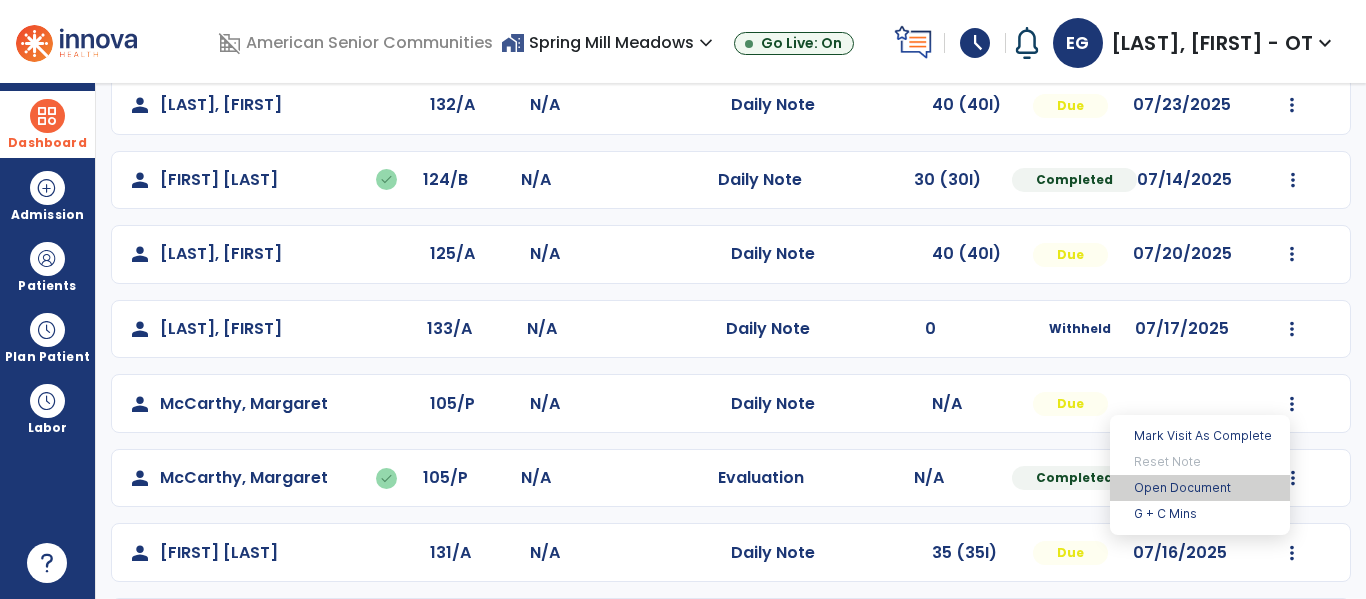 click on "Open Document" at bounding box center (1200, 488) 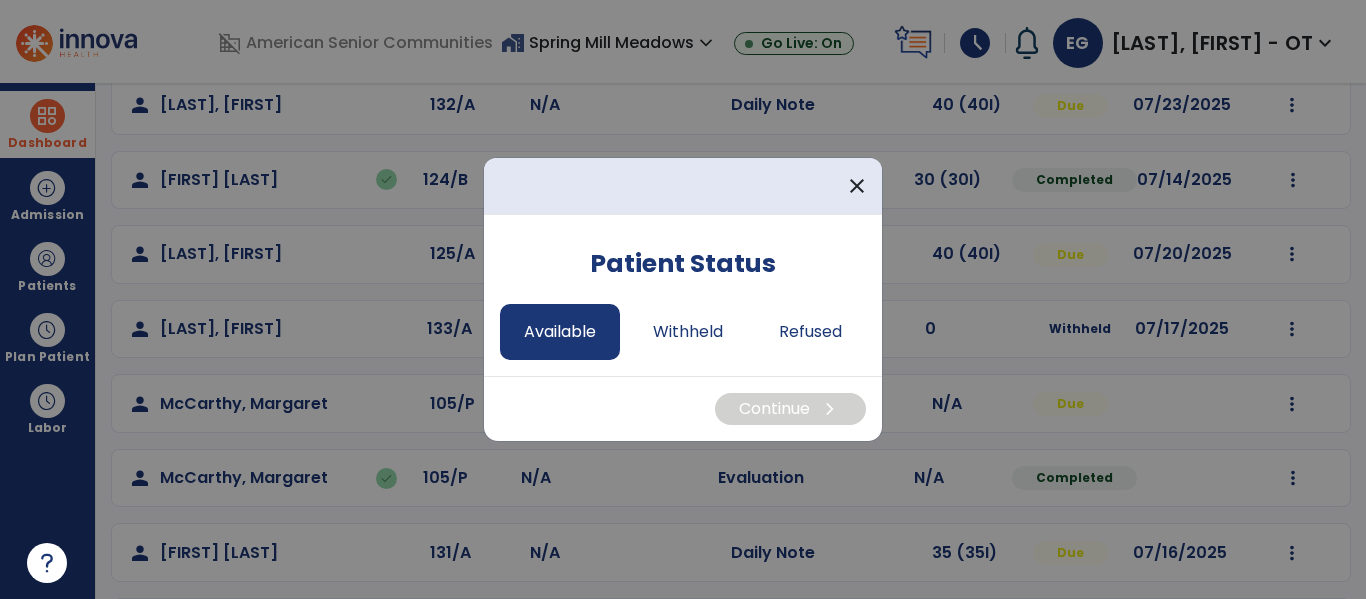click on "Patient Status  Available   Withheld   Refused" at bounding box center [683, 295] 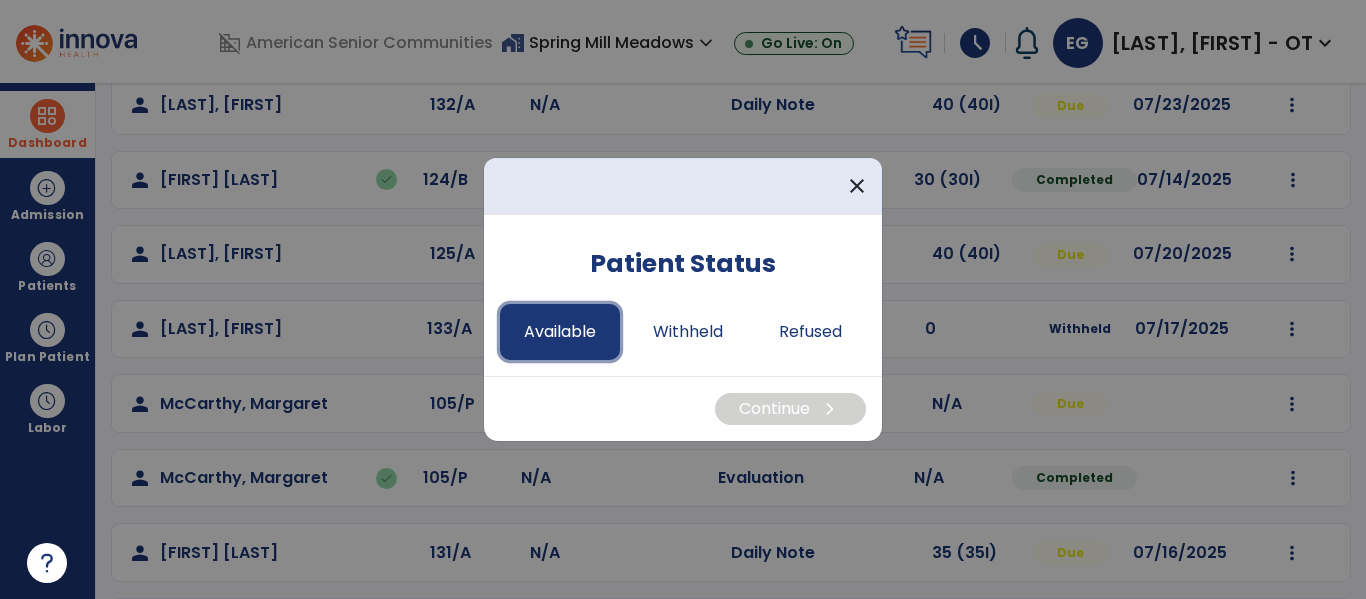 click on "Available" at bounding box center (560, 332) 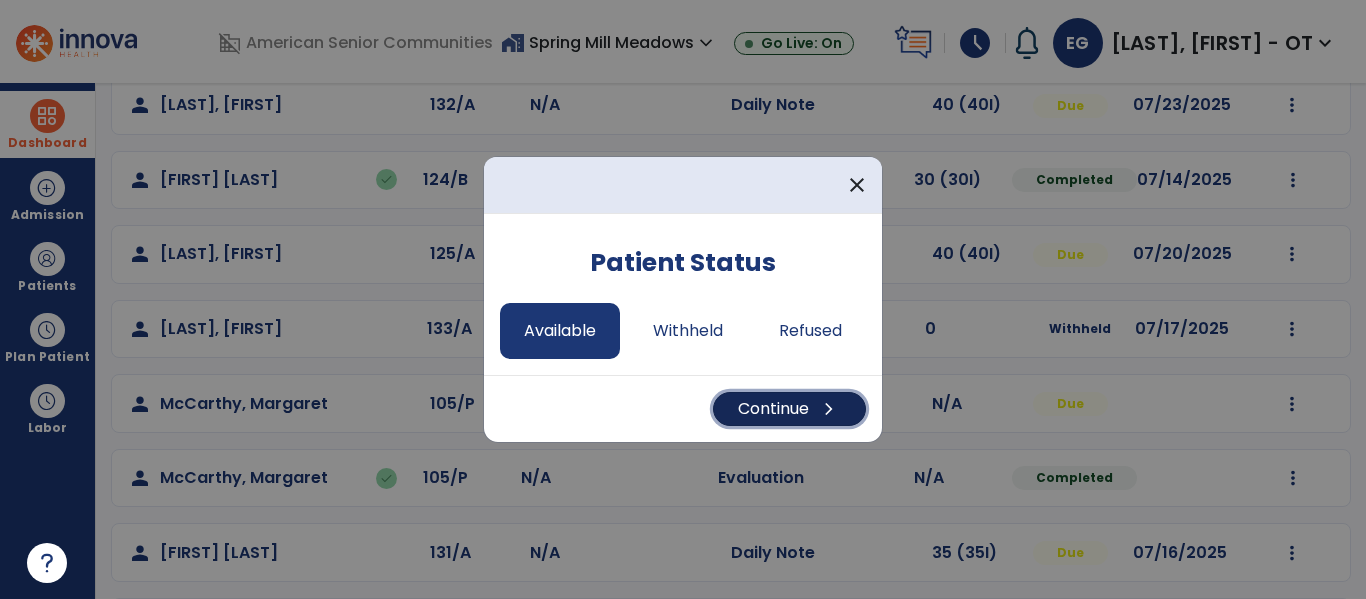 click on "Continue   chevron_right" at bounding box center [789, 409] 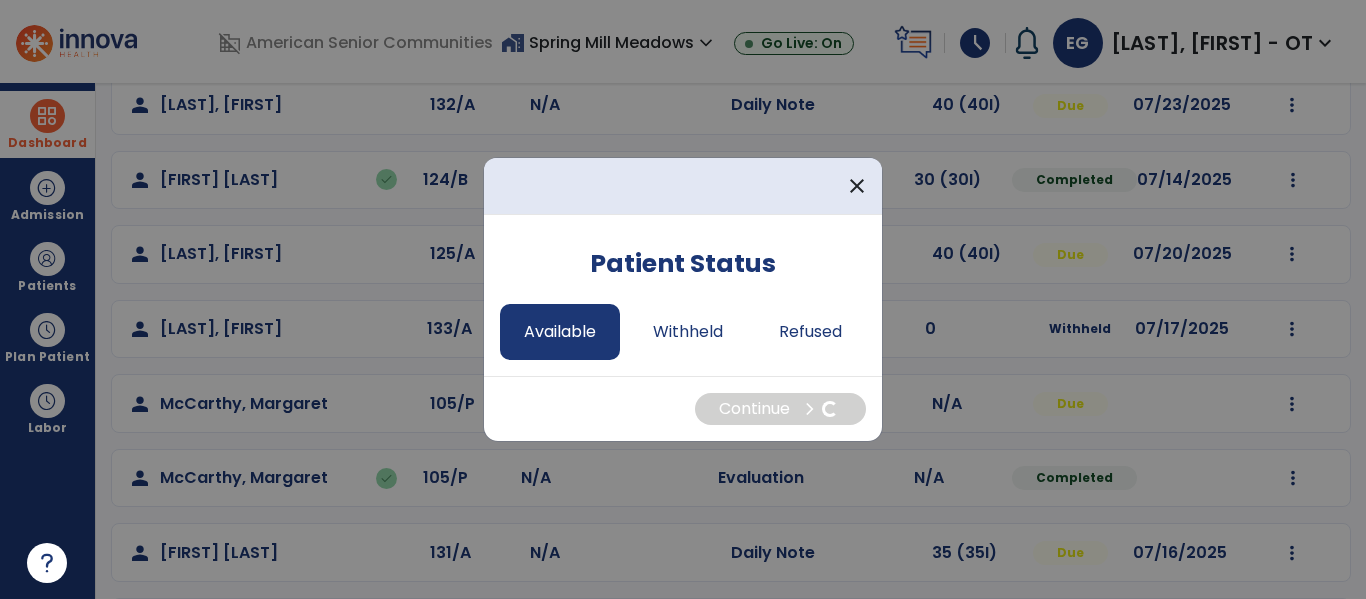 select on "*" 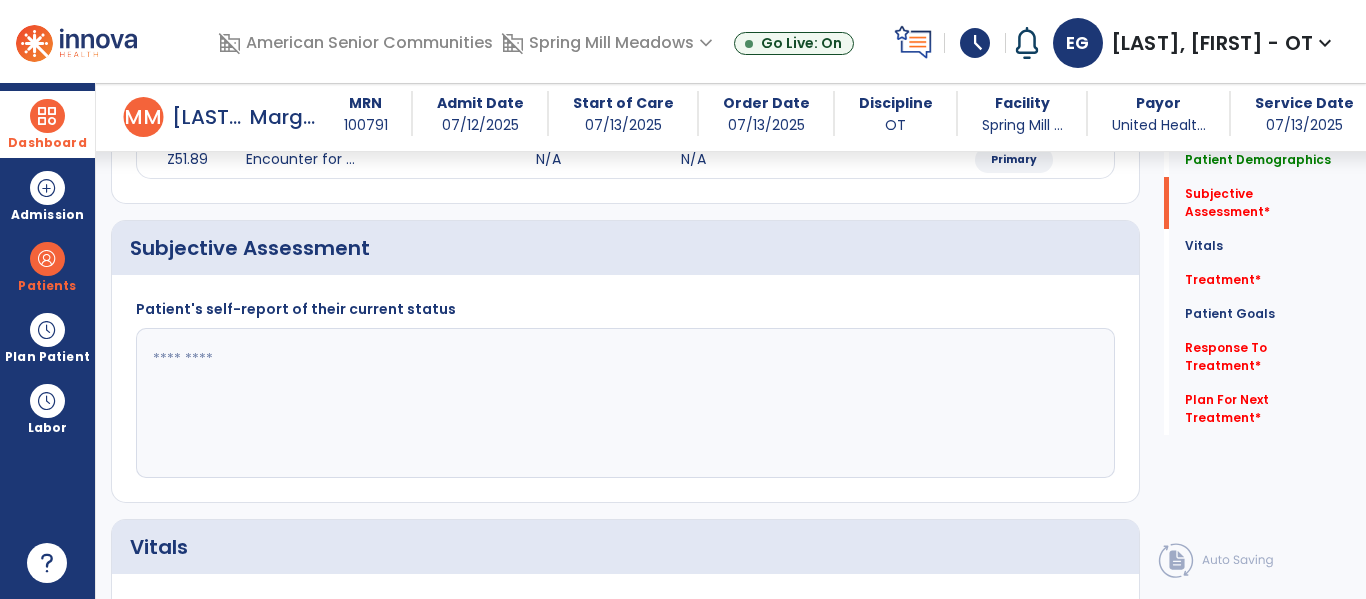 scroll, scrollTop: 223, scrollLeft: 0, axis: vertical 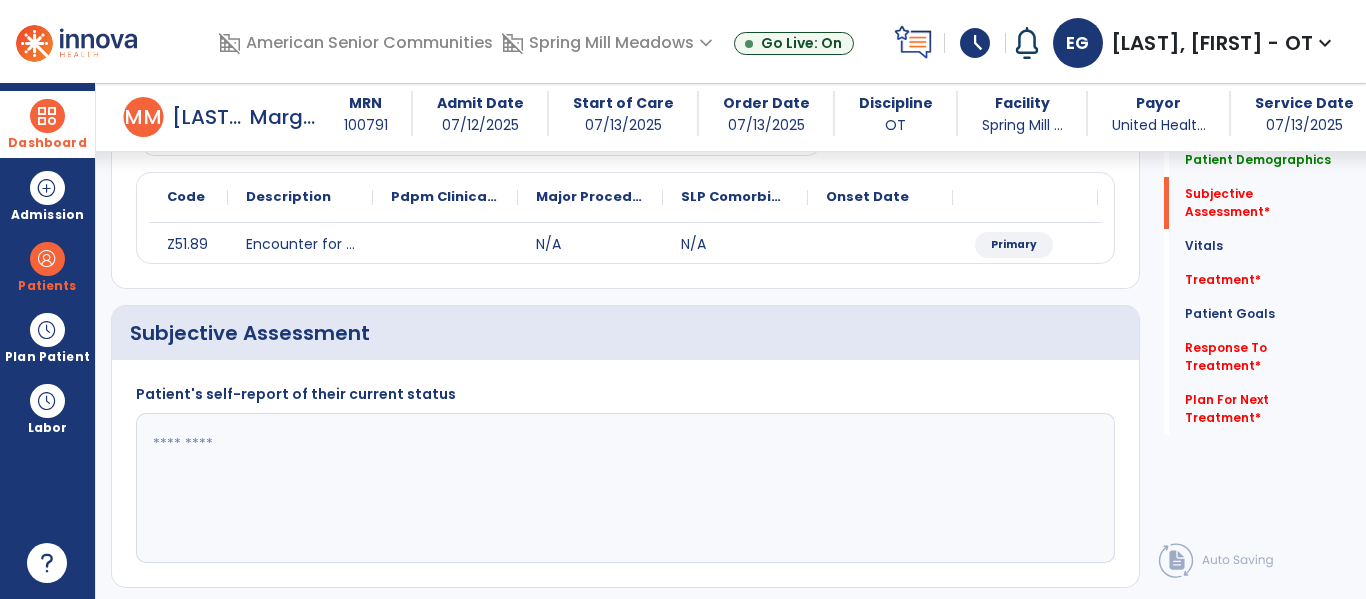 click 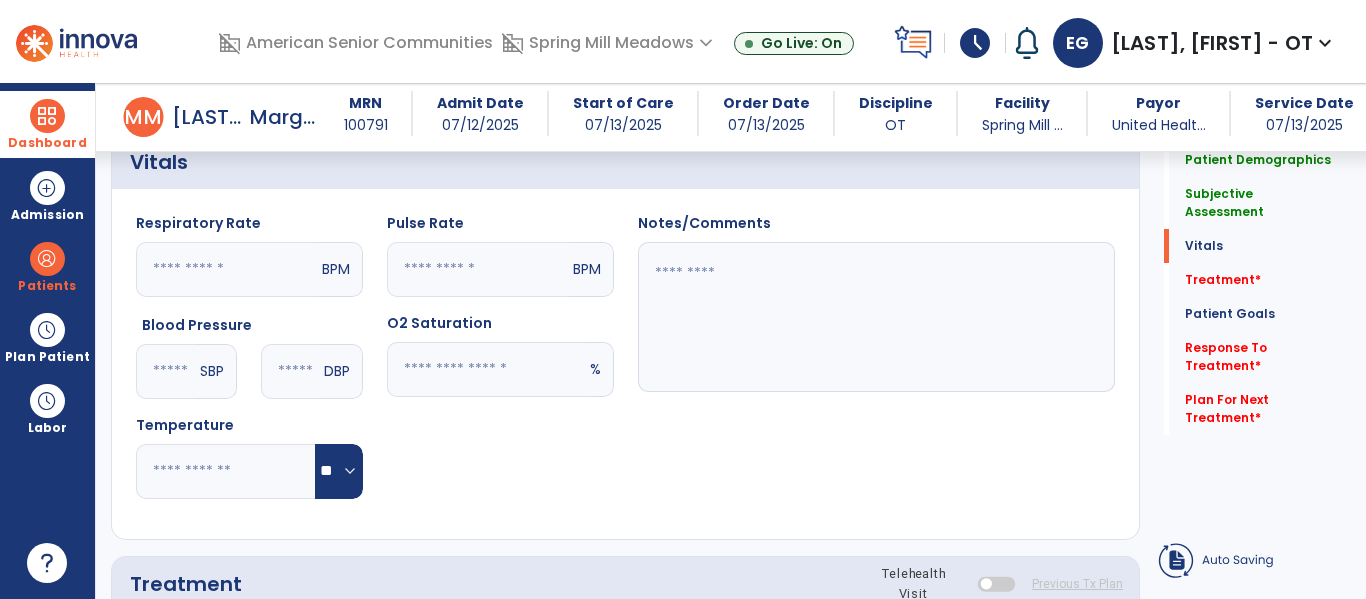 scroll, scrollTop: 1239, scrollLeft: 0, axis: vertical 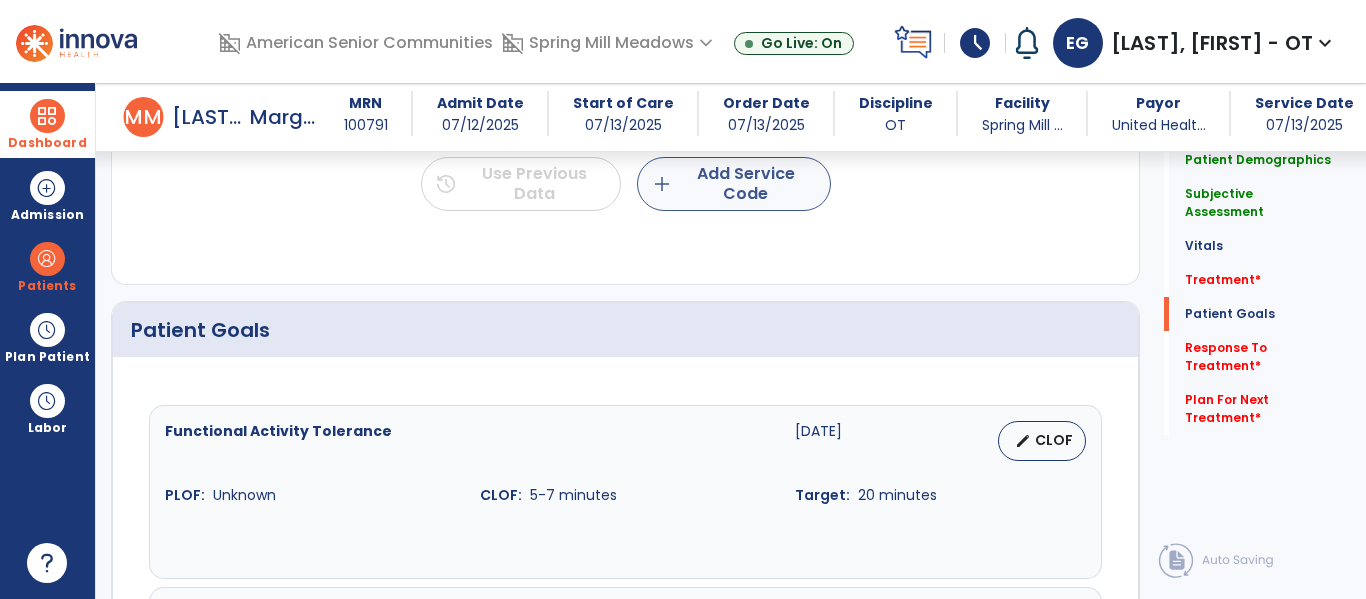 type on "**********" 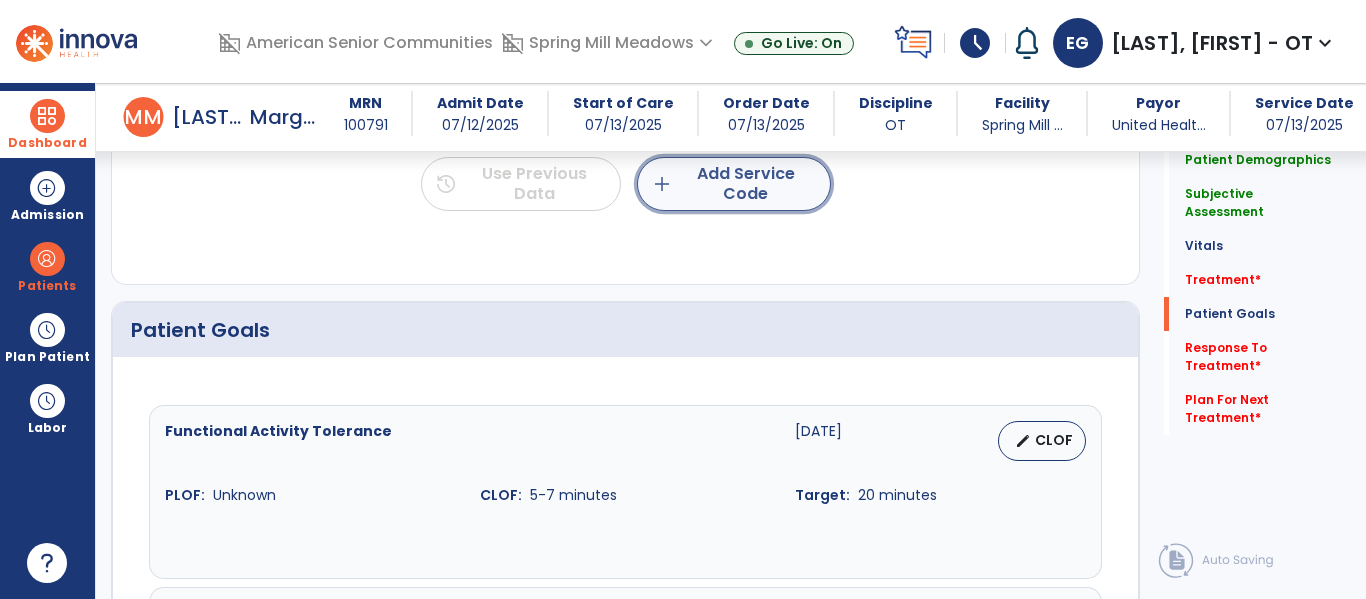 click on "add  Add Service Code" 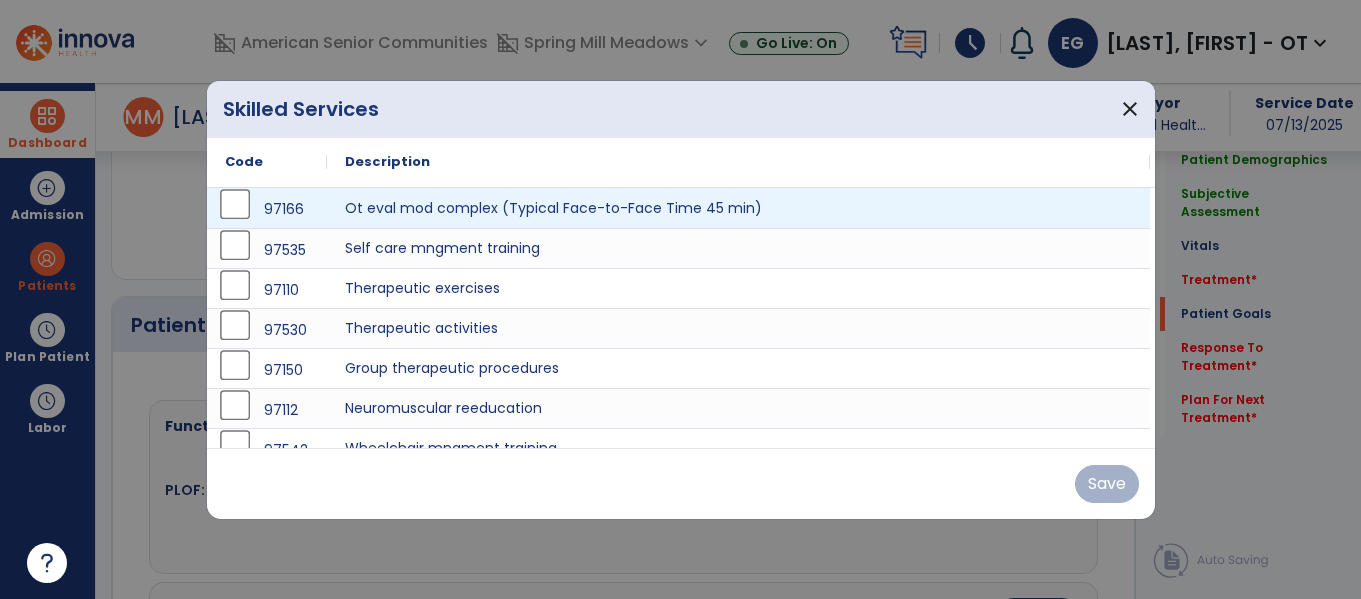 scroll, scrollTop: 1220, scrollLeft: 0, axis: vertical 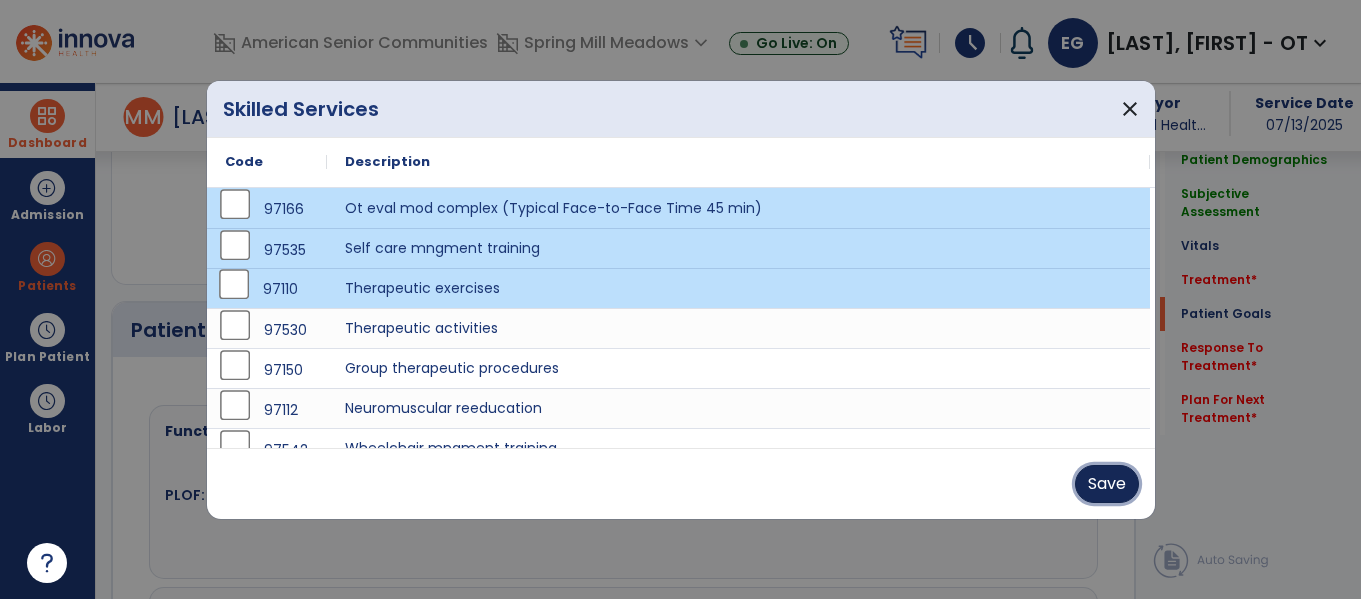 click on "Save" at bounding box center (1107, 484) 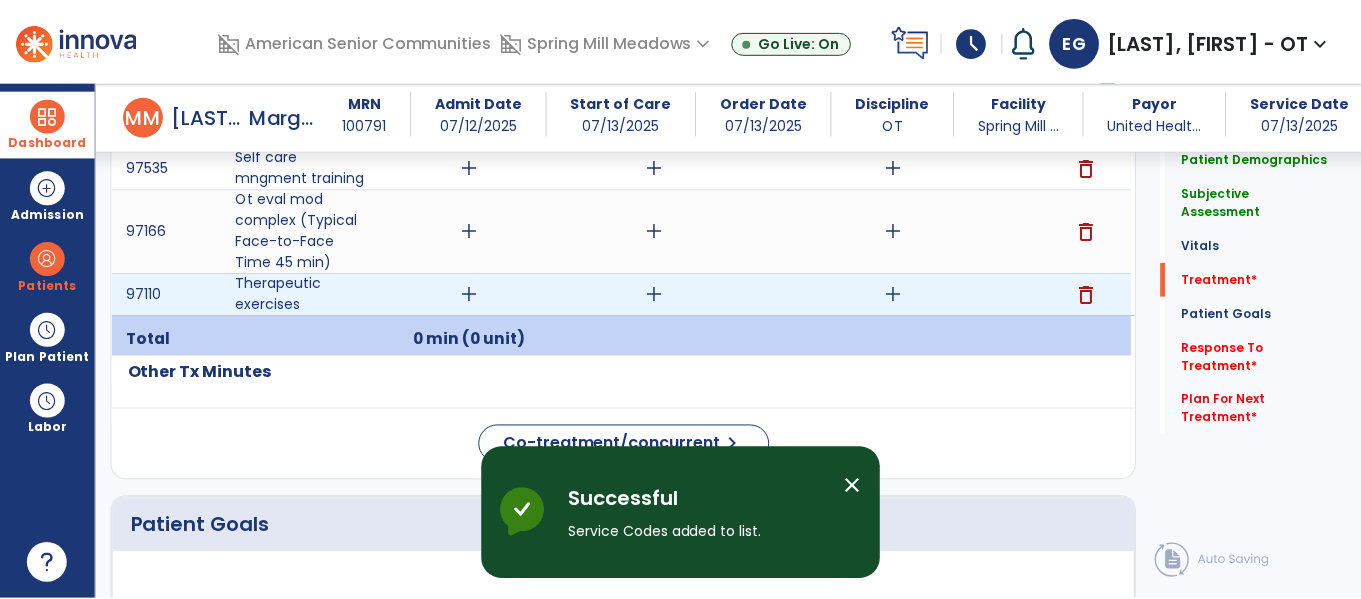 scroll, scrollTop: 1146, scrollLeft: 0, axis: vertical 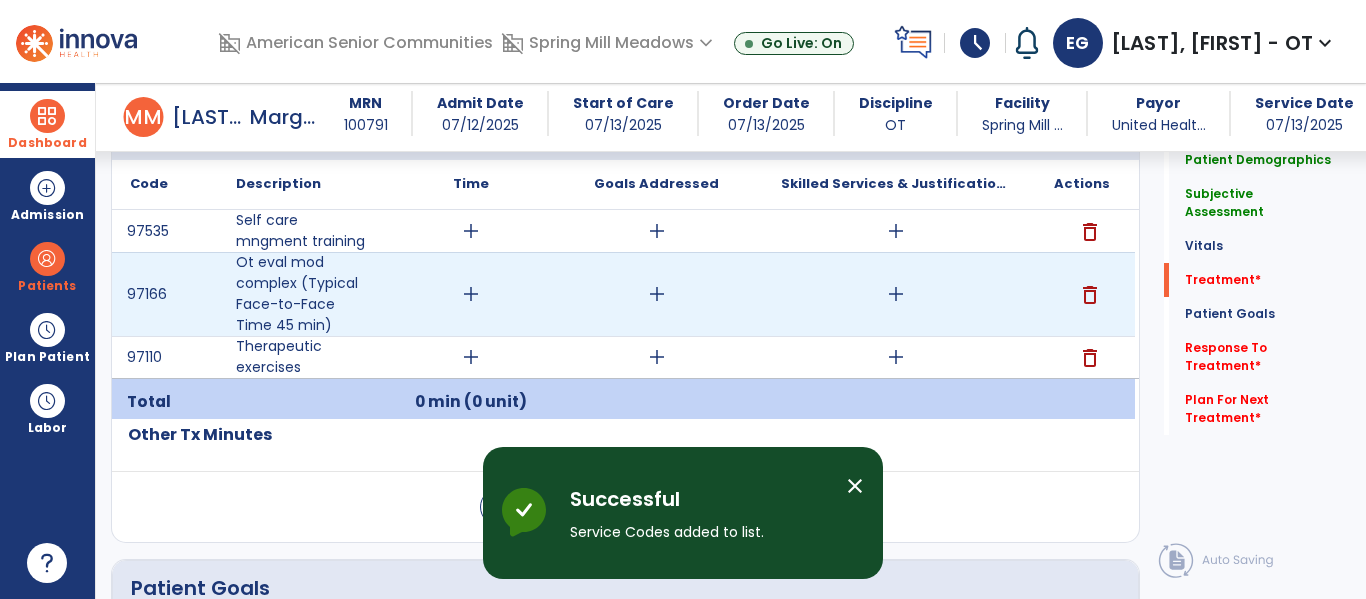 click on "add" at bounding box center [471, 294] 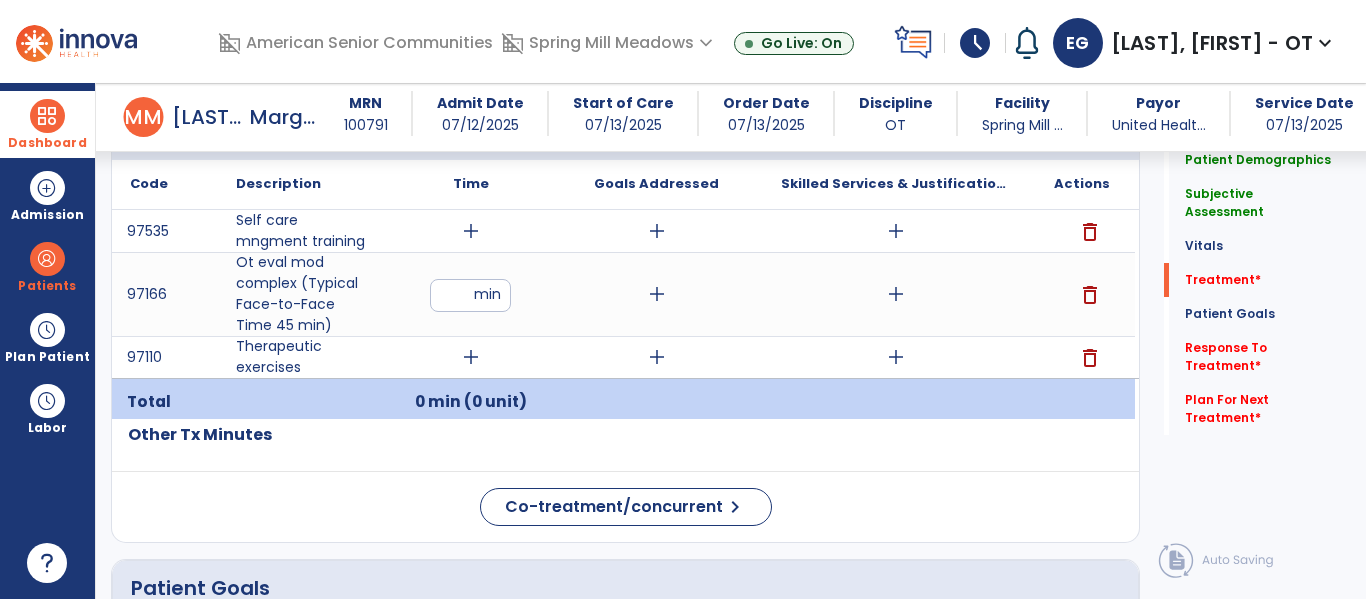 type on "**" 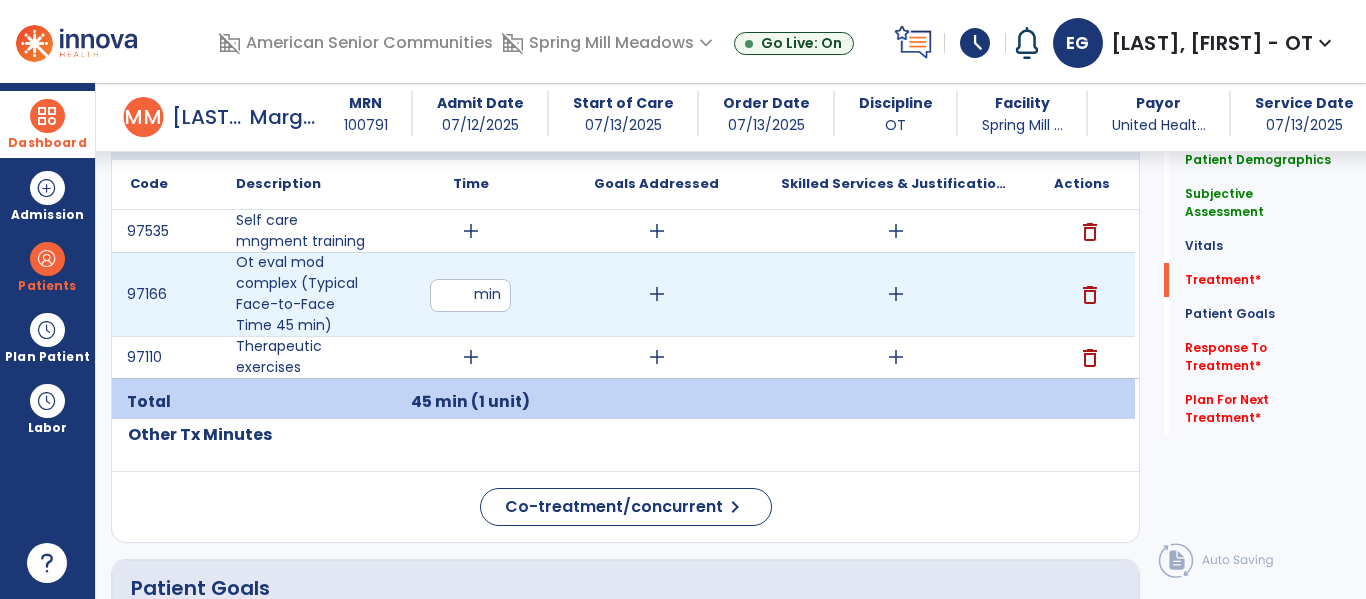 click on "add" at bounding box center [657, 294] 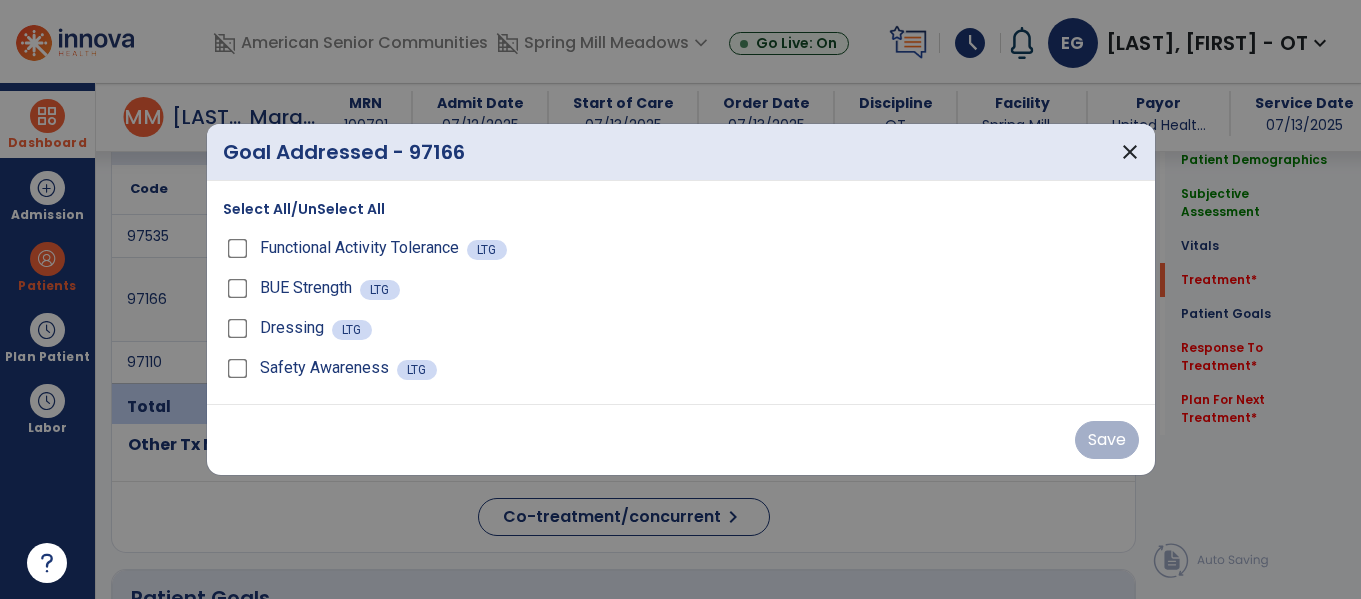 scroll, scrollTop: 1146, scrollLeft: 0, axis: vertical 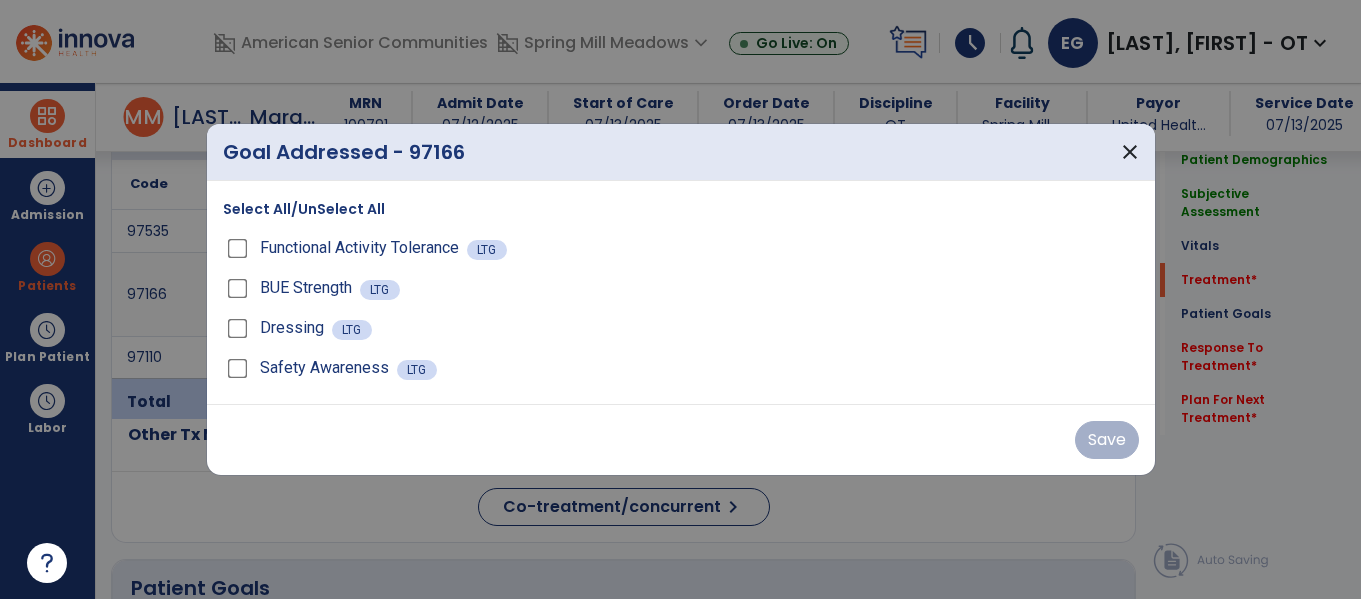 click on "Select All/UnSelect All" at bounding box center (304, 209) 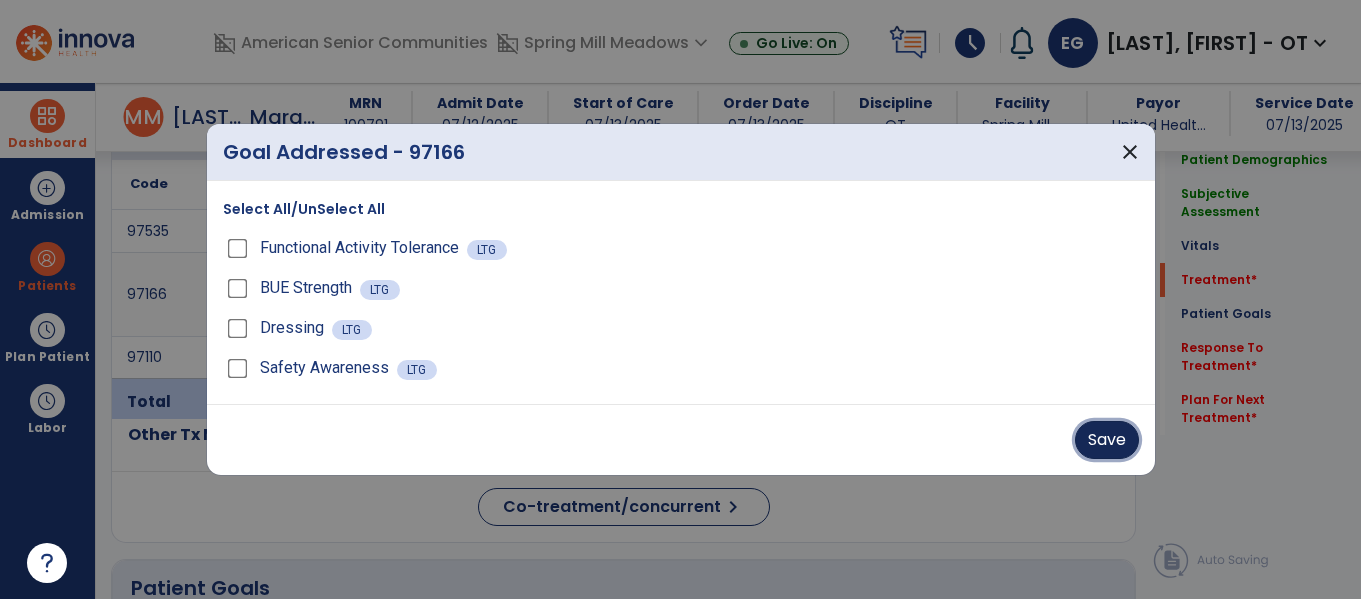 click on "Save" at bounding box center [1107, 440] 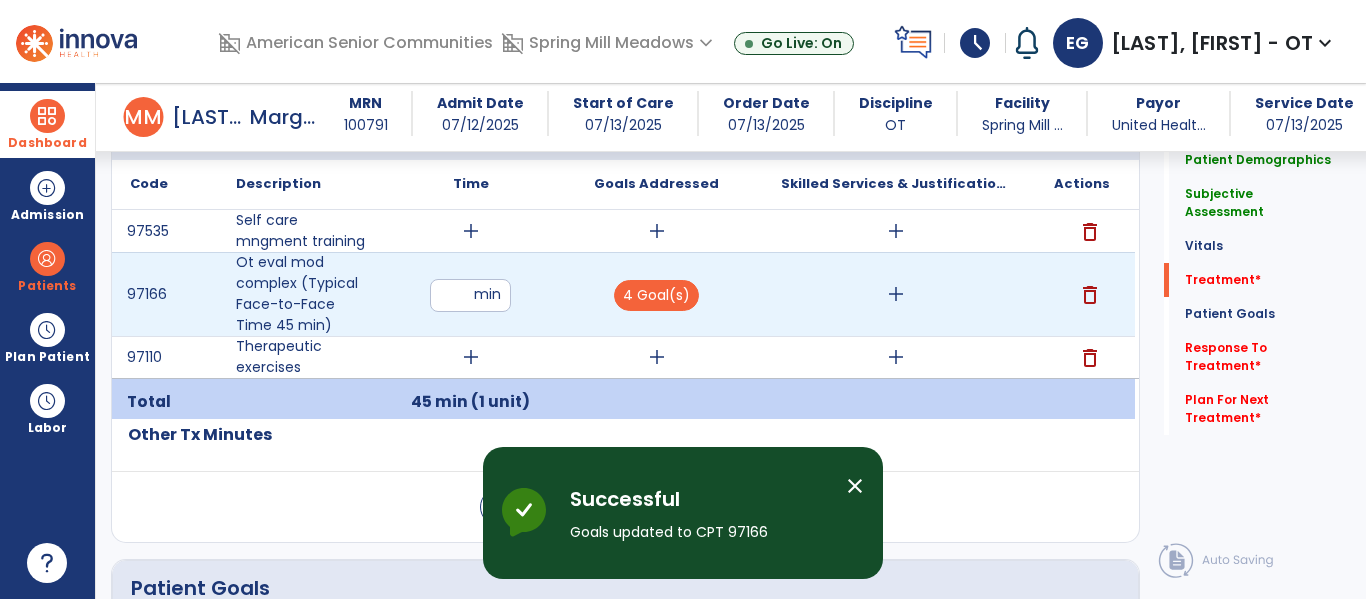 click on "add" at bounding box center (896, 294) 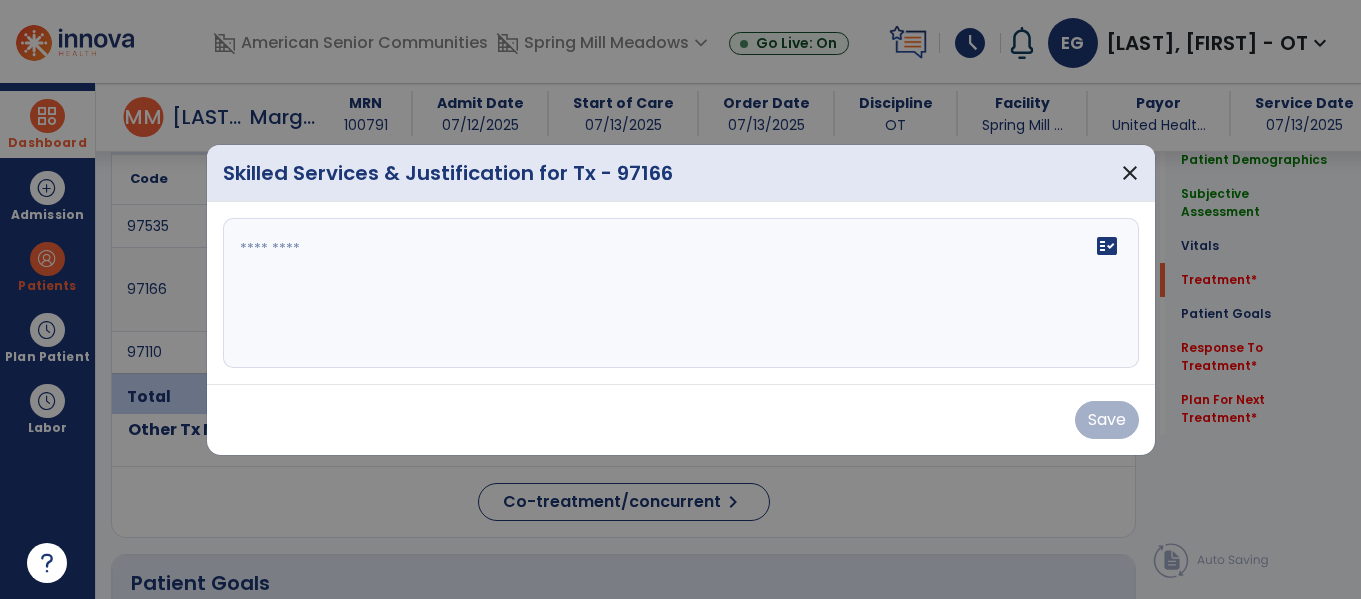 scroll, scrollTop: 1146, scrollLeft: 0, axis: vertical 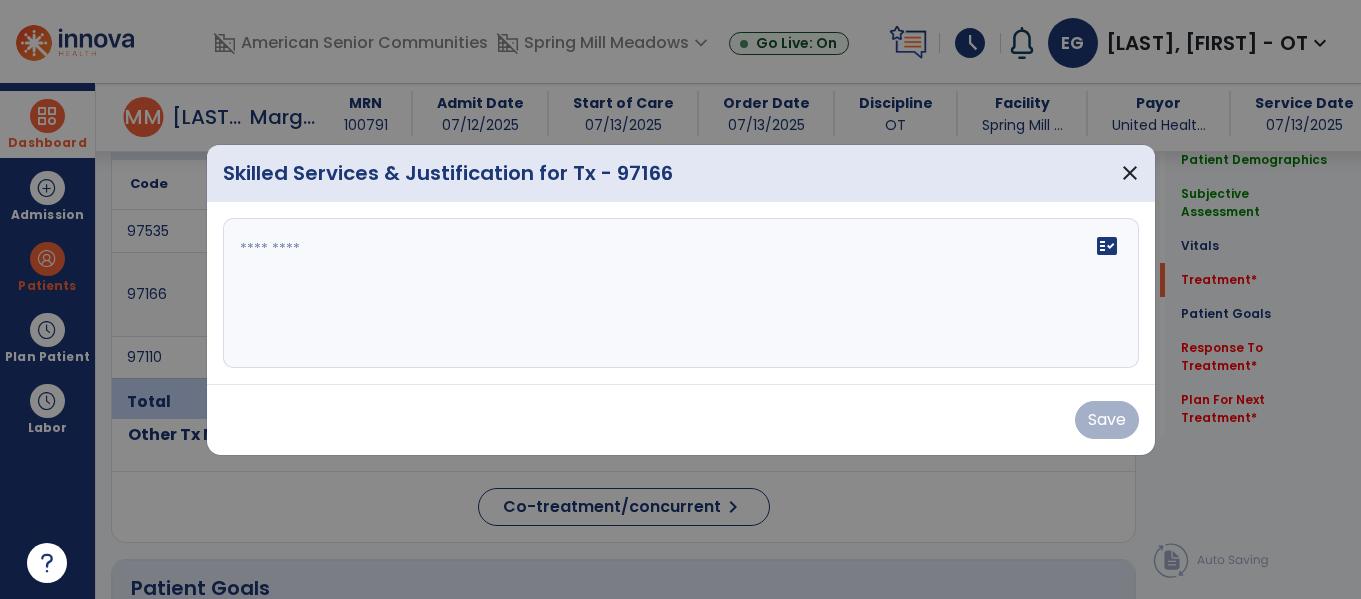 click on "fact_check" at bounding box center (681, 293) 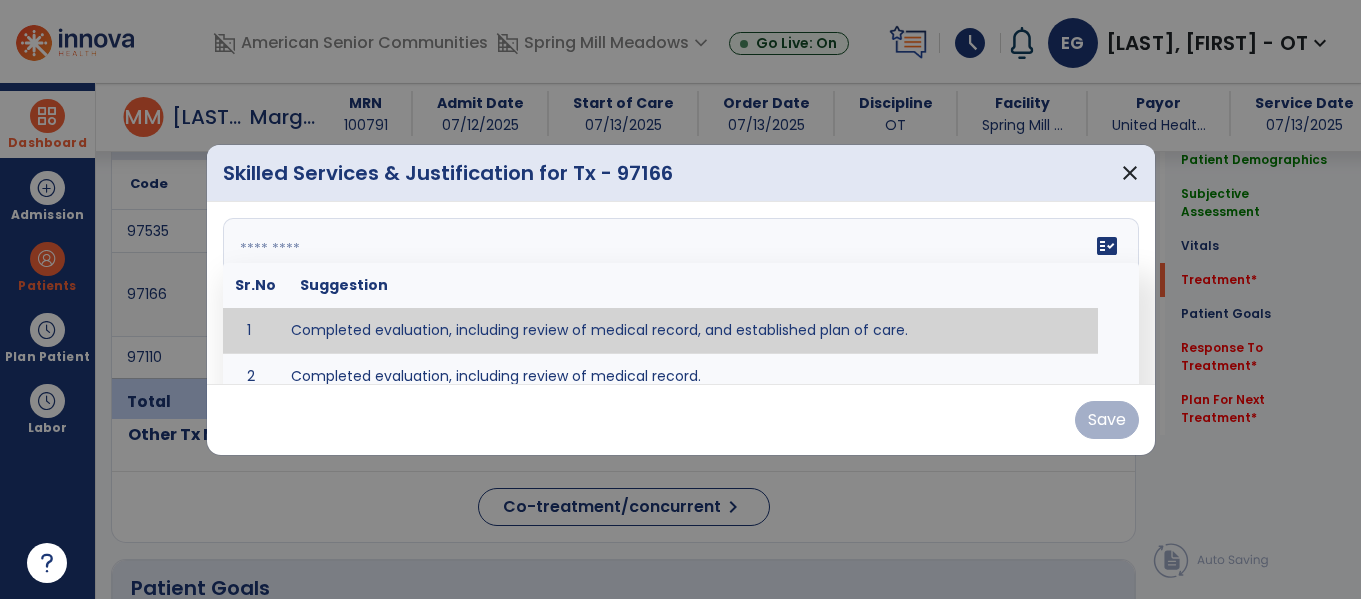 type on "**********" 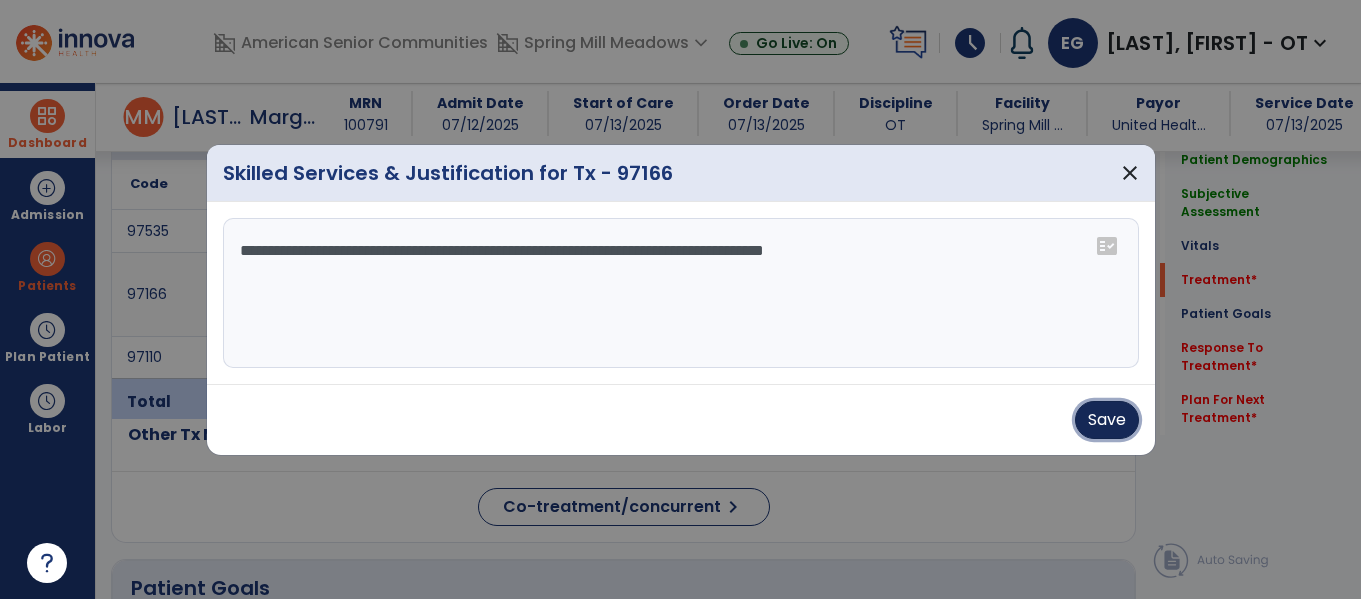 click on "Save" at bounding box center (1107, 420) 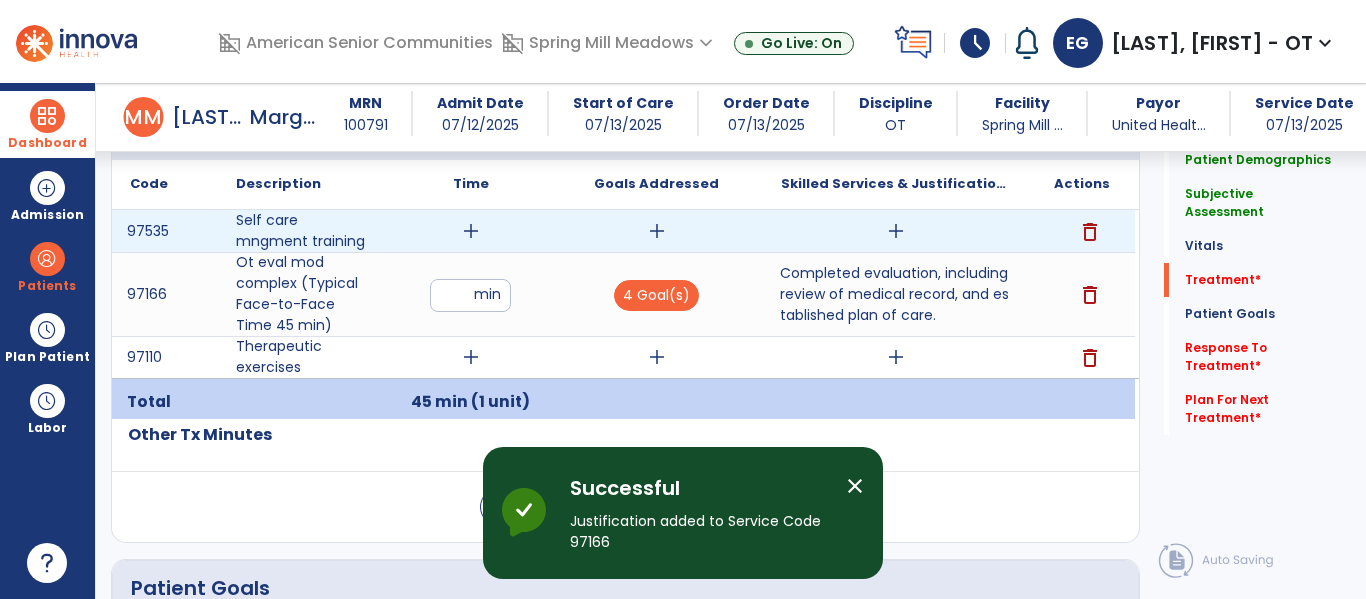 click on "add" at bounding box center [471, 231] 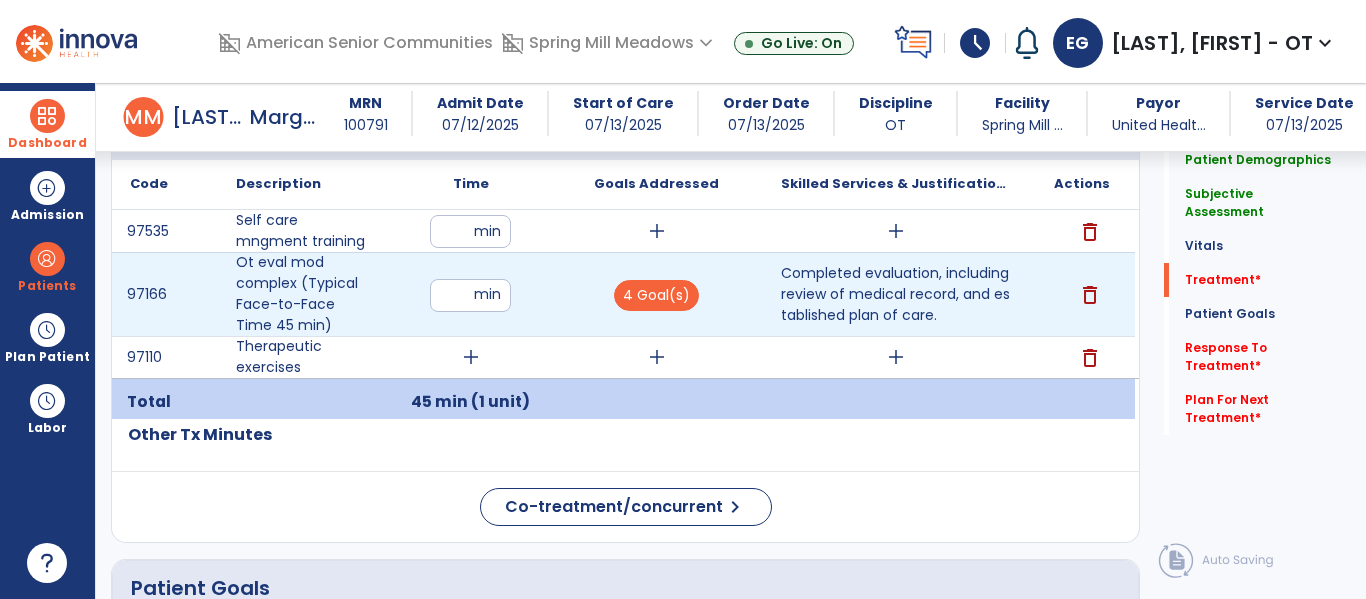 type on "**" 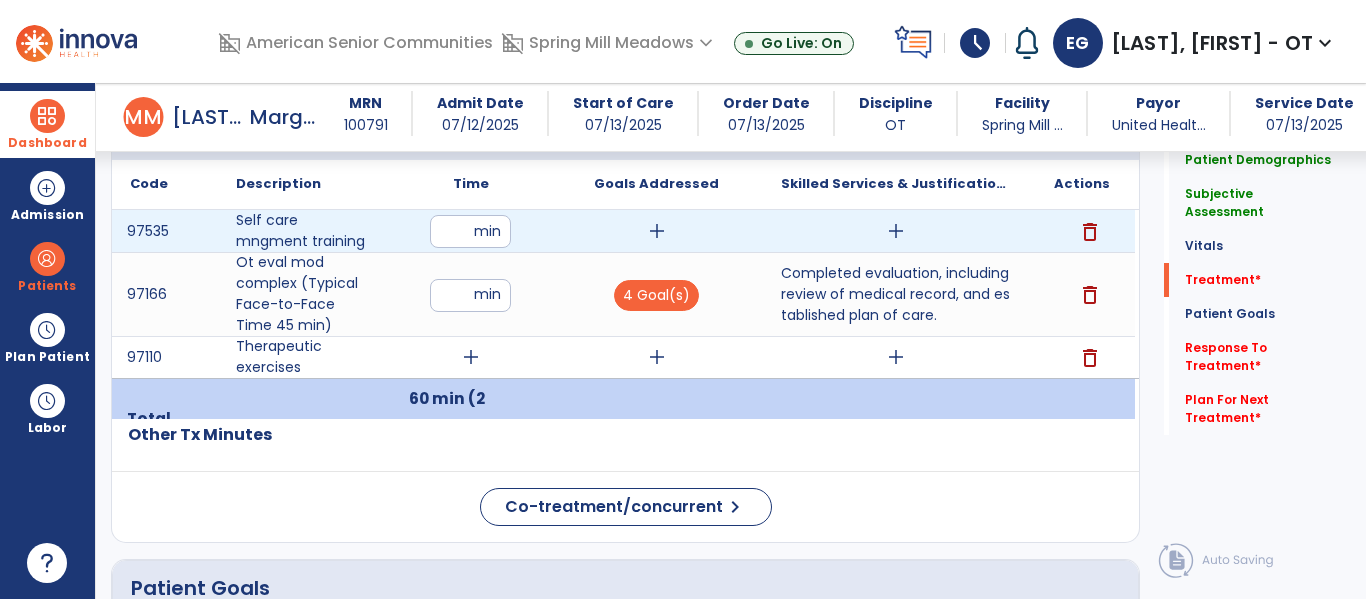 click on "add" at bounding box center [657, 231] 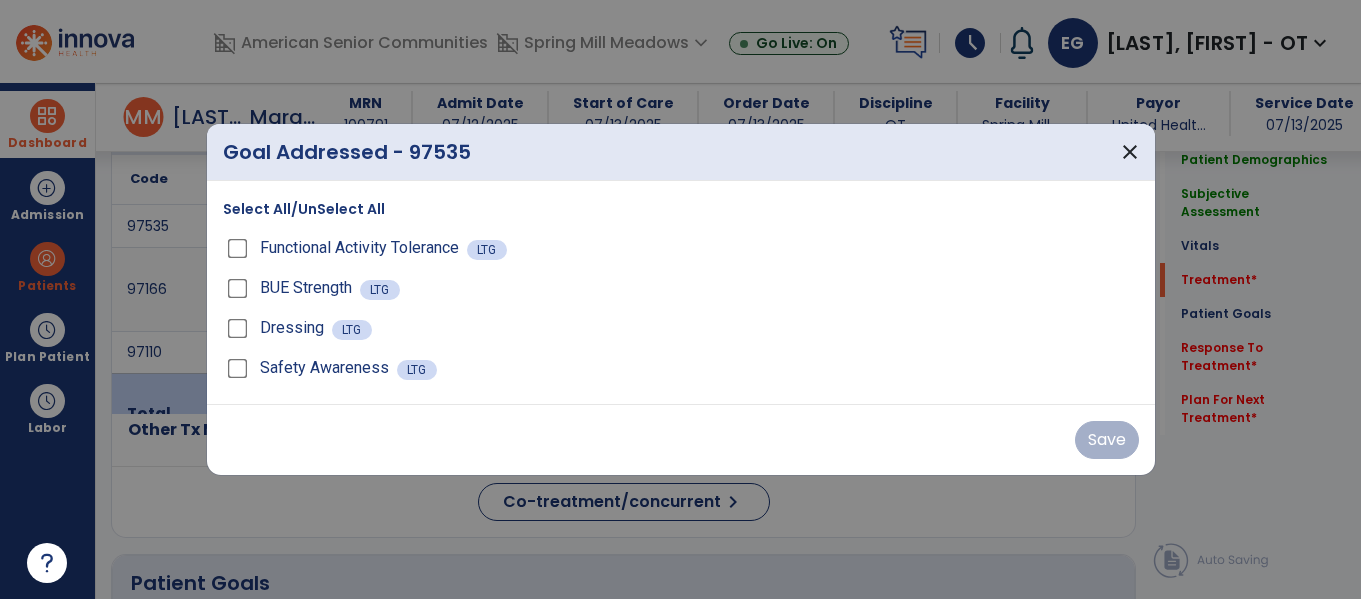 scroll, scrollTop: 1146, scrollLeft: 0, axis: vertical 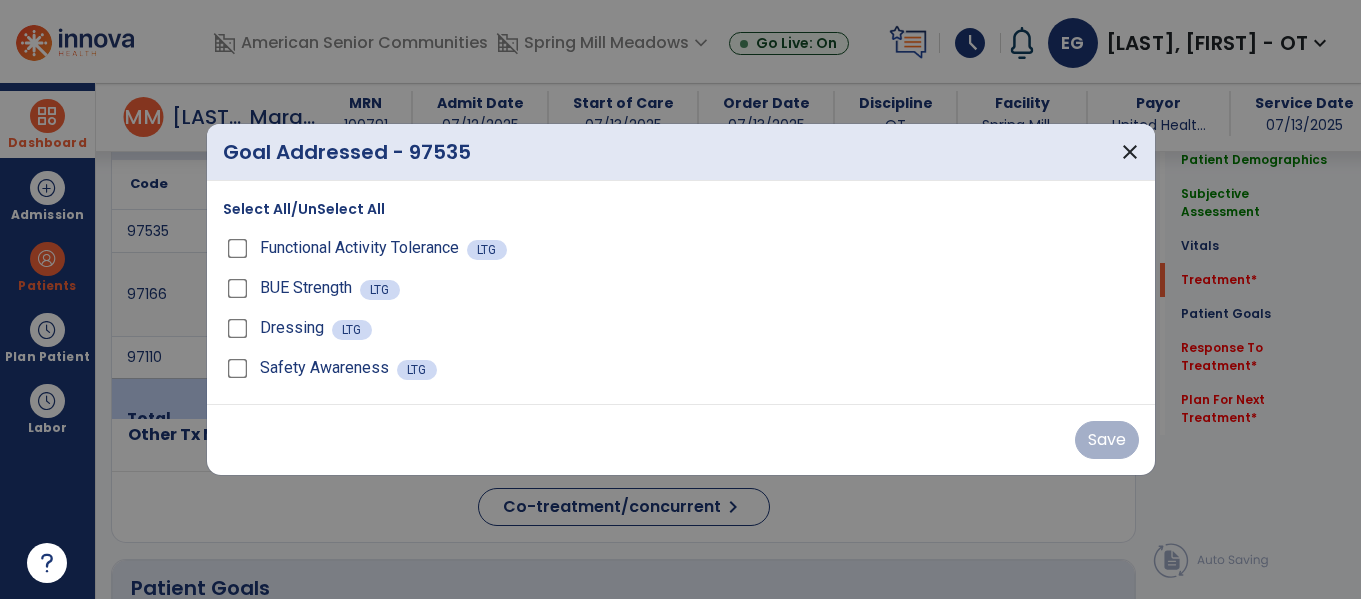 click on "Select All/UnSelect All Functional Activity Tolerance   LTG  BUE Strength   LTG  Dressing   LTG  Safety Awareness   LTG" at bounding box center [681, 292] 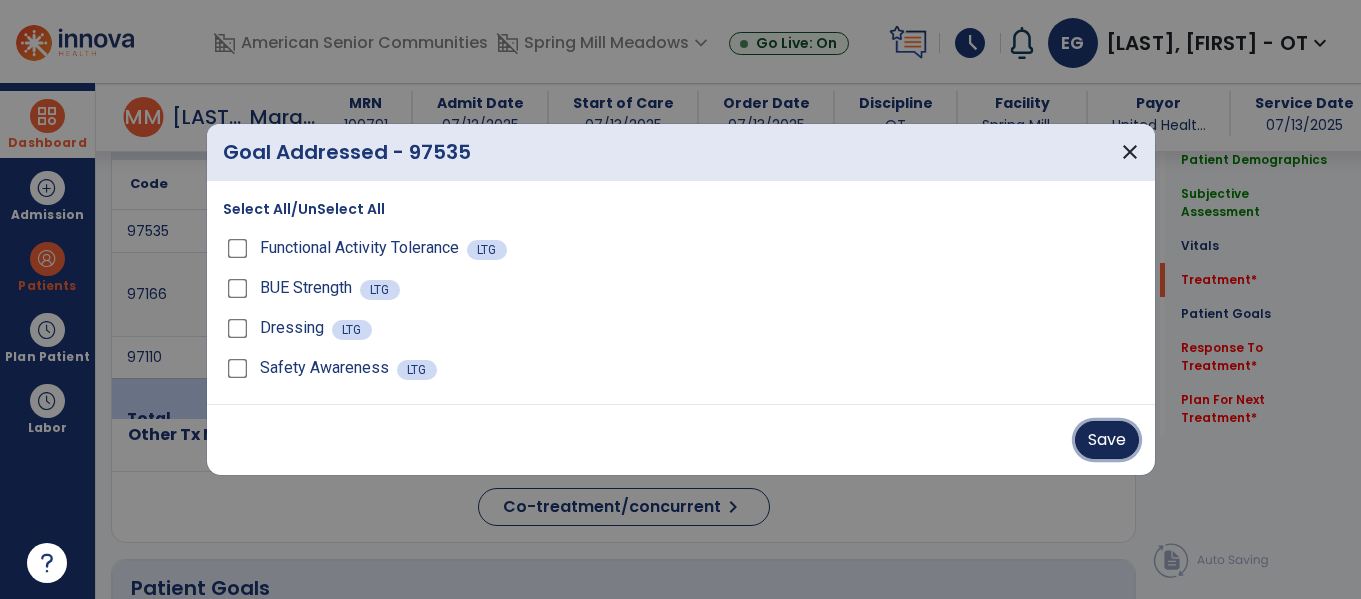 click on "Save" at bounding box center [1107, 440] 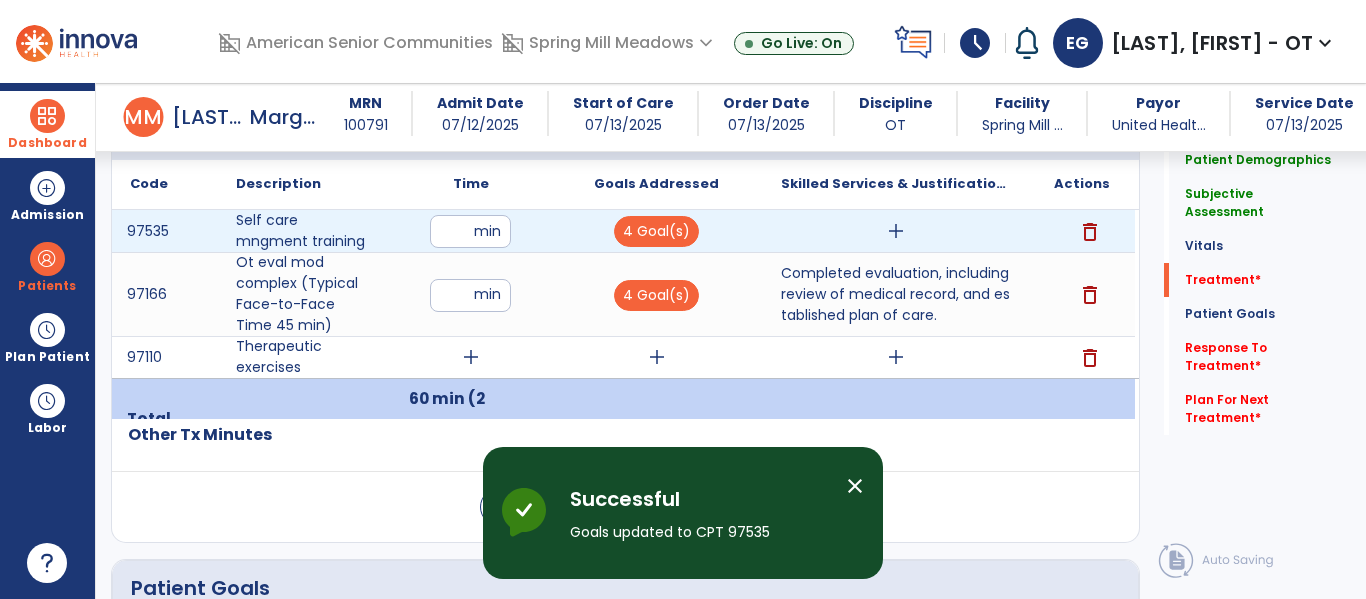 click on "add" at bounding box center (896, 231) 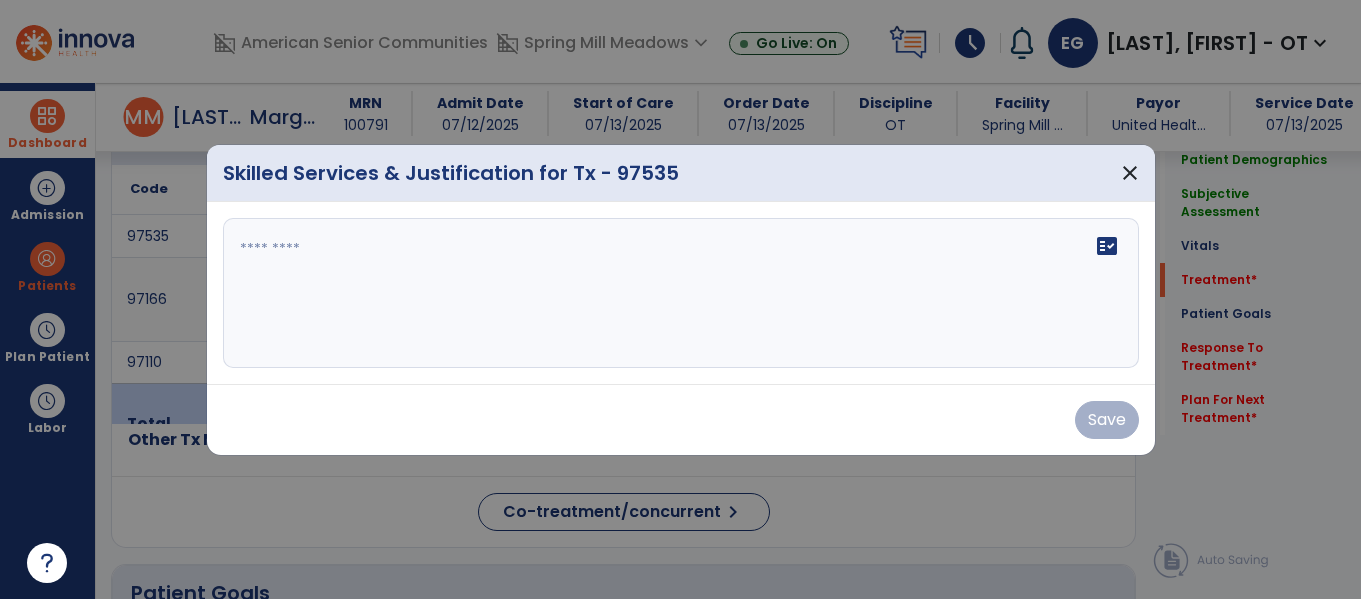 scroll, scrollTop: 1146, scrollLeft: 0, axis: vertical 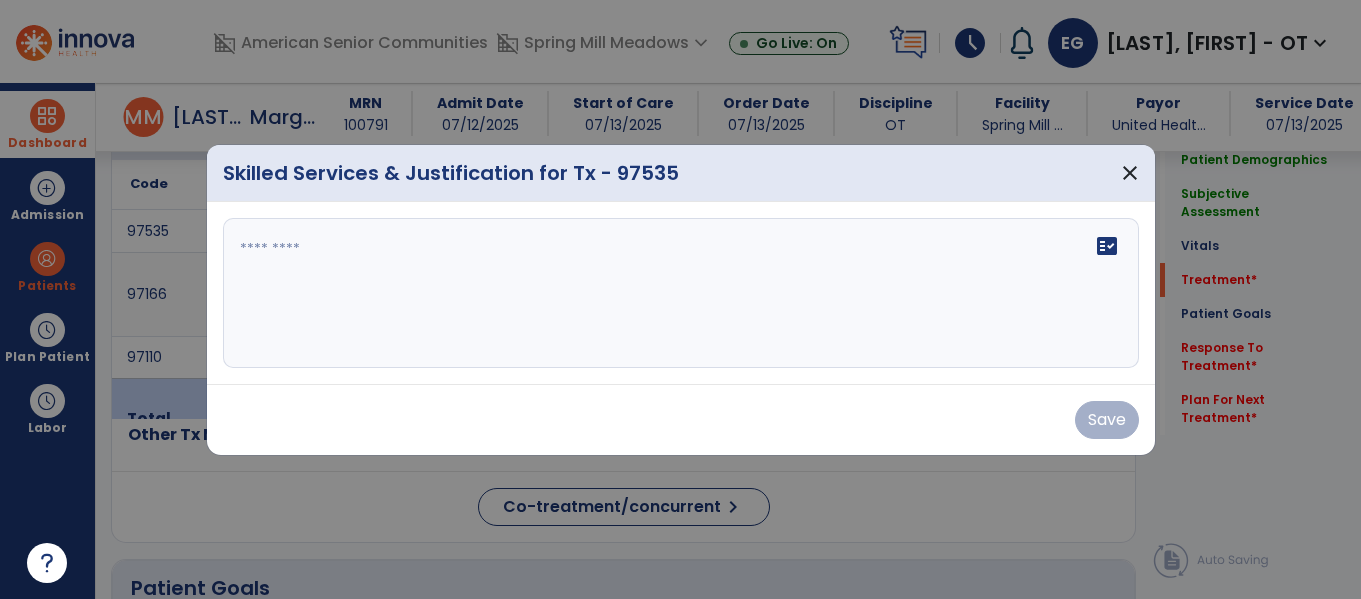click on "fact_check" at bounding box center [681, 293] 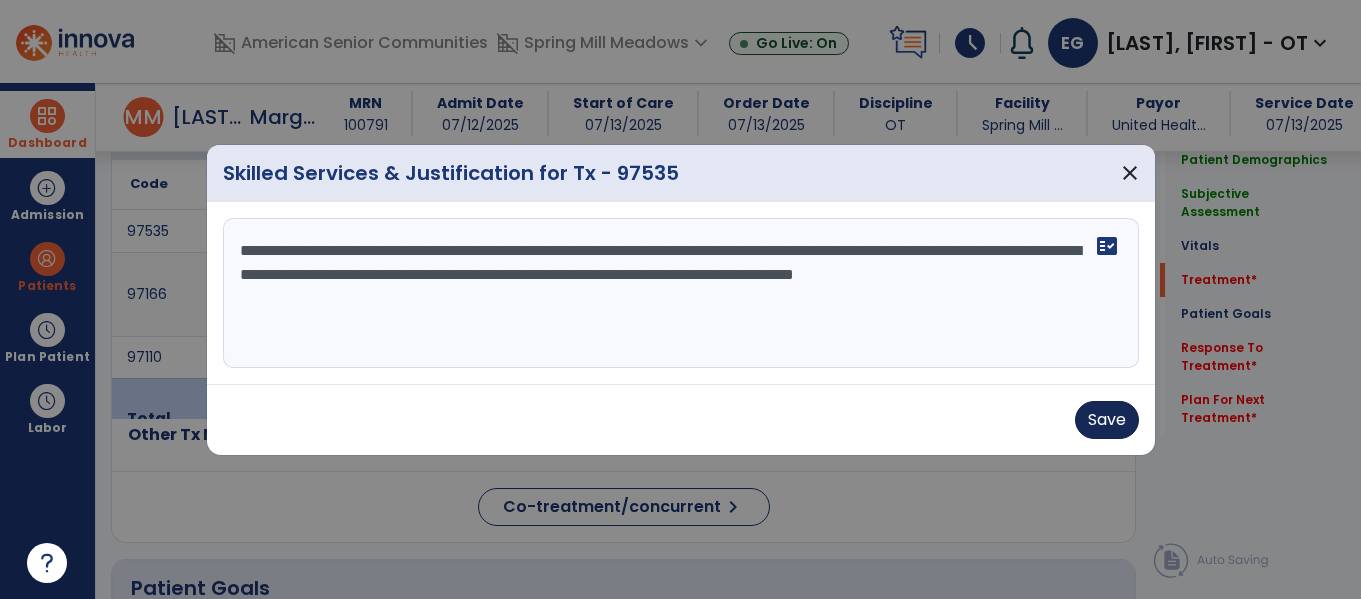 type on "**********" 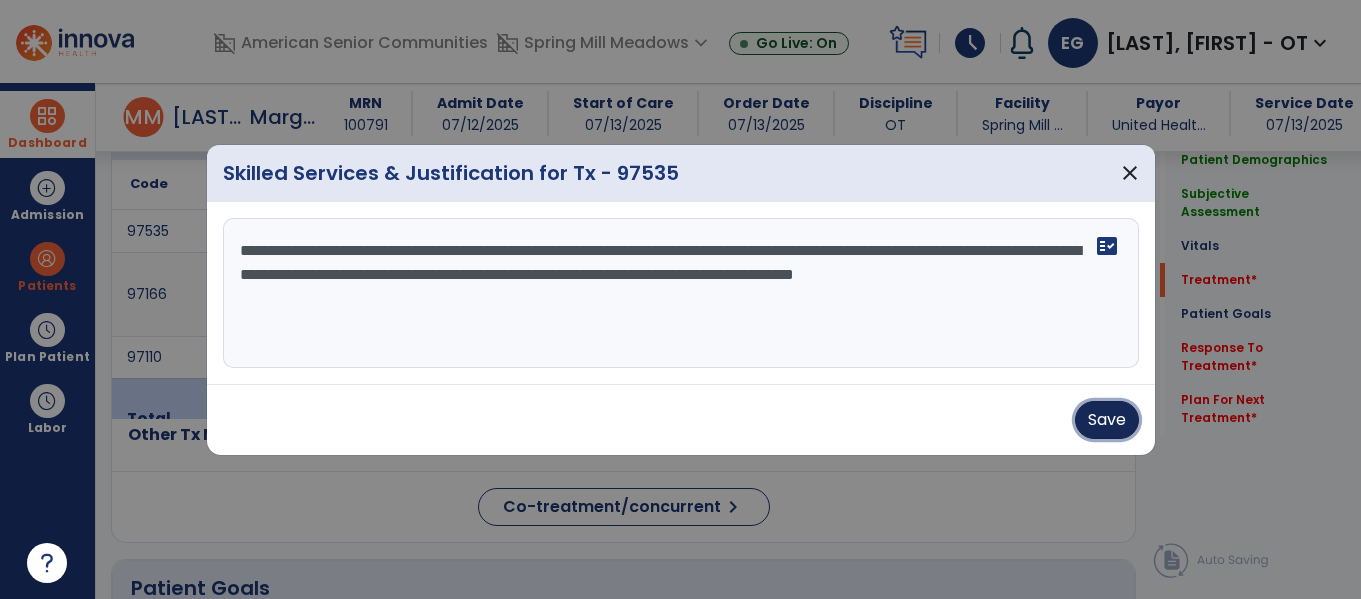 click on "Save" at bounding box center [1107, 420] 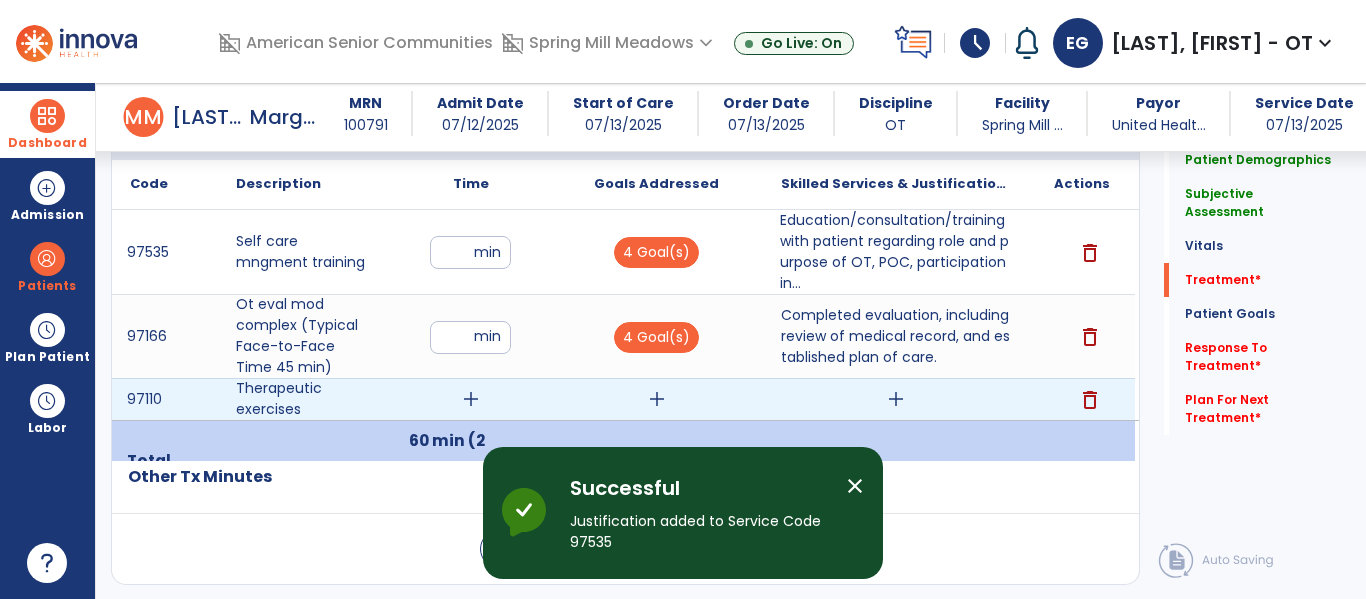 click on "add" at bounding box center [471, 399] 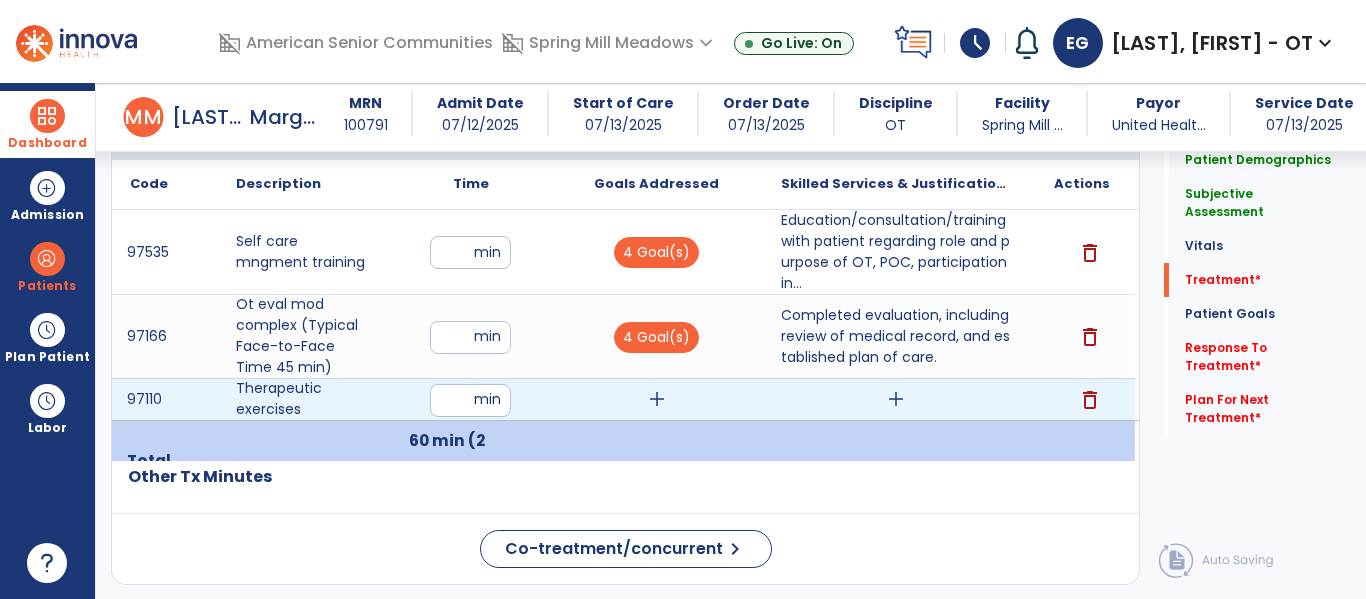 type on "*" 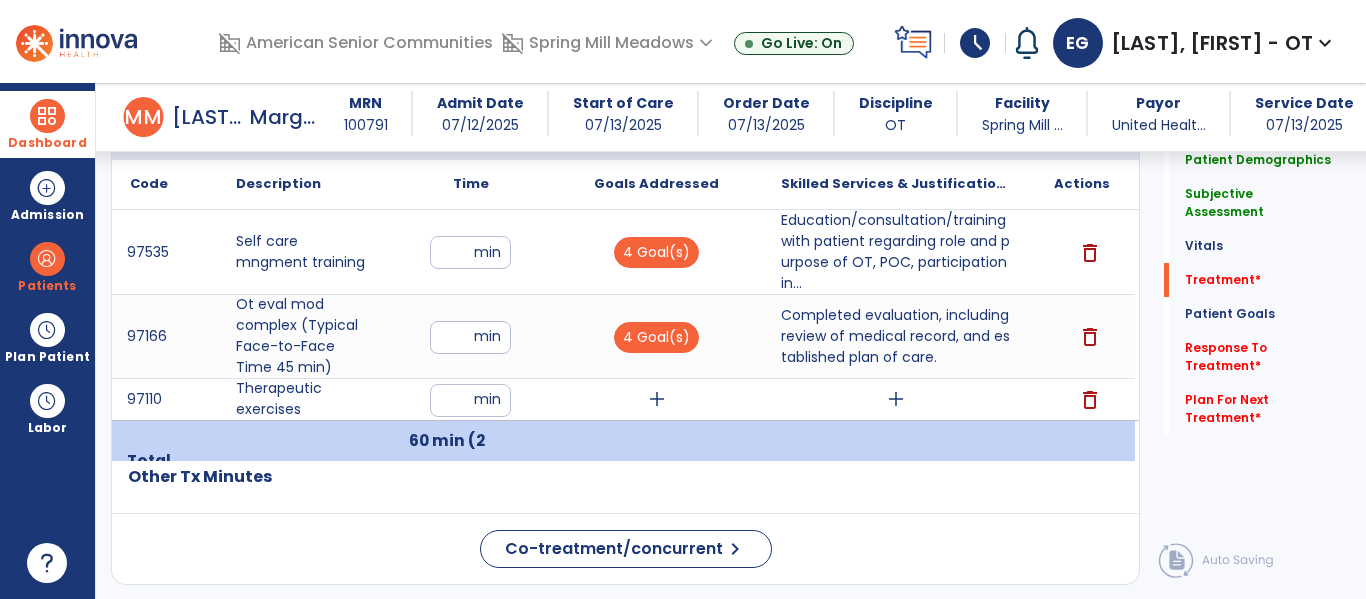 type on "**" 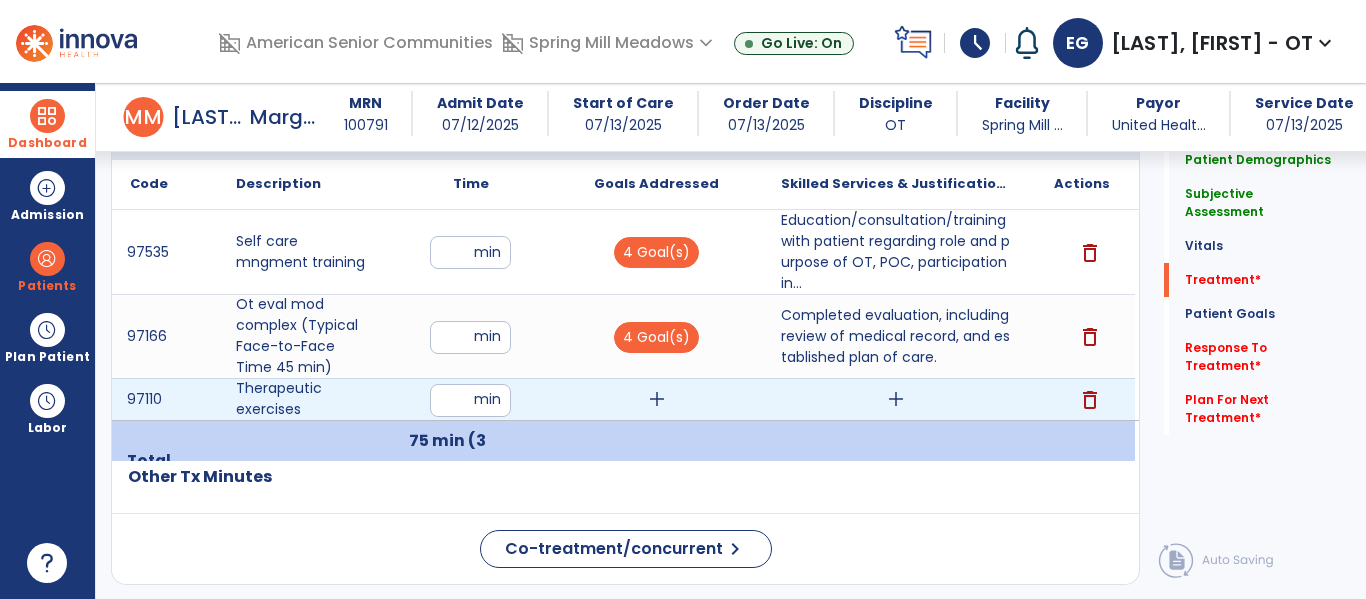 click on "add" at bounding box center (657, 399) 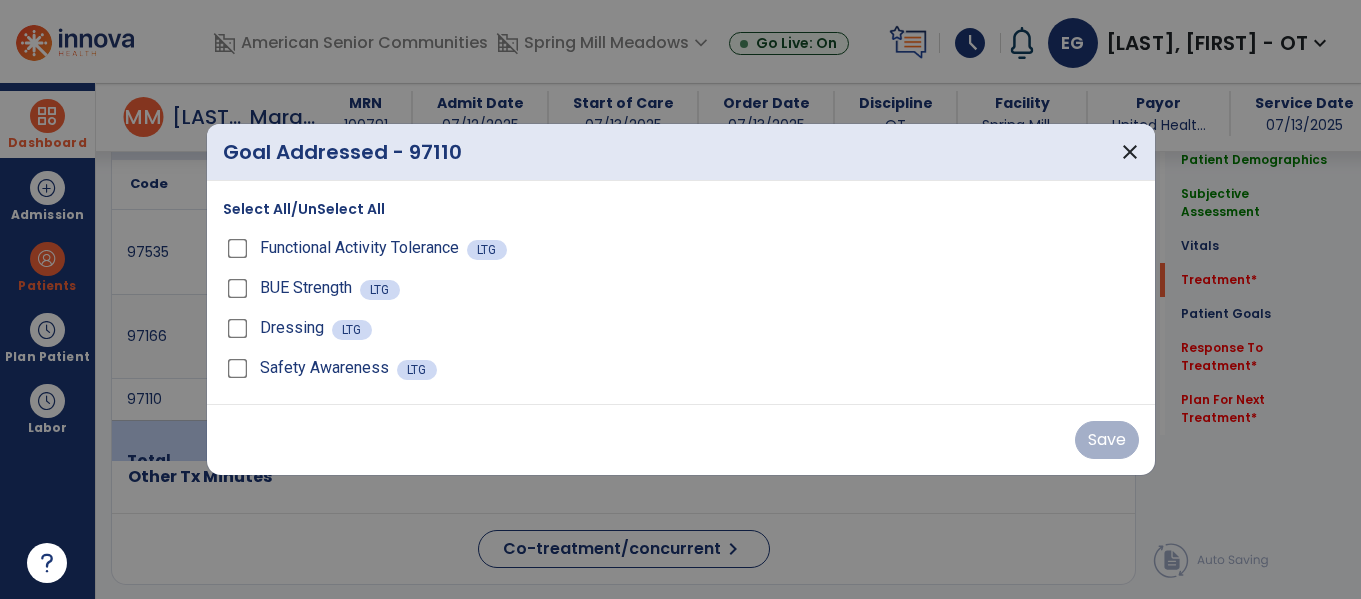 scroll, scrollTop: 1146, scrollLeft: 0, axis: vertical 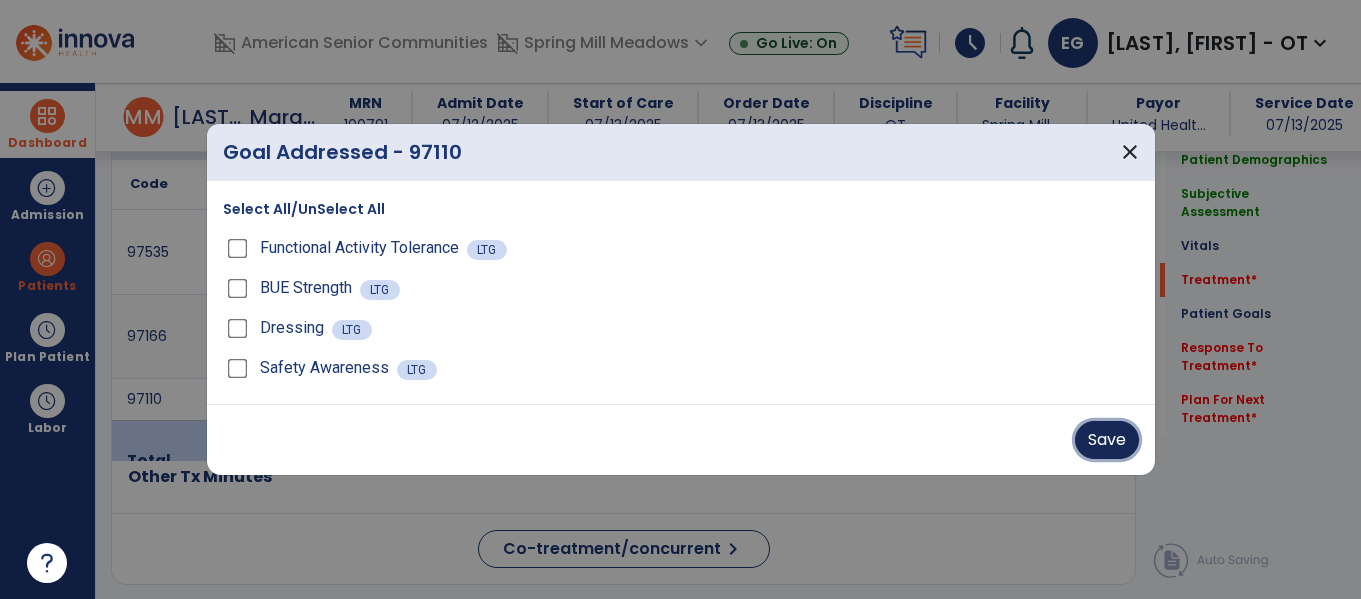 click on "Save" at bounding box center (1107, 440) 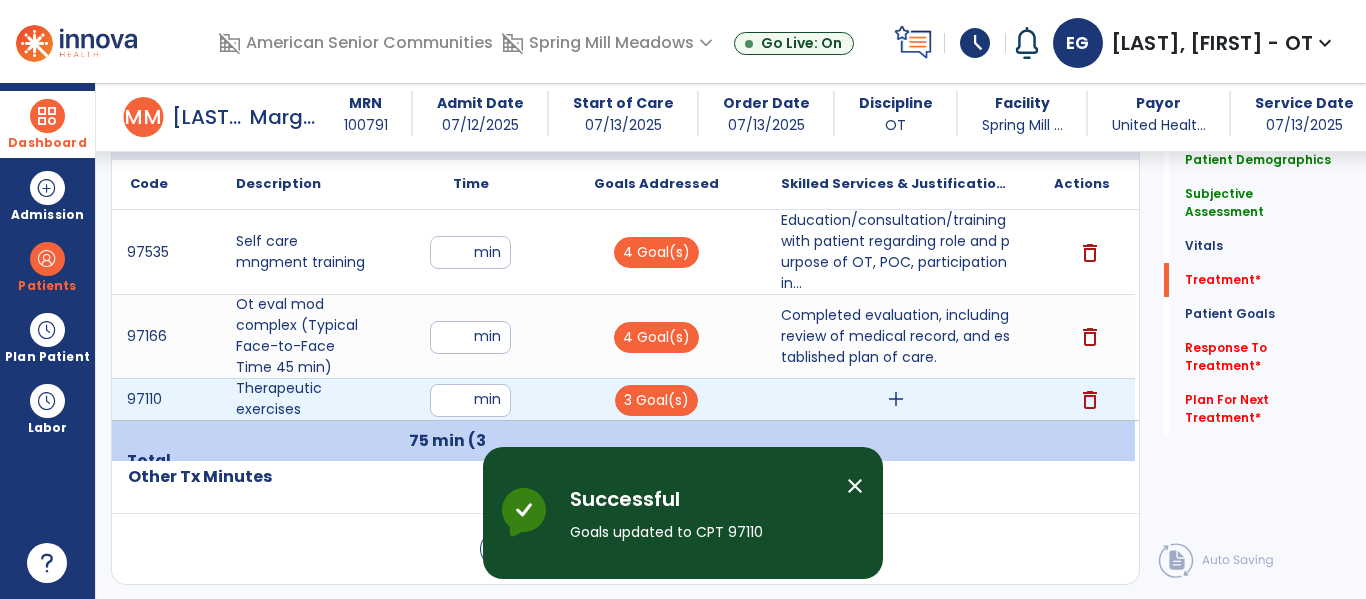 click on "add" at bounding box center (896, 399) 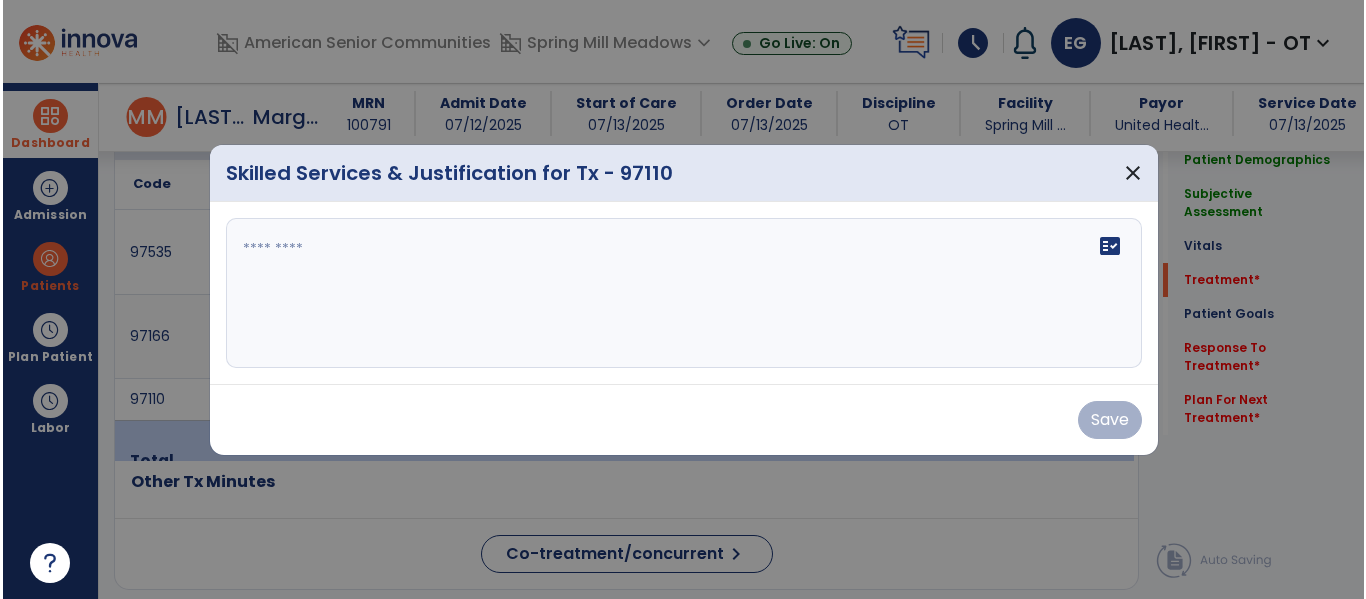 scroll, scrollTop: 1146, scrollLeft: 0, axis: vertical 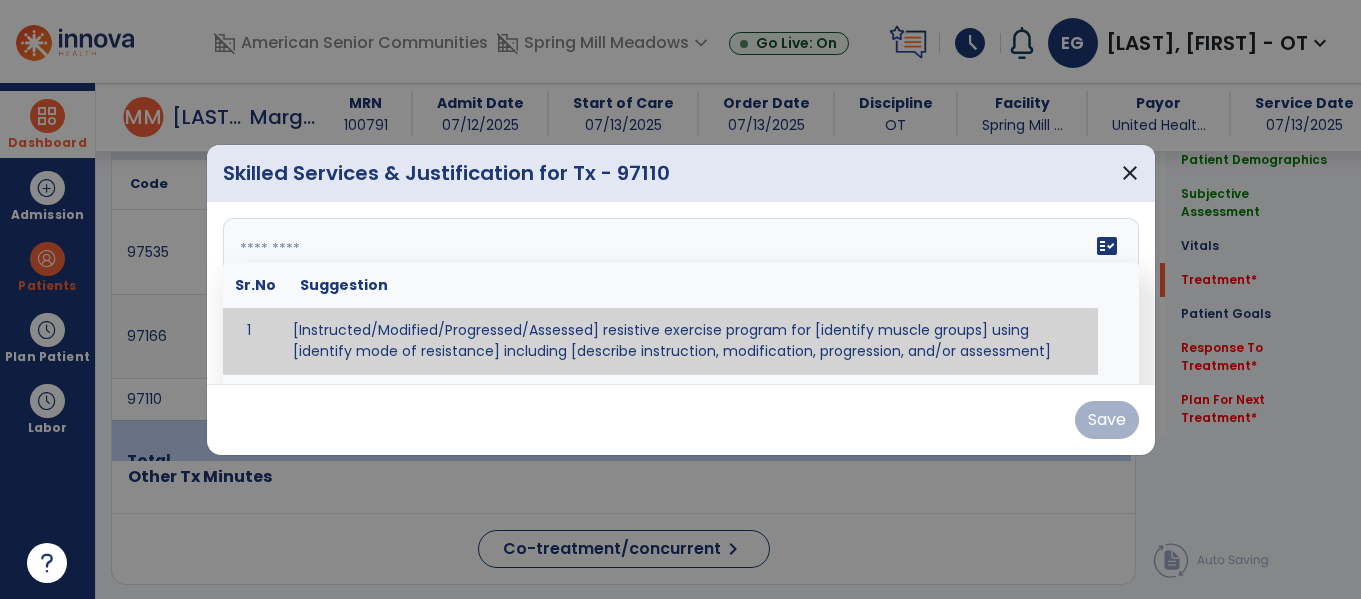 click on "fact_check  Sr.No Suggestion 1 [Instructed/Modified/Progressed/Assessed] resistive exercise program for [identify muscle groups] using [identify mode of resistance] including [describe instruction, modification, progression, and/or assessment] 2 [Instructed/Modified/Progressed/Assessed] aerobic exercise program using [identify equipment/mode] including [describe instruction, modification,progression, and/or assessment] 3 [Instructed/Modified/Progressed/Assessed] [PROM/A/AROM/AROM] program for [identify joint movements] using [contract-relax, over-pressure, inhibitory techniques, other] 4 [Assessed/Tested] aerobic capacity with administration of [aerobic capacity test]" at bounding box center [681, 293] 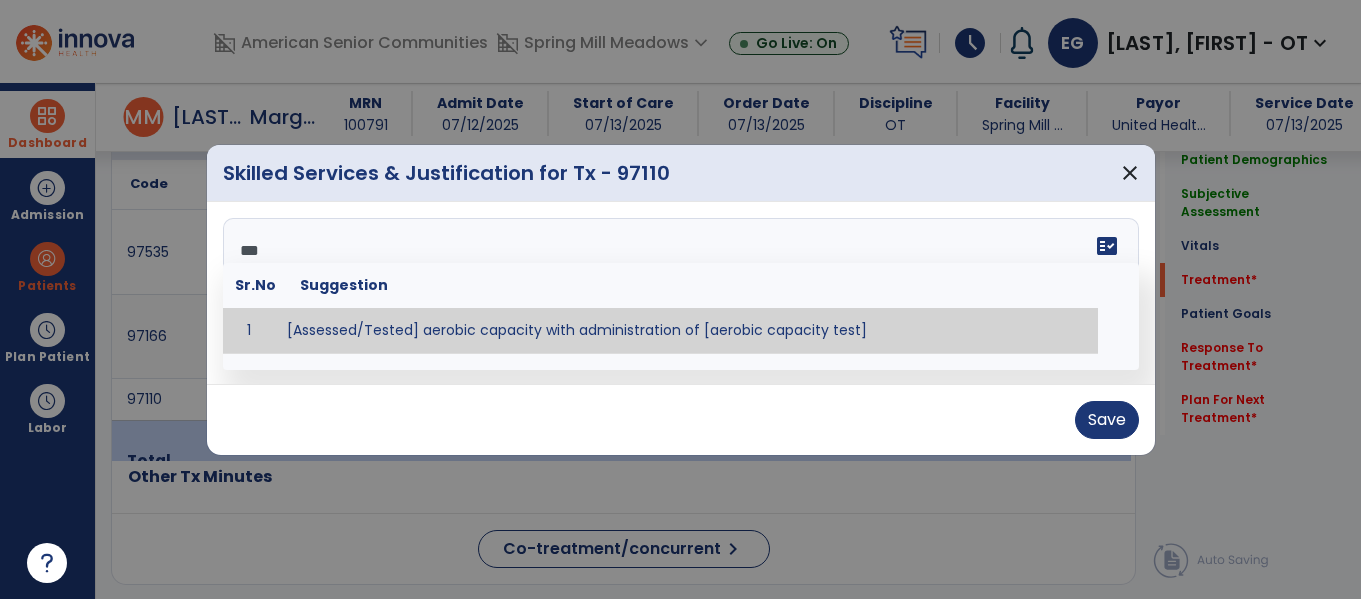 type on "****" 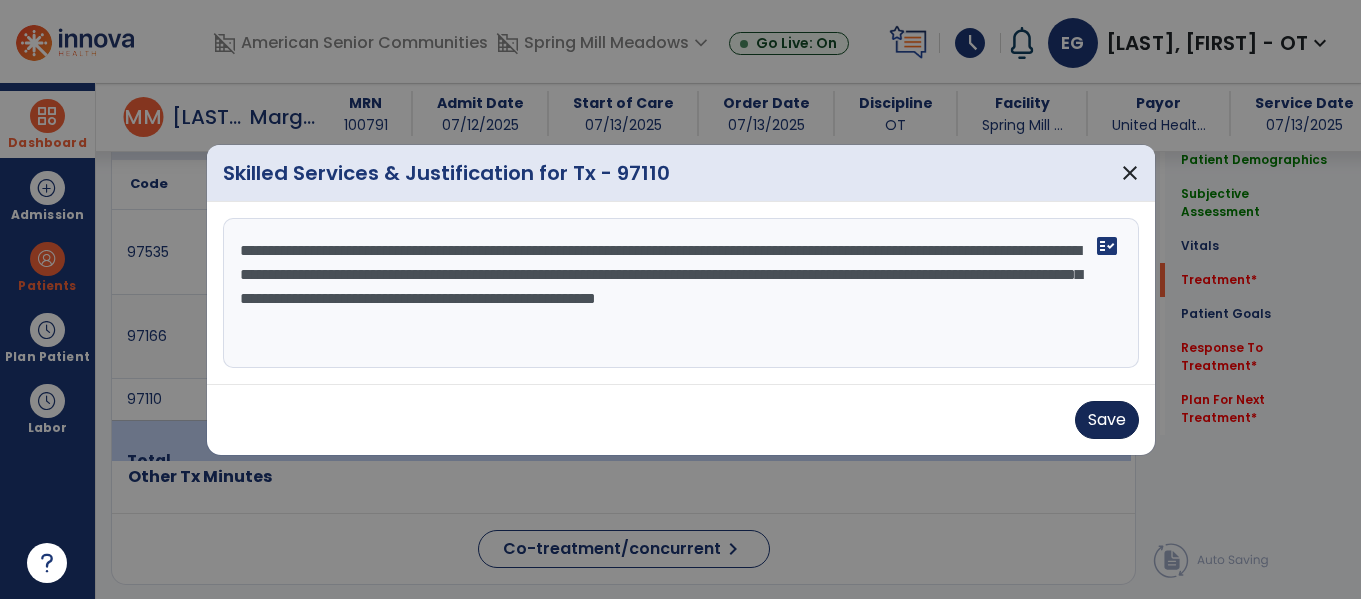 type on "**********" 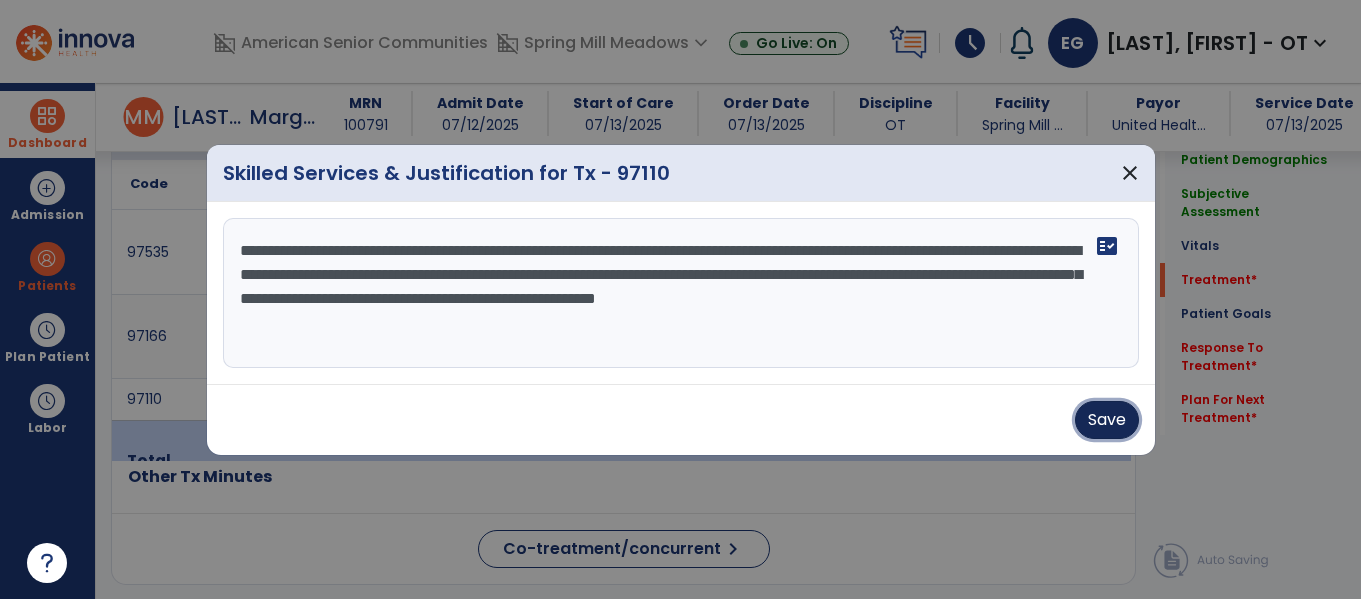 click on "Save" at bounding box center [1107, 420] 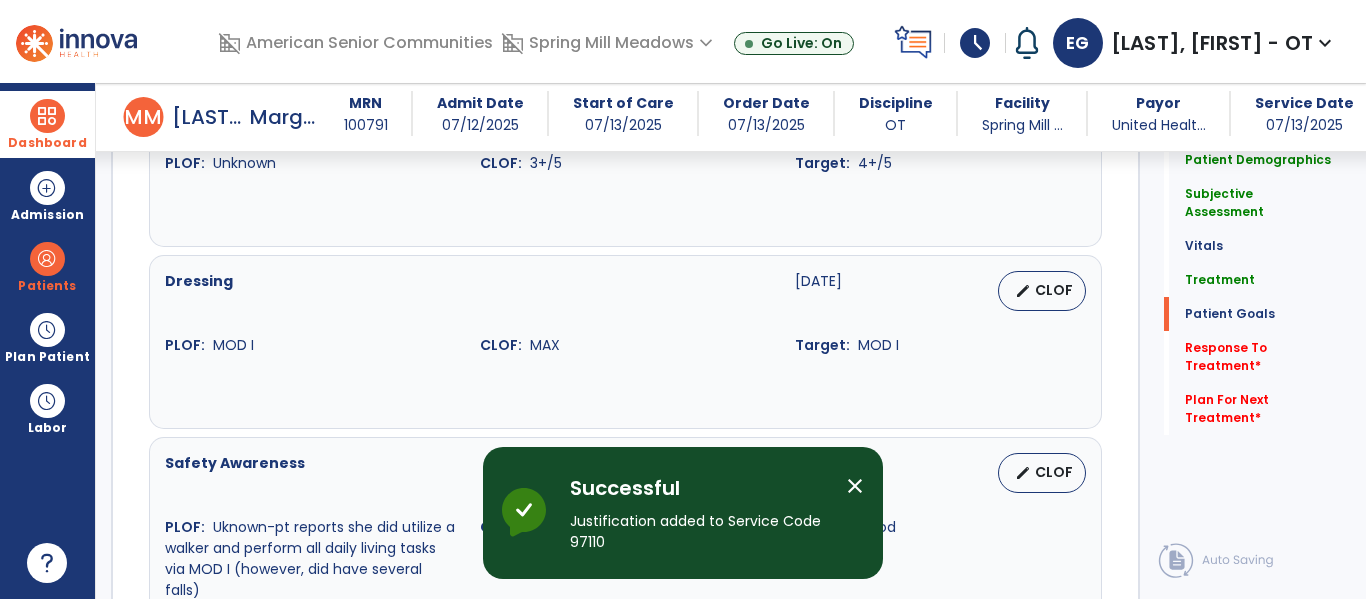 scroll, scrollTop: 2594, scrollLeft: 0, axis: vertical 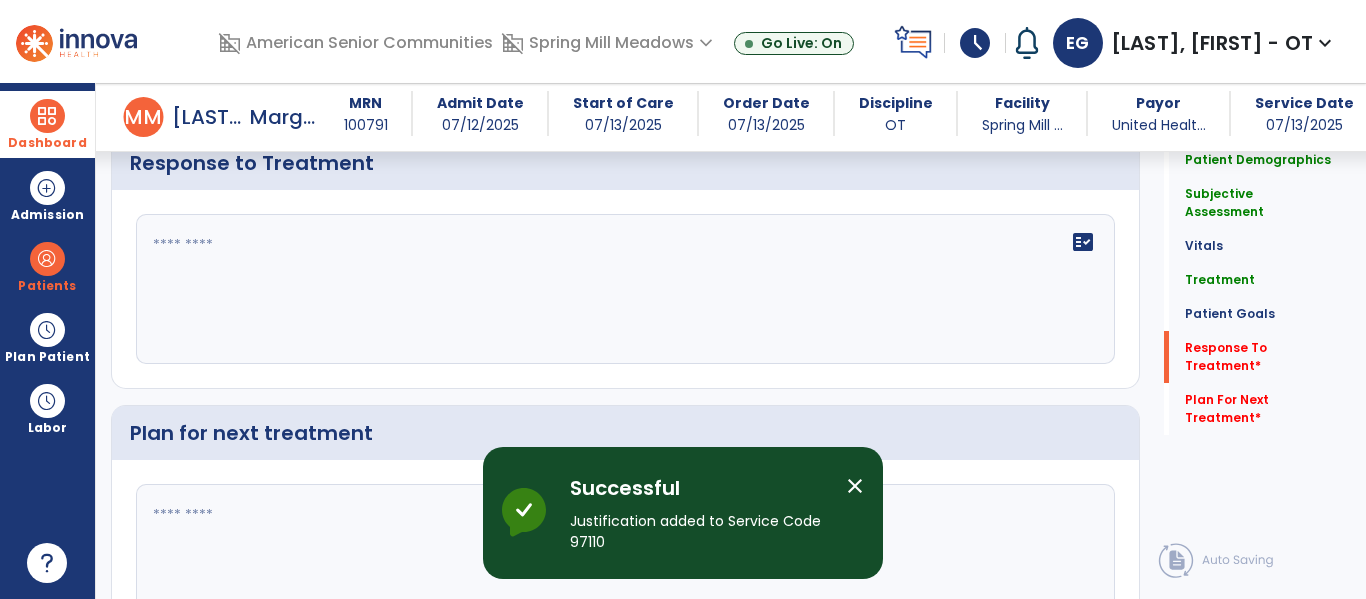 click on "fact_check" 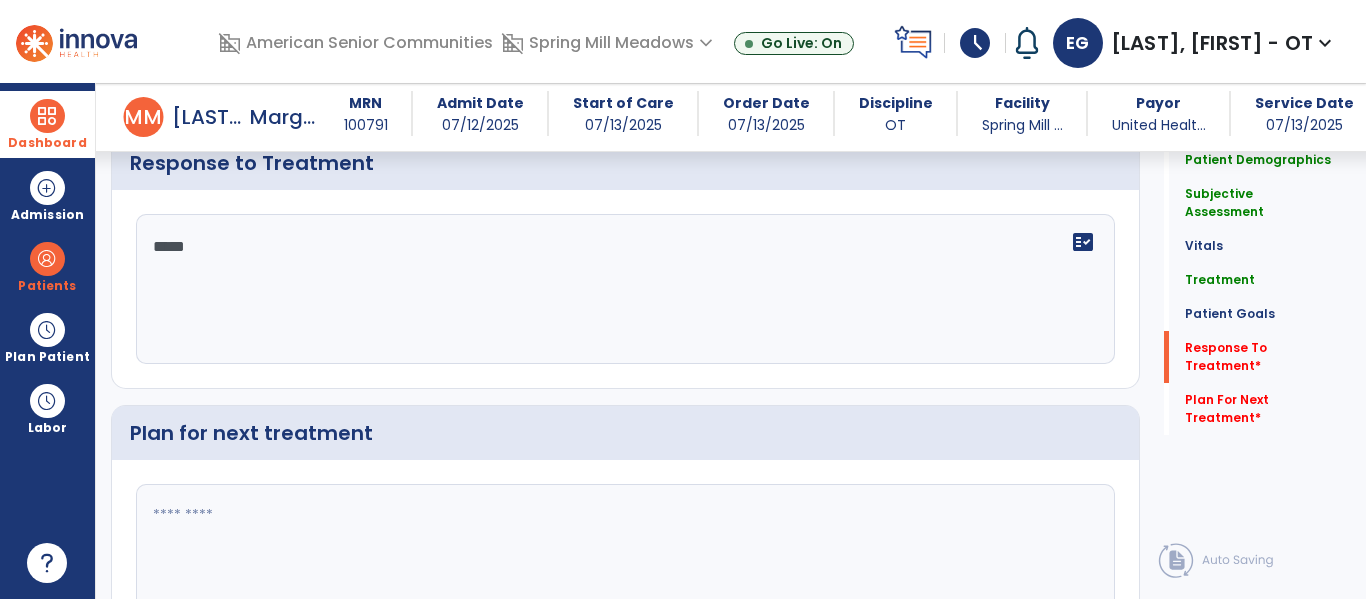 type on "****" 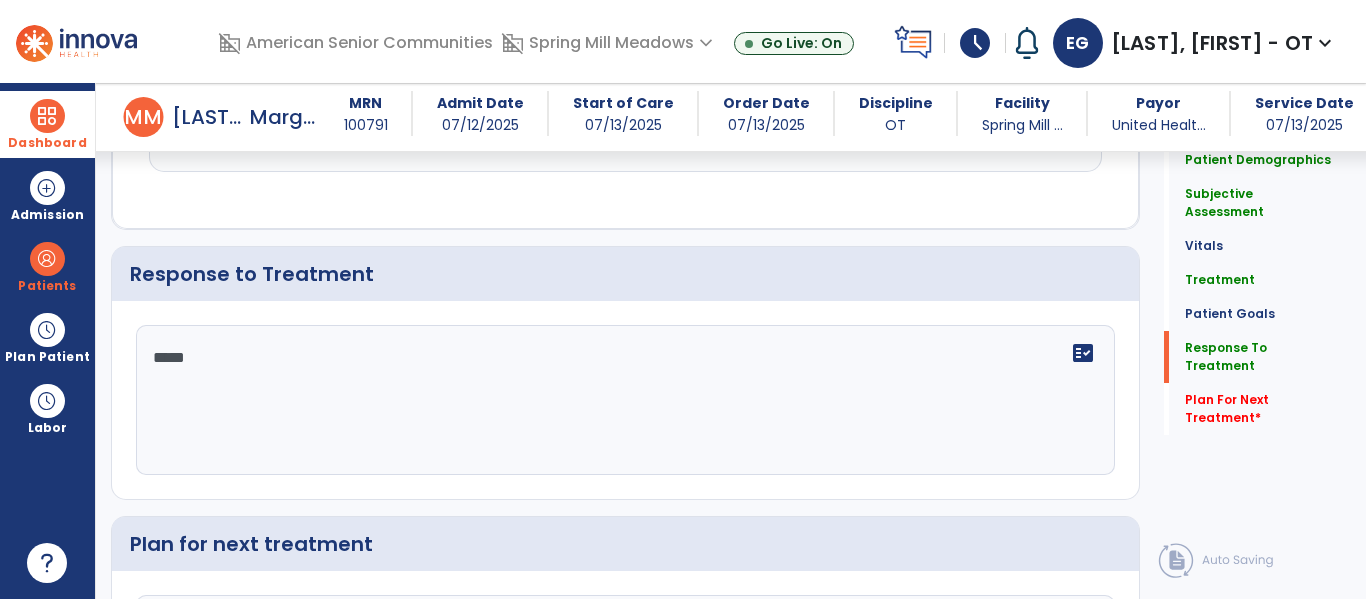type on "*" 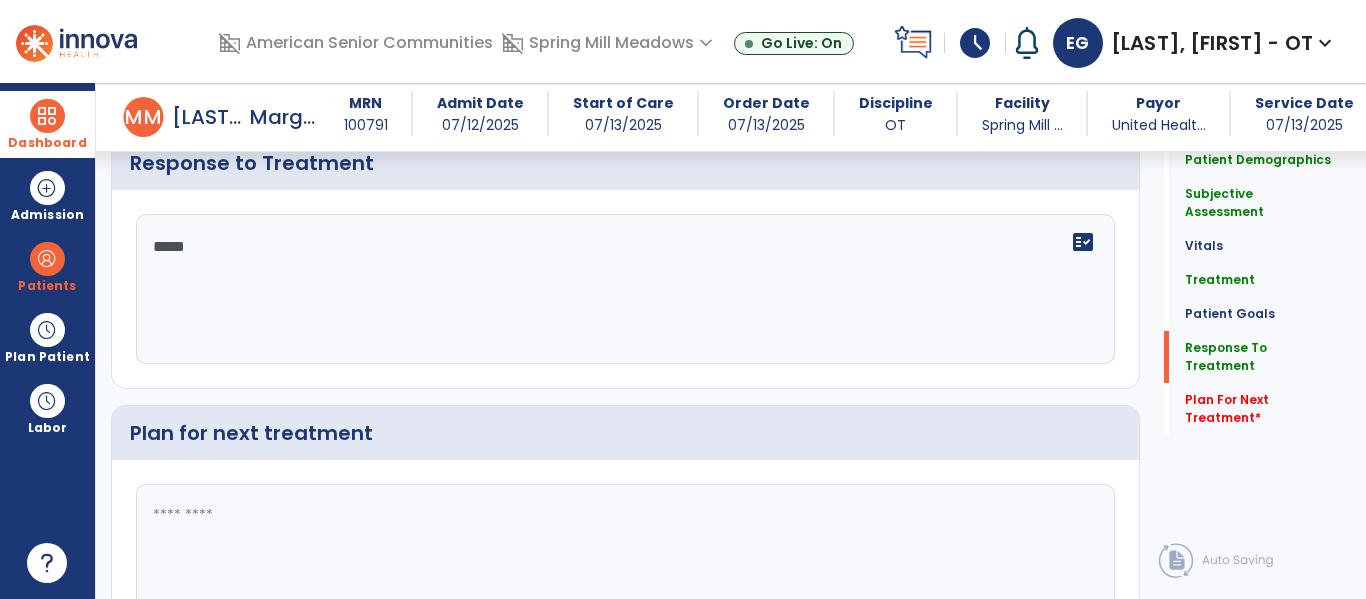 type on "*" 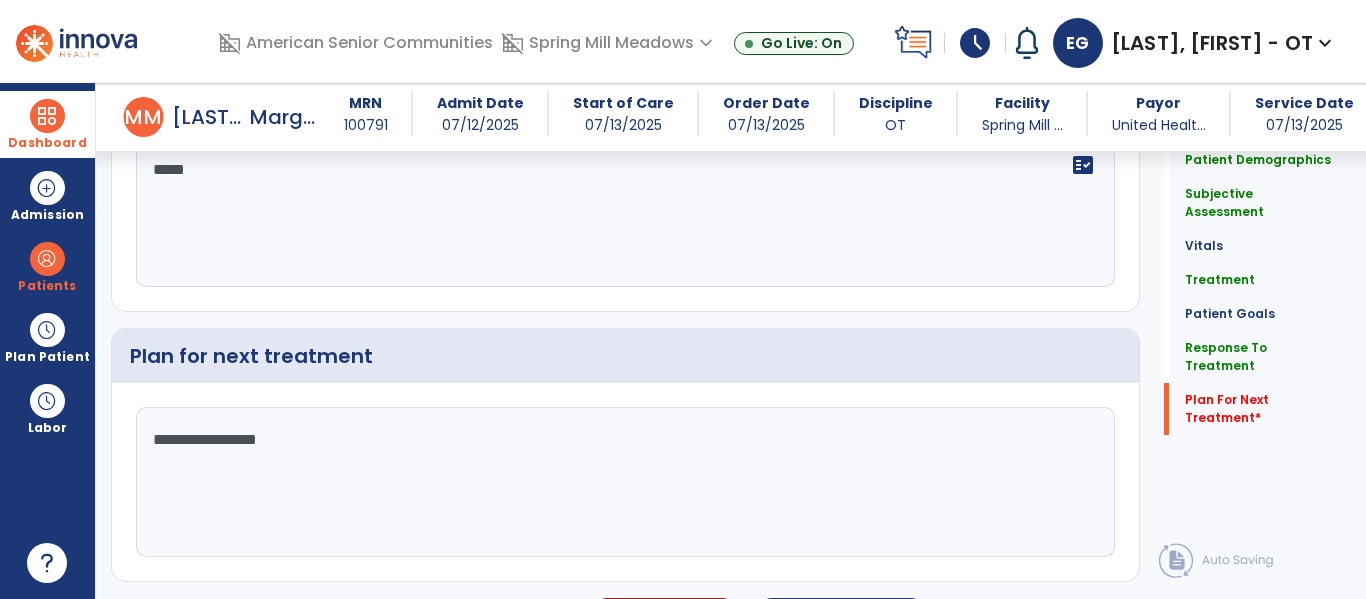 scroll, scrollTop: 2720, scrollLeft: 0, axis: vertical 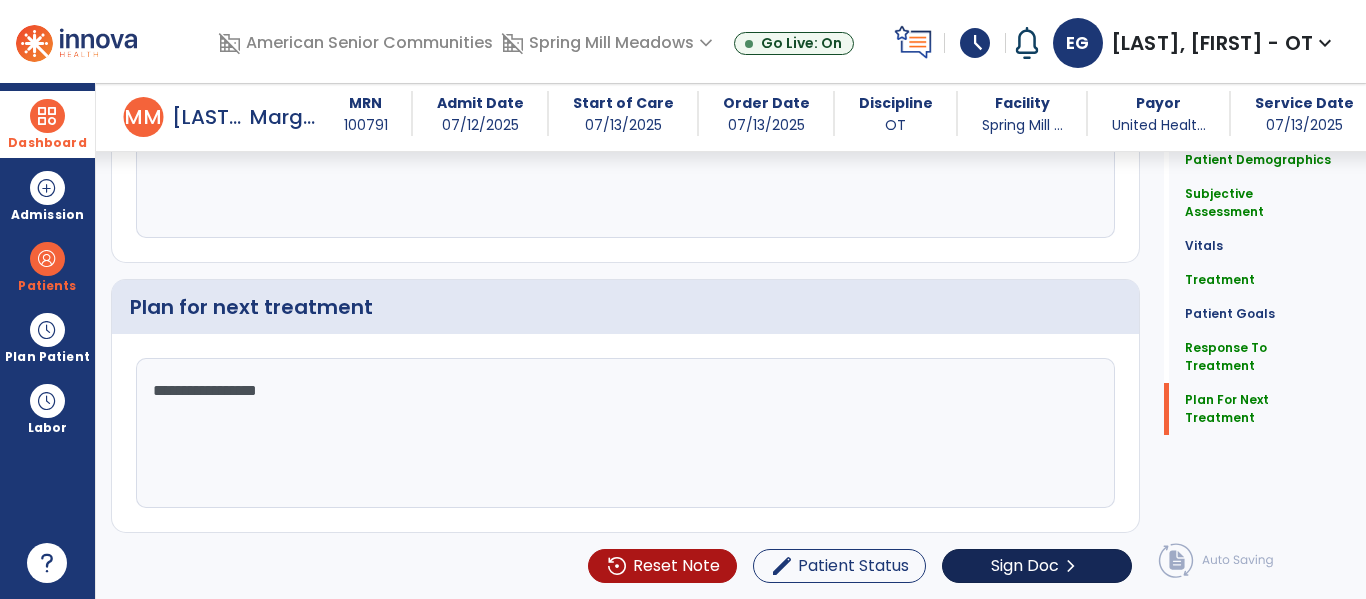 type on "**********" 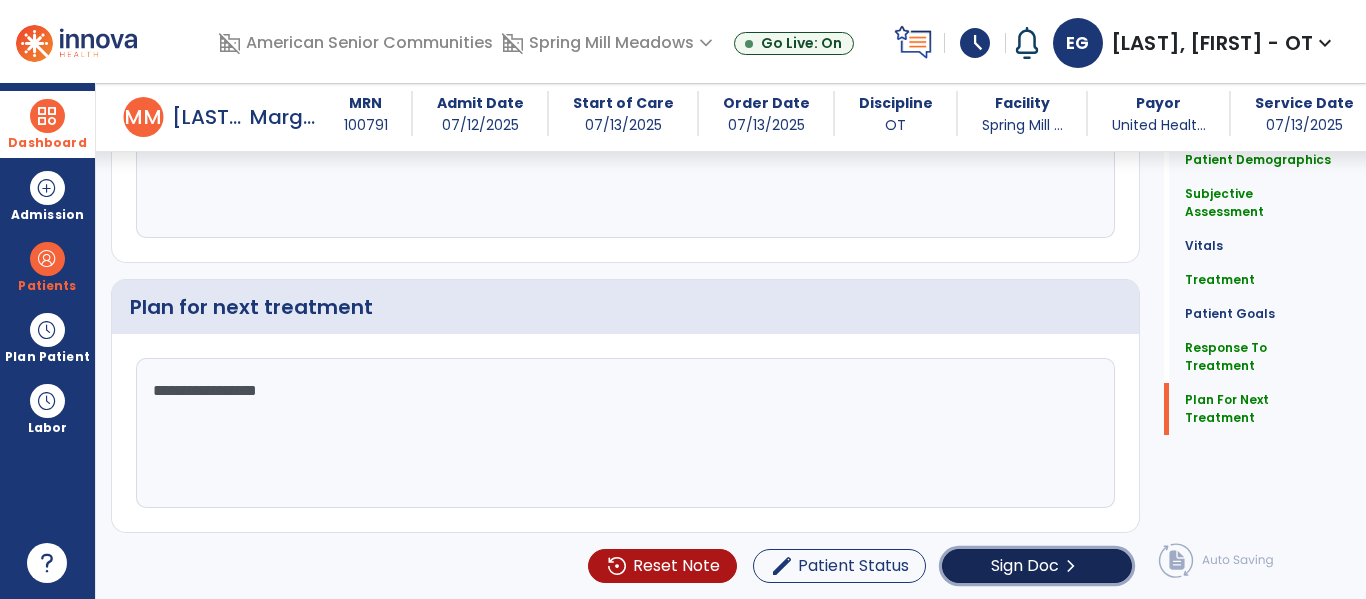 click on "chevron_right" 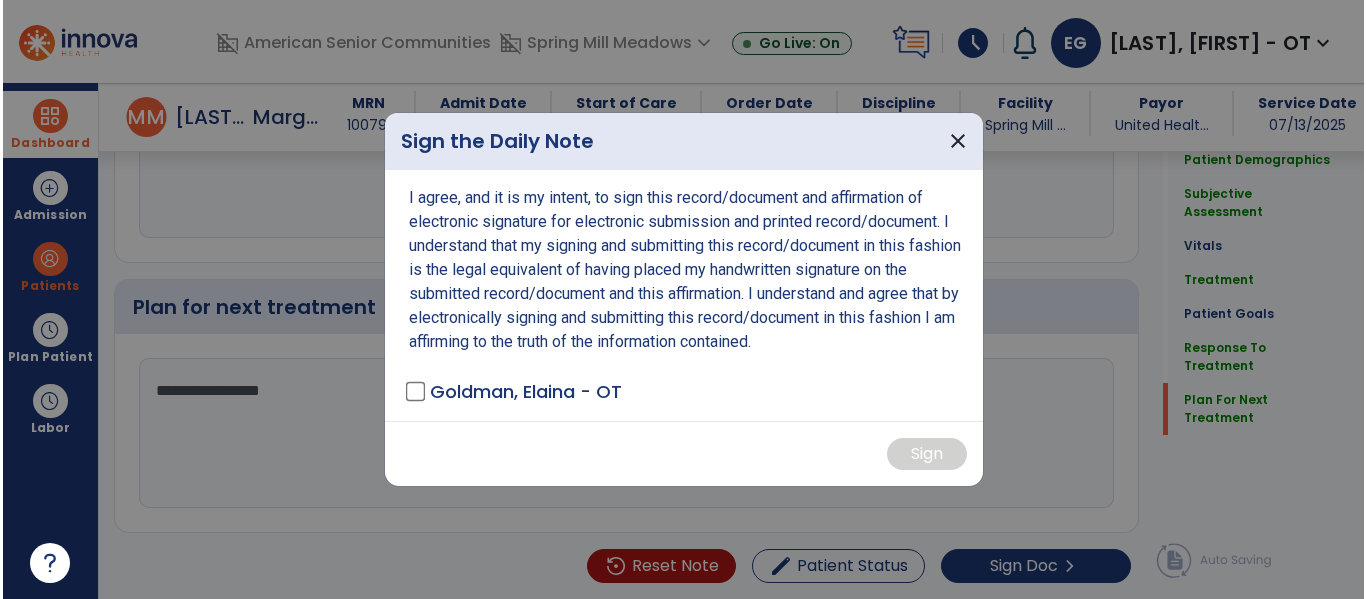 scroll, scrollTop: 2741, scrollLeft: 0, axis: vertical 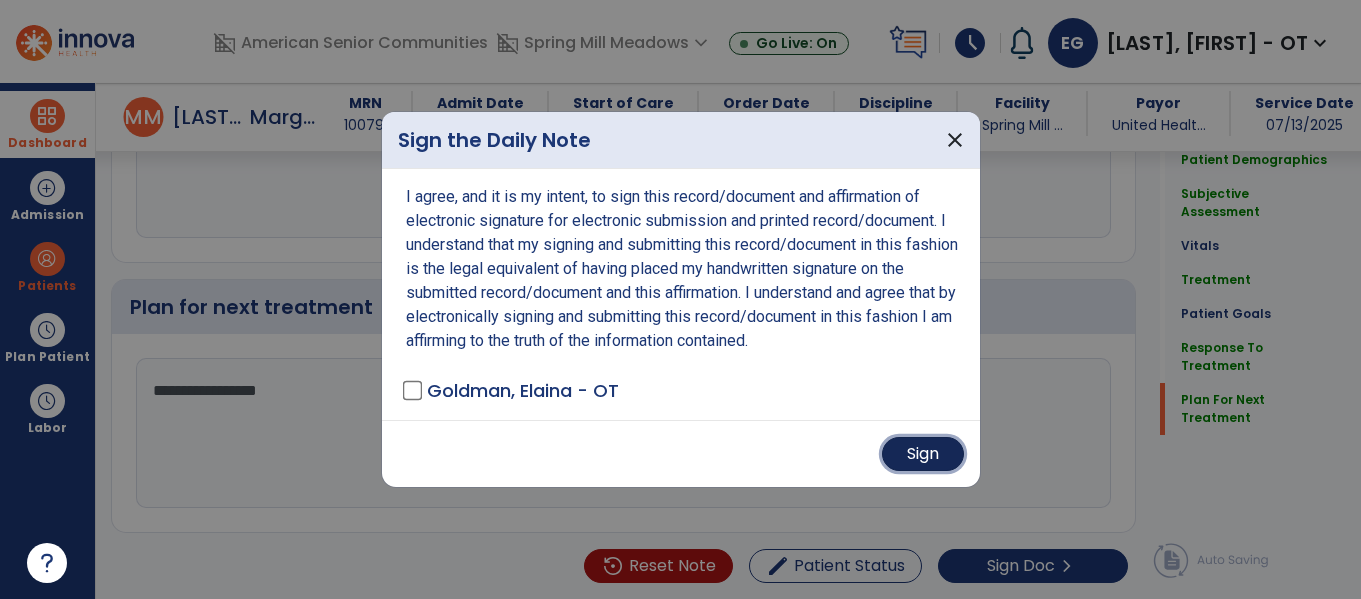click on "Sign" at bounding box center [923, 454] 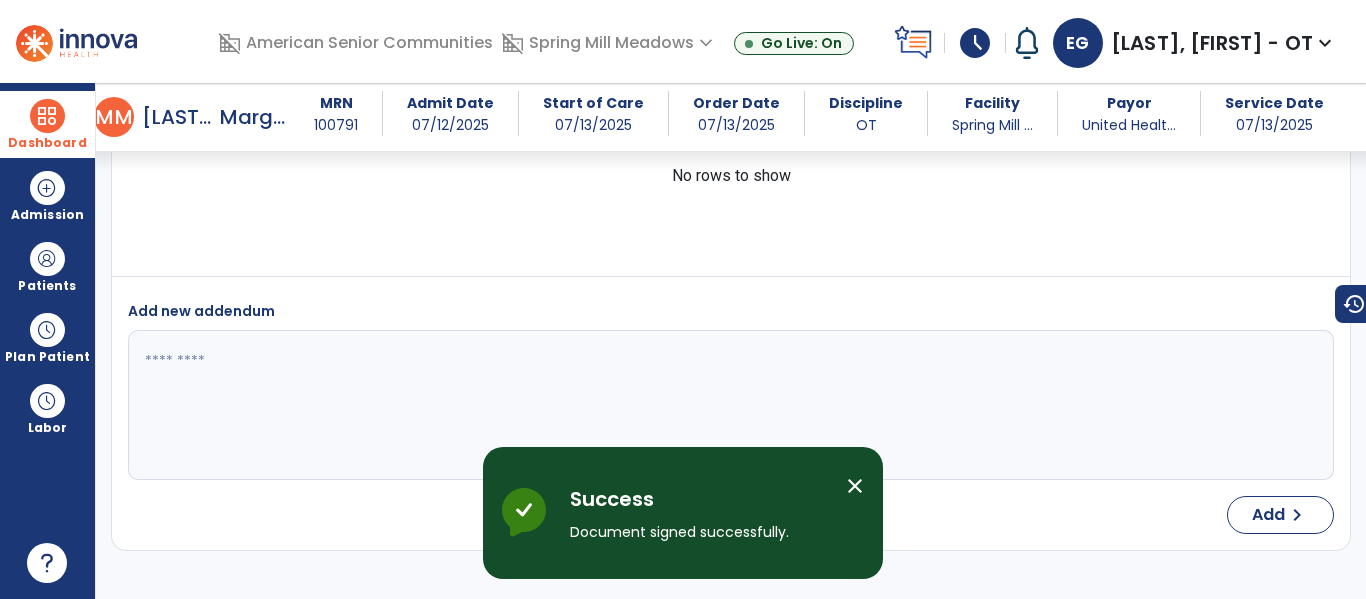 scroll, scrollTop: 3566, scrollLeft: 0, axis: vertical 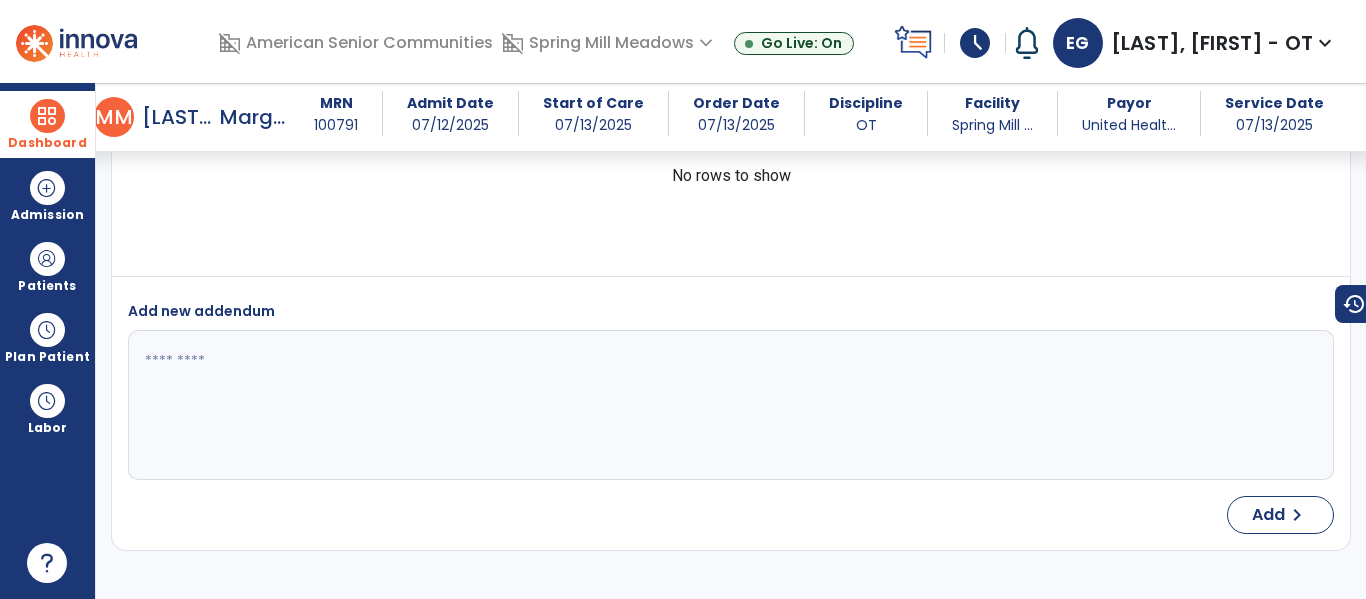 click at bounding box center [47, 116] 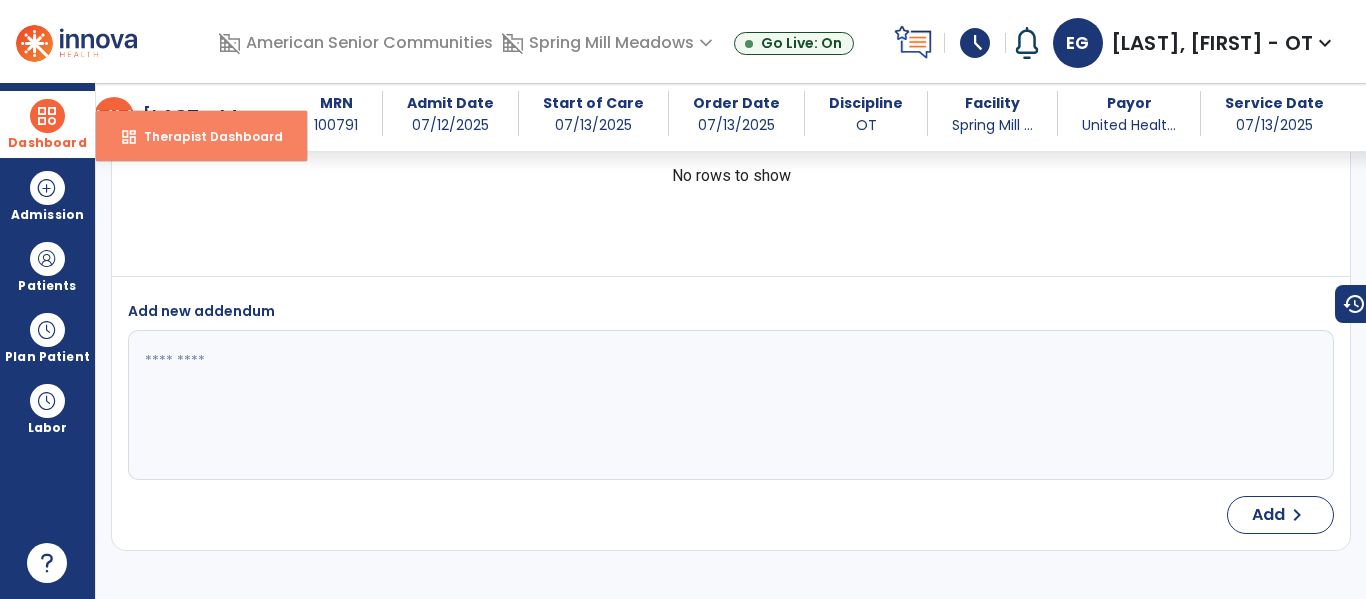 click on "Therapist Dashboard" at bounding box center (205, 136) 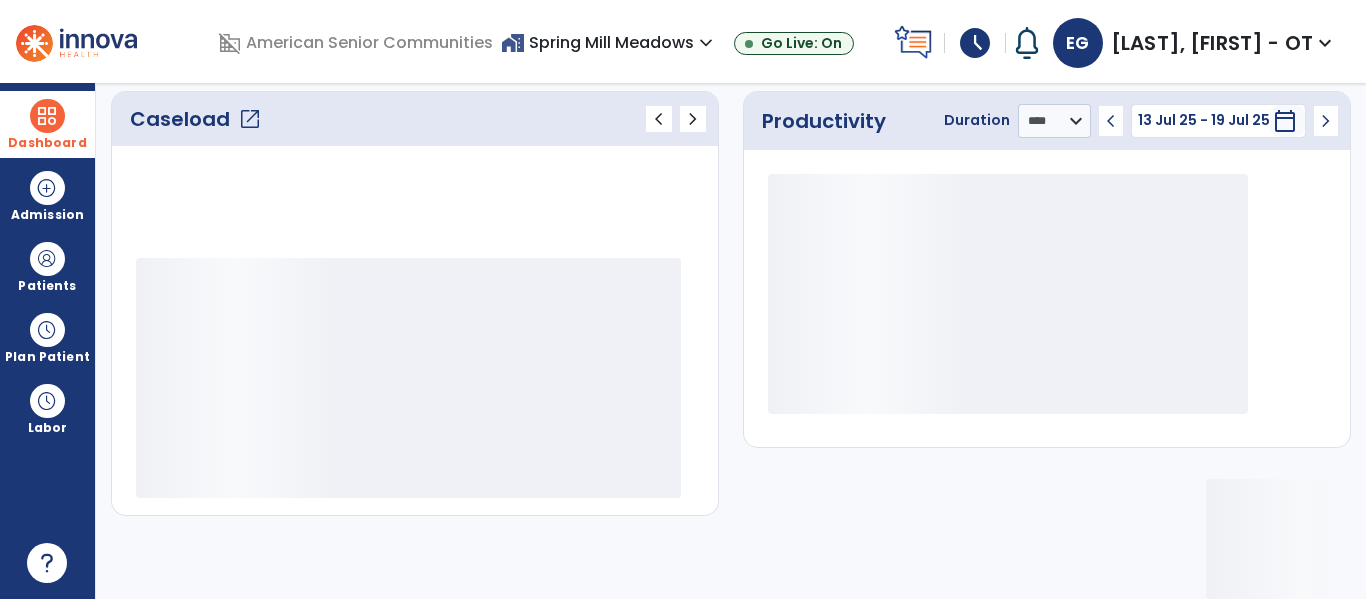 scroll, scrollTop: 278, scrollLeft: 0, axis: vertical 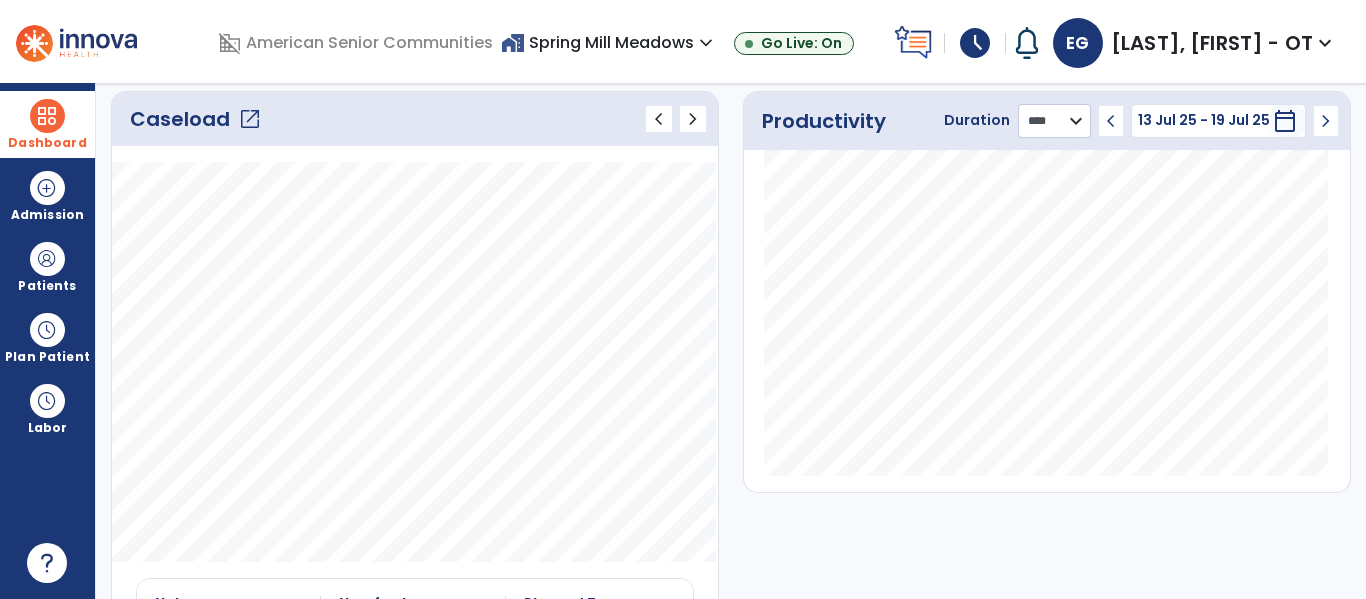 click on "******** **** ***" 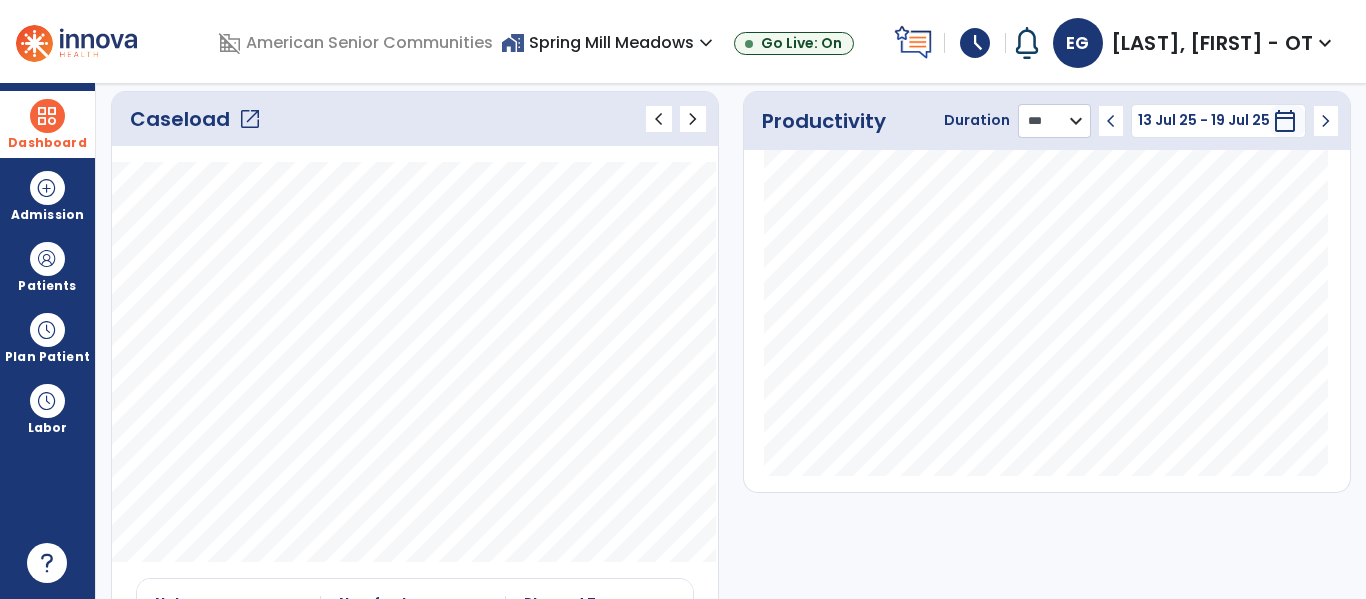 click on "******** **** ***" 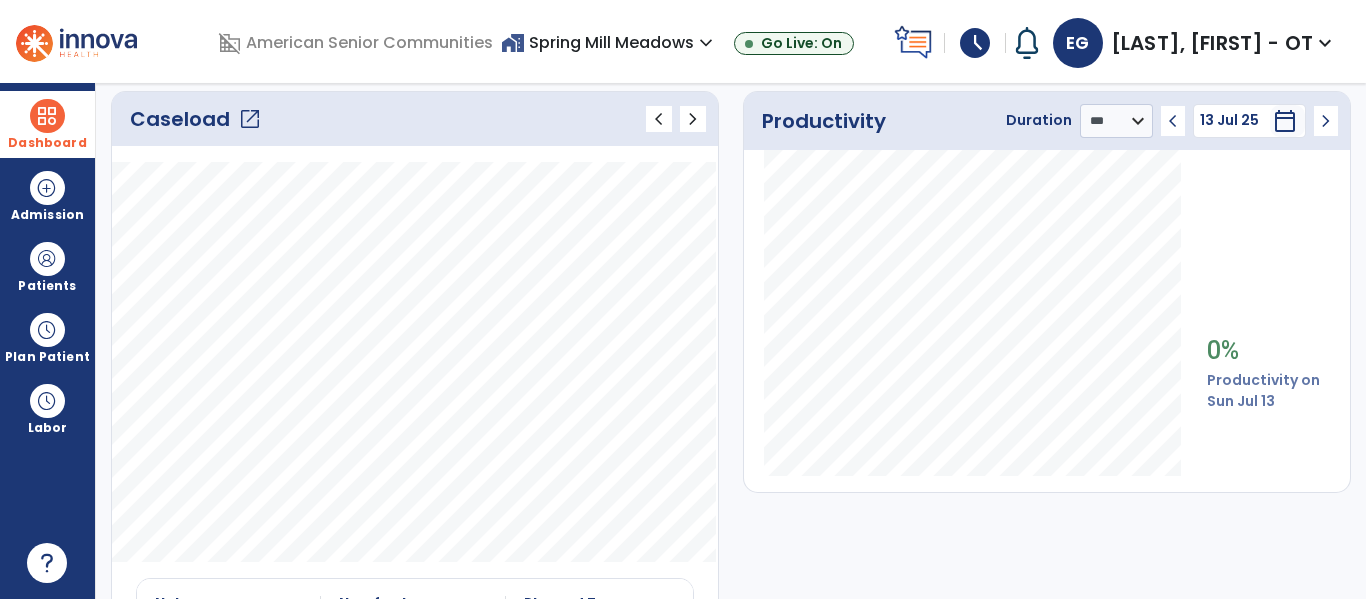 click on "open_in_new" 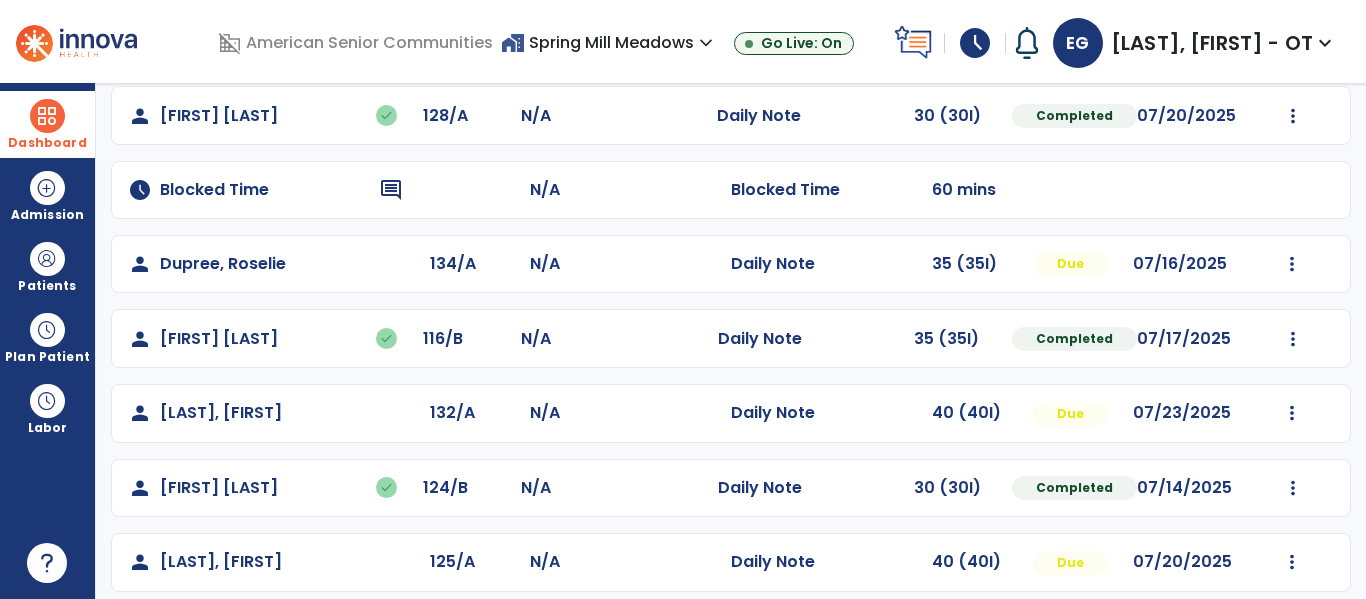 scroll, scrollTop: 267, scrollLeft: 0, axis: vertical 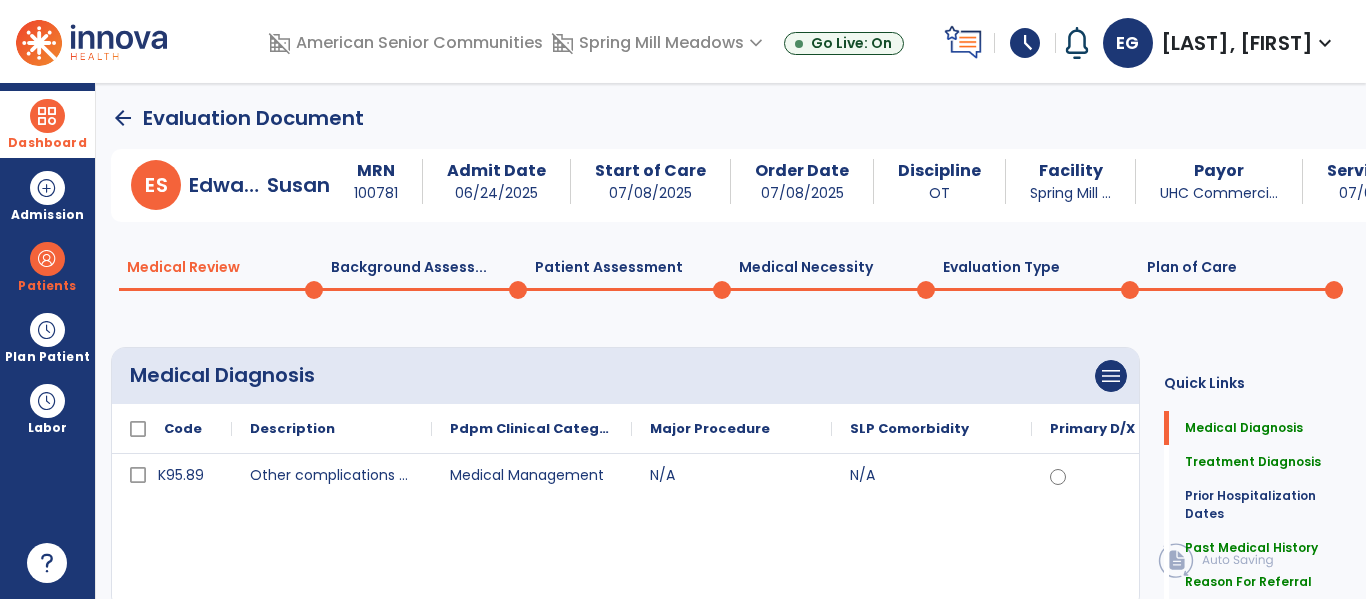 click on "Dashboard" at bounding box center (47, 124) 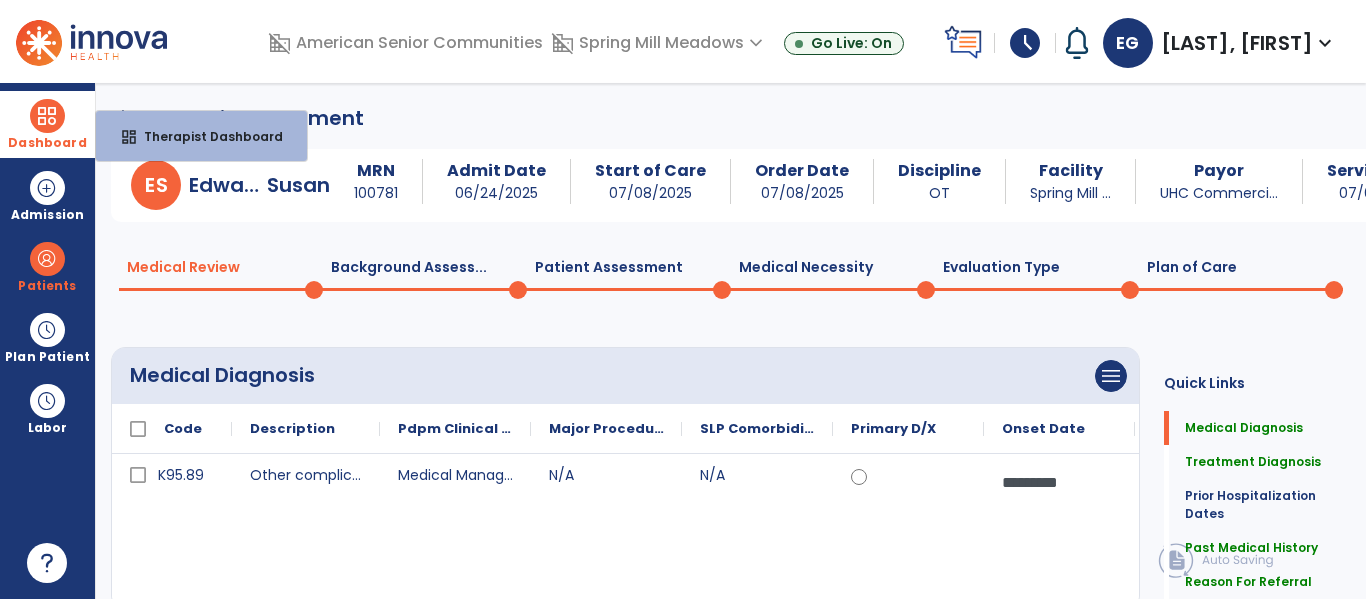 click on "Dashboard" at bounding box center (47, 124) 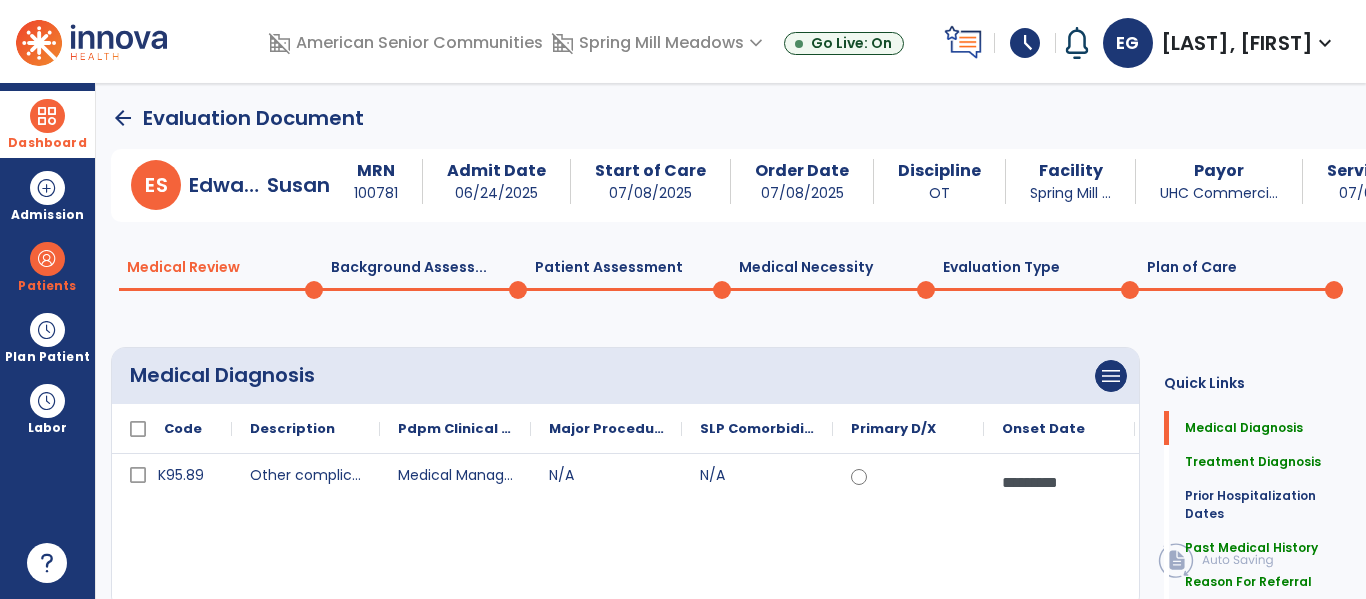 click on "Dashboard" at bounding box center (47, 124) 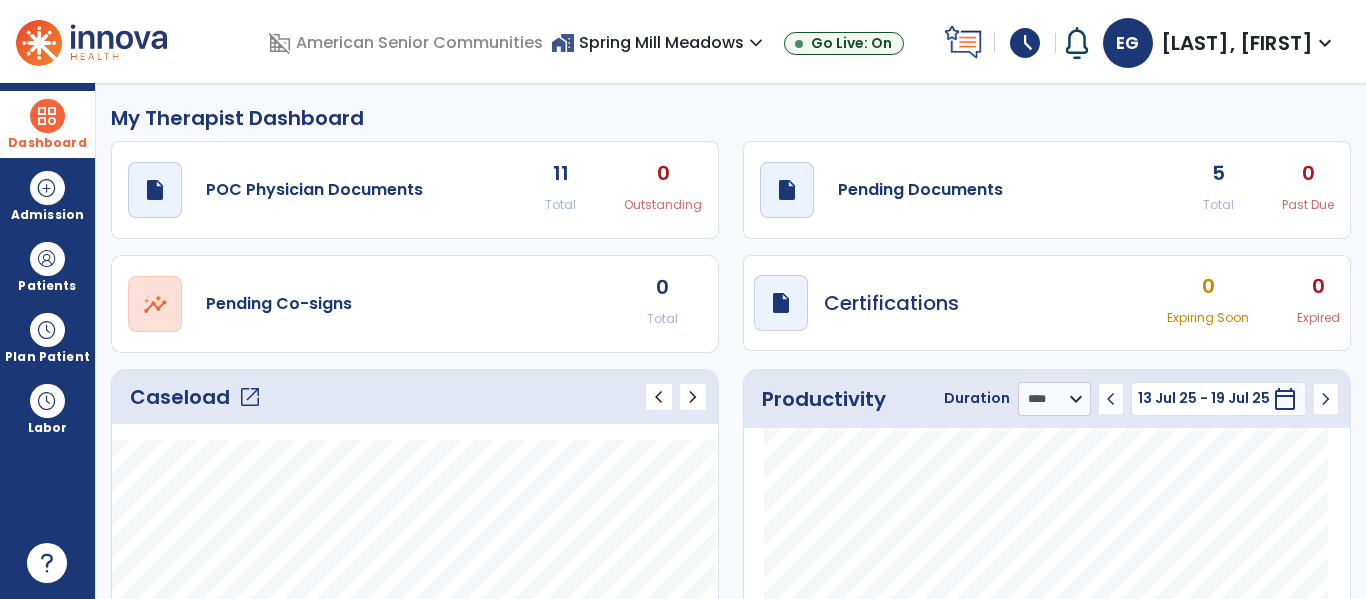 click on "open_in_new" 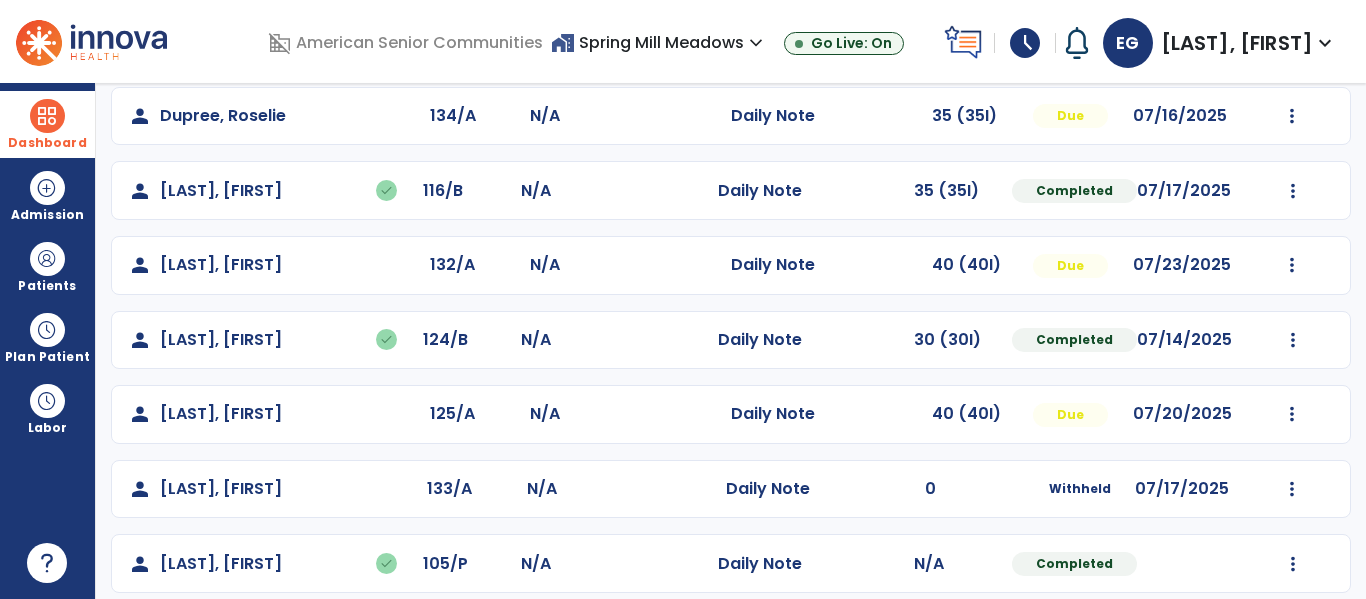 scroll, scrollTop: 391, scrollLeft: 0, axis: vertical 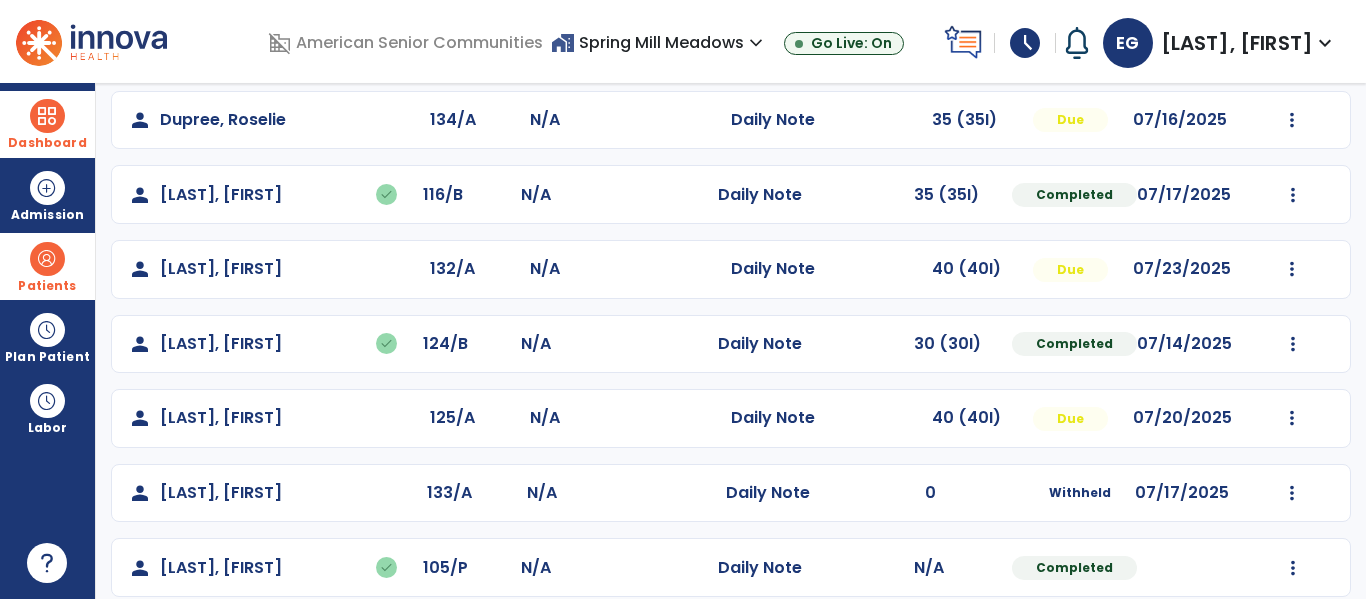 click on "Patients" at bounding box center [47, 266] 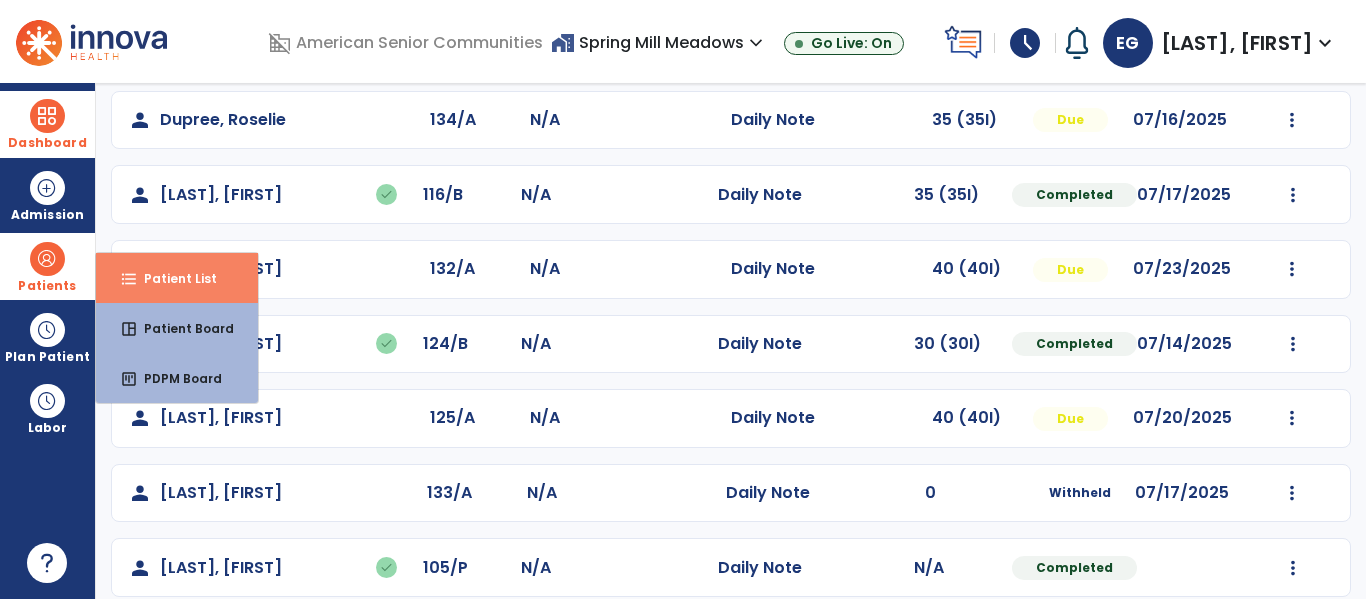 click on "Patient List" at bounding box center [172, 278] 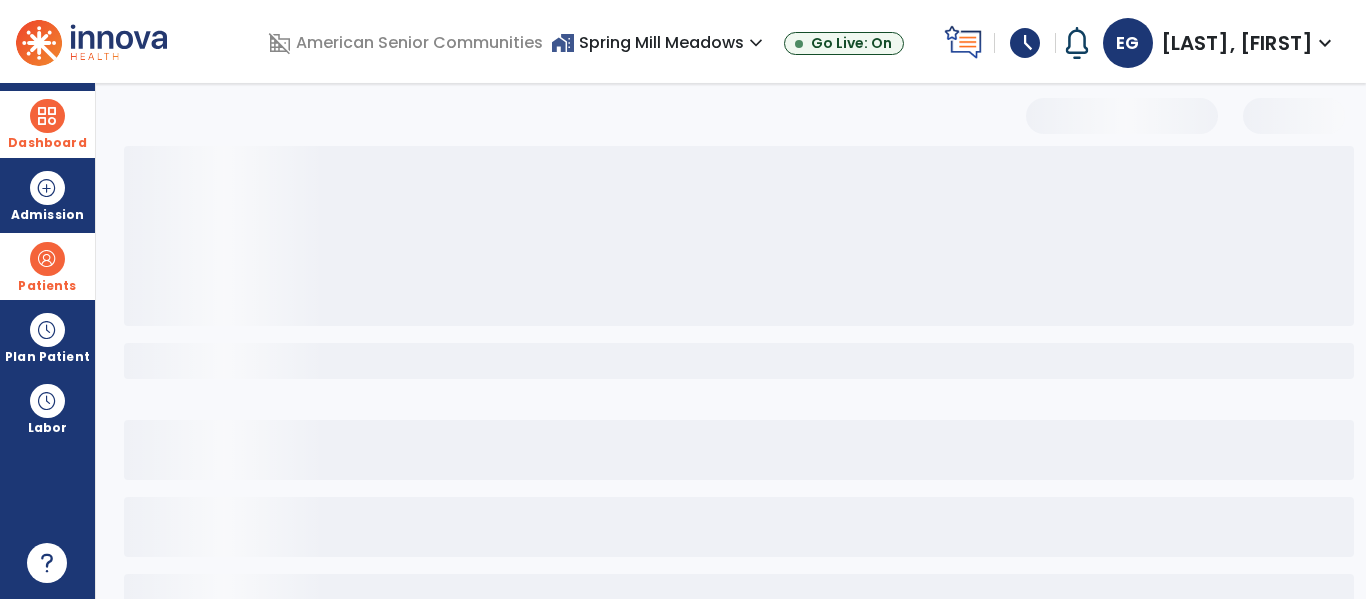 scroll, scrollTop: 144, scrollLeft: 0, axis: vertical 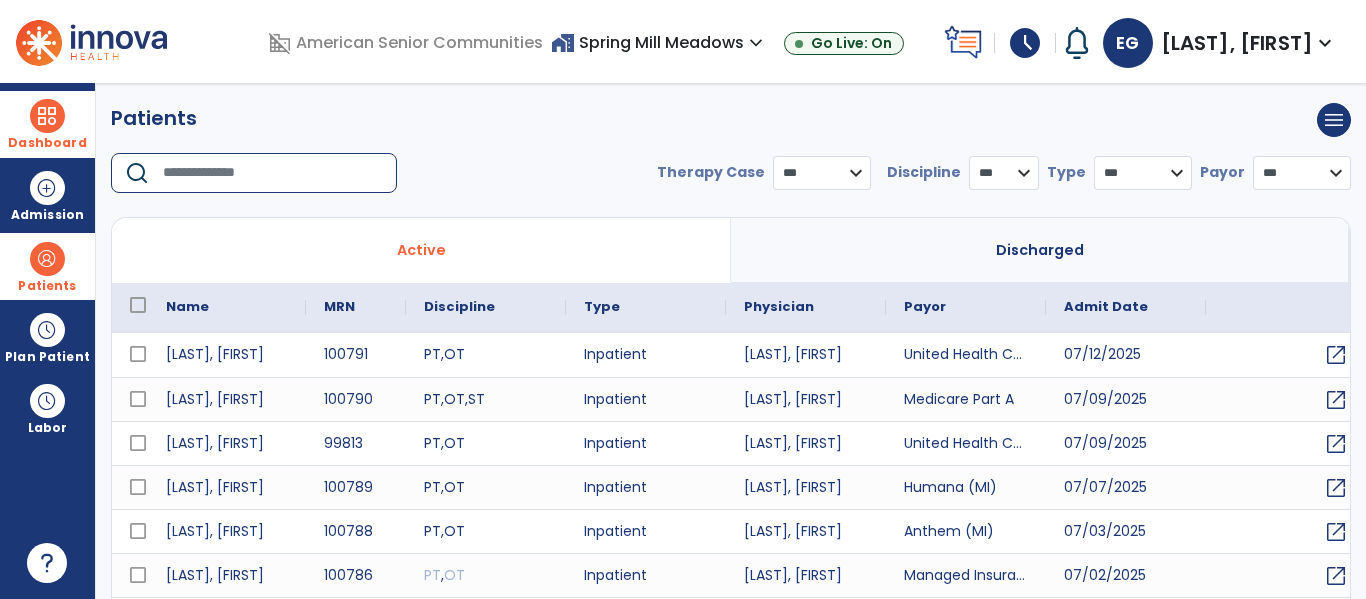 drag, startPoint x: 254, startPoint y: 166, endPoint x: 268, endPoint y: 174, distance: 16.124516 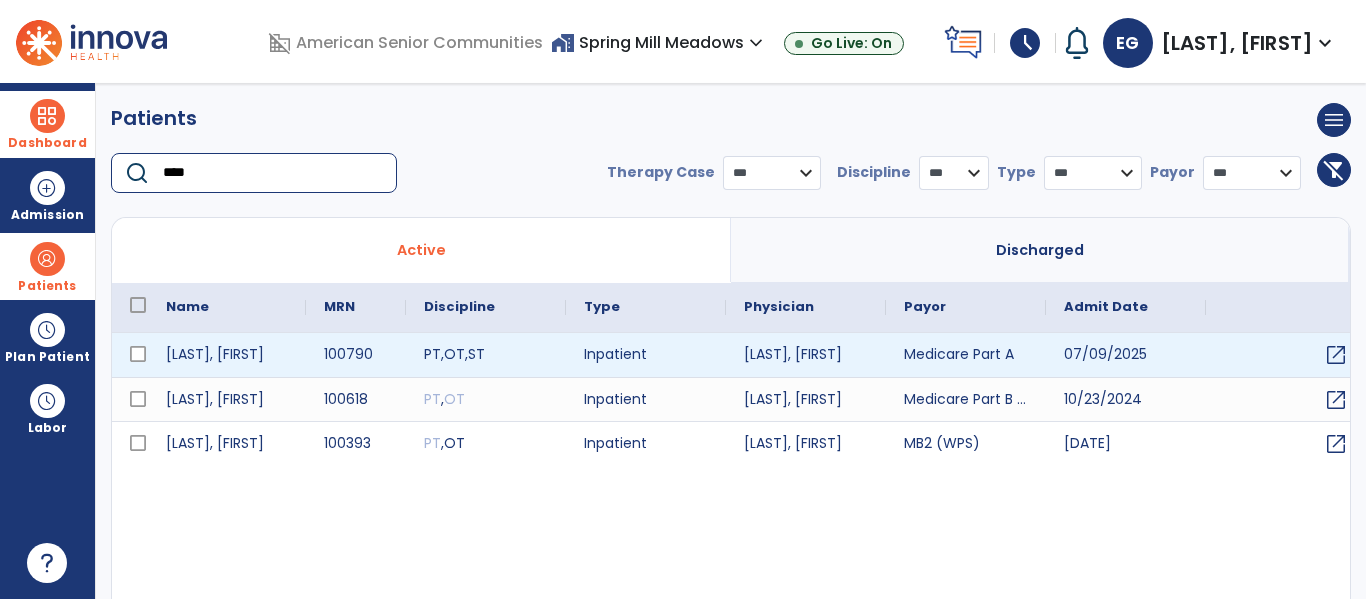 type on "****" 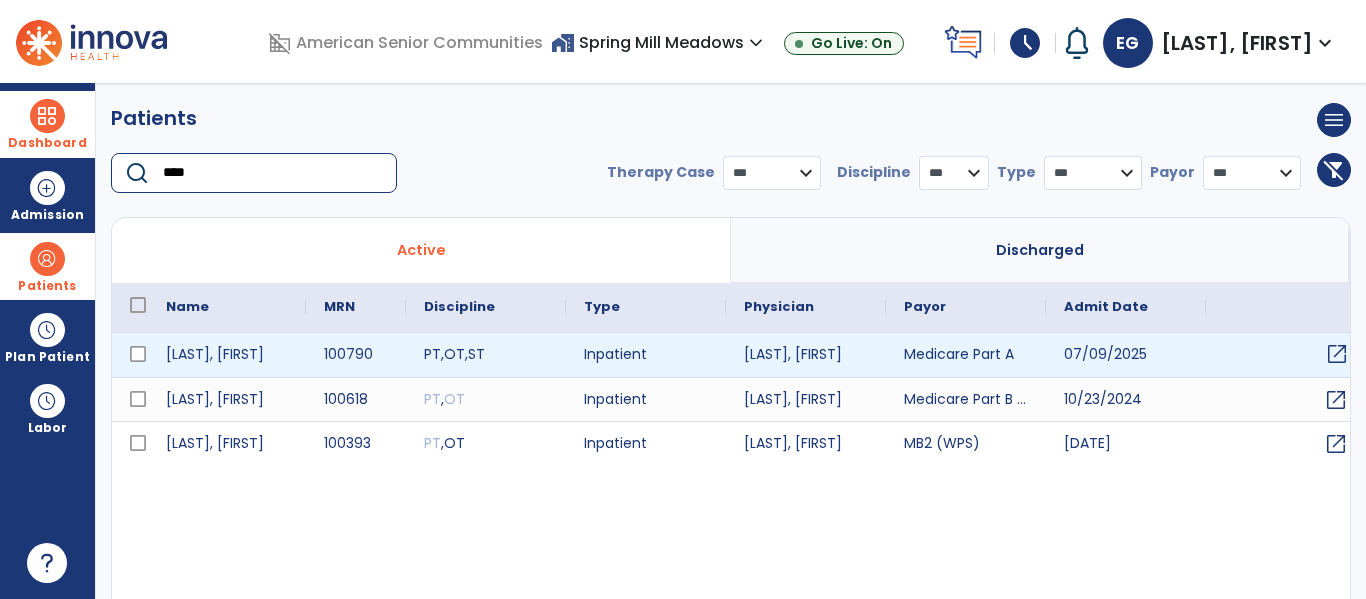 click on "open_in_new" at bounding box center (1337, 354) 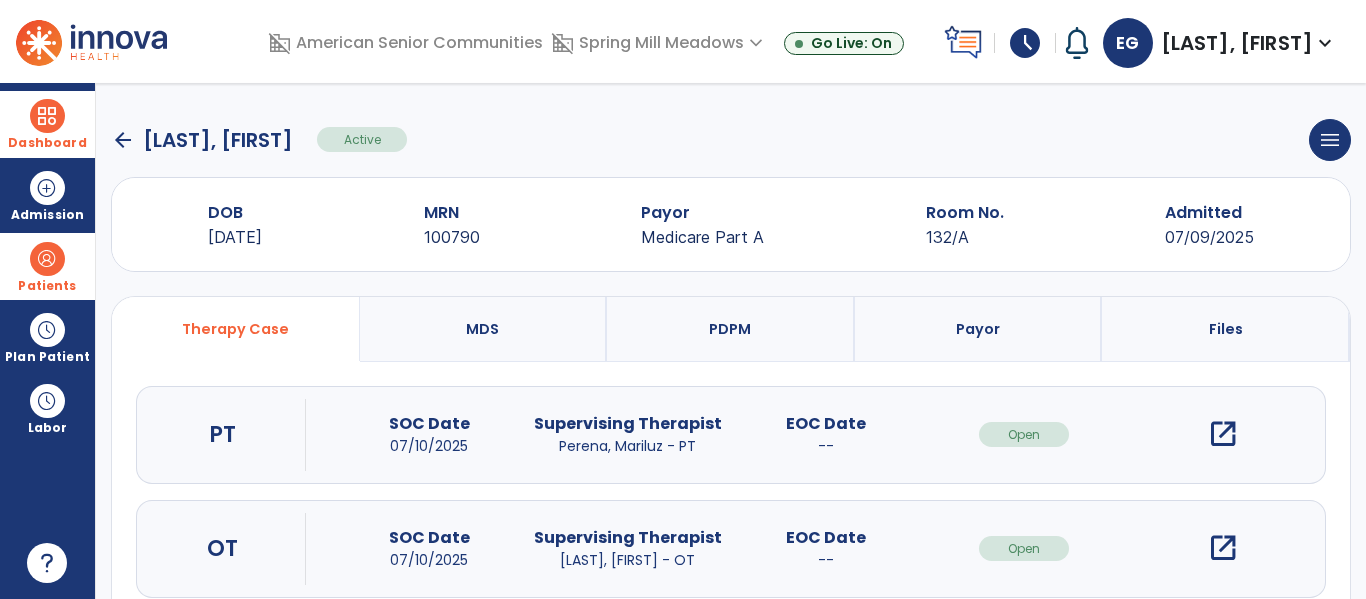 click on "open_in_new" at bounding box center (1223, 548) 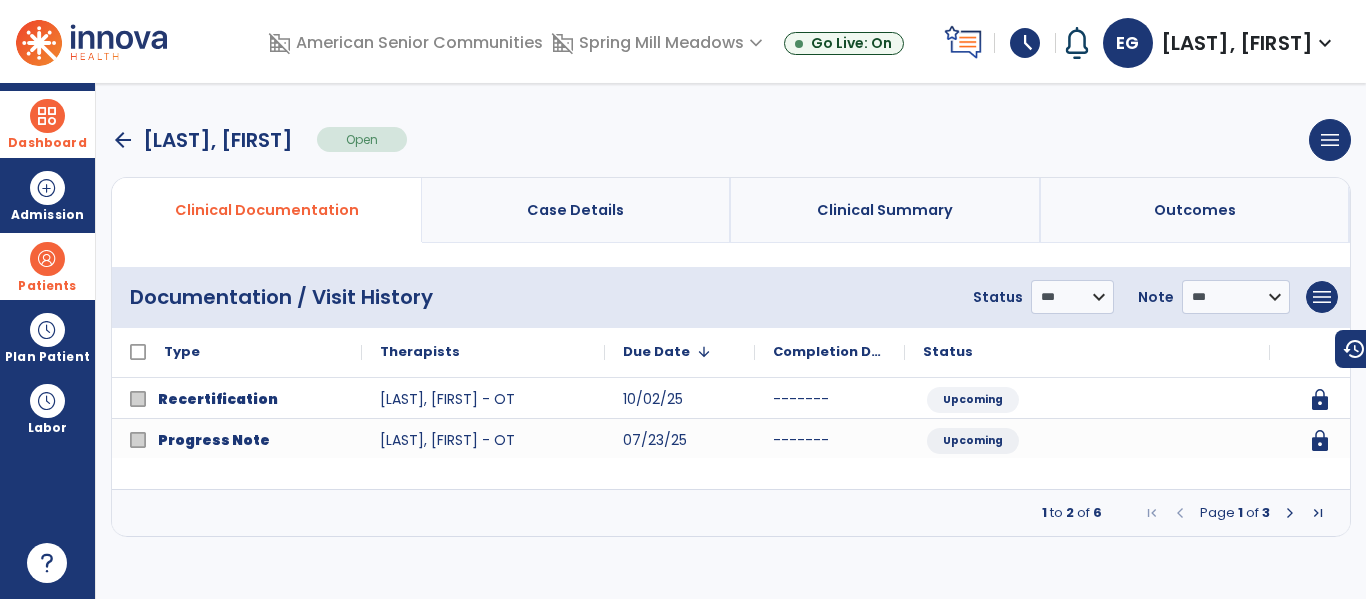 click at bounding box center (1290, 513) 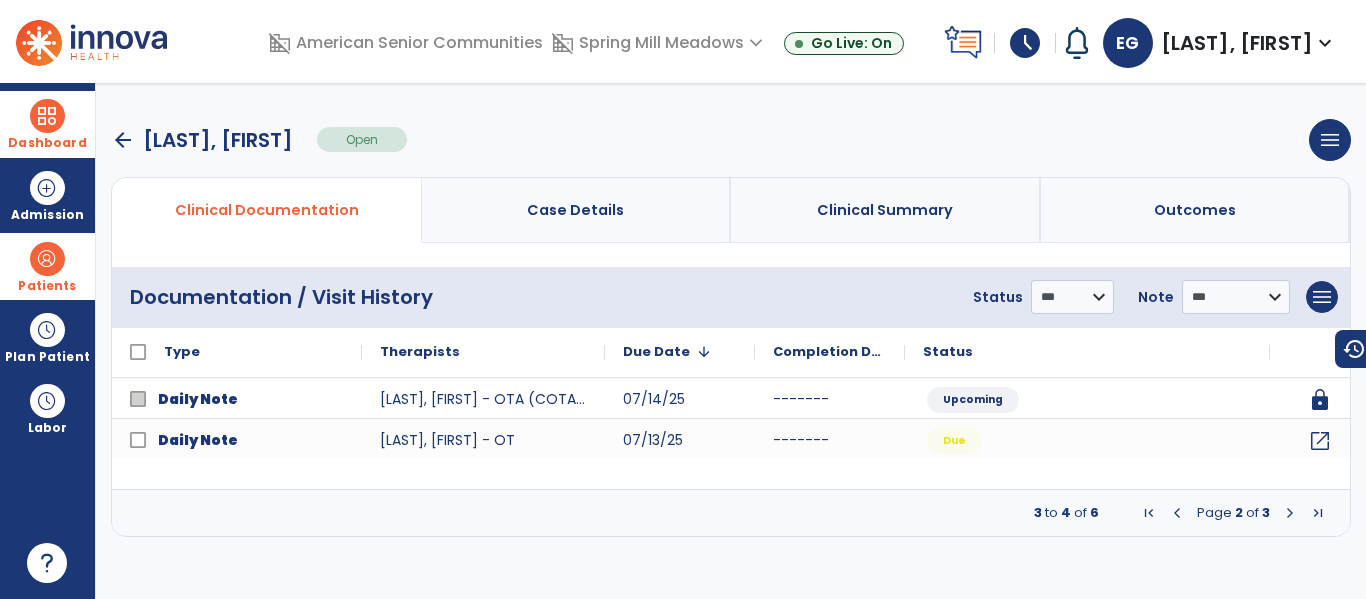 click at bounding box center (1290, 513) 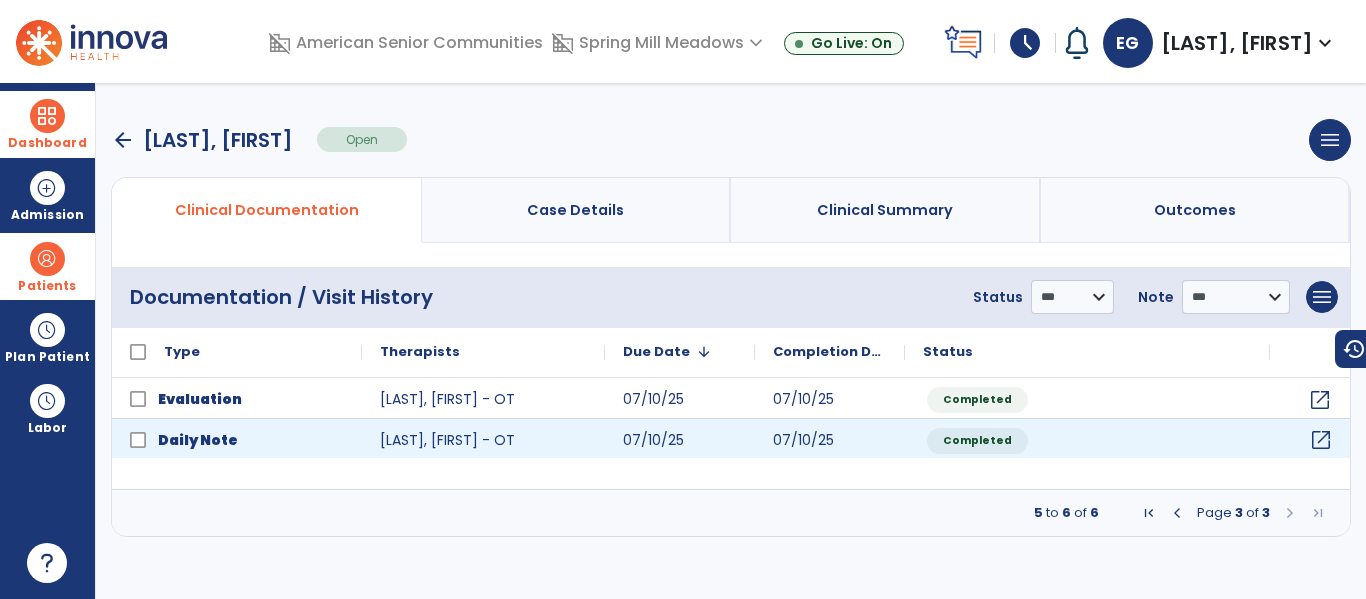 click on "open_in_new" 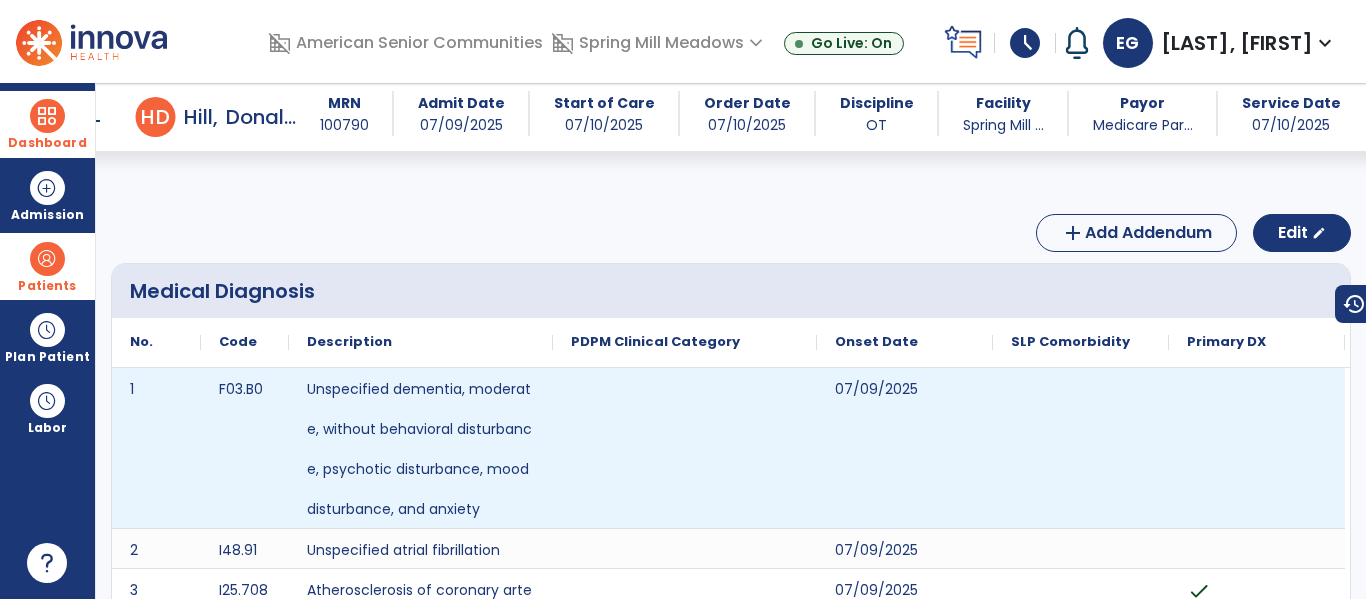 scroll, scrollTop: 0, scrollLeft: 0, axis: both 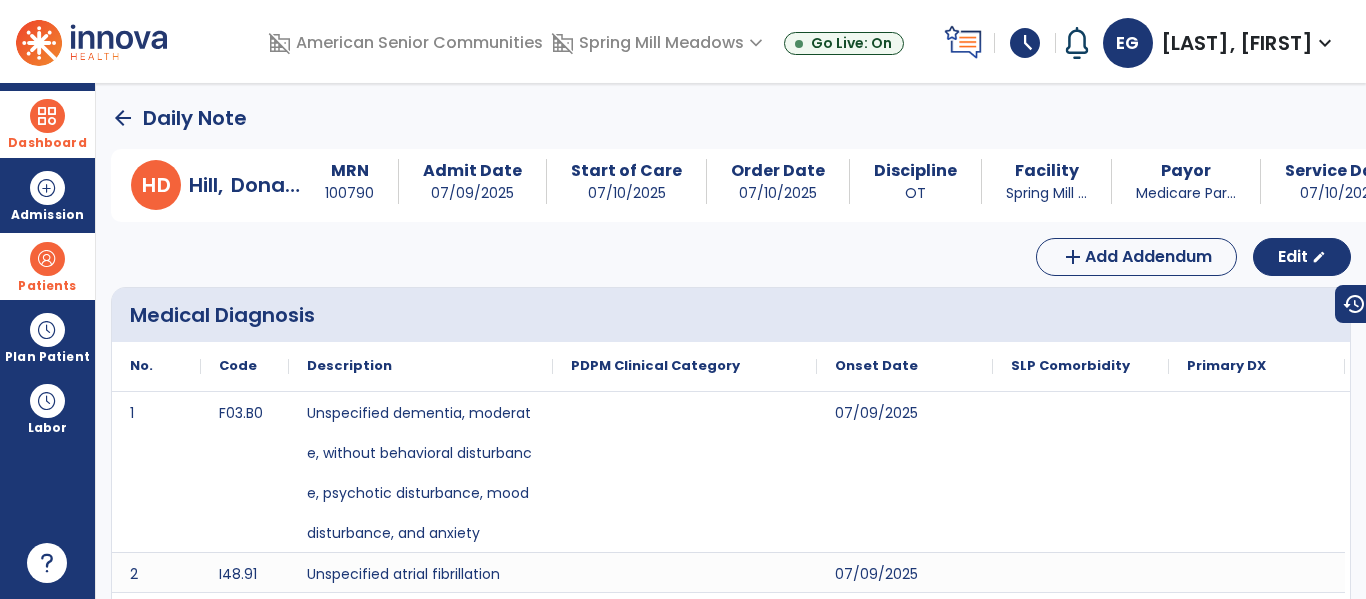 click on "arrow_back" 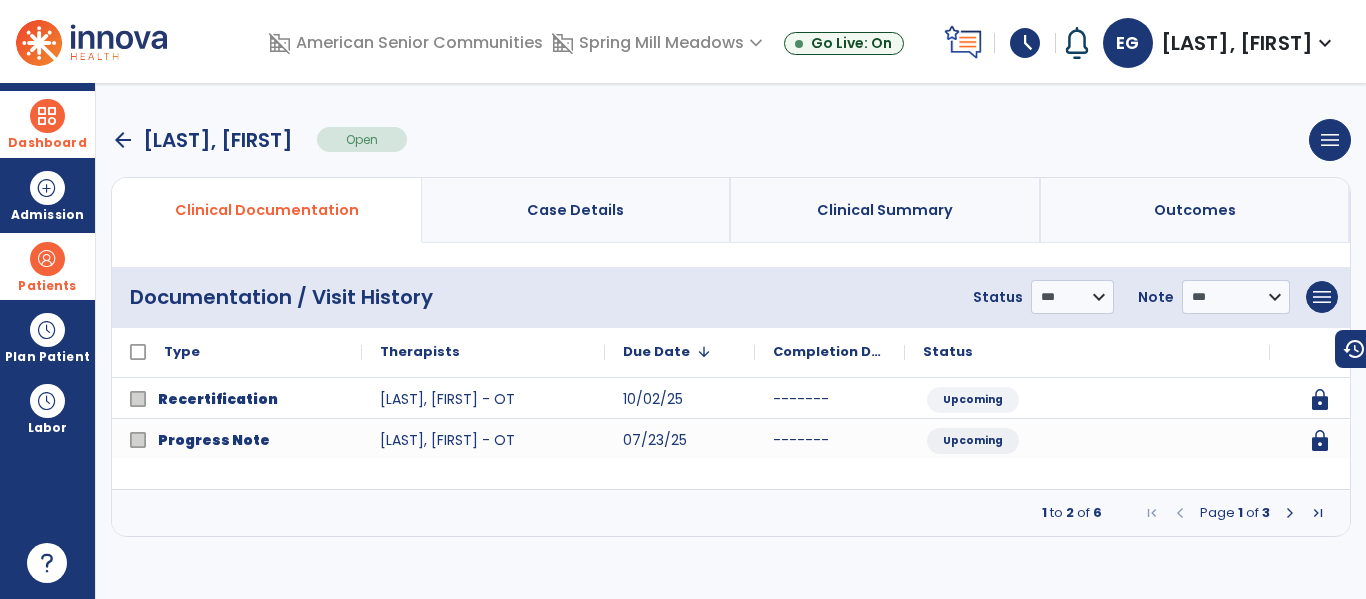 click on "arrow_back" at bounding box center (123, 140) 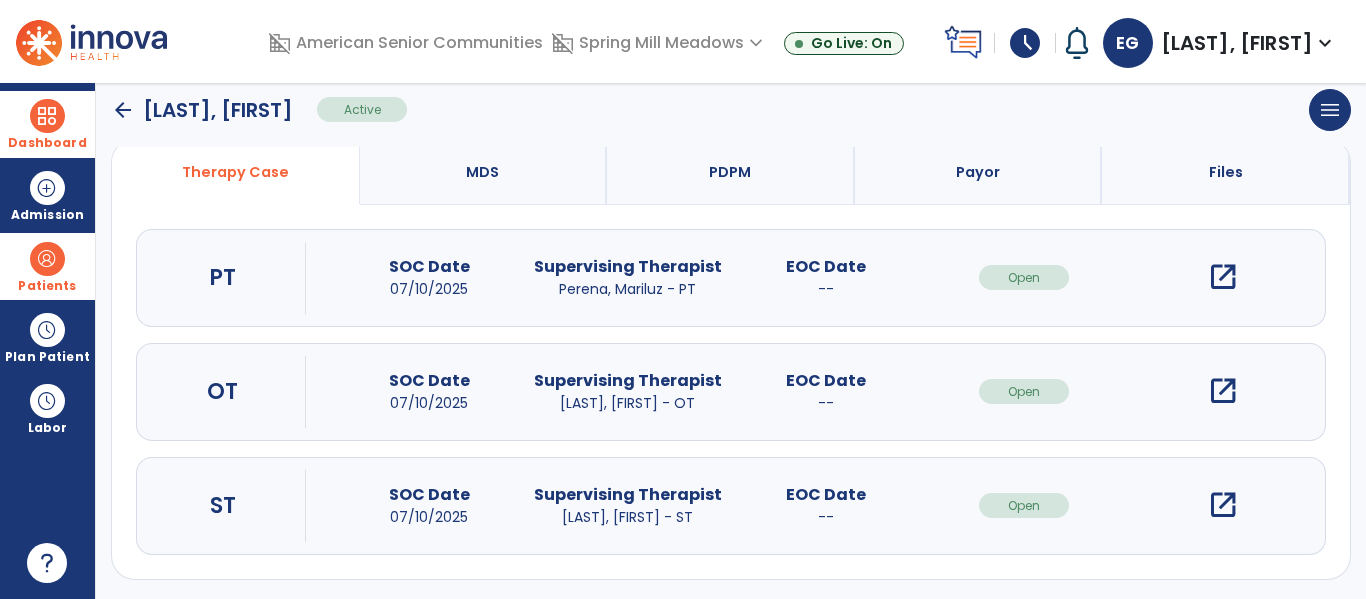 scroll, scrollTop: 162, scrollLeft: 0, axis: vertical 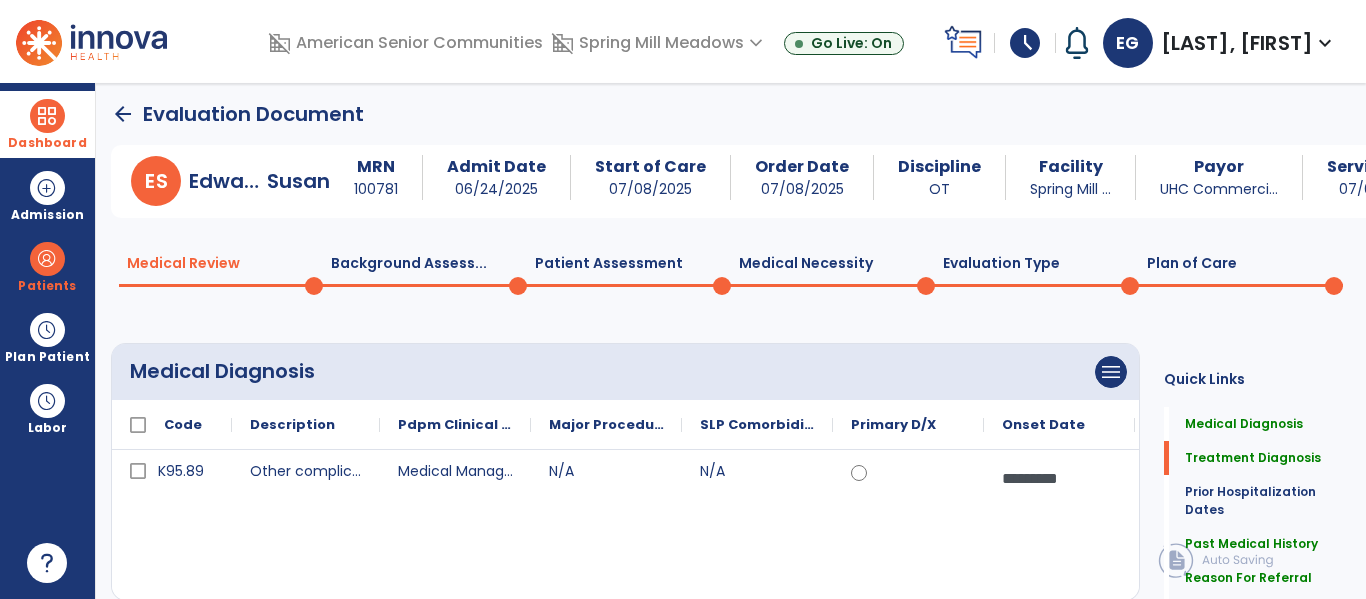 click on "Dashboard" at bounding box center [47, 124] 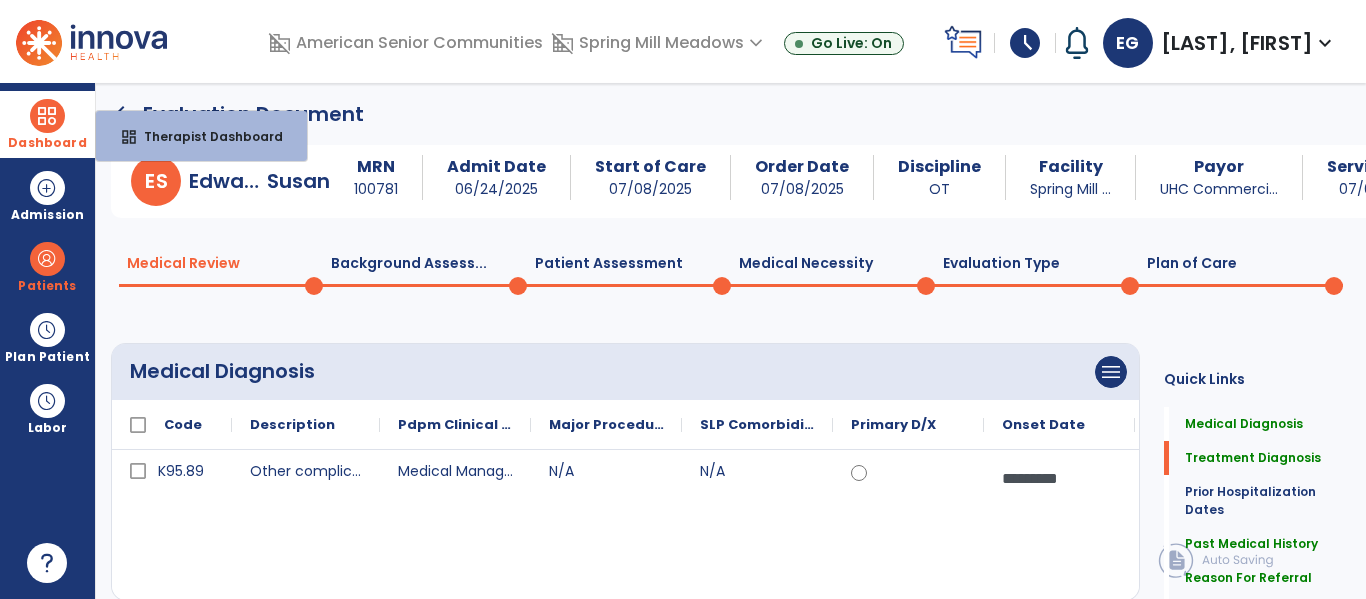 click at bounding box center [47, 116] 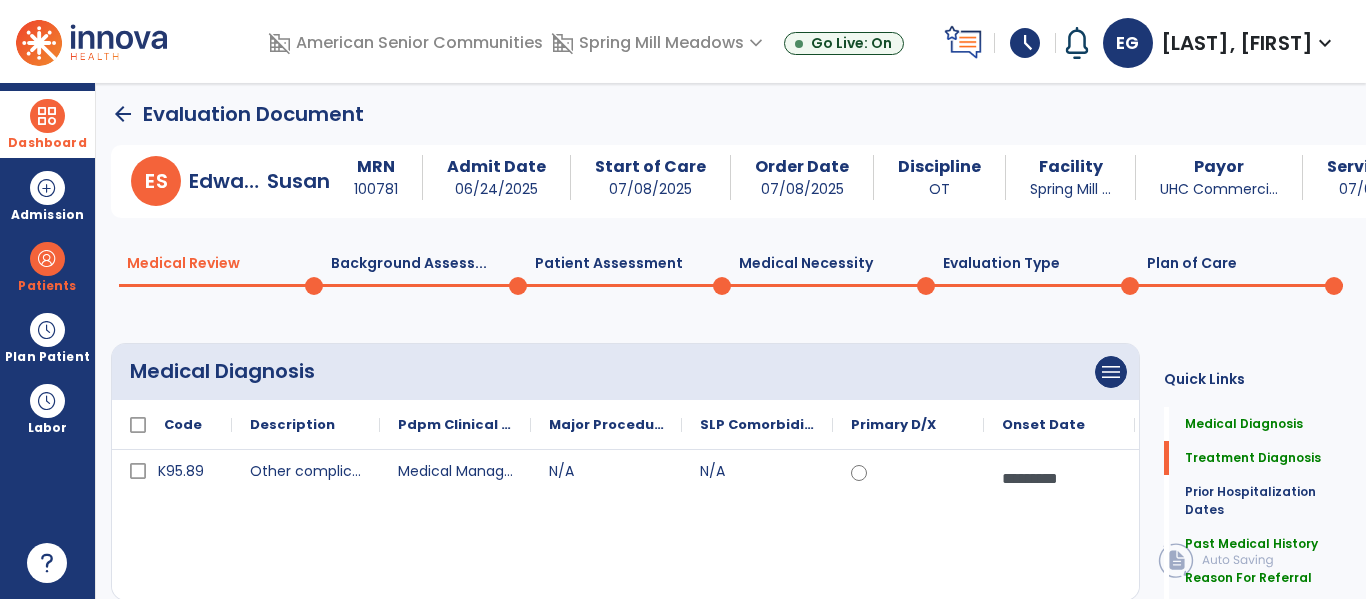 click at bounding box center [47, 116] 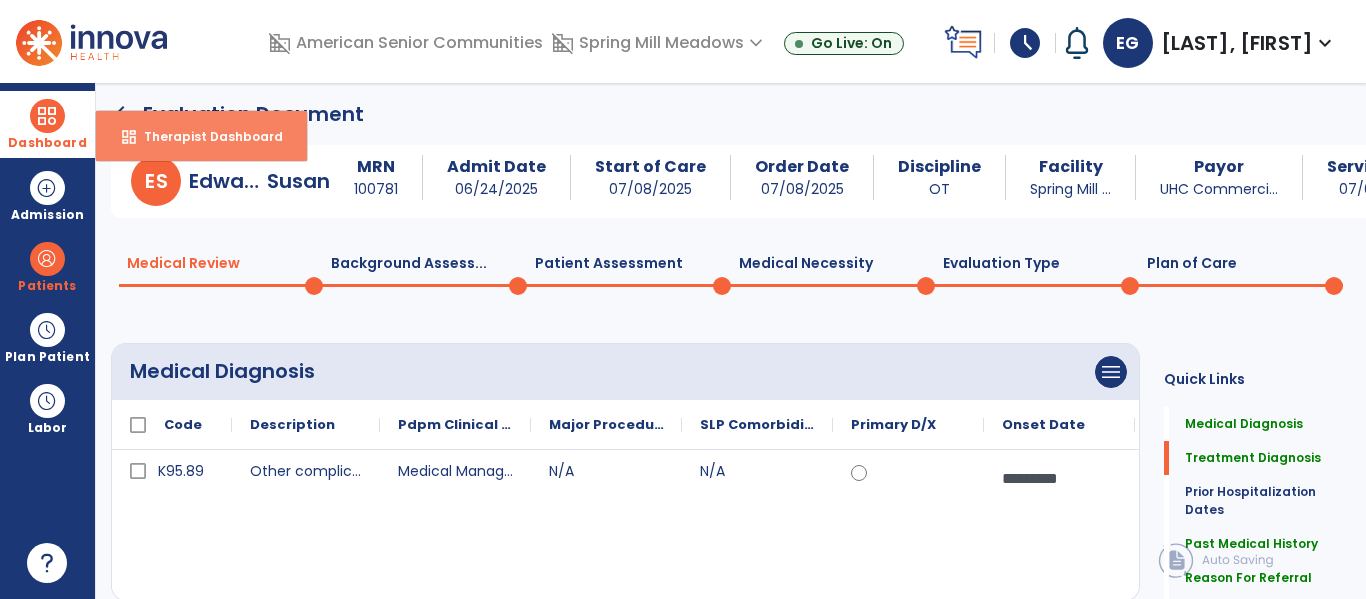 click on "Therapist Dashboard" at bounding box center (205, 136) 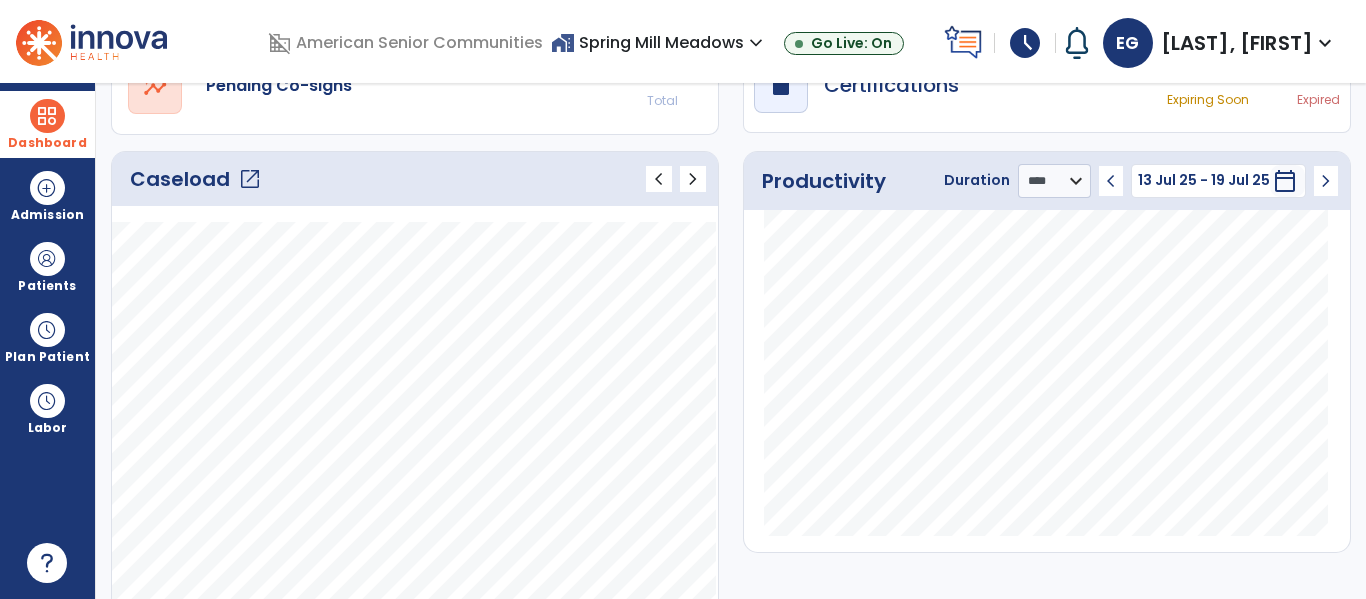 scroll, scrollTop: 219, scrollLeft: 0, axis: vertical 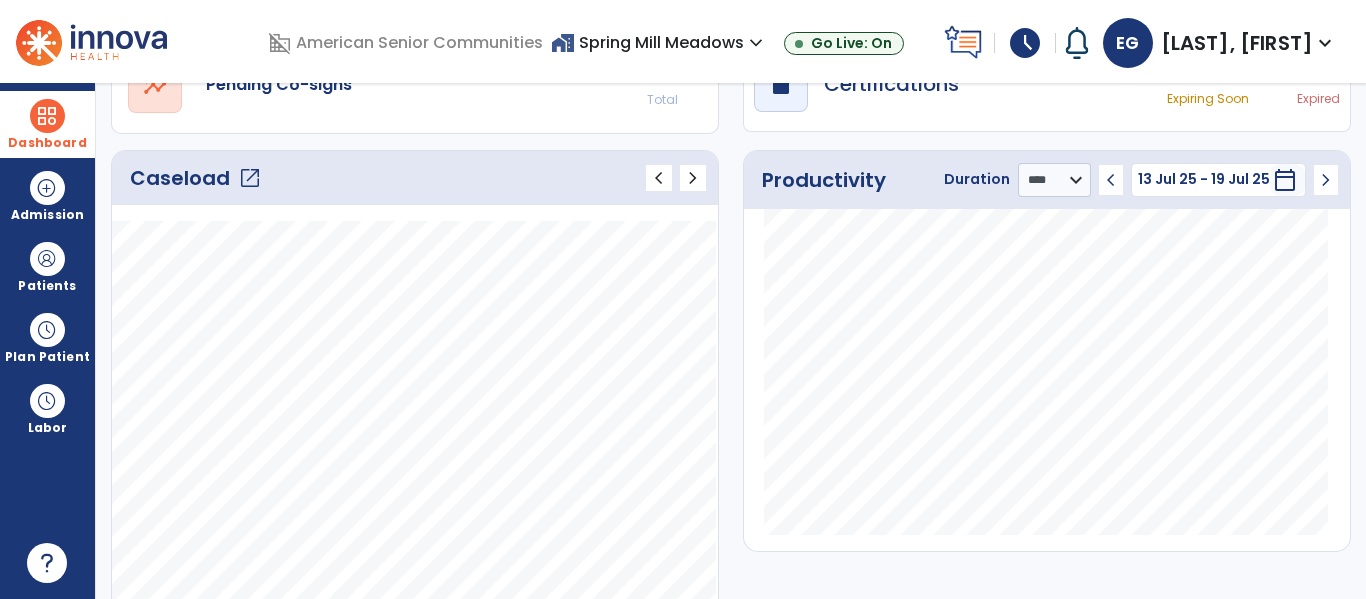 click on "open_in_new" 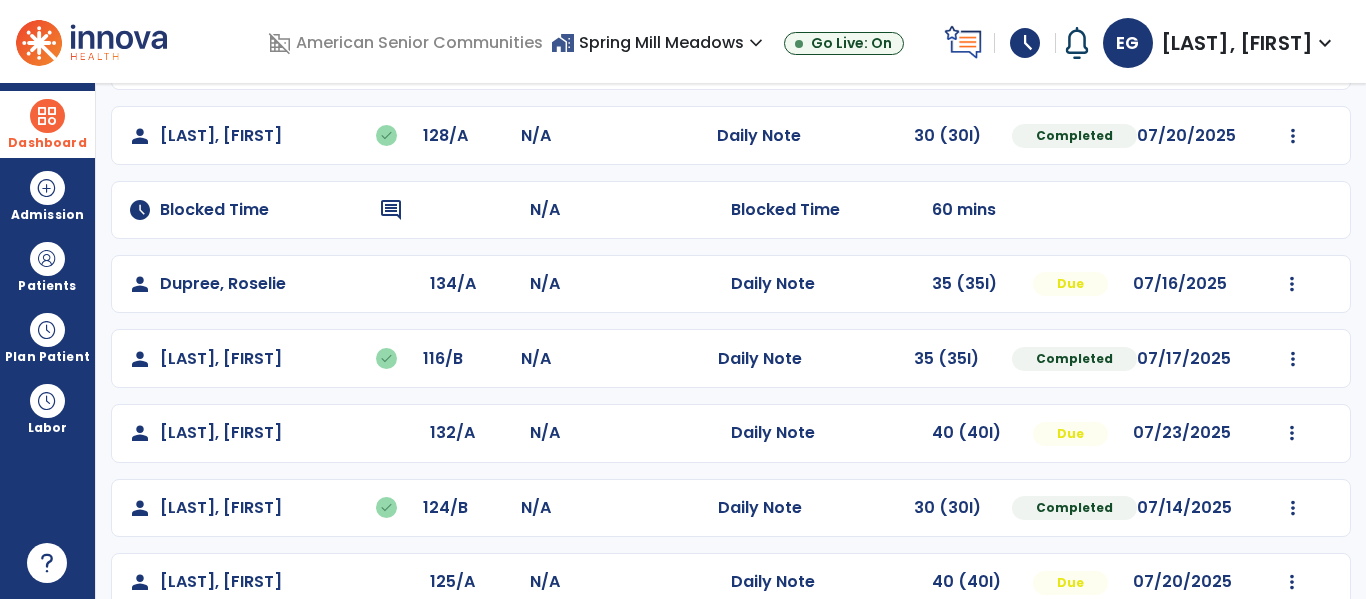 scroll, scrollTop: 228, scrollLeft: 0, axis: vertical 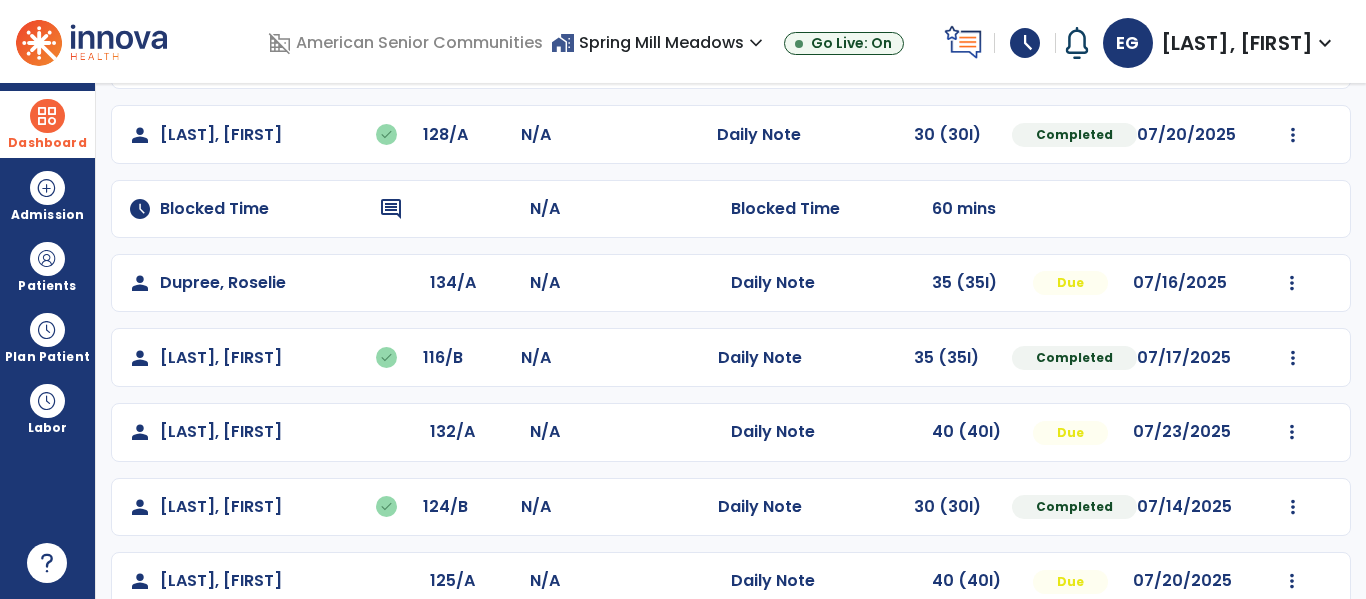 click on "Mark Visit As Complete   Reset Note   Open Document   G + C Mins" 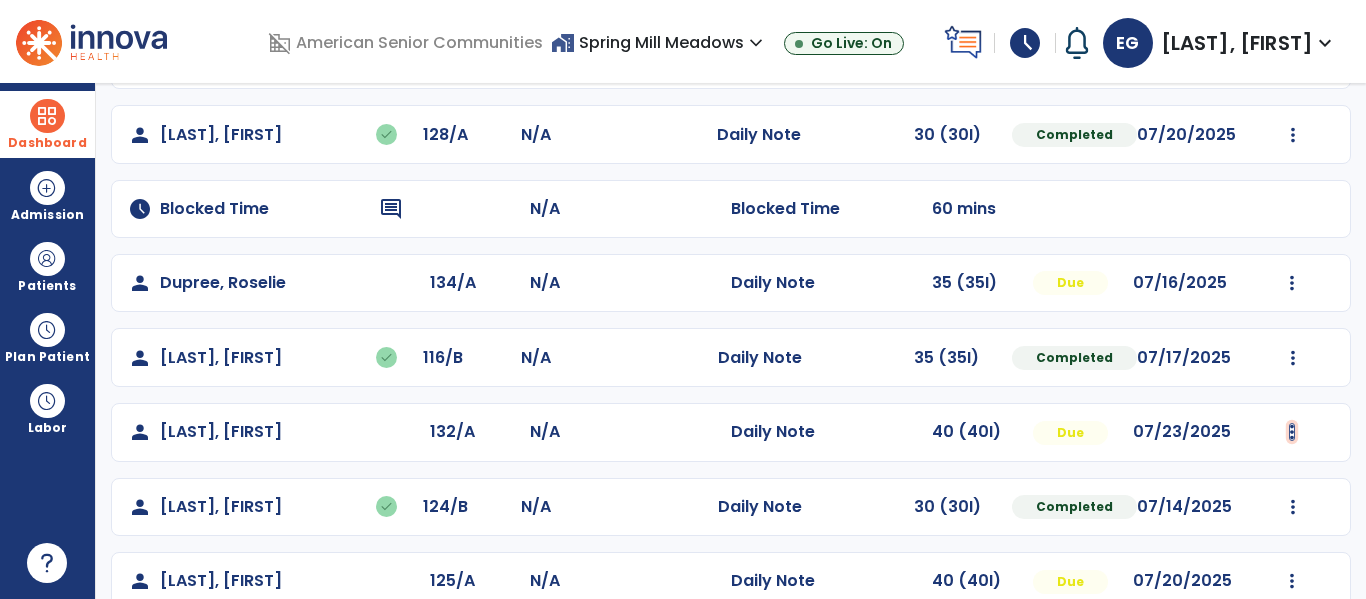 click at bounding box center (1293, 60) 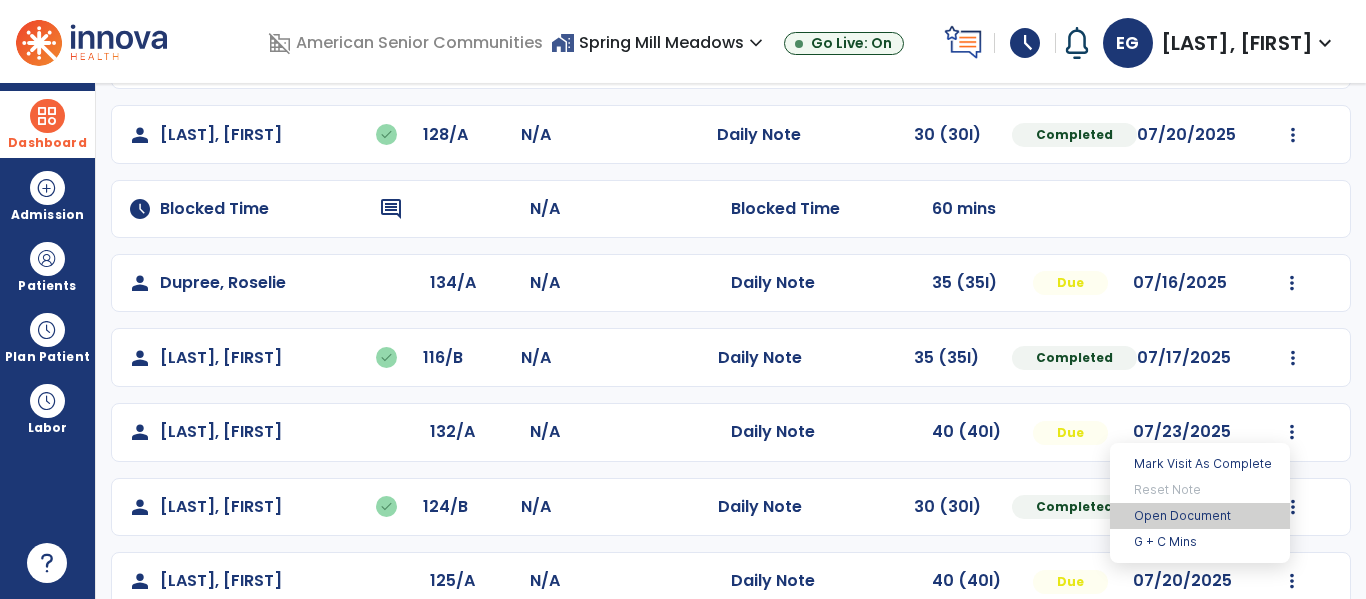 click on "Open Document" at bounding box center [1200, 516] 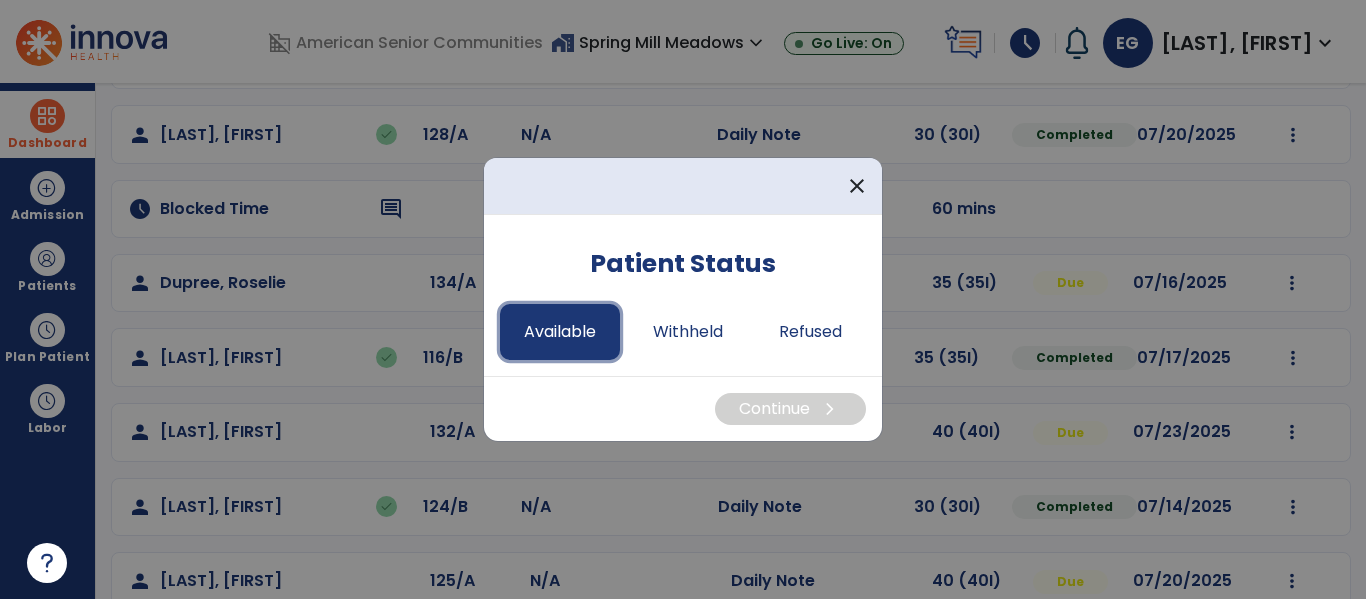 click on "Available" at bounding box center (560, 332) 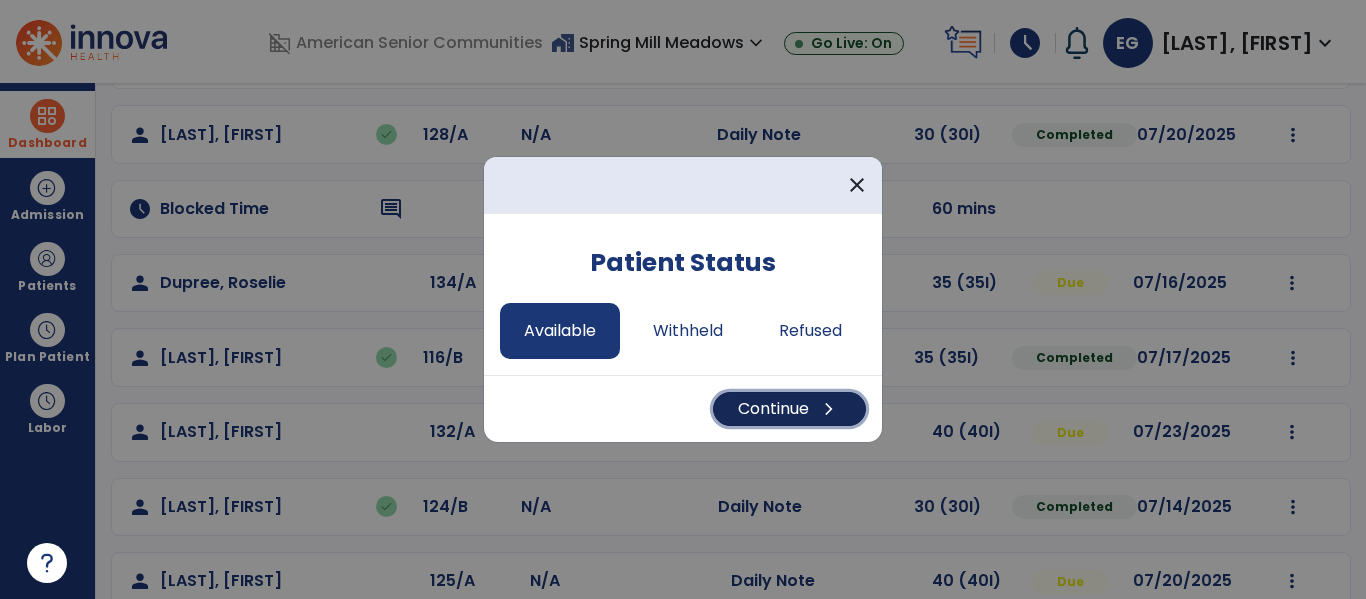 click on "Continue   chevron_right" at bounding box center (789, 409) 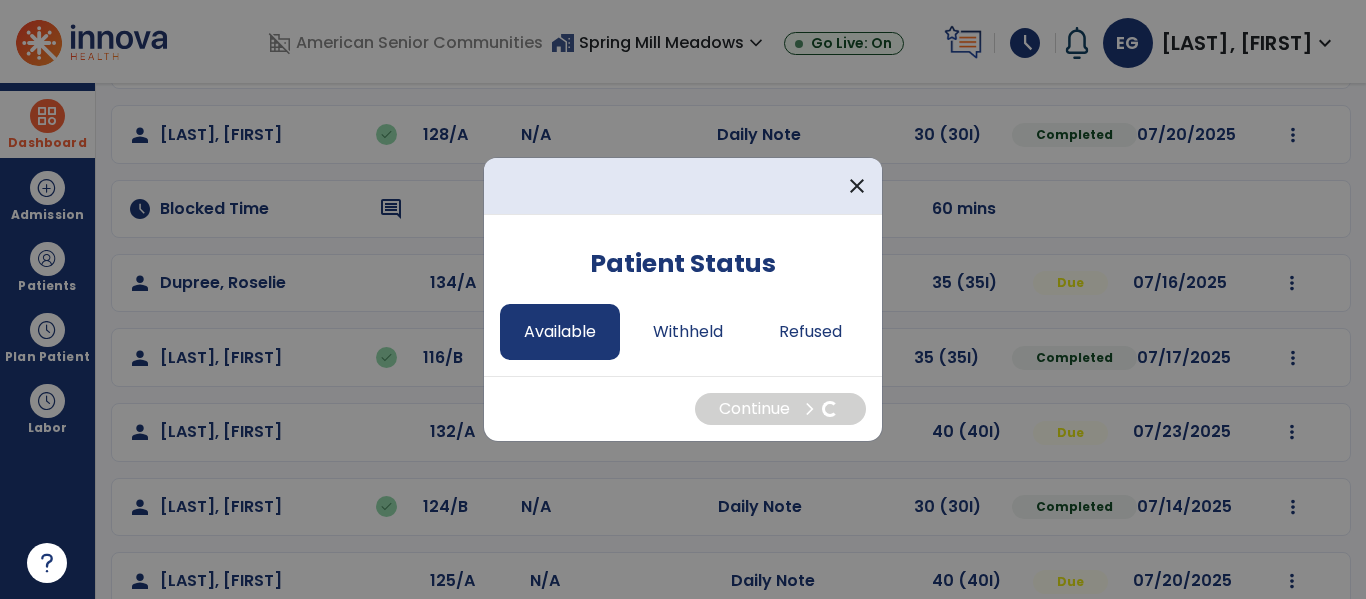 select on "*" 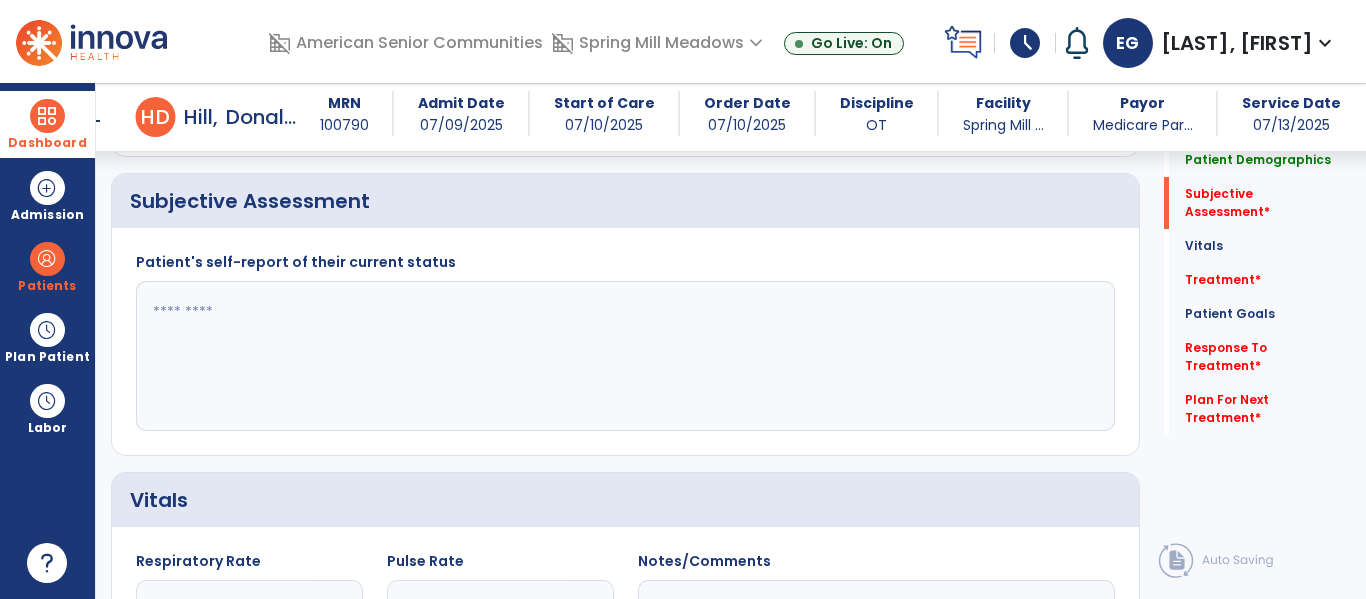 scroll, scrollTop: 462, scrollLeft: 0, axis: vertical 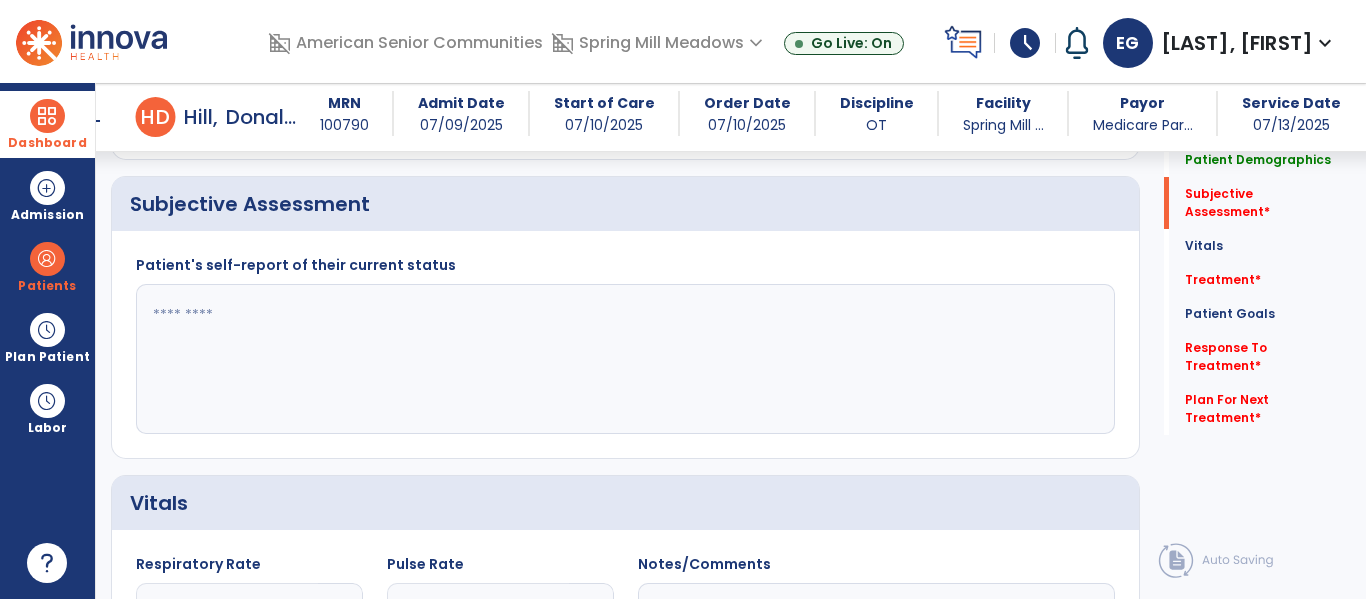 click 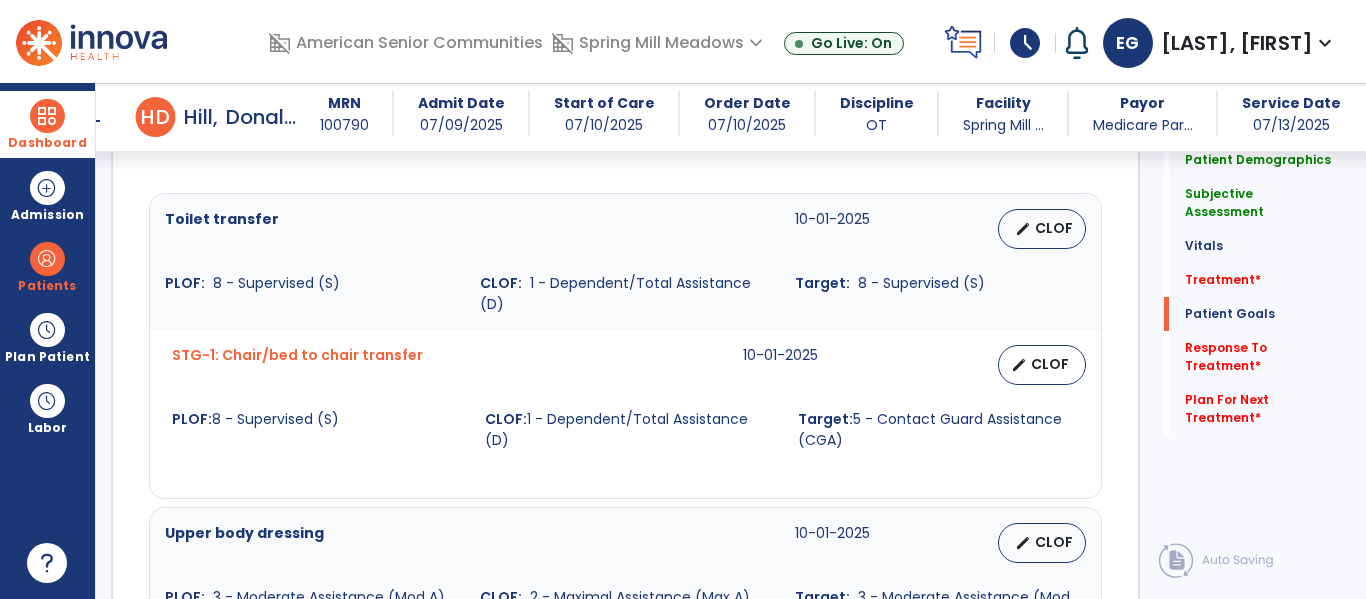 scroll, scrollTop: 1547, scrollLeft: 0, axis: vertical 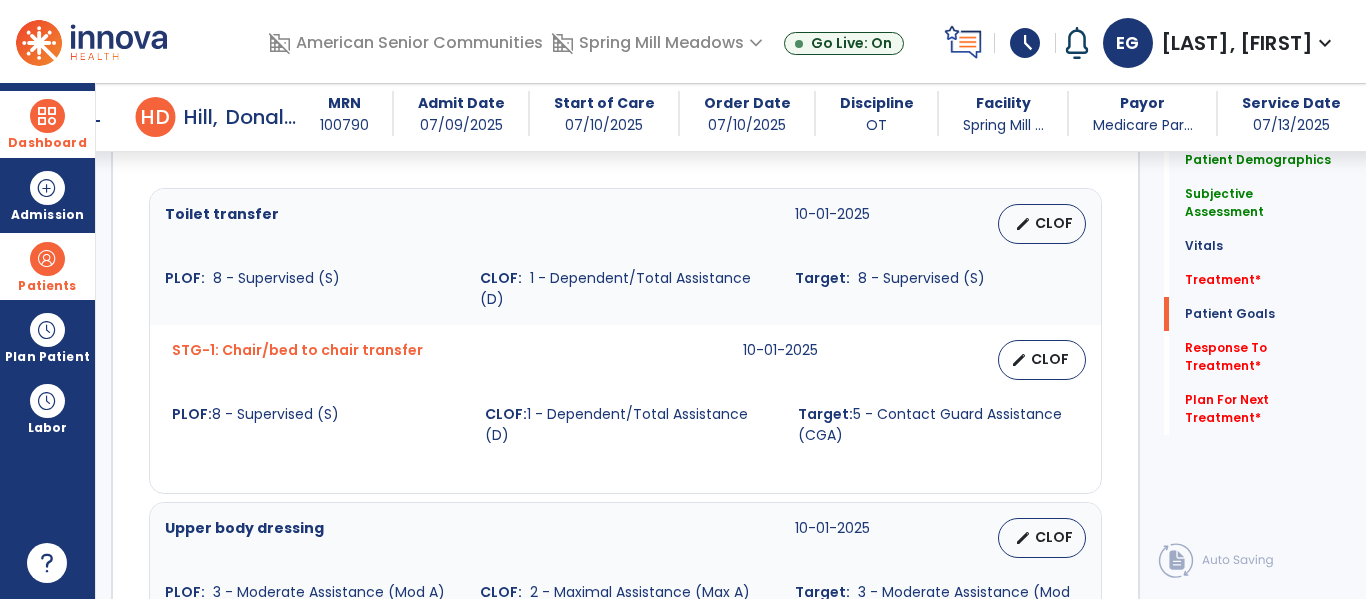 type on "**********" 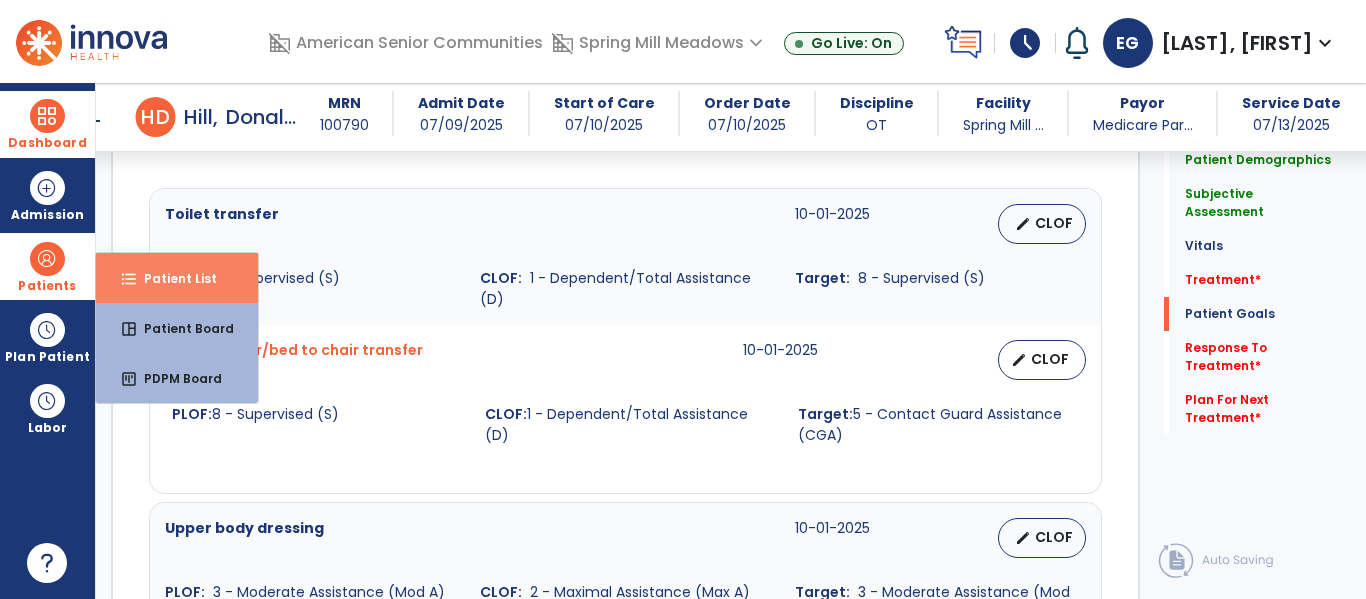 click on "Patient List" at bounding box center [172, 278] 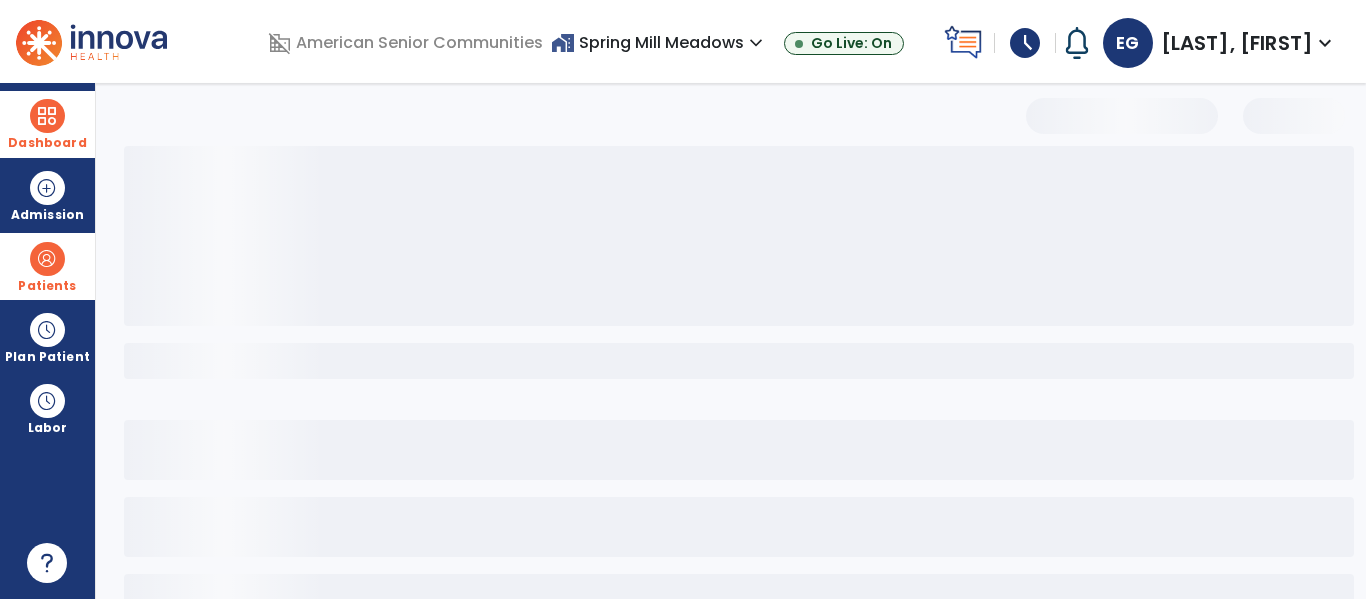 scroll, scrollTop: 144, scrollLeft: 0, axis: vertical 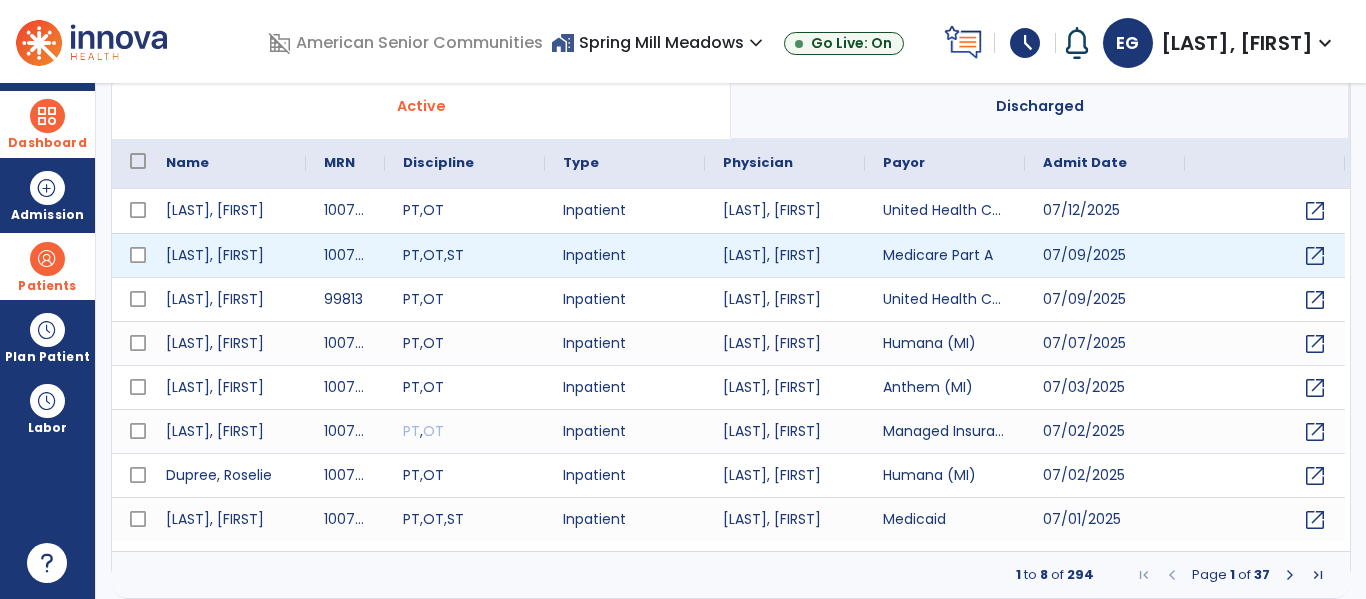 select on "***" 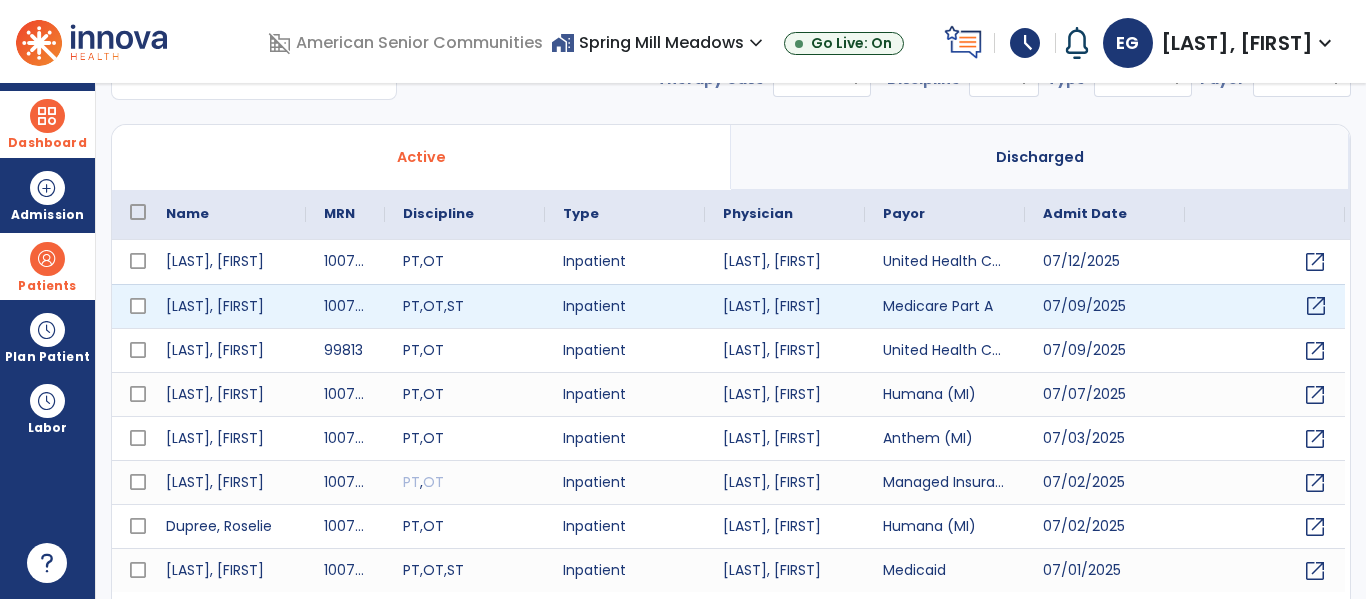 click on "open_in_new" at bounding box center (1316, 306) 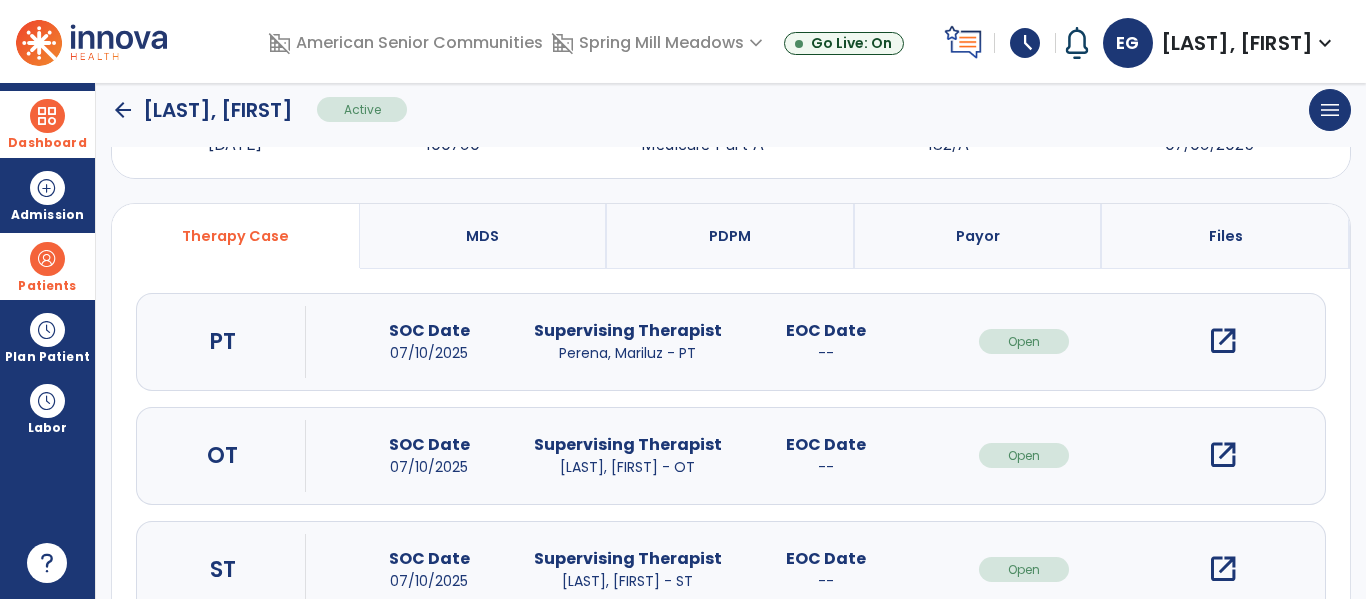 scroll, scrollTop: 162, scrollLeft: 0, axis: vertical 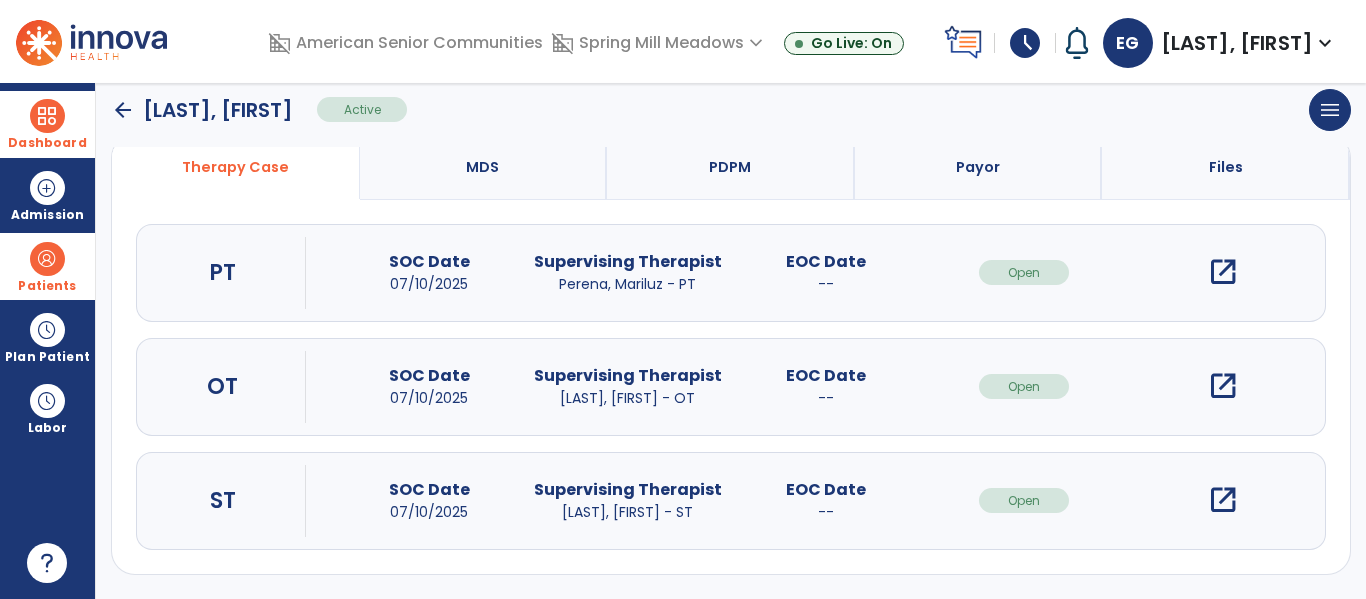 click on "open_in_new" at bounding box center [1223, 386] 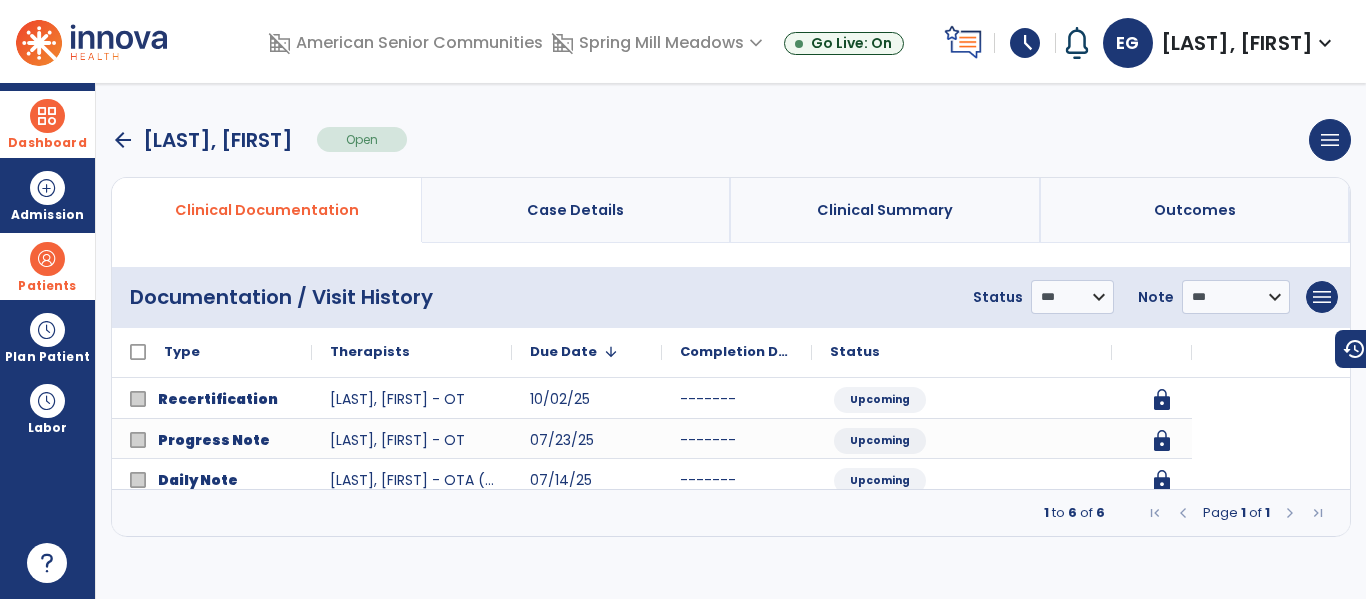 scroll, scrollTop: 0, scrollLeft: 0, axis: both 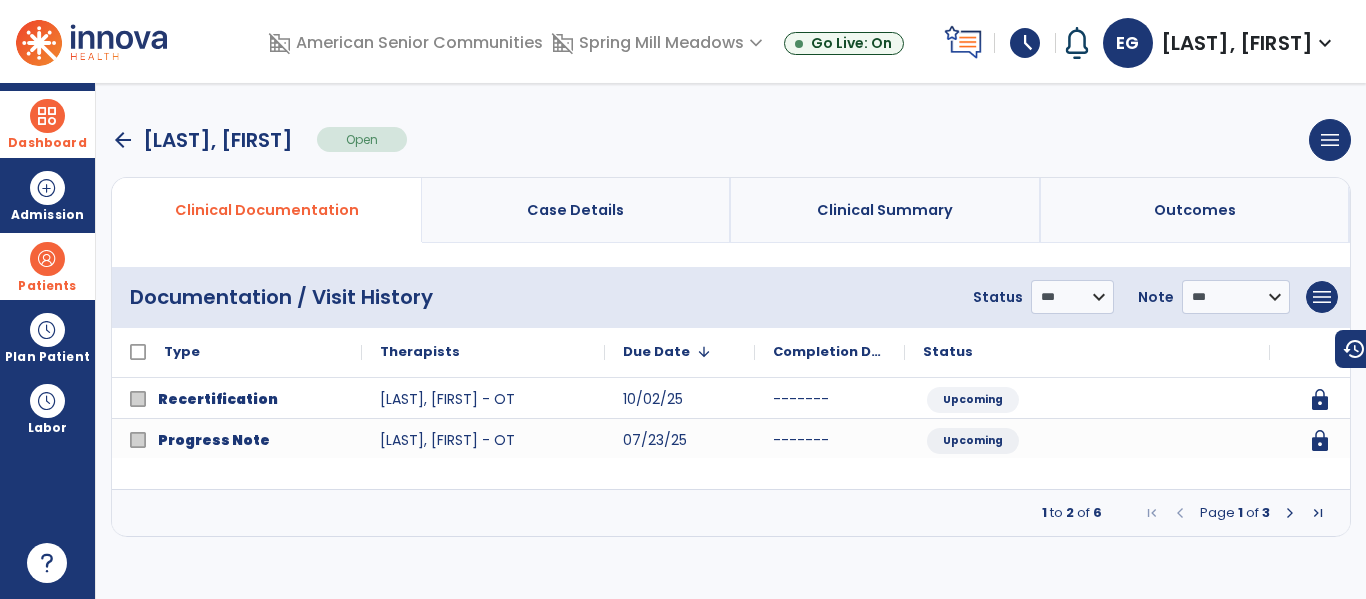 click at bounding box center [1290, 513] 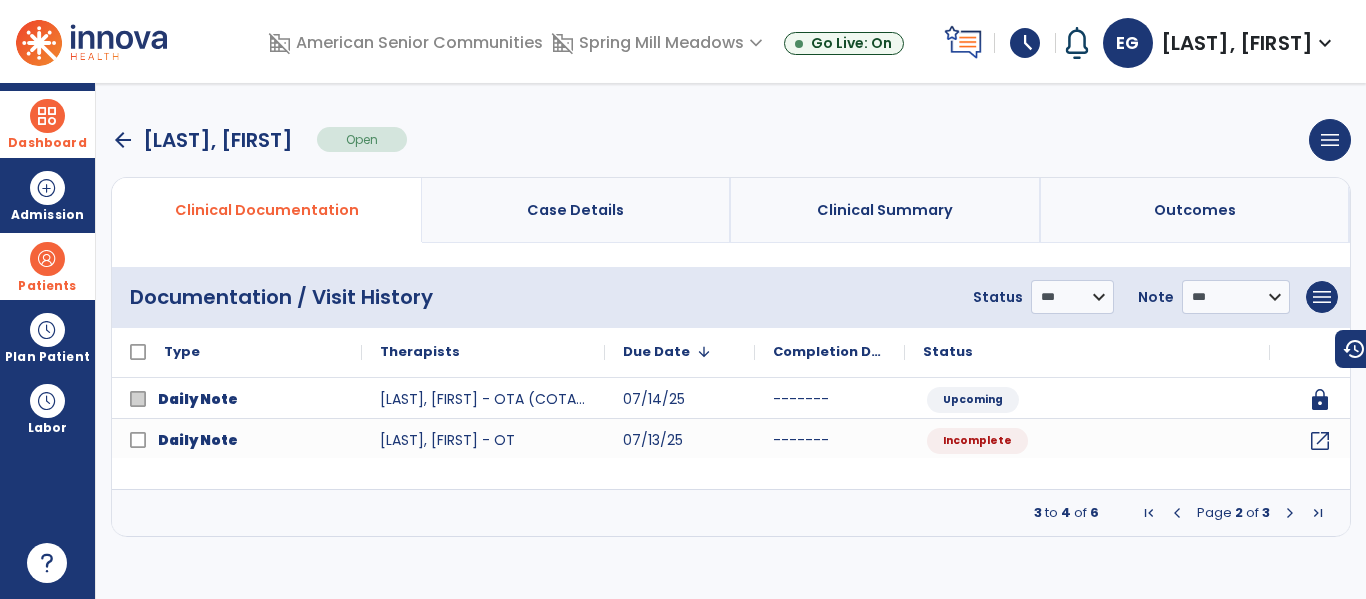 click at bounding box center (1290, 513) 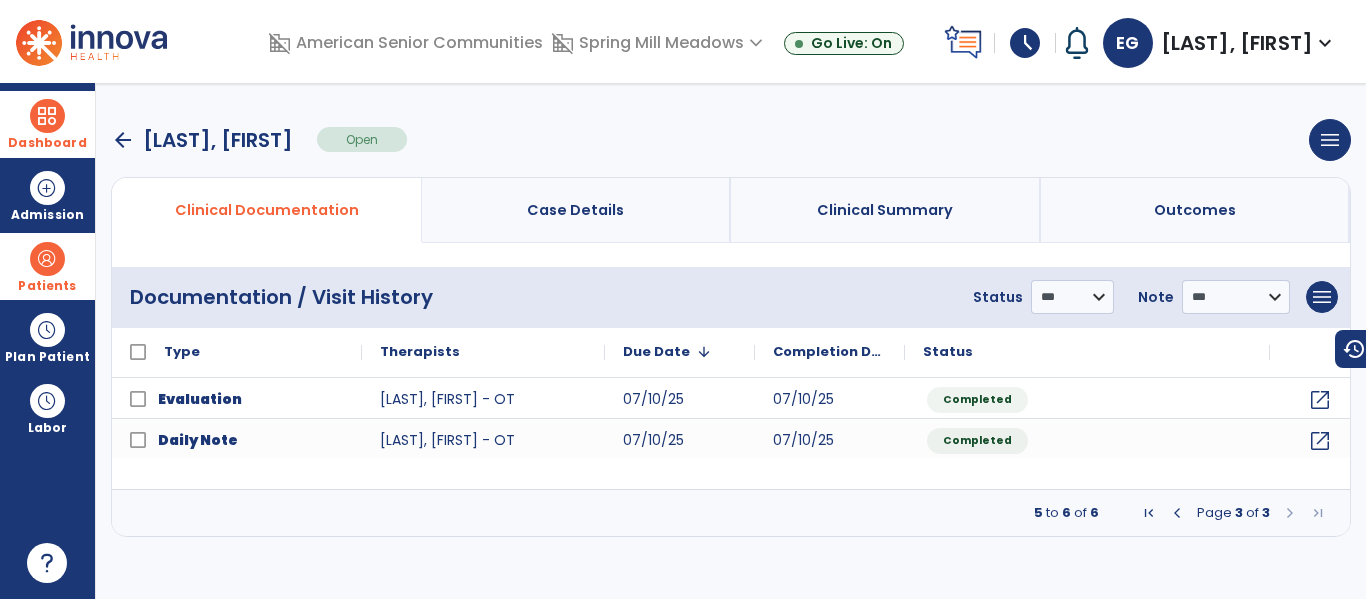 click at bounding box center (1177, 513) 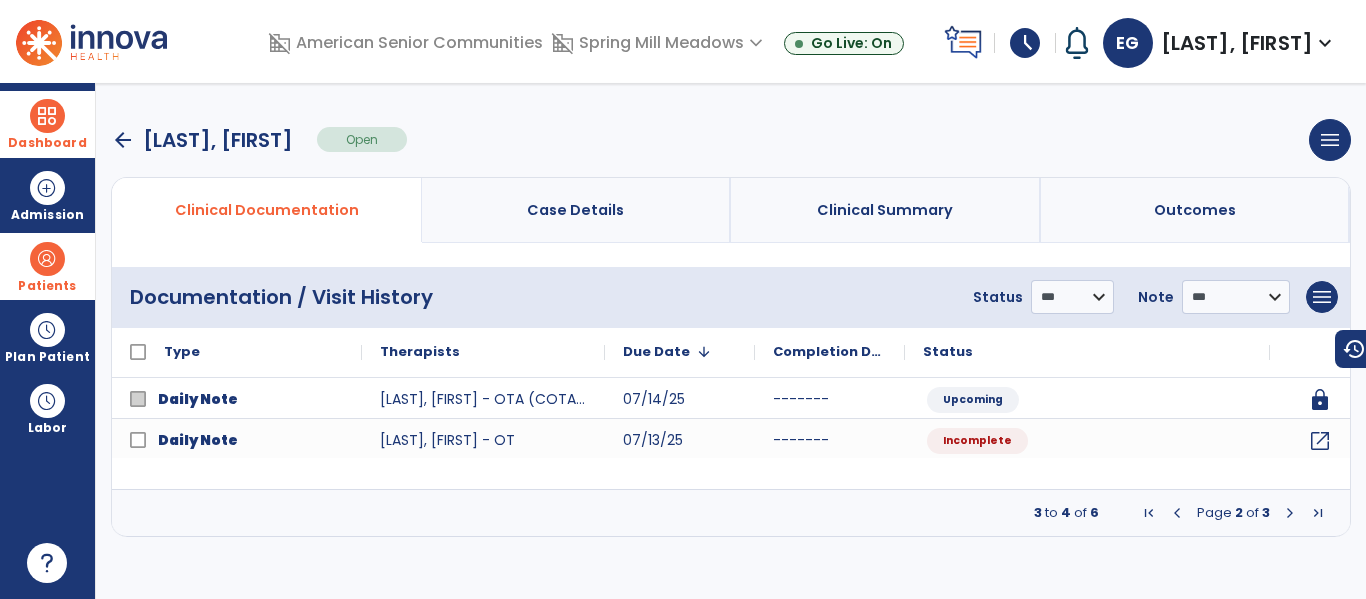 click at bounding box center [1290, 513] 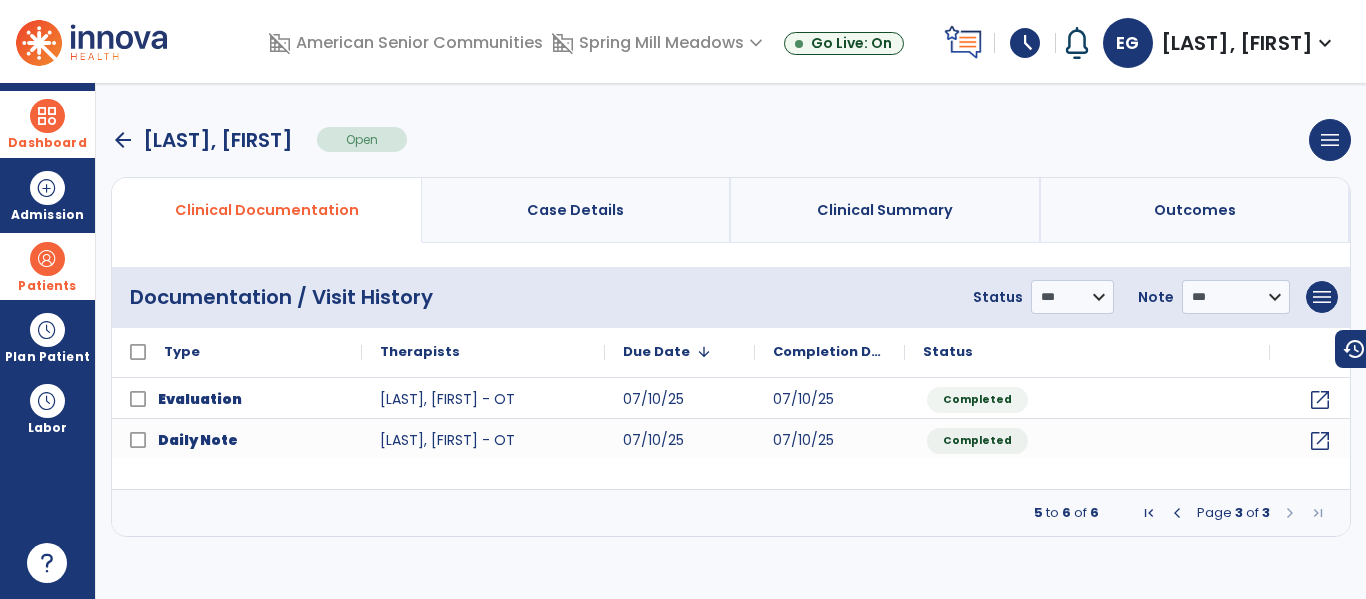 click at bounding box center [1177, 513] 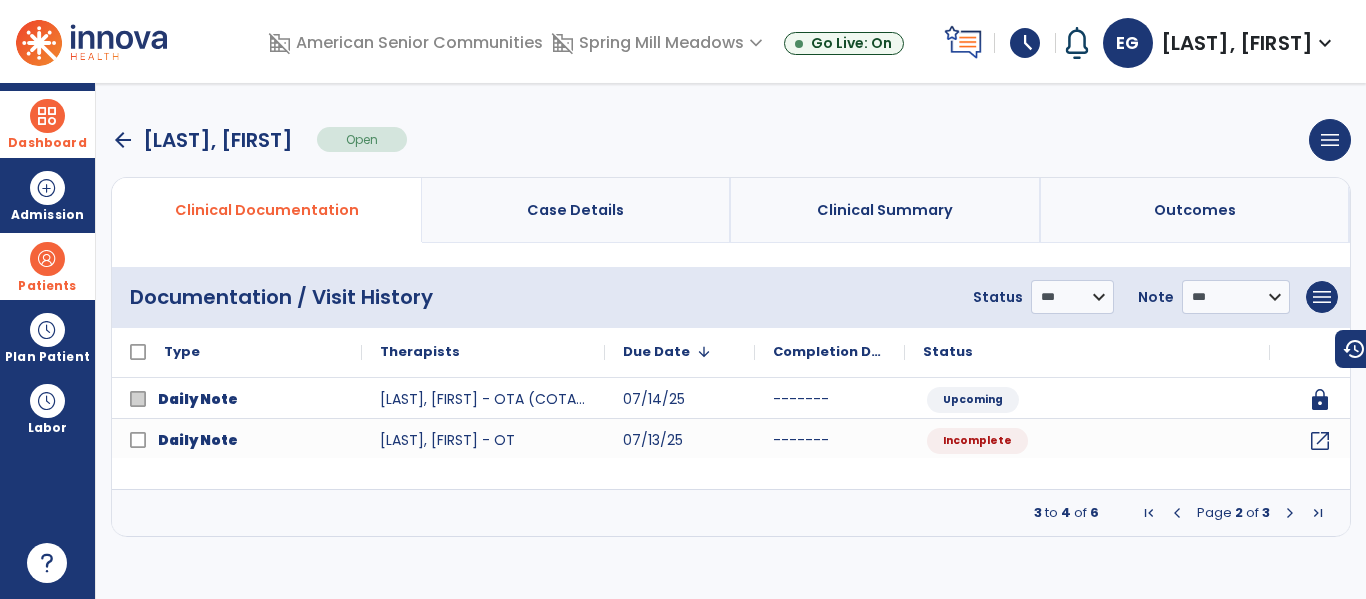 click at bounding box center [1290, 513] 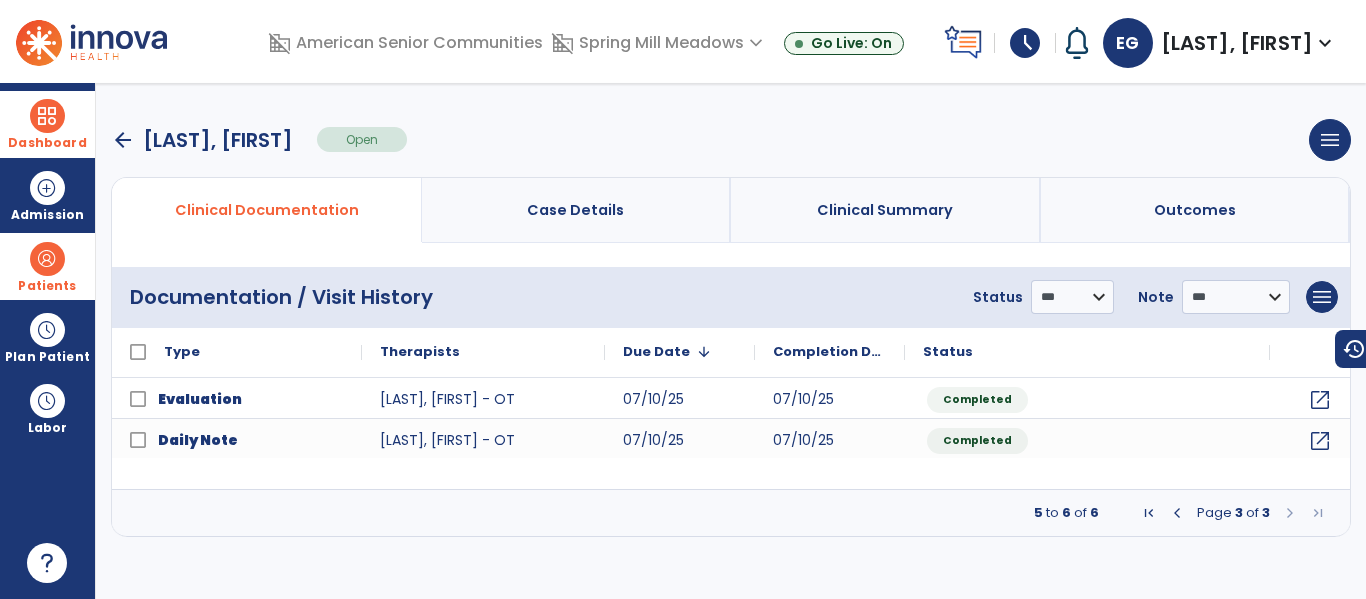 click at bounding box center (47, 259) 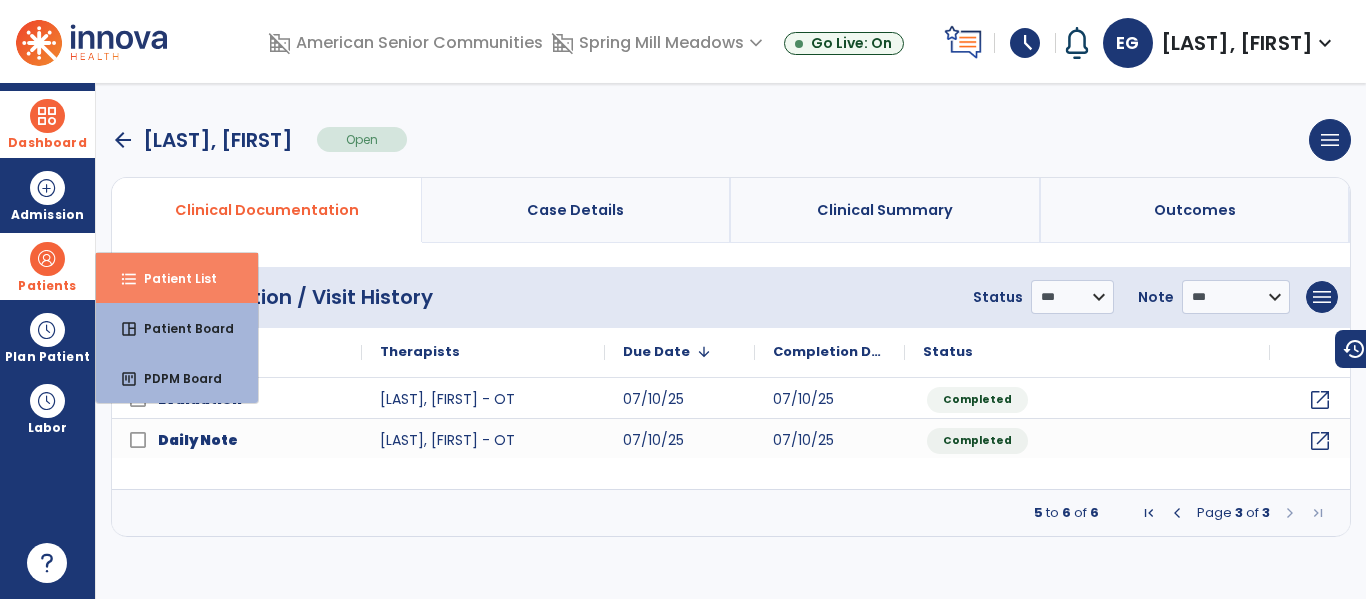 click on "format_list_bulleted  Patient List" at bounding box center [177, 278] 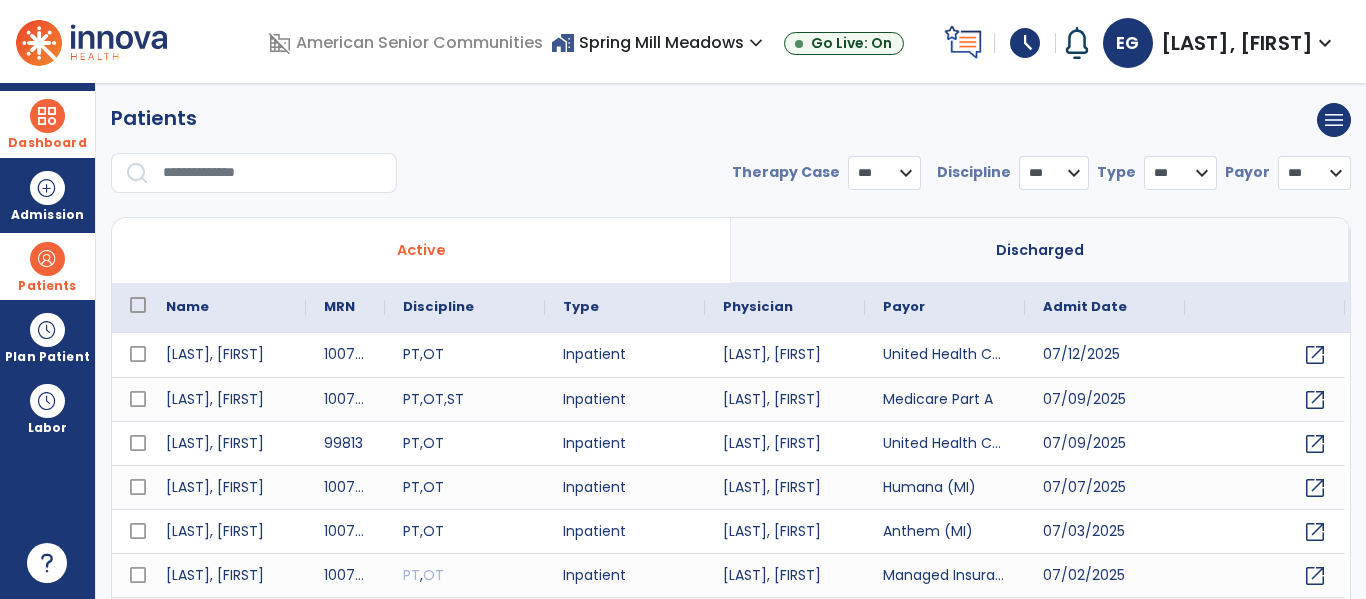 select on "***" 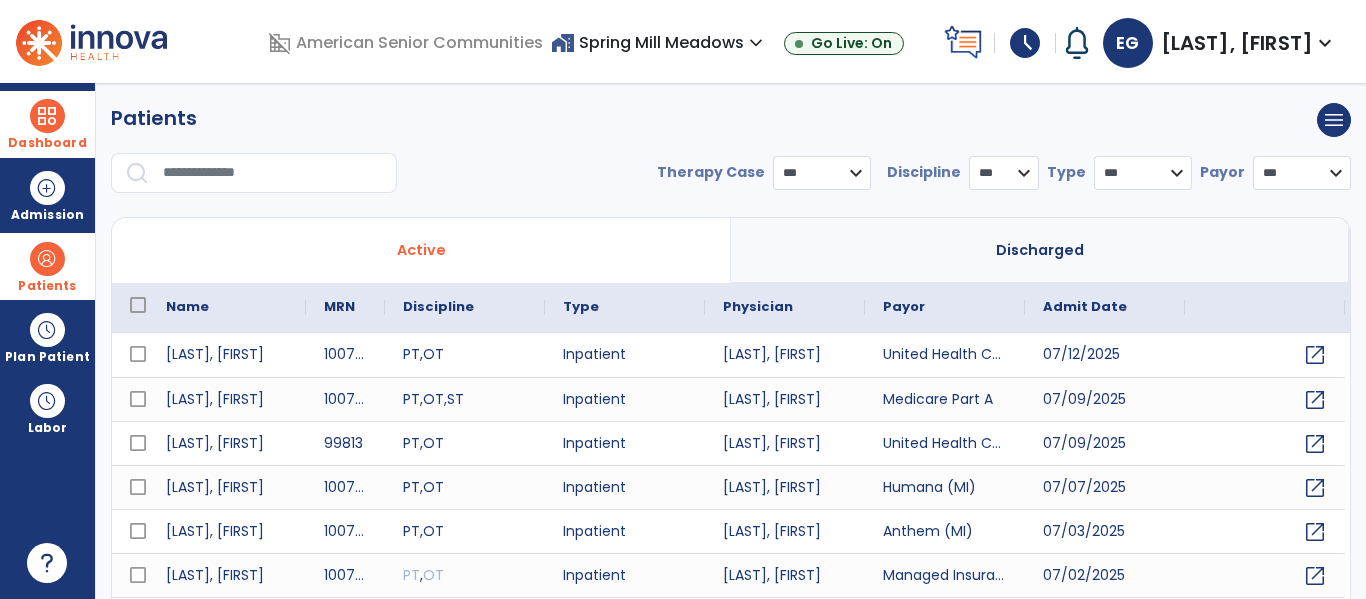 click at bounding box center (273, 173) 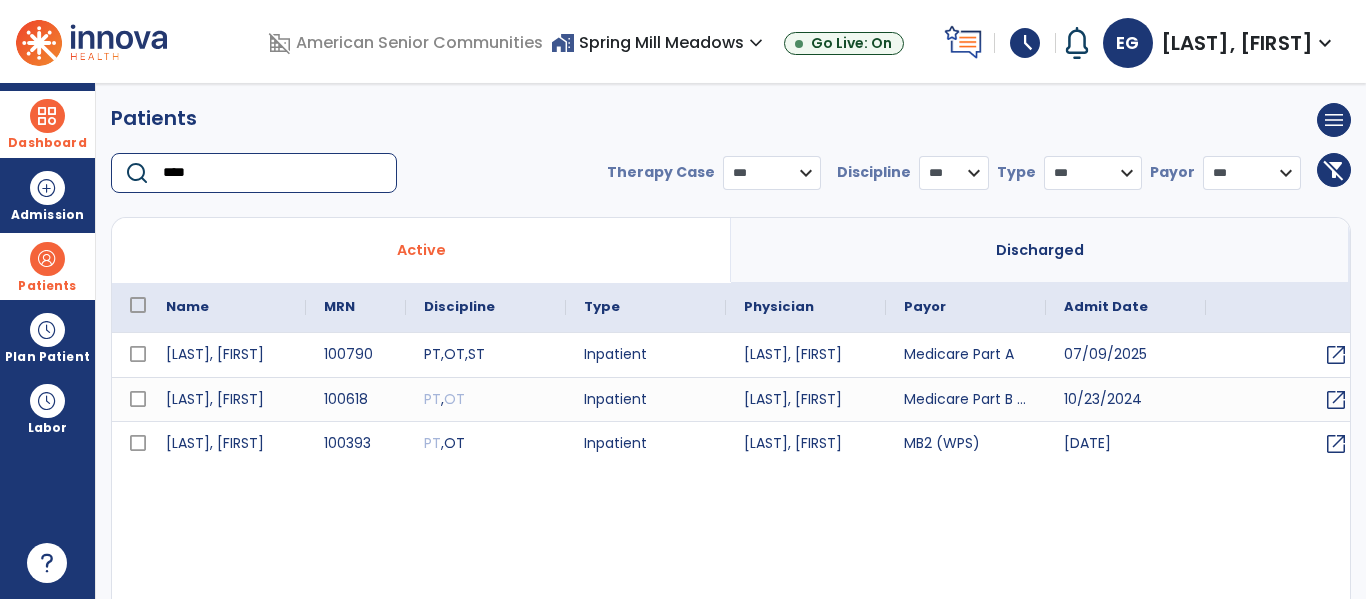 type on "****" 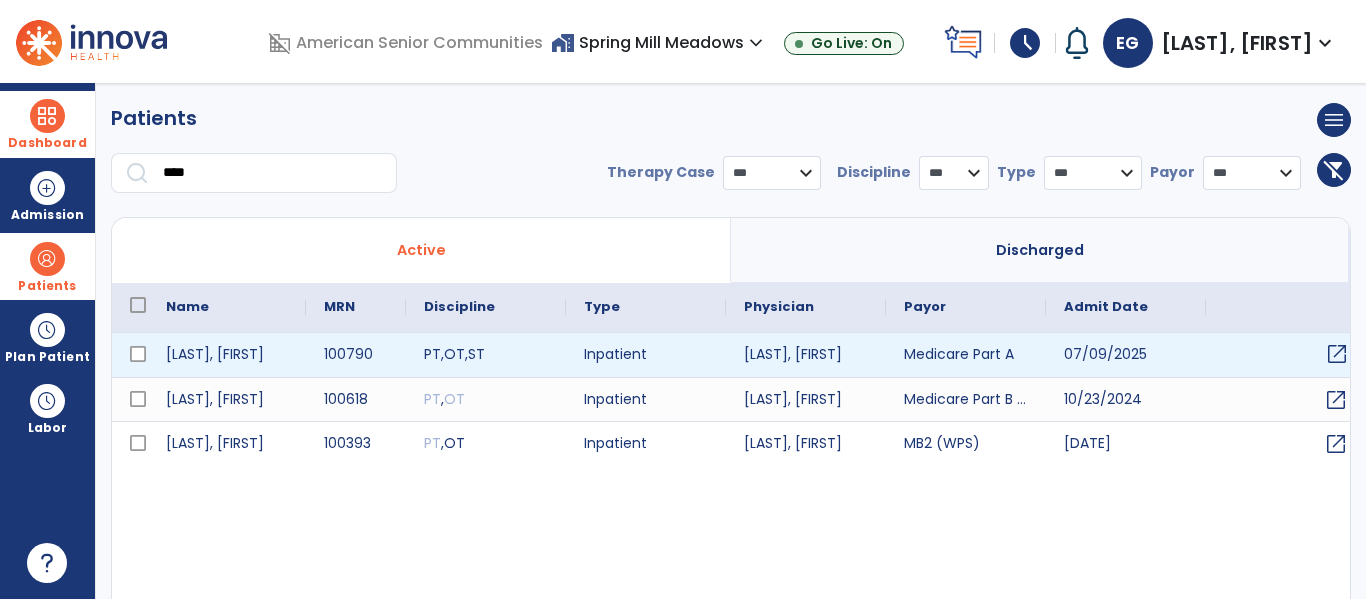 click on "open_in_new" at bounding box center [1337, 354] 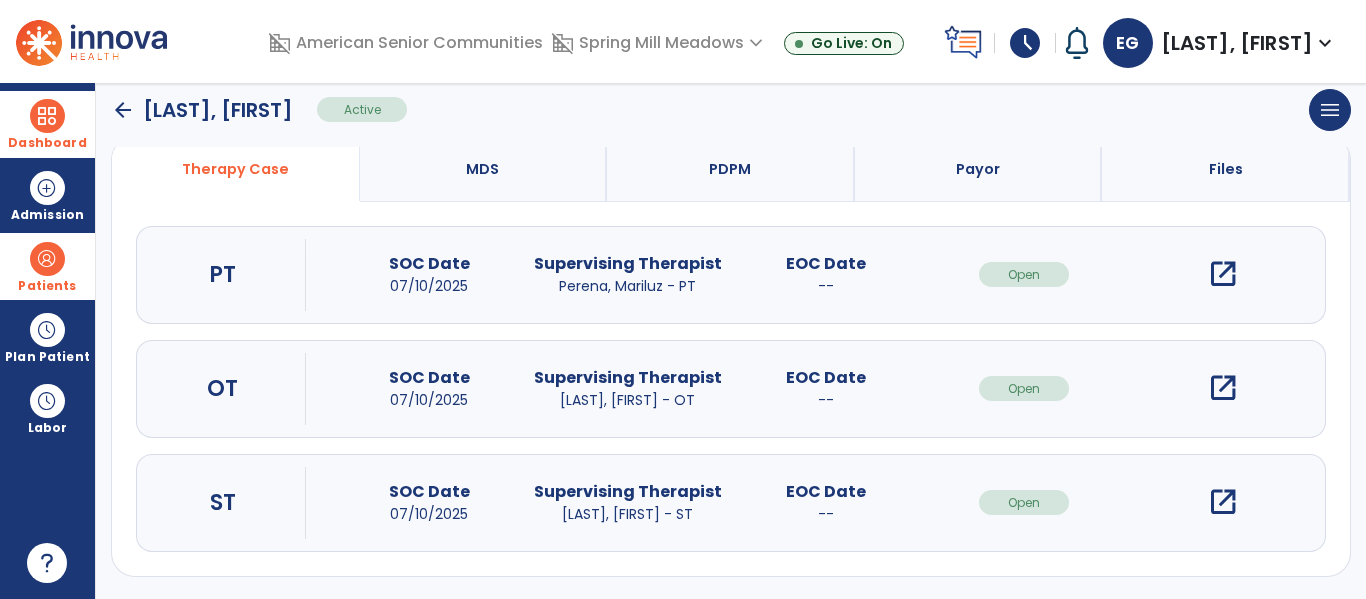 scroll, scrollTop: 162, scrollLeft: 0, axis: vertical 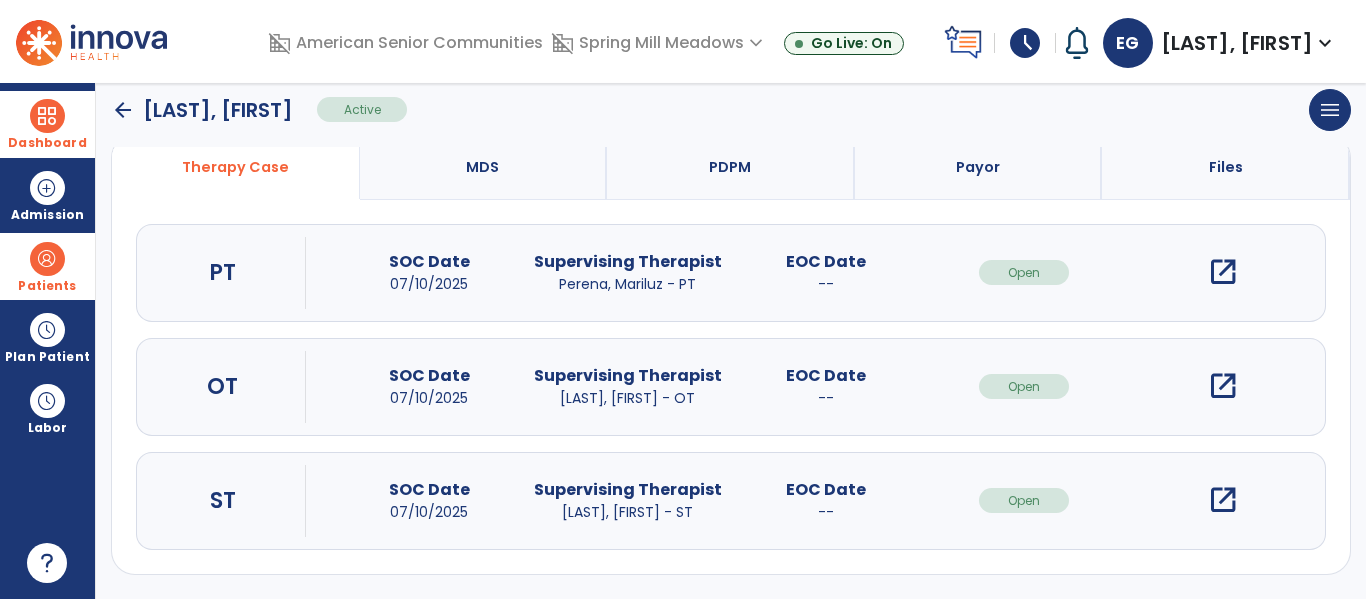 click on "open_in_new" at bounding box center (1223, 272) 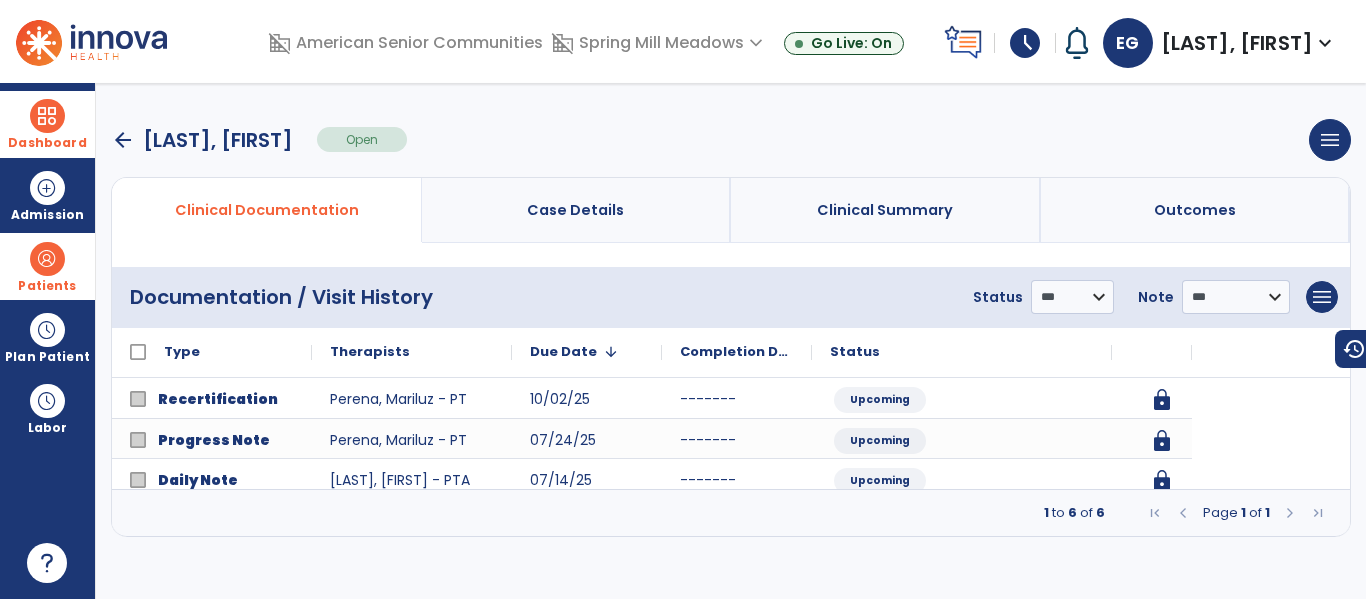 scroll, scrollTop: 0, scrollLeft: 0, axis: both 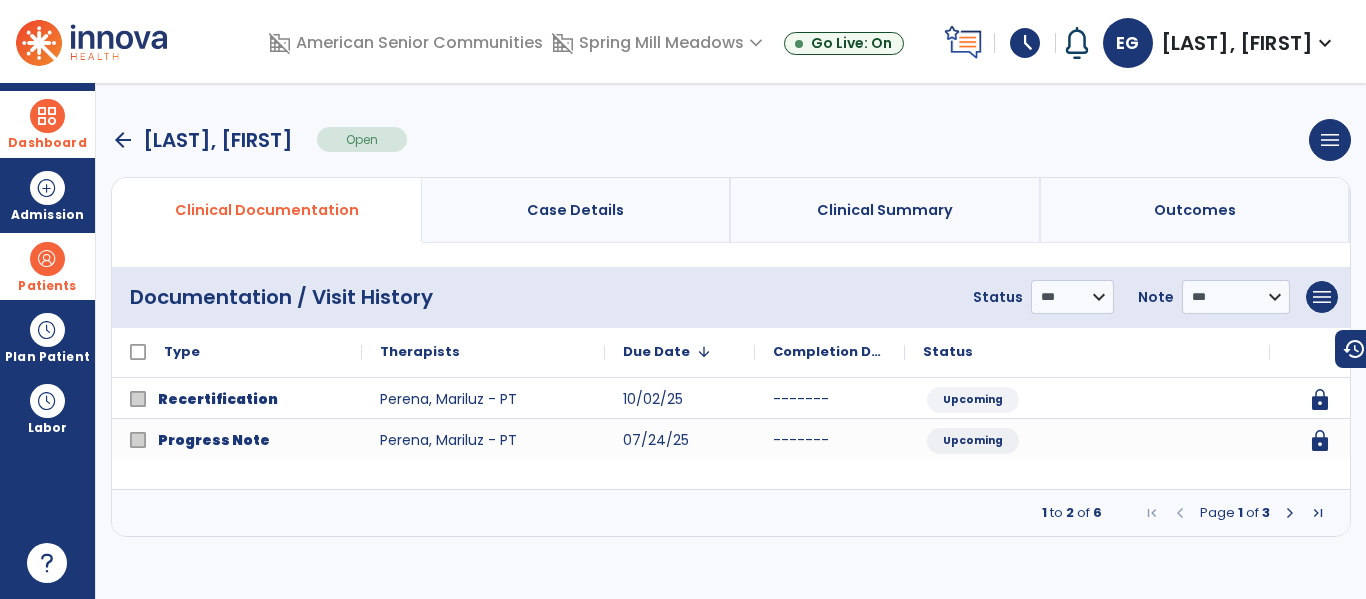 click at bounding box center (1290, 513) 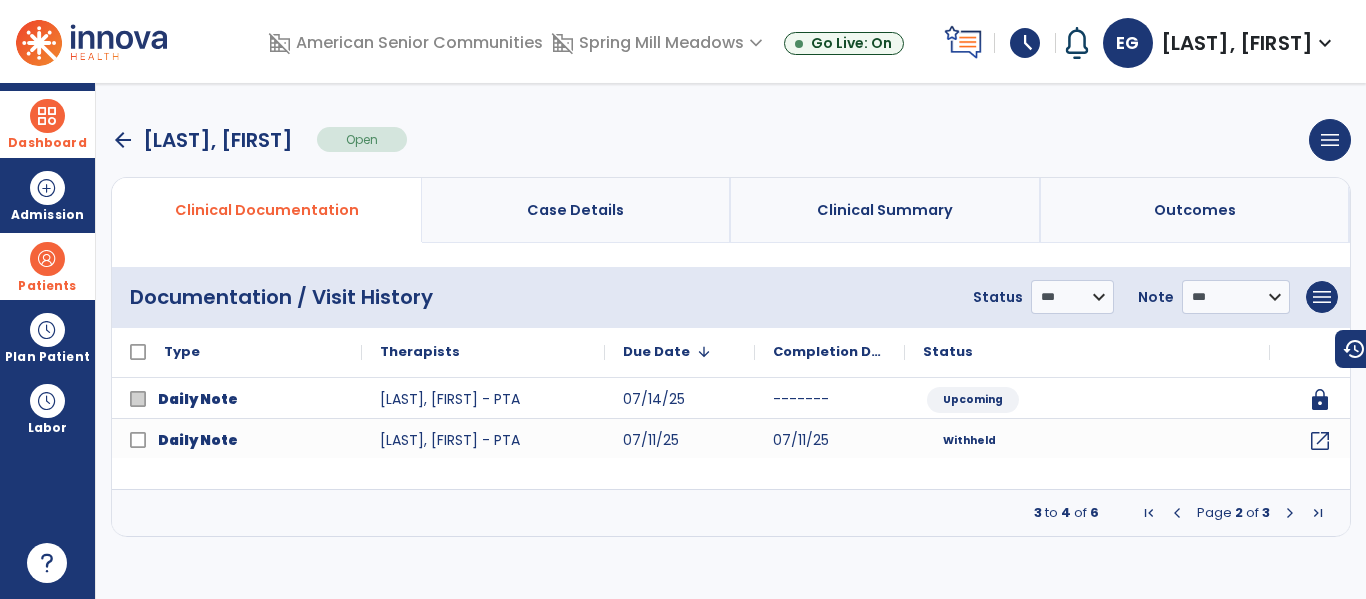 click at bounding box center [1290, 513] 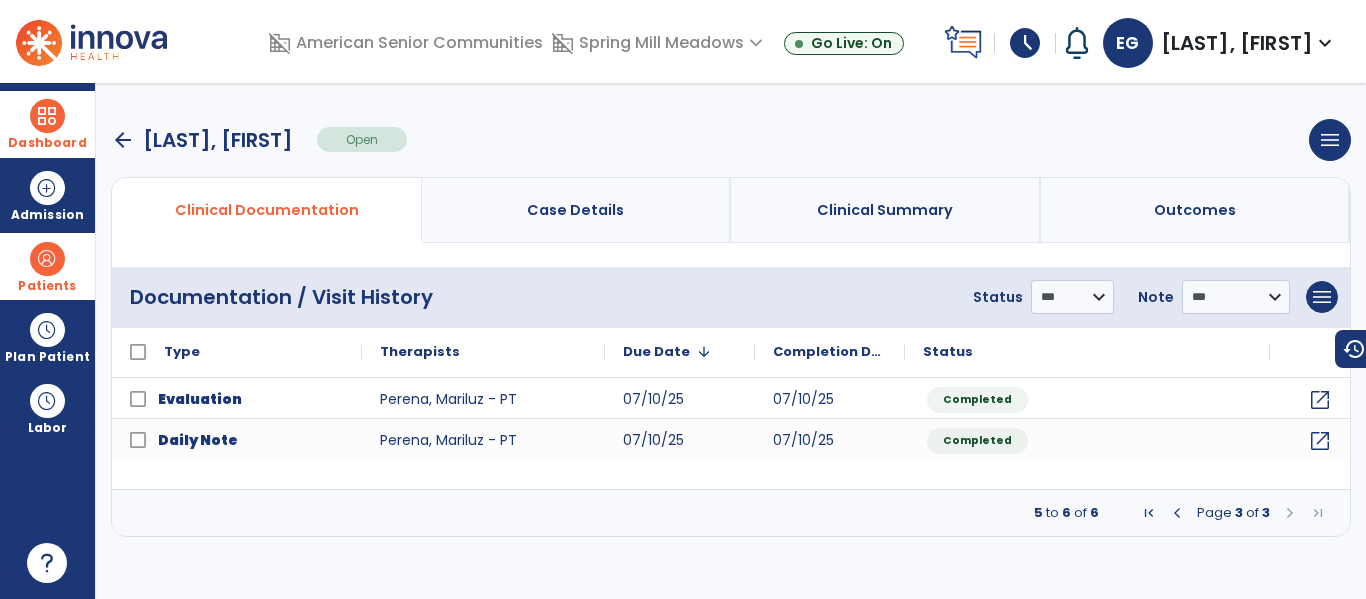 click at bounding box center (1177, 513) 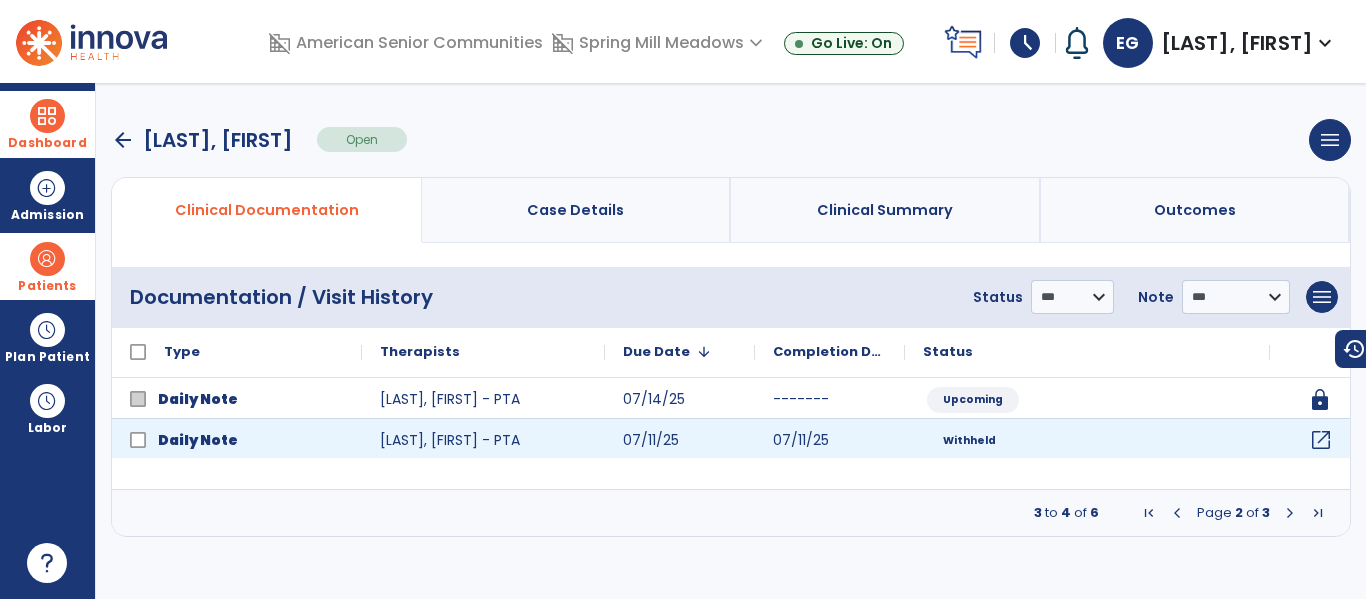 click on "open_in_new" 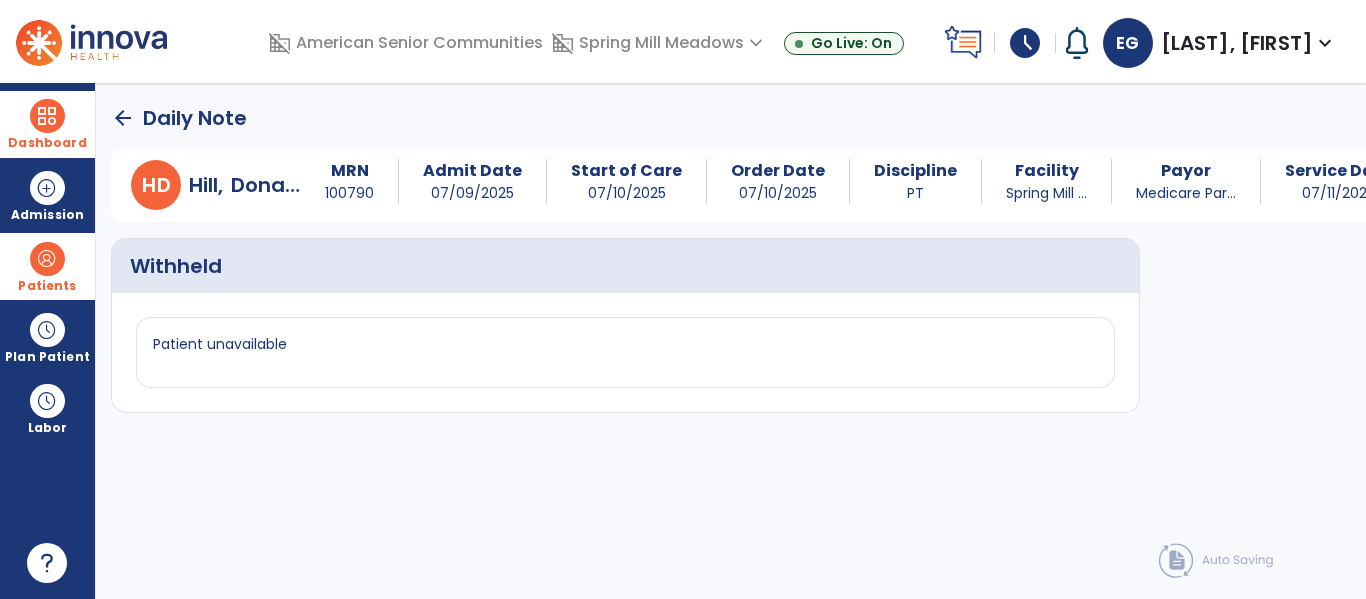 click on "arrow_back" 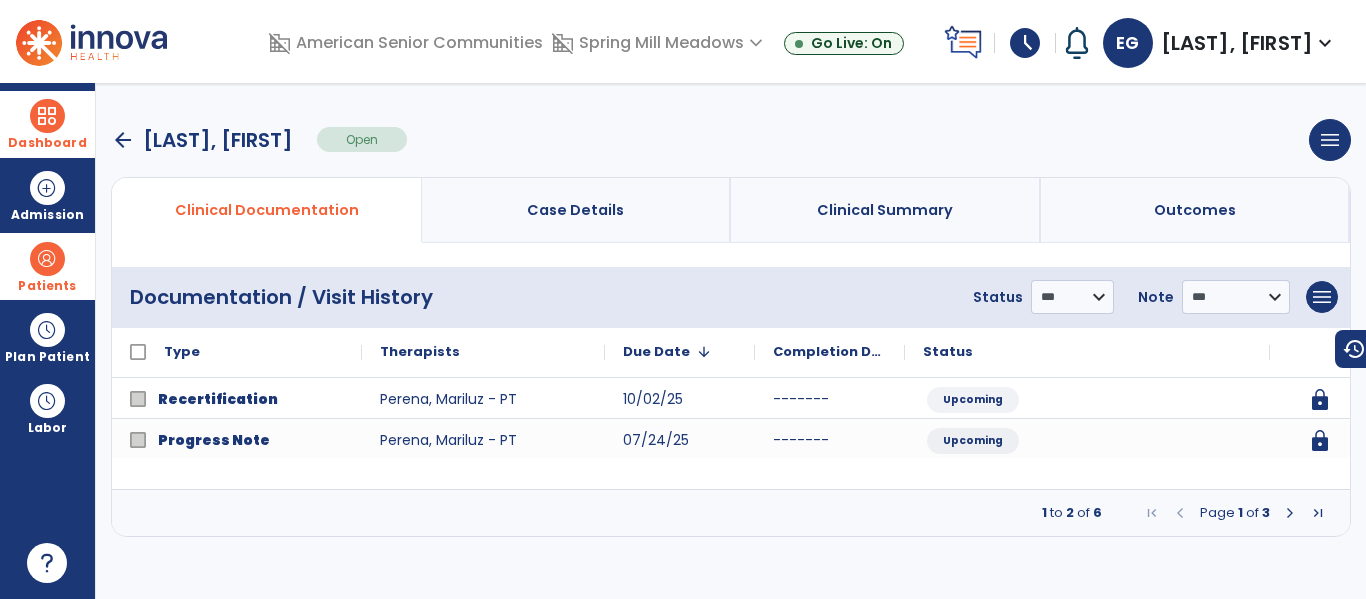 click at bounding box center (47, 116) 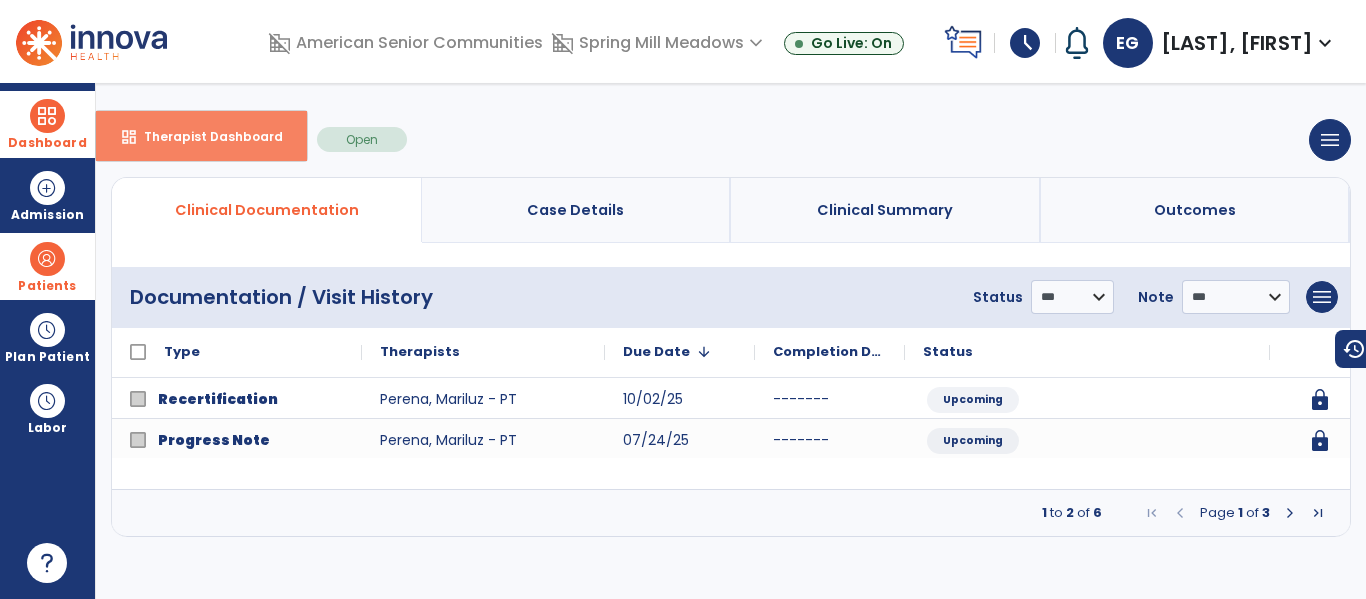 click on "dashboard  Therapist Dashboard" at bounding box center [201, 136] 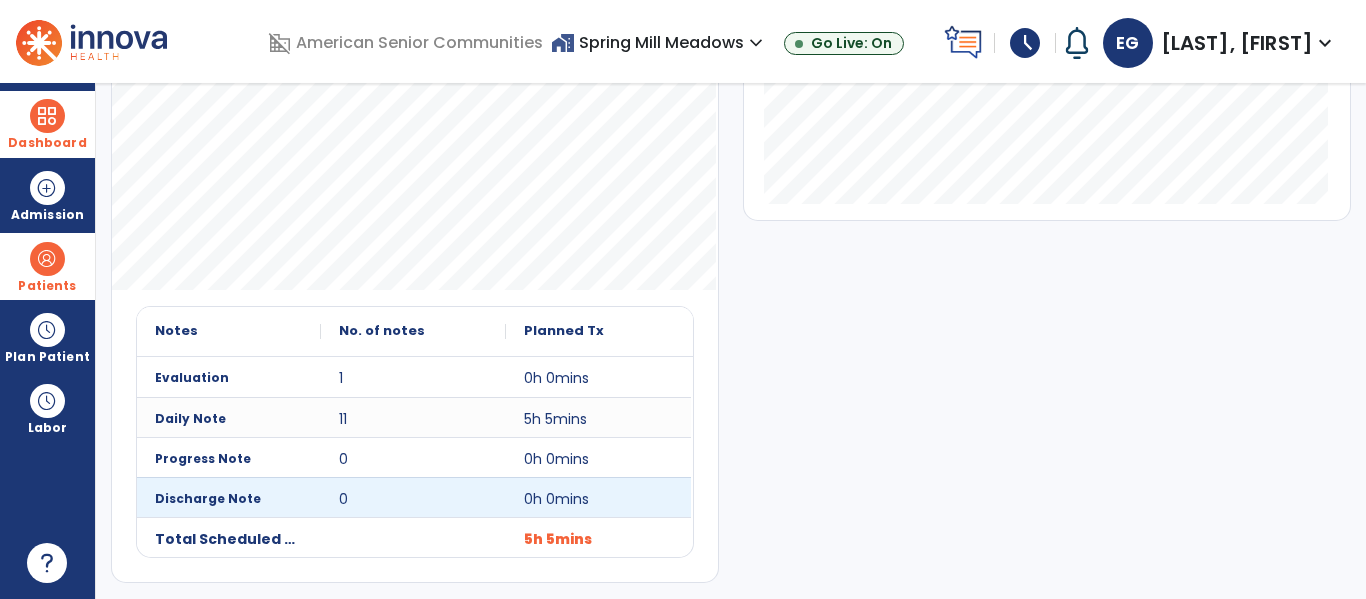scroll, scrollTop: 0, scrollLeft: 0, axis: both 